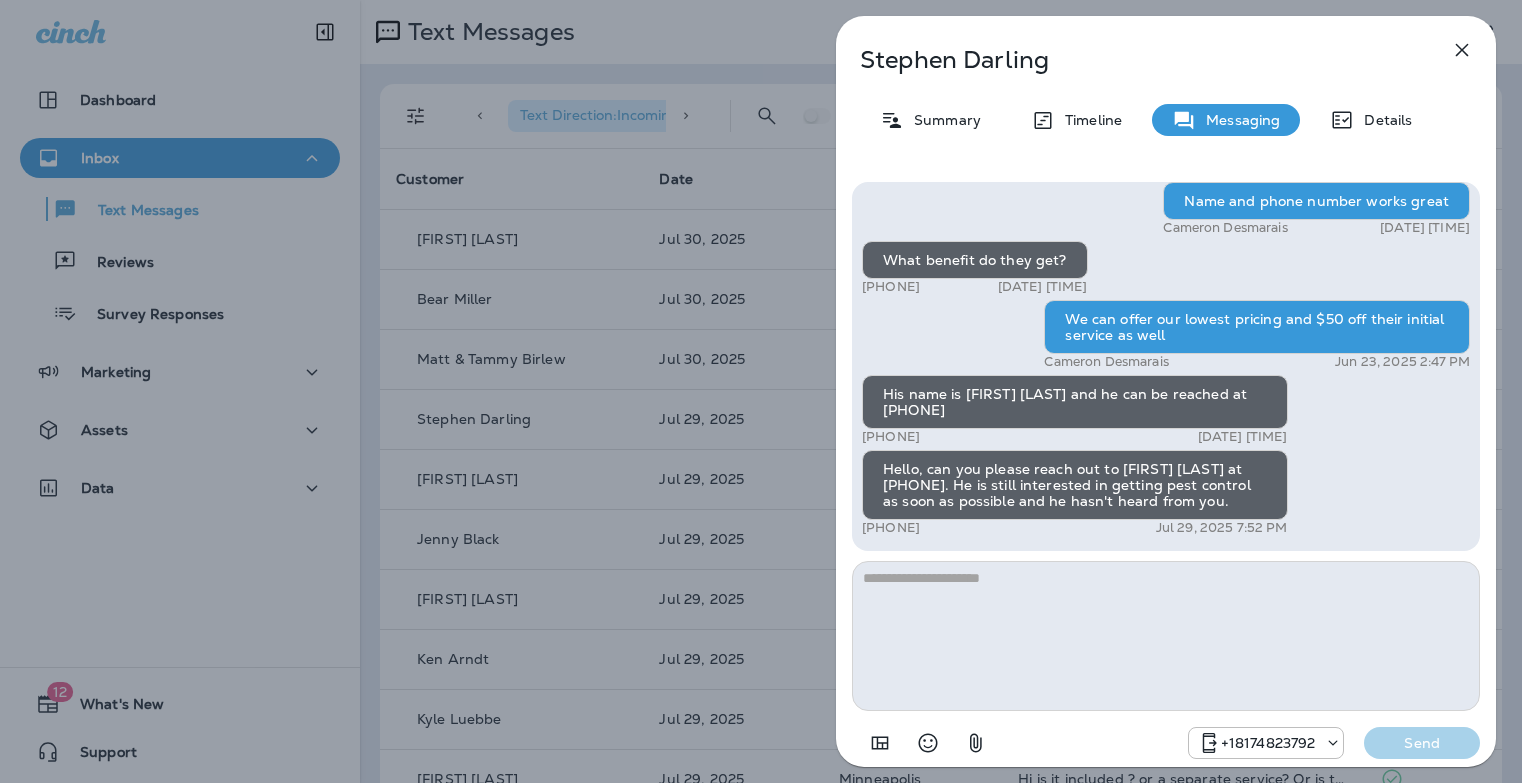 scroll, scrollTop: 0, scrollLeft: 0, axis: both 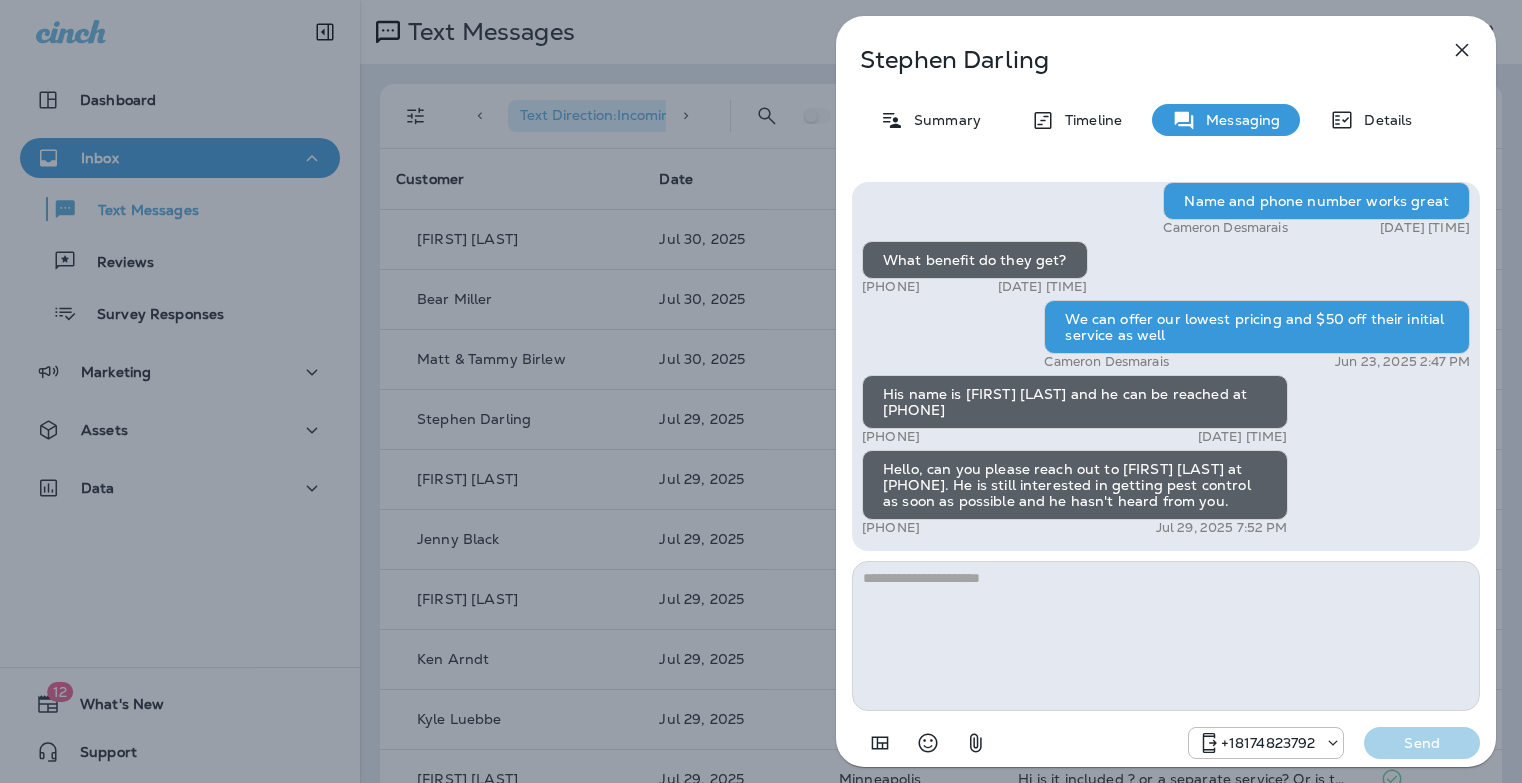 click 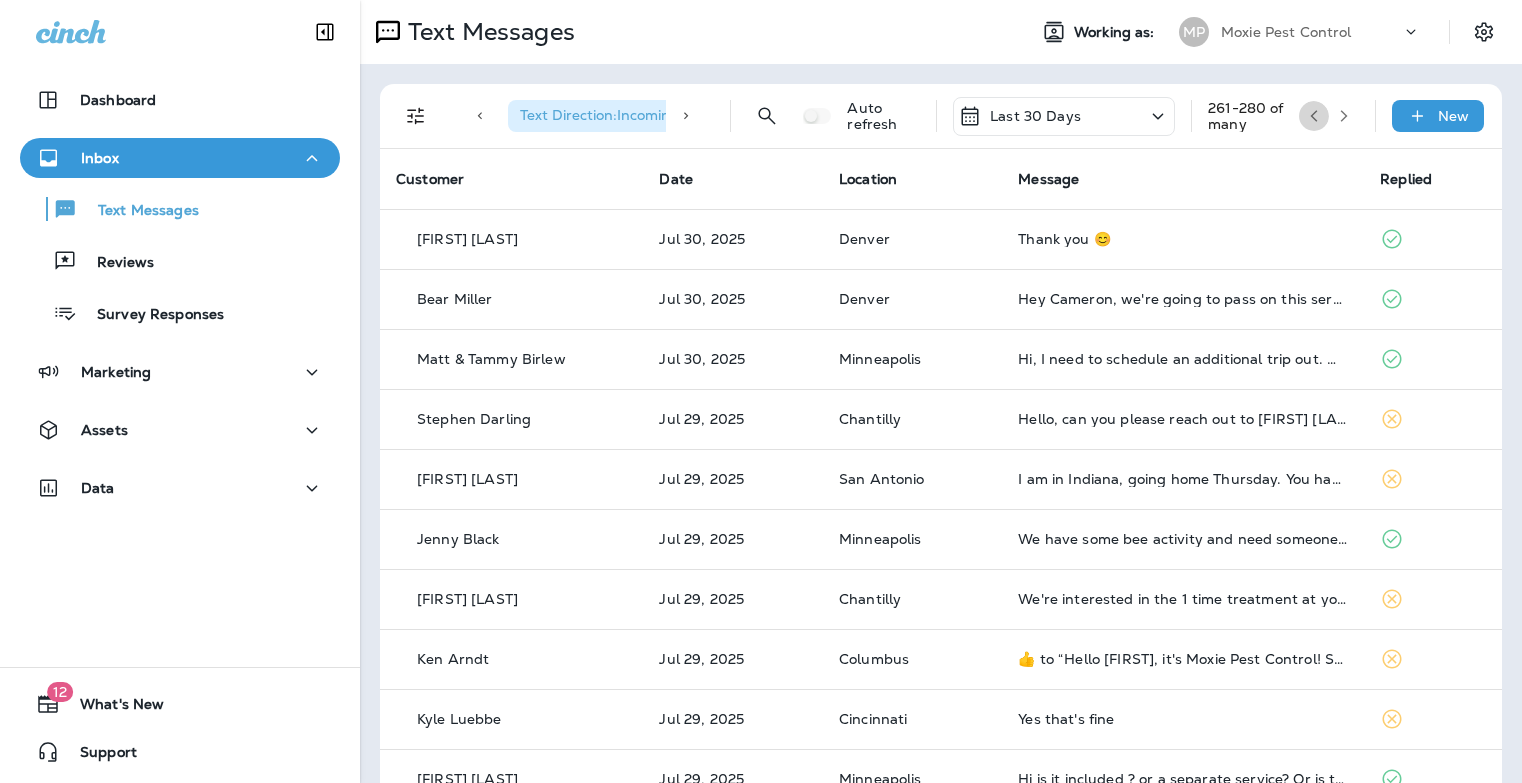 click at bounding box center [1314, 116] 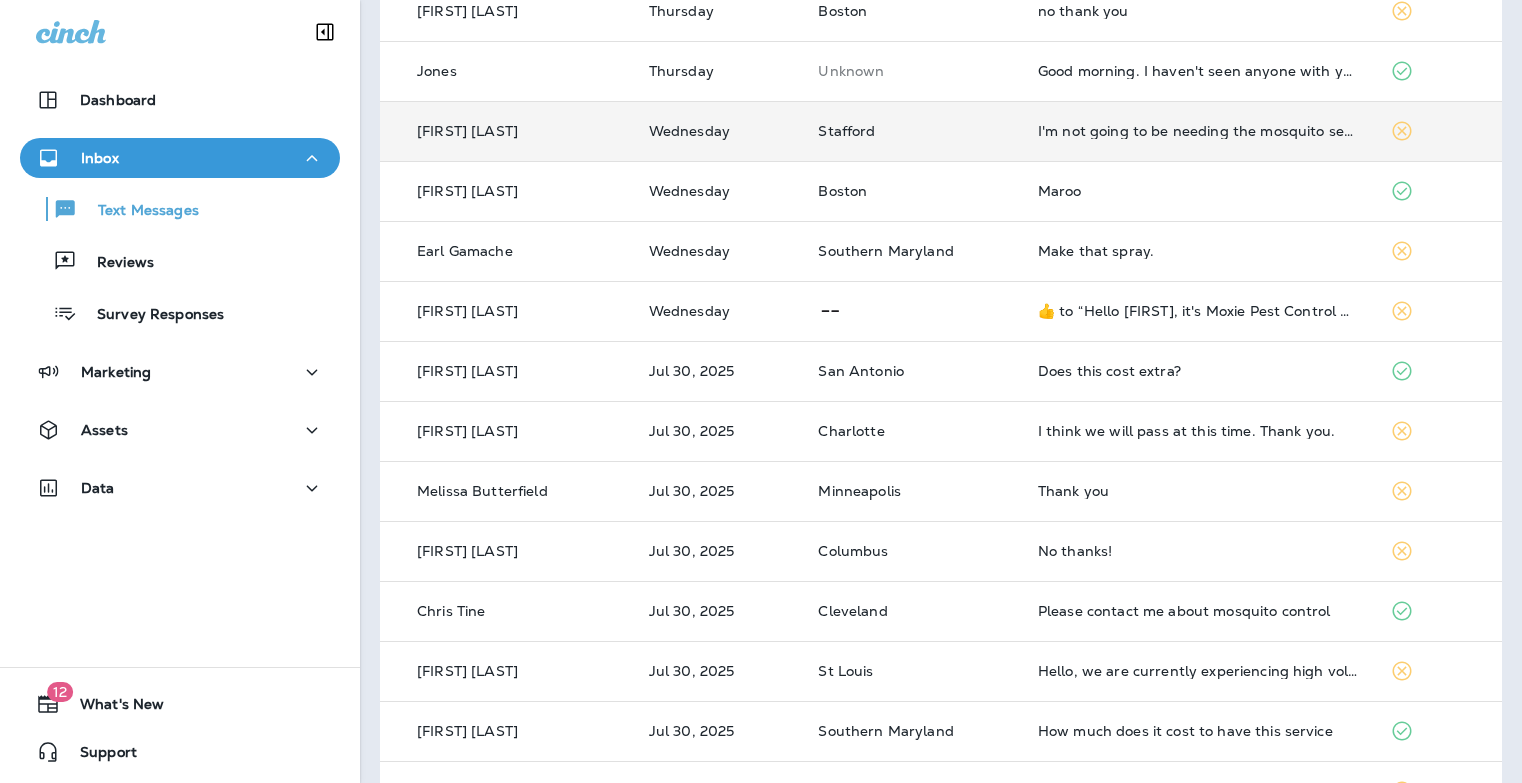 scroll, scrollTop: 647, scrollLeft: 0, axis: vertical 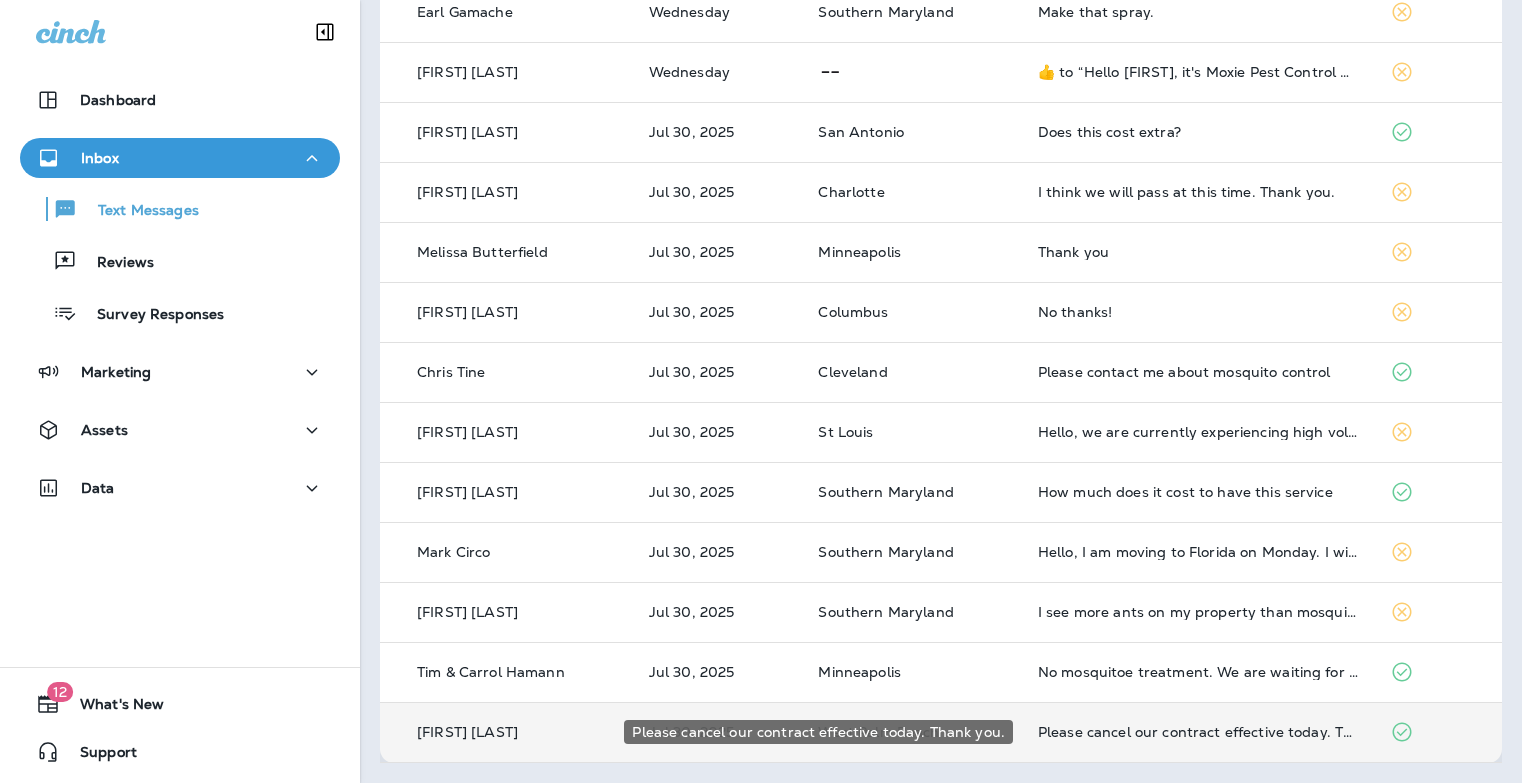 click on "Please cancel our contract effective today. Thank you." at bounding box center (1198, 732) 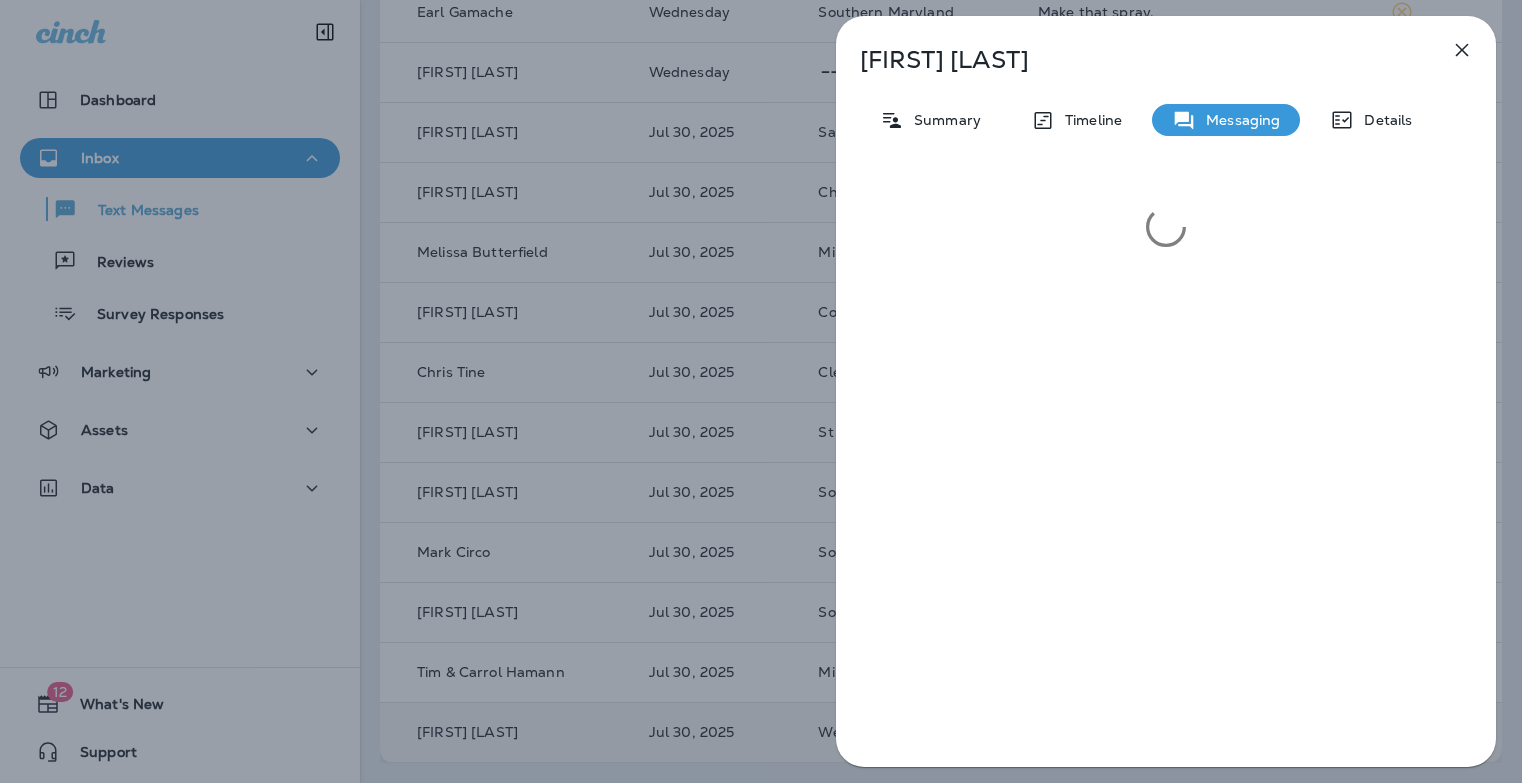 click at bounding box center [1462, 50] 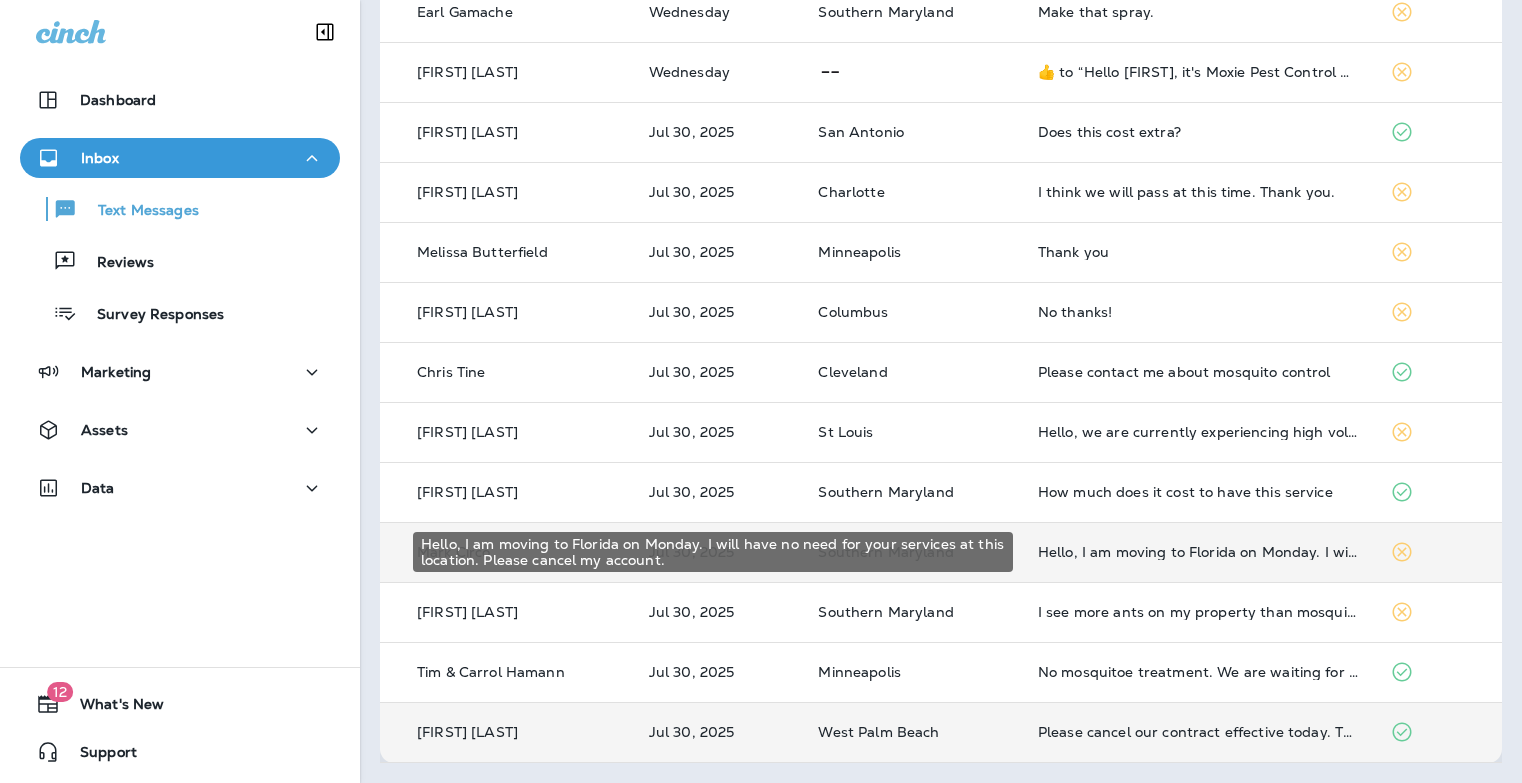 click on "Hello, I am moving to Florida on Monday. I will have no need for your services at this location.
Please cancel my account." at bounding box center (1198, 552) 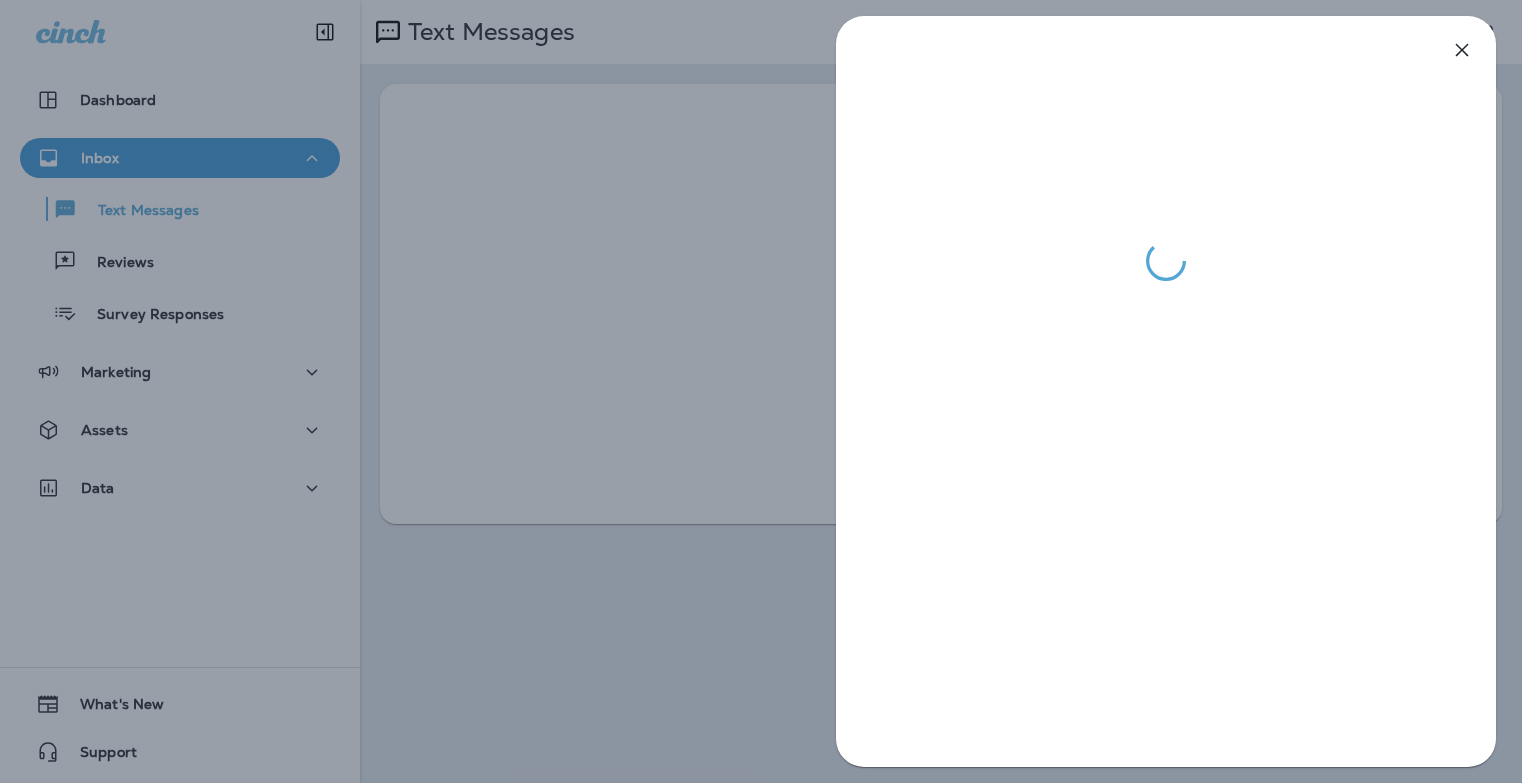 scroll, scrollTop: 0, scrollLeft: 0, axis: both 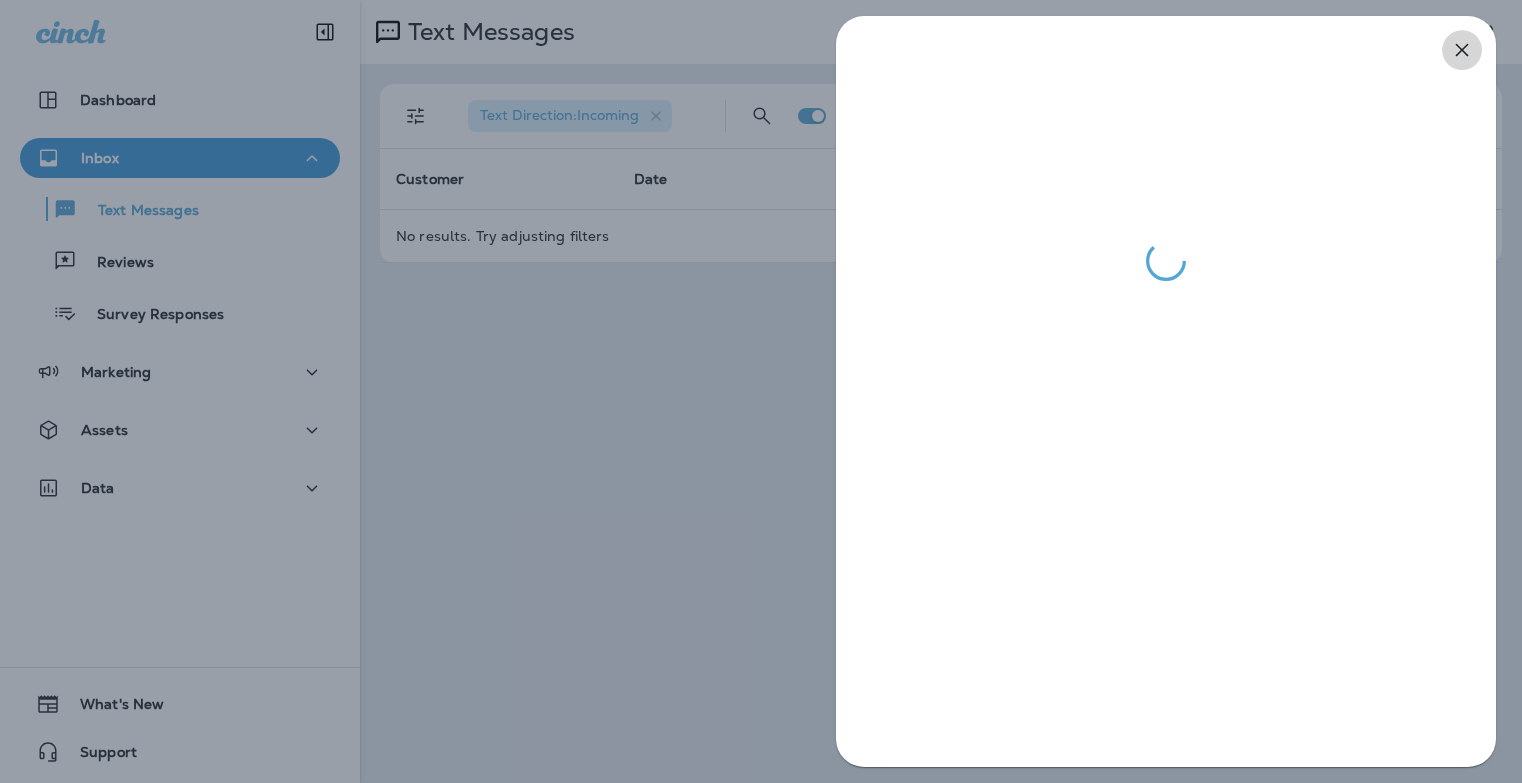 click 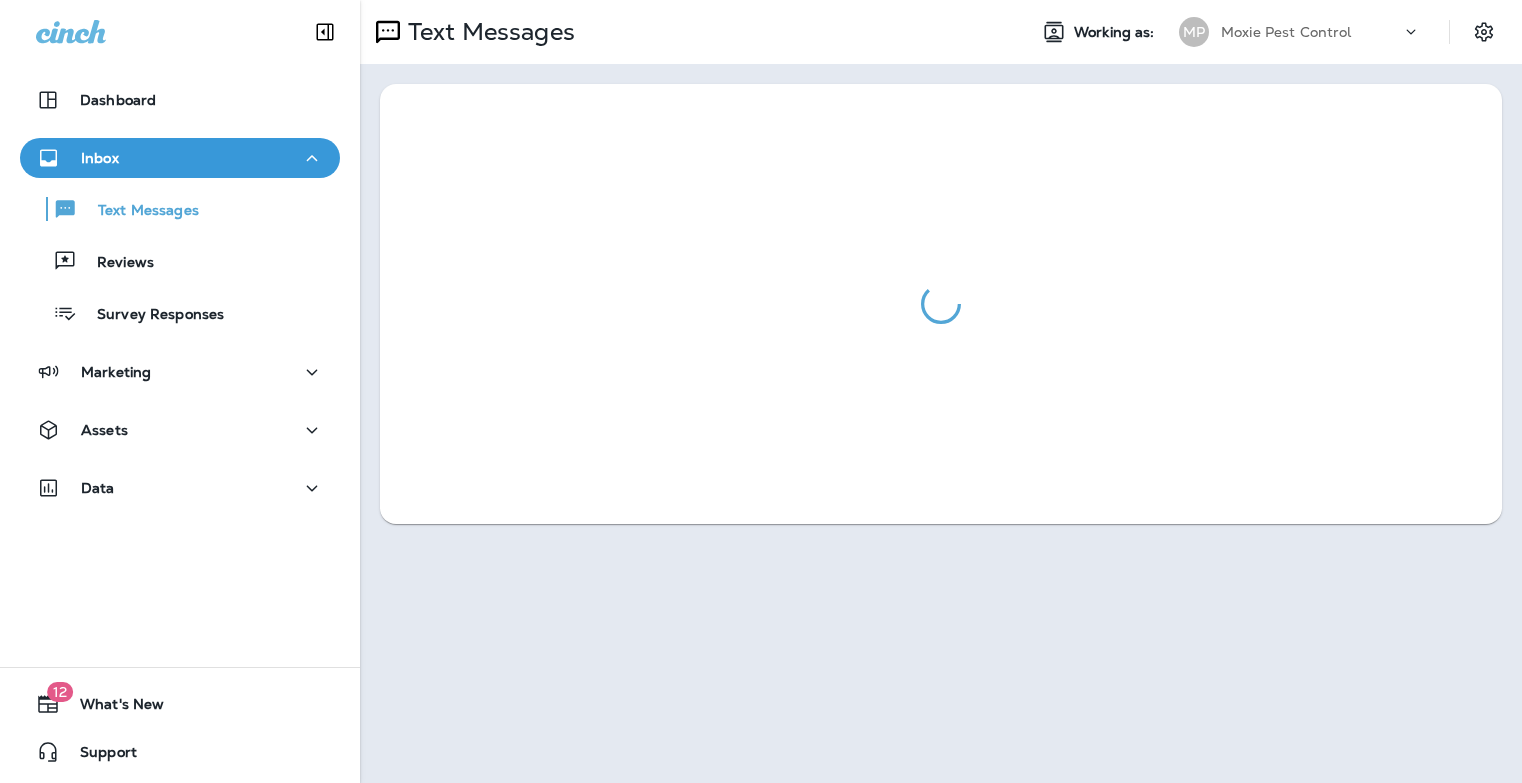 scroll, scrollTop: 0, scrollLeft: 0, axis: both 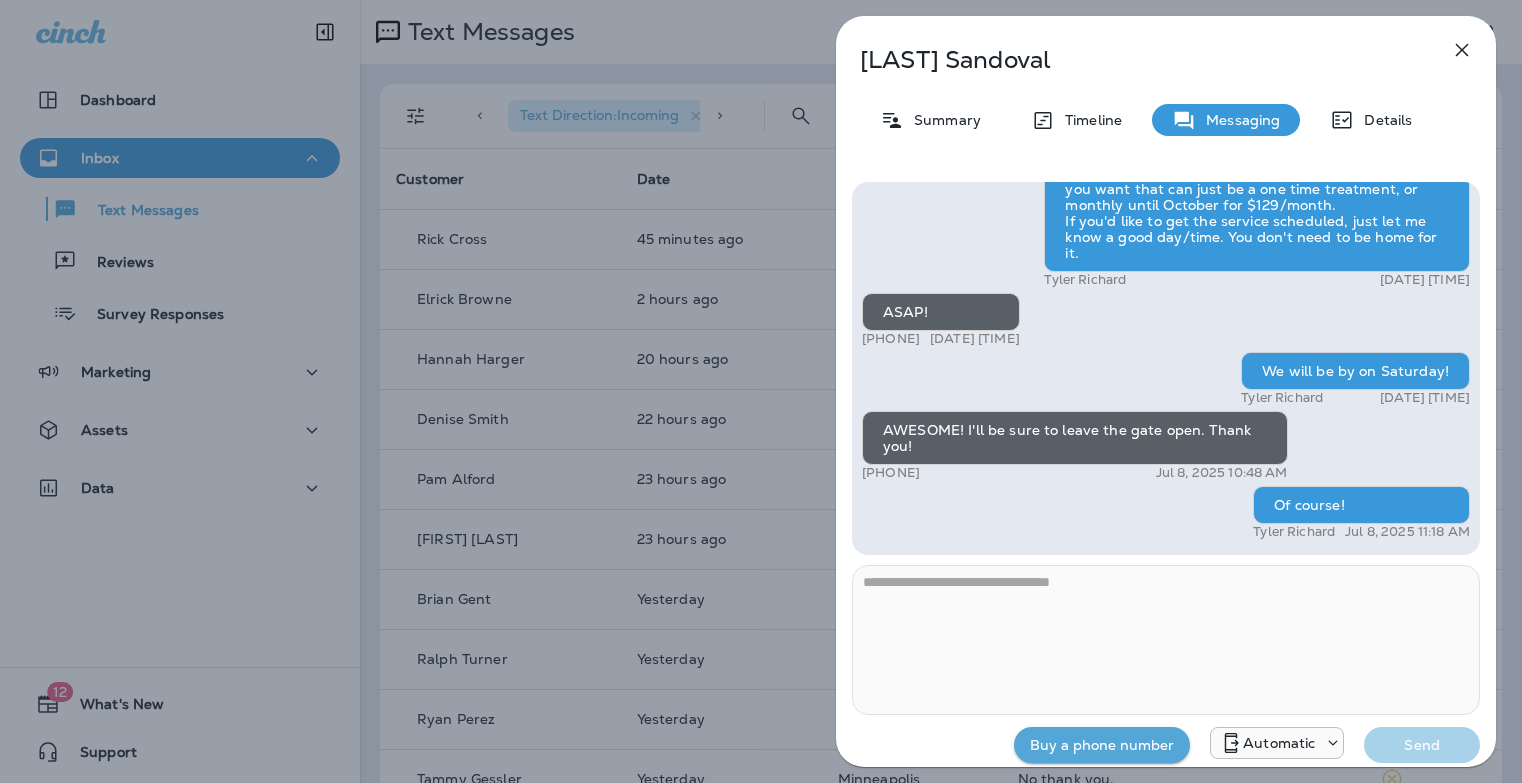type 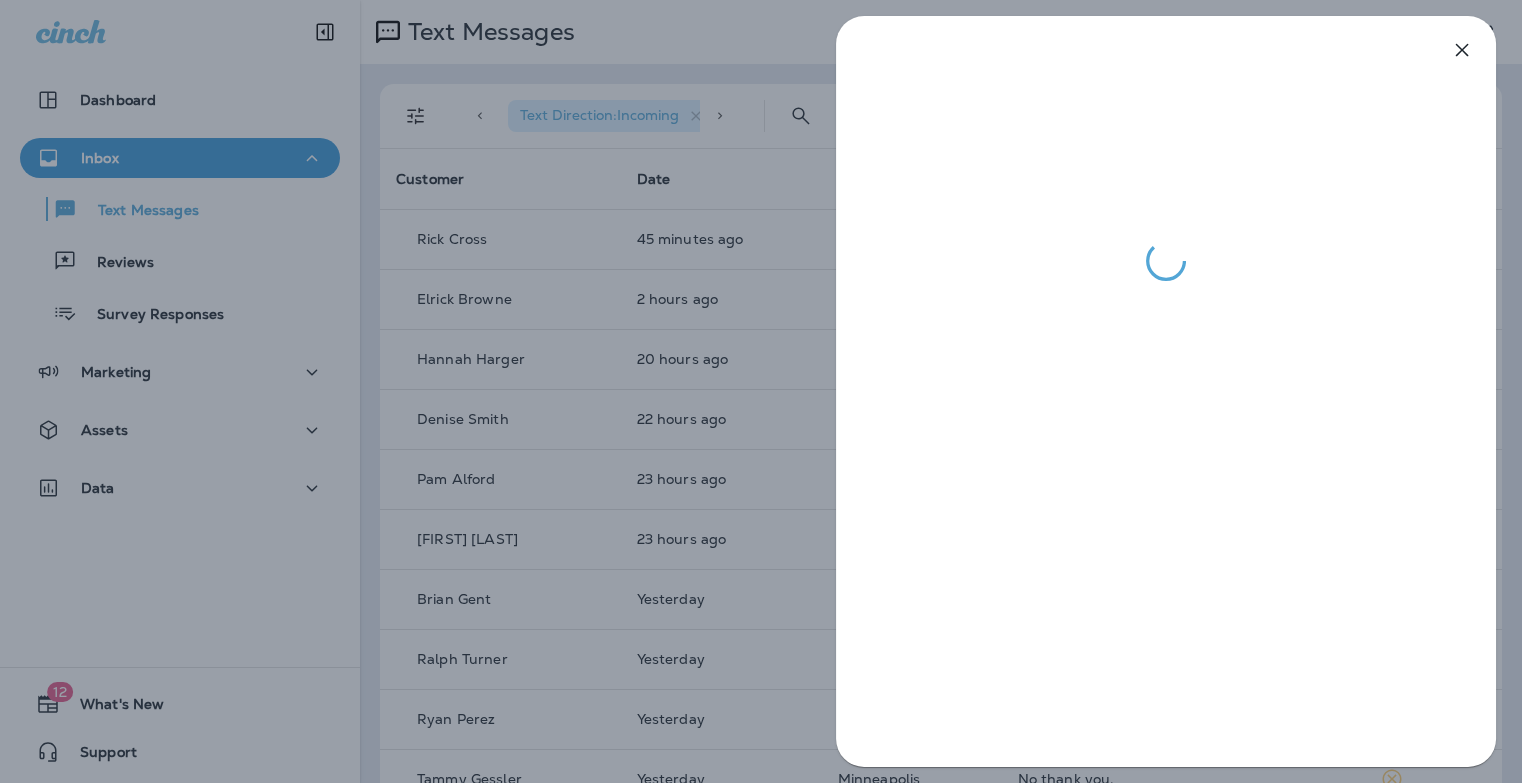 click at bounding box center [761, 391] 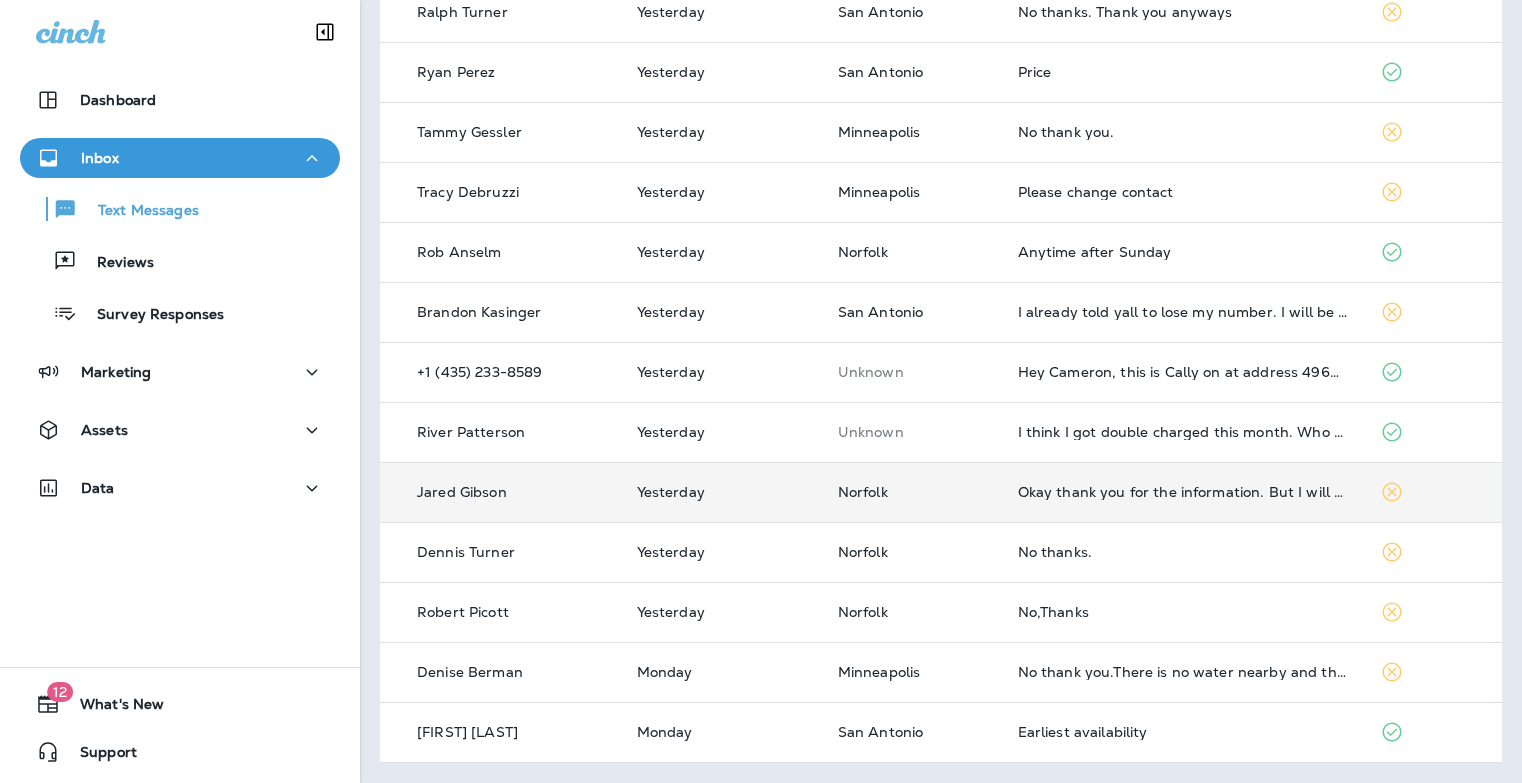 scroll, scrollTop: 643, scrollLeft: 0, axis: vertical 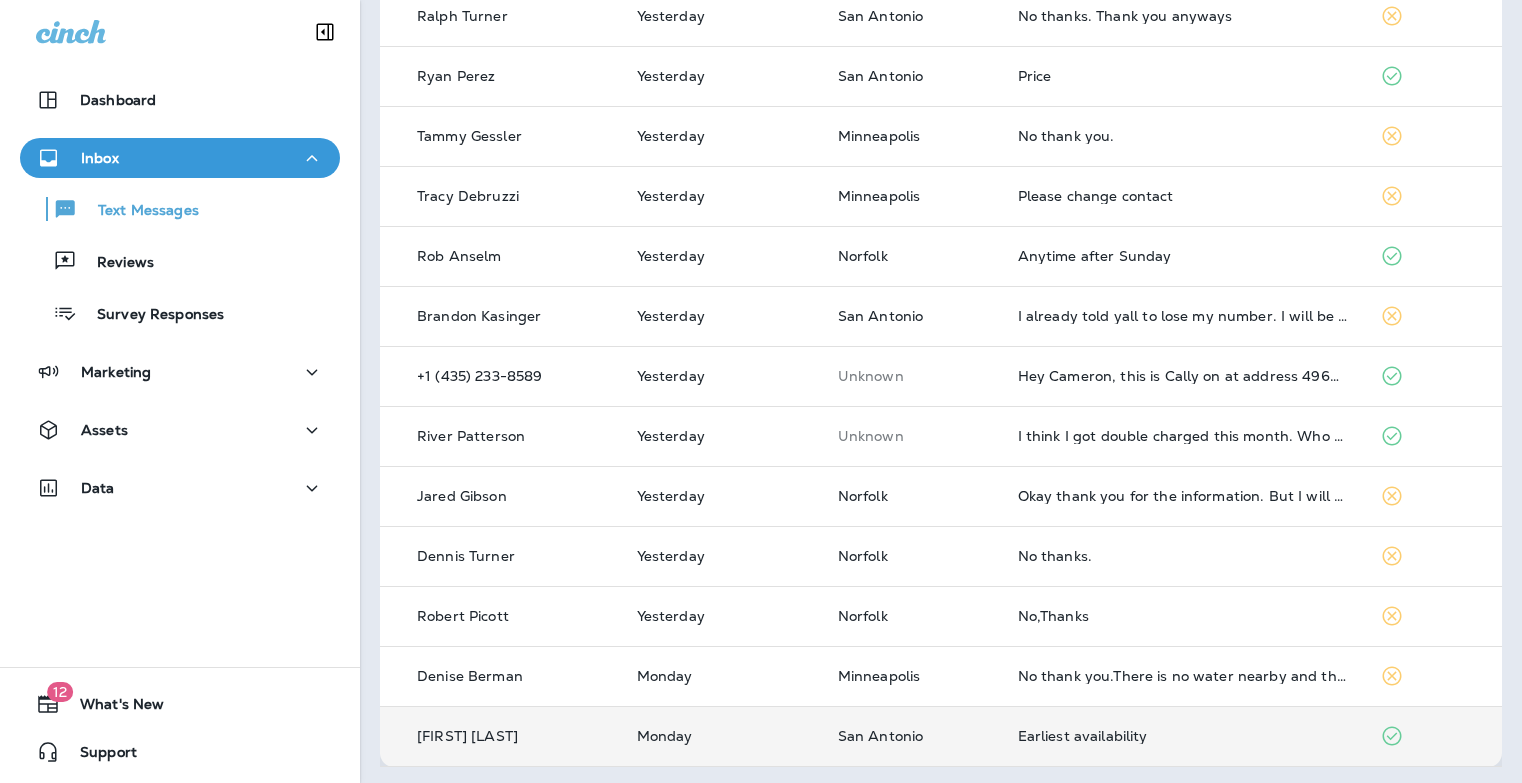 click on "Earliest availability" at bounding box center (1183, 736) 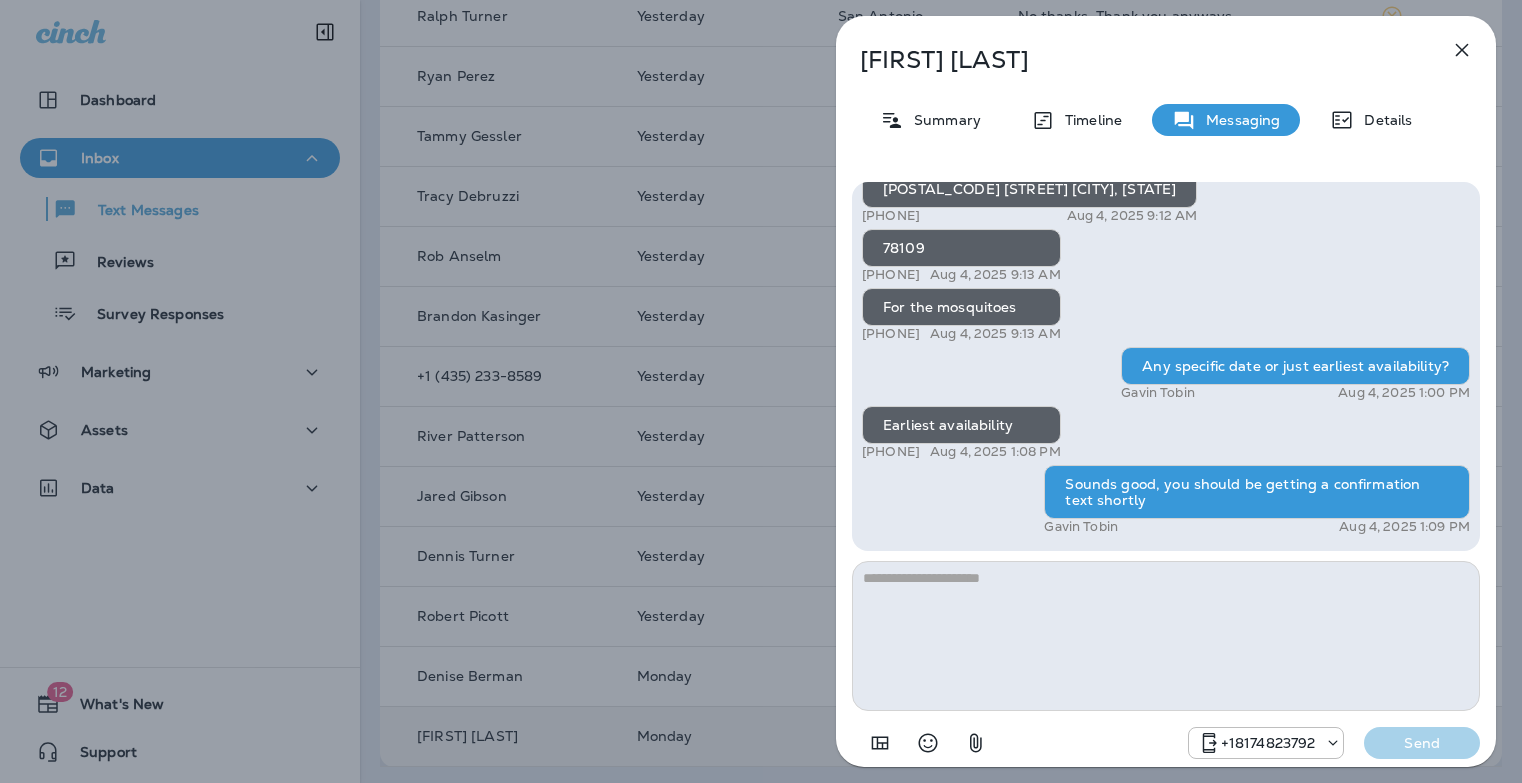click 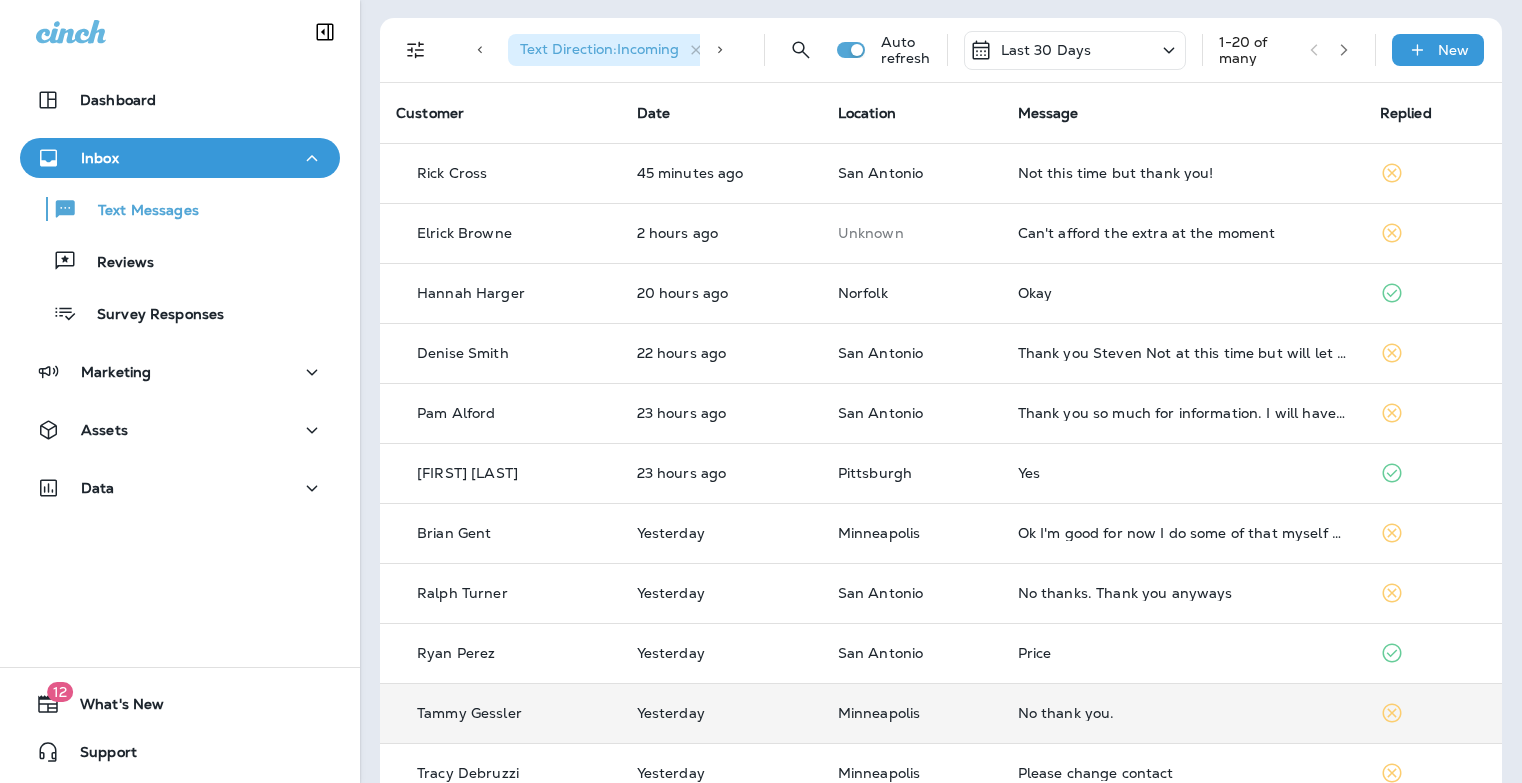 scroll, scrollTop: 0, scrollLeft: 0, axis: both 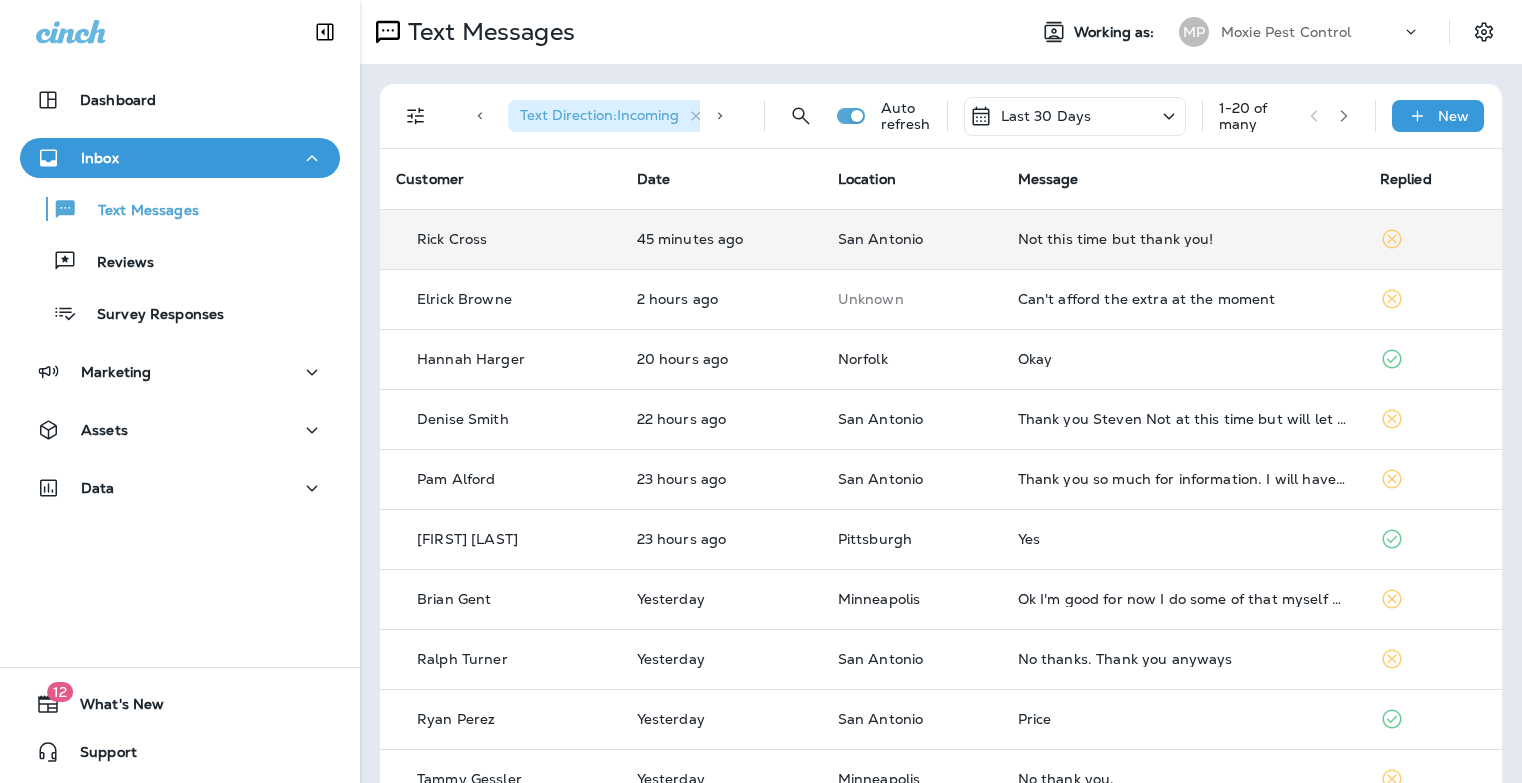 click on "Not this time but thank you!" at bounding box center [1183, 239] 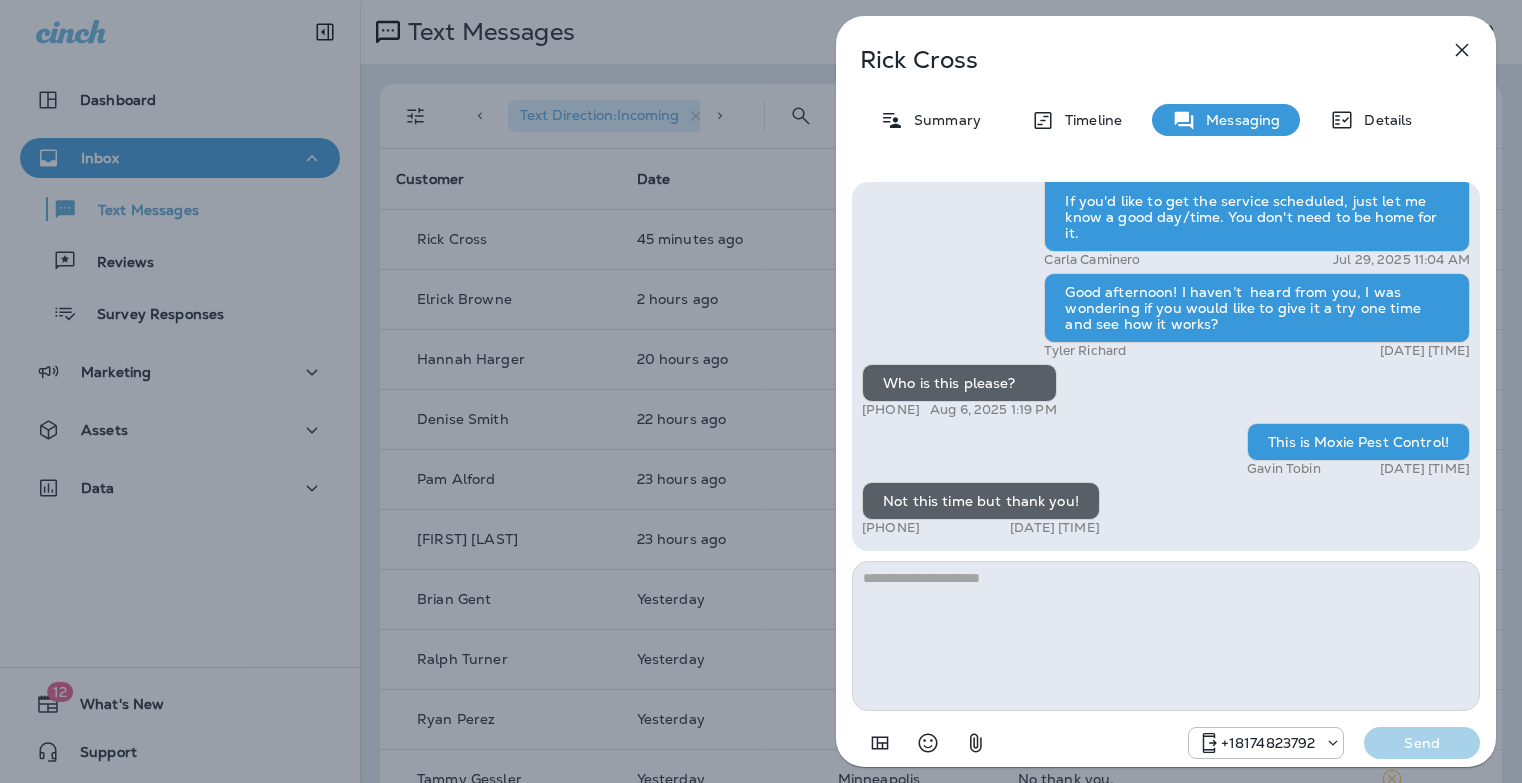 click 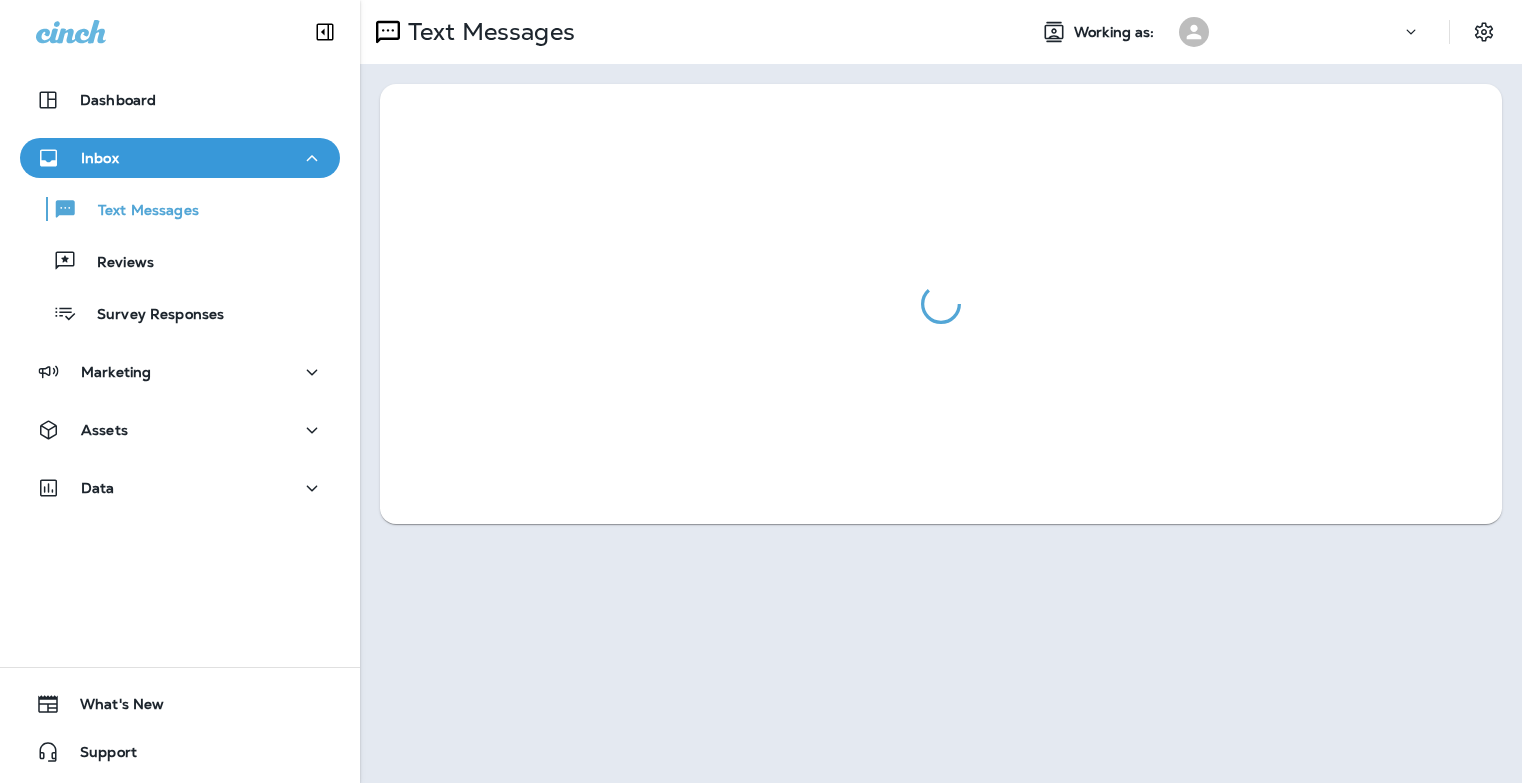 scroll, scrollTop: 0, scrollLeft: 0, axis: both 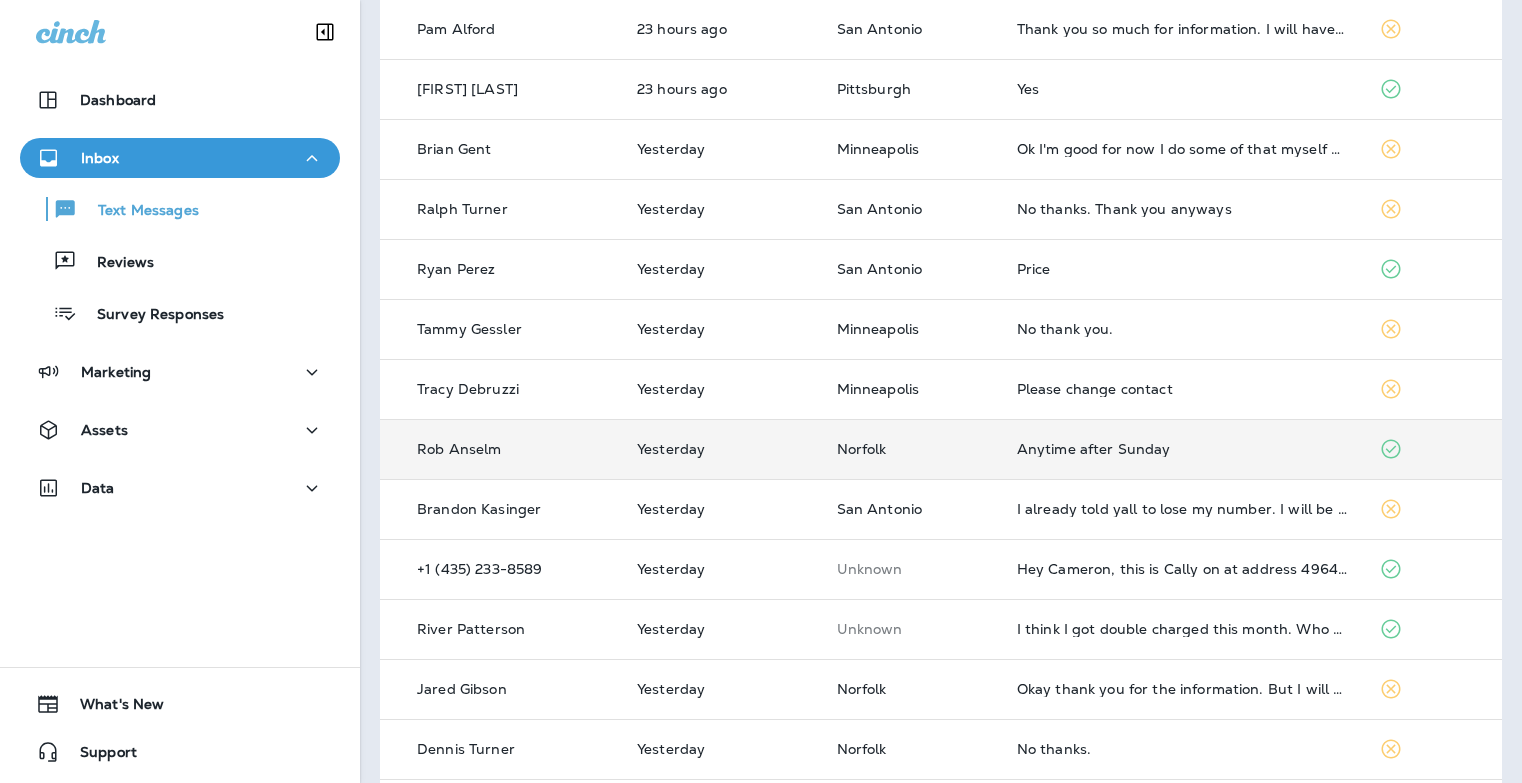 click on "Anytime after Sunday" at bounding box center [1182, 449] 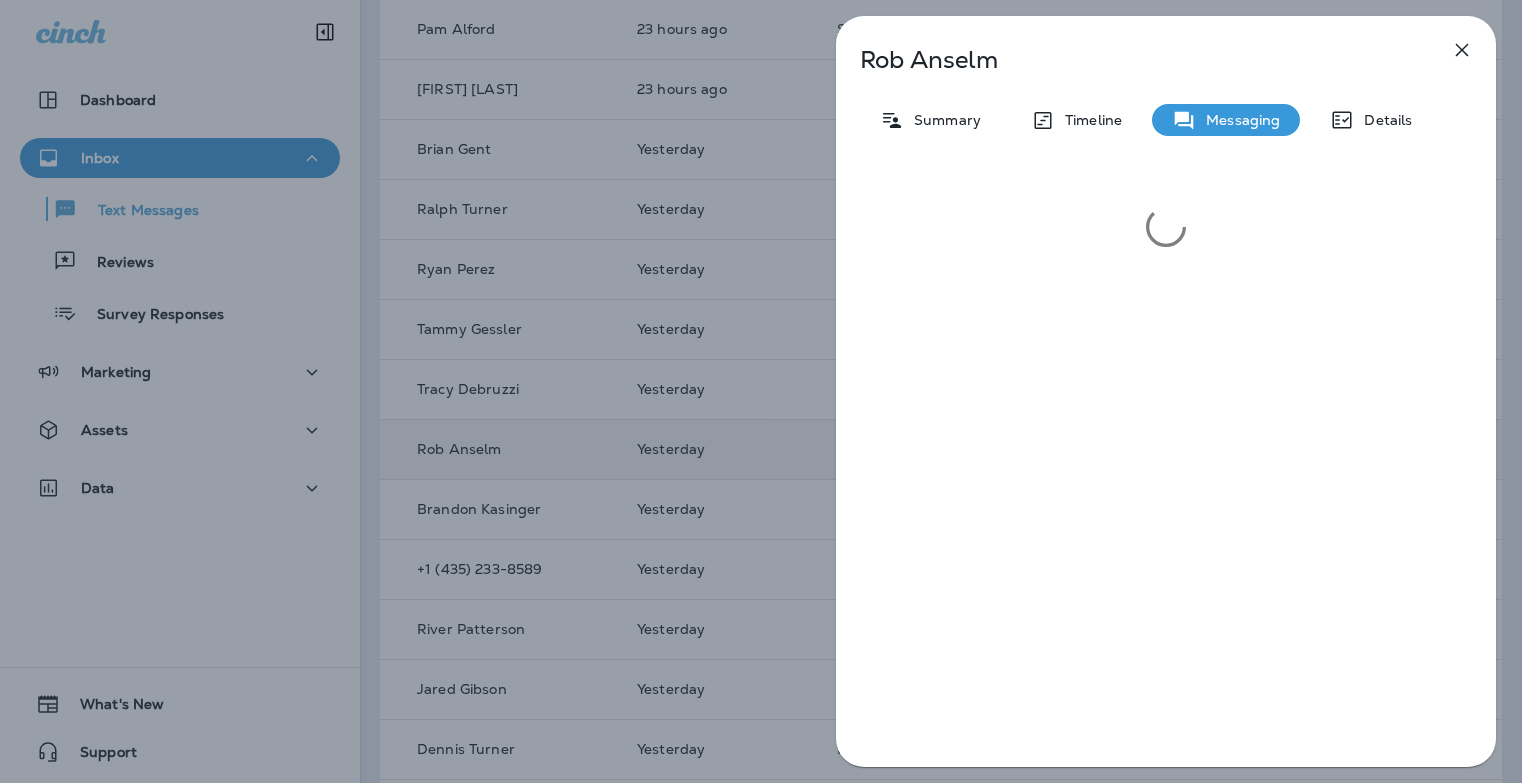 click at bounding box center [1166, 472] 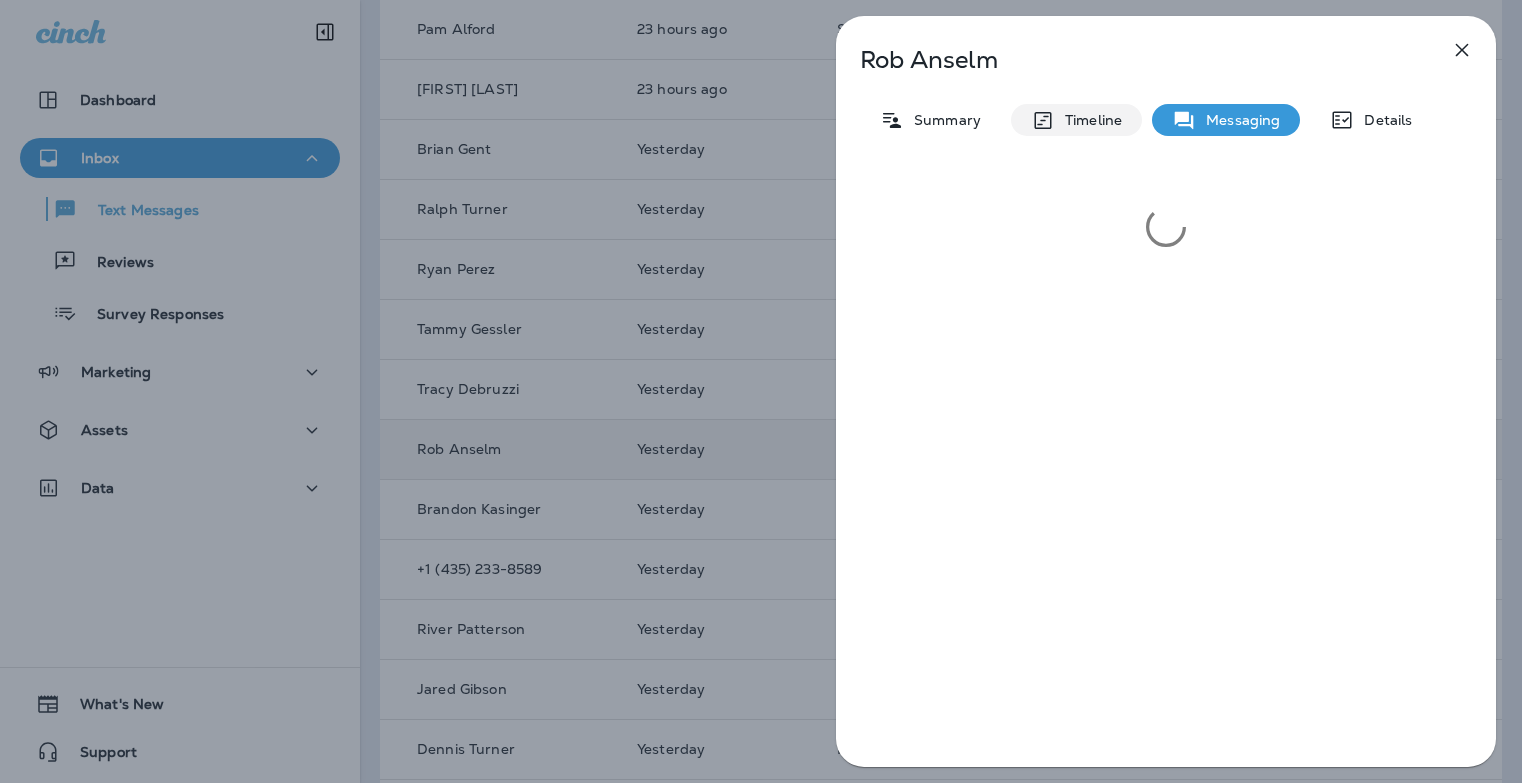 click on "Timeline" at bounding box center [1088, 120] 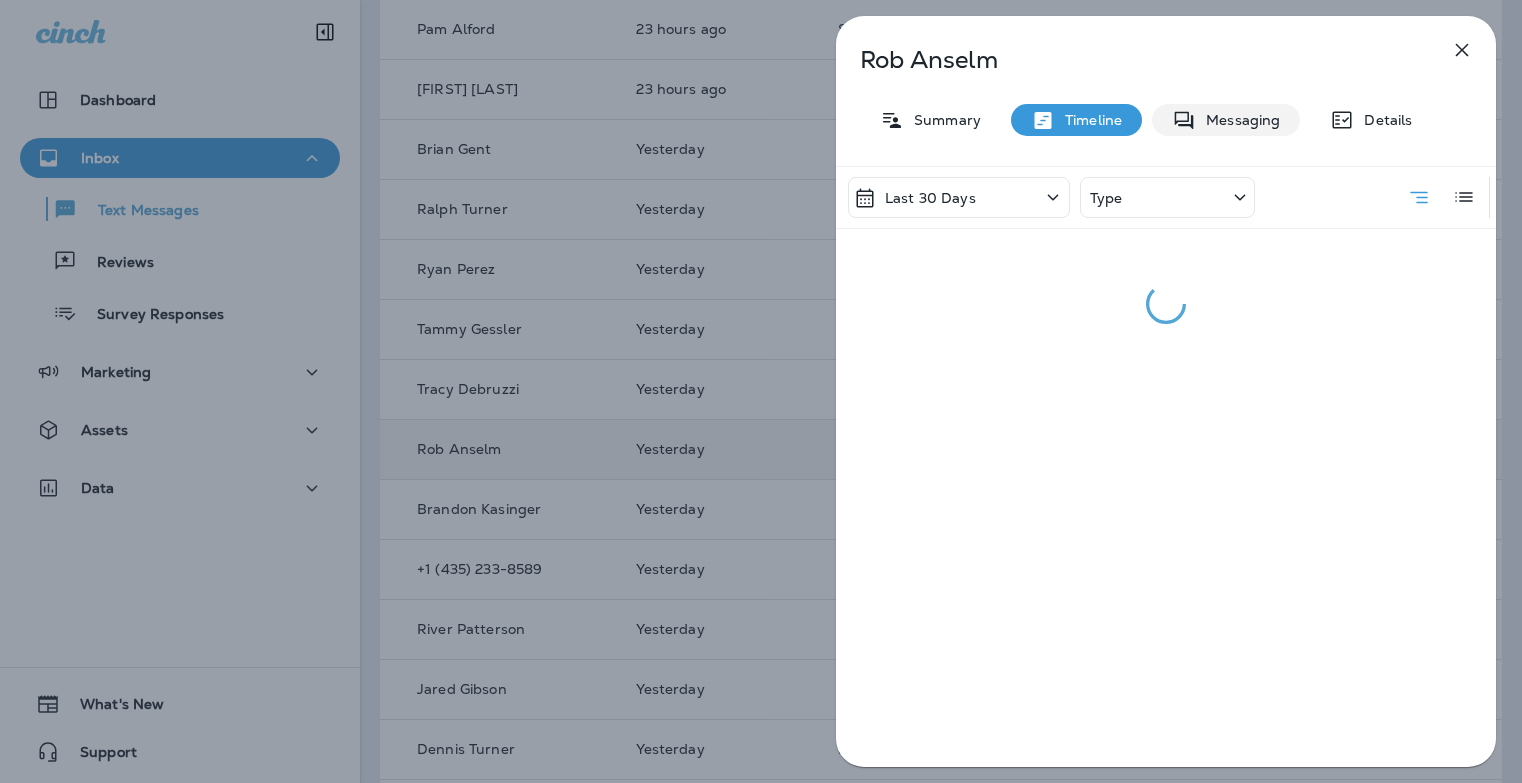 click on "Messaging" at bounding box center (1238, 120) 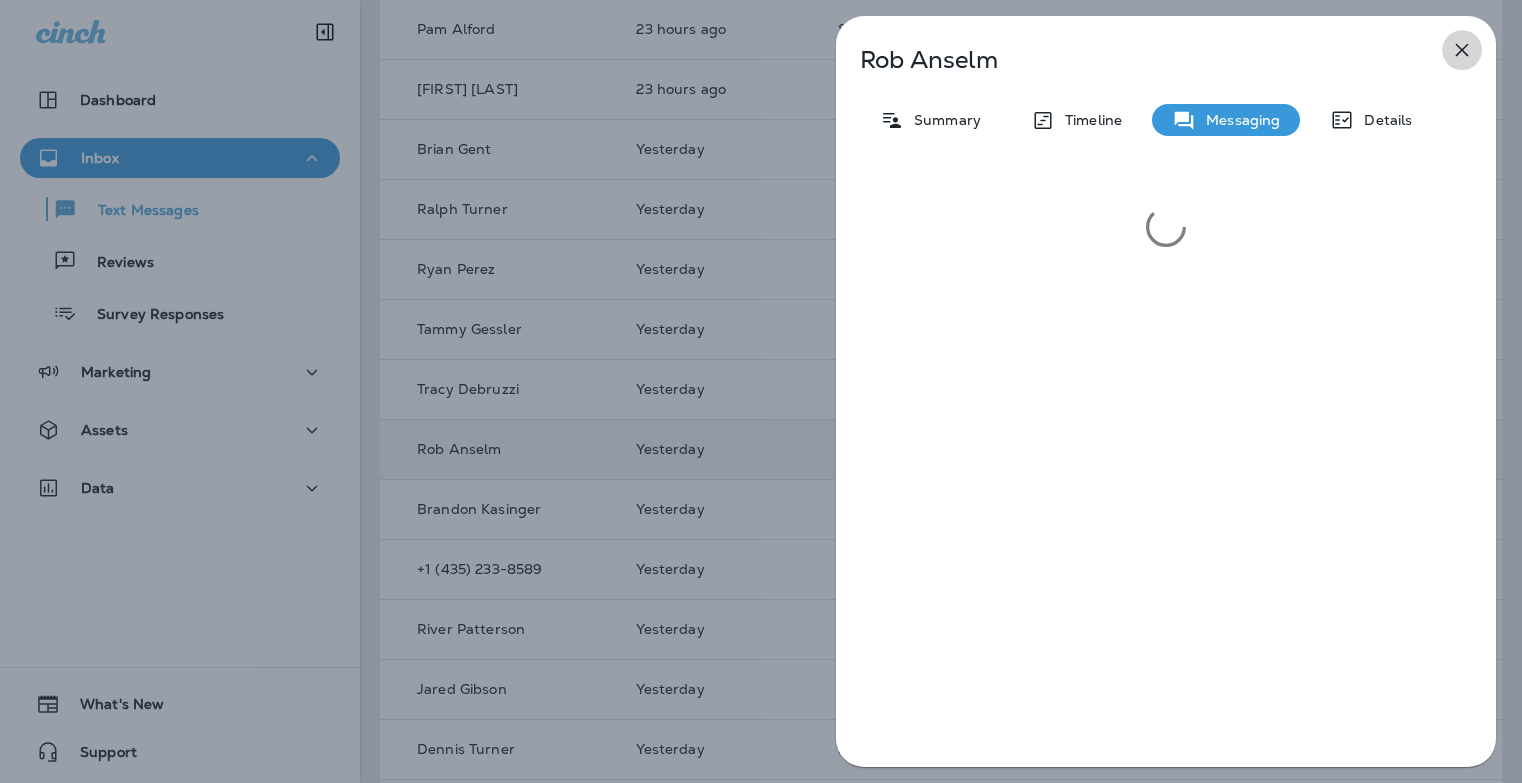 click 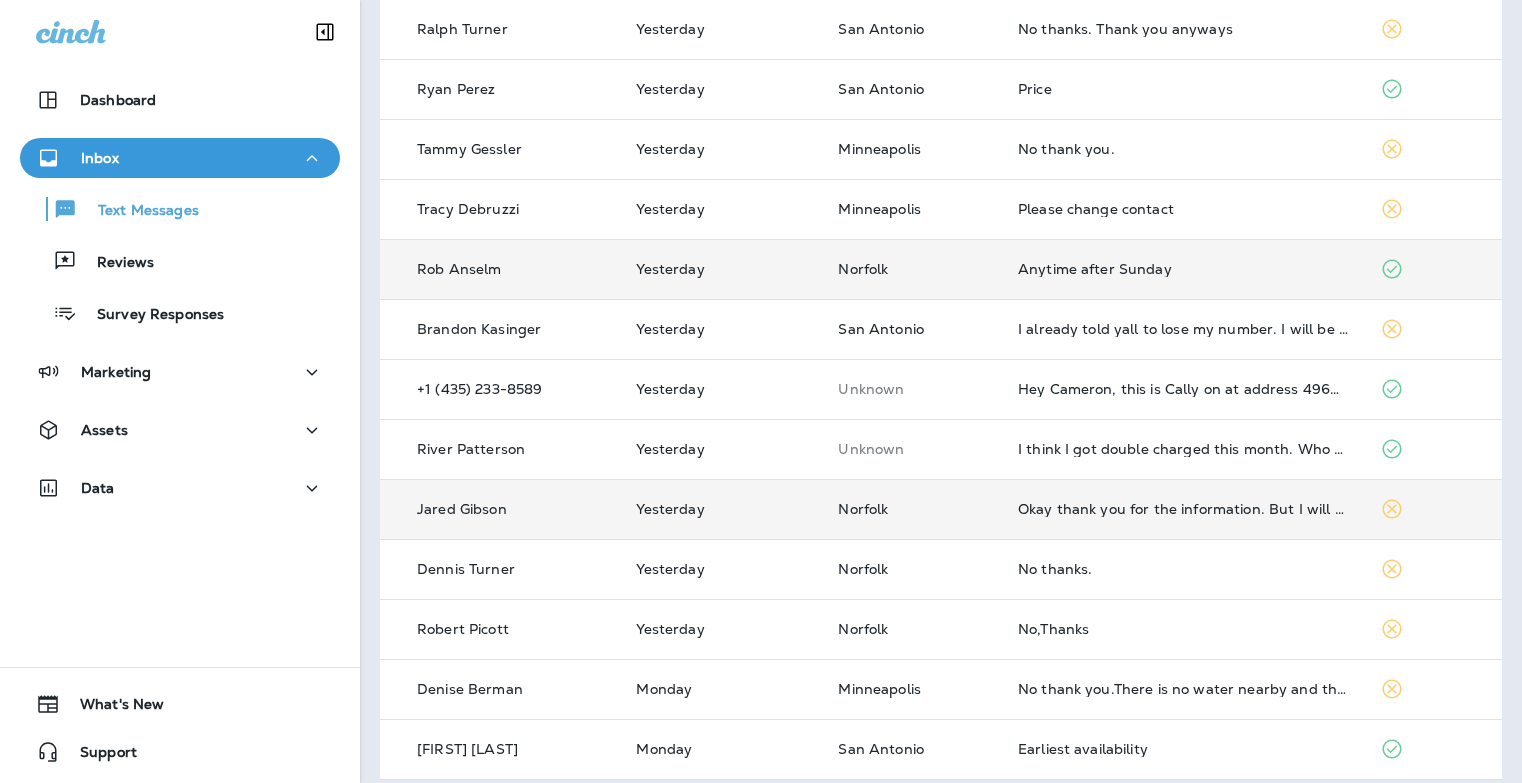 scroll, scrollTop: 647, scrollLeft: 0, axis: vertical 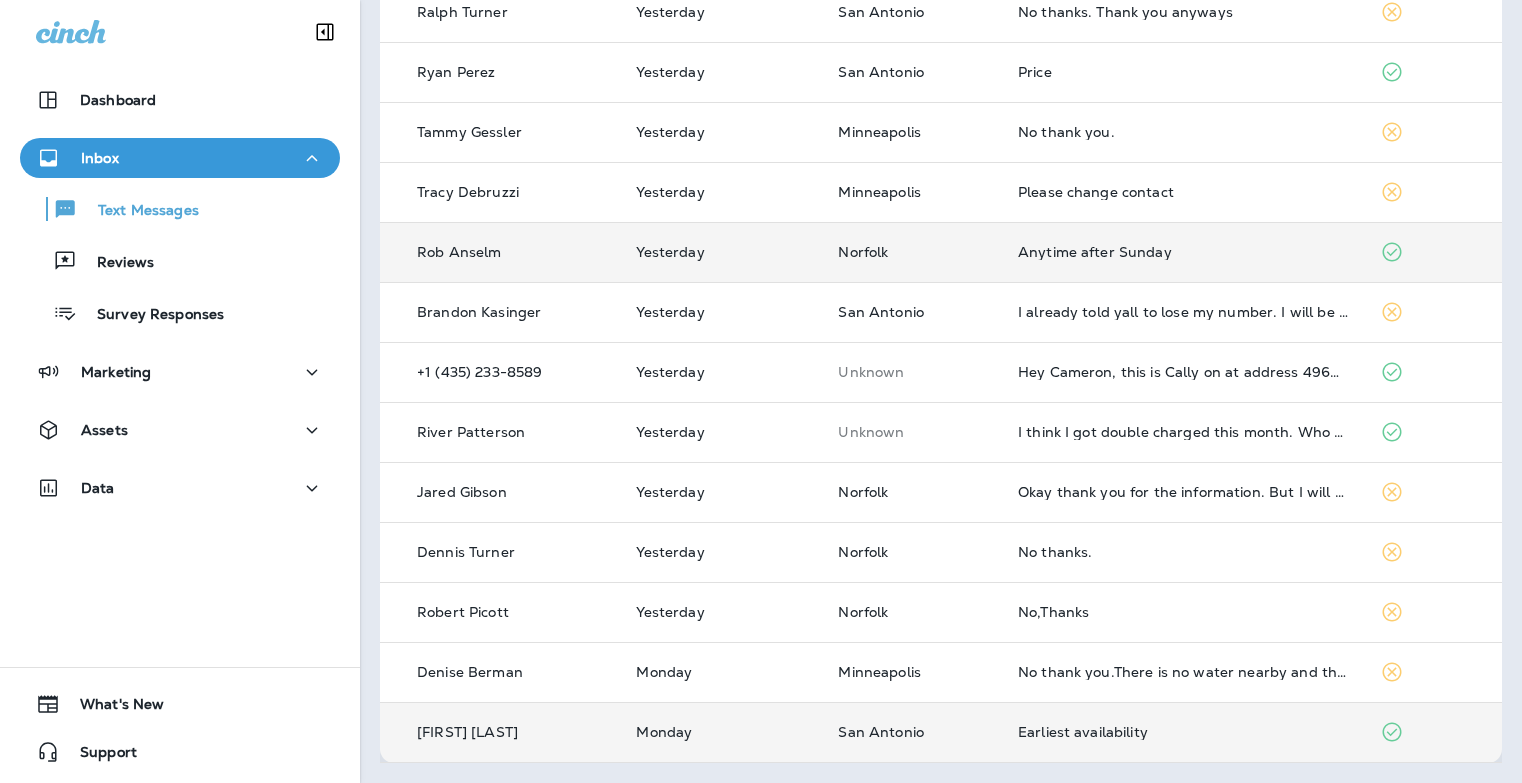 click on "Earliest availability" at bounding box center (1183, 732) 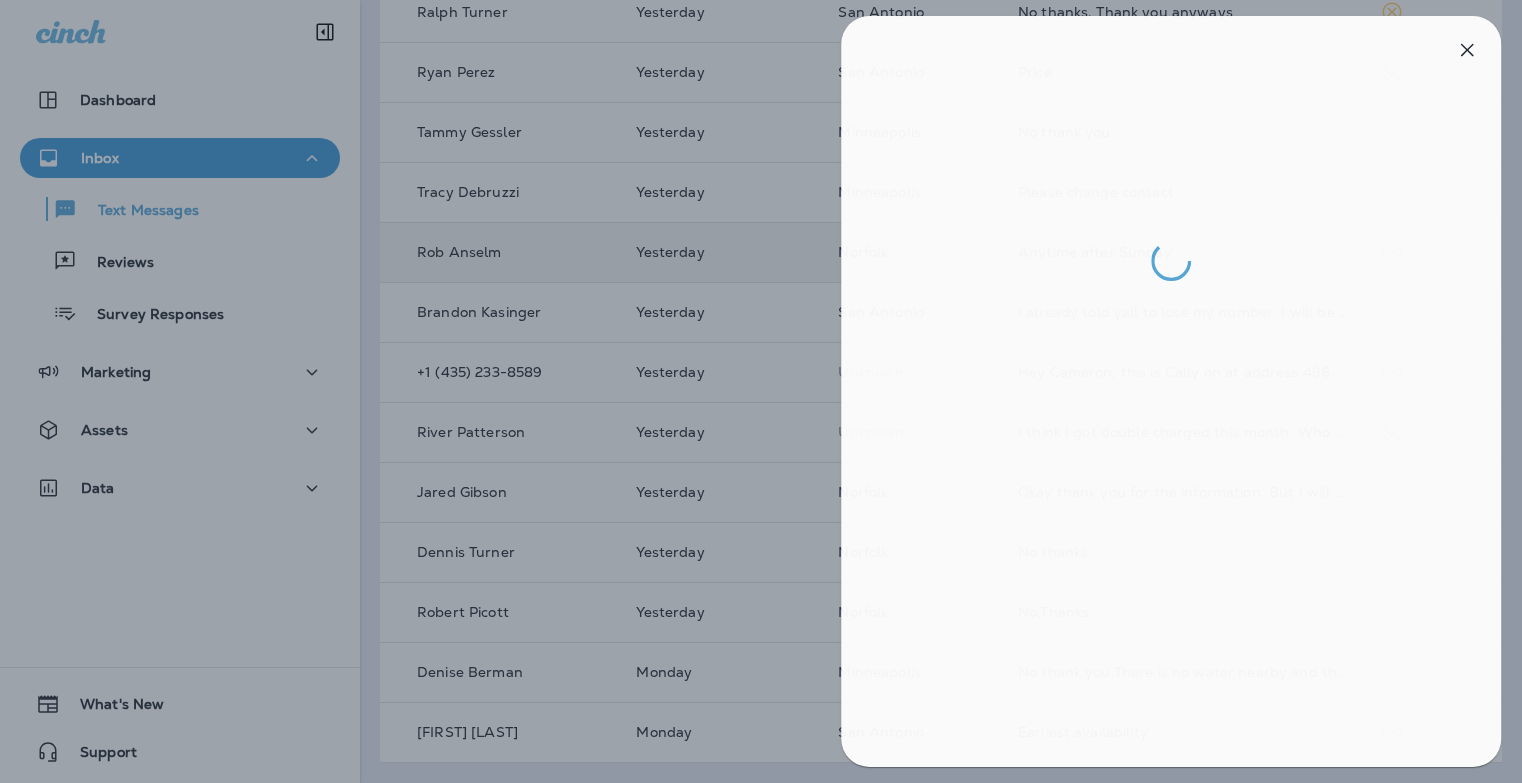 click at bounding box center (766, 391) 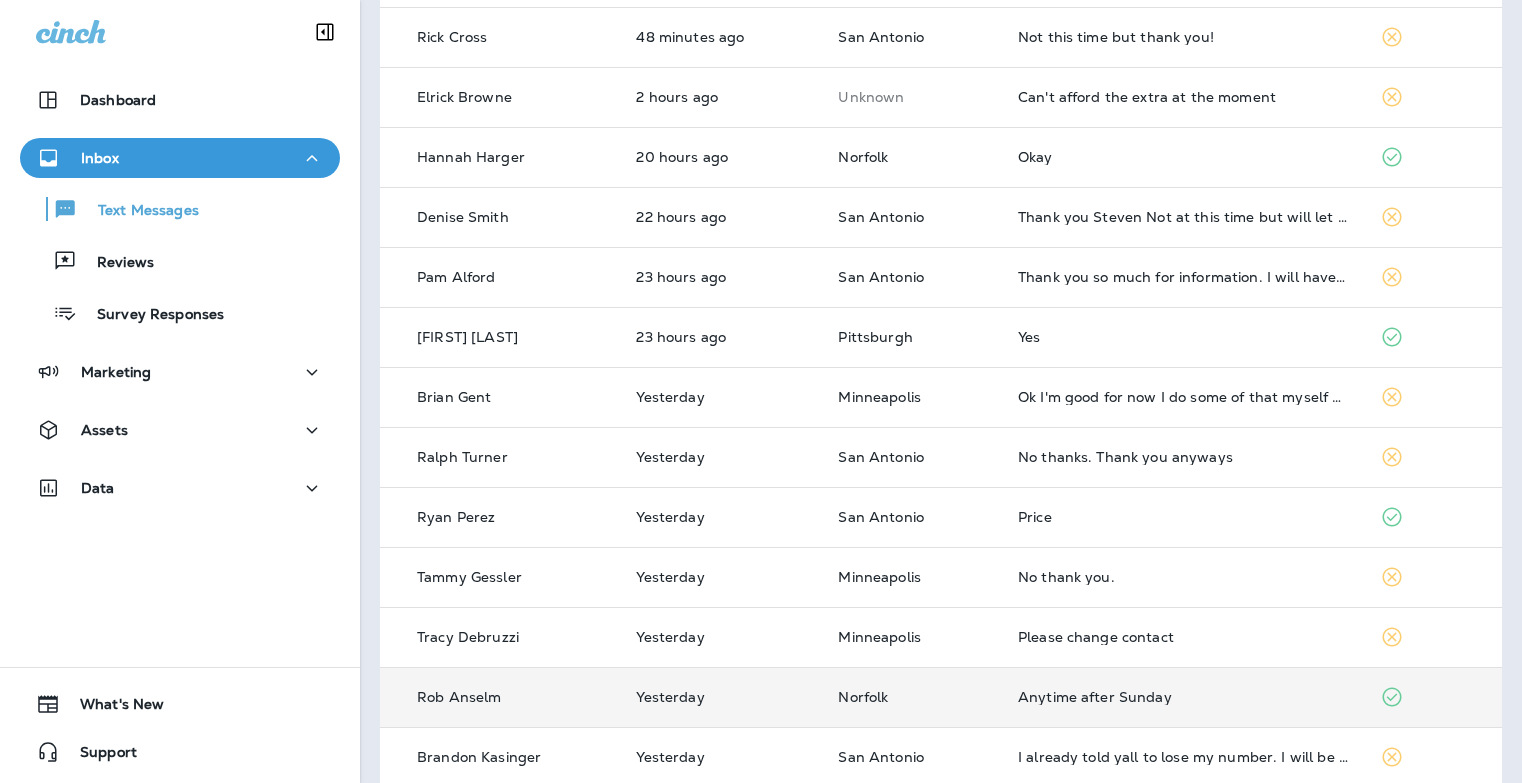 scroll, scrollTop: 0, scrollLeft: 0, axis: both 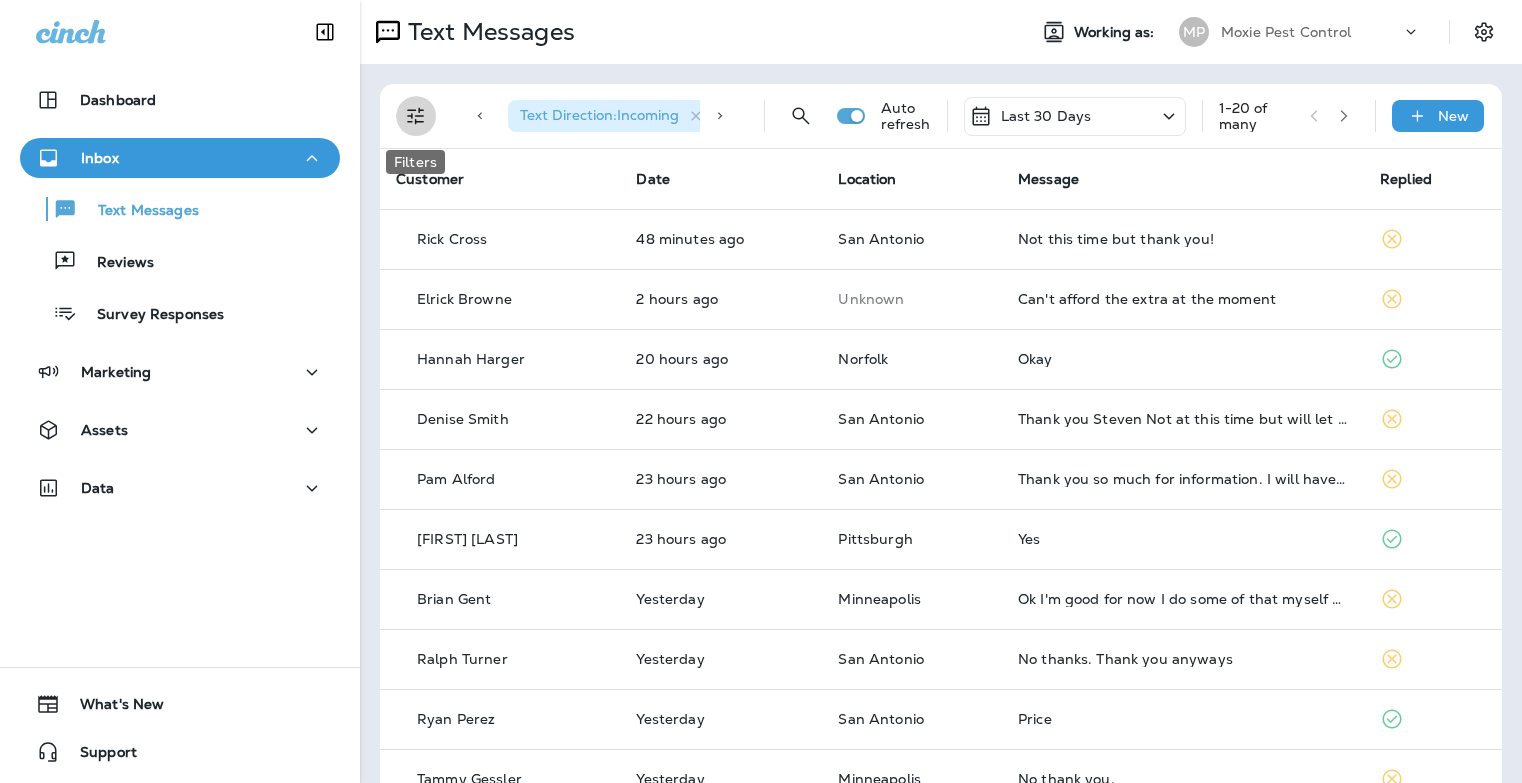 click 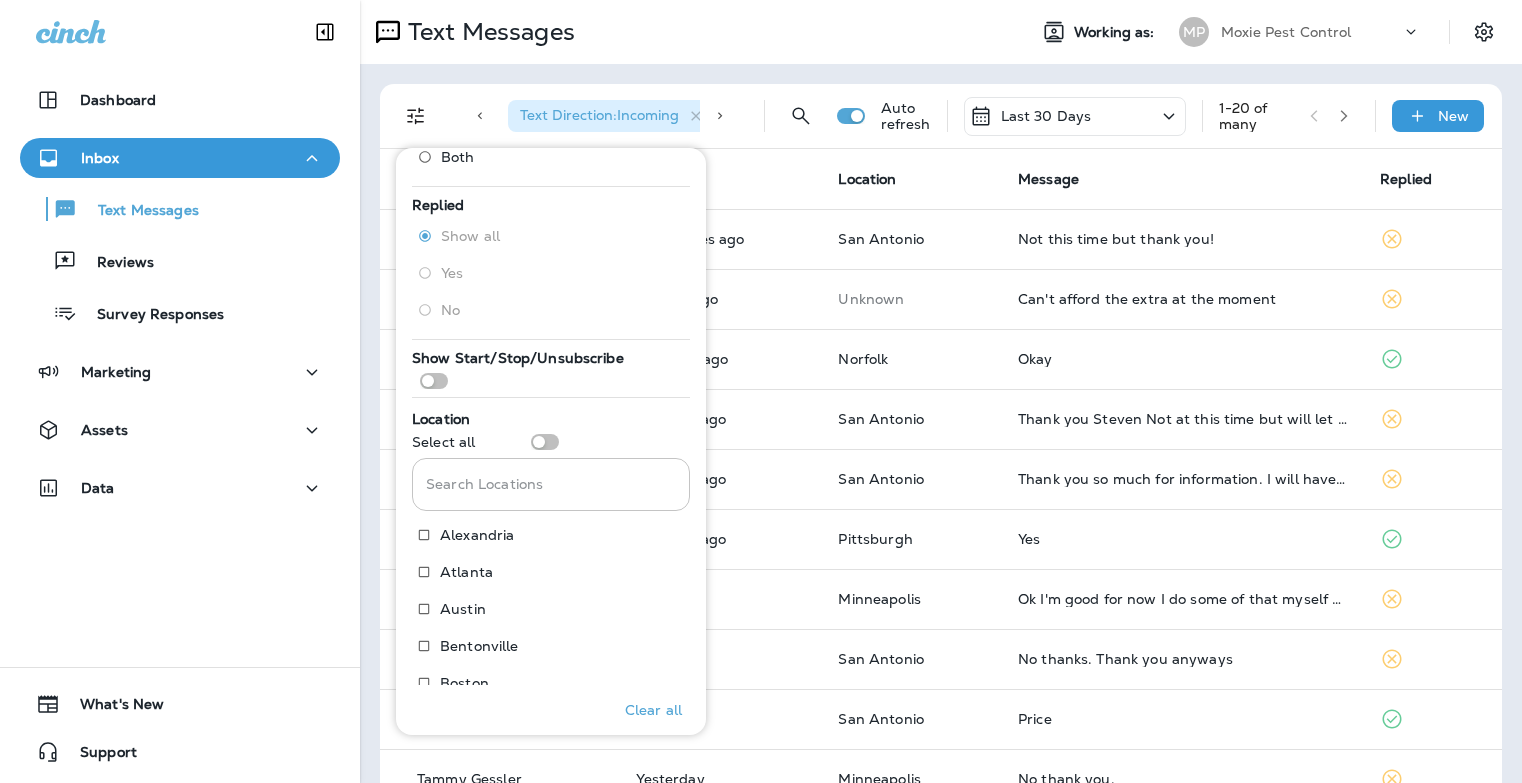 scroll, scrollTop: 144, scrollLeft: 0, axis: vertical 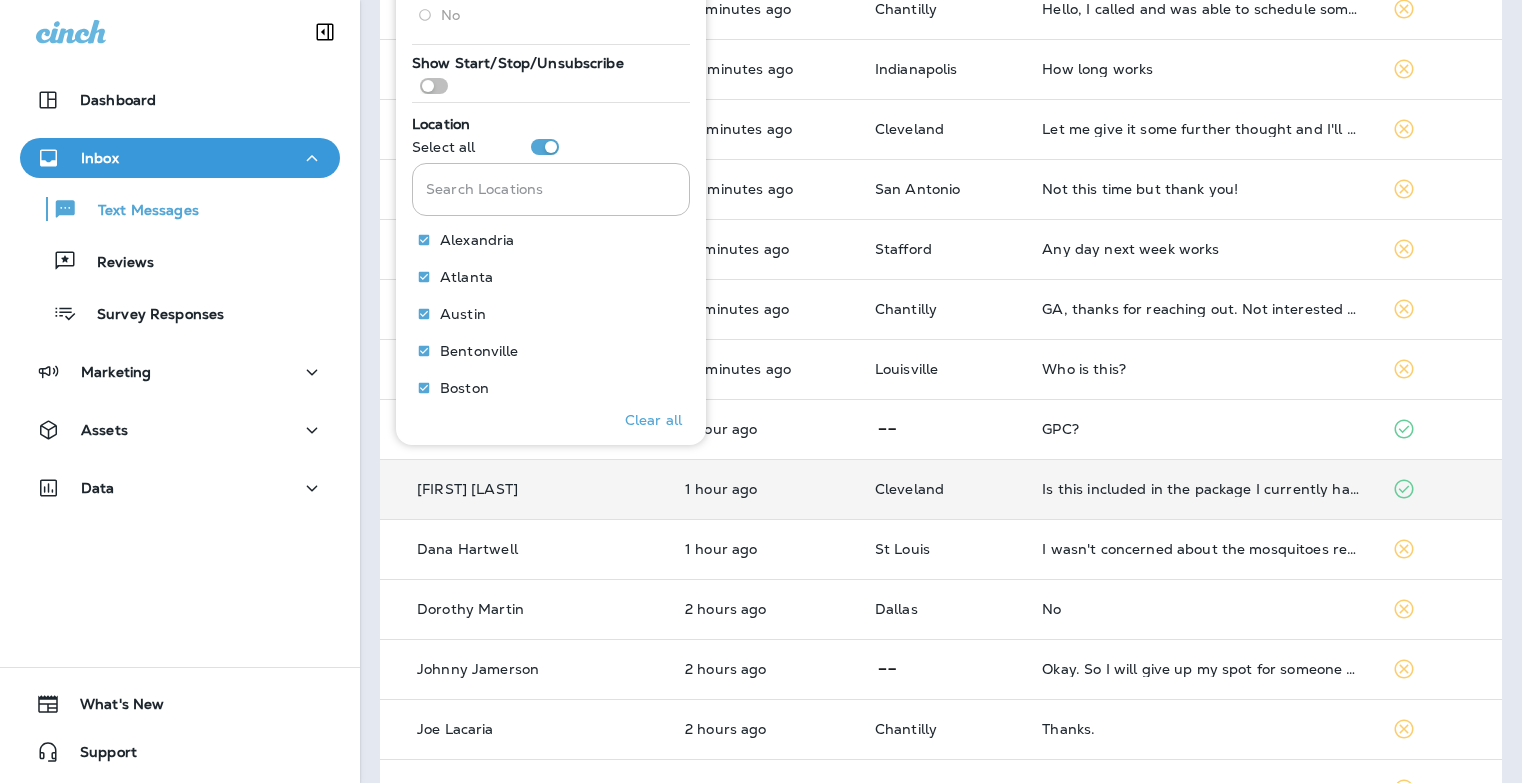 click on "Is this included in the package I currently have?" at bounding box center [1201, 489] 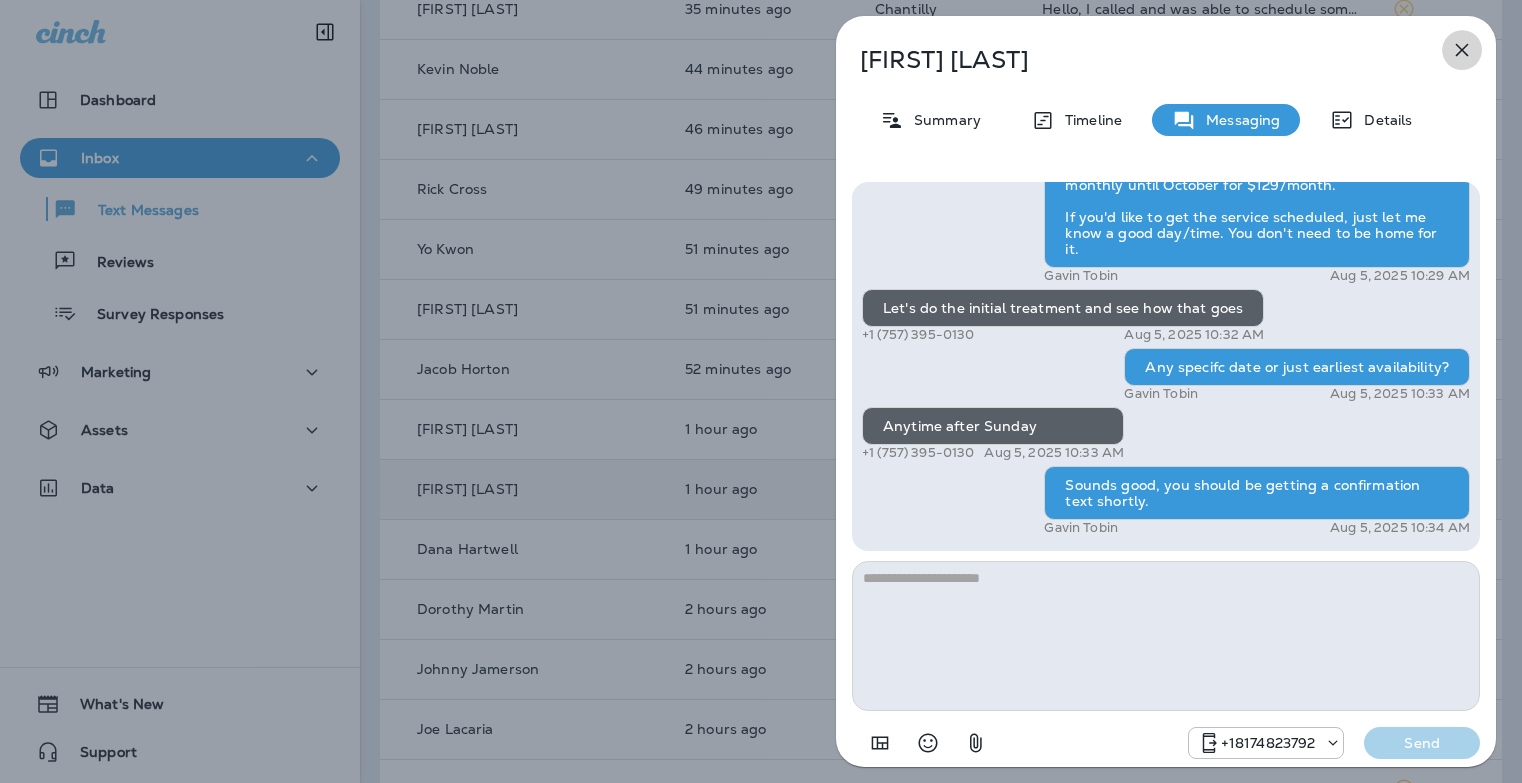click 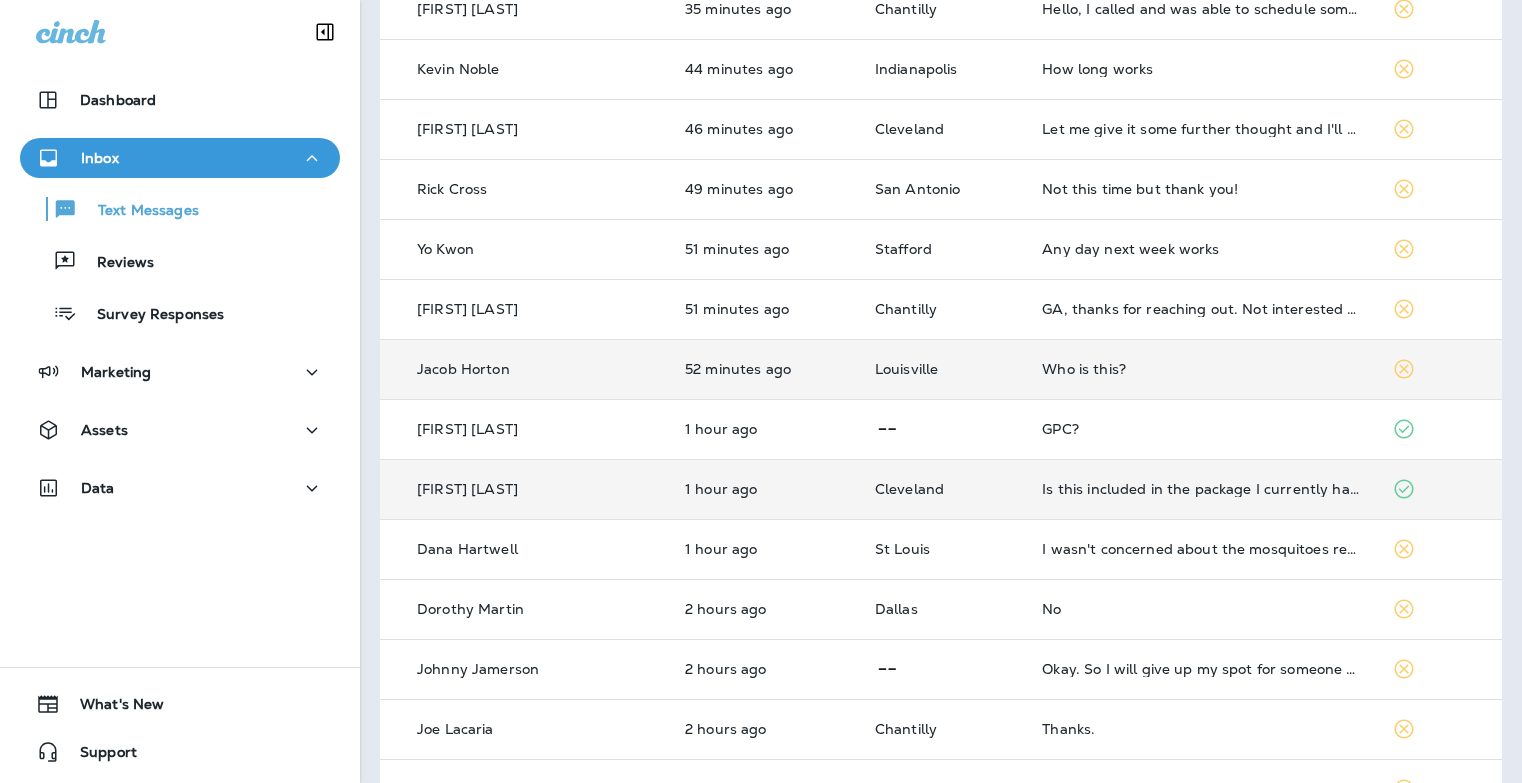 click on "Who is this?" at bounding box center [1201, 369] 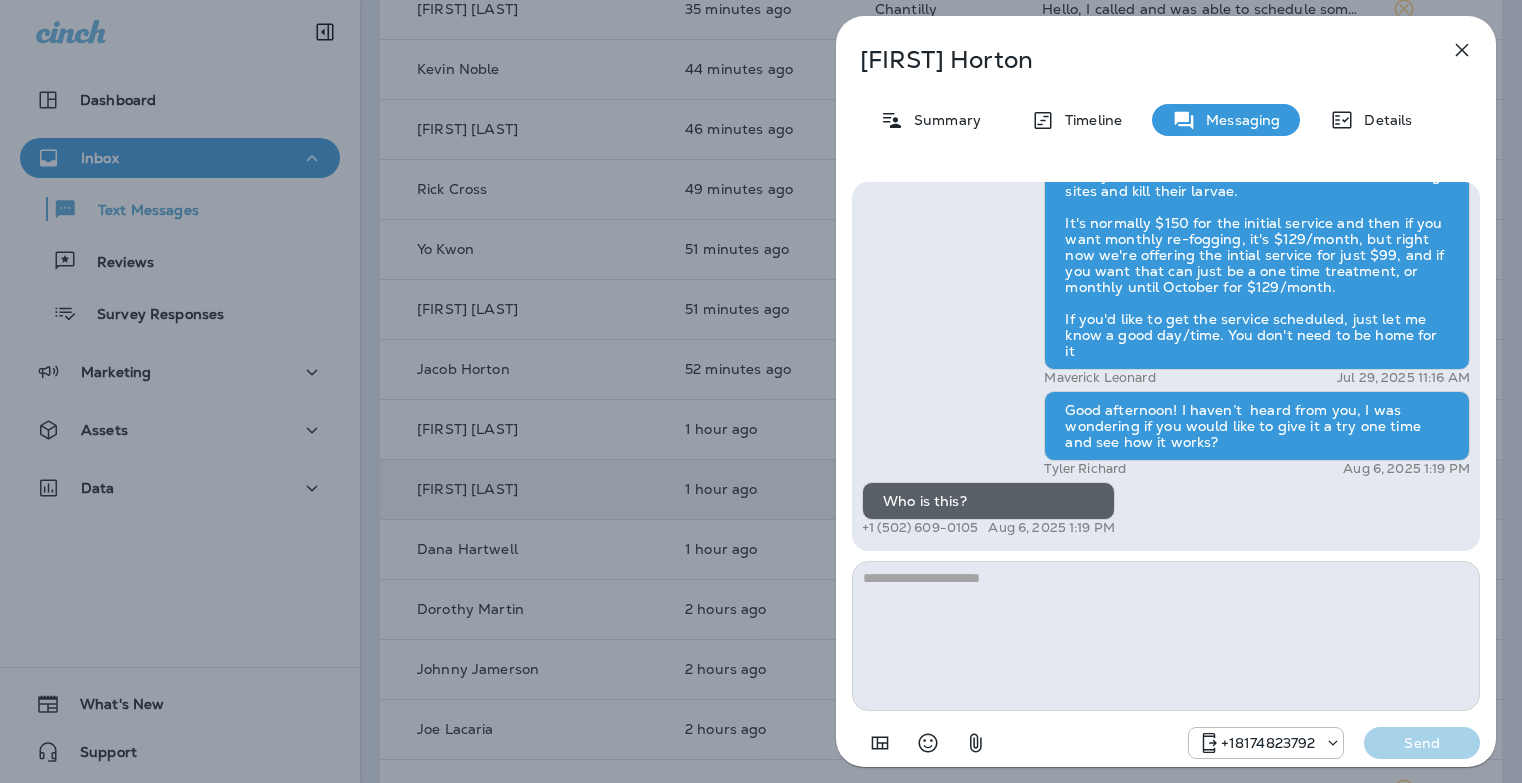 click at bounding box center [1166, 636] 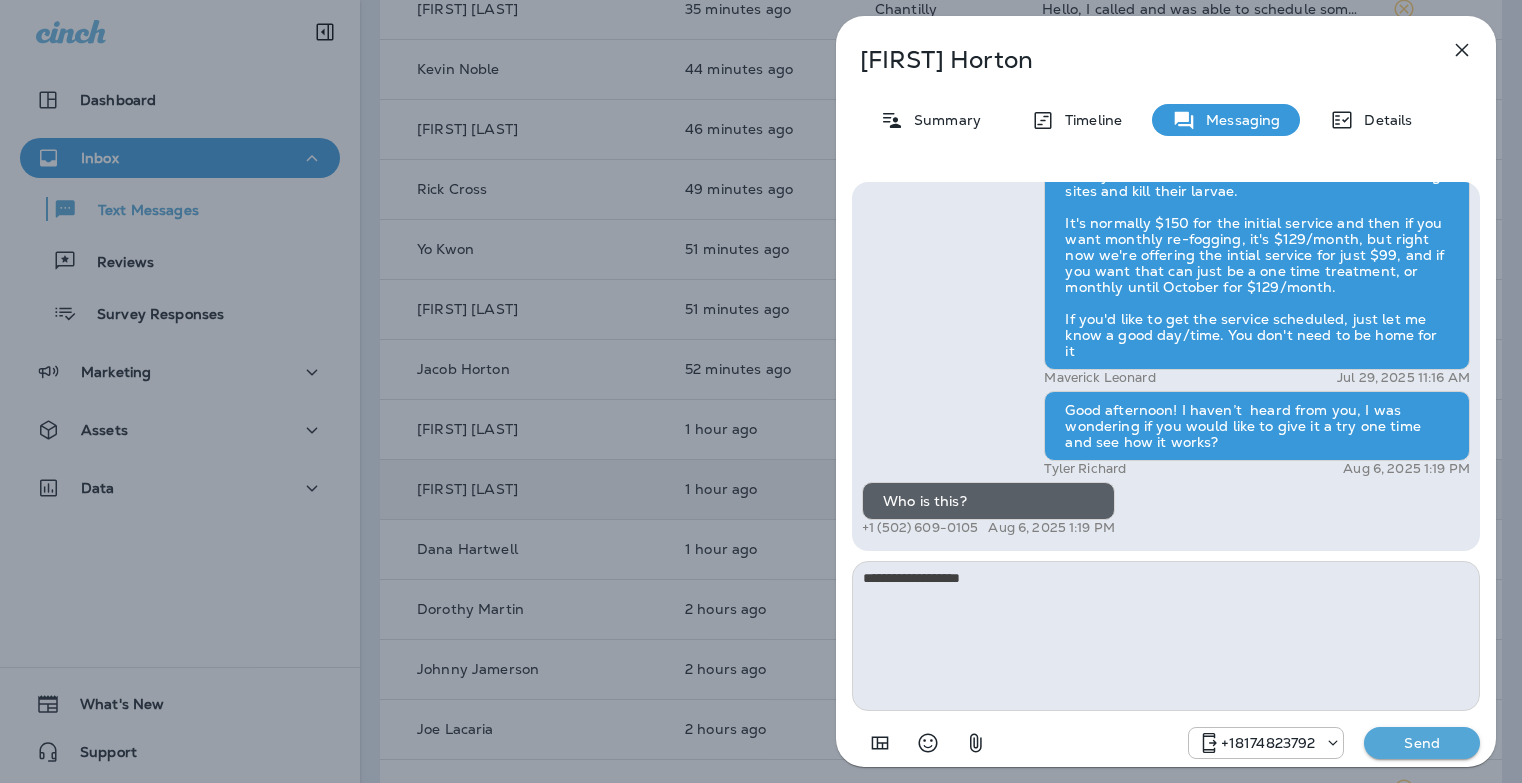 type on "**********" 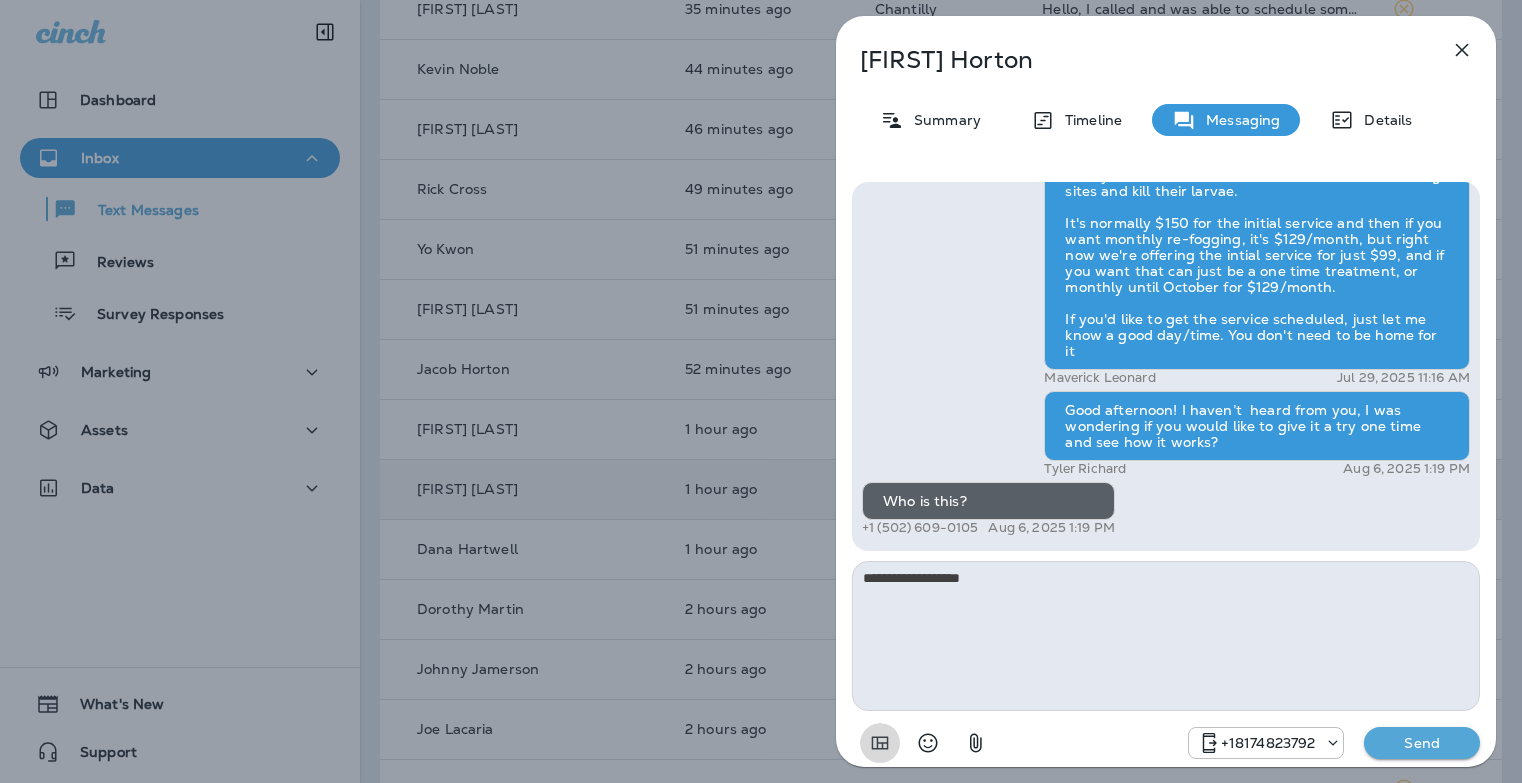 type 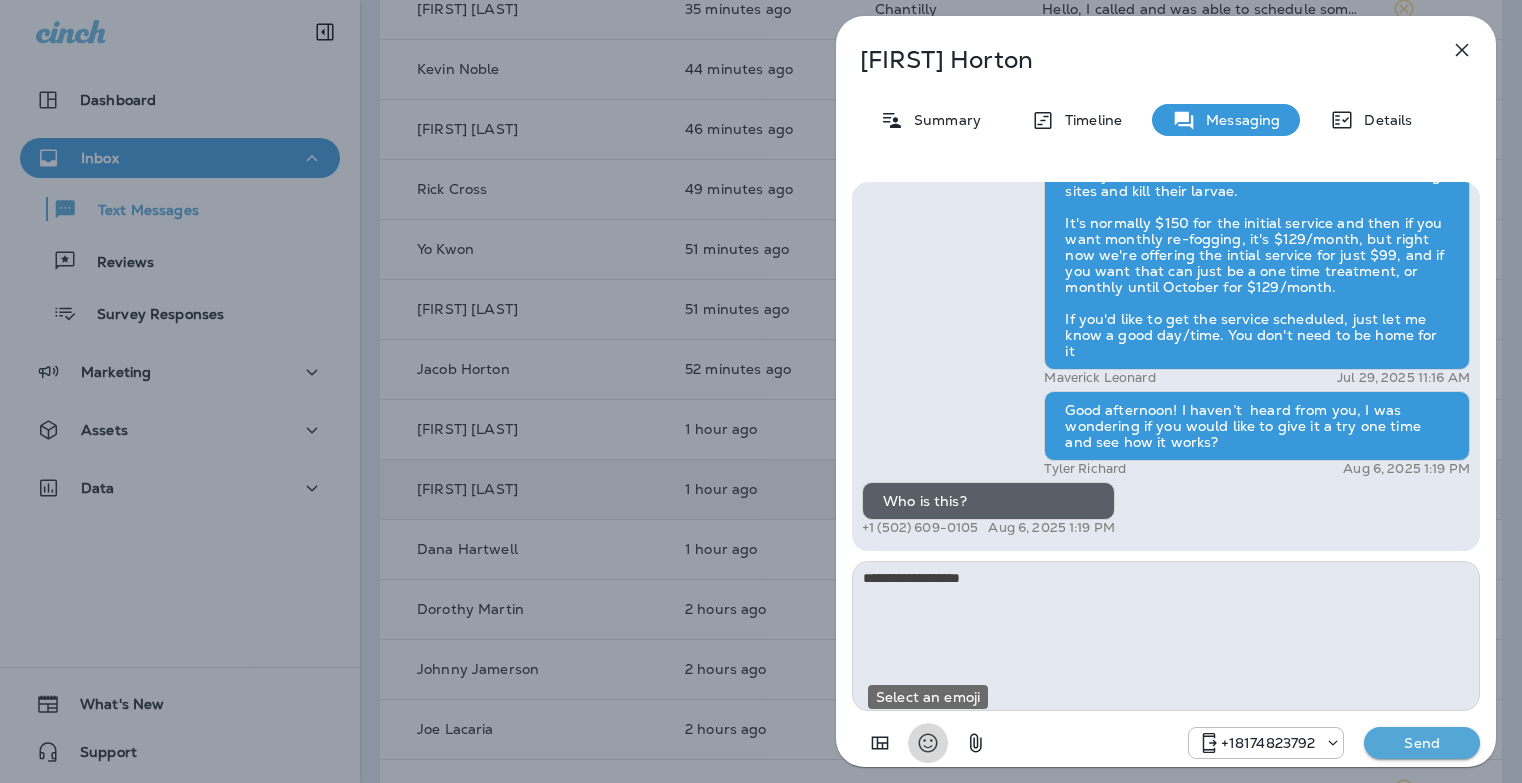 type 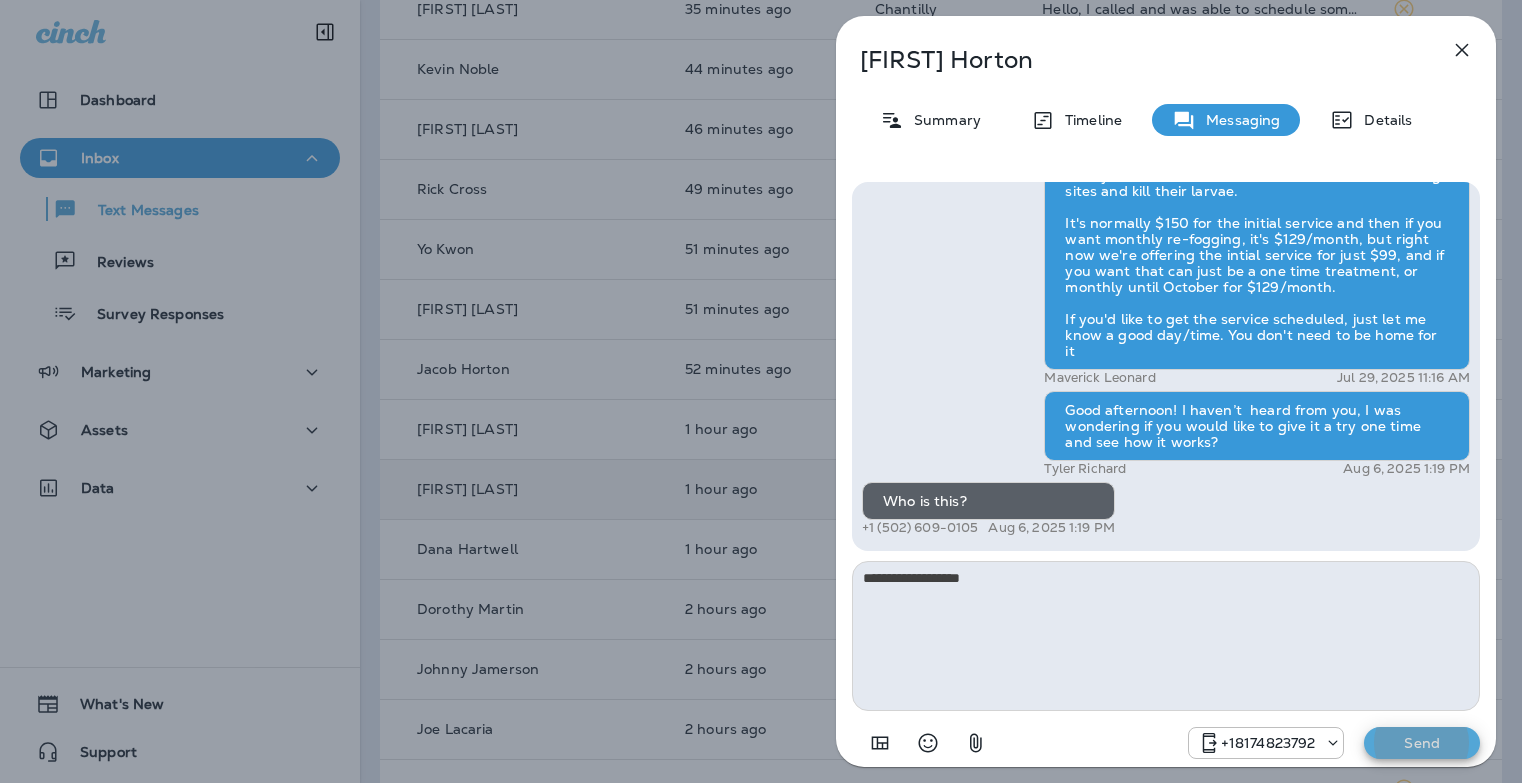 type 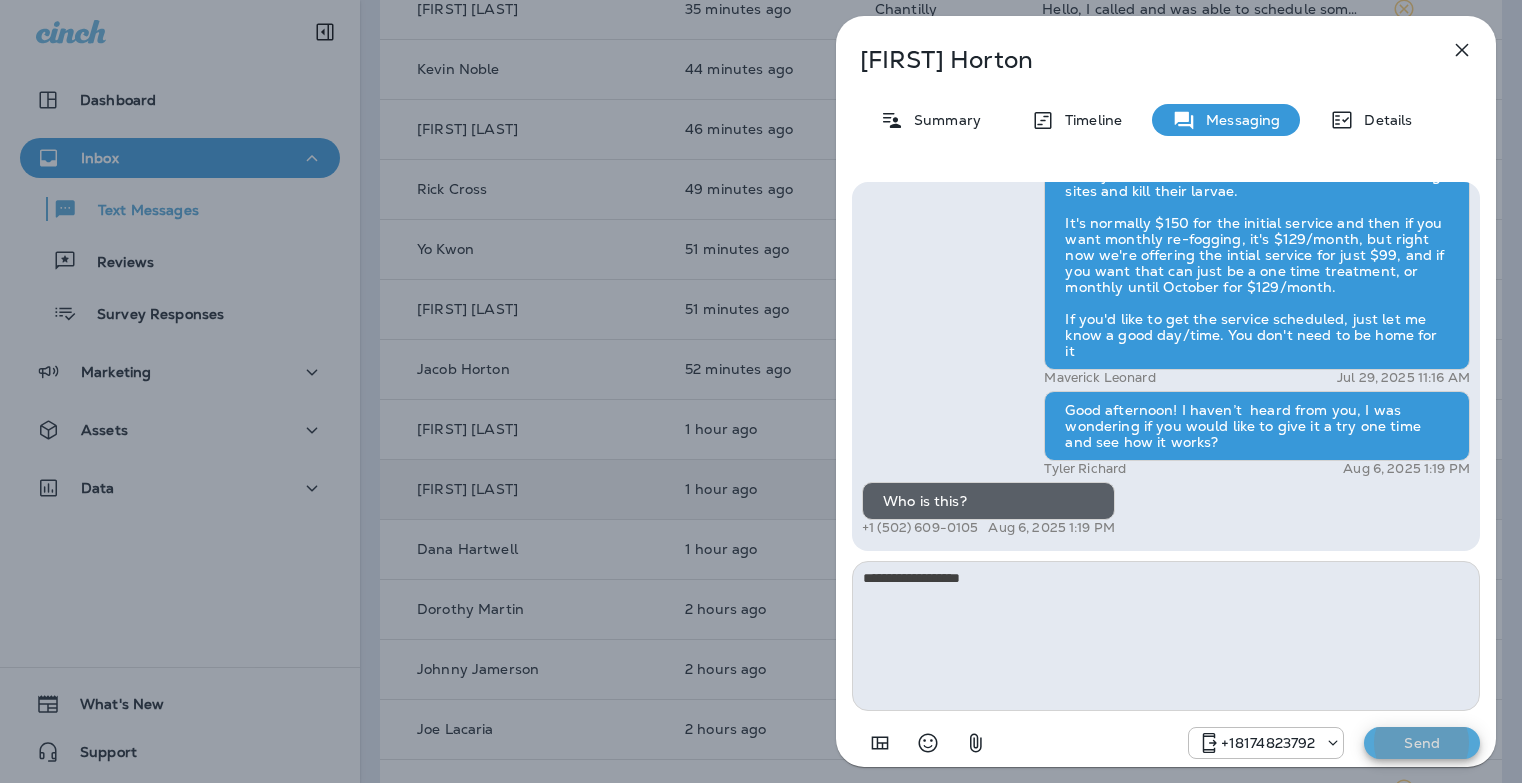 click on "Send" at bounding box center (1422, 743) 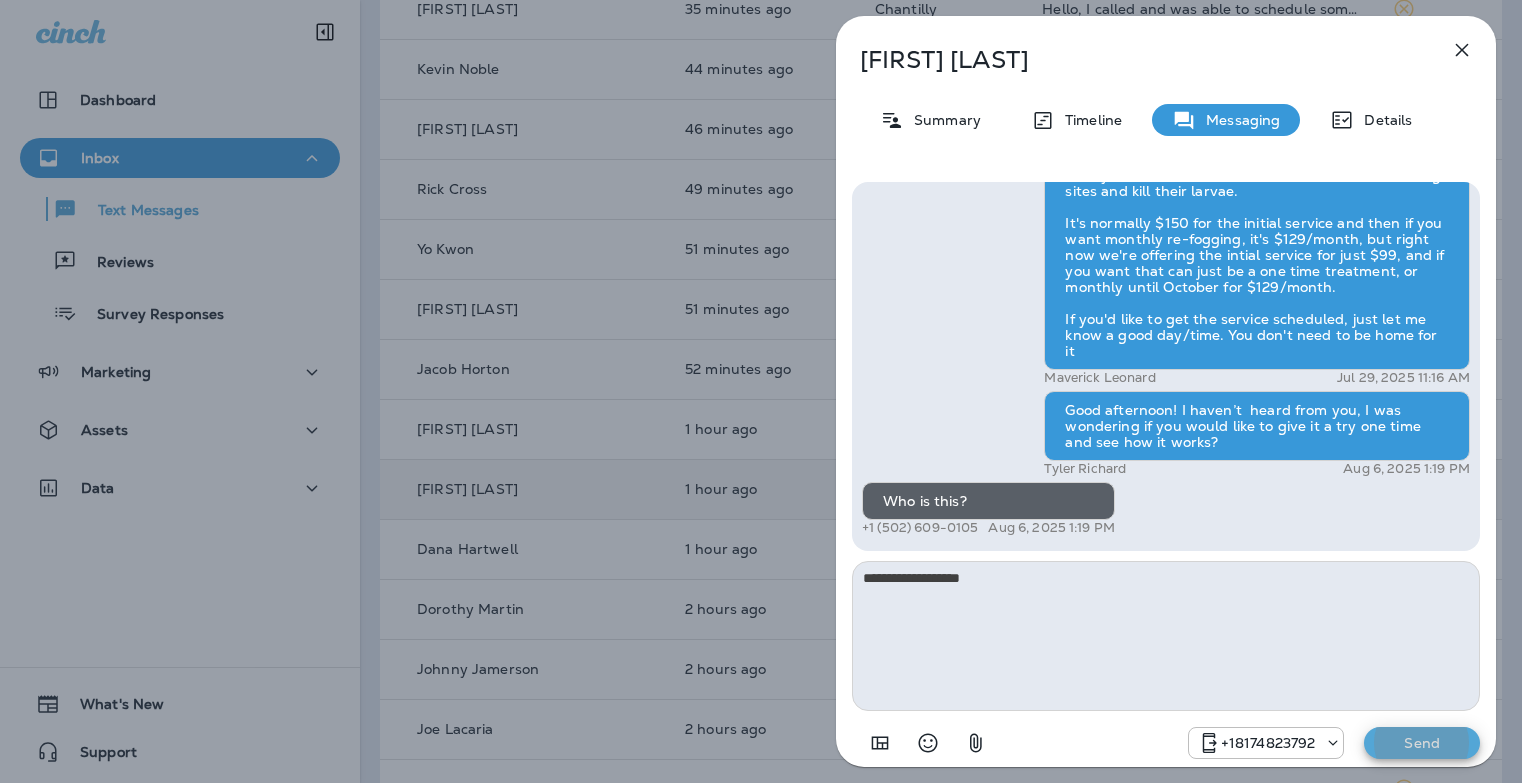 type 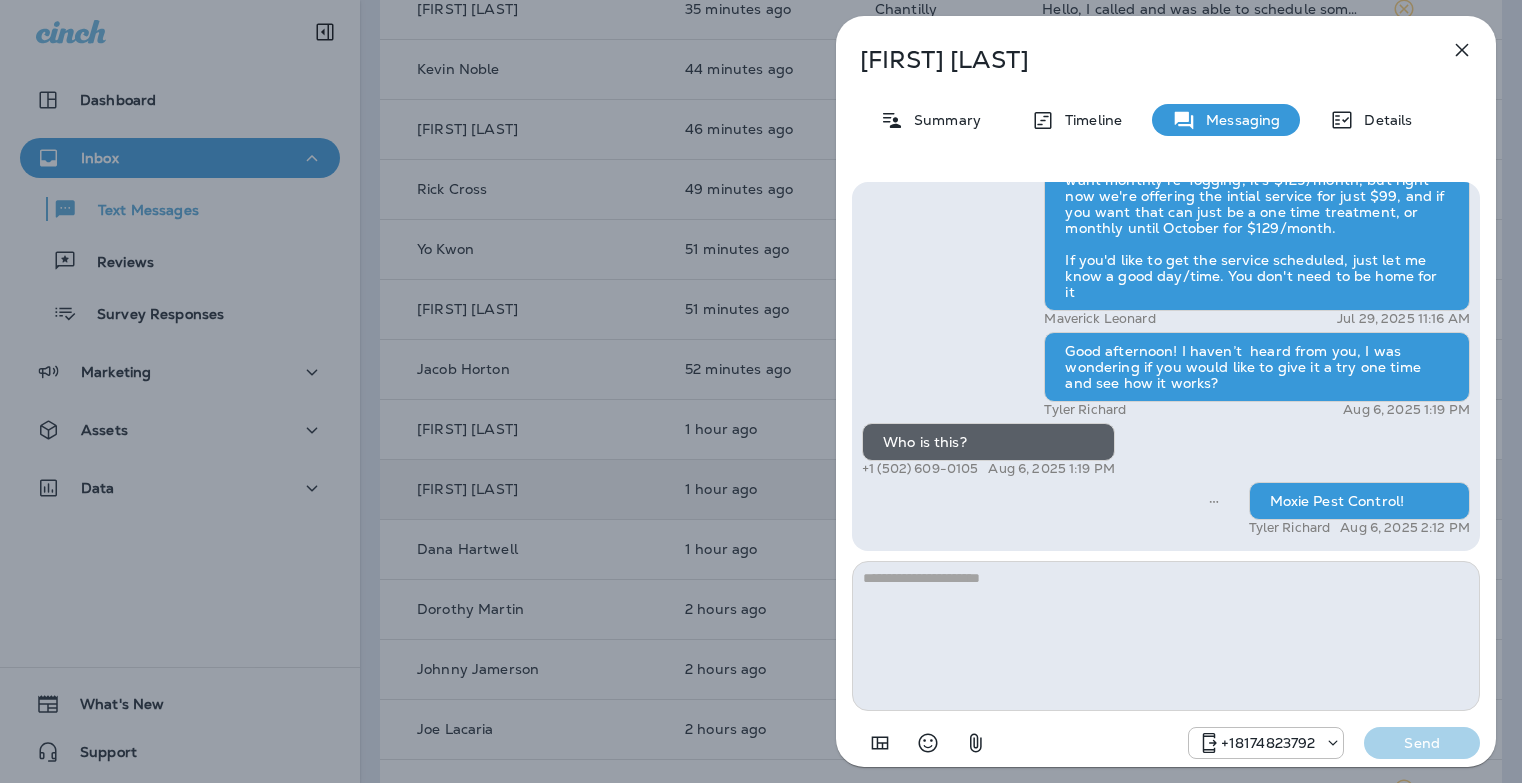 click on "Phillip   Phinisee Summary   Timeline   Messaging   Details   Hi,  Jacob , this is Cameron with Moxie Pest Control. We know Summer brings out the mosquitoes—and with the Summer season here, I’d love to get you on our schedule to come help take care of that. Just reply here if you're interested, and I'll let you know the details!
Reply STOP to optout +18174823792 Jul 29, 2025 11:07 AM I'd like the details +1 (502) 609-0105 Jul 29, 2025 11:14 AM Maverick Leonard Jul 29, 2025 11:16 AM Good afternoon! I haven’t  heard from you, I was wondering if you would like to give it a try one time and see how it works? Tyler Richard Aug 6, 2025 1:19 PM Who is this? +1 (502) 609-0105 Aug 6, 2025 1:19 PM   Moxie Pest Control! Tyler Richard Aug 6, 2025 2:12 PM +18174823792 Send" at bounding box center (761, 391) 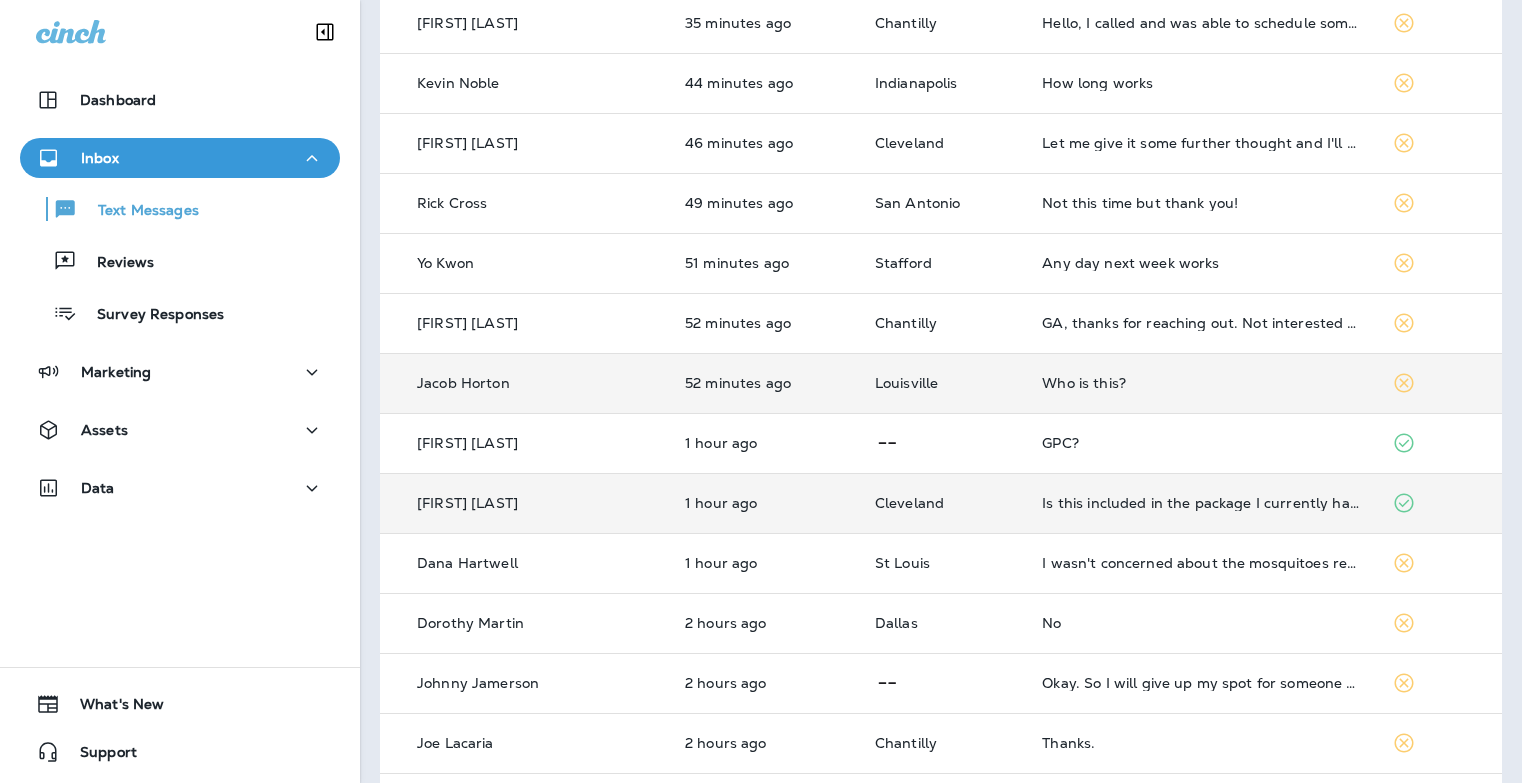scroll, scrollTop: 259, scrollLeft: 0, axis: vertical 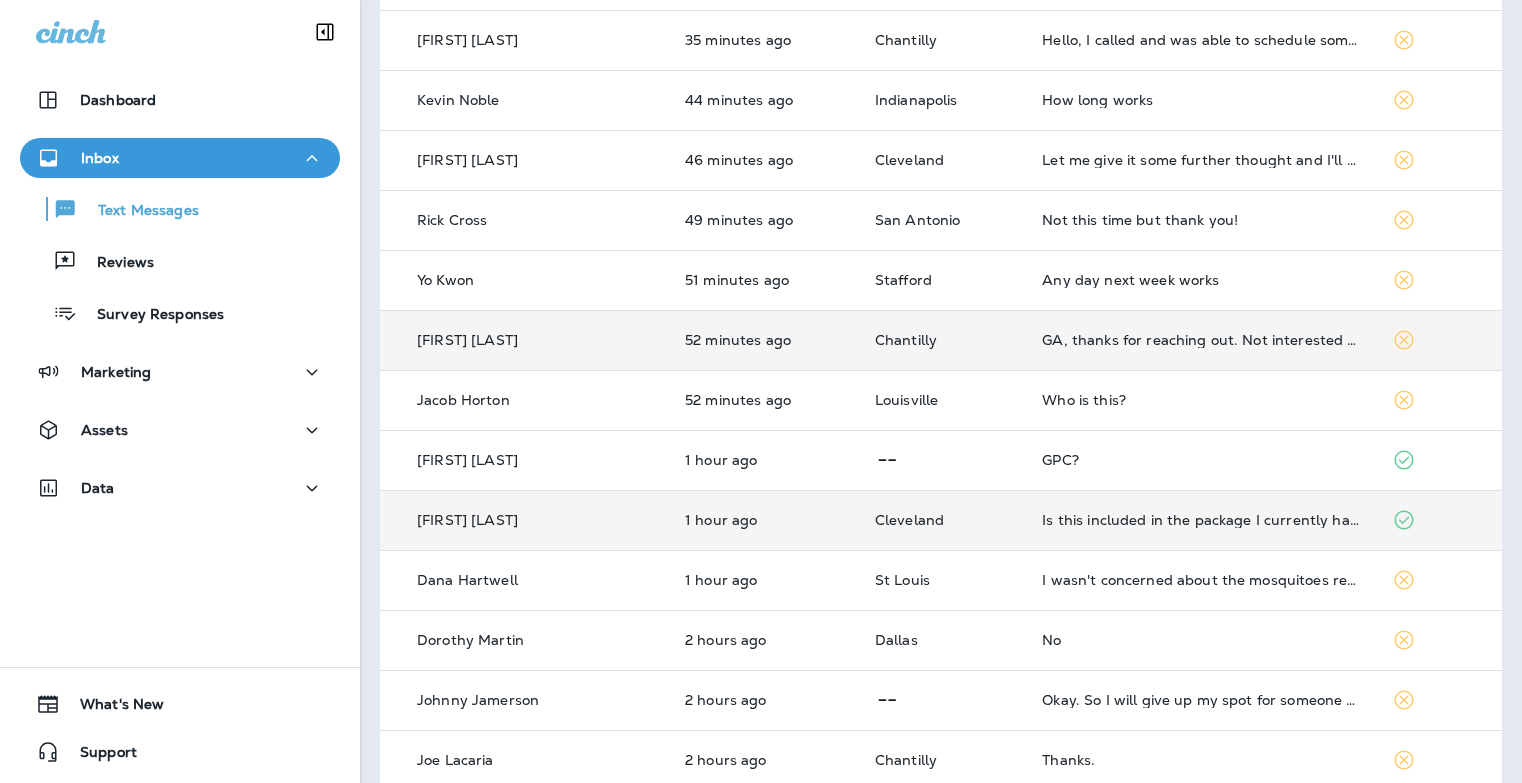 click on "GA, thanks for reaching out. Not interested at this time." at bounding box center [1201, 340] 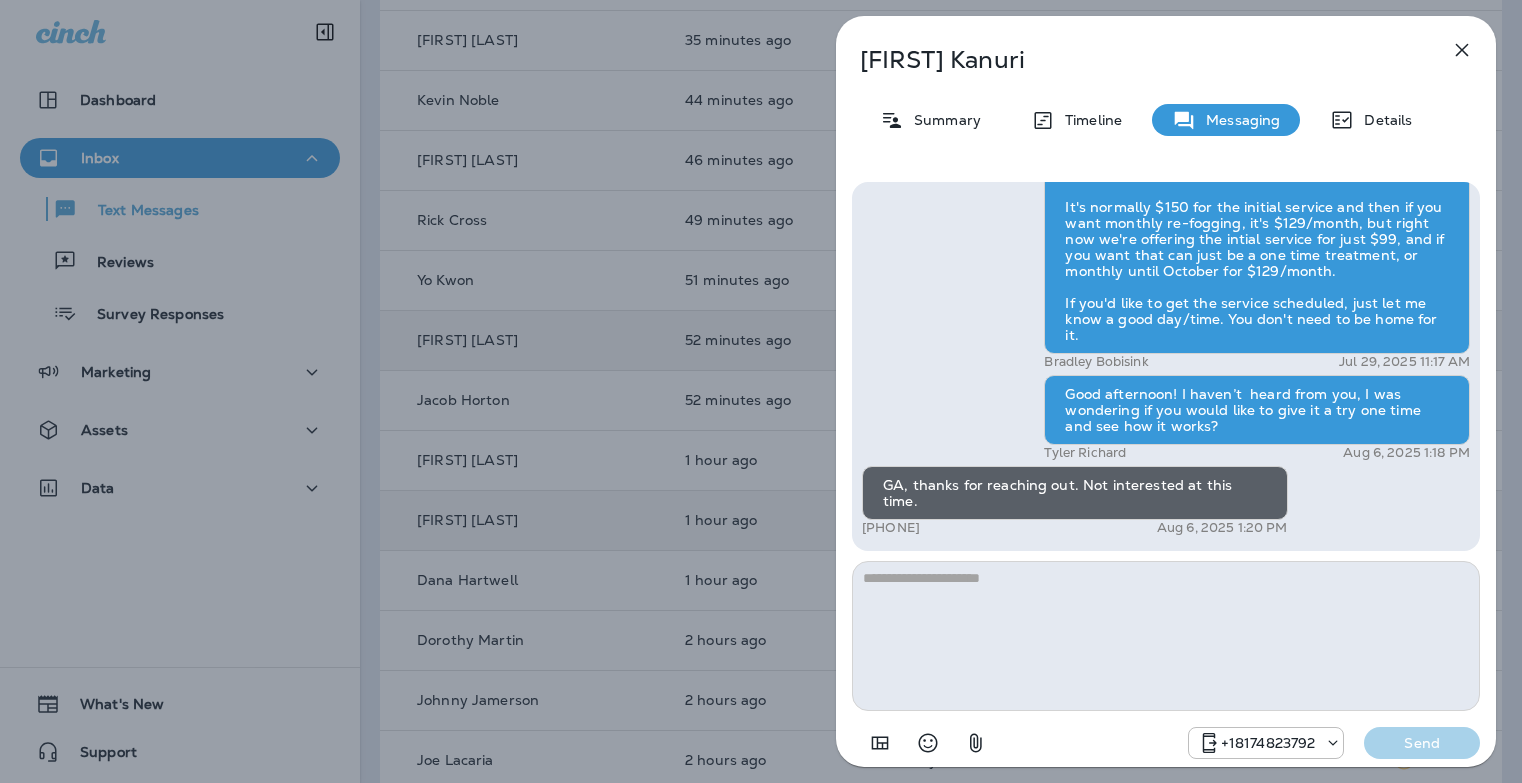 drag, startPoint x: 754, startPoint y: 388, endPoint x: 767, endPoint y: 385, distance: 13.341664 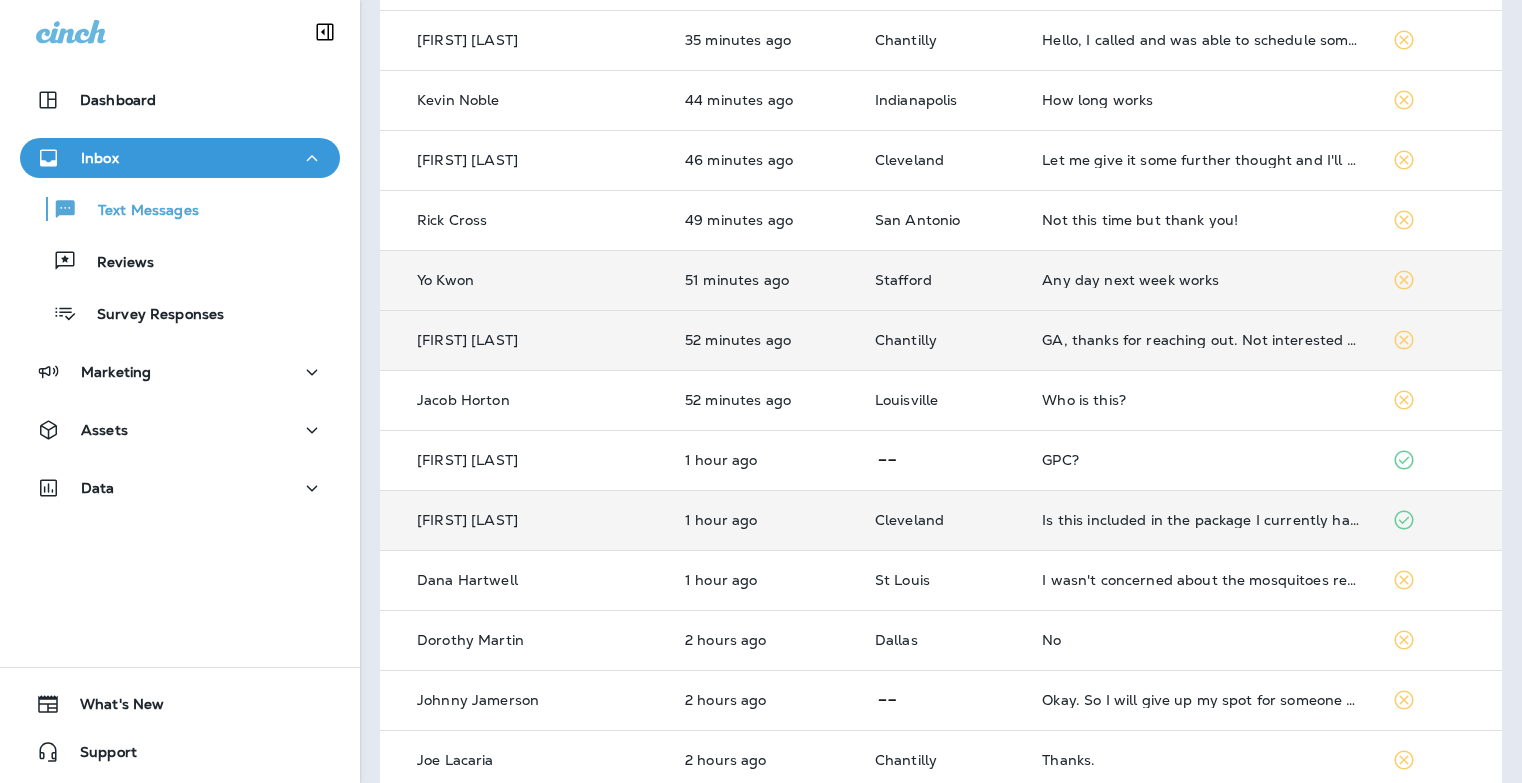 click on "Any day next week works" at bounding box center (1201, 280) 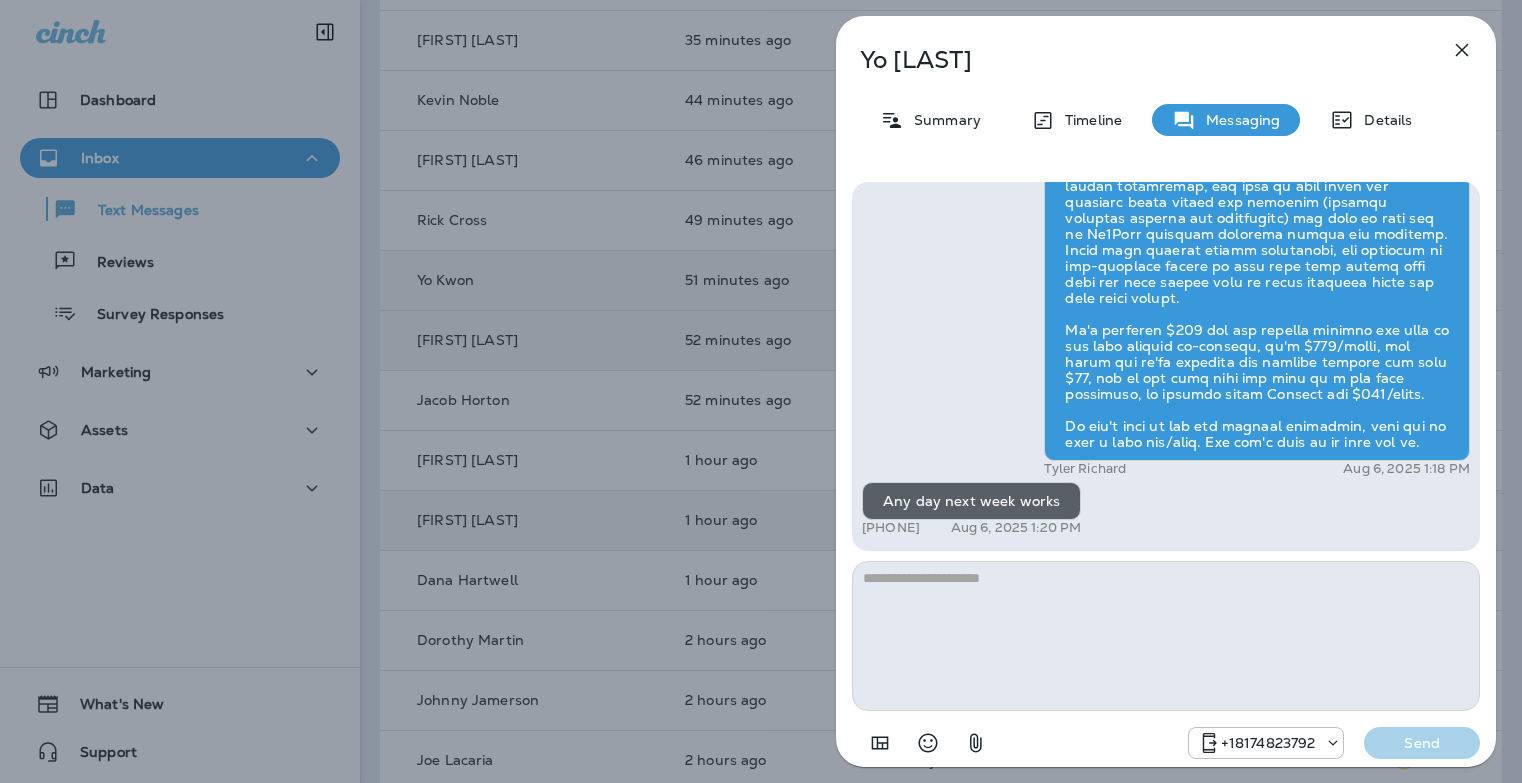 click at bounding box center (1166, 636) 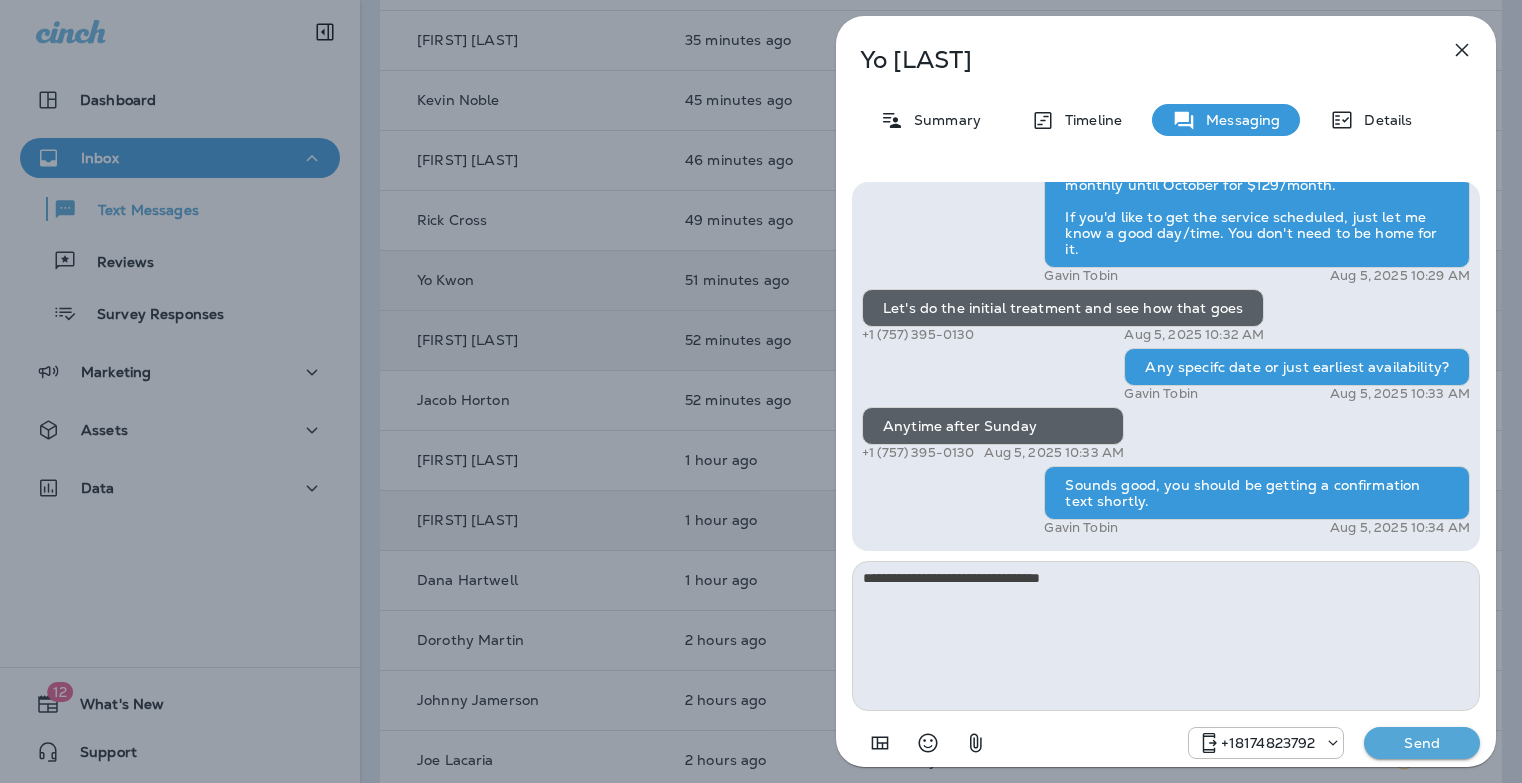 drag, startPoint x: 1113, startPoint y: 595, endPoint x: 823, endPoint y: 625, distance: 291.5476 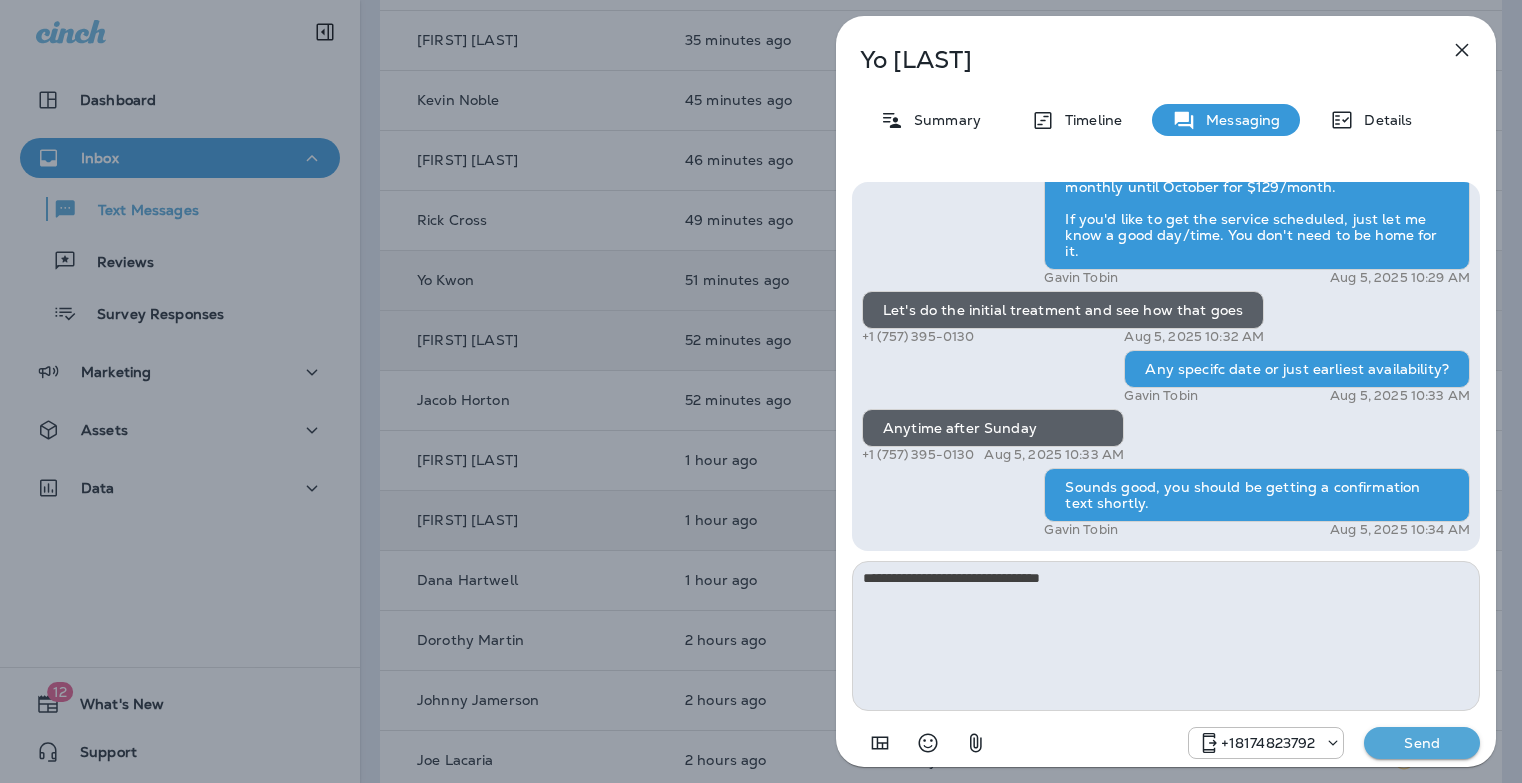 scroll, scrollTop: 0, scrollLeft: 0, axis: both 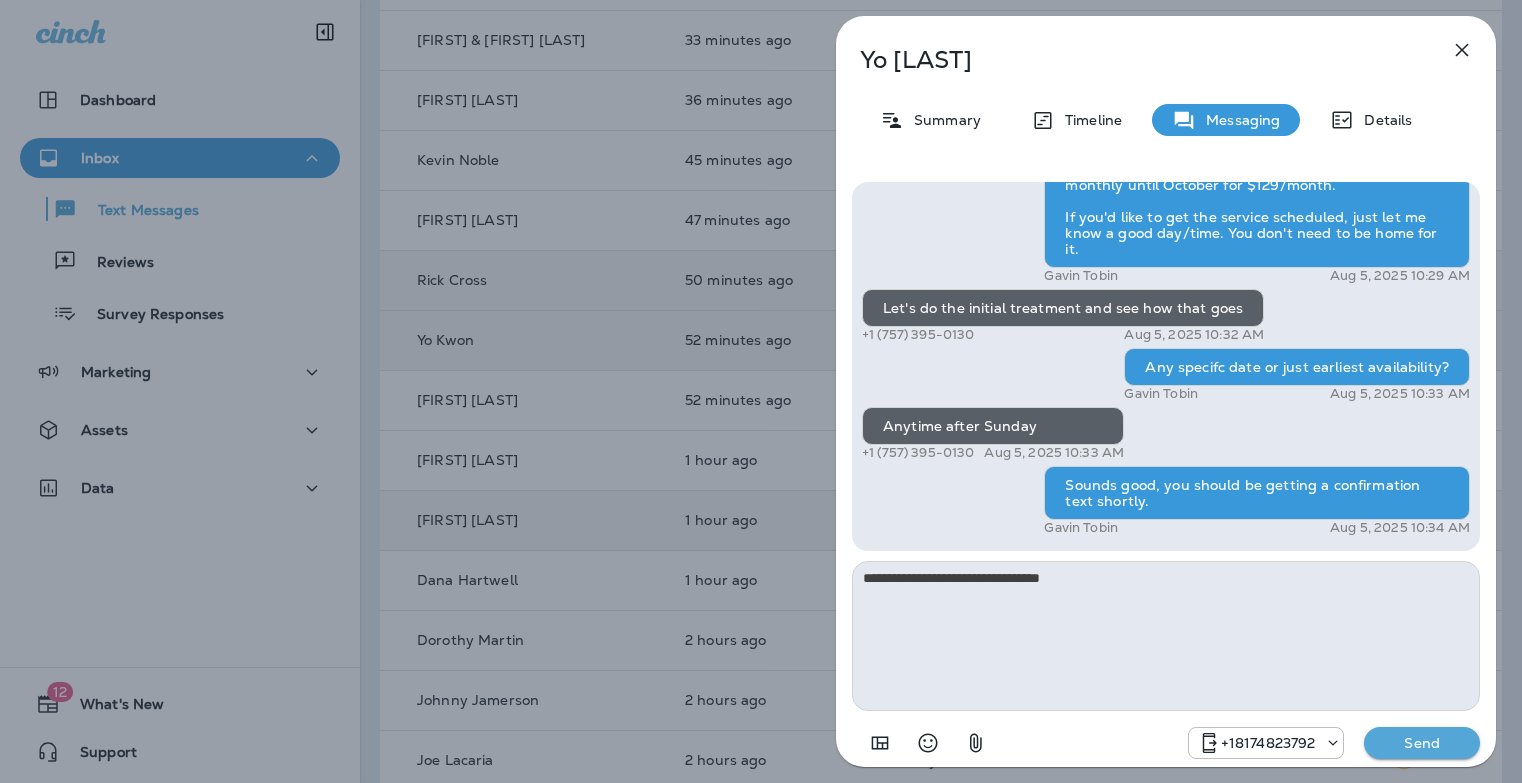 drag, startPoint x: 1184, startPoint y: 596, endPoint x: 856, endPoint y: 604, distance: 328.09753 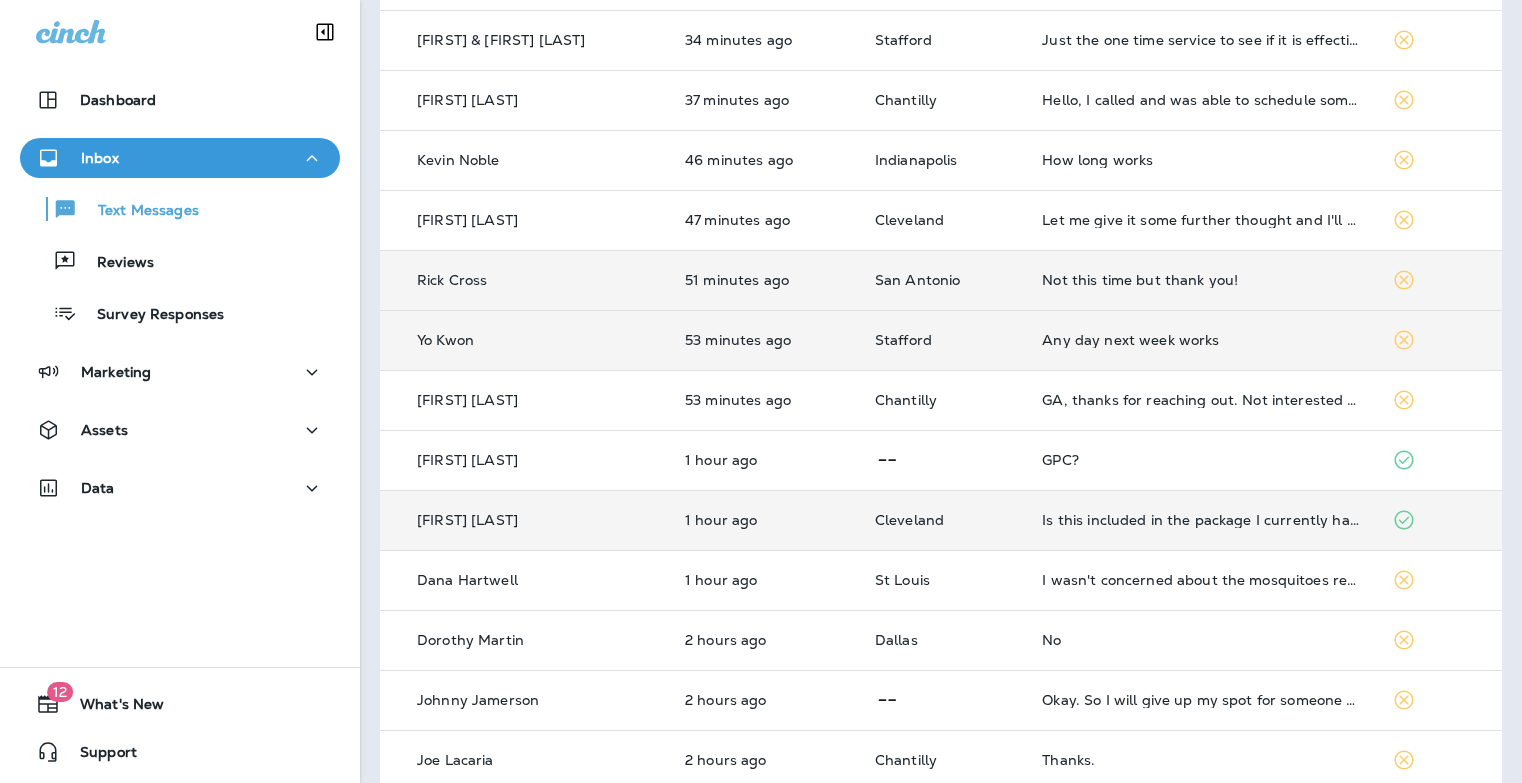 click on "Any day next week works" at bounding box center [1201, 340] 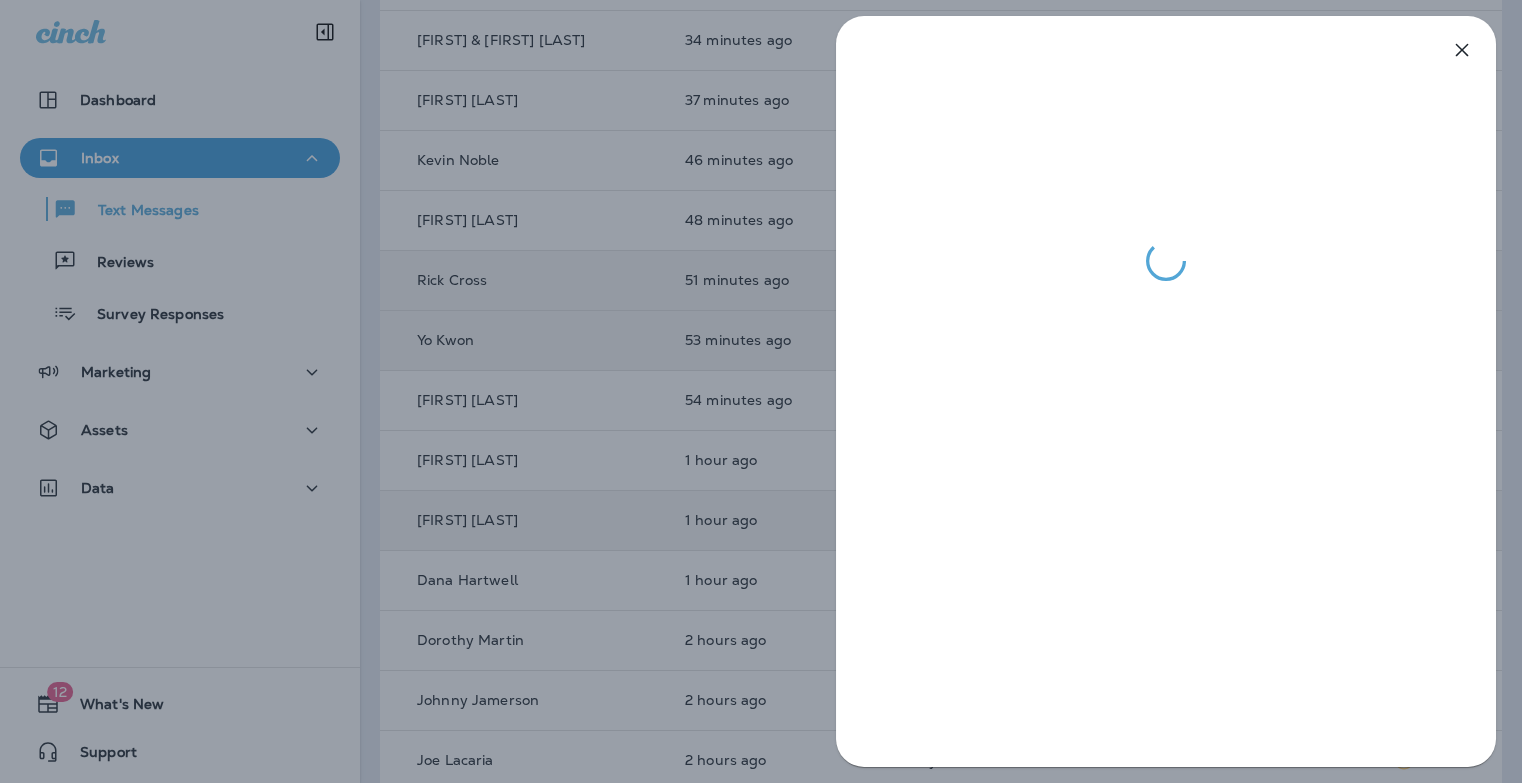 click at bounding box center [761, 391] 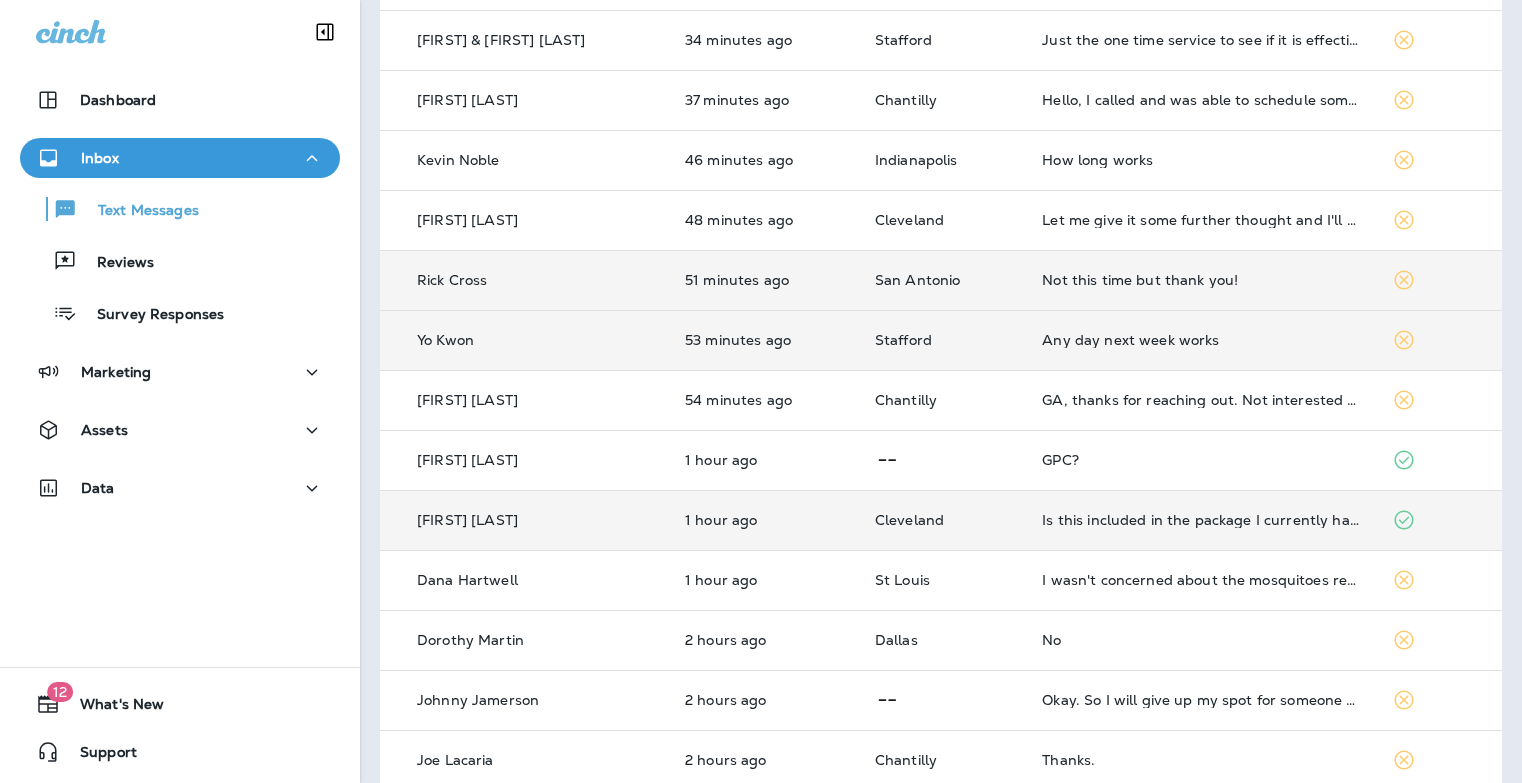 click on "Any day next week works" at bounding box center (1201, 340) 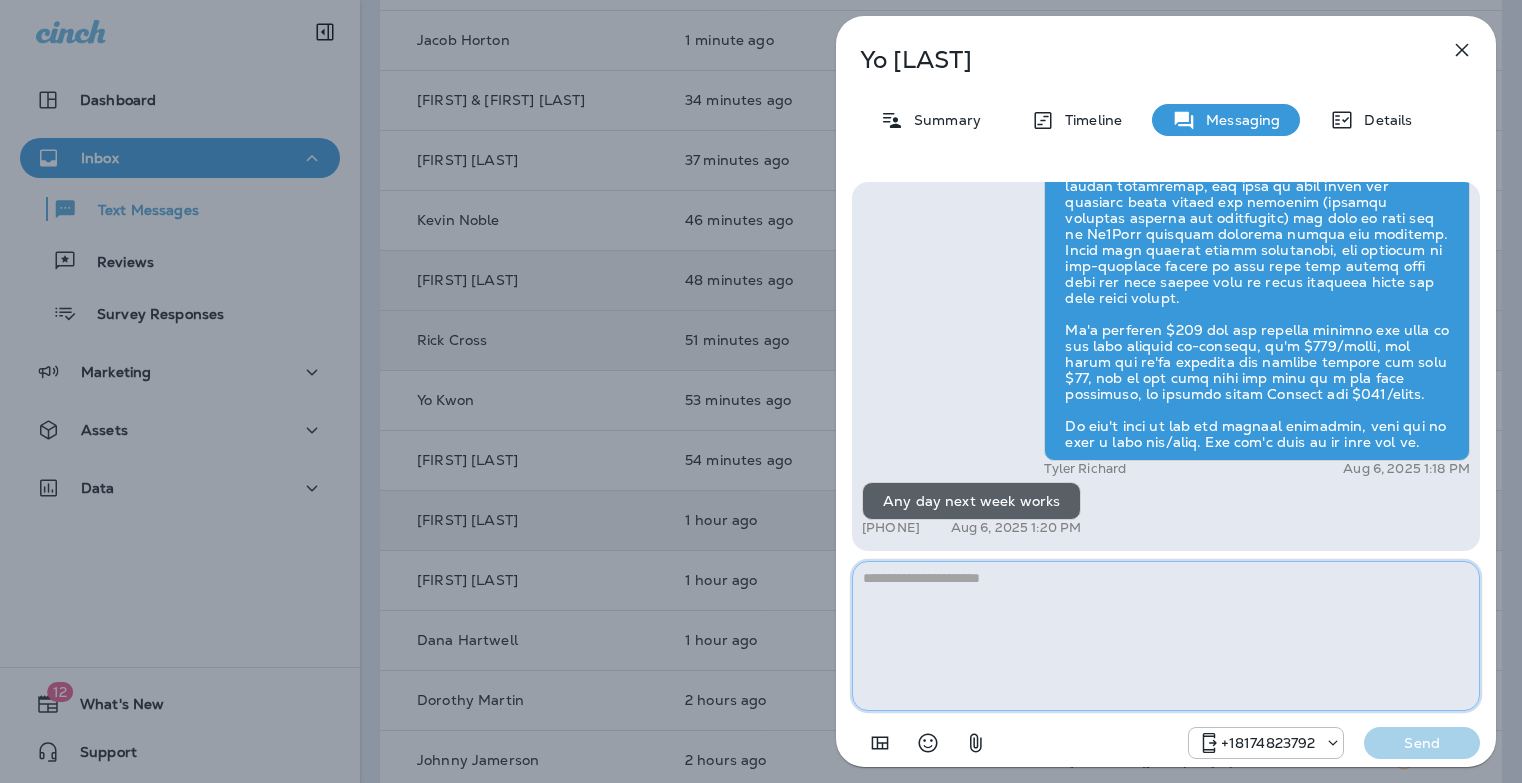click at bounding box center [1166, 636] 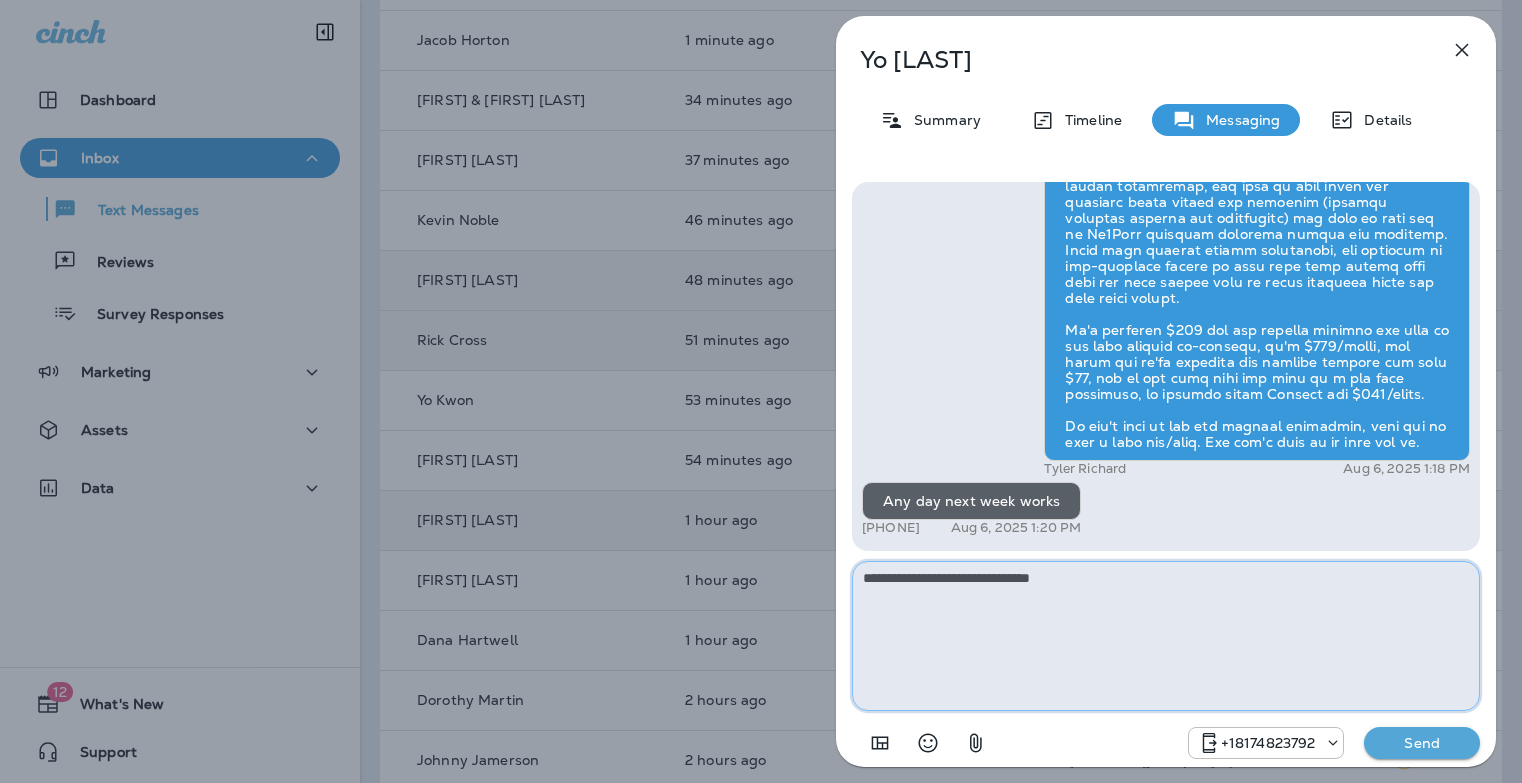 type on "**********" 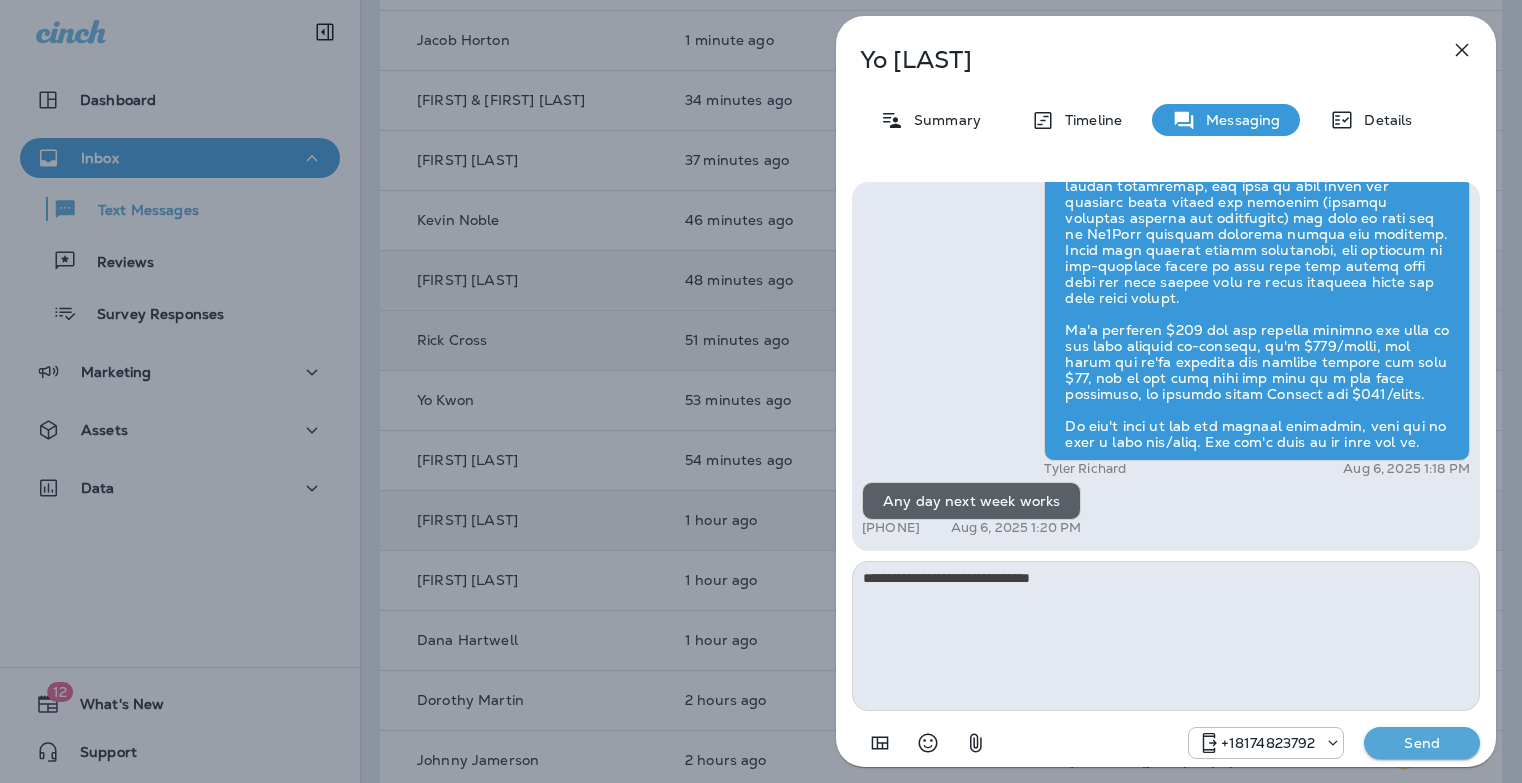 type 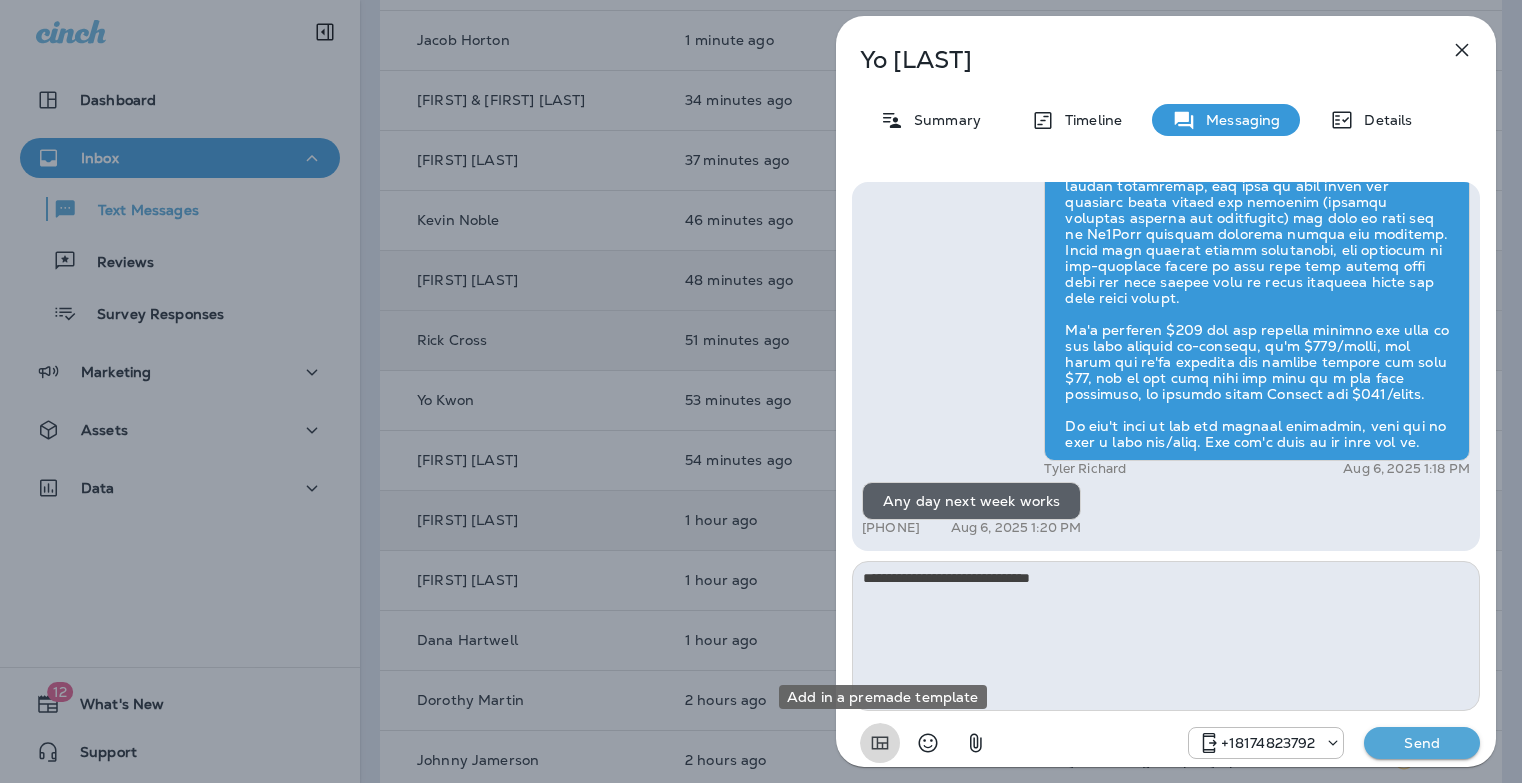 type 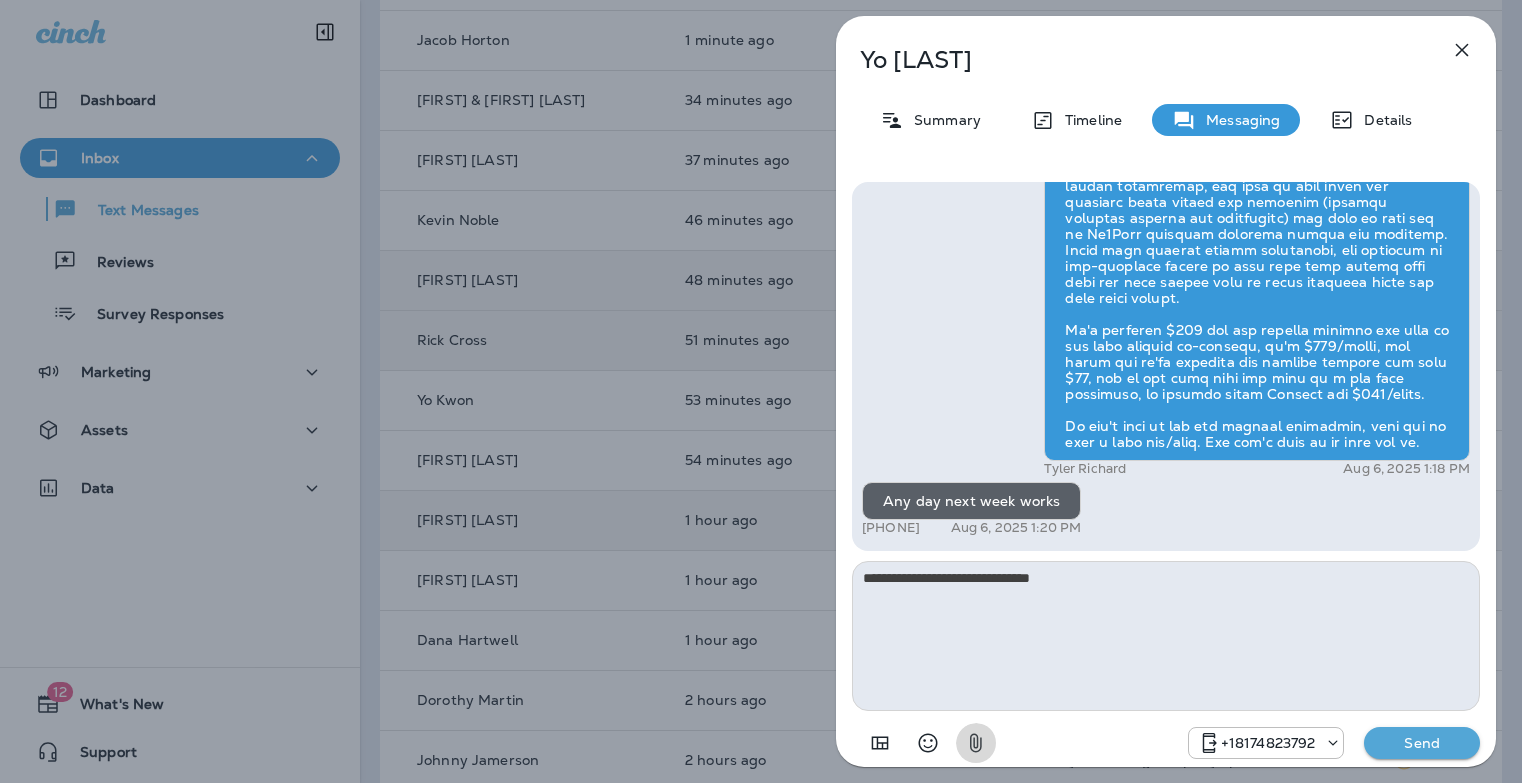 type 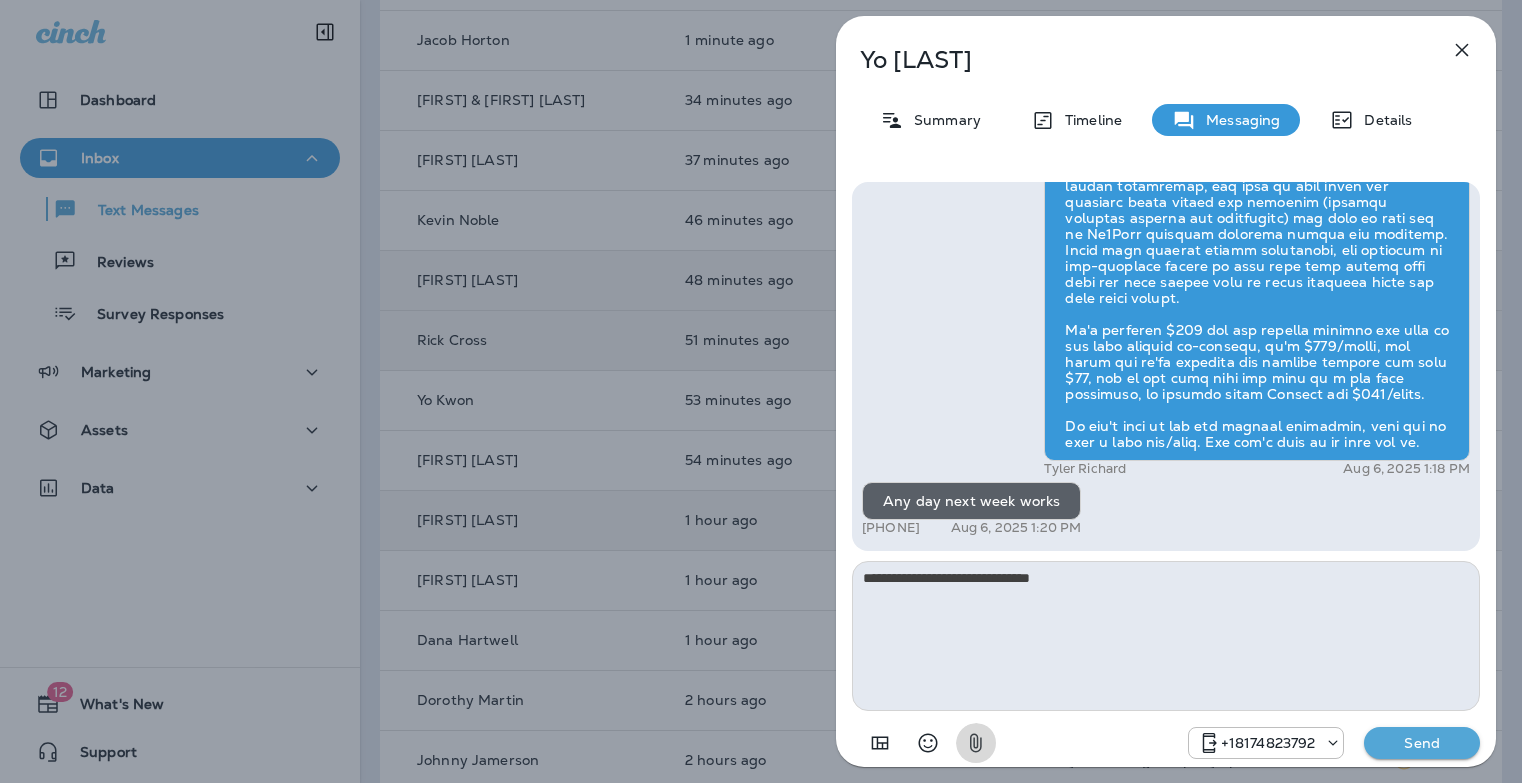 click on "Send" at bounding box center (1422, 743) 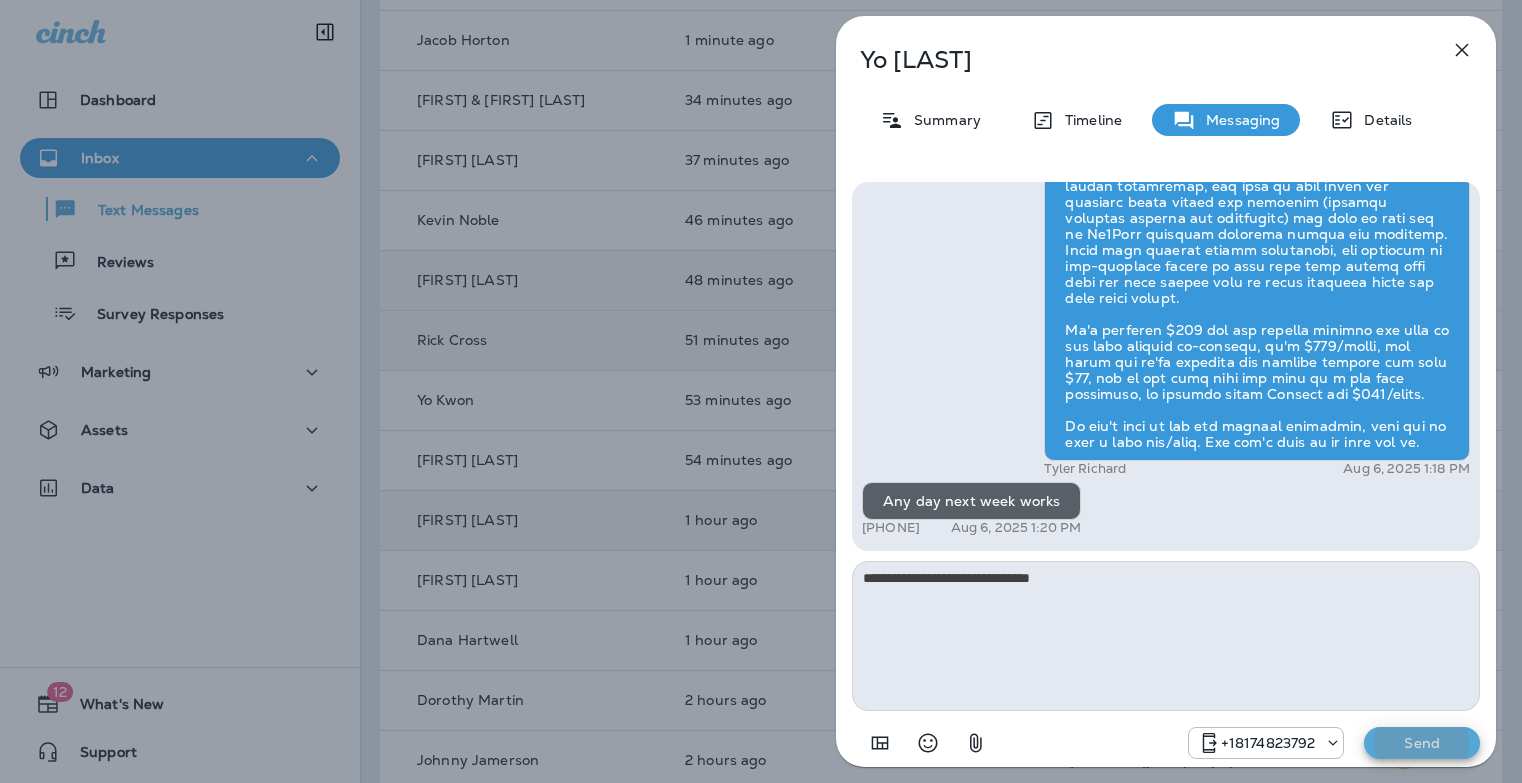 click on "Send" at bounding box center [1422, 743] 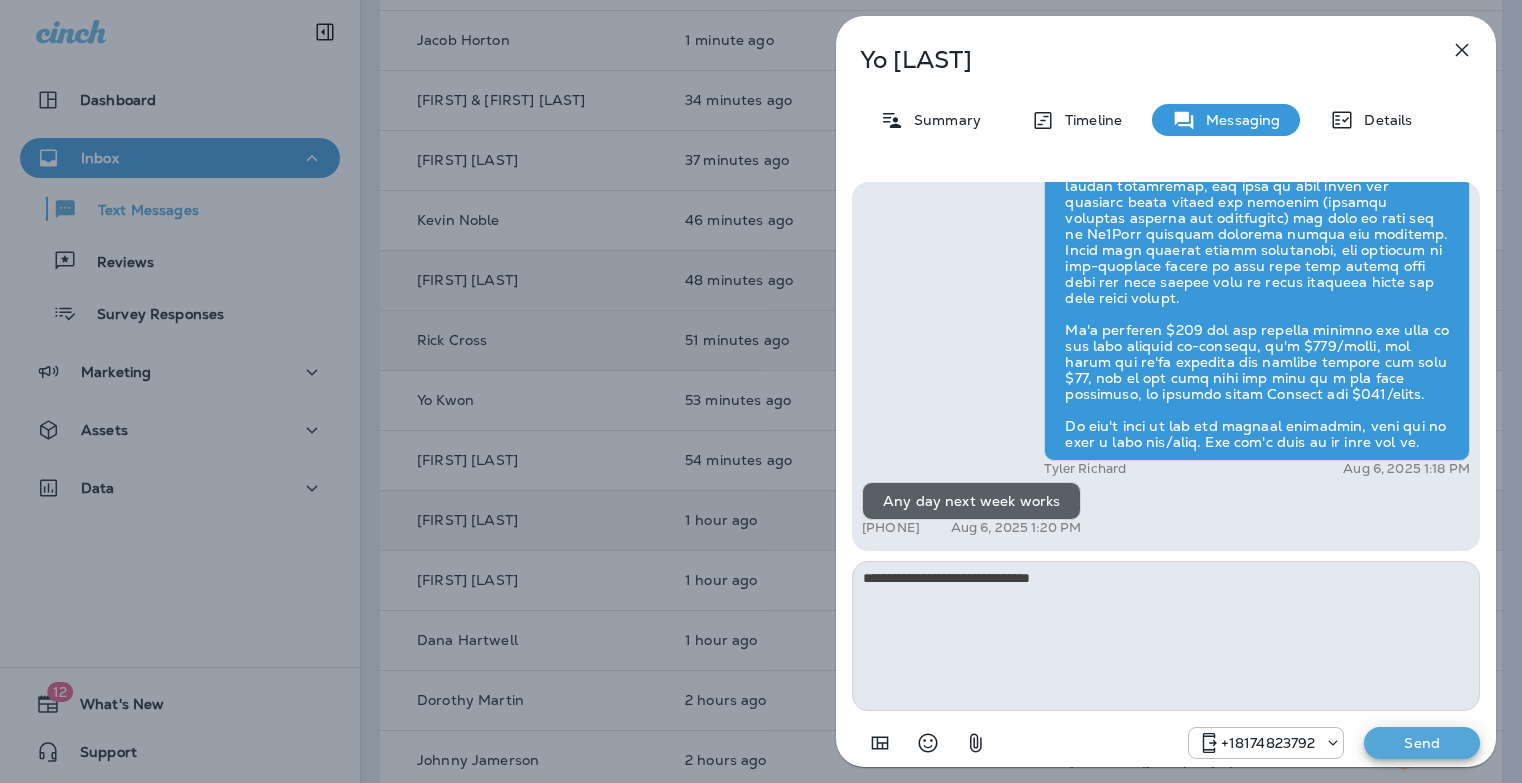 type 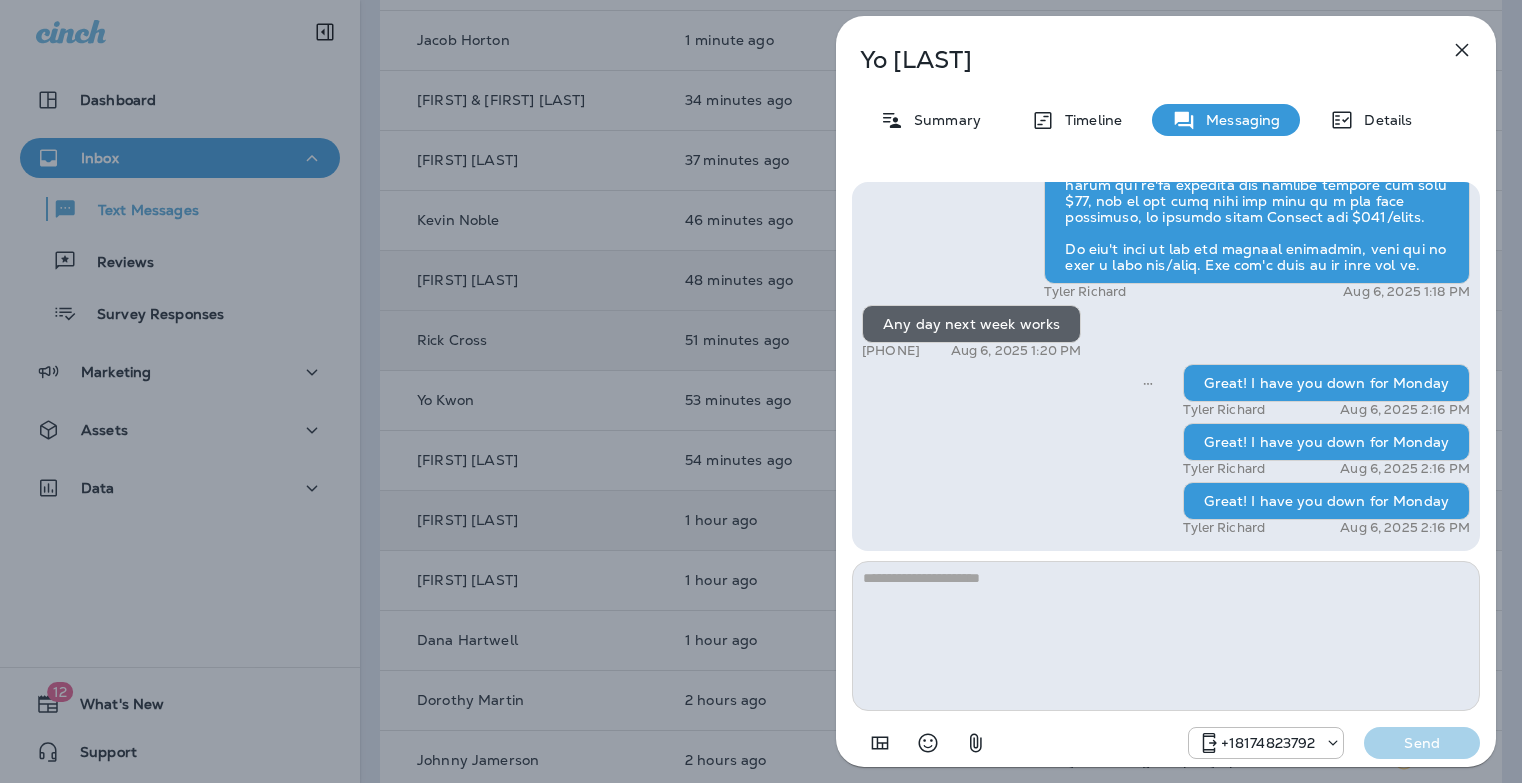 click 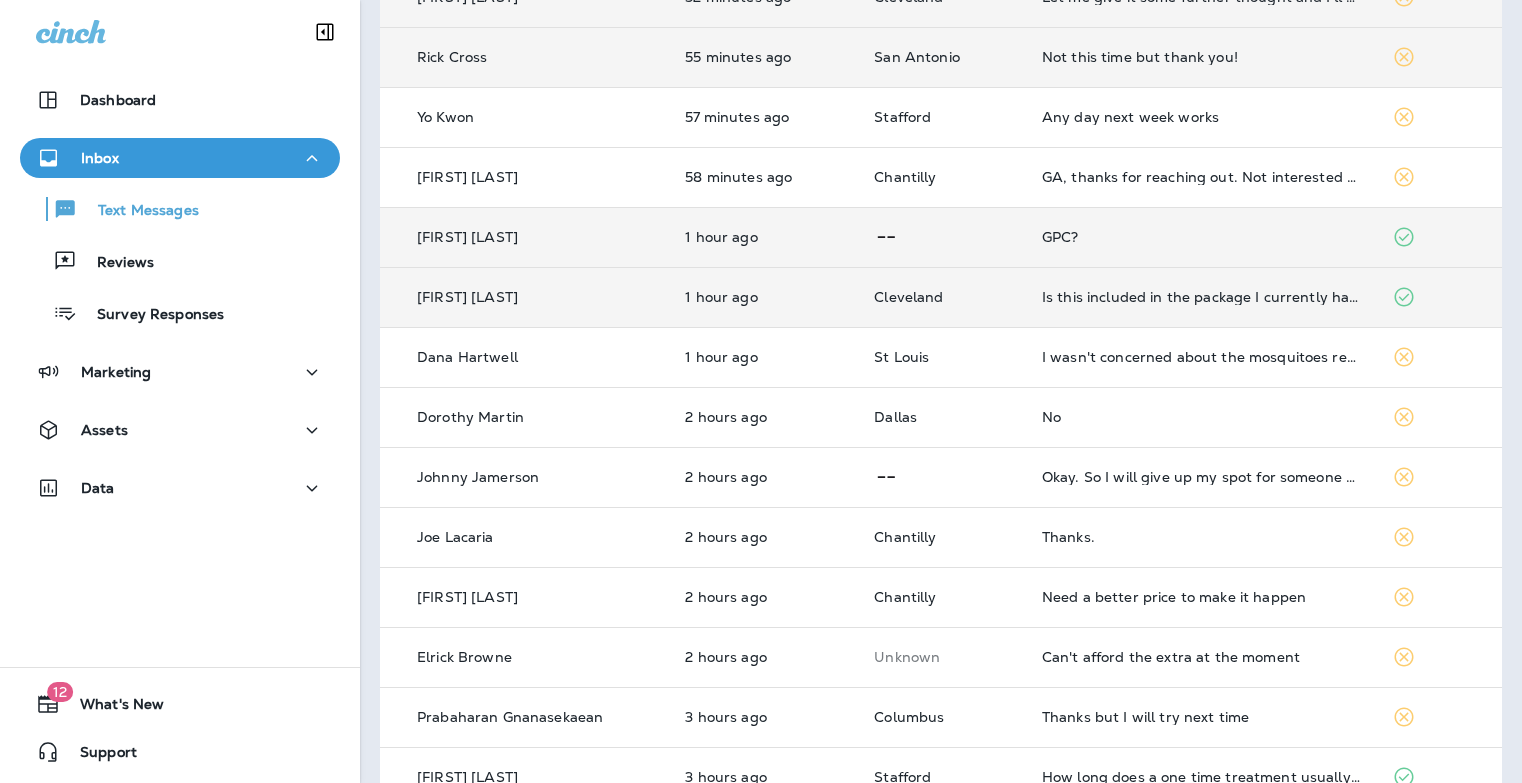 scroll, scrollTop: 522, scrollLeft: 0, axis: vertical 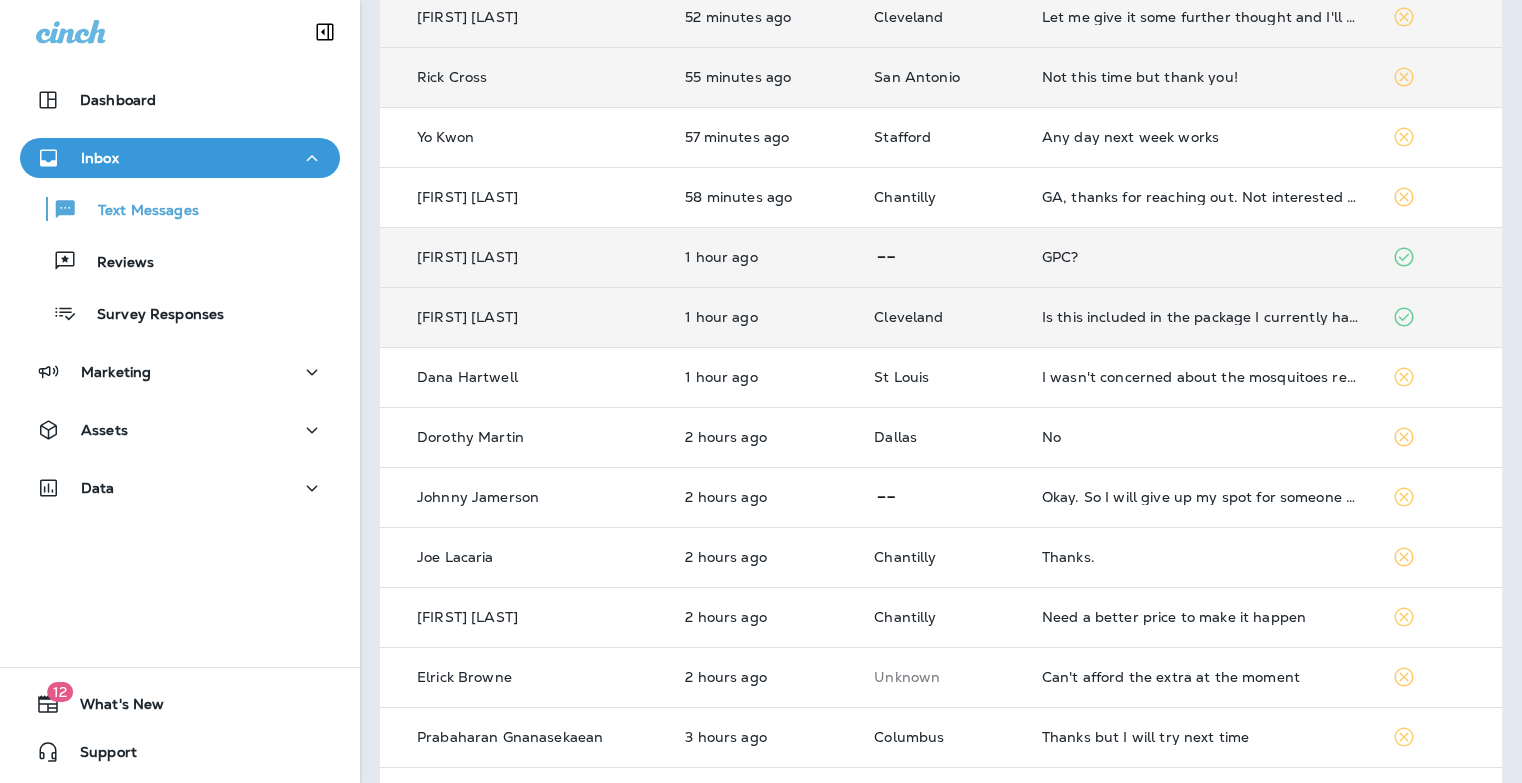 click on "Is this included in the package I currently have?" at bounding box center (1201, 317) 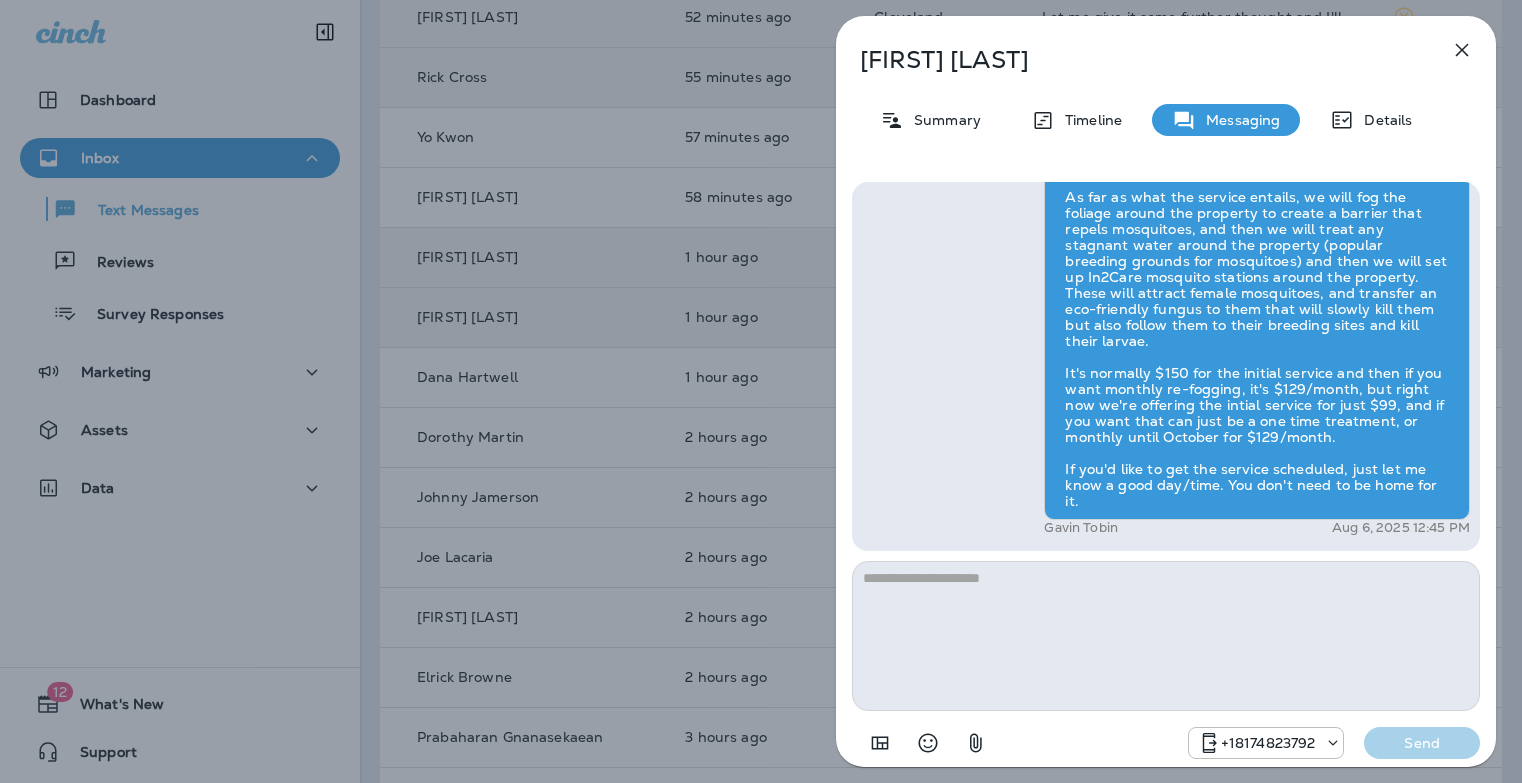 click 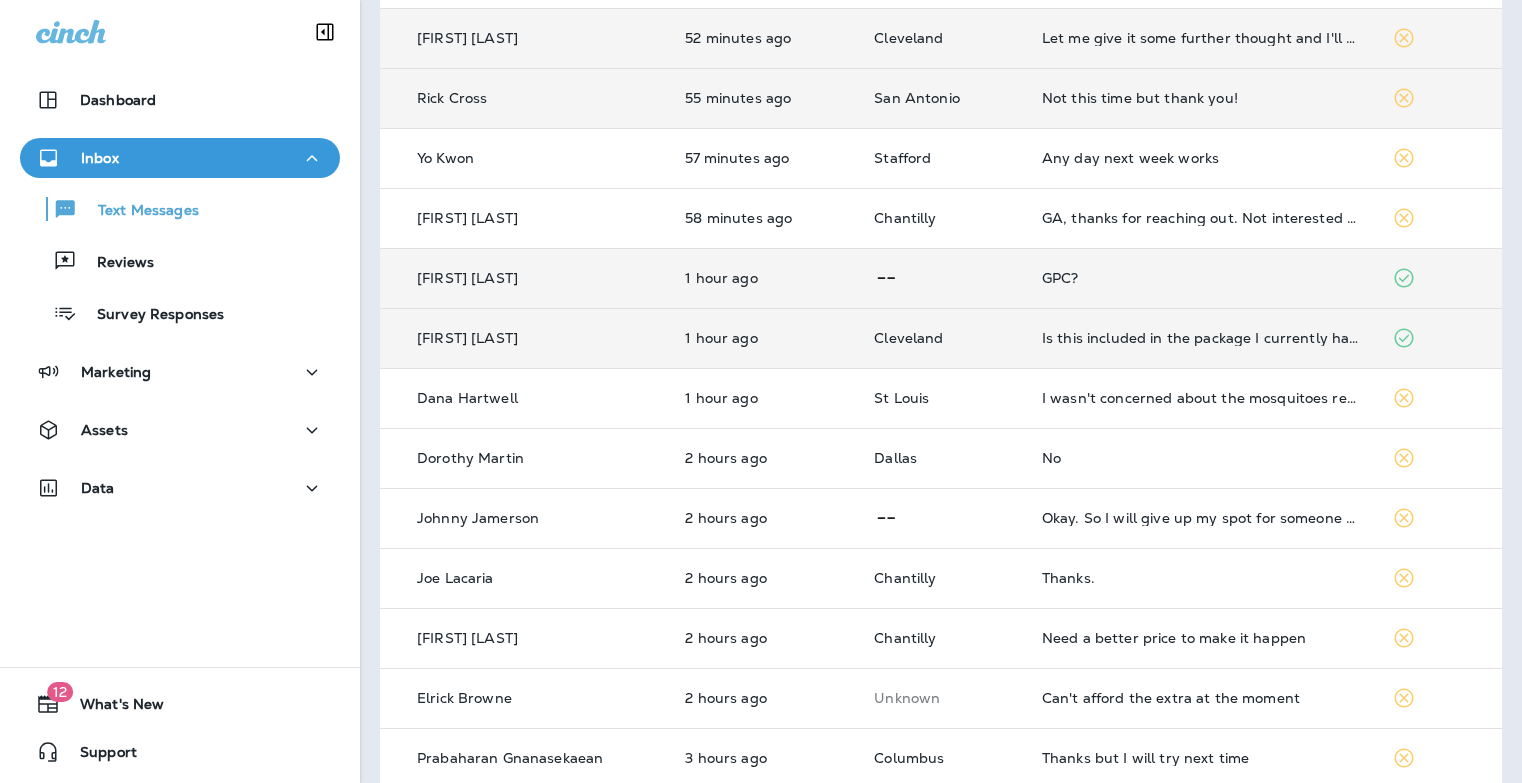 scroll, scrollTop: 492, scrollLeft: 0, axis: vertical 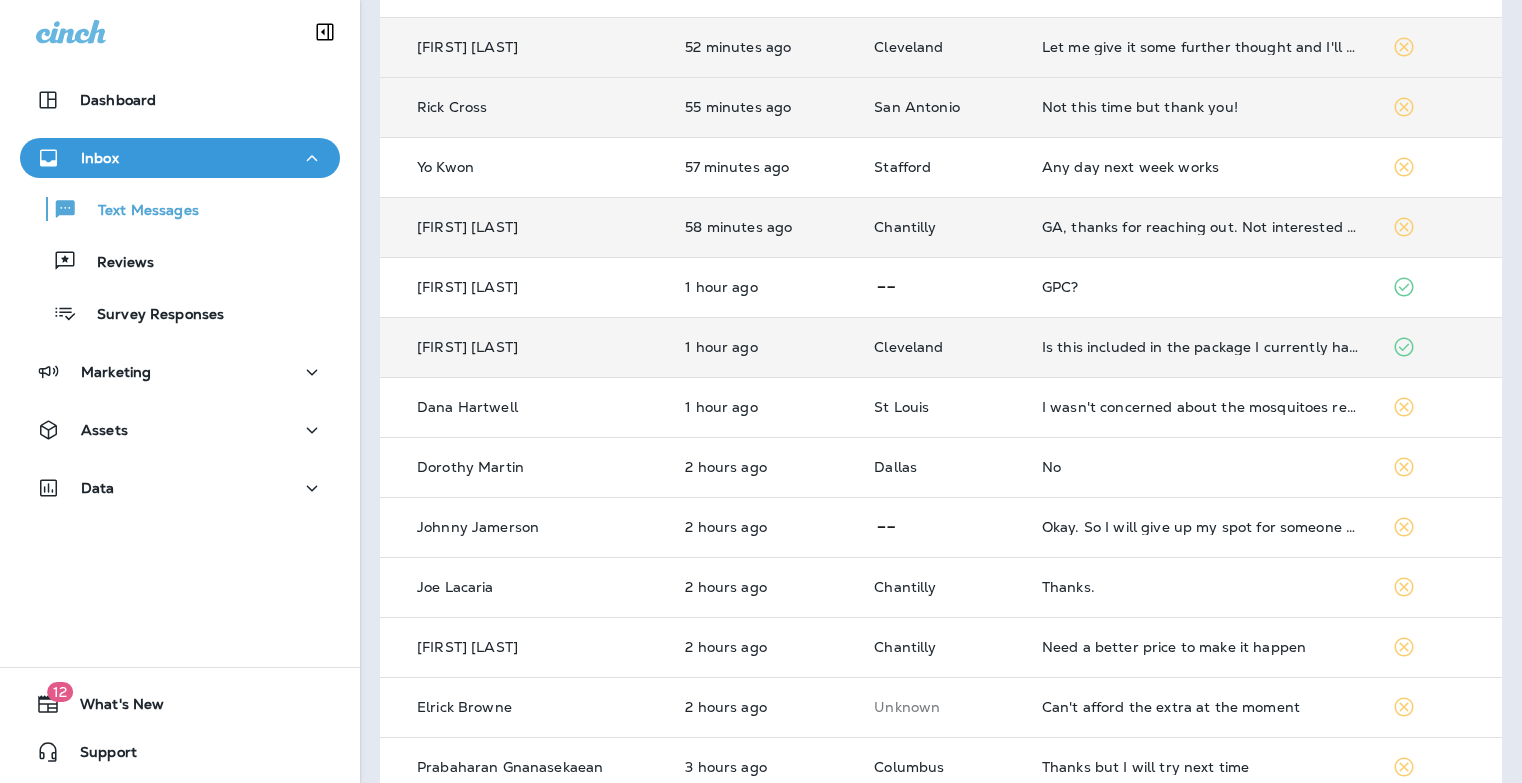 click on "GA, thanks for reaching out. Not interested at this time." at bounding box center [1201, 227] 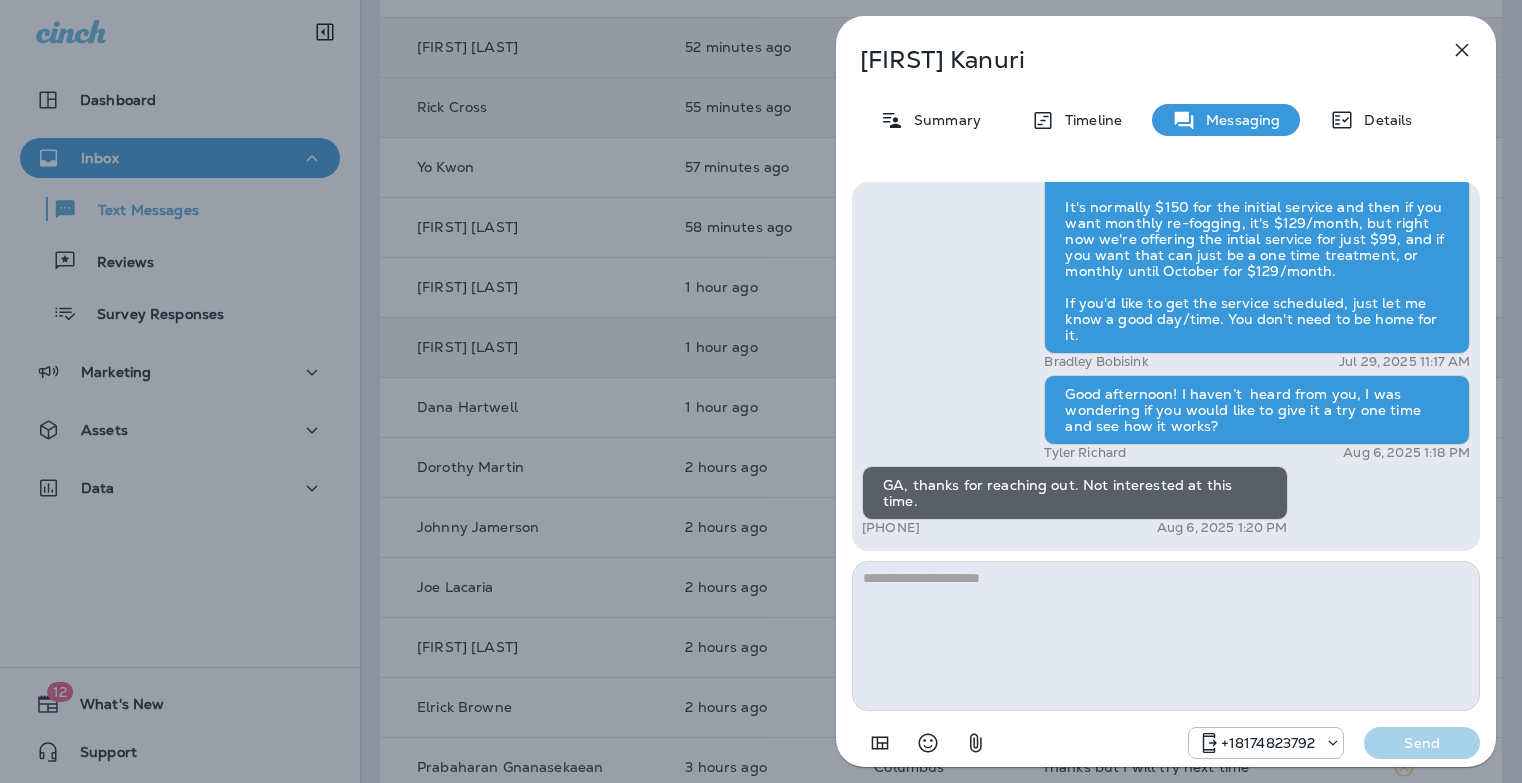 click 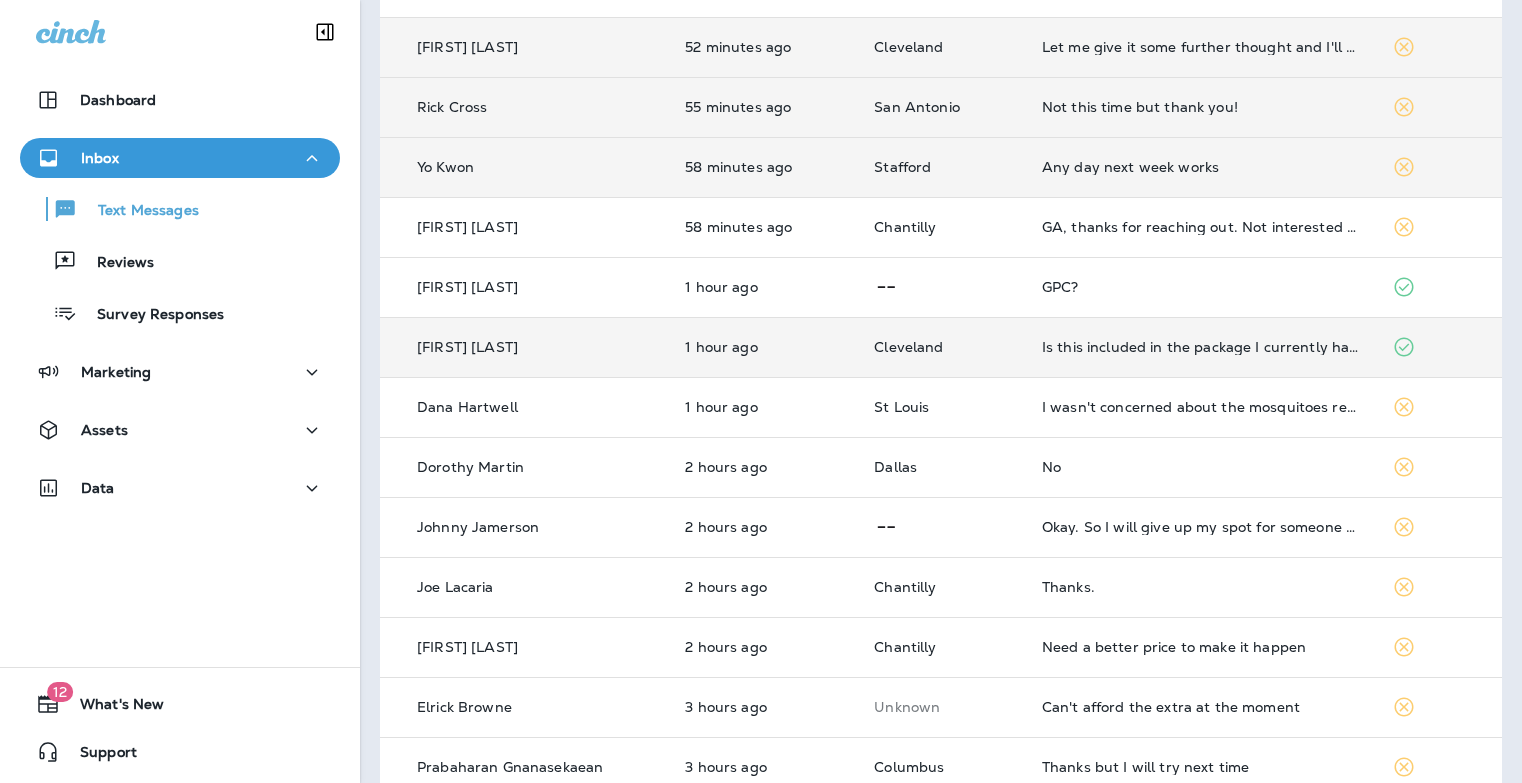 click on "Any day next week works" at bounding box center (1201, 167) 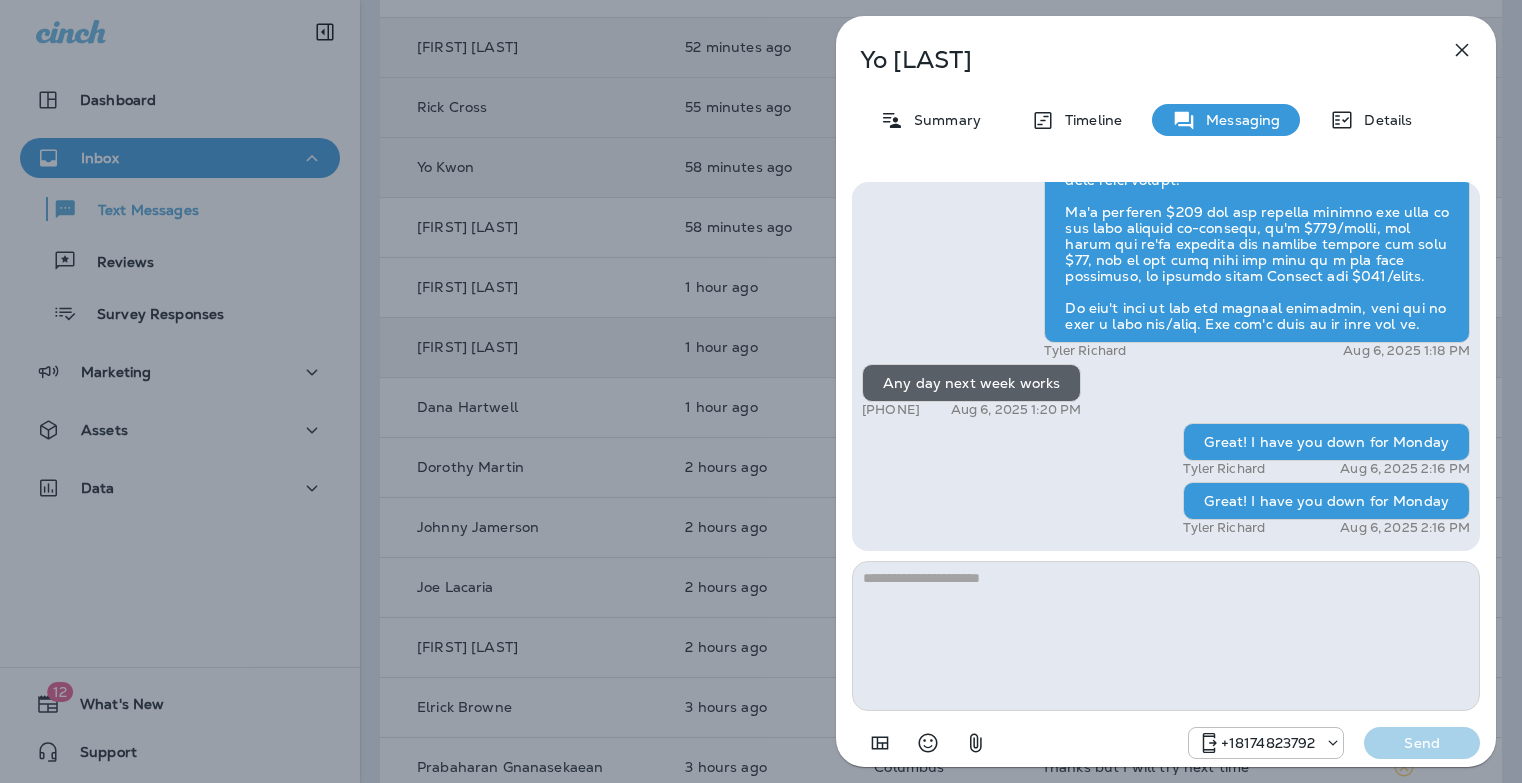 click 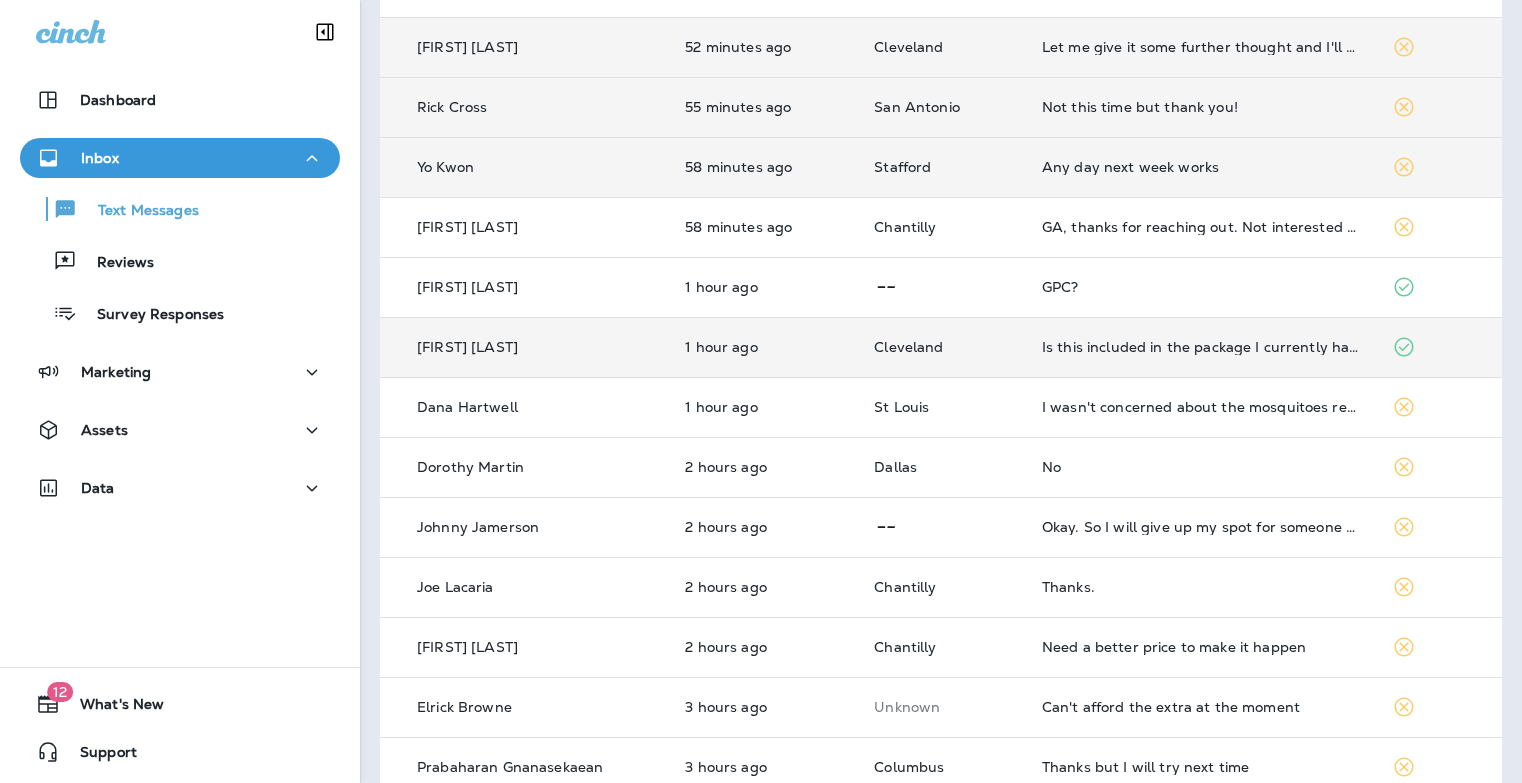 click on "Not this time but thank you!" at bounding box center (1201, 107) 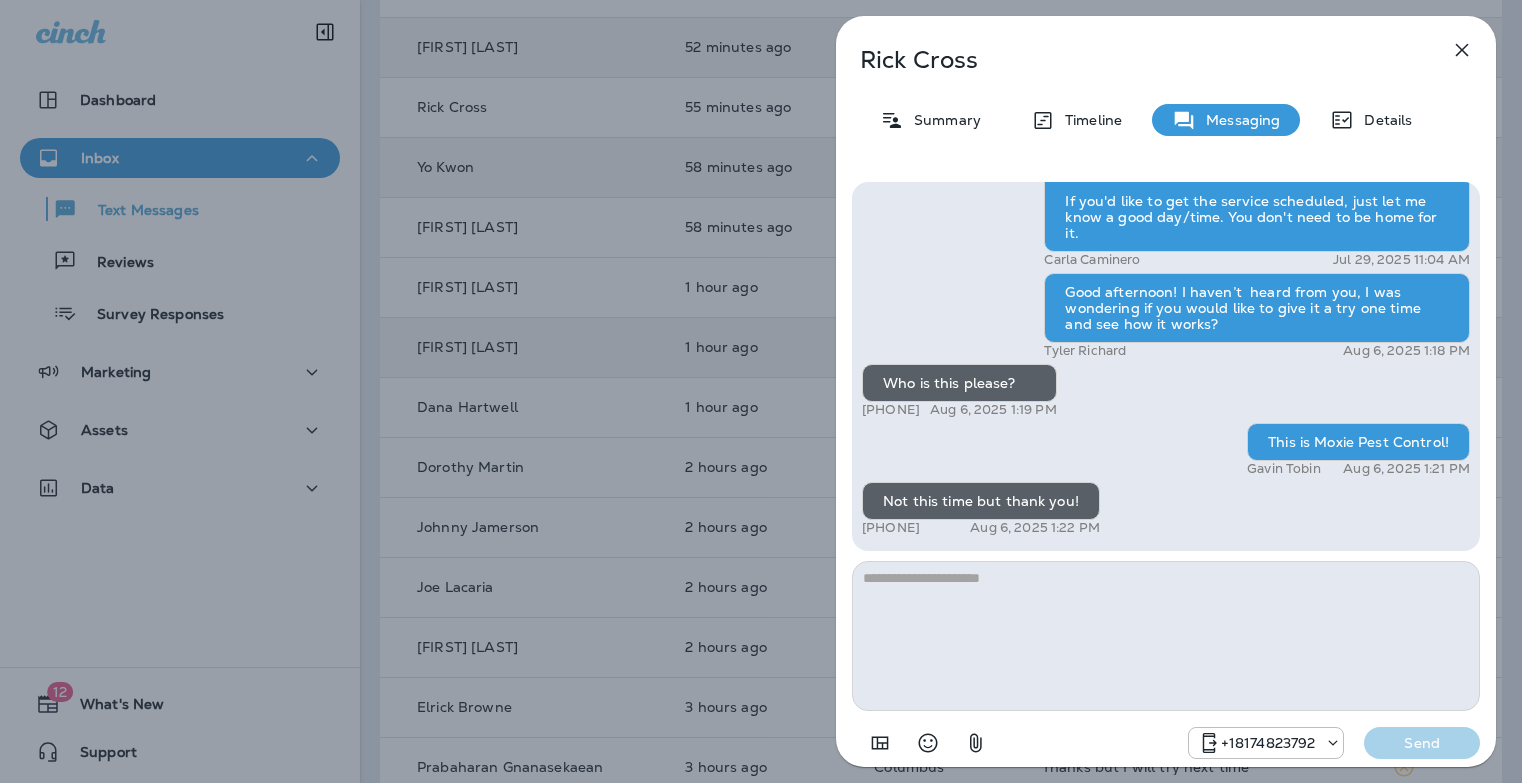 click 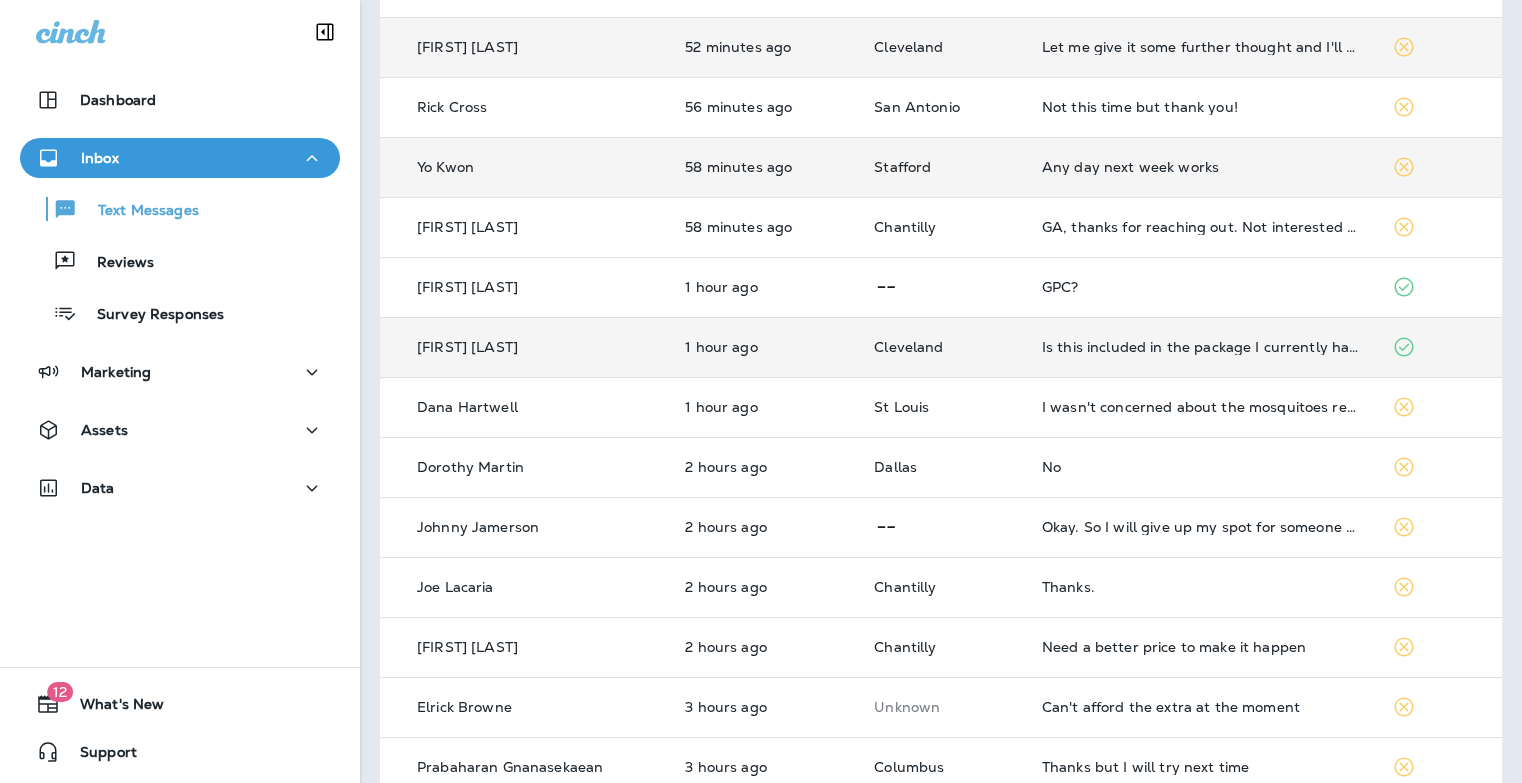 click on "Let me give it some further thought and I'll get back to you." at bounding box center (1201, 47) 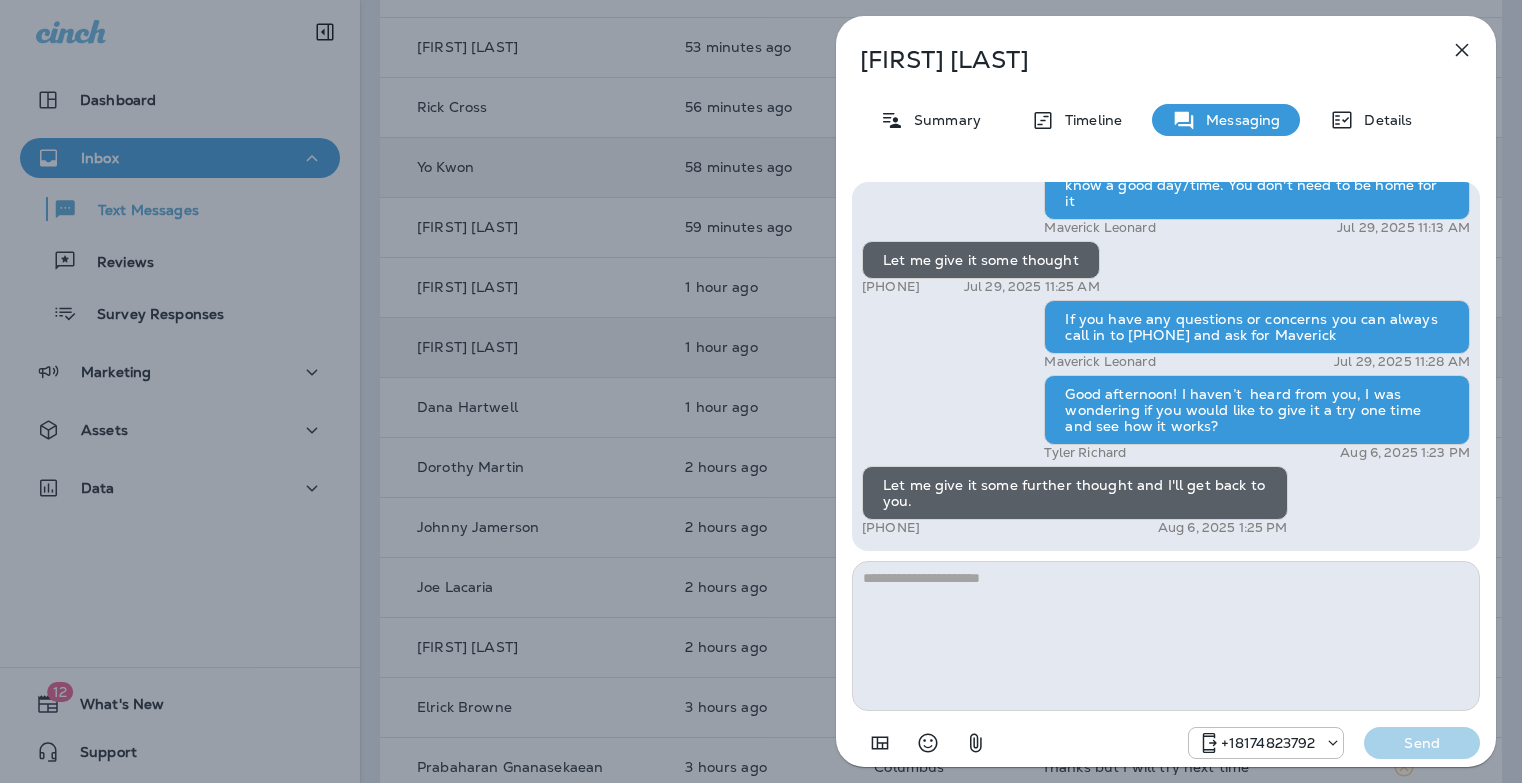 click at bounding box center (1166, 636) 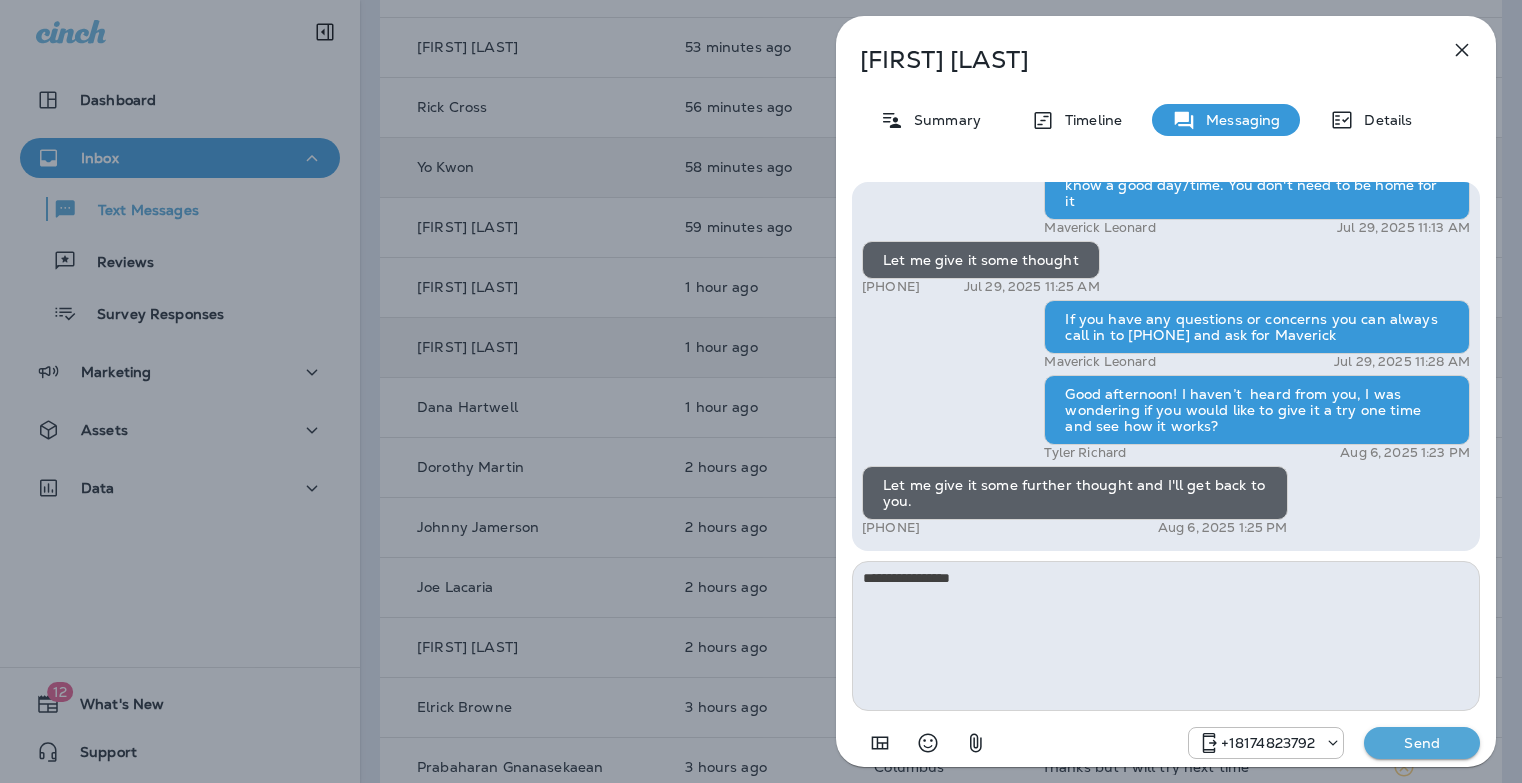 type on "**********" 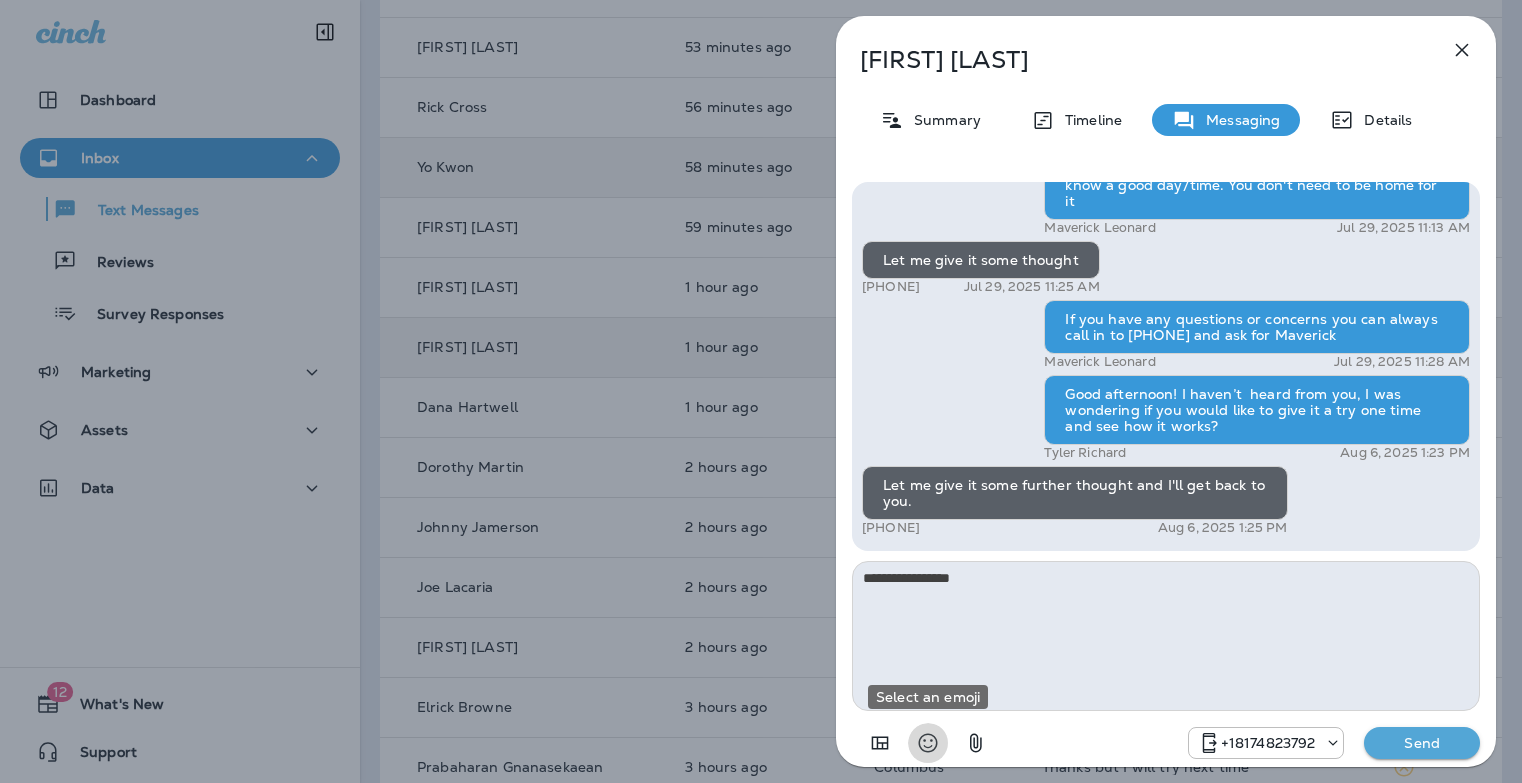 type 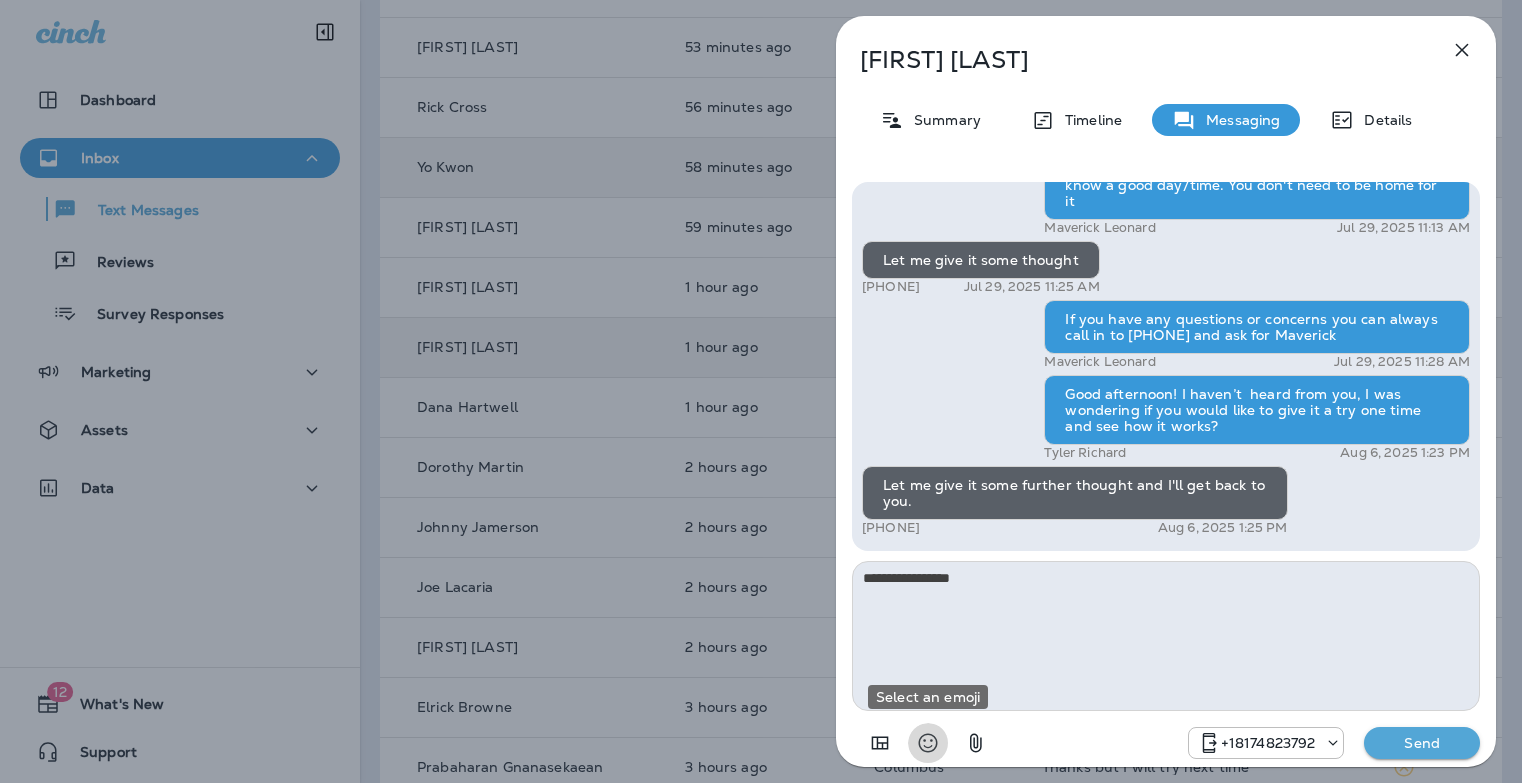 type 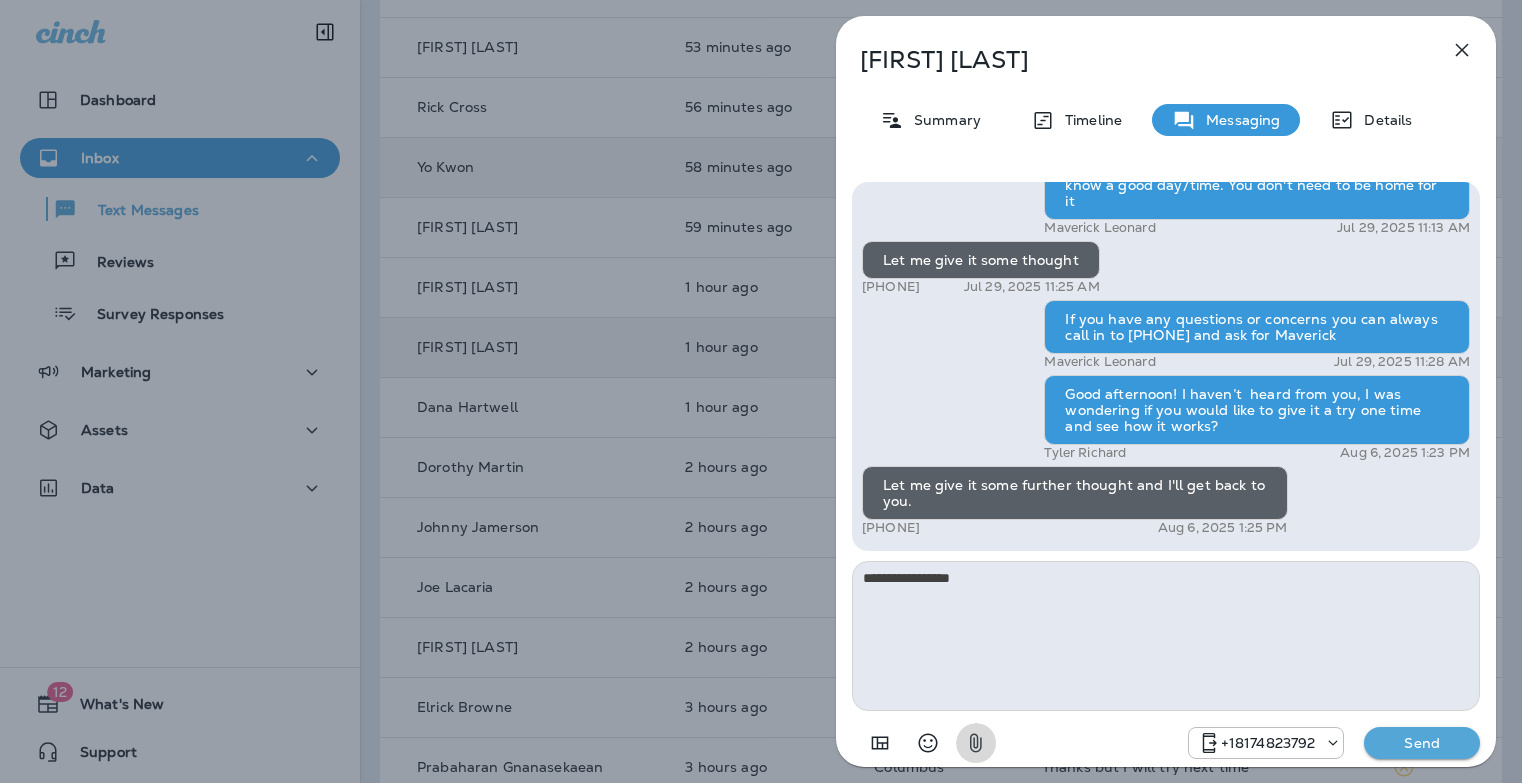 type 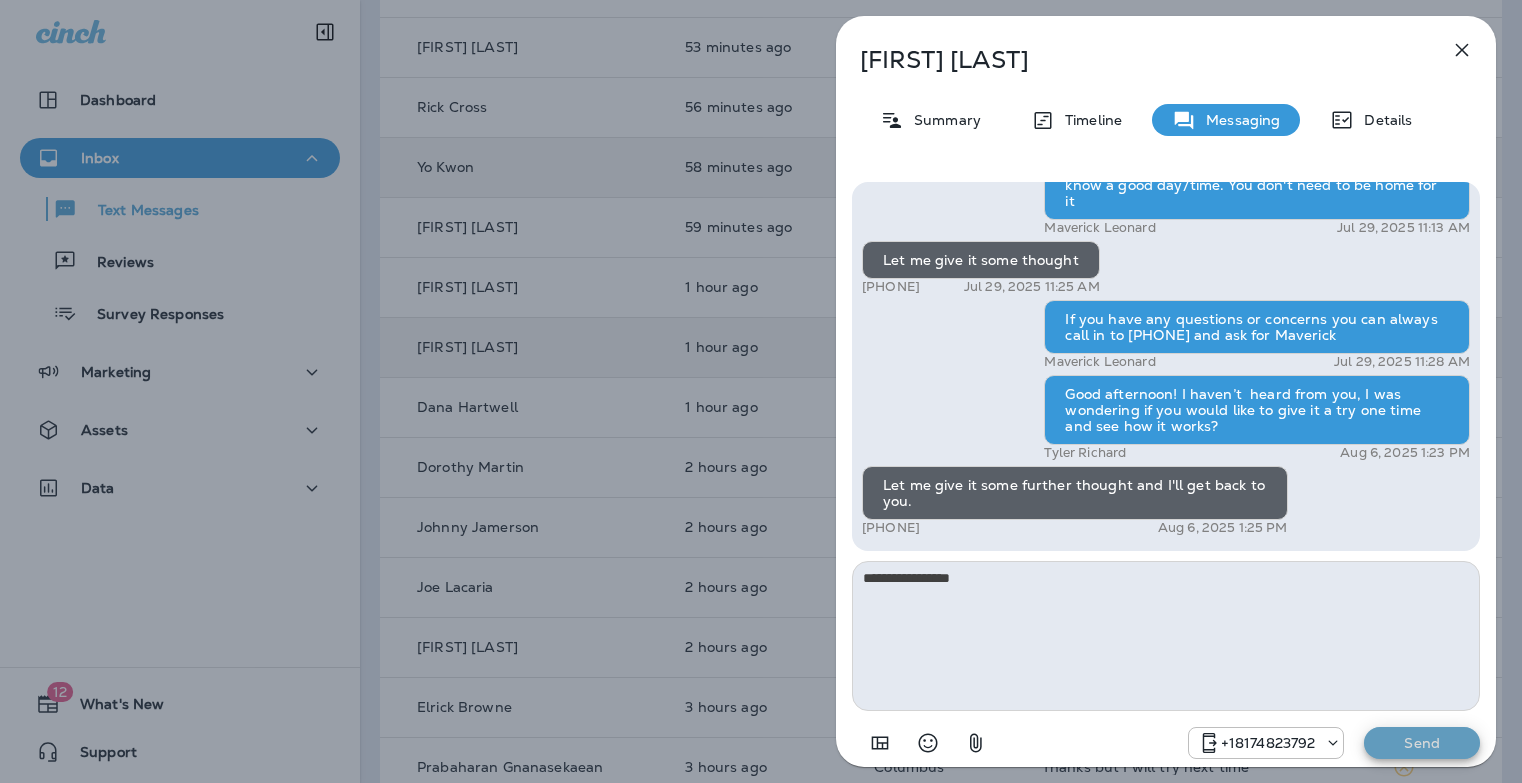click on "Send" at bounding box center (1422, 743) 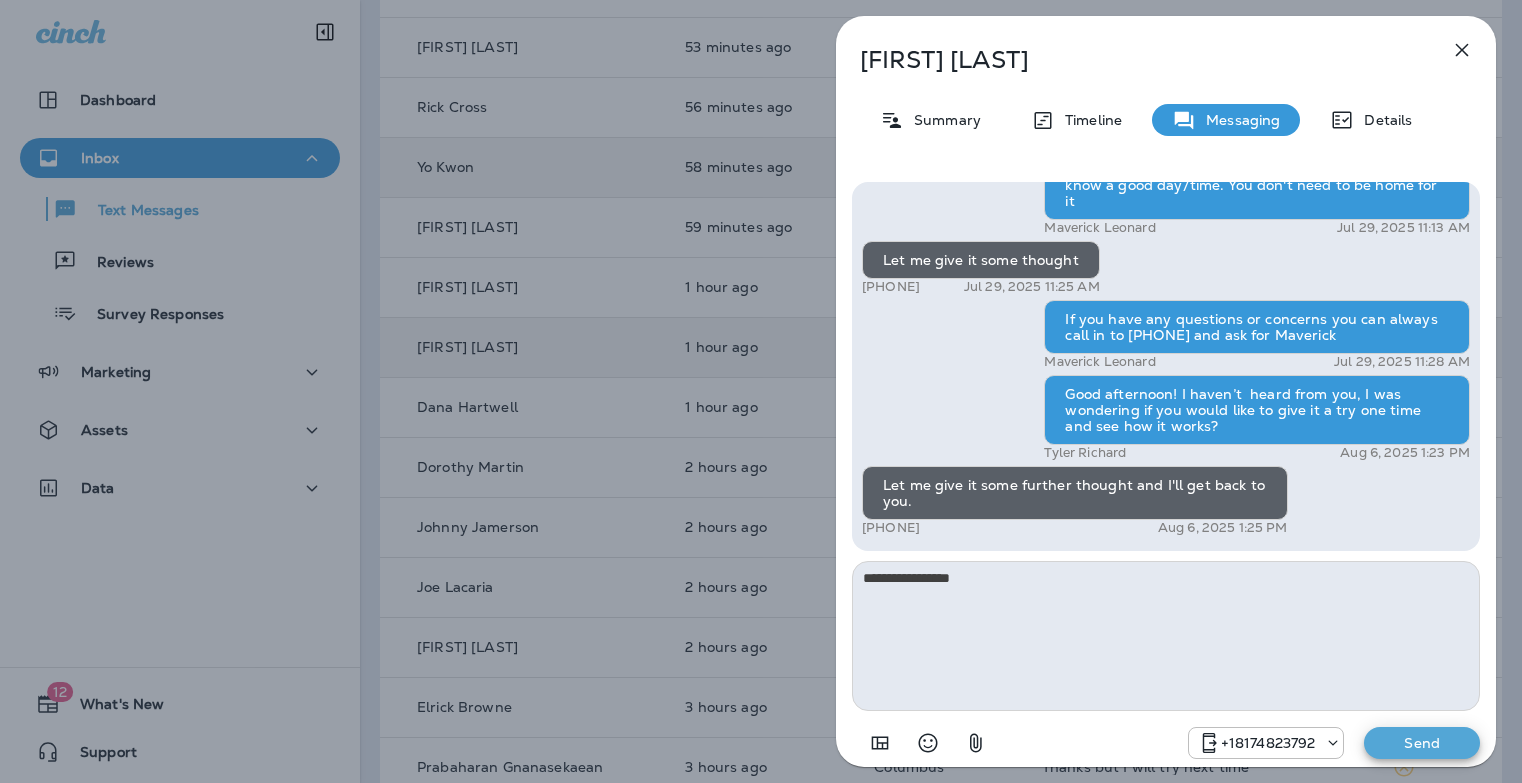 type 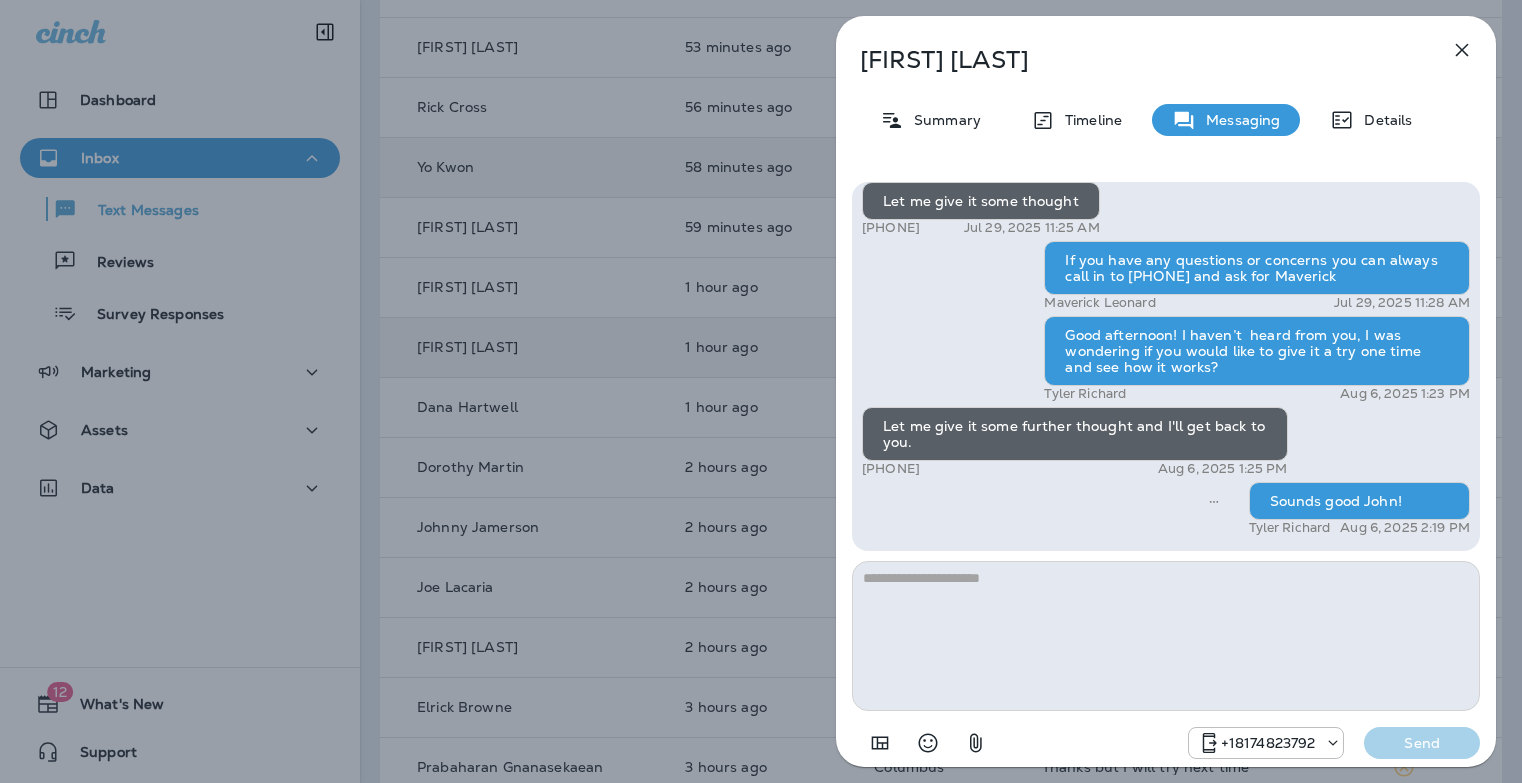 click on "John   Betterson Summary   Timeline   Messaging   Details   Hi,  John , this is Cameron with Moxie Pest Control. We know Summer brings out the mosquitoes—and with the Summer season here, I’d love to get you on our schedule to come help take care of that. Just reply here if you're interested, and I'll let you know the details!
Reply STOP to optout +18174823792 Jul 29, 2025 10:21 AM Let's shoot for the end of the month in August. +1 (440) 412-8495 Jul 29, 2025 11:06 AM Maverick Leonard Jul 29, 2025 11:13 AM Let me give it some thought +1 (440) 412-8495 Jul 29, 2025 11:25 AM If you have any questions or concerns you can always call in to 561-800-0013 and ask for Maverick Maverick Leonard Jul 29, 2025 11:28 AM Good afternoon! I haven’t  heard from you, I was wondering if you would like to give it a try one time and see how it works? Tyler Richard Aug 6, 2025 1:23 PM Let me give it some further thought and I'll get back to you. +1 (440) 412-8495 Aug 6, 2025 1:25 PM   Sounds good John! Tyler Richard Send" at bounding box center [761, 391] 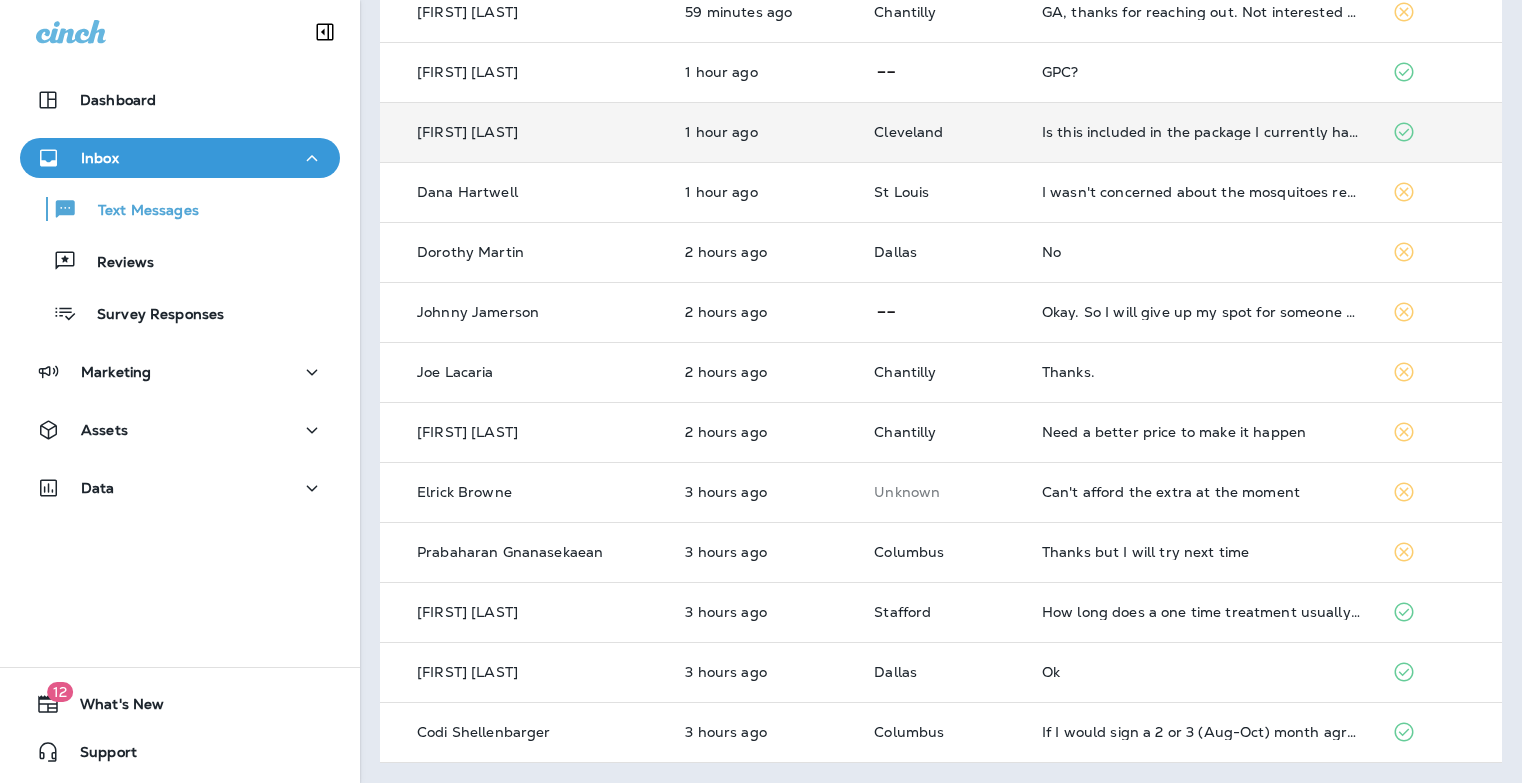 scroll, scrollTop: 41, scrollLeft: 0, axis: vertical 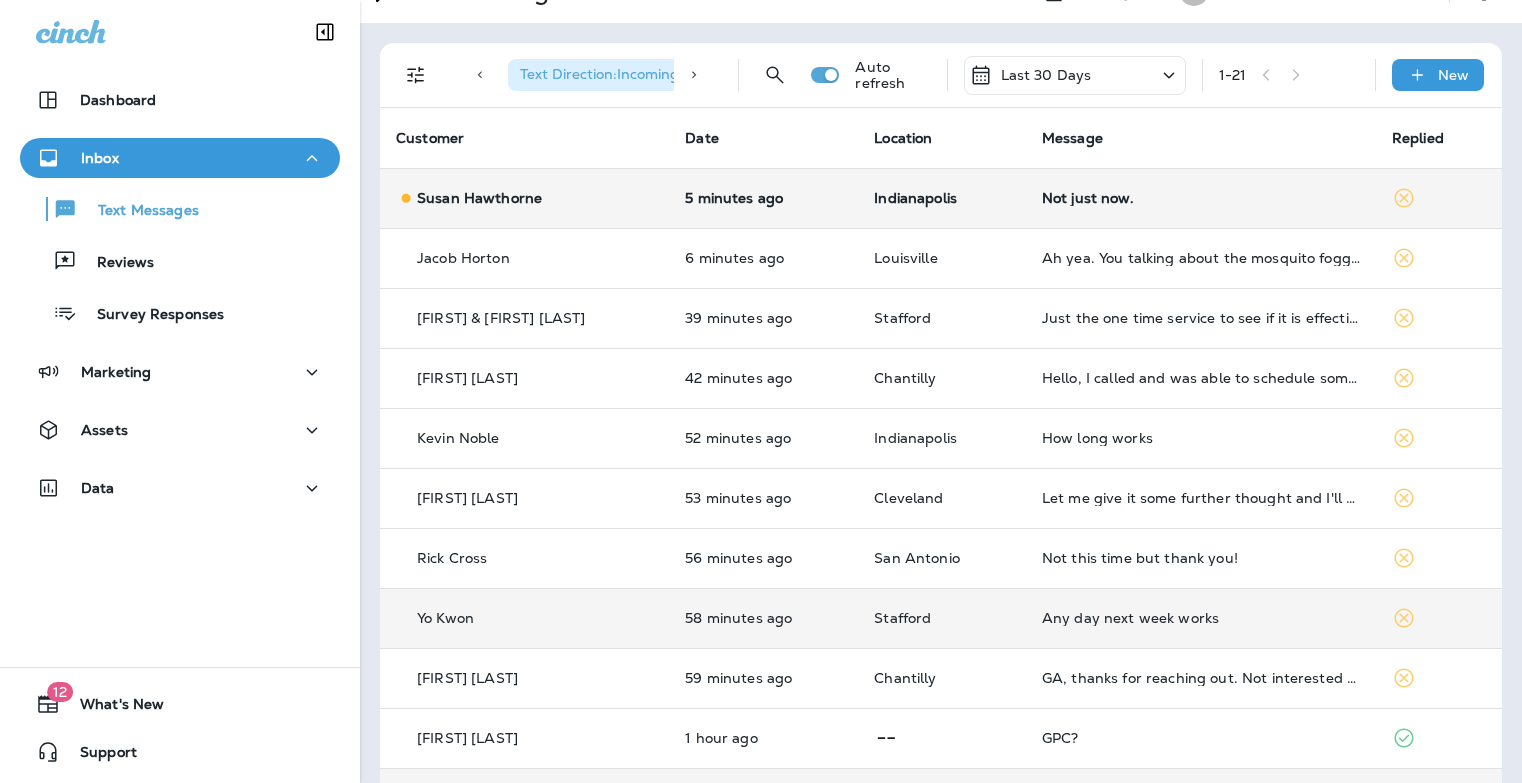 click on "Not just now." at bounding box center [1201, 198] 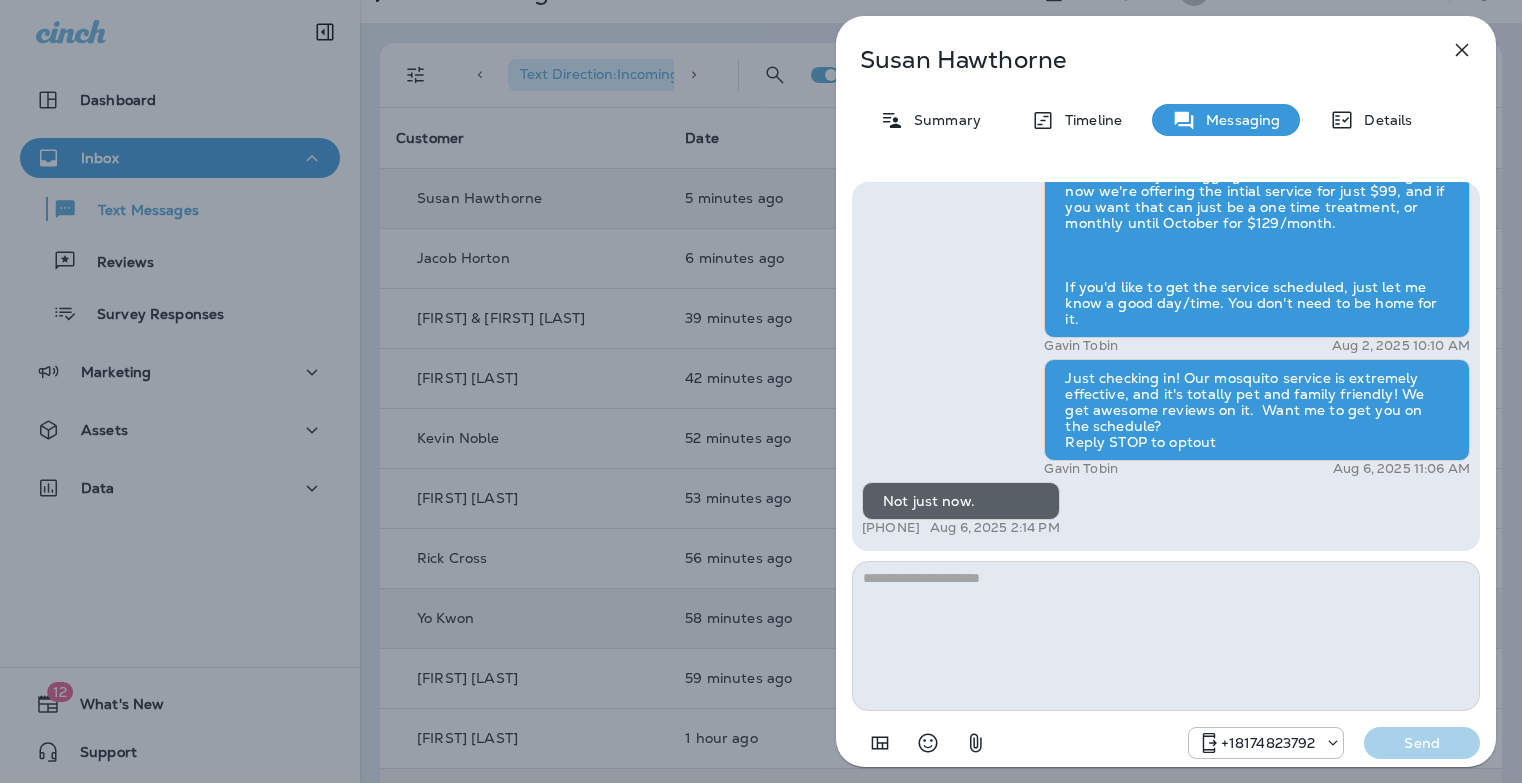 click 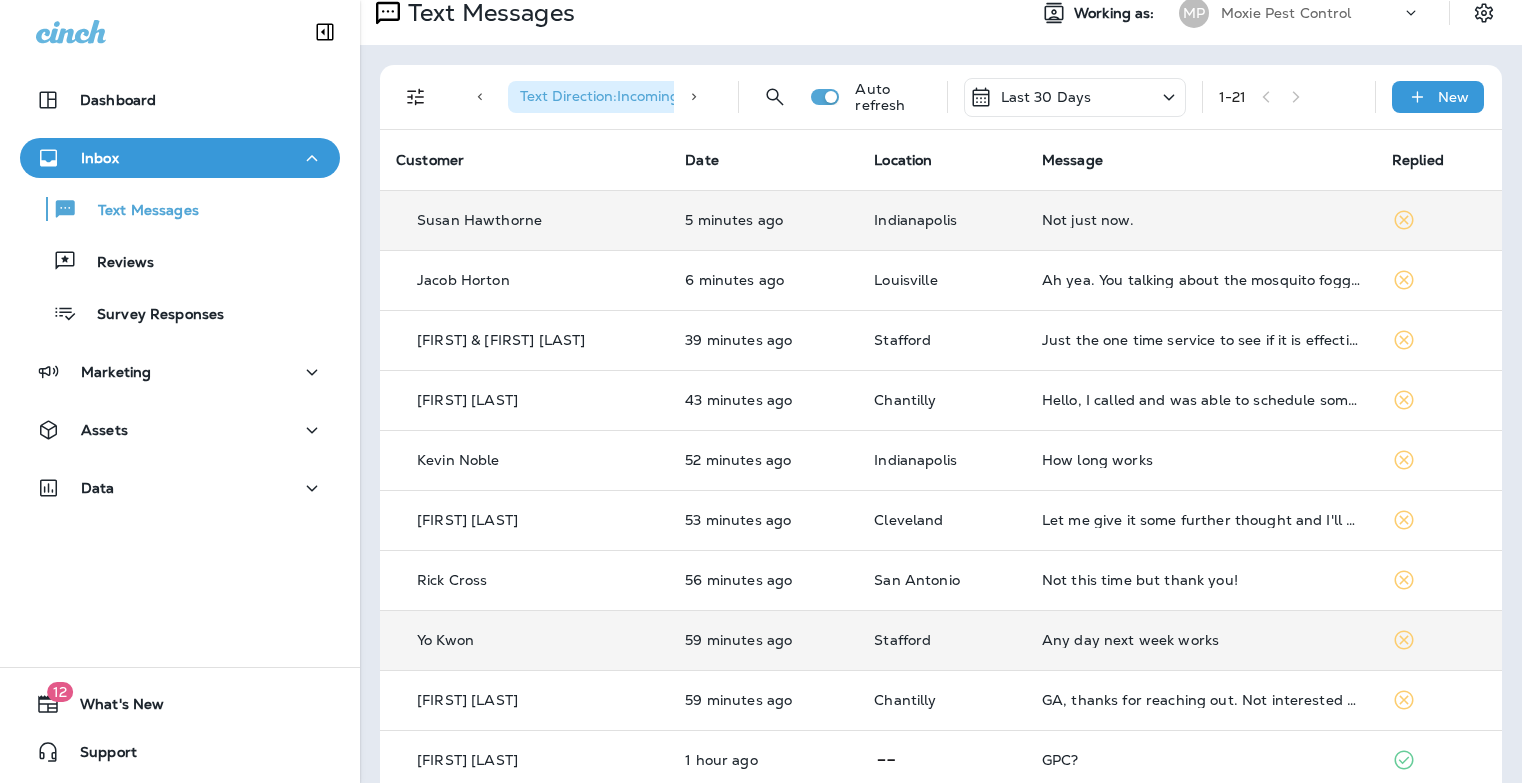 scroll, scrollTop: 0, scrollLeft: 0, axis: both 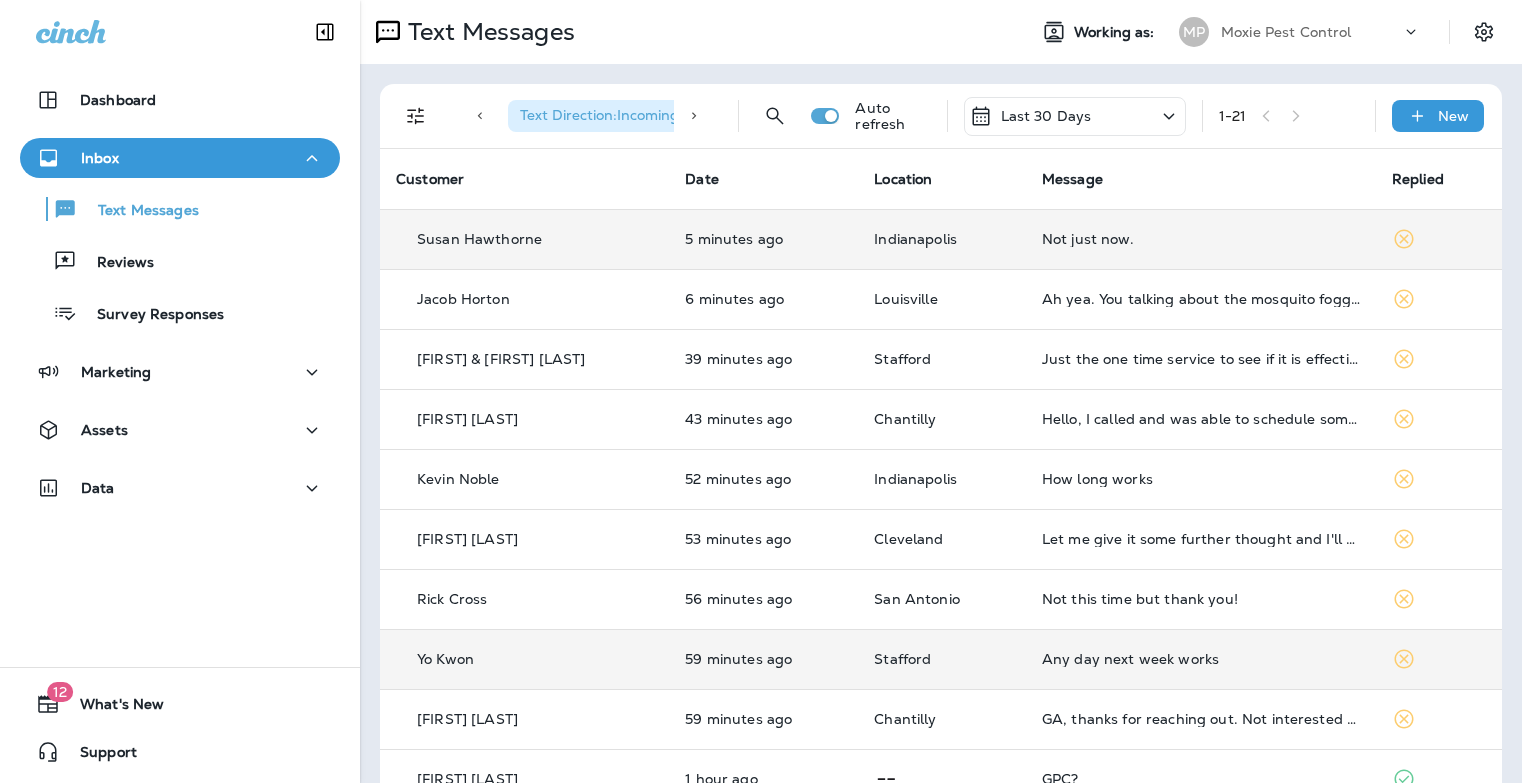 click on "1  -  21" at bounding box center [1289, 116] 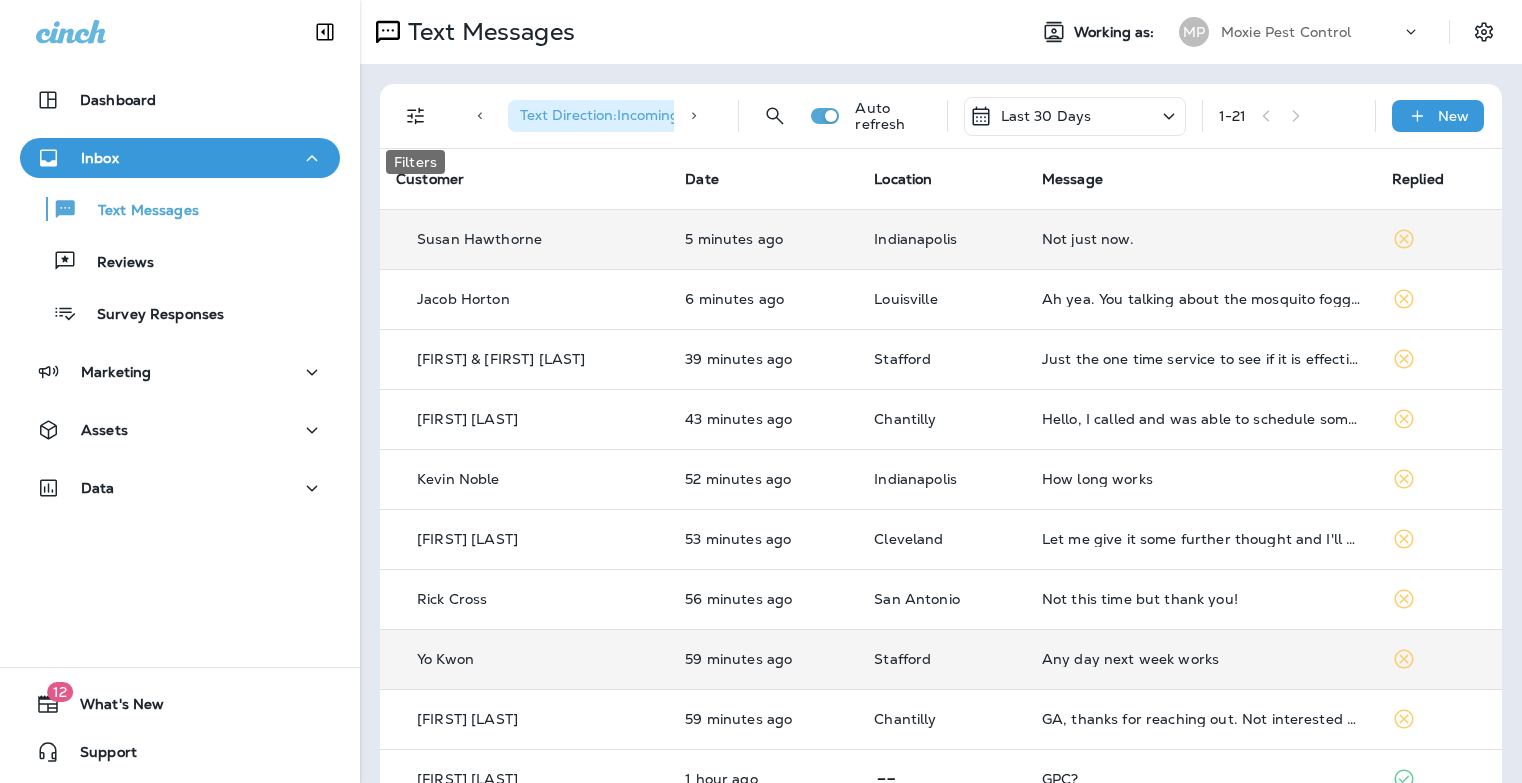 click 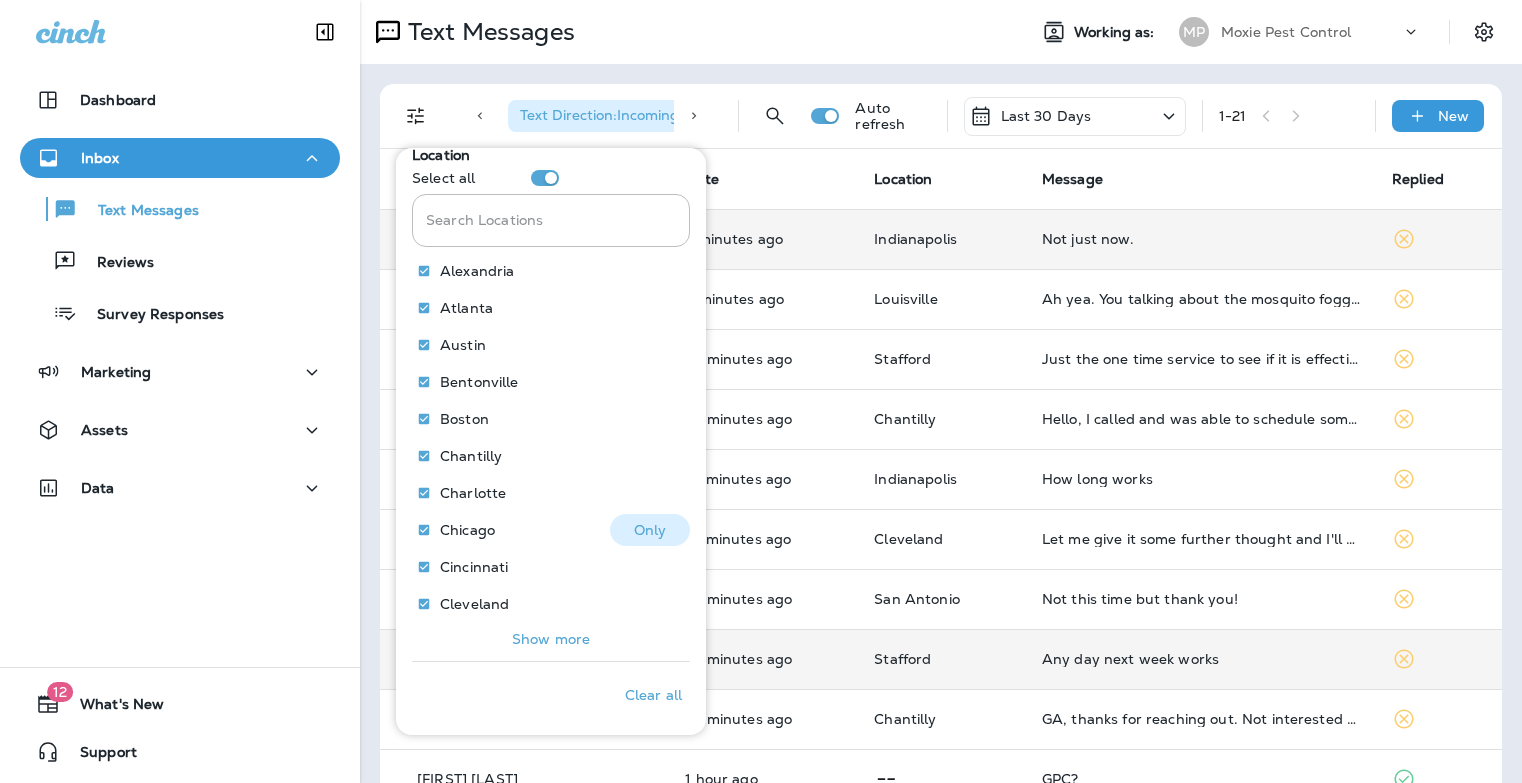 scroll, scrollTop: 404, scrollLeft: 0, axis: vertical 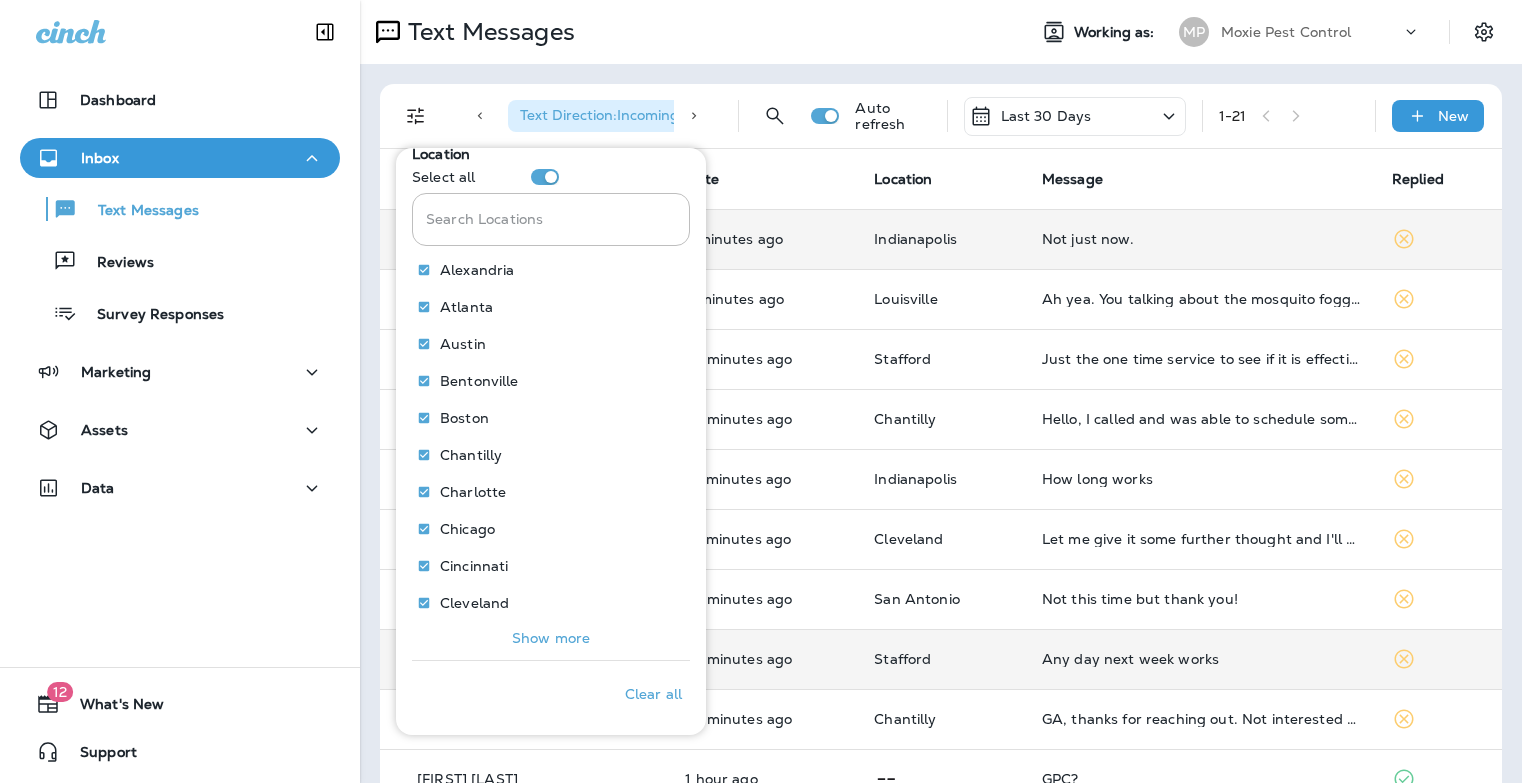 click on "Show more" at bounding box center [551, 638] 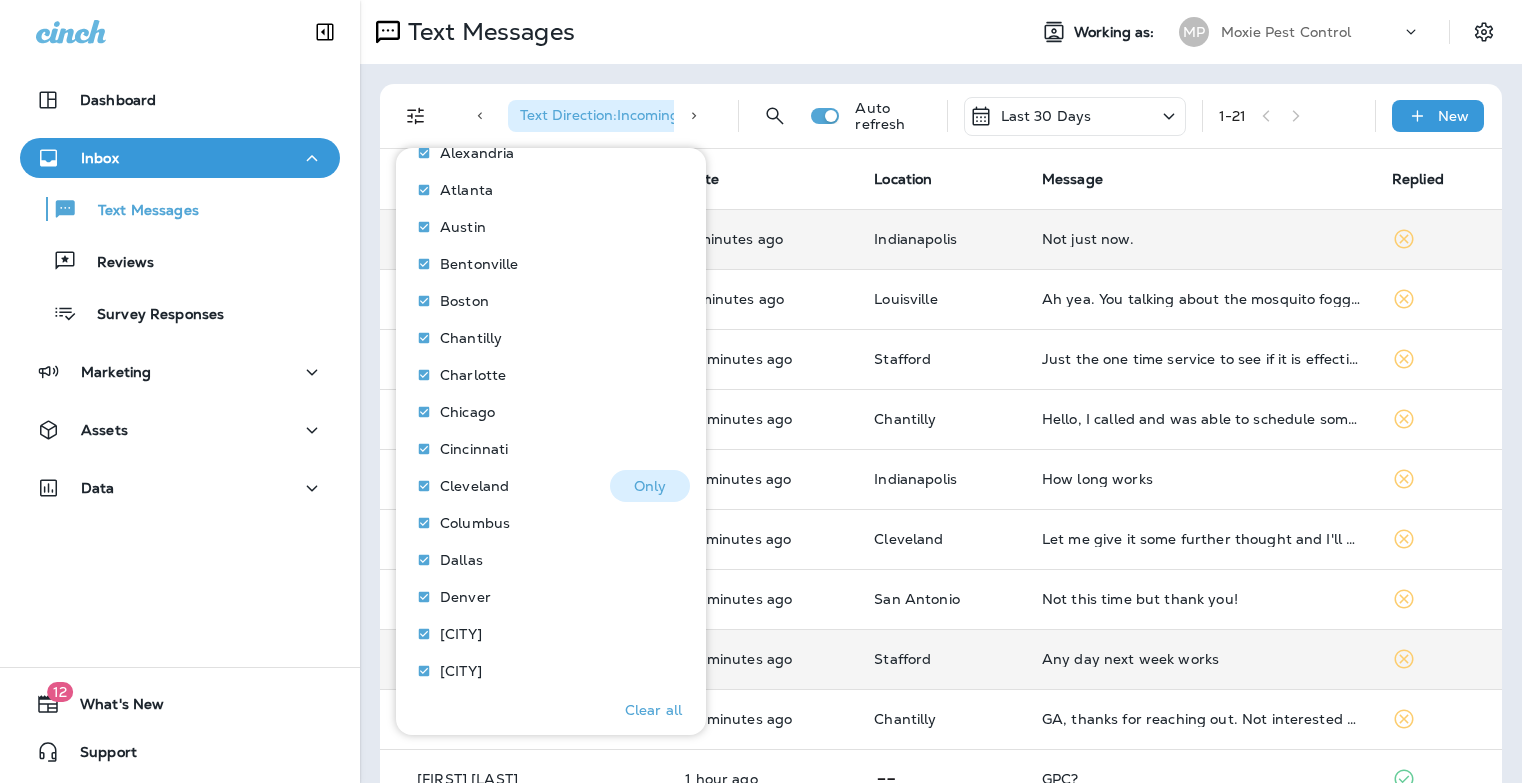 scroll, scrollTop: 589, scrollLeft: 0, axis: vertical 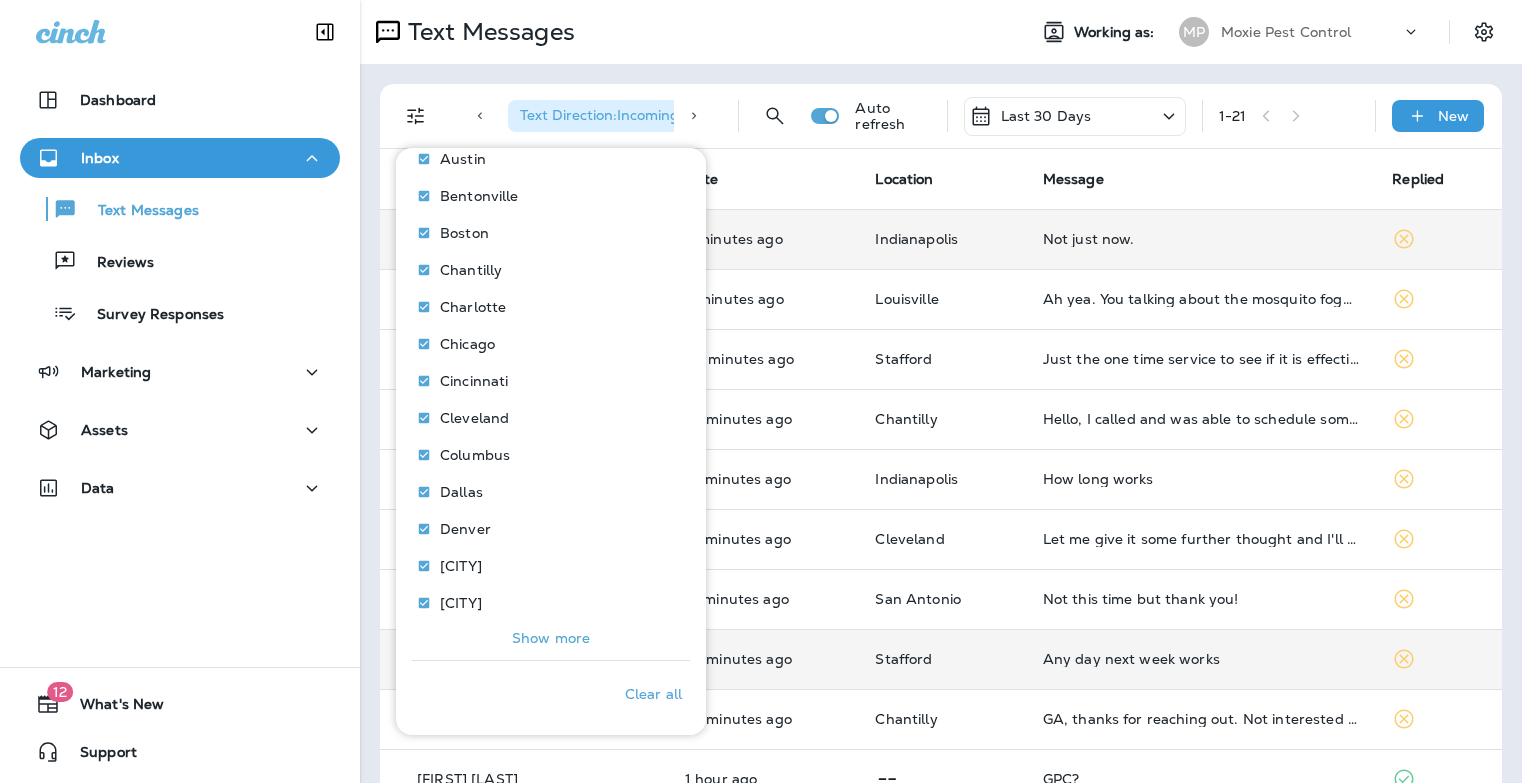 click on "5 minutes ago" at bounding box center (764, 239) 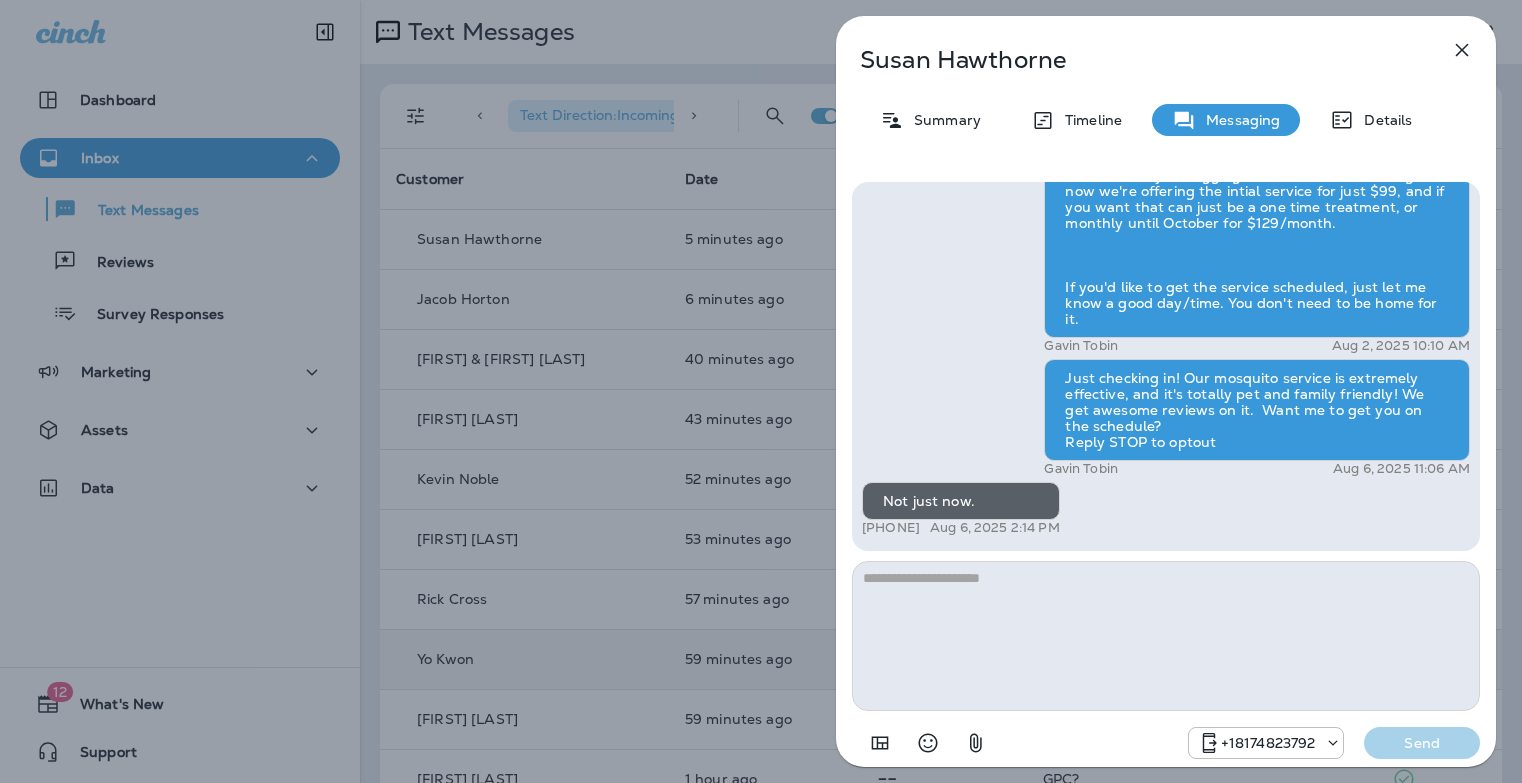 drag, startPoint x: 235, startPoint y: 85, endPoint x: 168, endPoint y: 2, distance: 106.66771 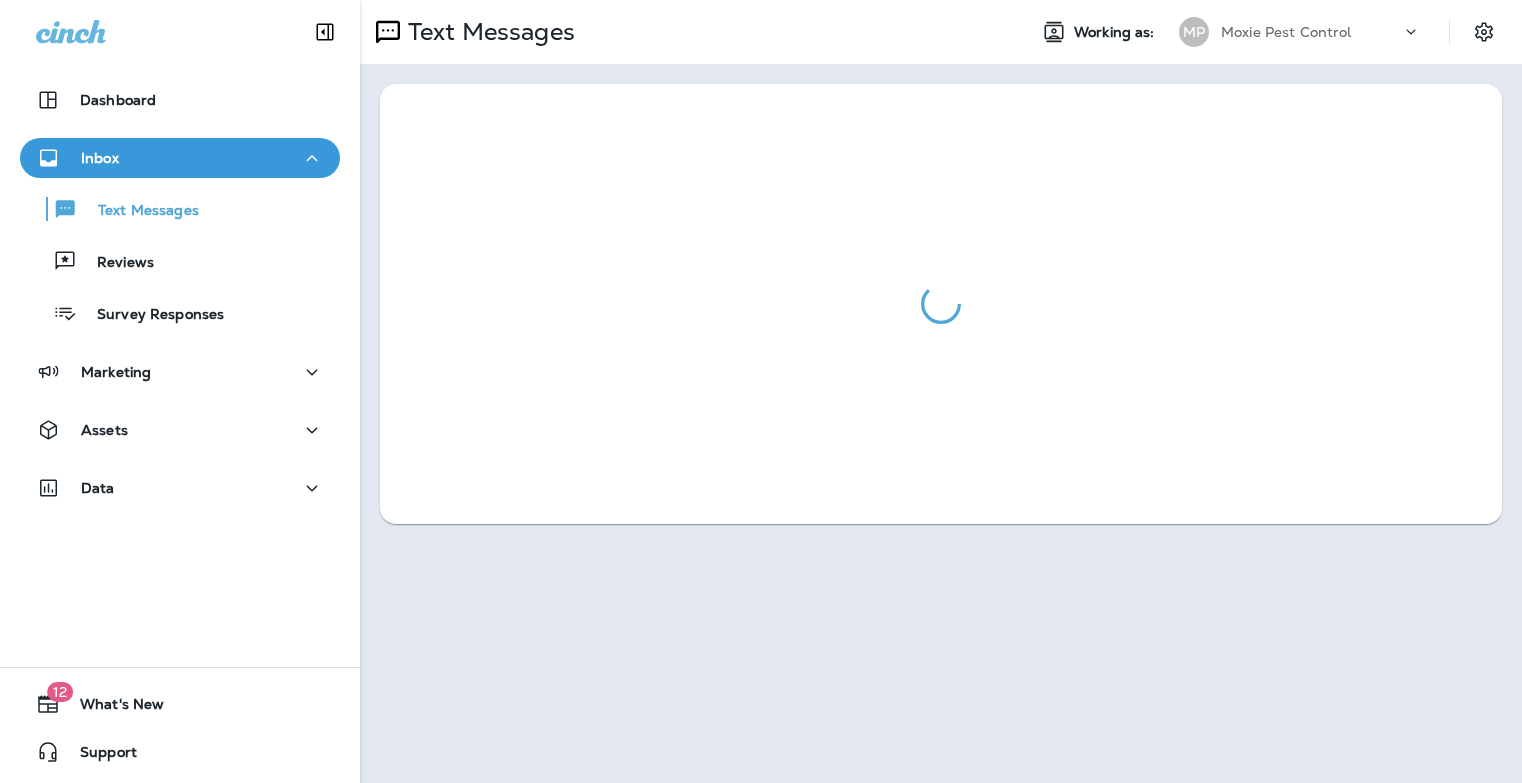 scroll, scrollTop: 0, scrollLeft: 0, axis: both 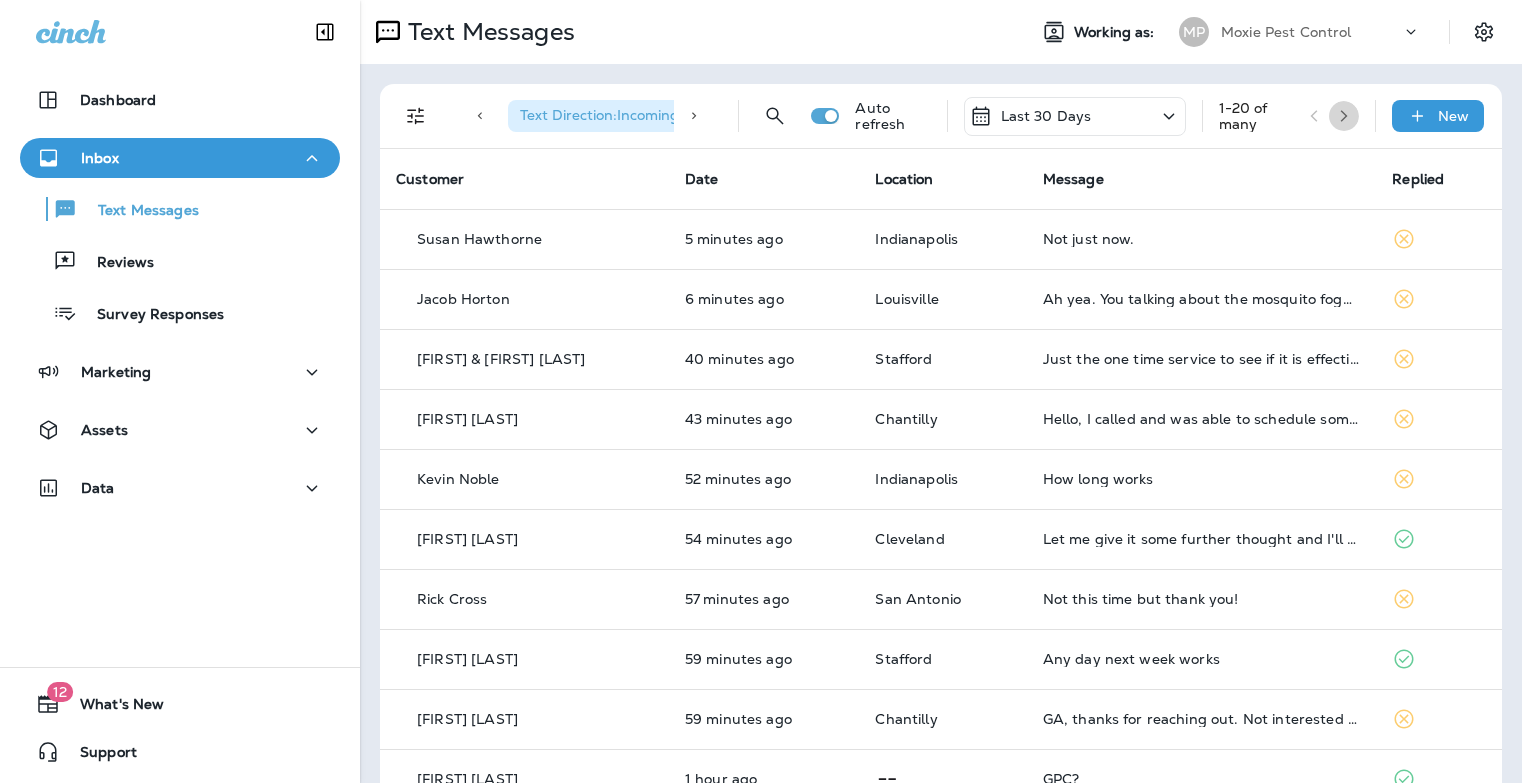 click 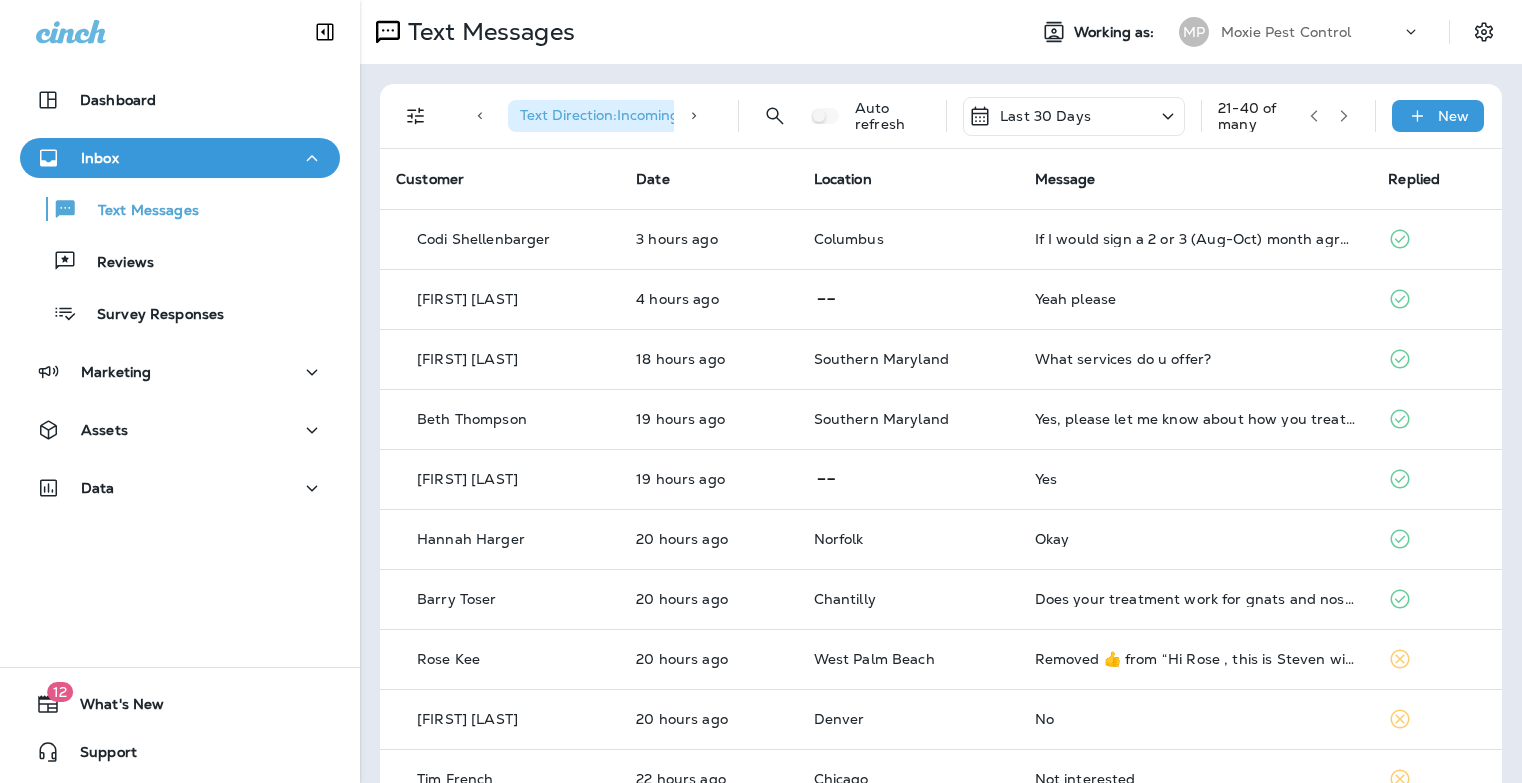 click 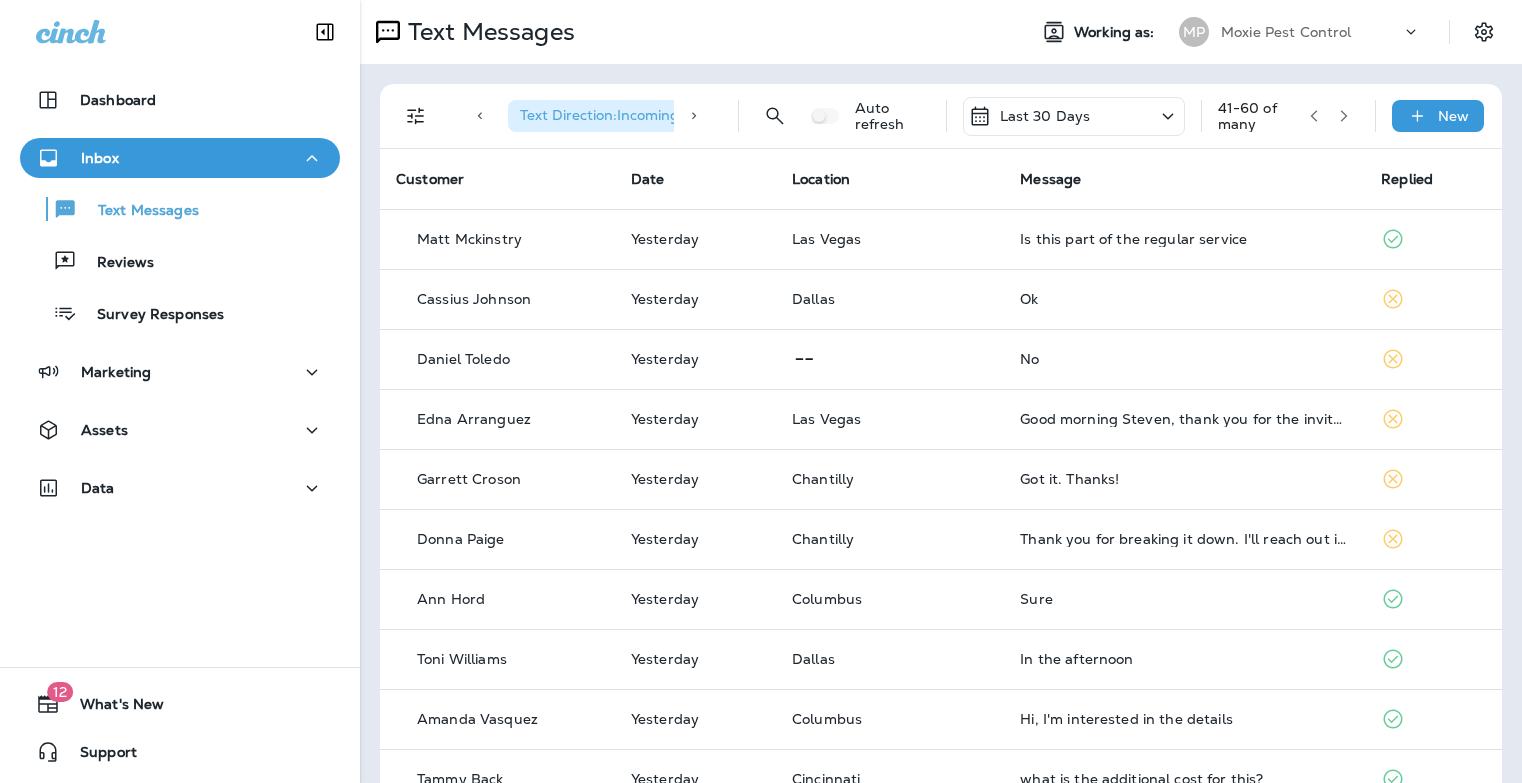 click at bounding box center (1344, 116) 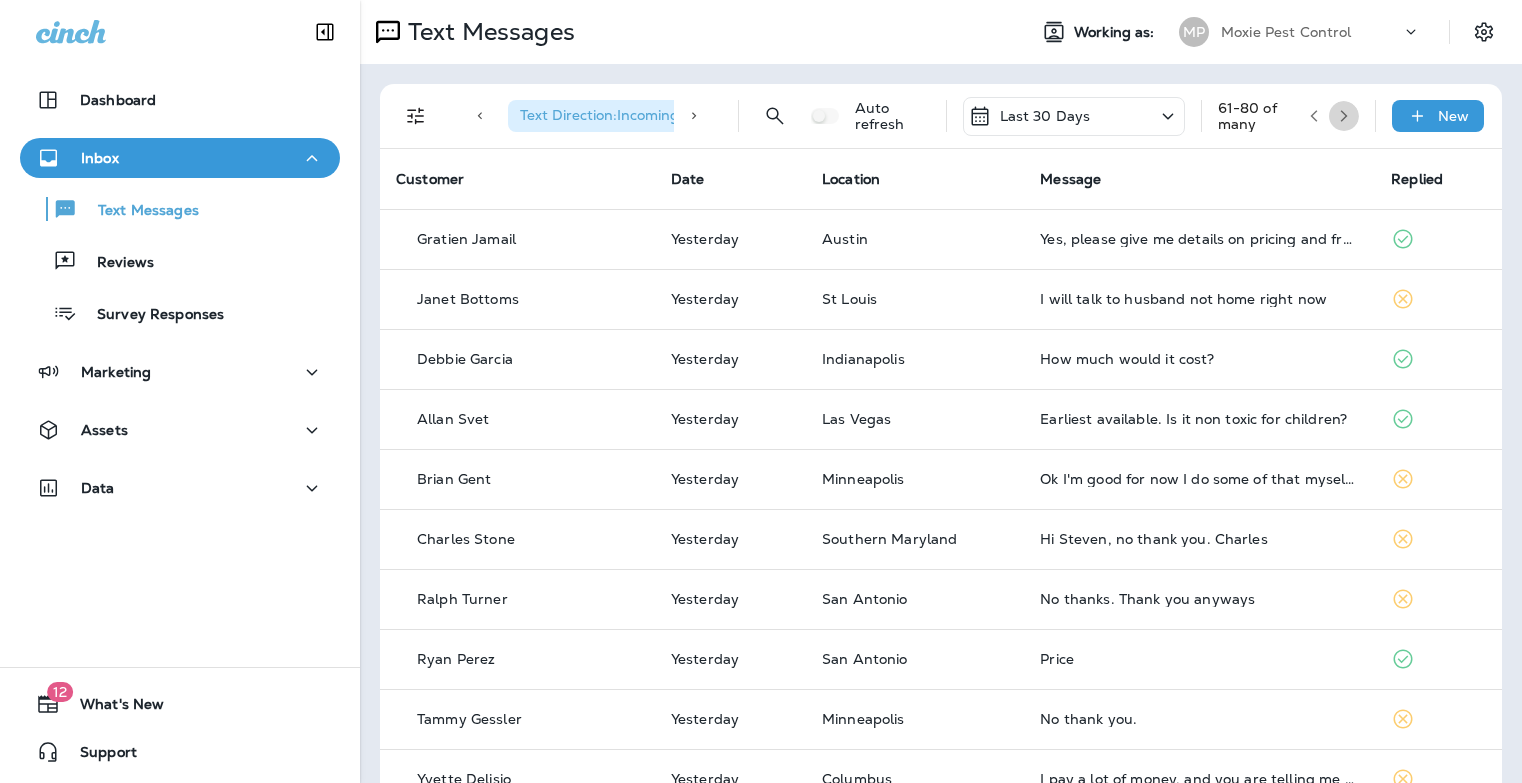 click at bounding box center (1344, 116) 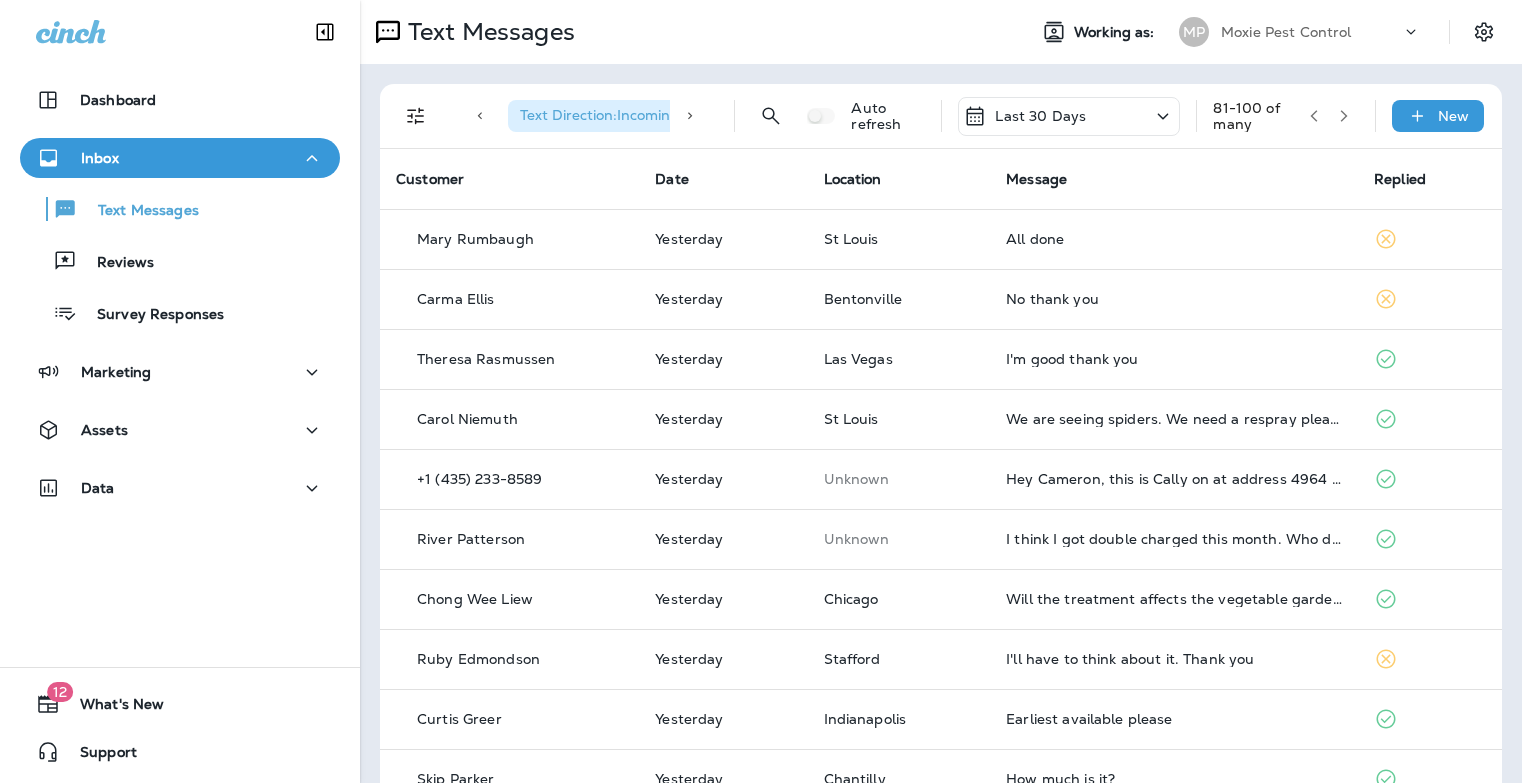 click at bounding box center (1344, 116) 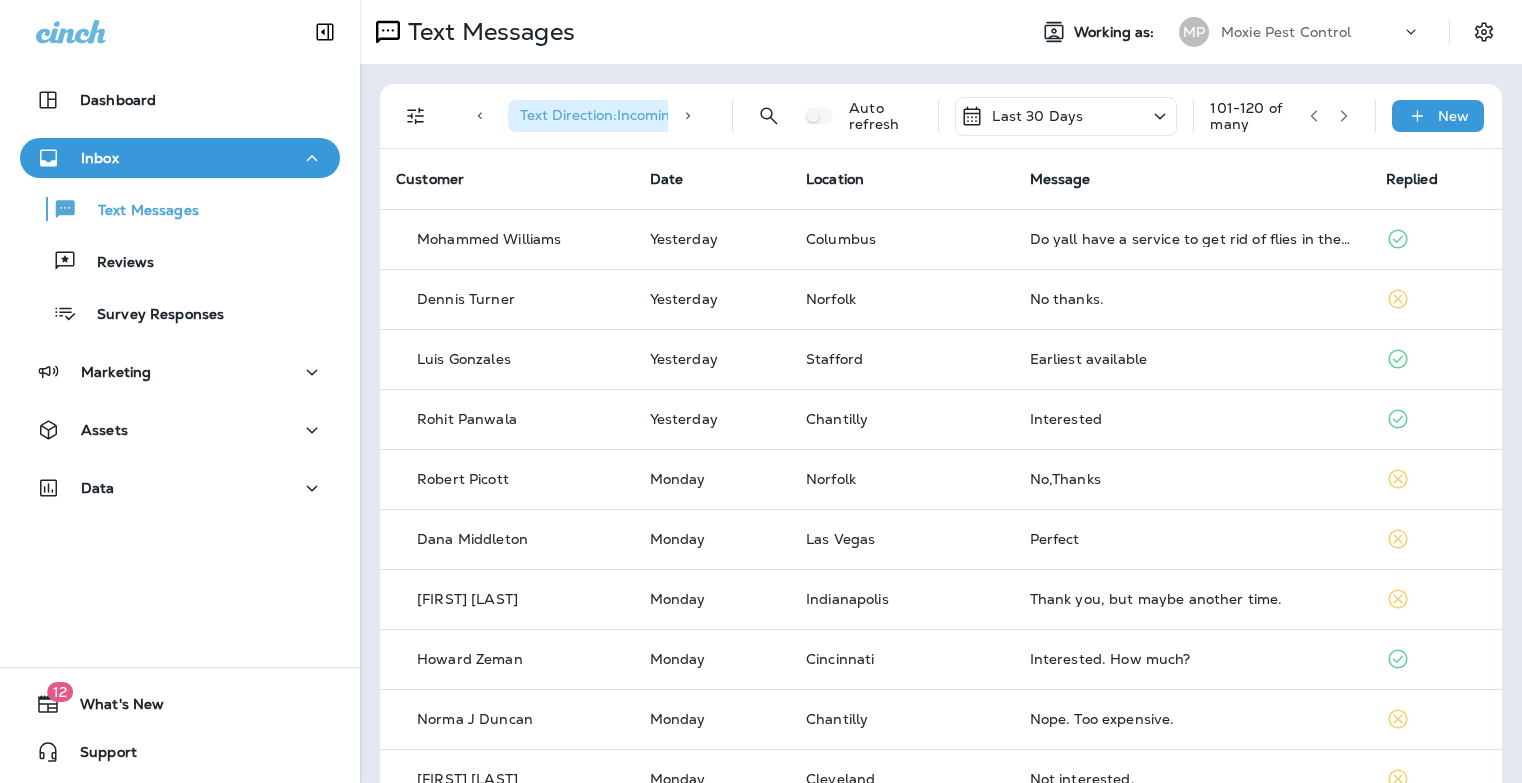 click at bounding box center [1344, 116] 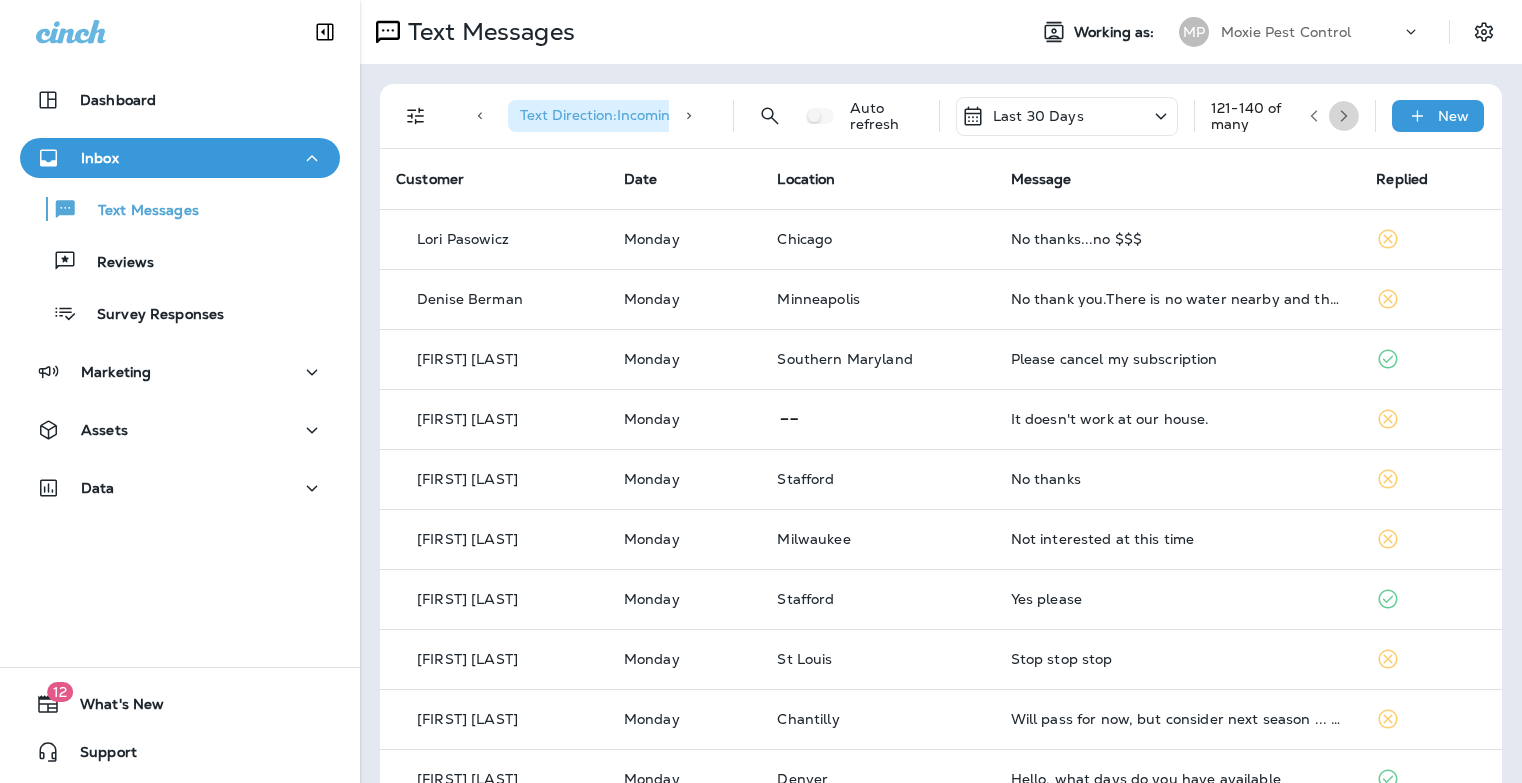 click at bounding box center [1344, 116] 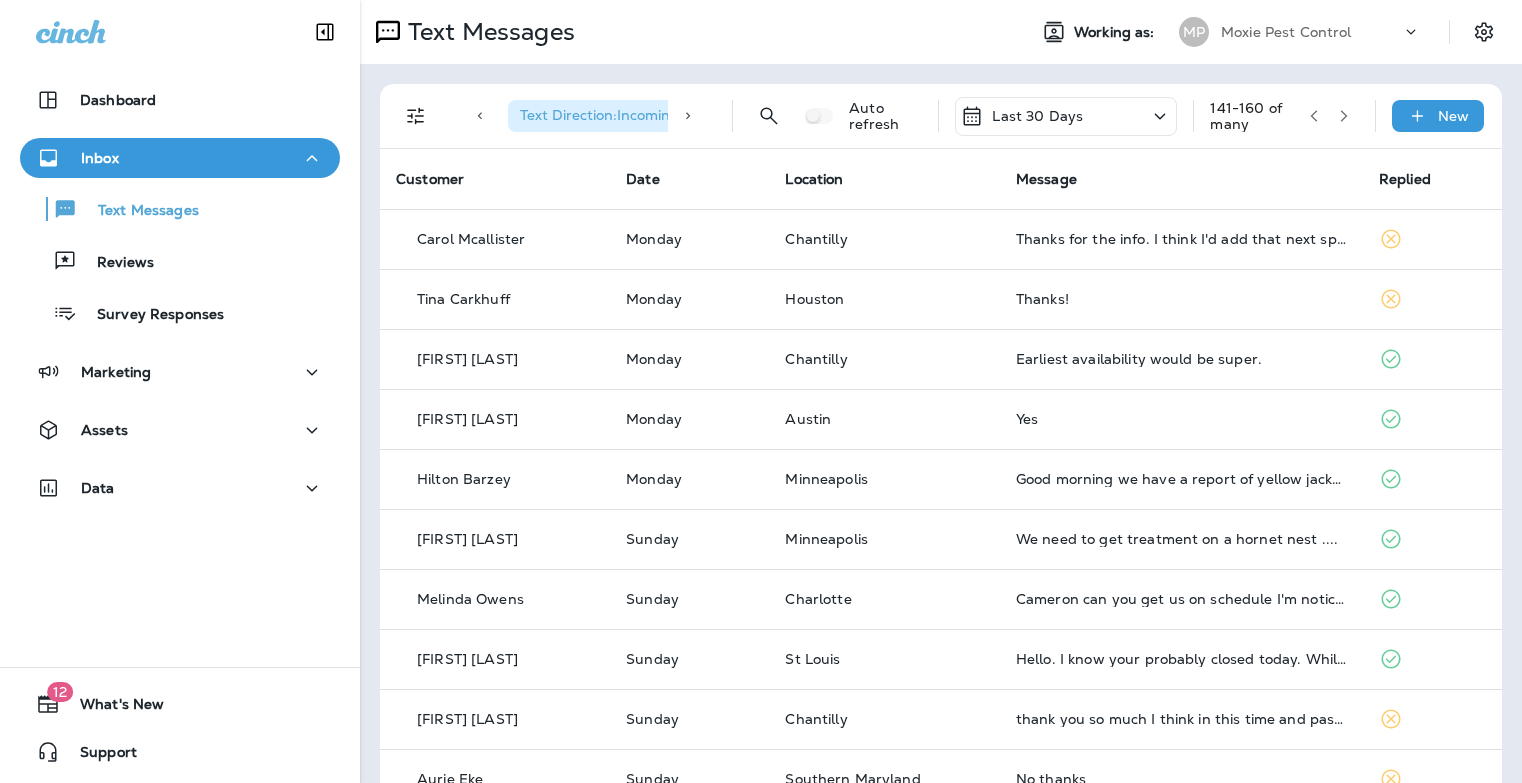 click at bounding box center [1344, 116] 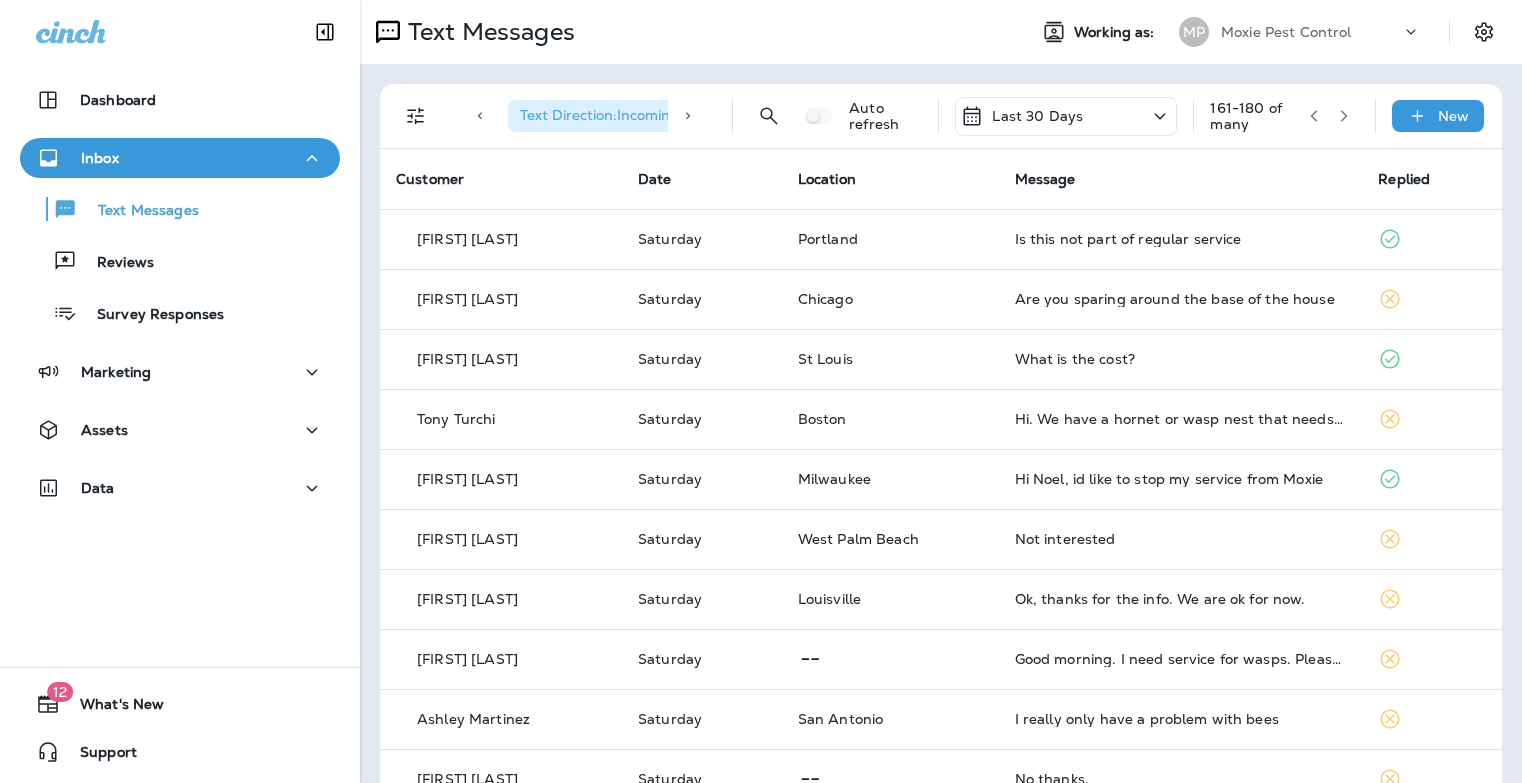 click at bounding box center [1344, 116] 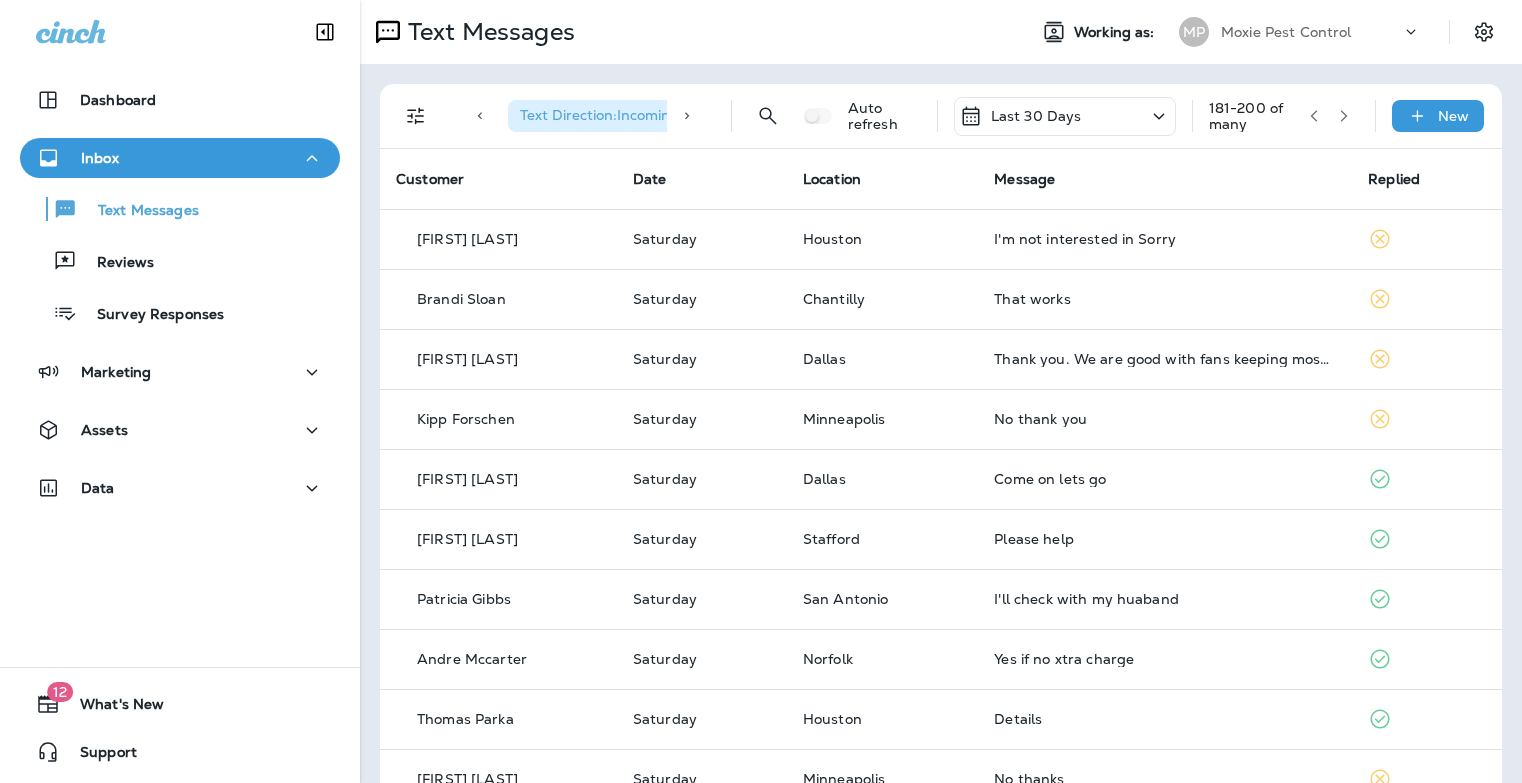 click at bounding box center (1344, 116) 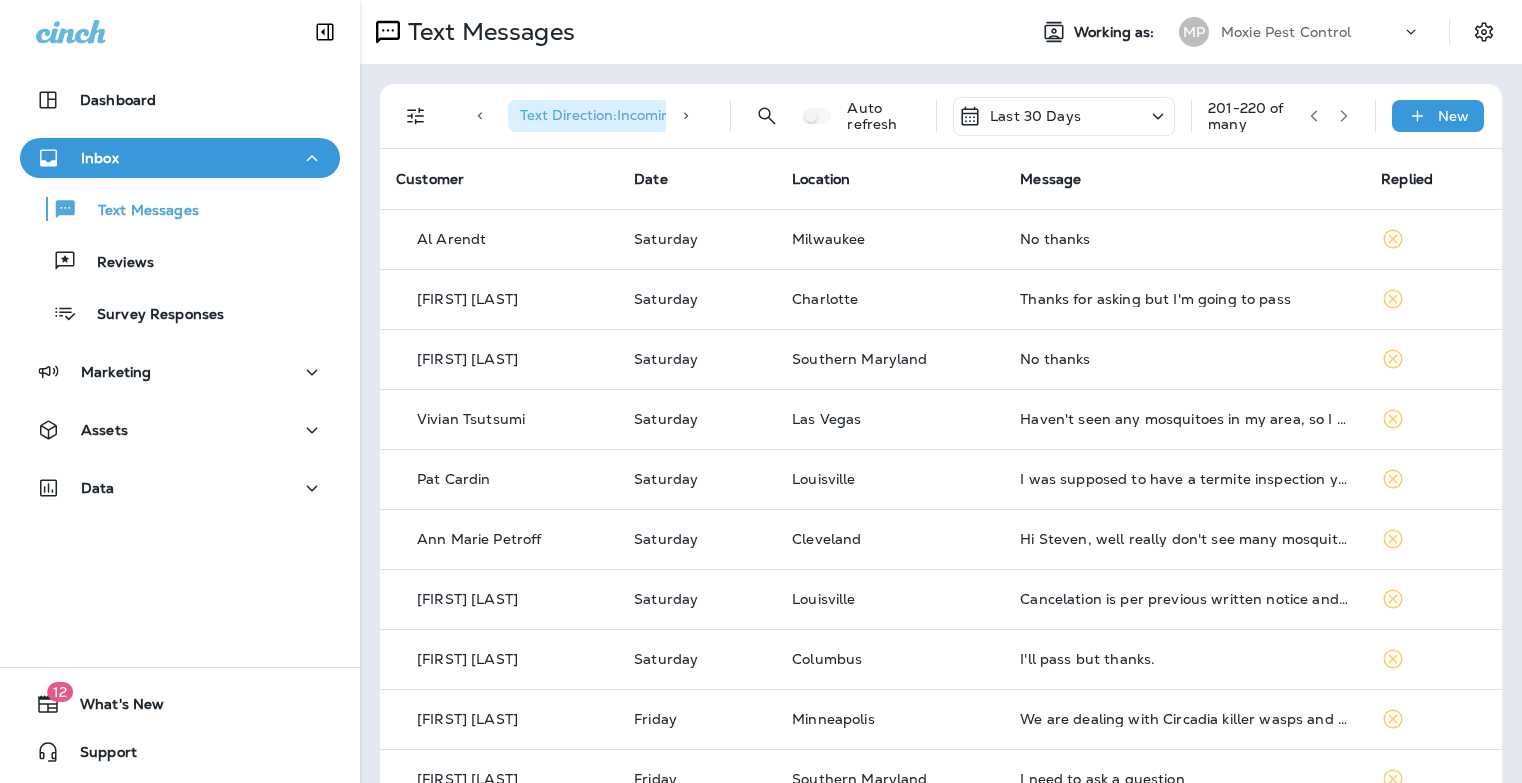 click at bounding box center [1344, 116] 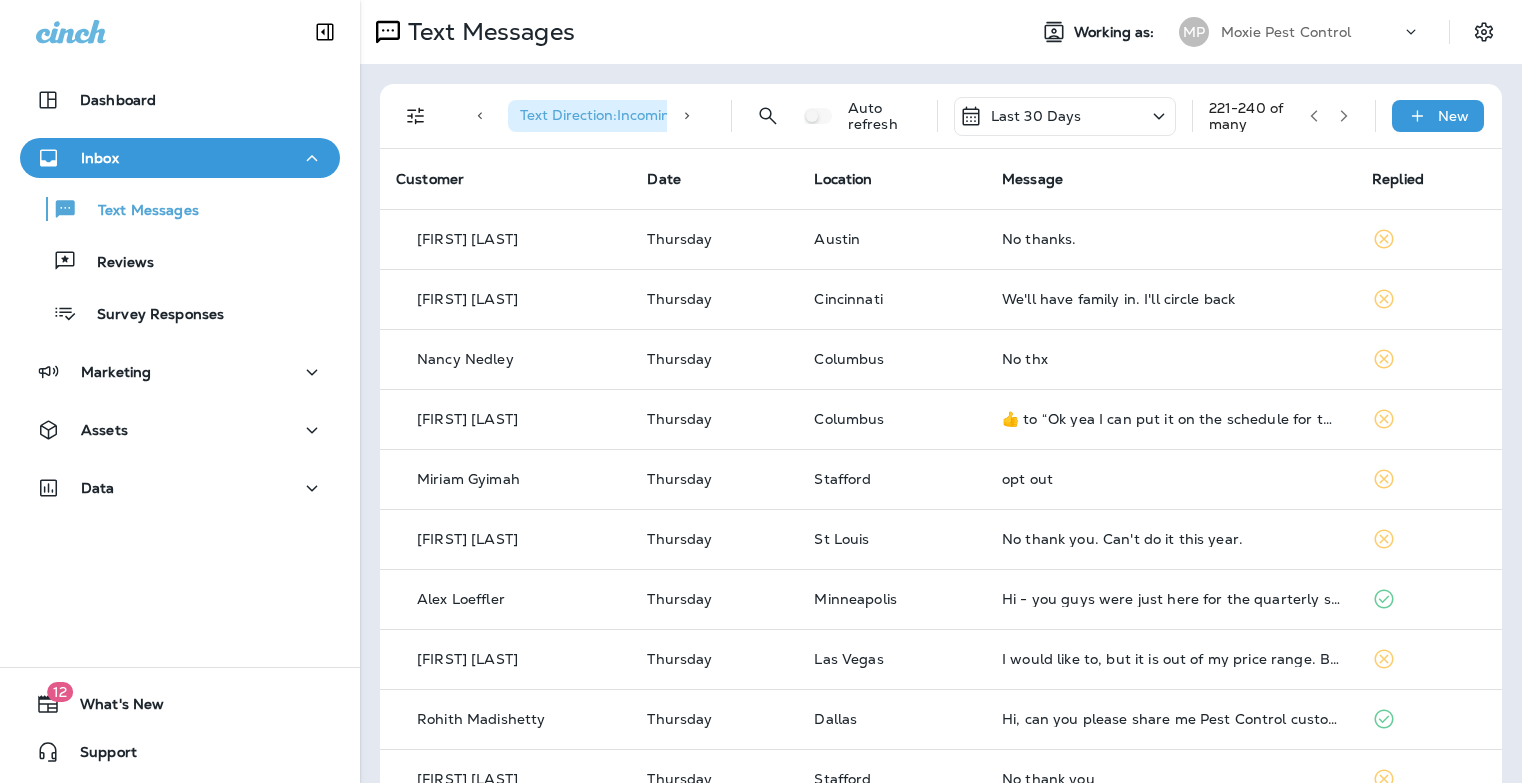 click at bounding box center (1344, 116) 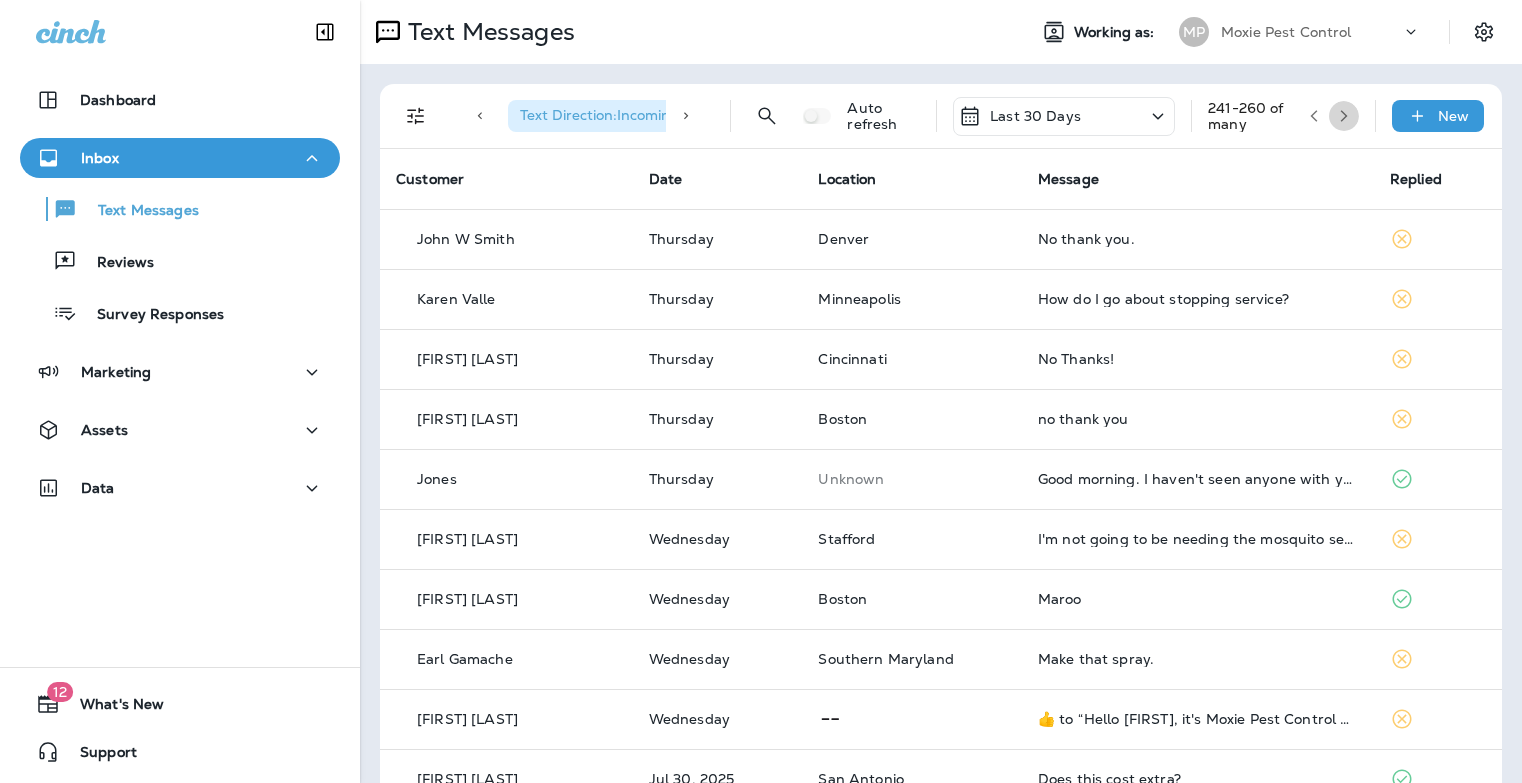 click 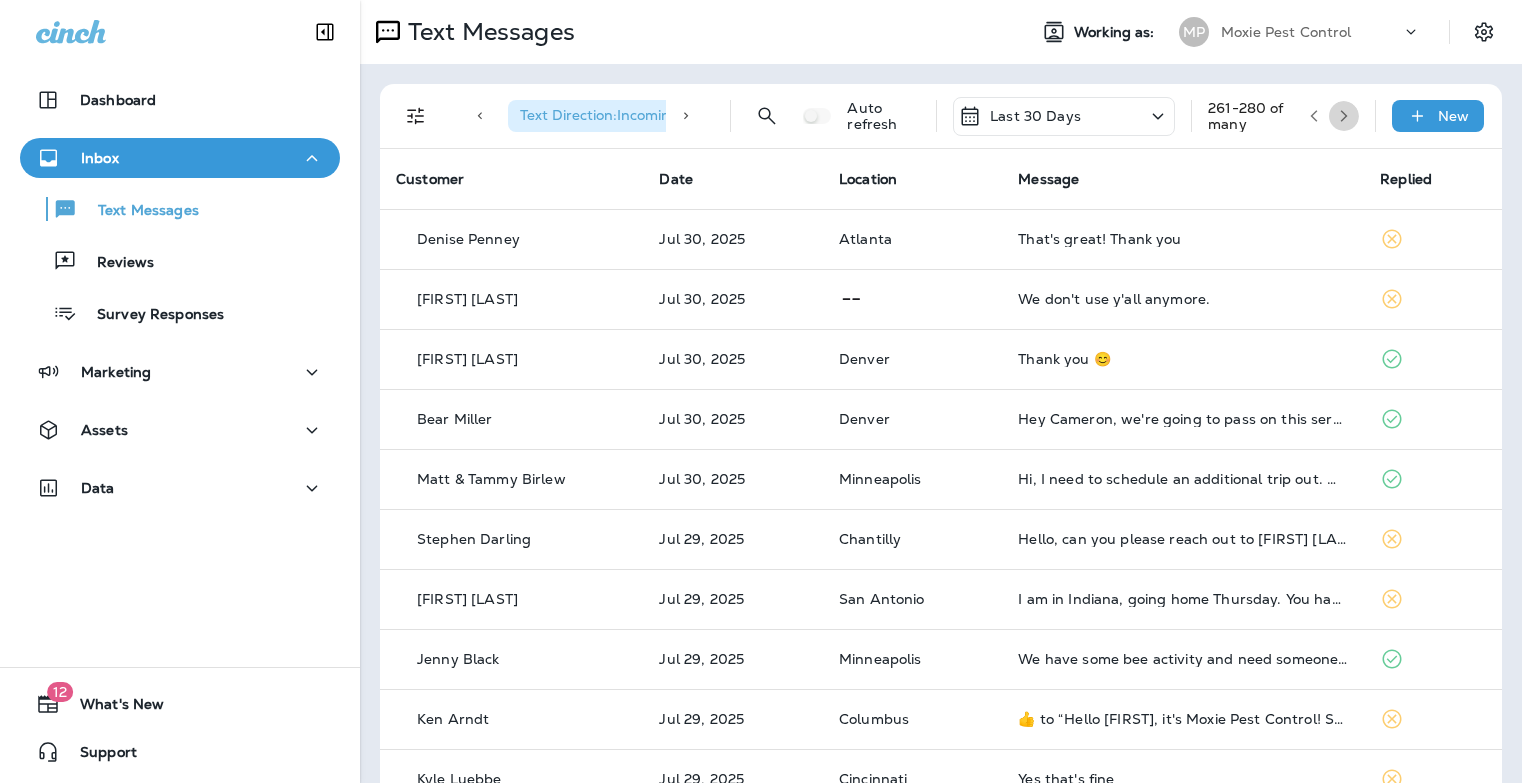 click at bounding box center [1344, 116] 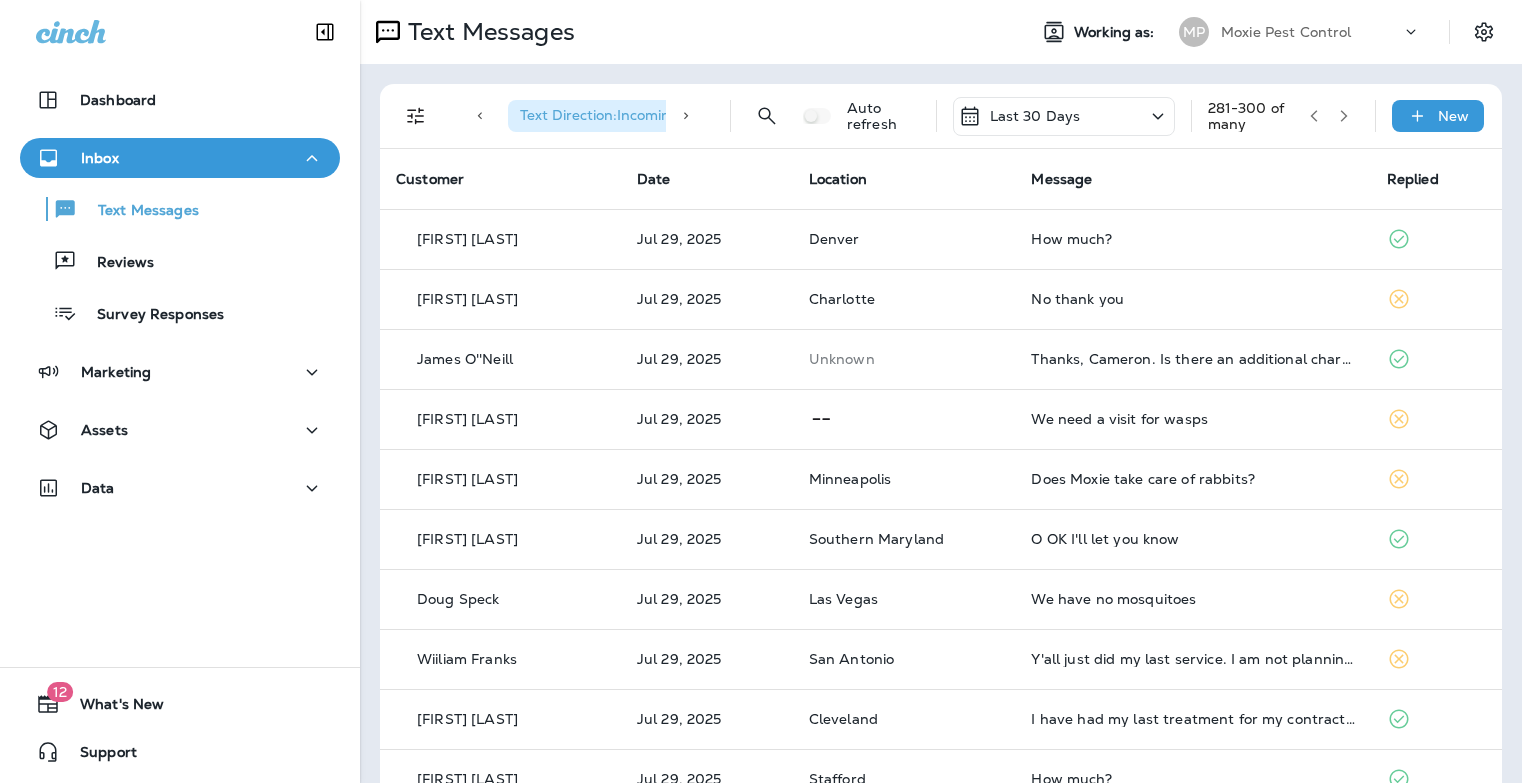 click at bounding box center (1344, 116) 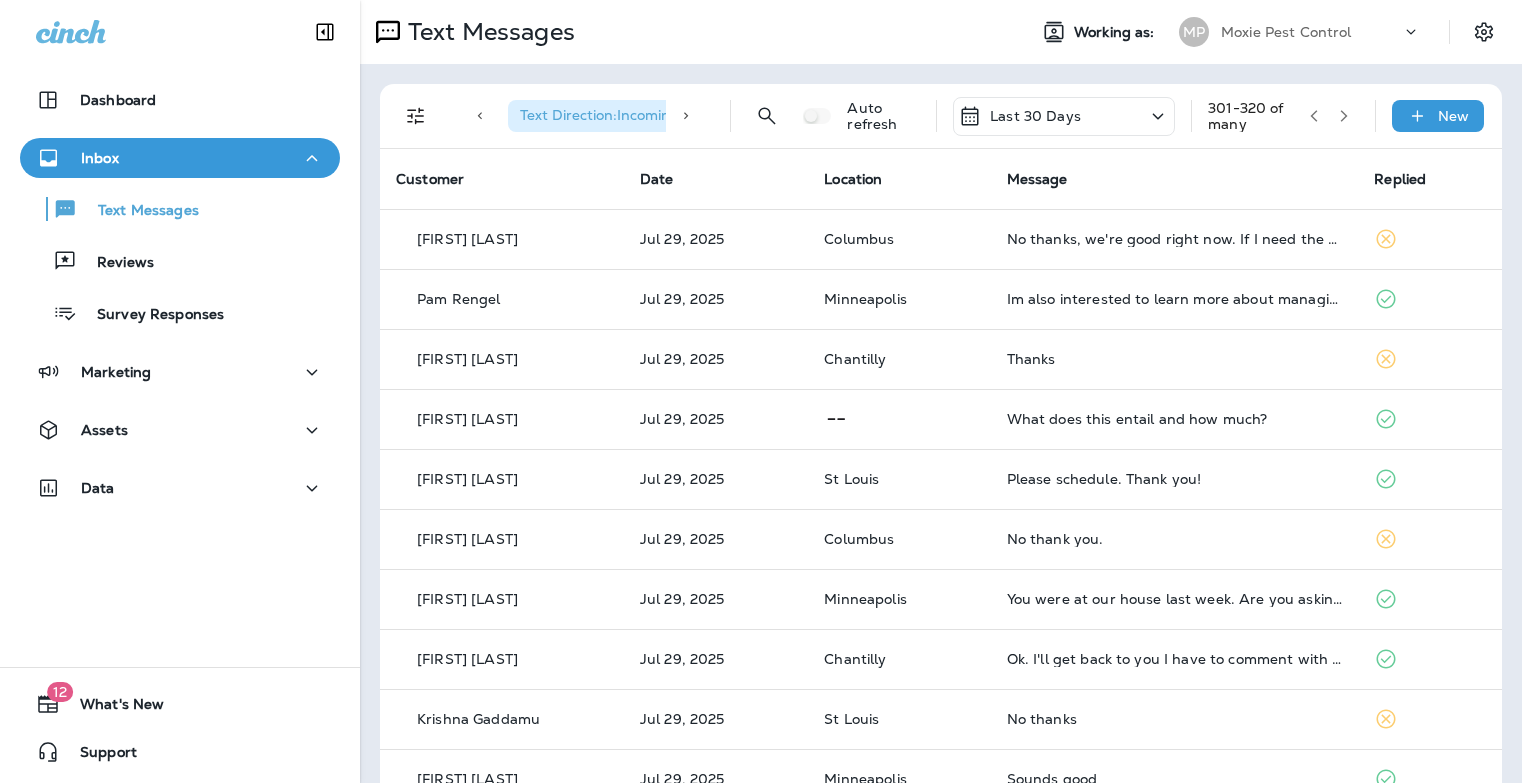click at bounding box center (1344, 116) 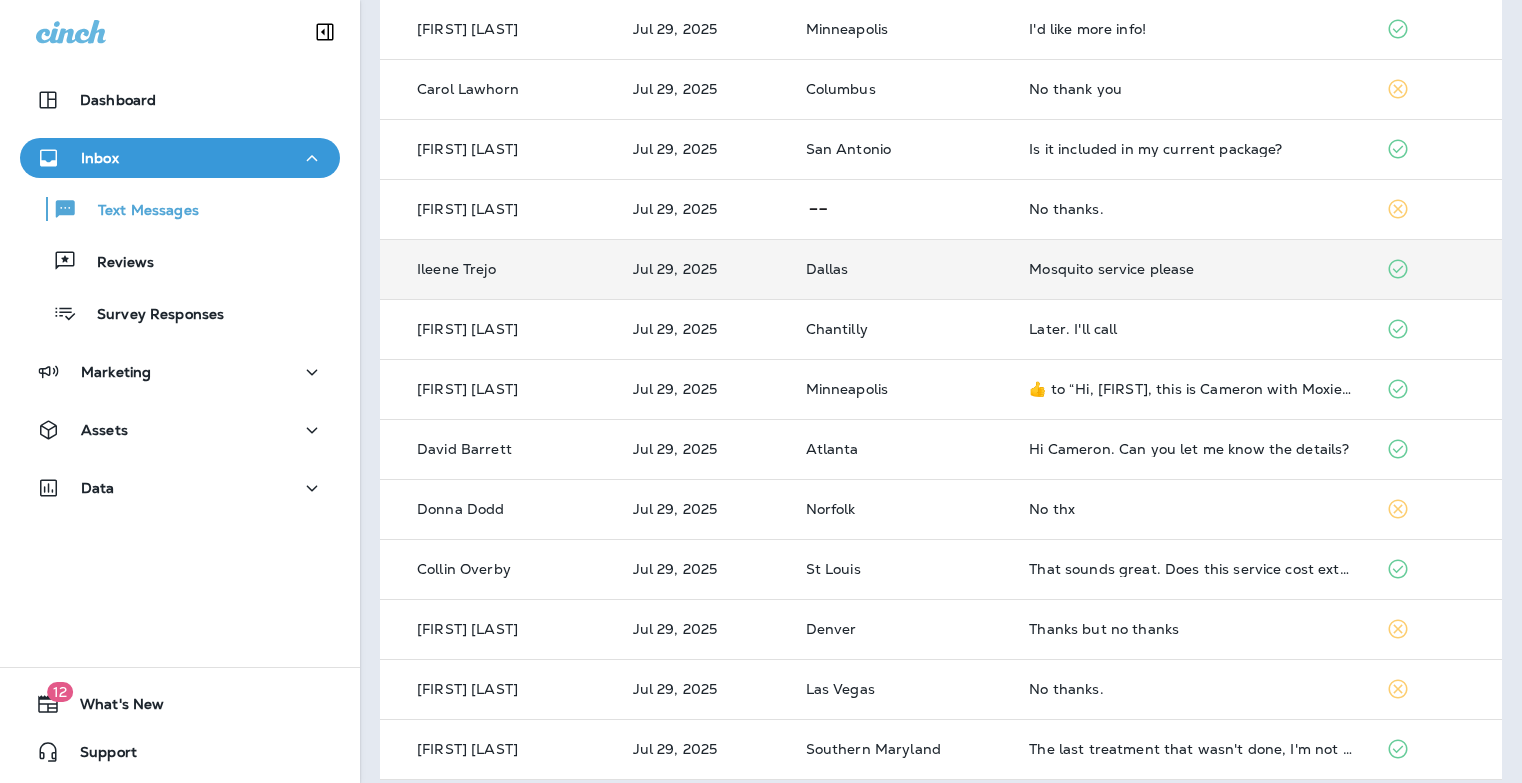 scroll, scrollTop: 0, scrollLeft: 0, axis: both 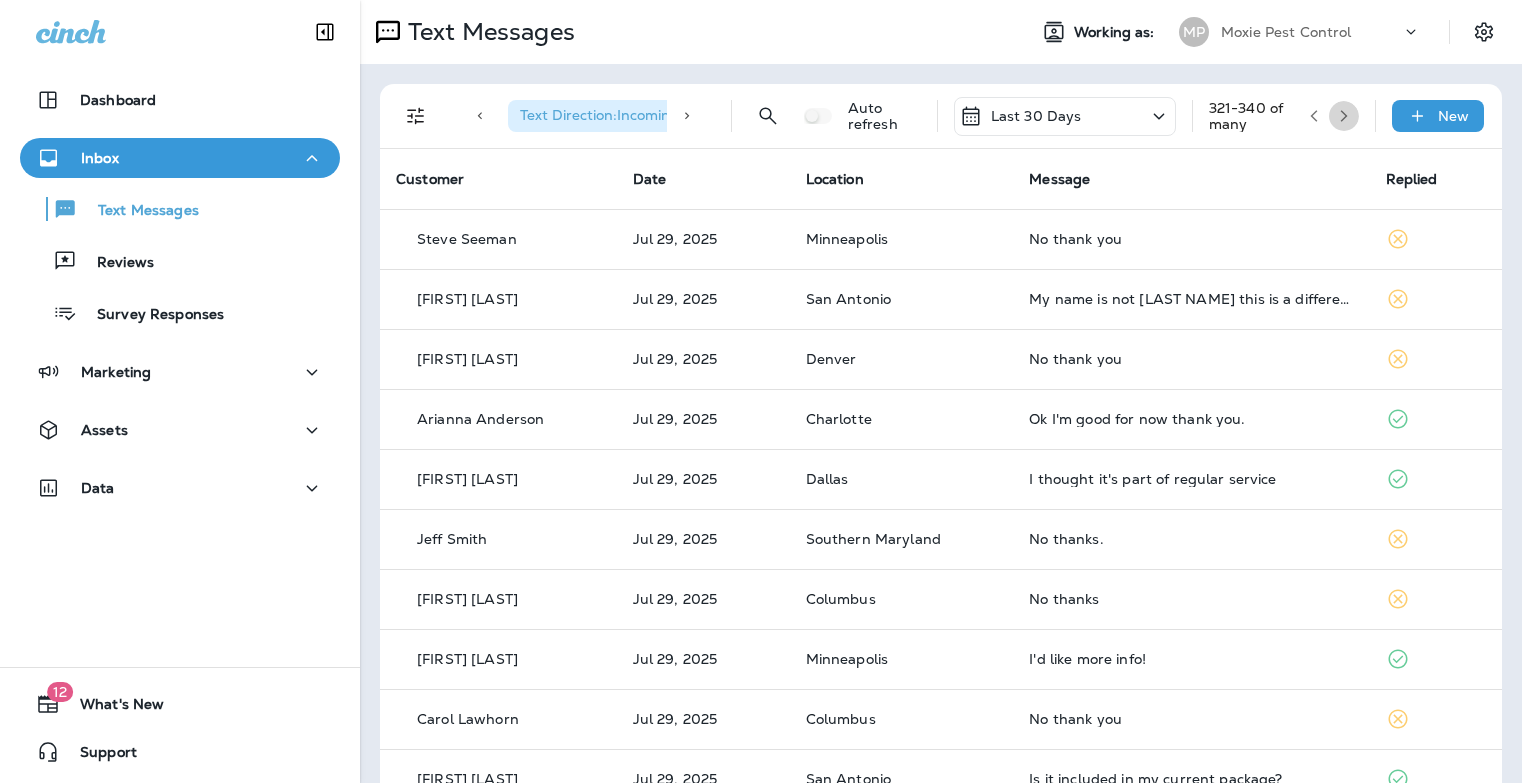 click 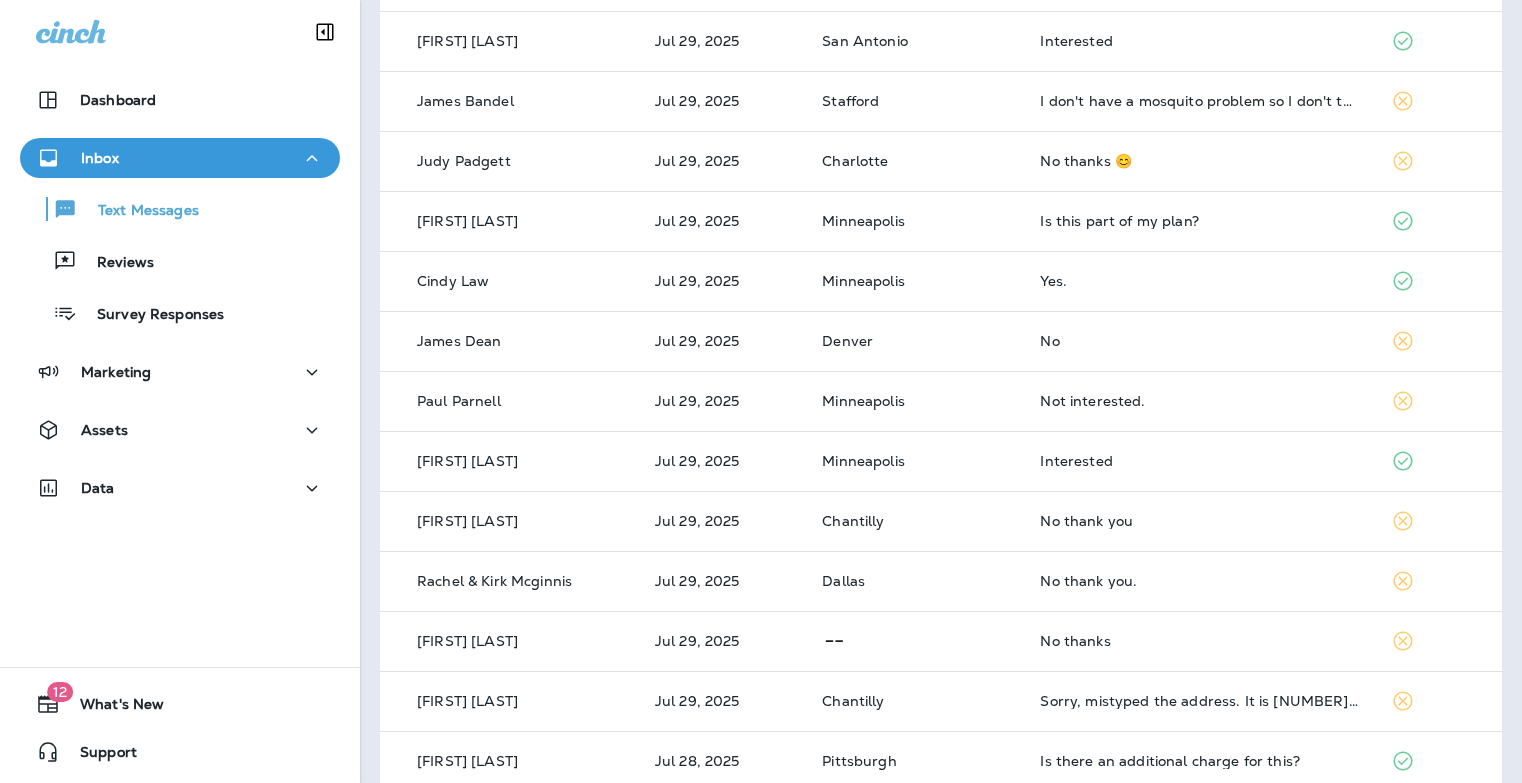scroll, scrollTop: 0, scrollLeft: 0, axis: both 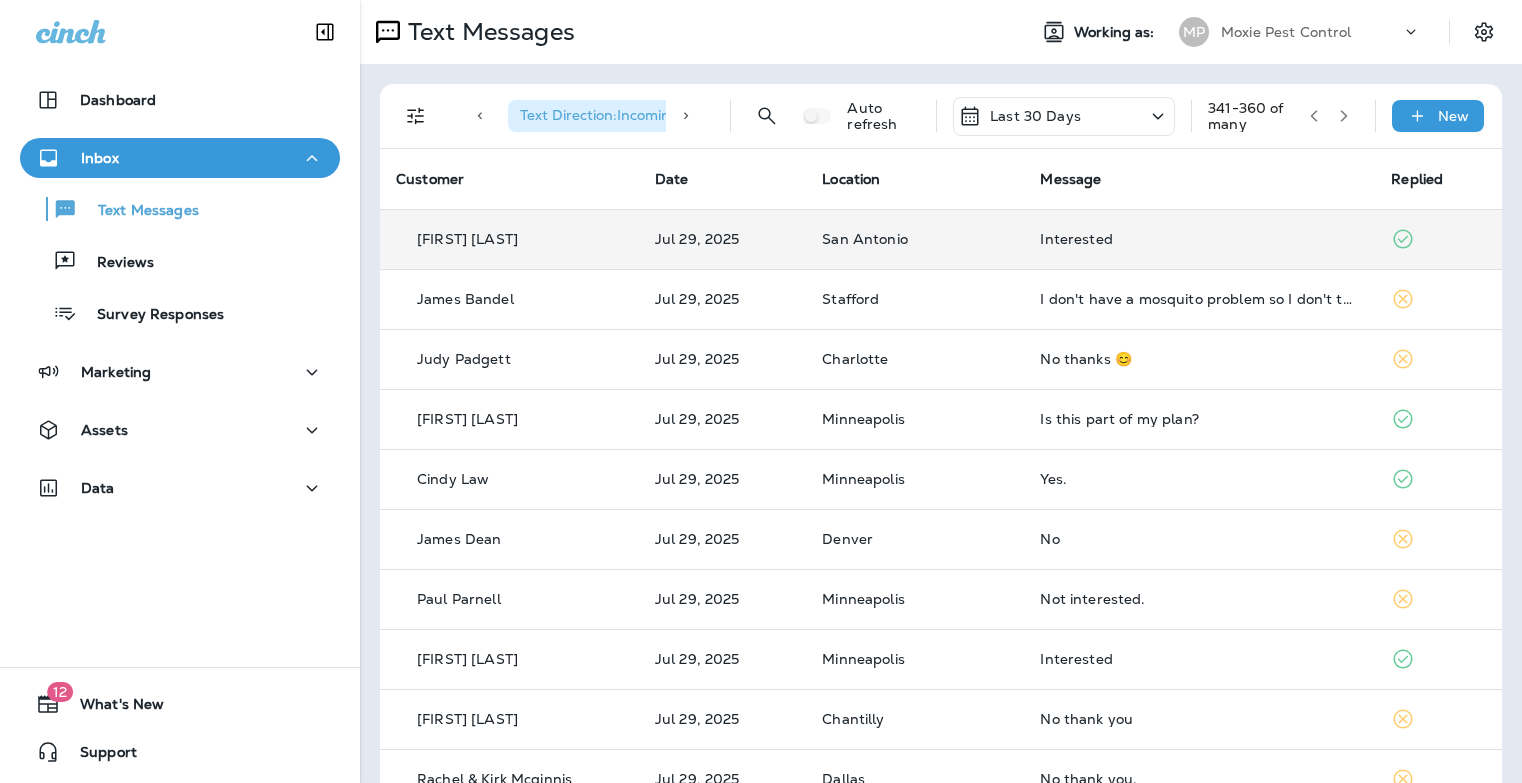 click on "Interested" at bounding box center [1199, 239] 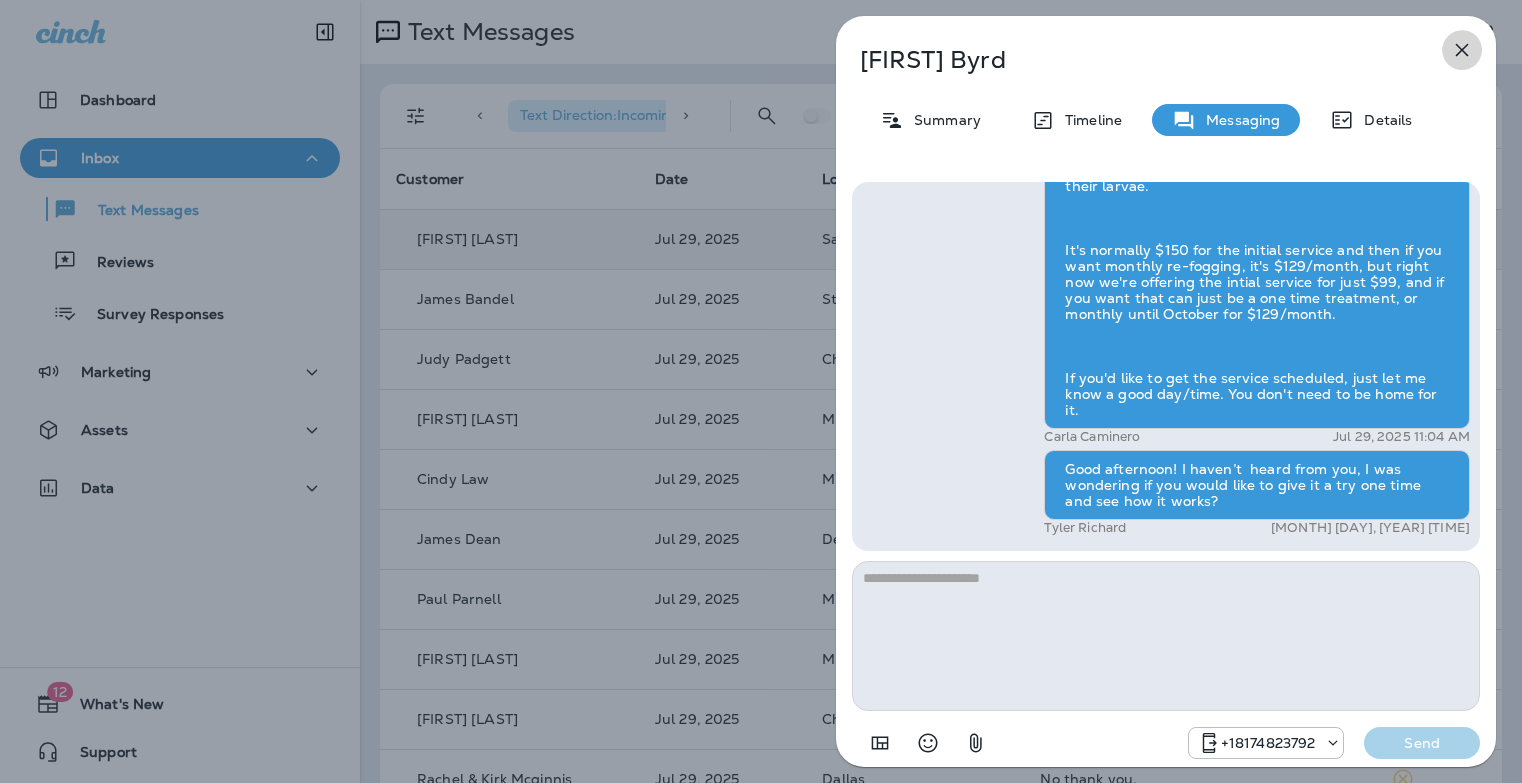 click 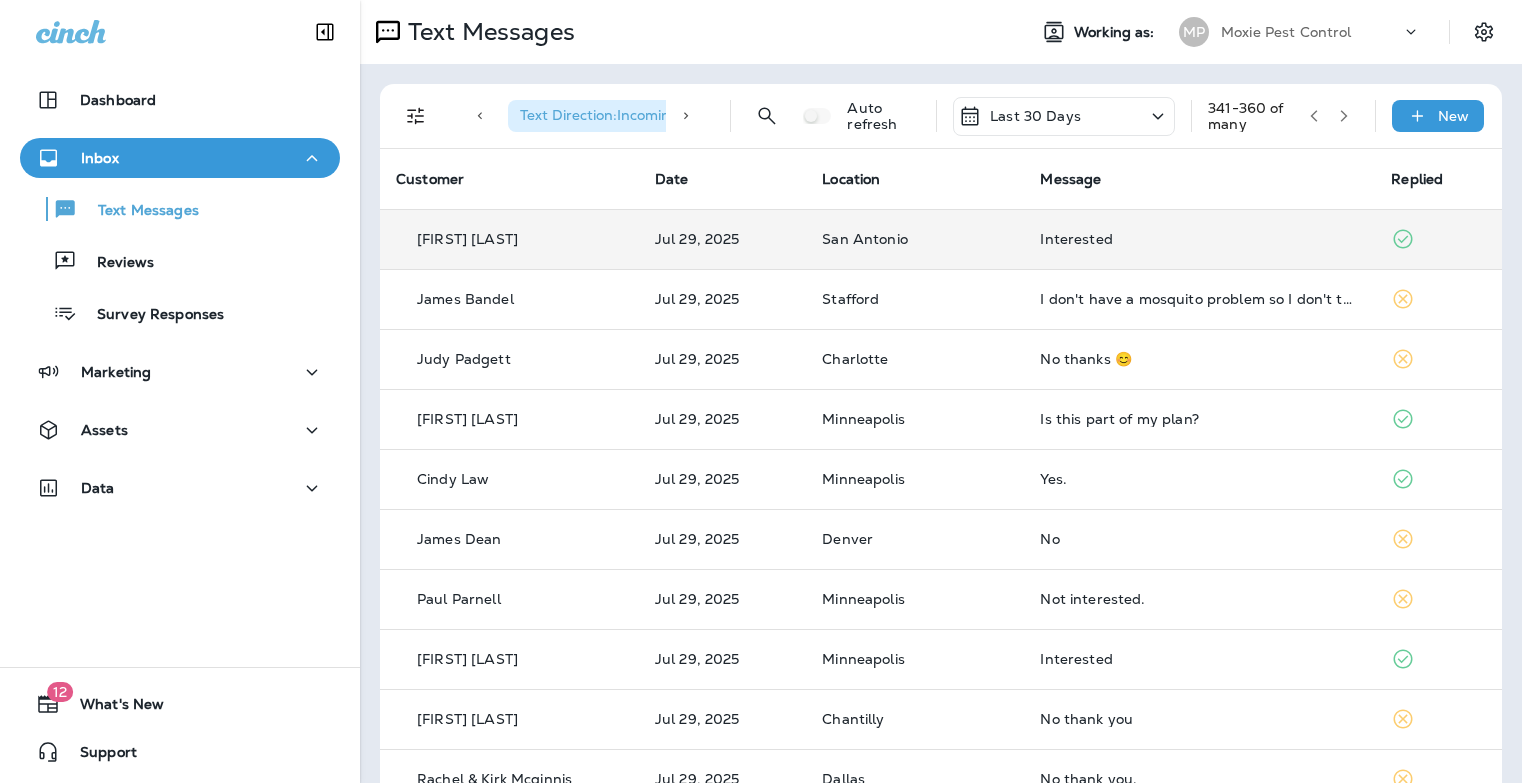 click at bounding box center (1314, 116) 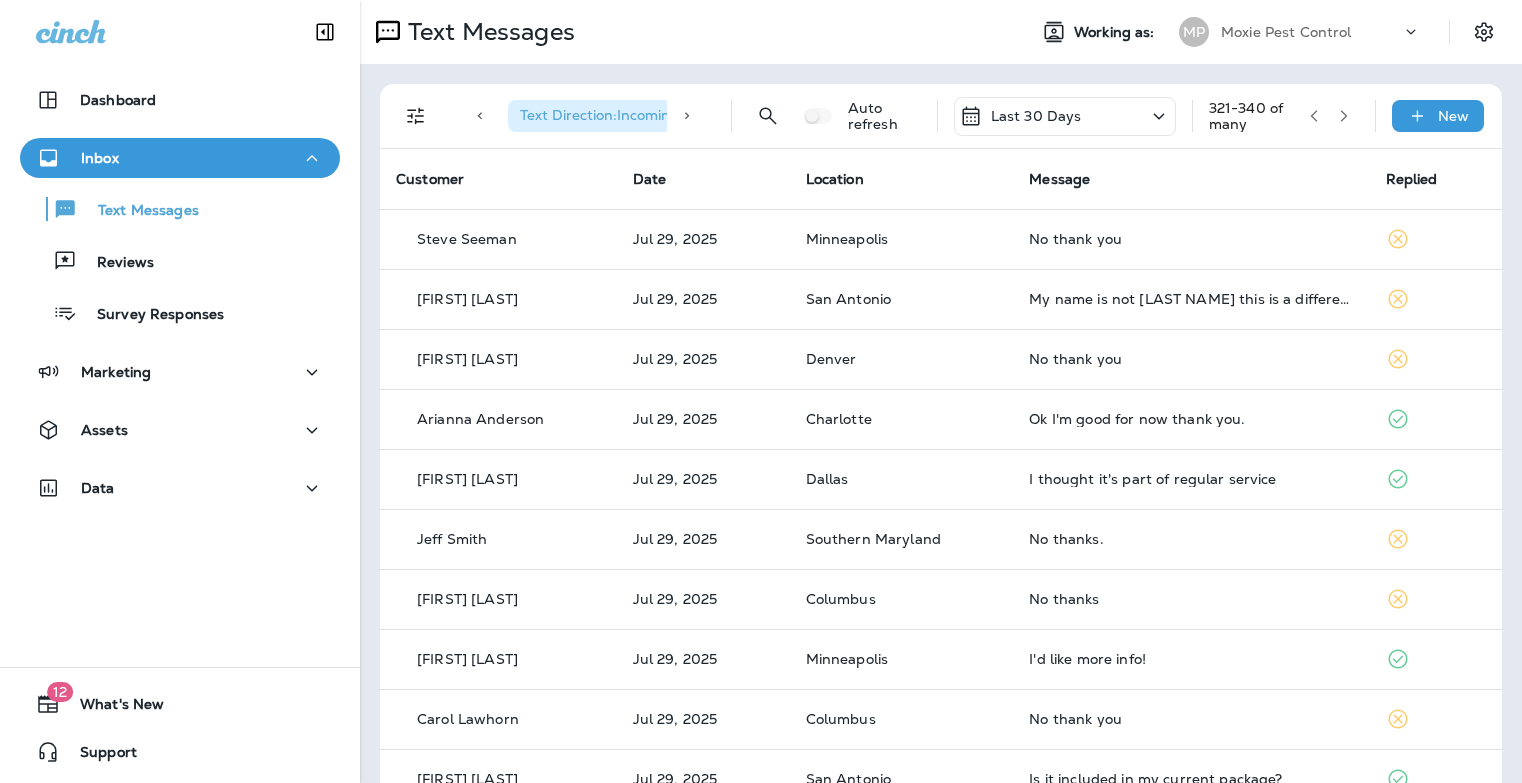 click 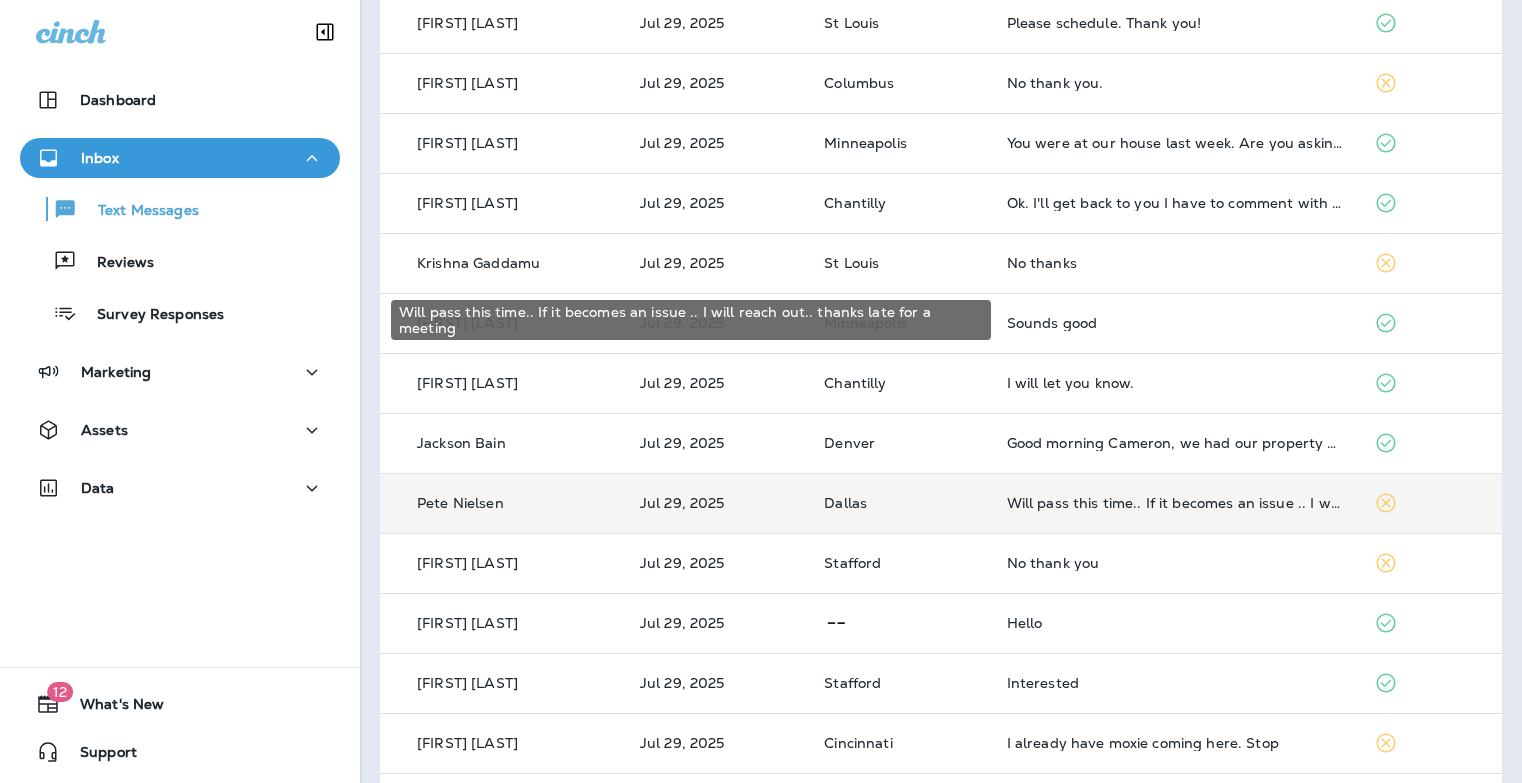 scroll, scrollTop: 647, scrollLeft: 0, axis: vertical 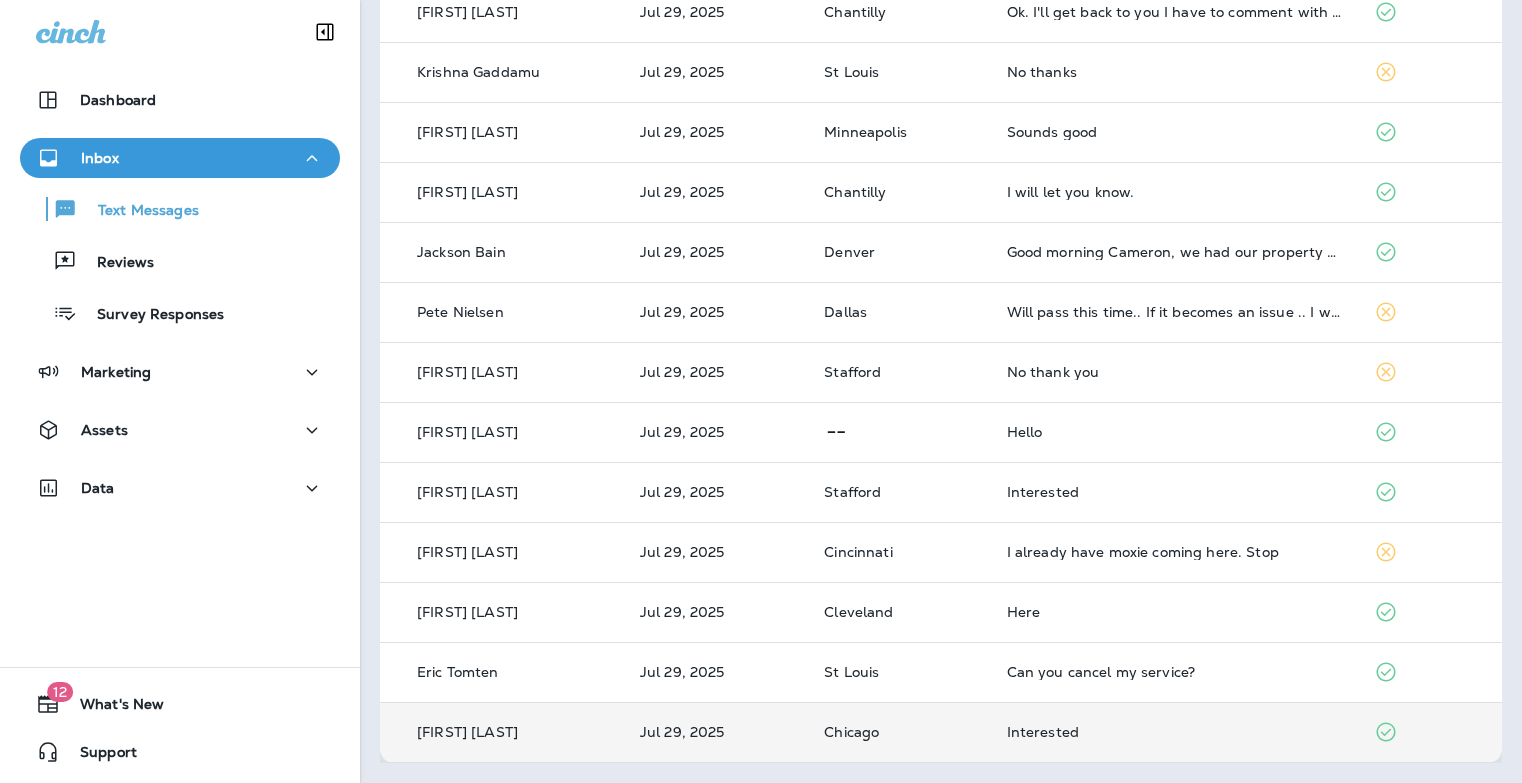 click on "Interested" at bounding box center [1175, 732] 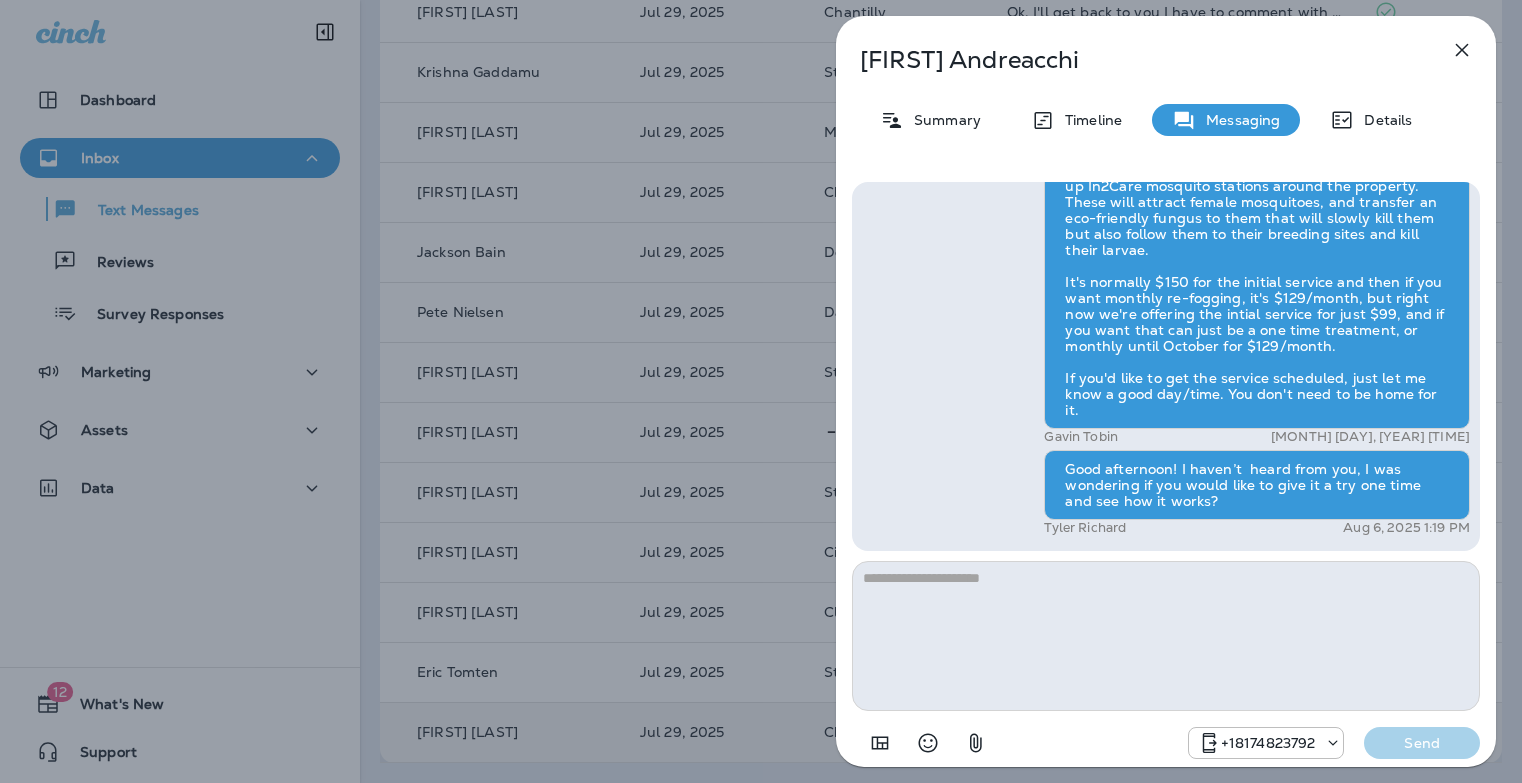 click 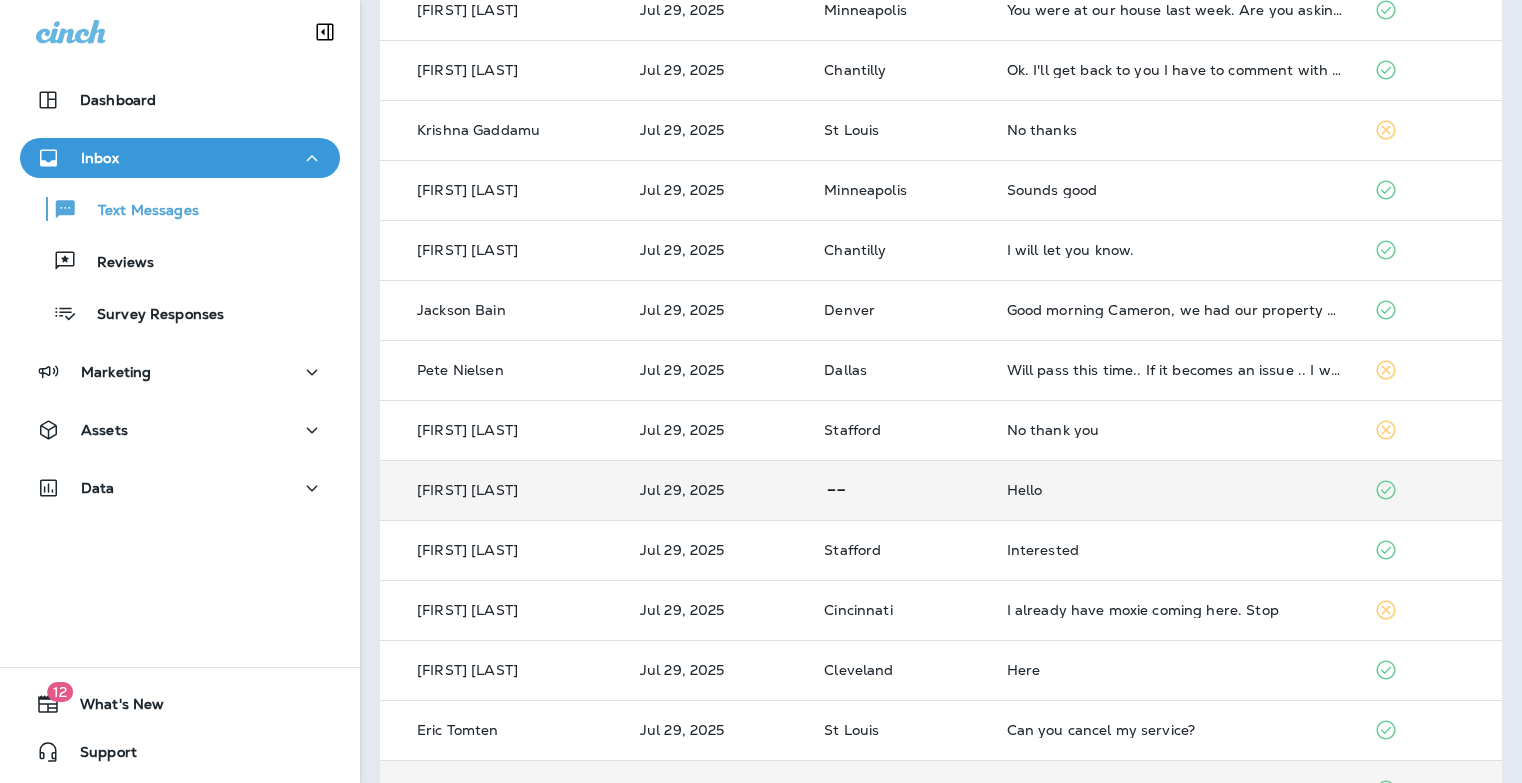 scroll, scrollTop: 587, scrollLeft: 0, axis: vertical 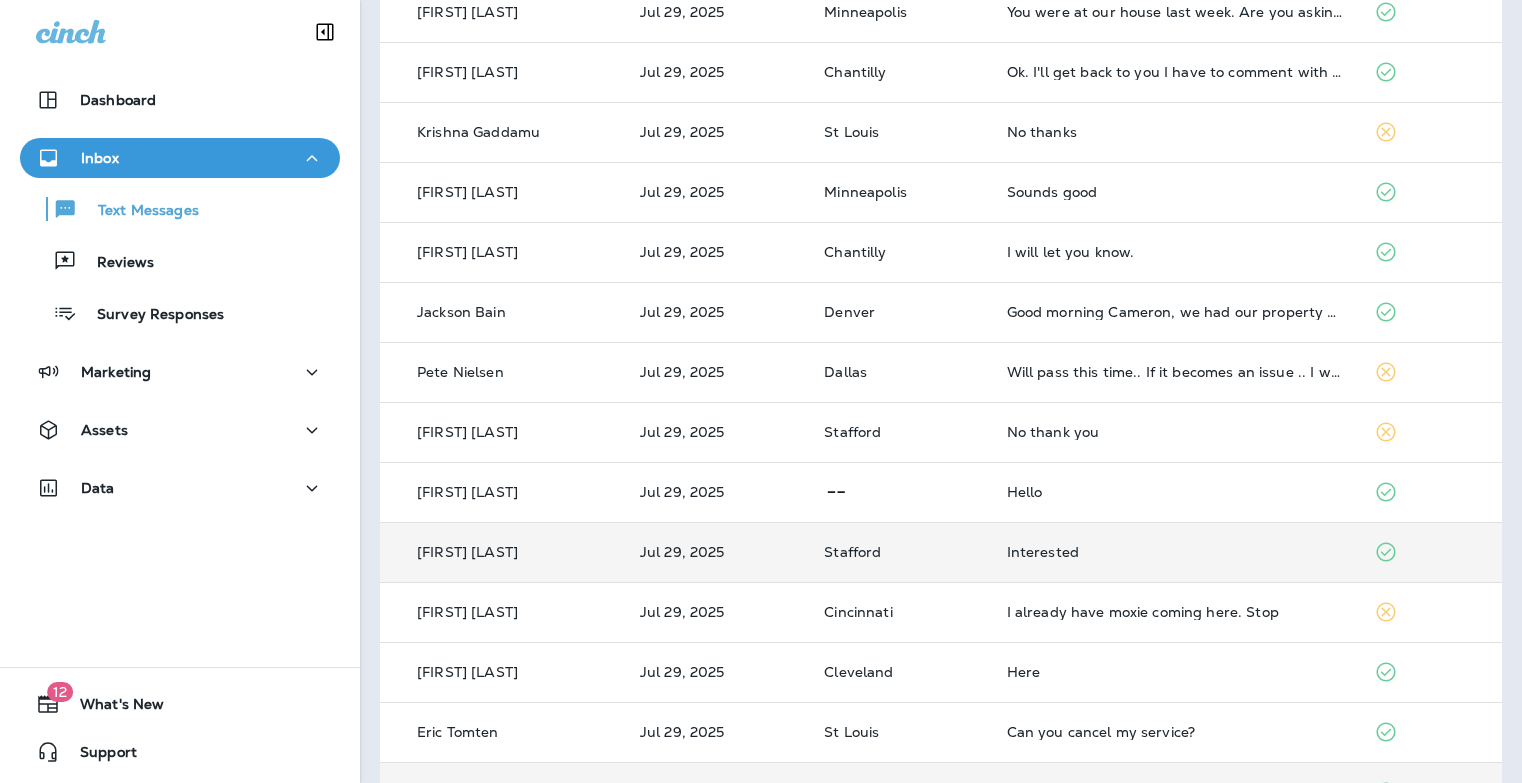 click on "Interested" at bounding box center (1175, 552) 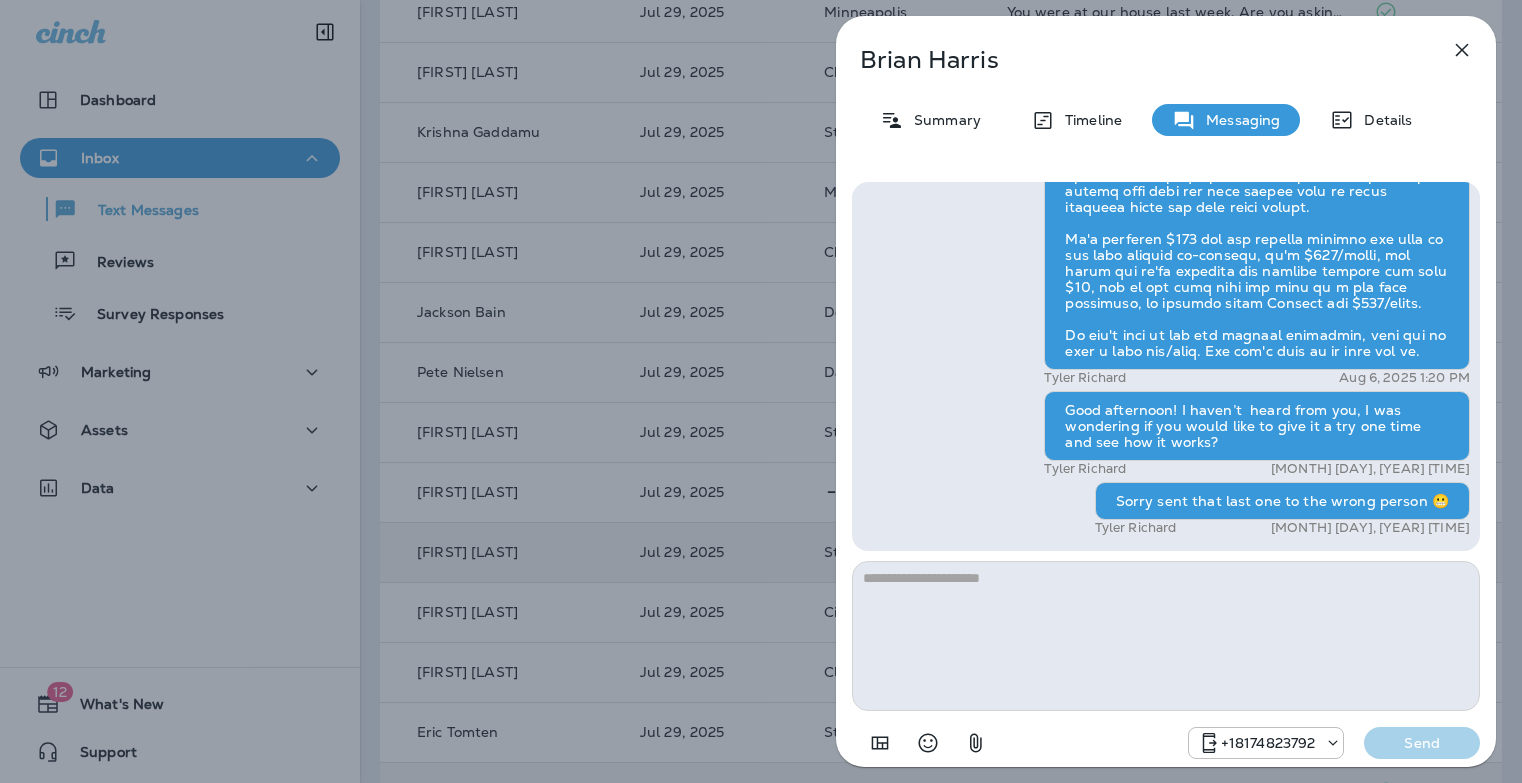 click 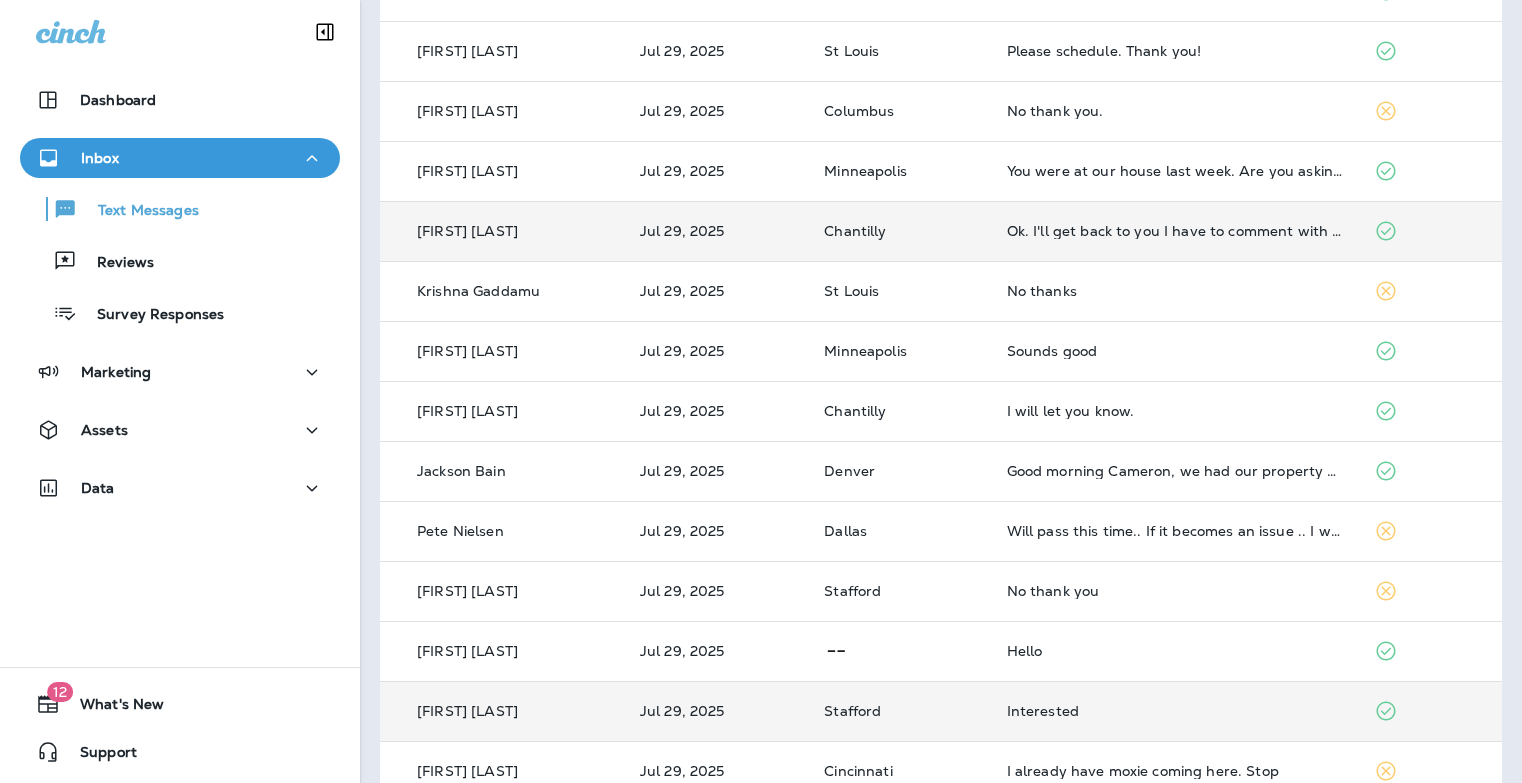 scroll, scrollTop: 420, scrollLeft: 0, axis: vertical 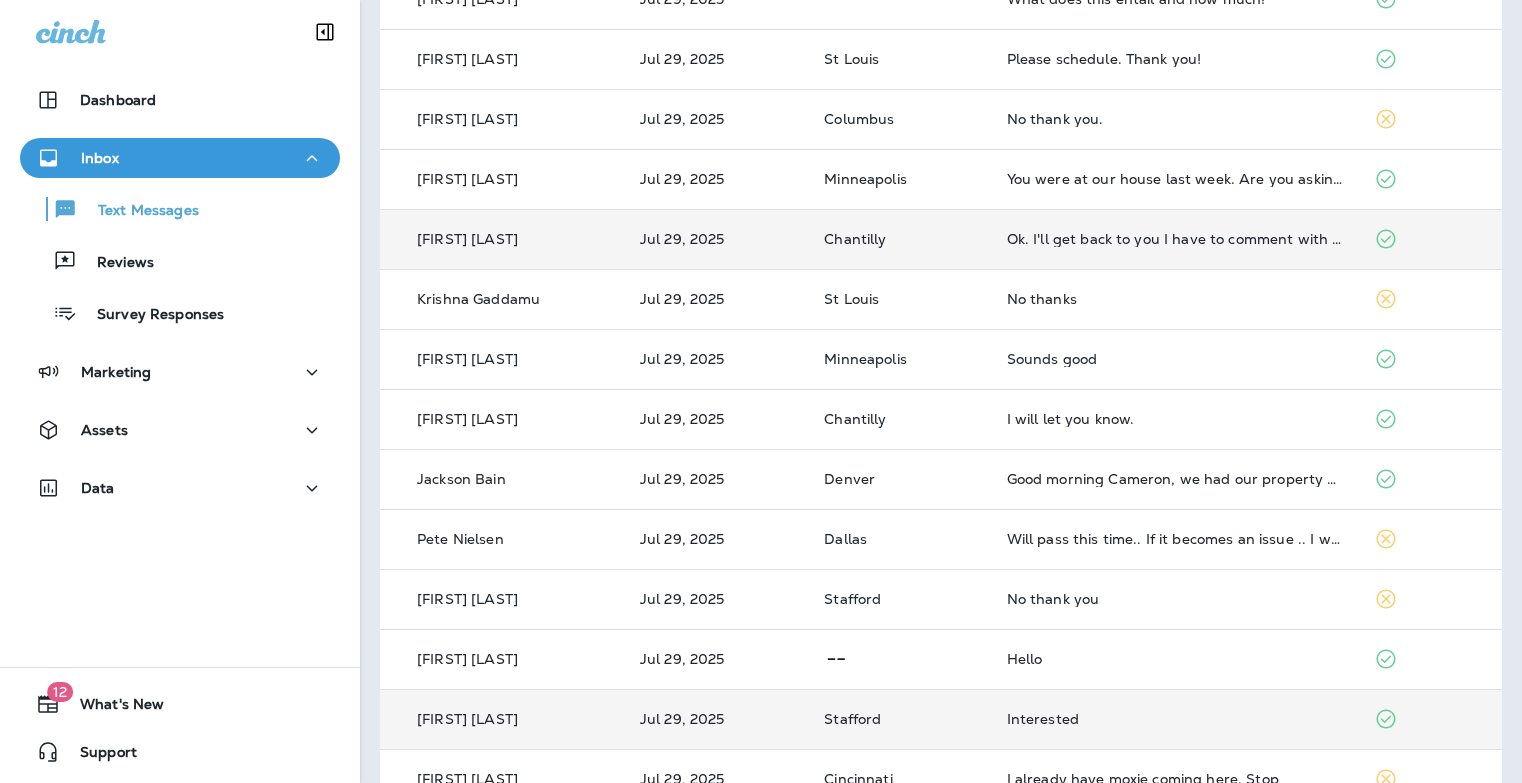 click on "Ok. I'll get back to you I have to comment with my husband . Thanks" at bounding box center [1175, 239] 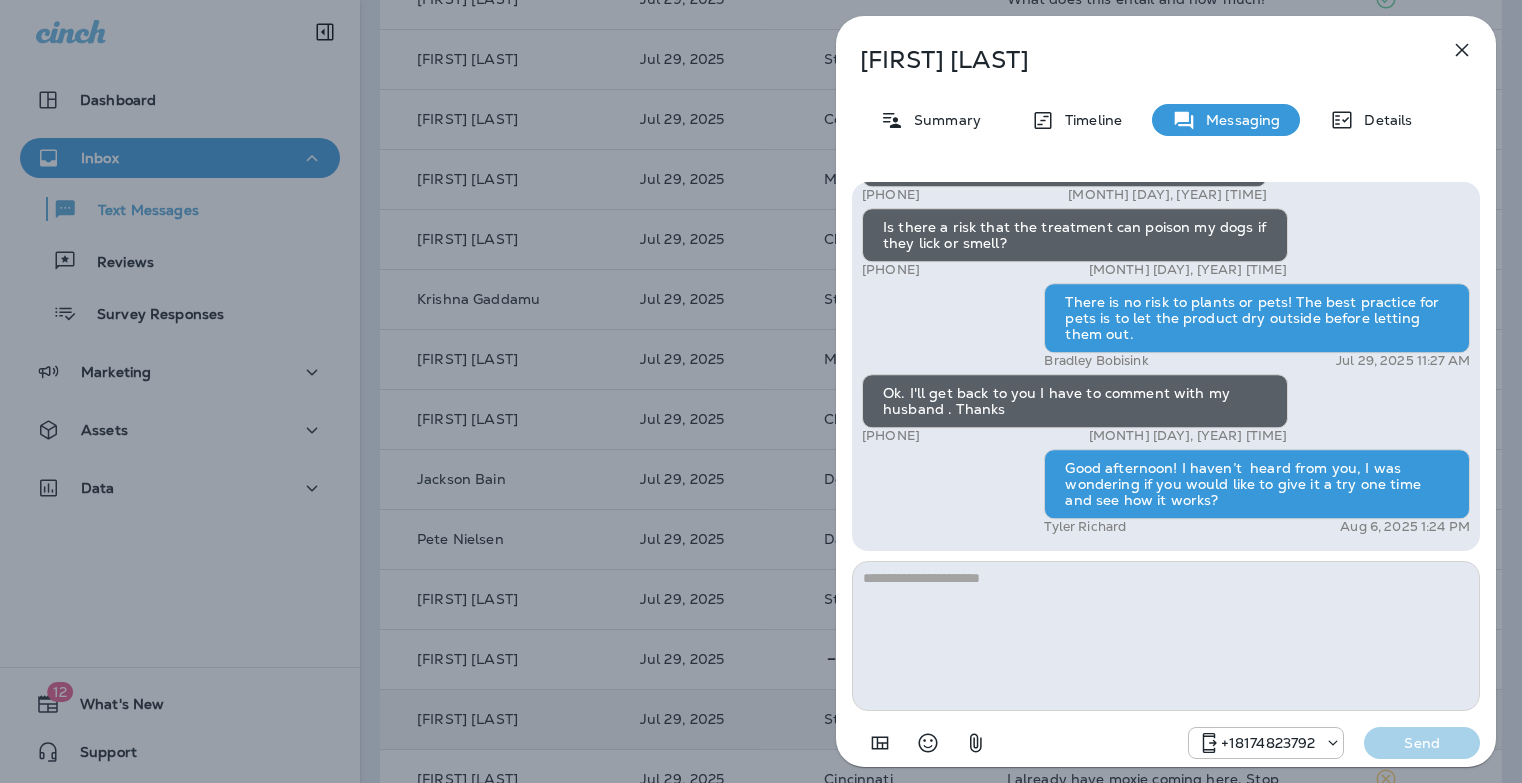 click 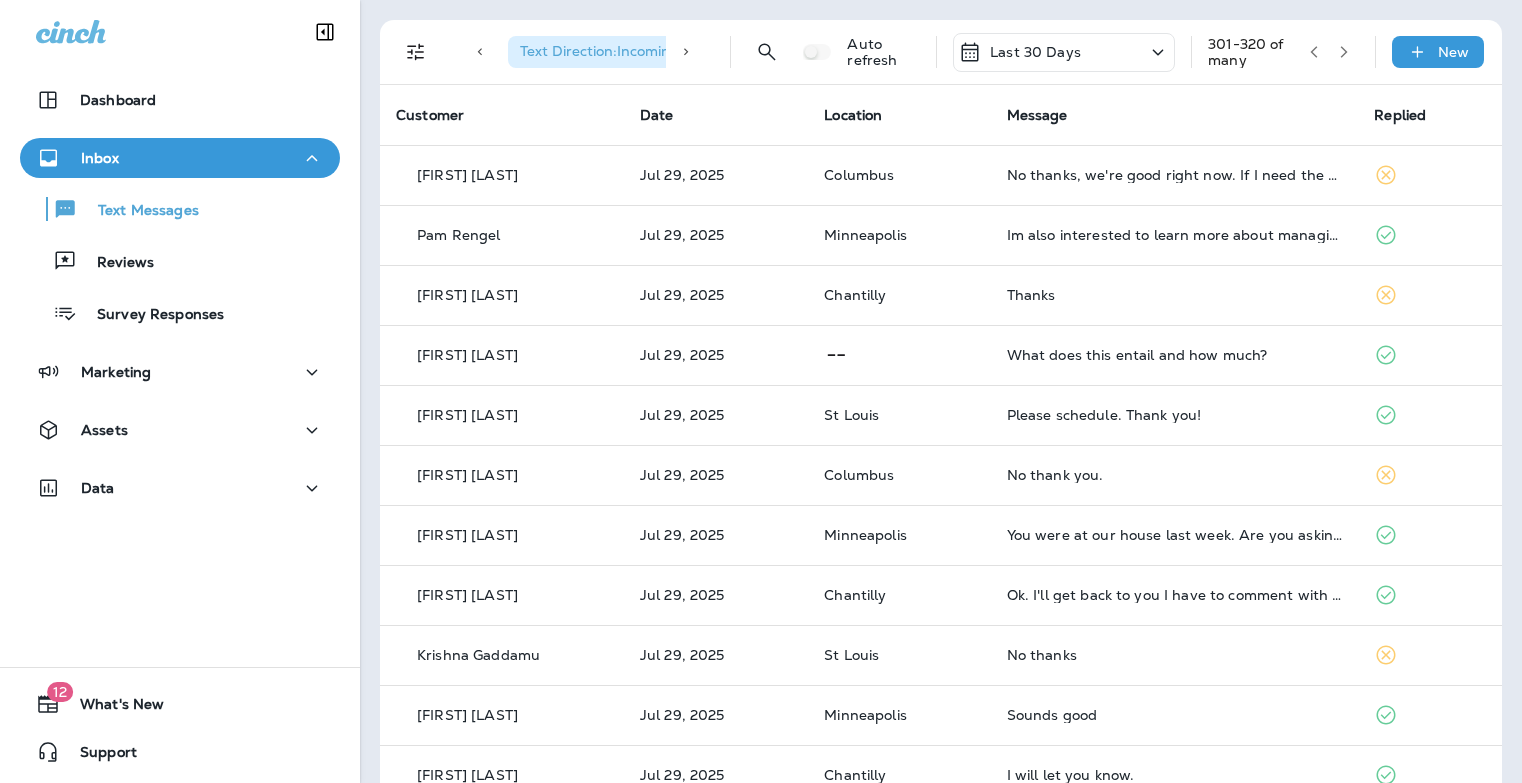 scroll, scrollTop: 0, scrollLeft: 0, axis: both 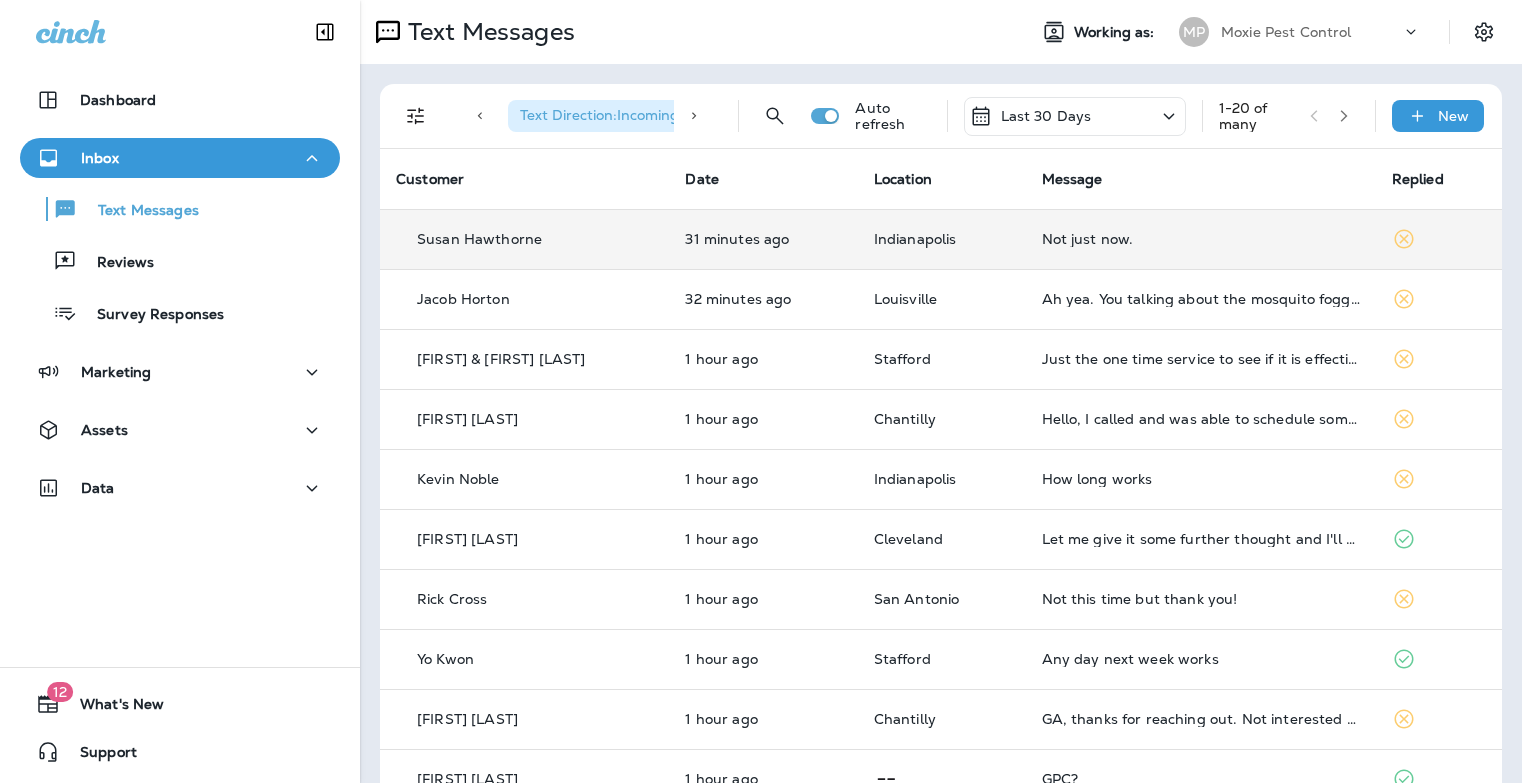 click on "Not just now." at bounding box center (1201, 239) 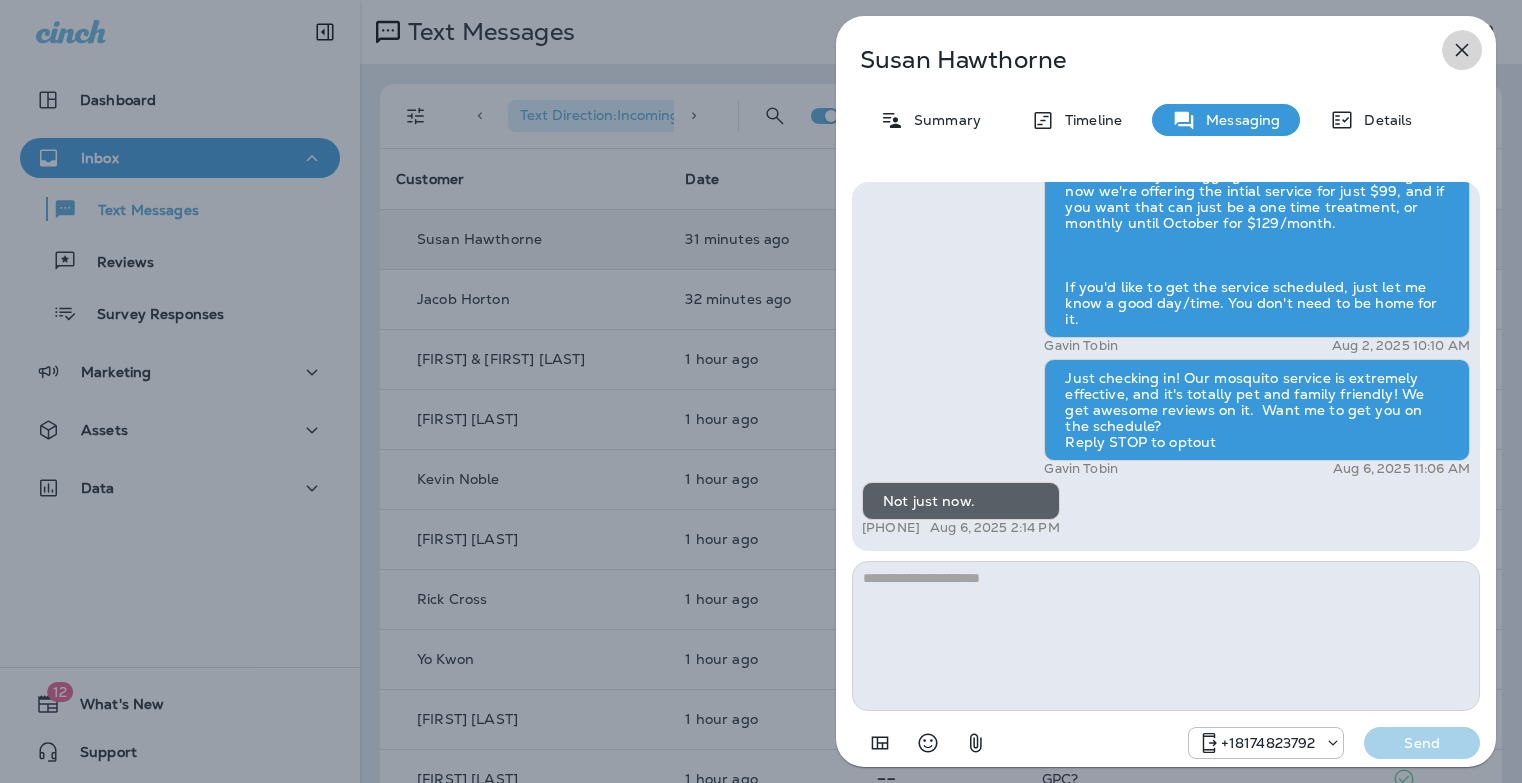 click 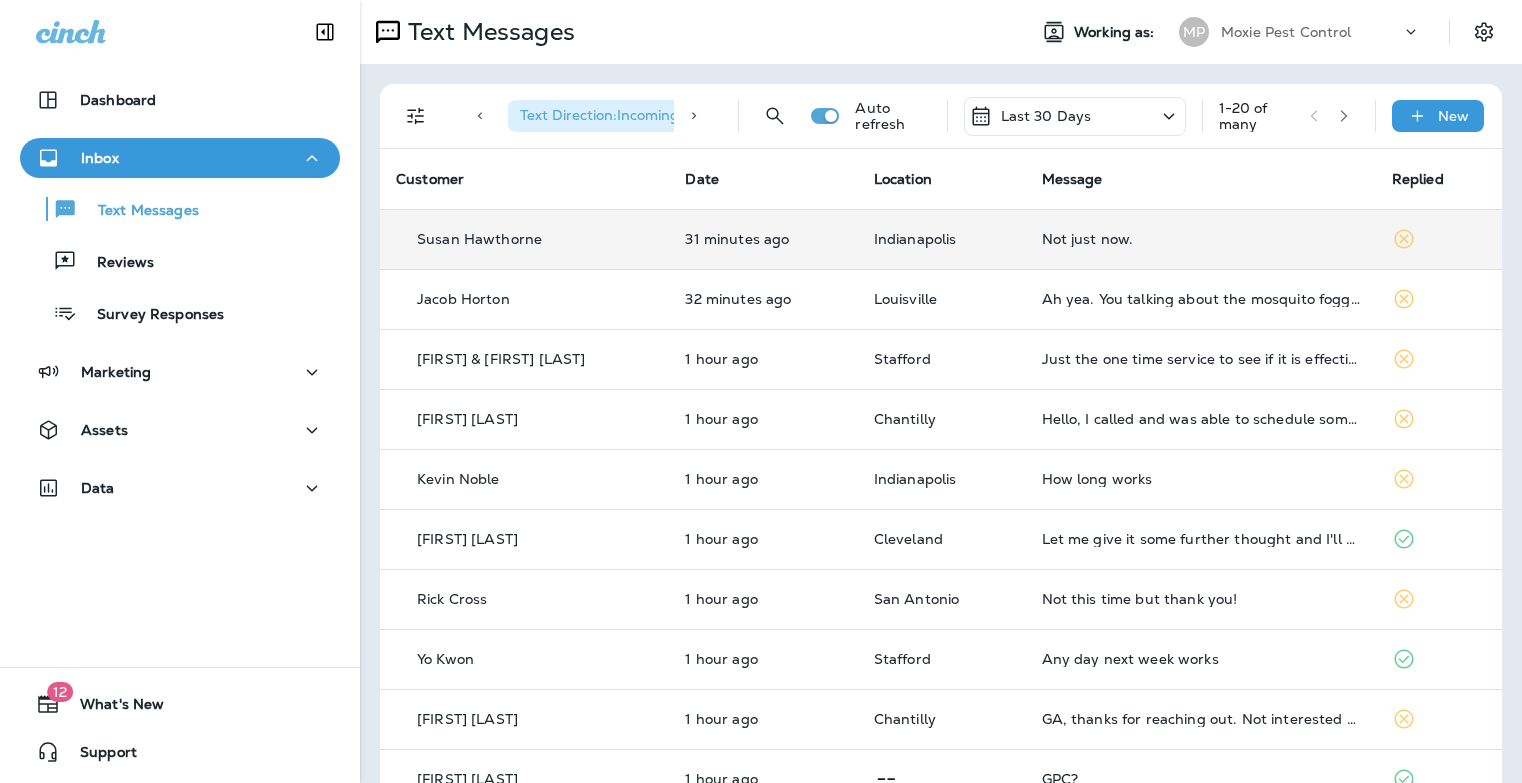 click on "Not just now." at bounding box center [1201, 239] 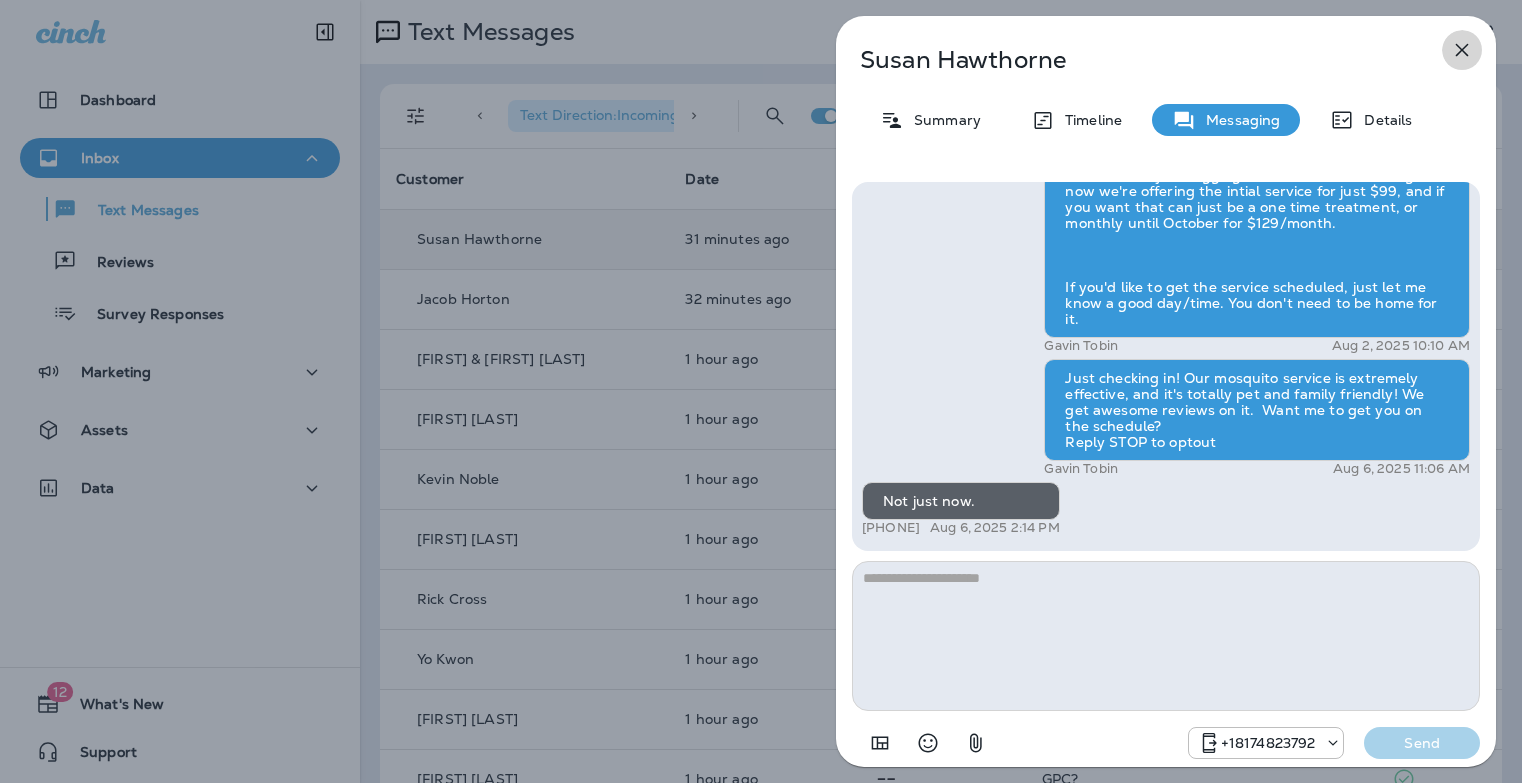 click at bounding box center [1462, 50] 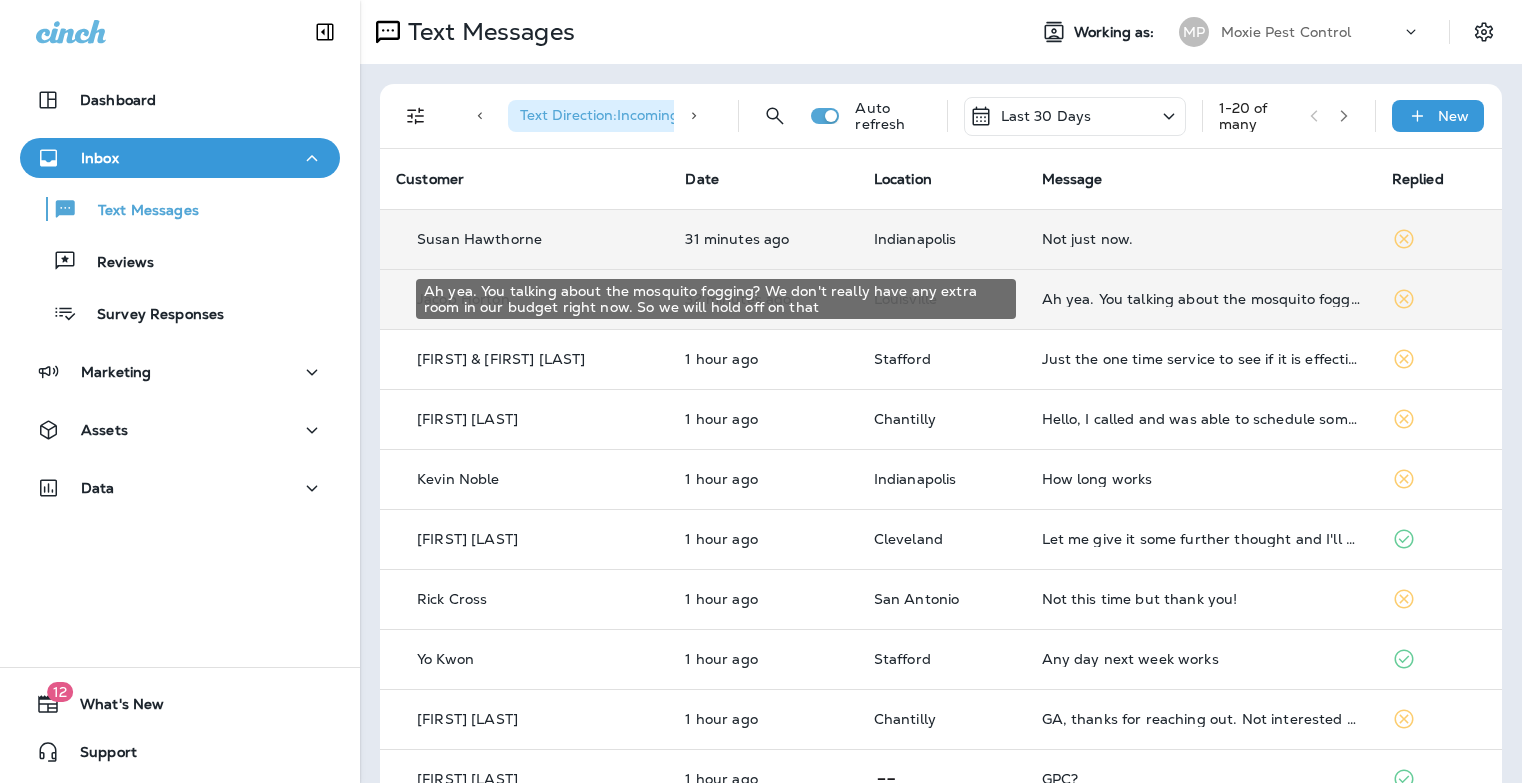 click on "Ah yea. You talking about the mosquito fogging? We don't really have any extra room in our budget right now. So we will hold off on that" at bounding box center (1201, 299) 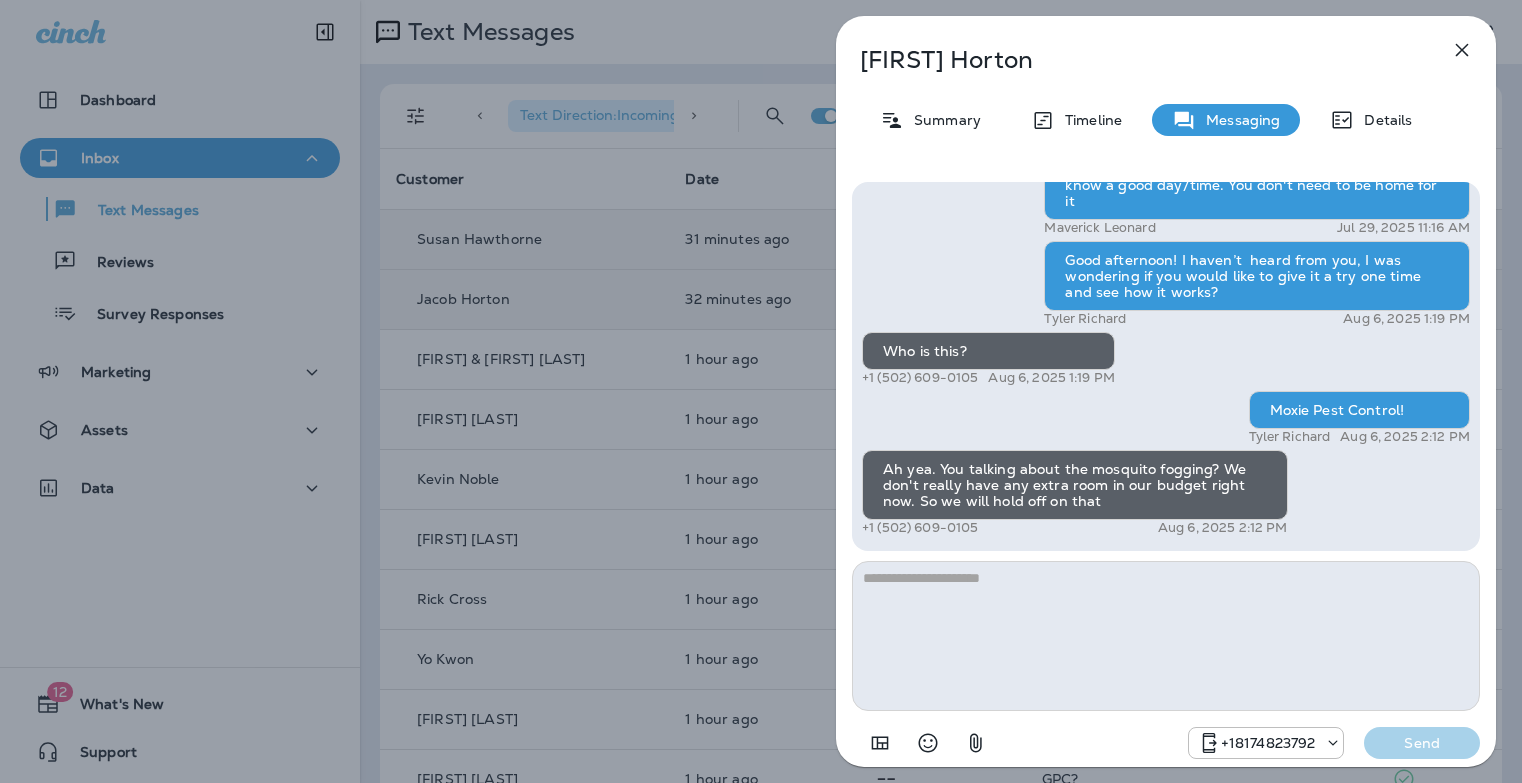 drag, startPoint x: 1108, startPoint y: 589, endPoint x: 1205, endPoint y: 476, distance: 148.9228 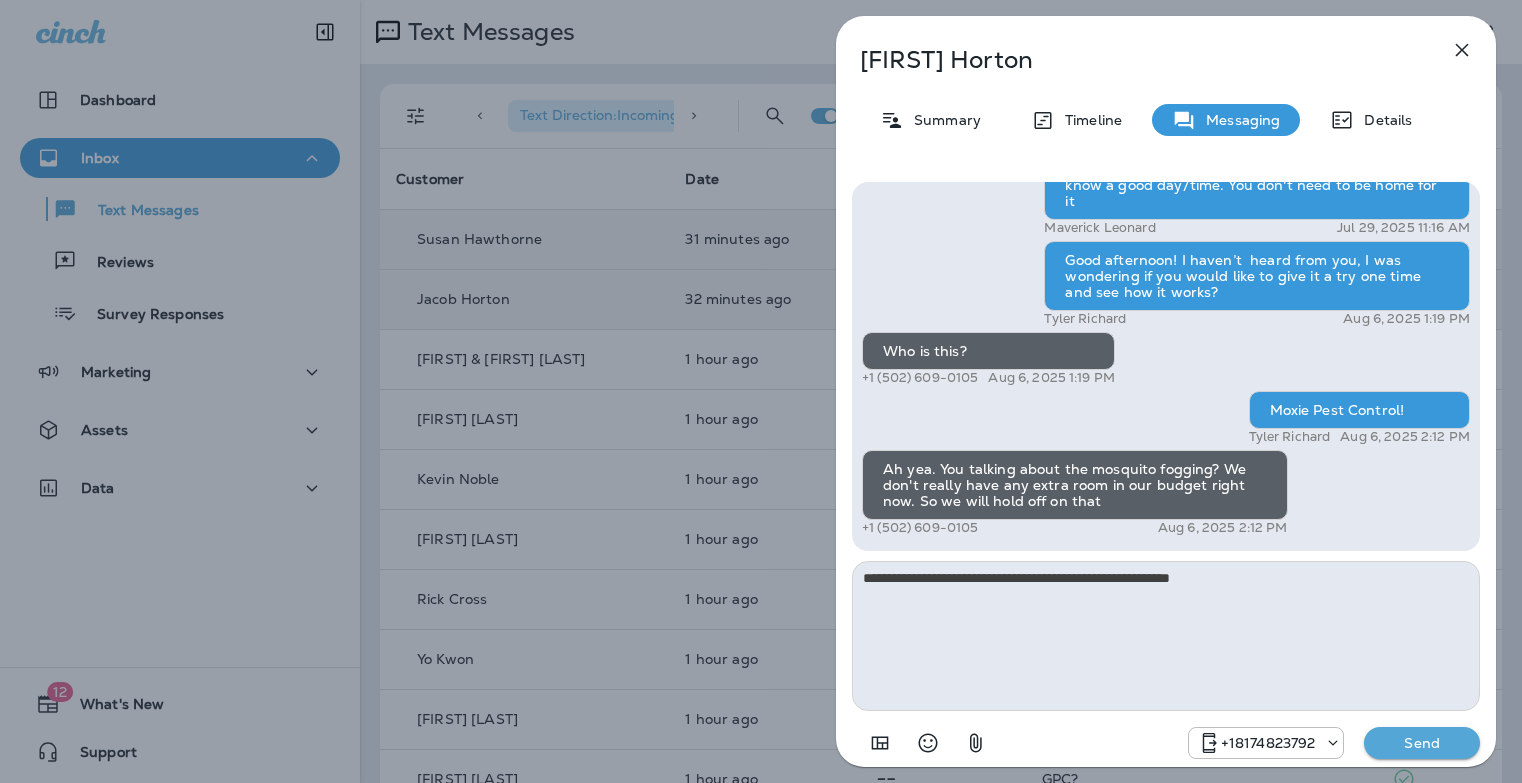 type on "**********" 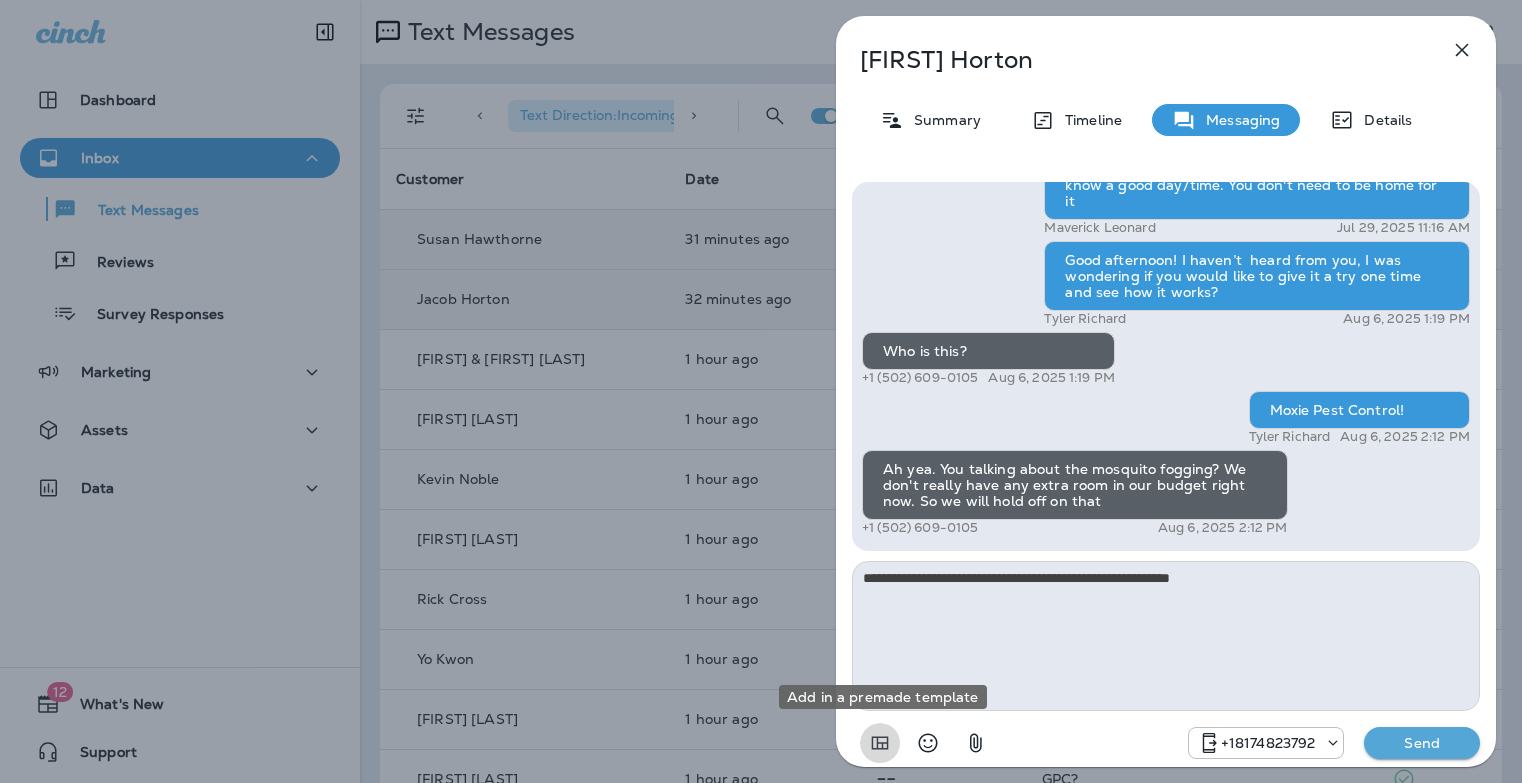 type 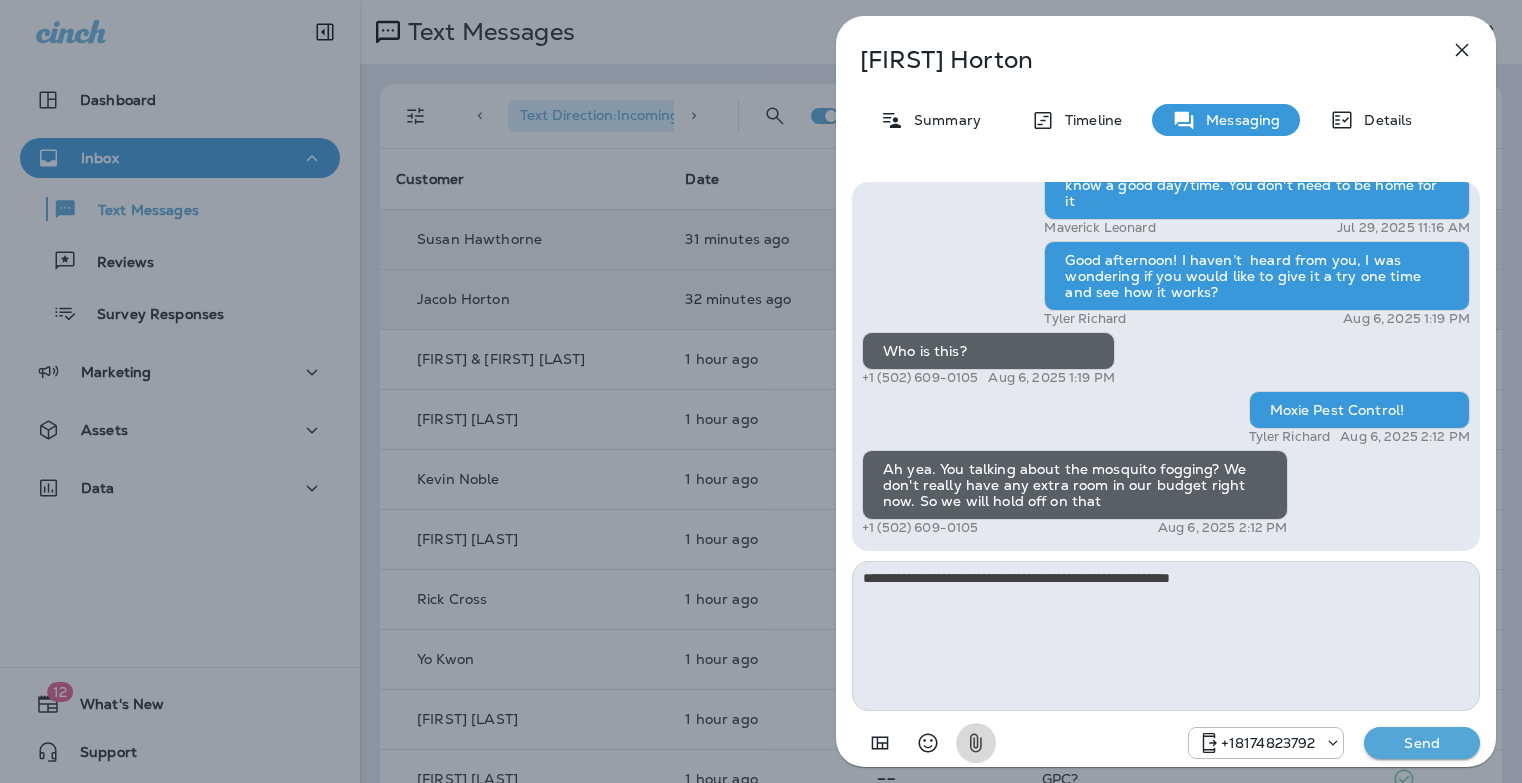 type 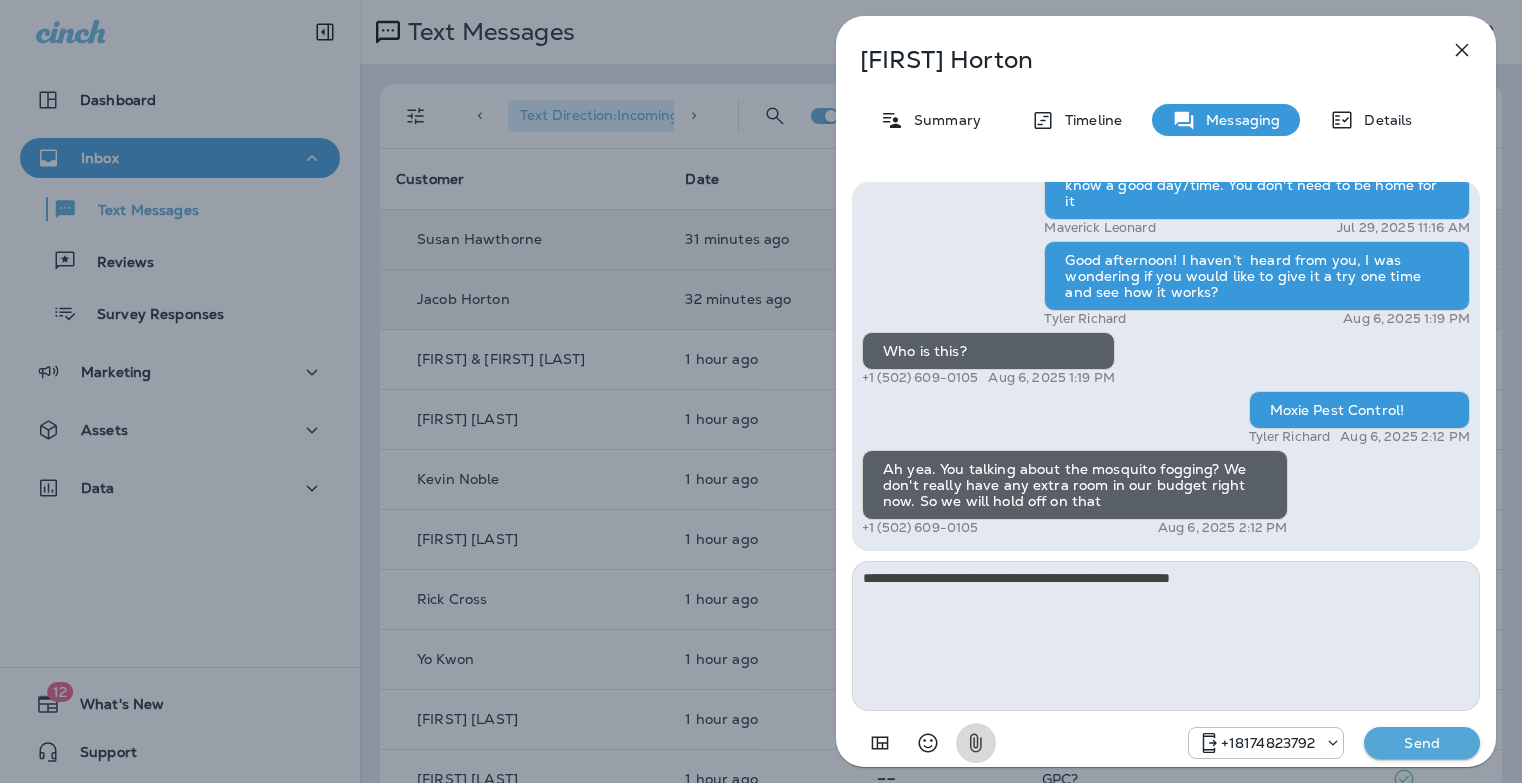 click on "Send" at bounding box center [1422, 743] 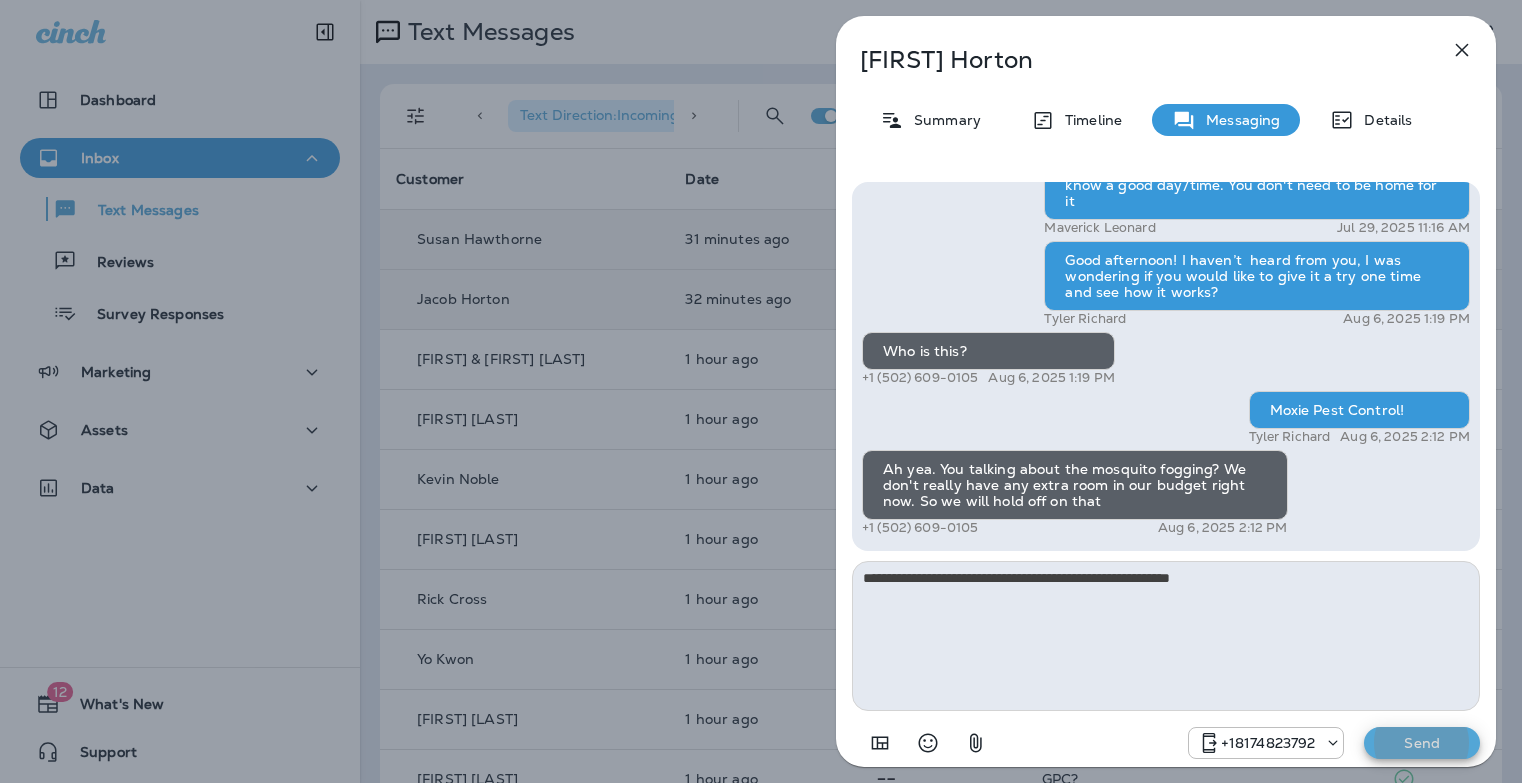 type 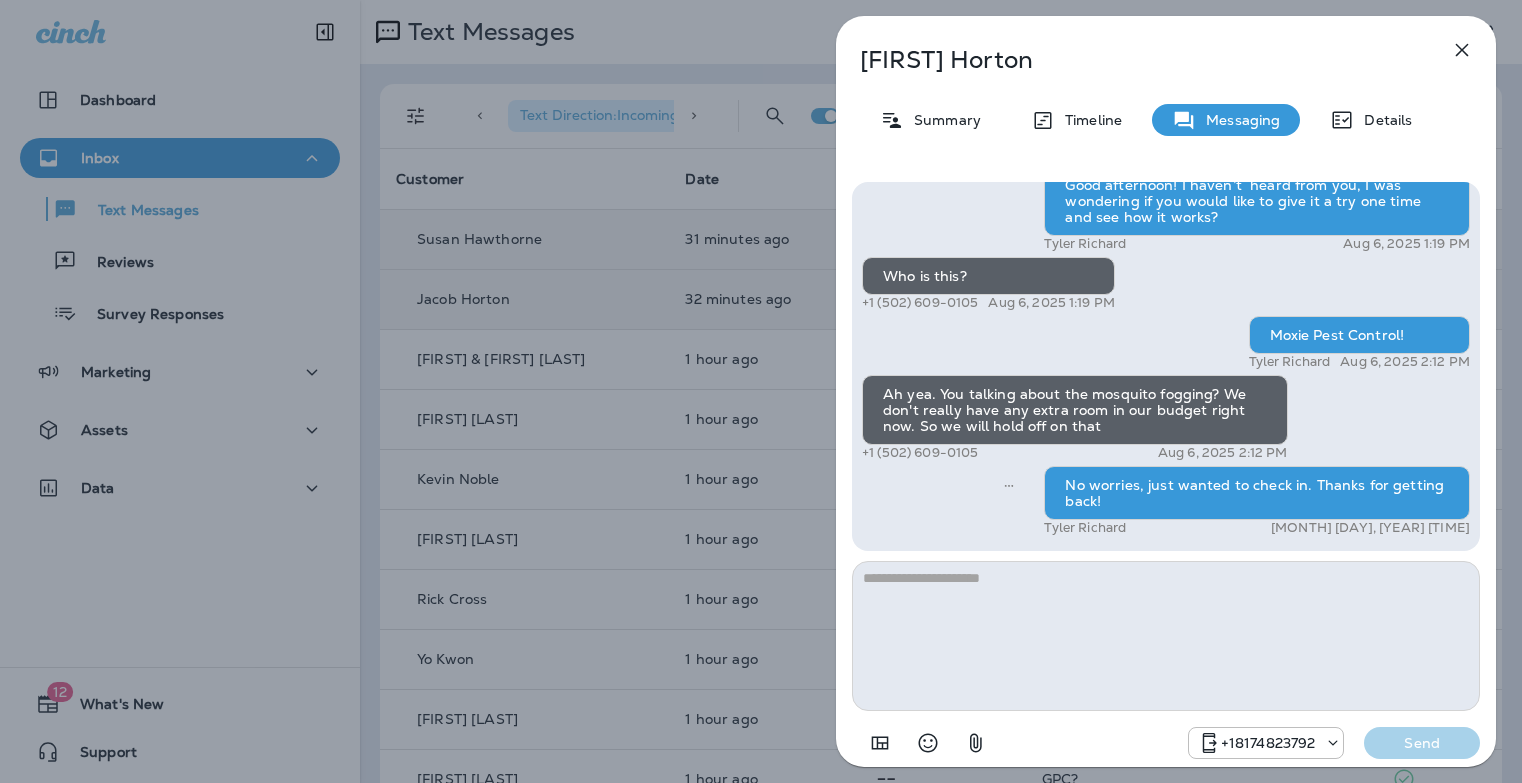 click on "Jacob   Horton Summary   Timeline   Messaging   Details   Hi,  Jacob , this is Cameron with Moxie Pest Control. We know Summer brings out the mosquitoes—and with the Summer season here, I’d love to get you on our schedule to come help take care of that. Just reply here if you're interested, and I'll let you know the details!
Reply STOP to optout +18174823792 Jul 29, 2025 11:07 AM I'd like the details +1 (502) 609-0105 Jul 29, 2025 11:14 AM Maverick Leonard Jul 29, 2025 11:16 AM Good afternoon! I haven’t  heard from you, I was wondering if you would like to give it a try one time and see how it works? Tyler Richard Aug 6, 2025 1:19 PM Who is this? +1 (502) 609-0105 Aug 6, 2025 1:19 PM Moxie Pest Control! Tyler Richard Aug 6, 2025 2:12 PM Ah yea. You talking about the mosquito fogging? We don't really have any extra room in our budget right now. So we will hold off on that +1 (502) 609-0105 Aug 6, 2025 2:12 PM   No worries, just wanted to check in. Thanks for getting back! Tyler Richard +18174823792 Send" at bounding box center [761, 391] 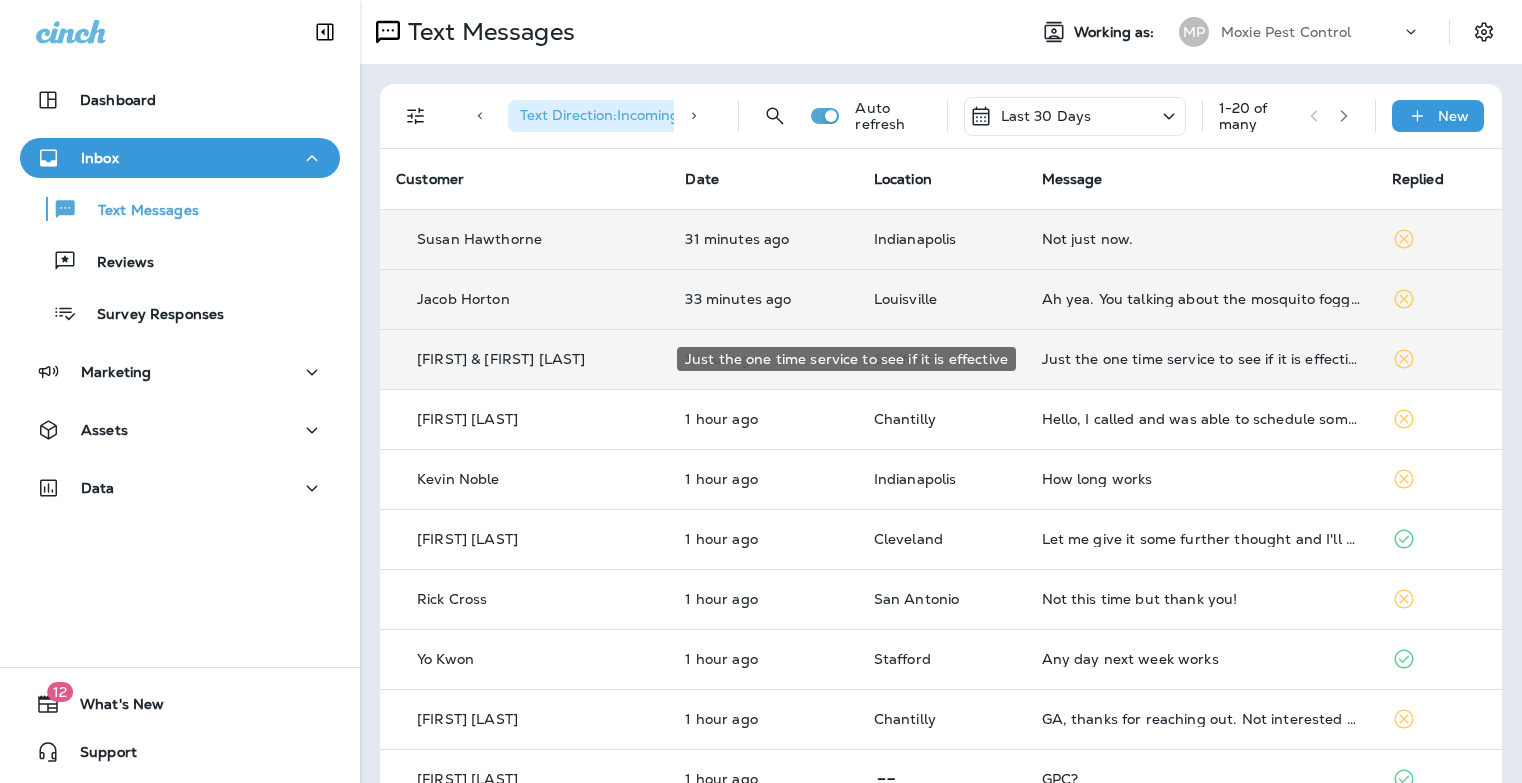 click on "Just the one time service to see if it is effective" at bounding box center [1201, 359] 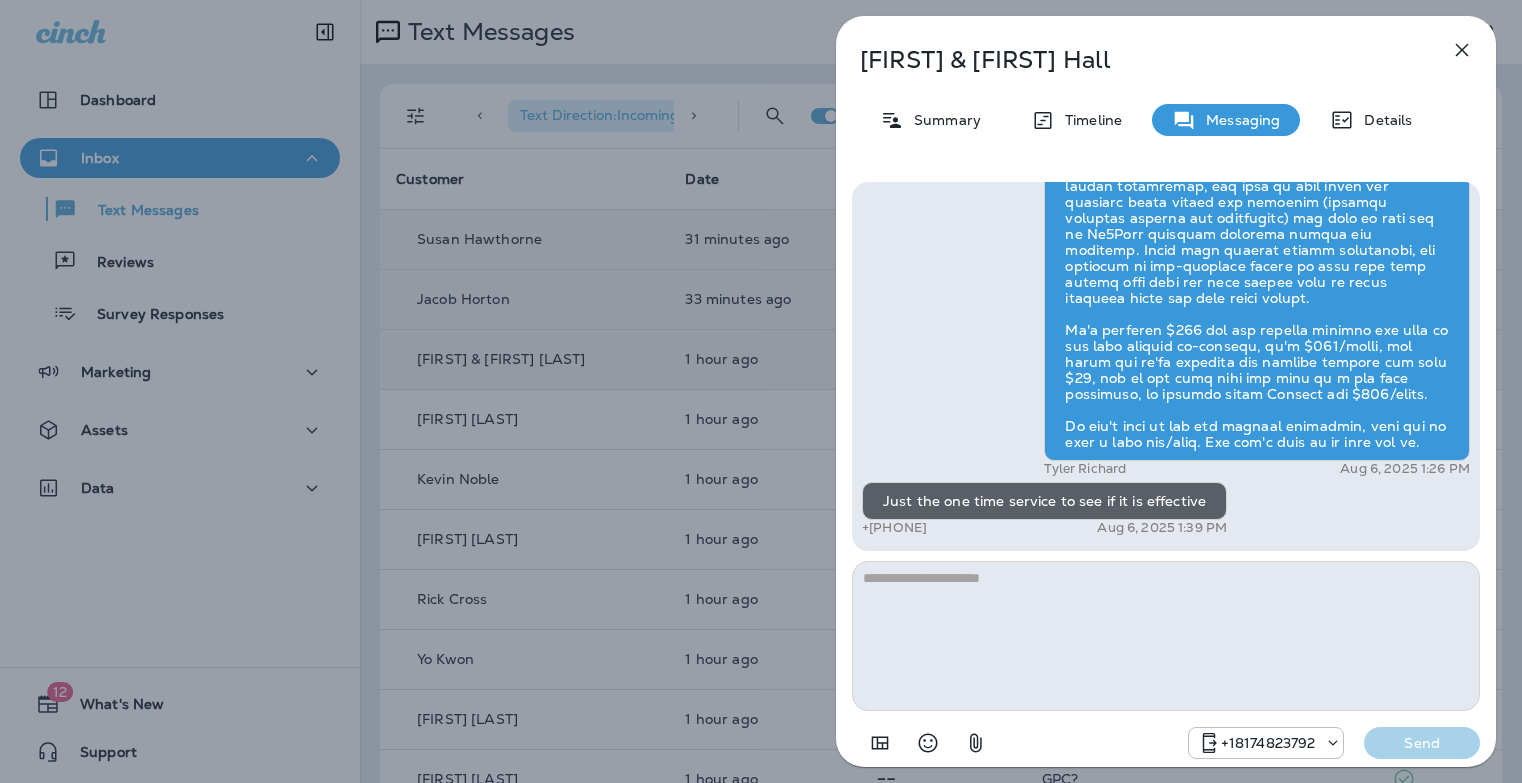 click at bounding box center [1166, 636] 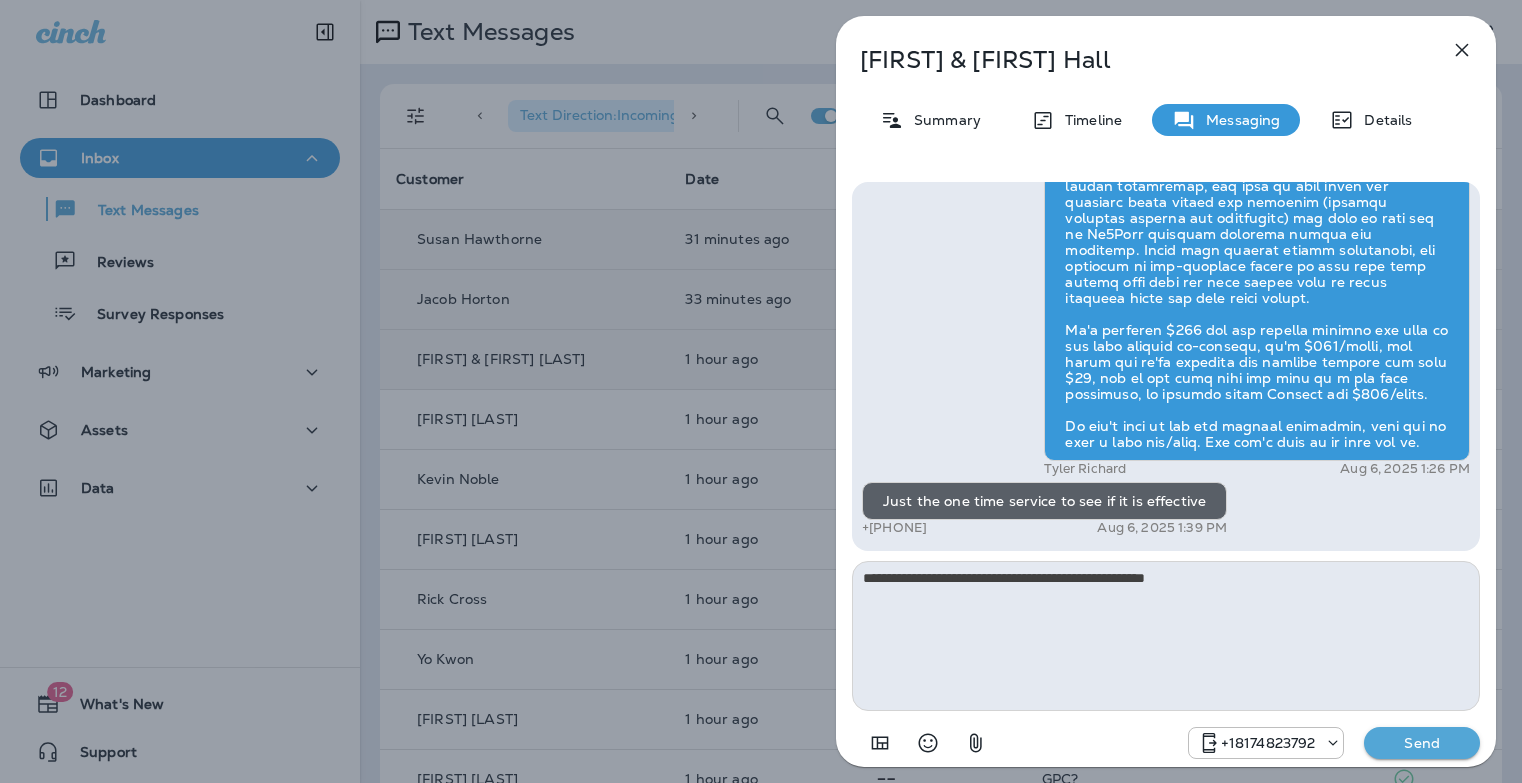 type on "**********" 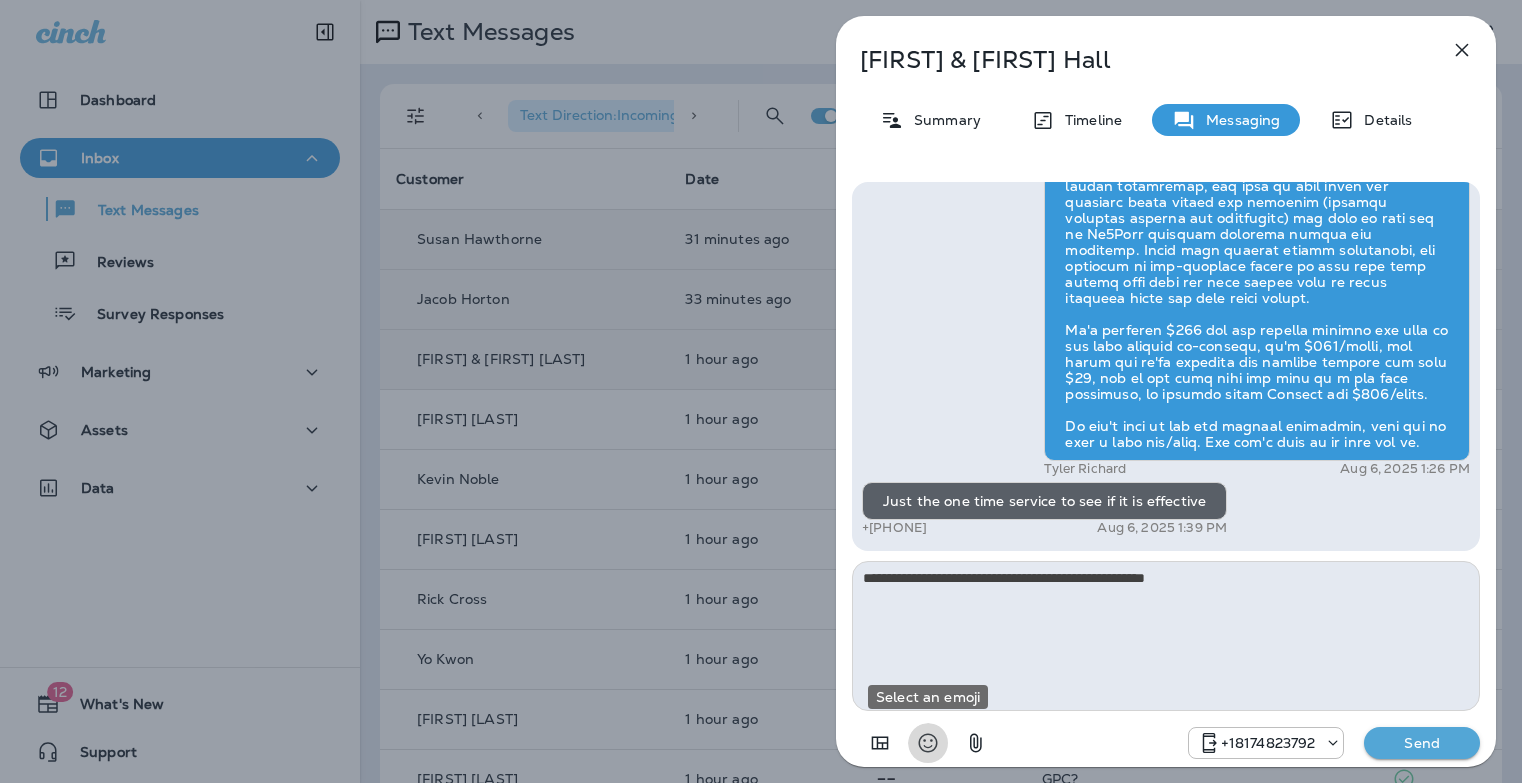 type 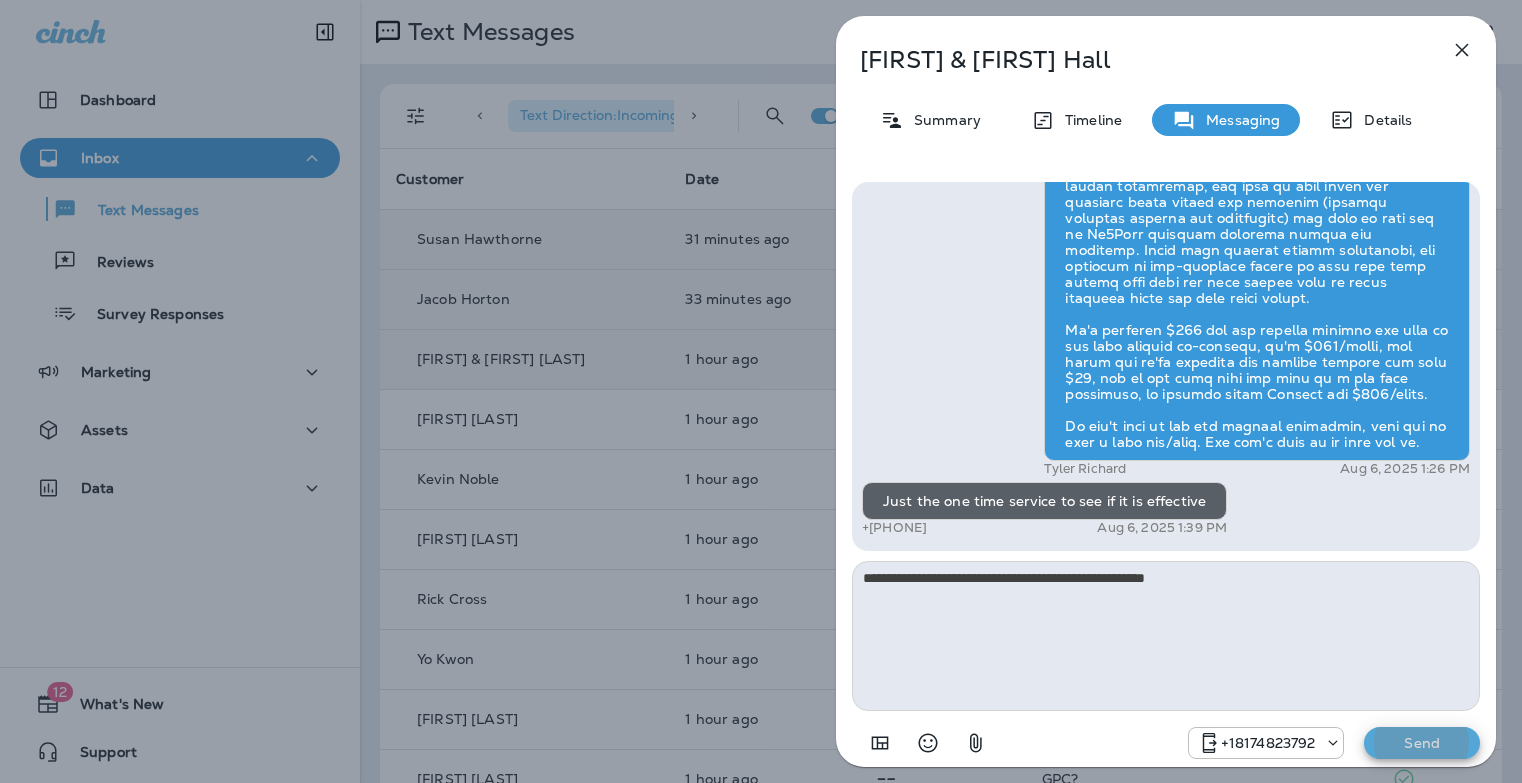 type 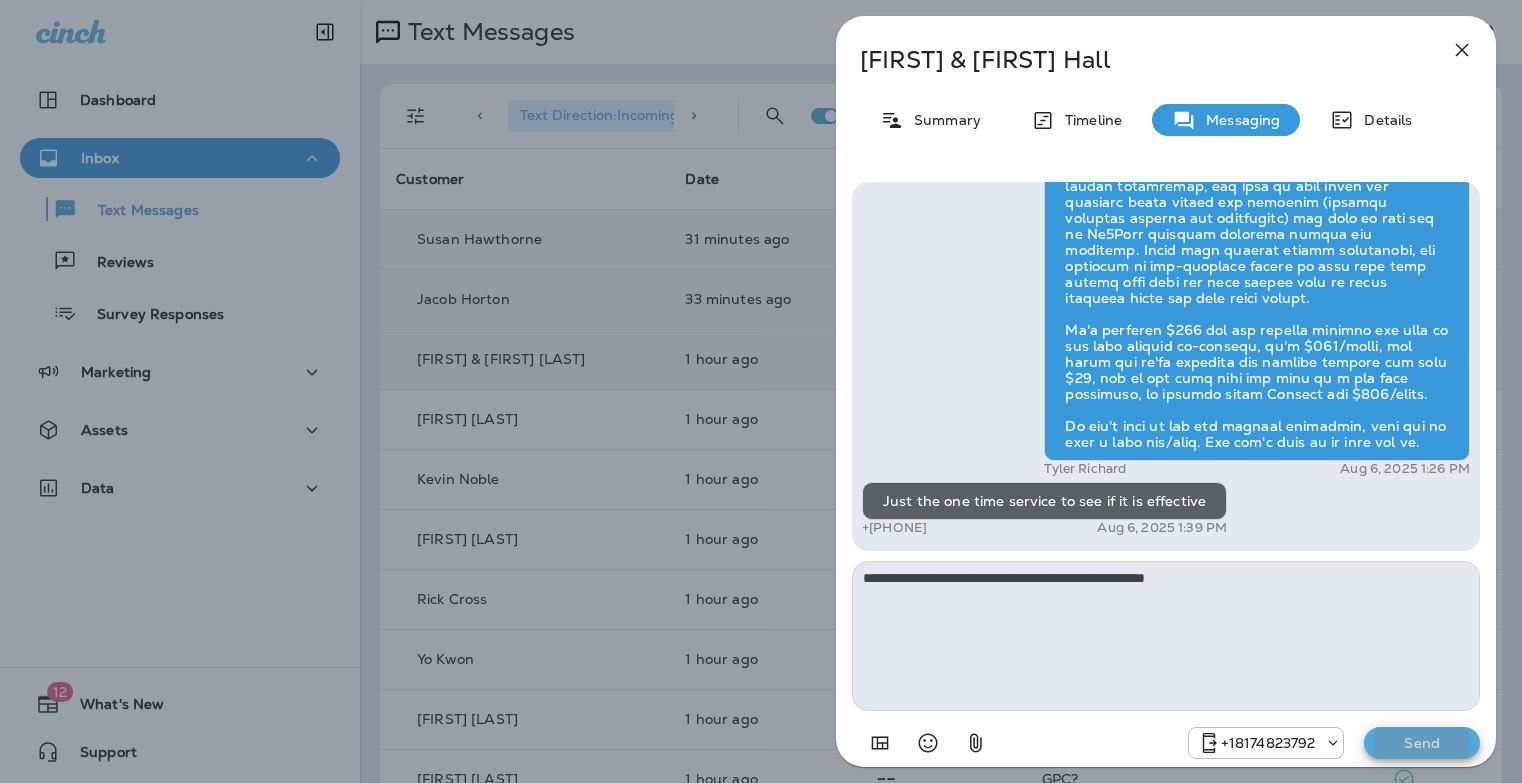 click on "Send" at bounding box center [1422, 743] 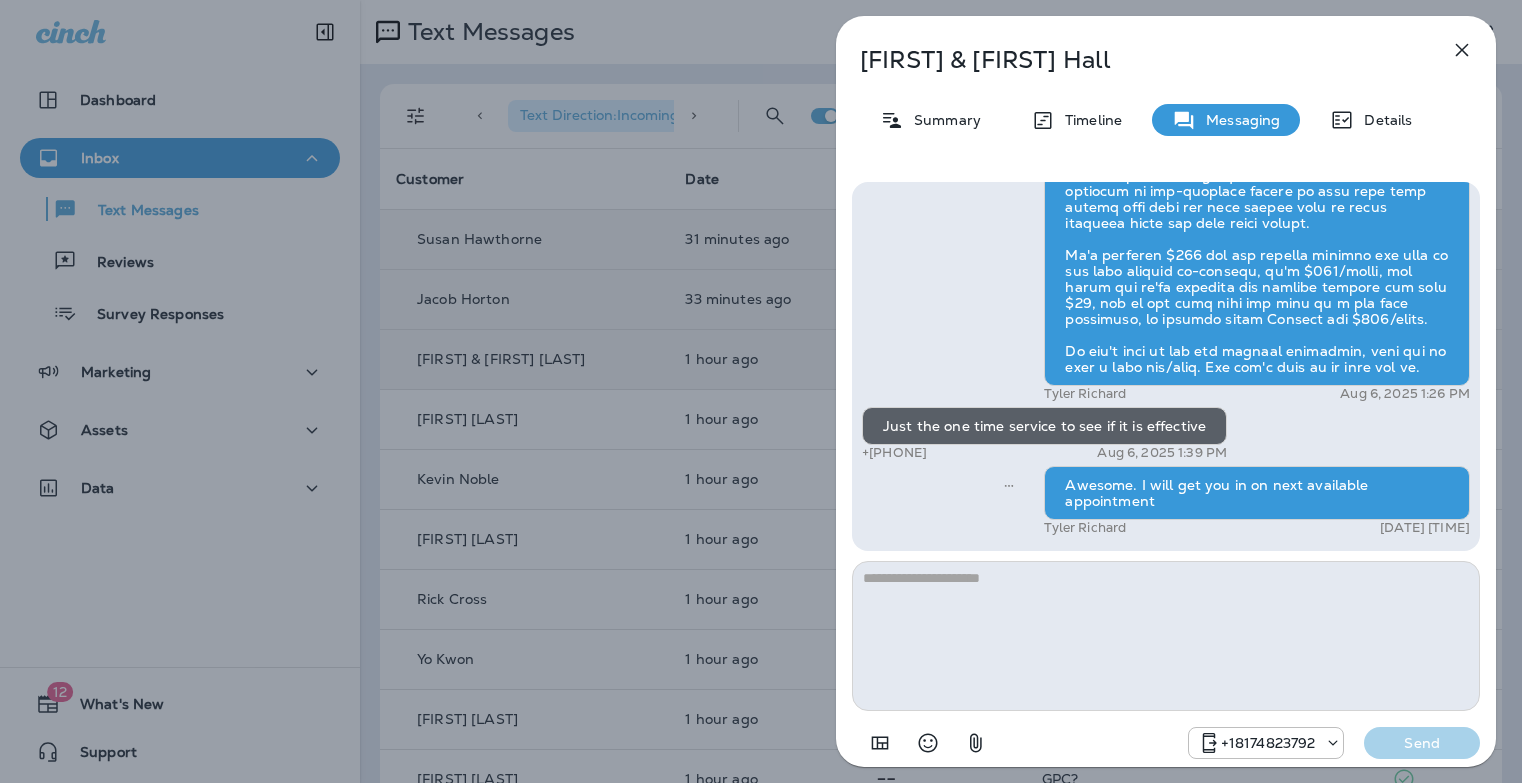 drag, startPoint x: 977, startPoint y: 453, endPoint x: 880, endPoint y: 455, distance: 97.020615 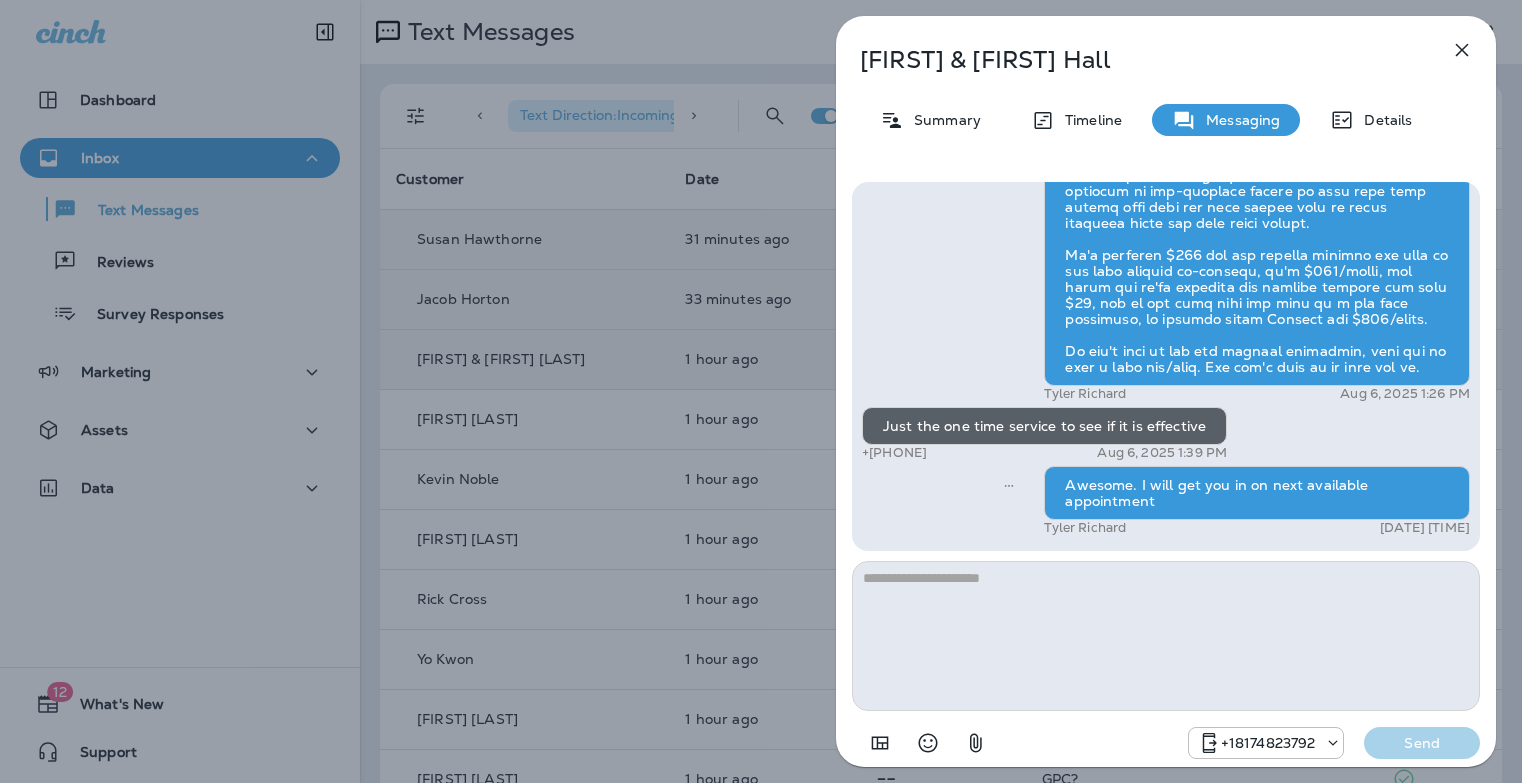 copy on "(703) 981-2358" 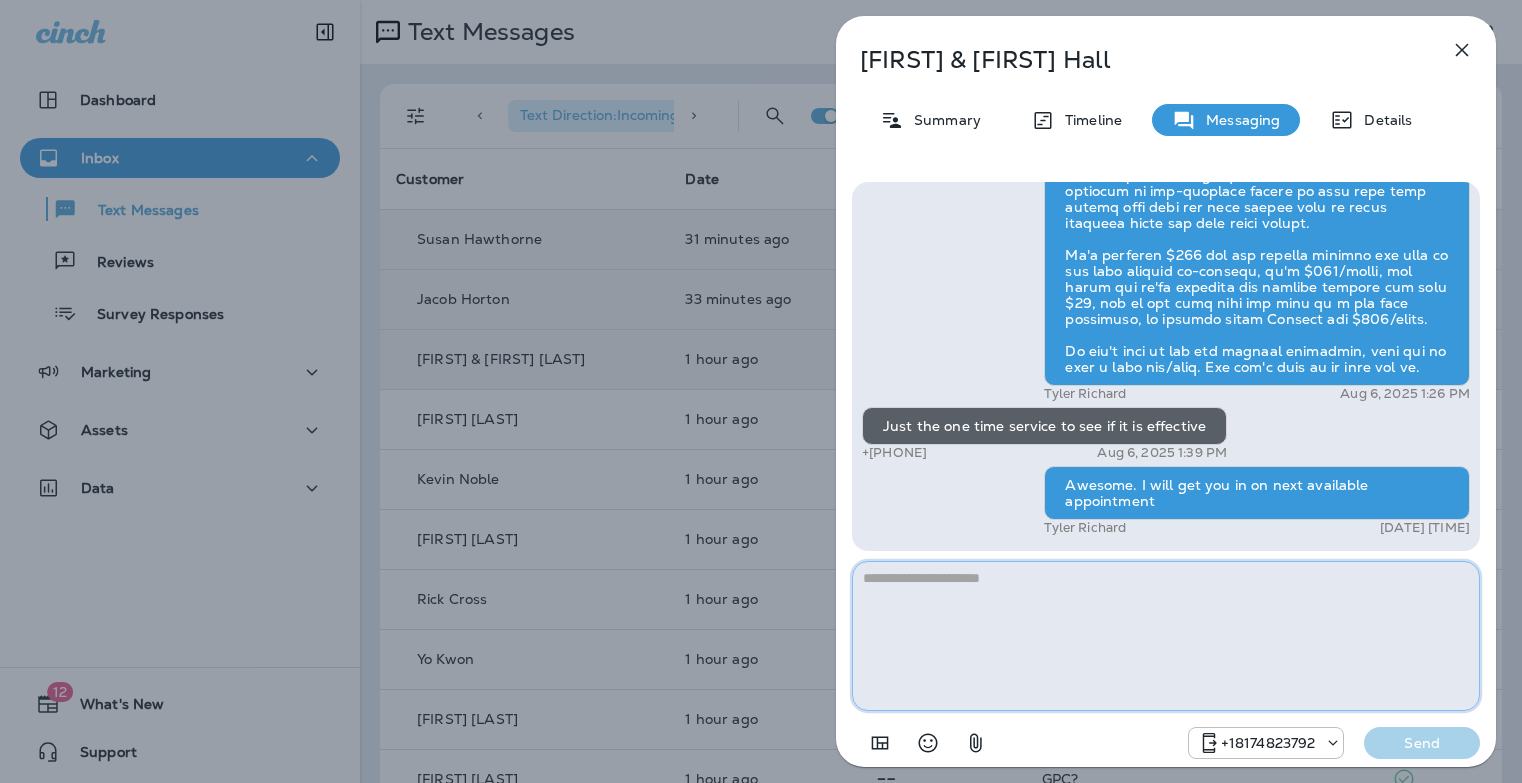 click at bounding box center [1166, 636] 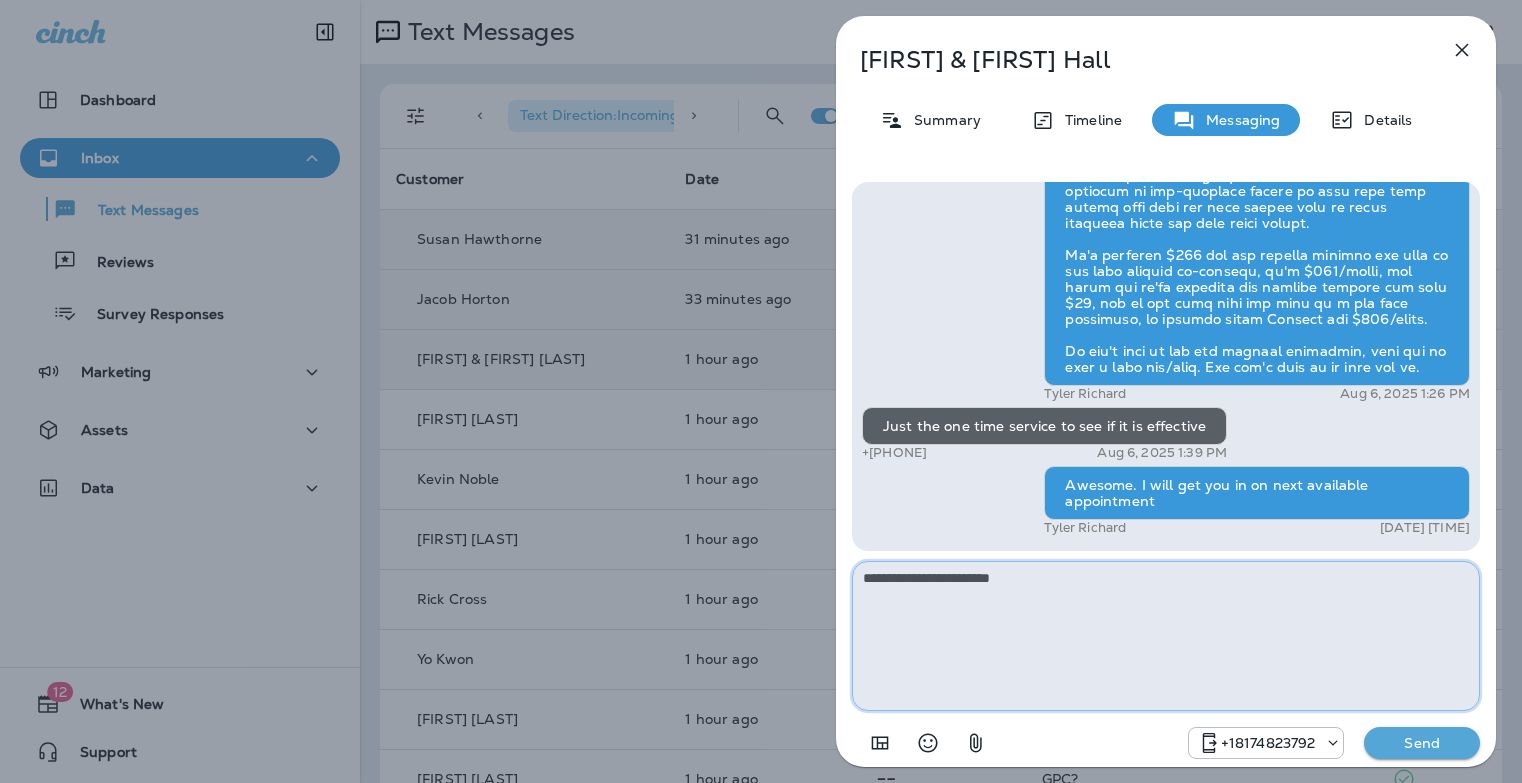 type on "**********" 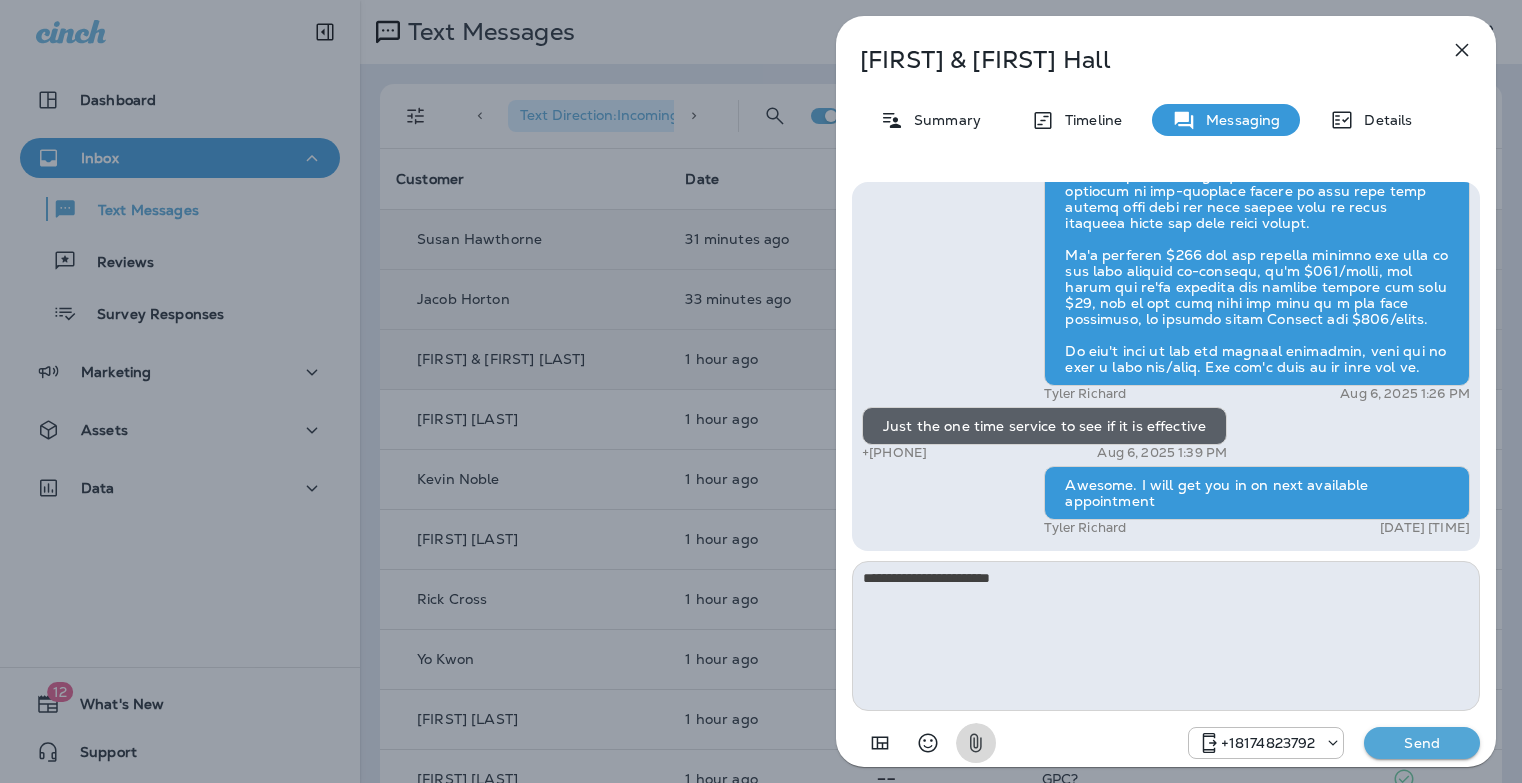 click on "Send" at bounding box center (1422, 743) 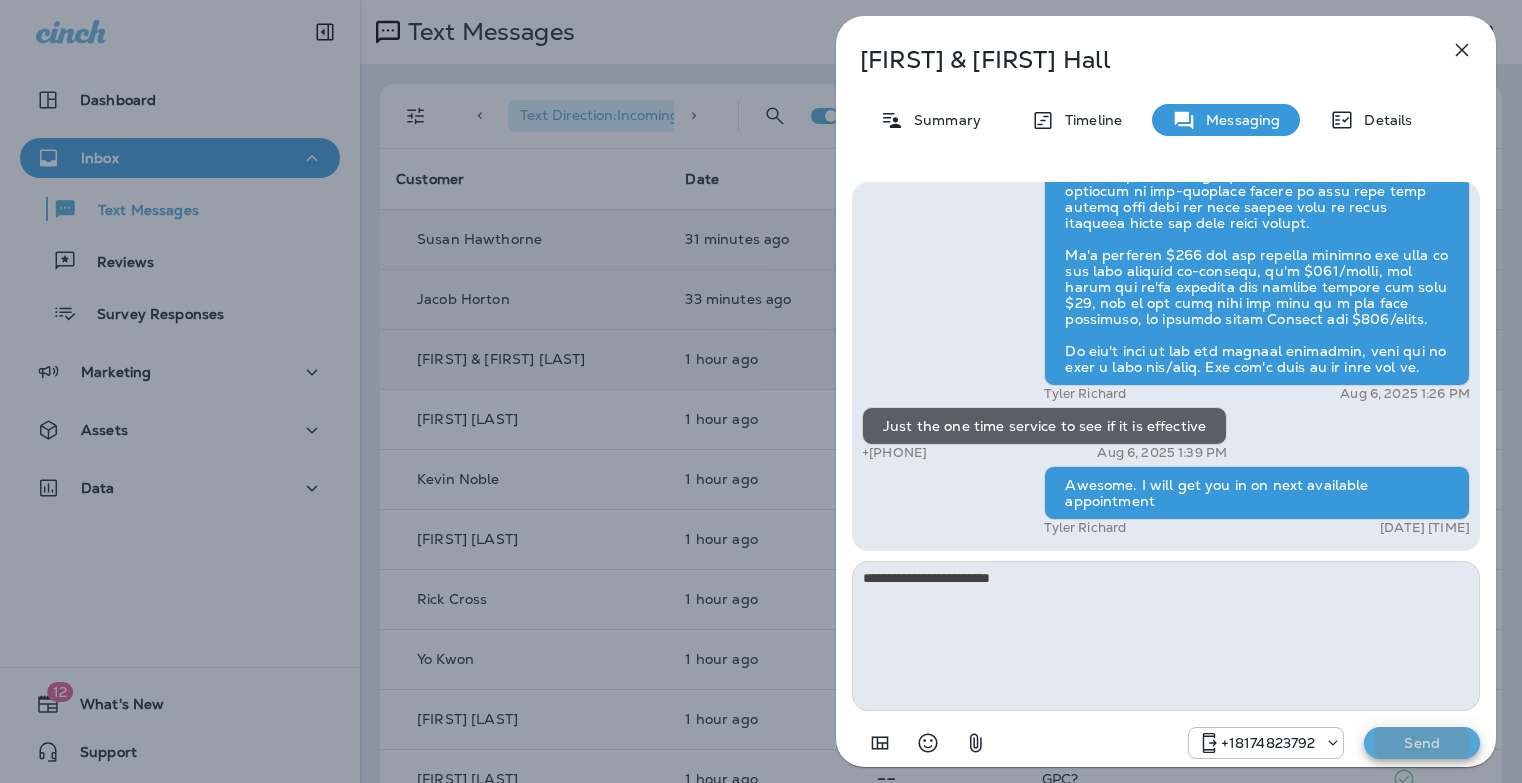 type 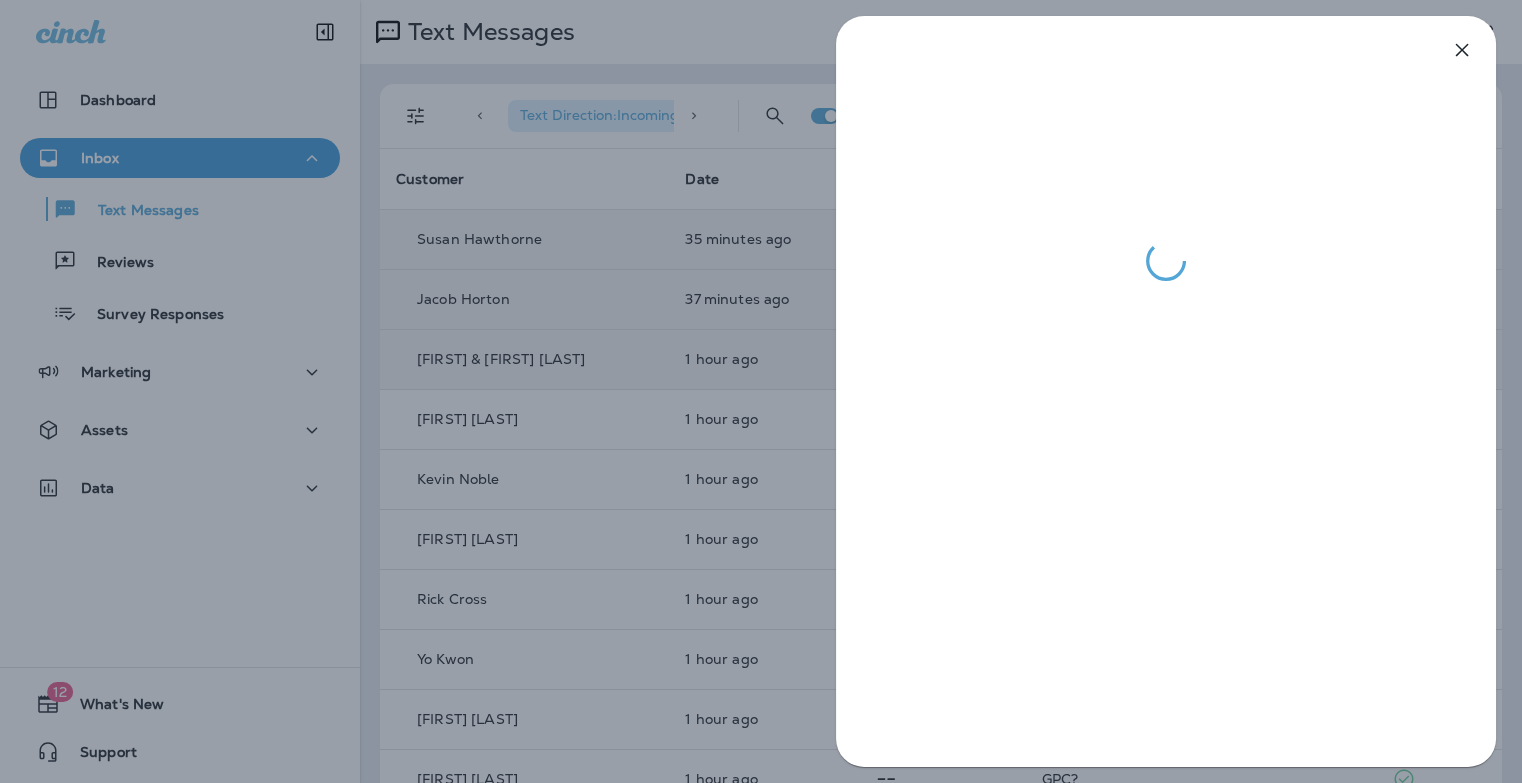 click at bounding box center (761, 391) 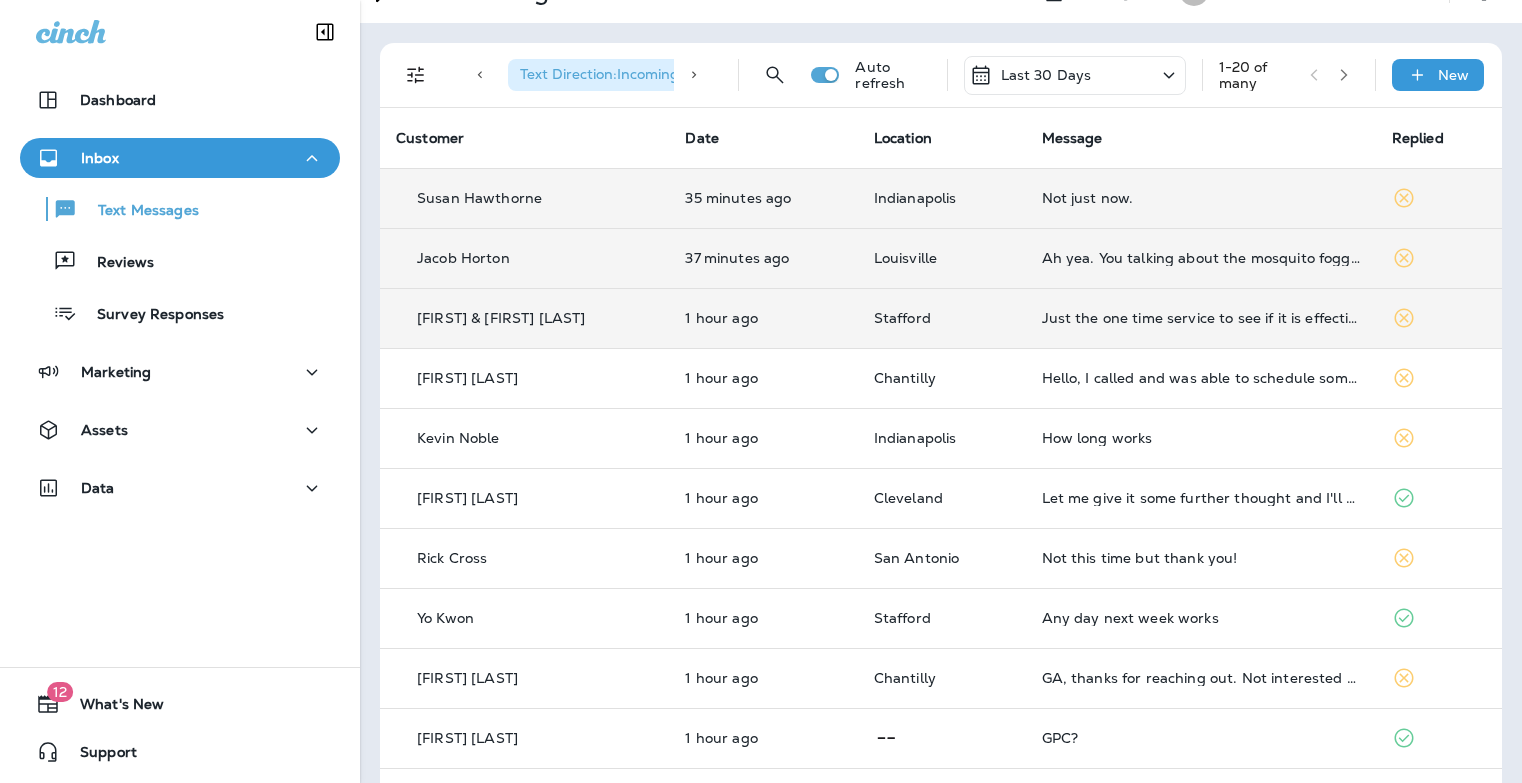 scroll, scrollTop: 3, scrollLeft: 0, axis: vertical 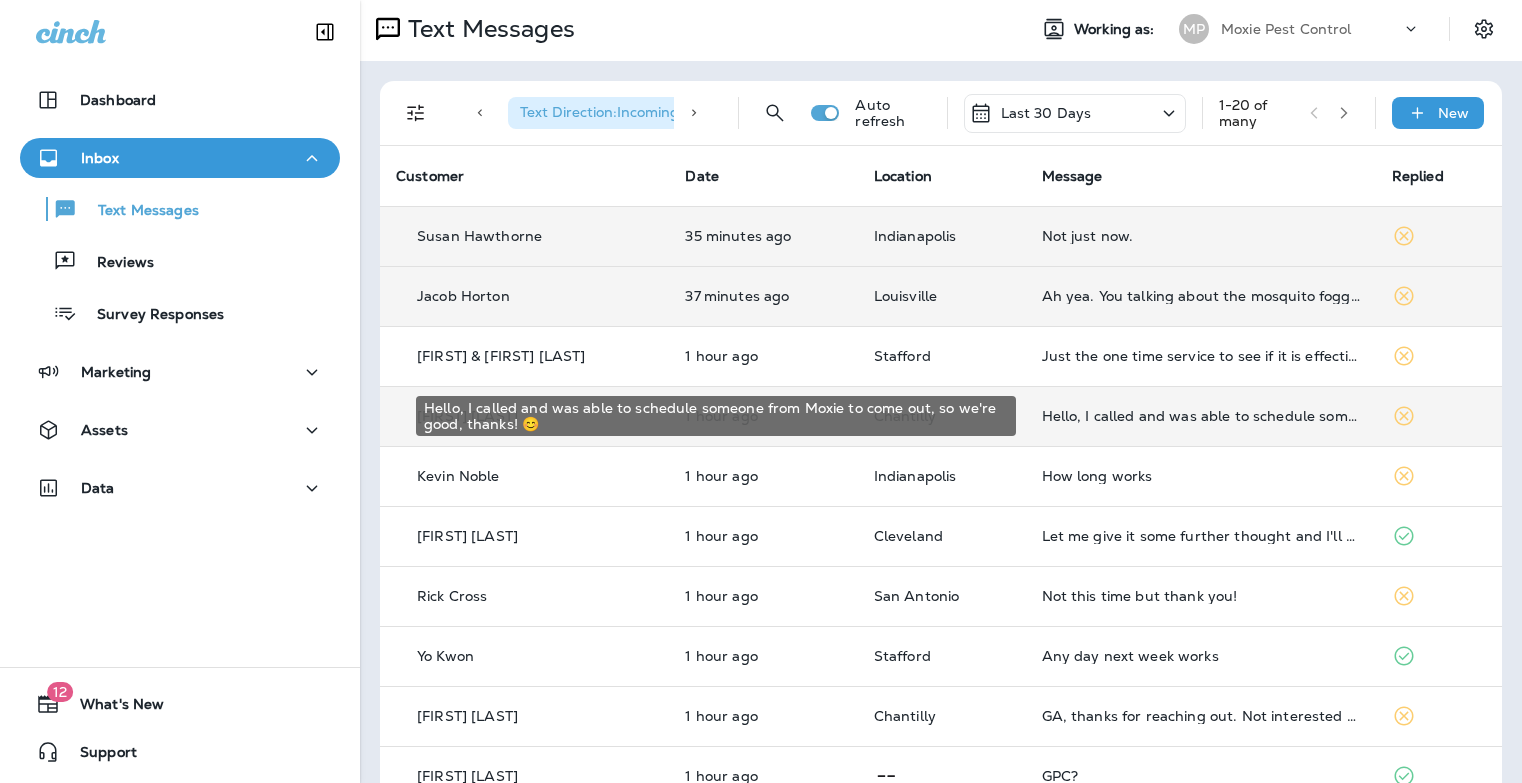 click on "Hello, I called and was able to schedule someone from Moxie to come out, so we're good, thanks! 😊" at bounding box center (1201, 416) 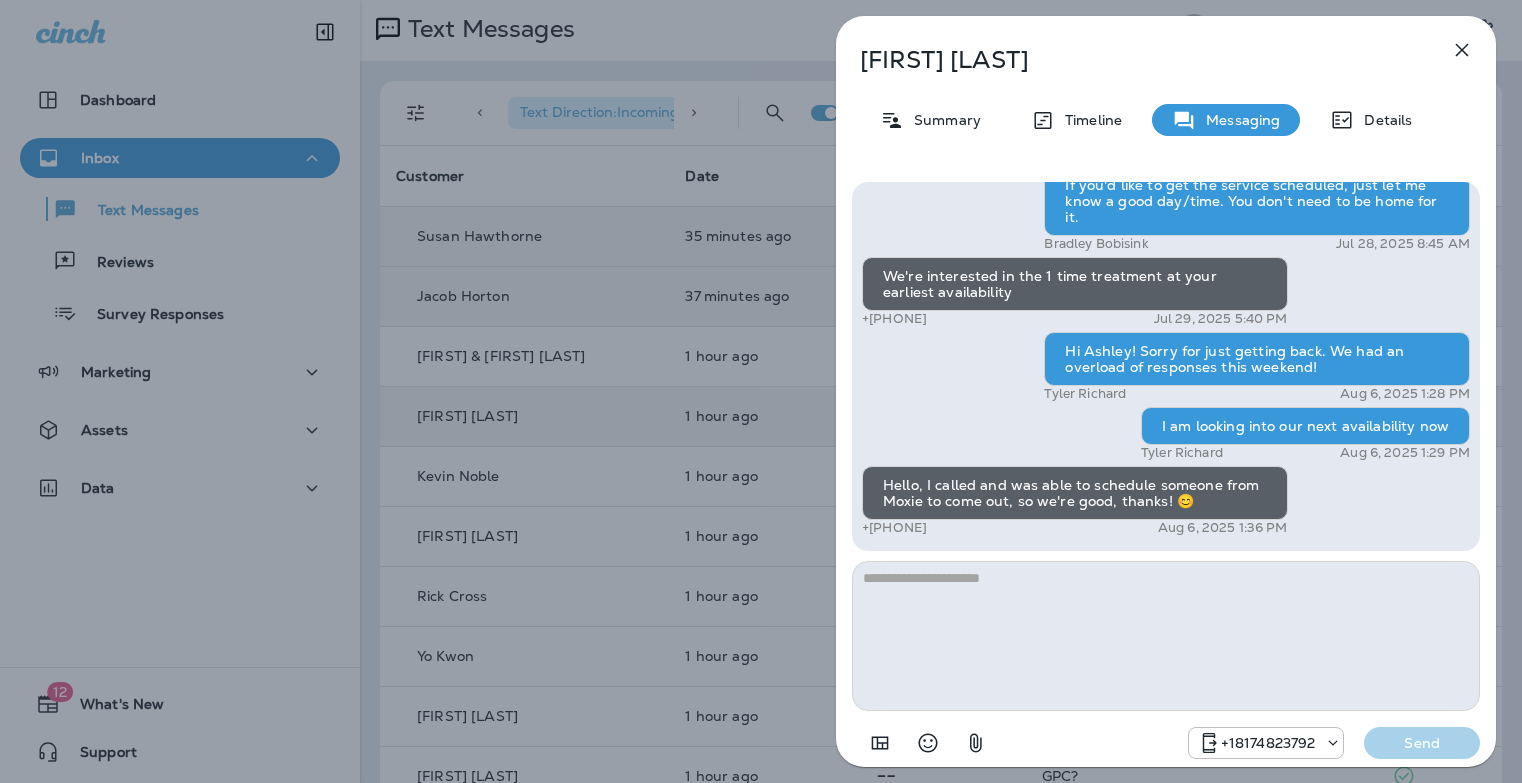 click 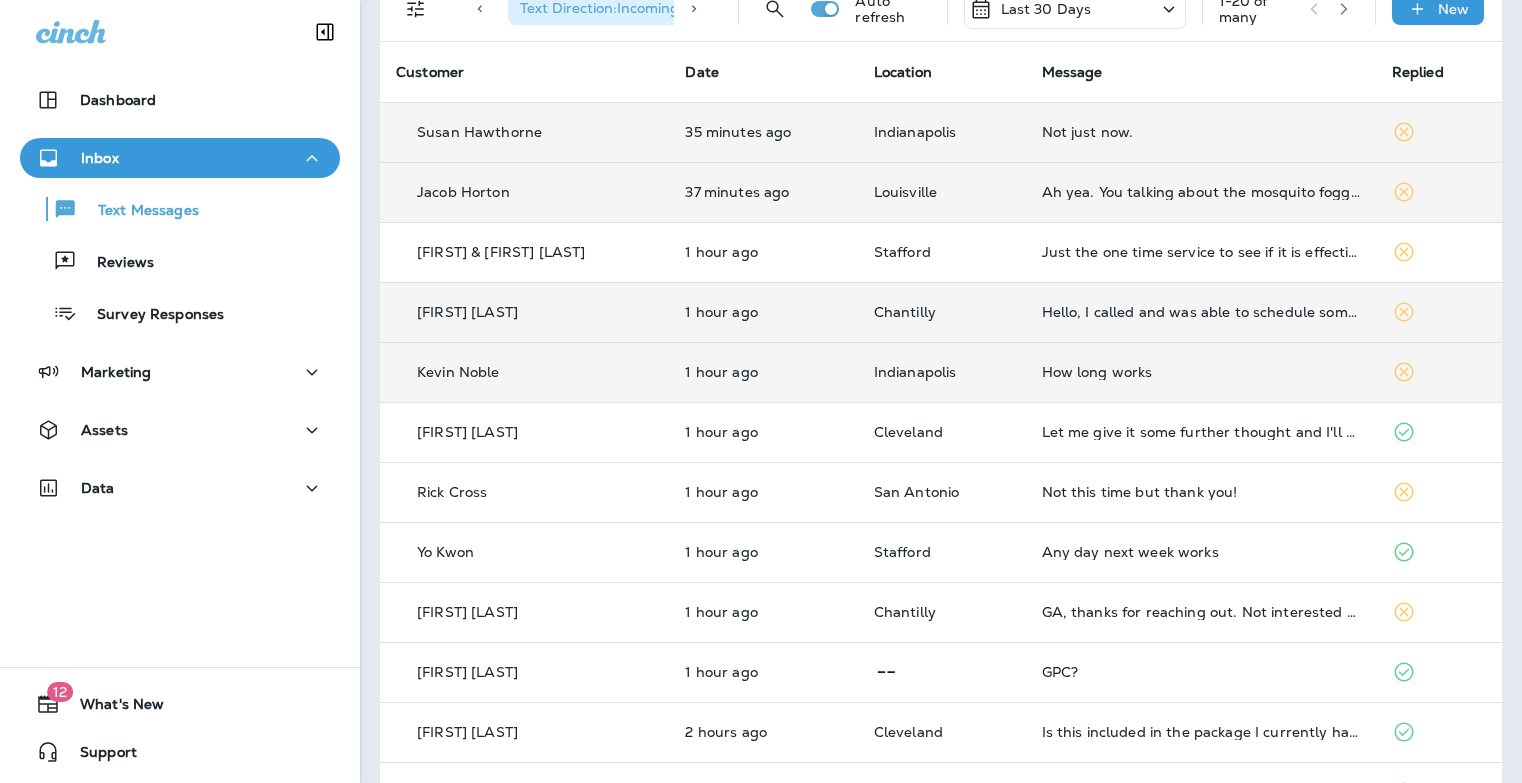 scroll, scrollTop: 138, scrollLeft: 0, axis: vertical 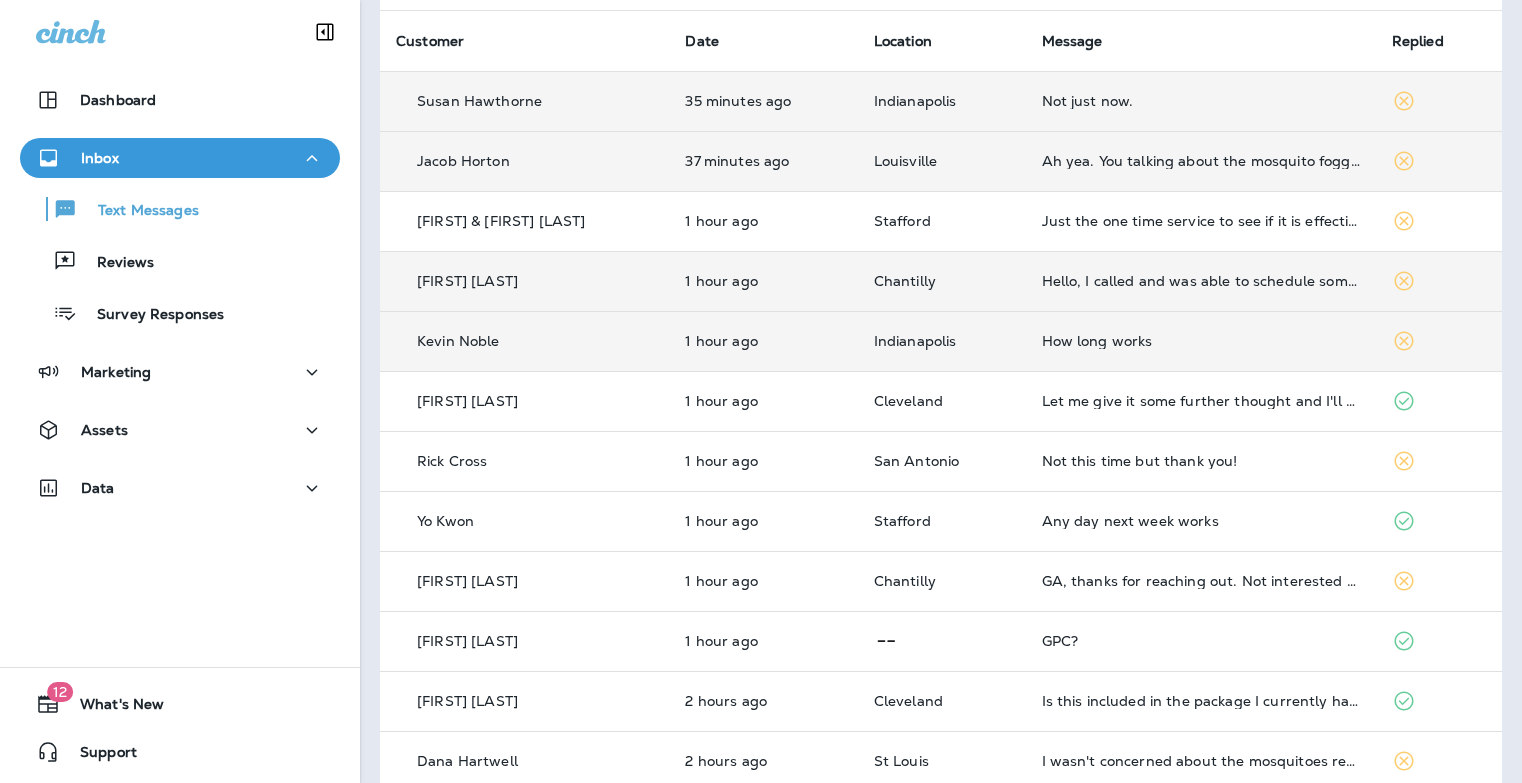 click on "How long works" at bounding box center [1201, 341] 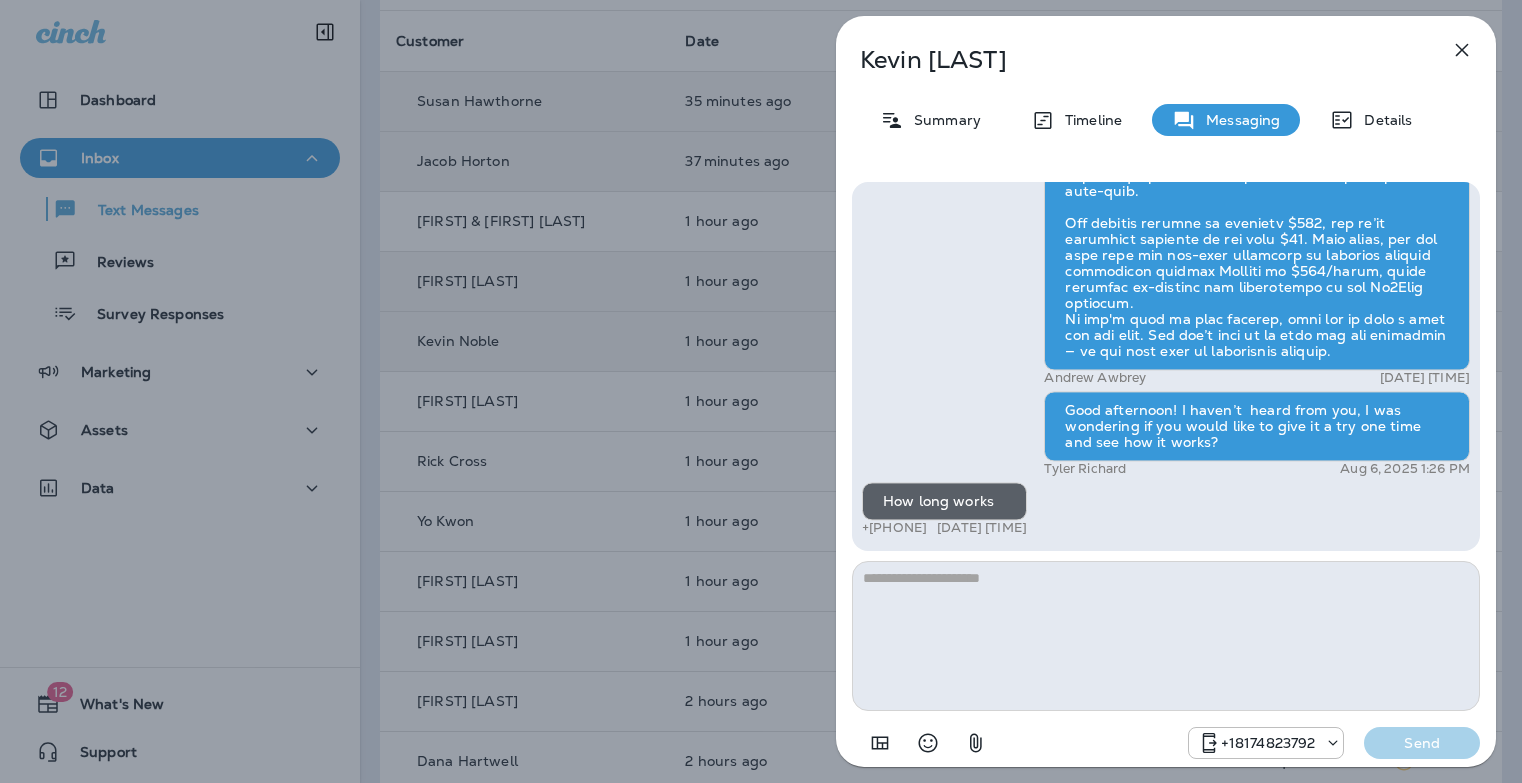 click at bounding box center [1166, 636] 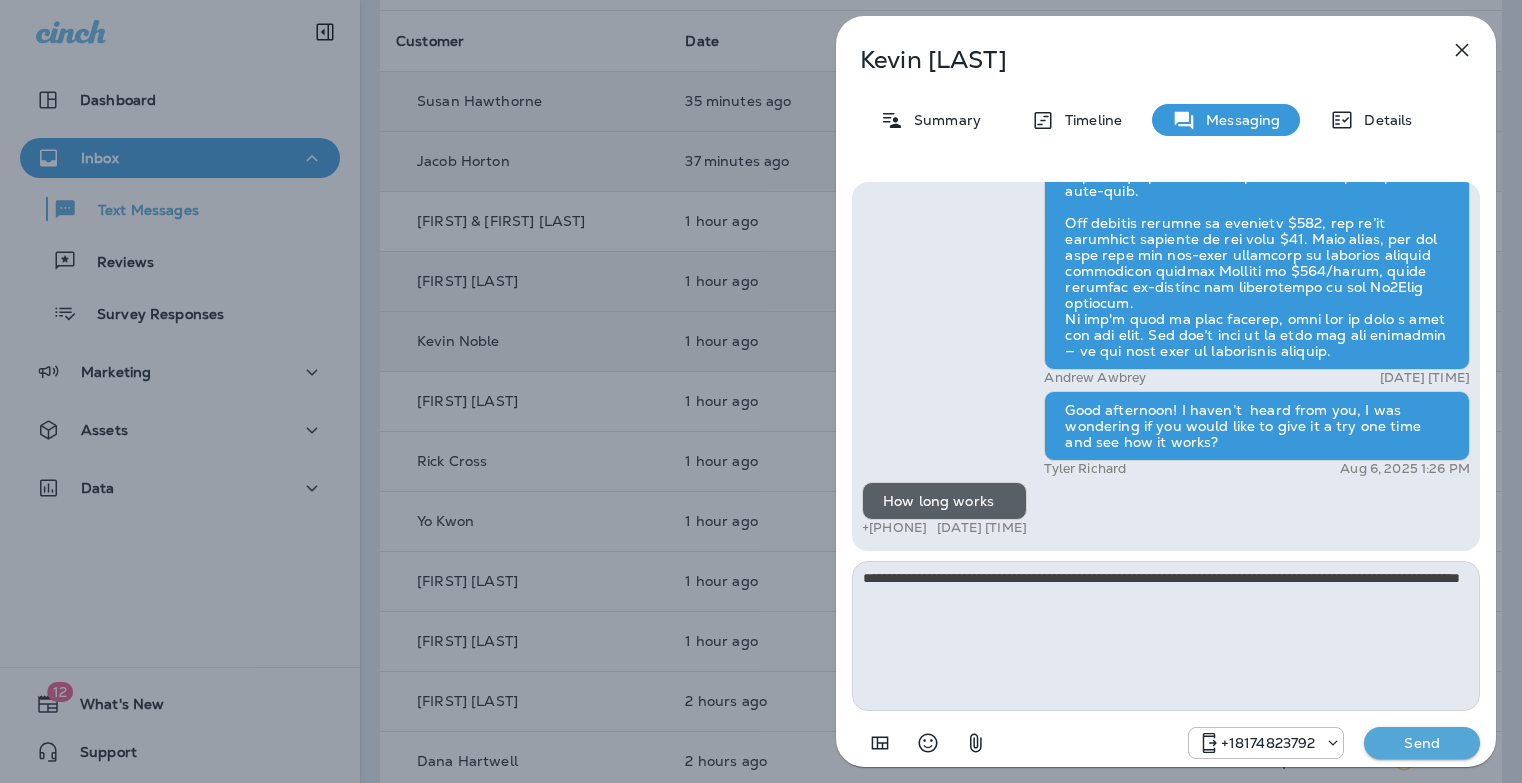 type on "**********" 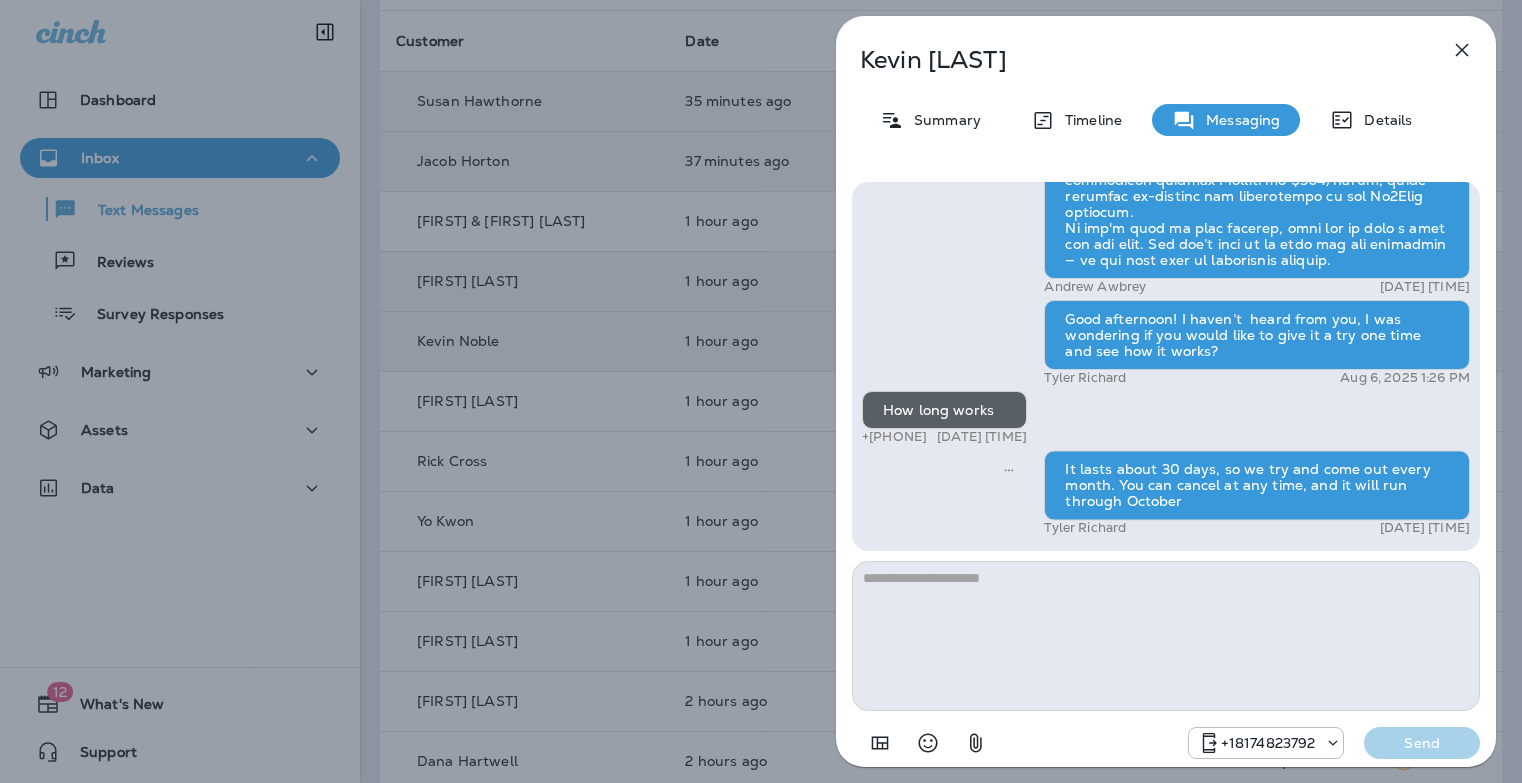 click on "Kevin   Noble Summary   Timeline   Messaging   Details   Hi,  Kevin , this is Cameron with Moxie Pest Control. We know Summer brings out the mosquitoes—and with the Summer season here, I’d love to get you on our schedule to come help take care of that. Just reply here if you're interested, and I'll let you know the details!
Reply STOP to optout +18174823792 Jul 29, 2025 11:03 AM Give me more details +1 (765) 717-0944 Jul 29, 2025 12:35 PM Andrew Awbrey Jul 29, 2025 1:07 PM Andrew Awbrey Jul 29, 2025 1:07 PM Good afternoon! I haven’t  heard from you, I was wondering if you would like to give it a try one time and see how it works? Tyler Richard Aug 6, 2025 1:26 PM How long works +1 (765) 717-0944 Aug 6, 2025 1:27 PM   It lasts about 30 days, so we try and come out every month. You can cancel at any time, and it will run through October Tyler Richard Aug 6, 2025 2:51 PM +18174823792 Send" at bounding box center [761, 391] 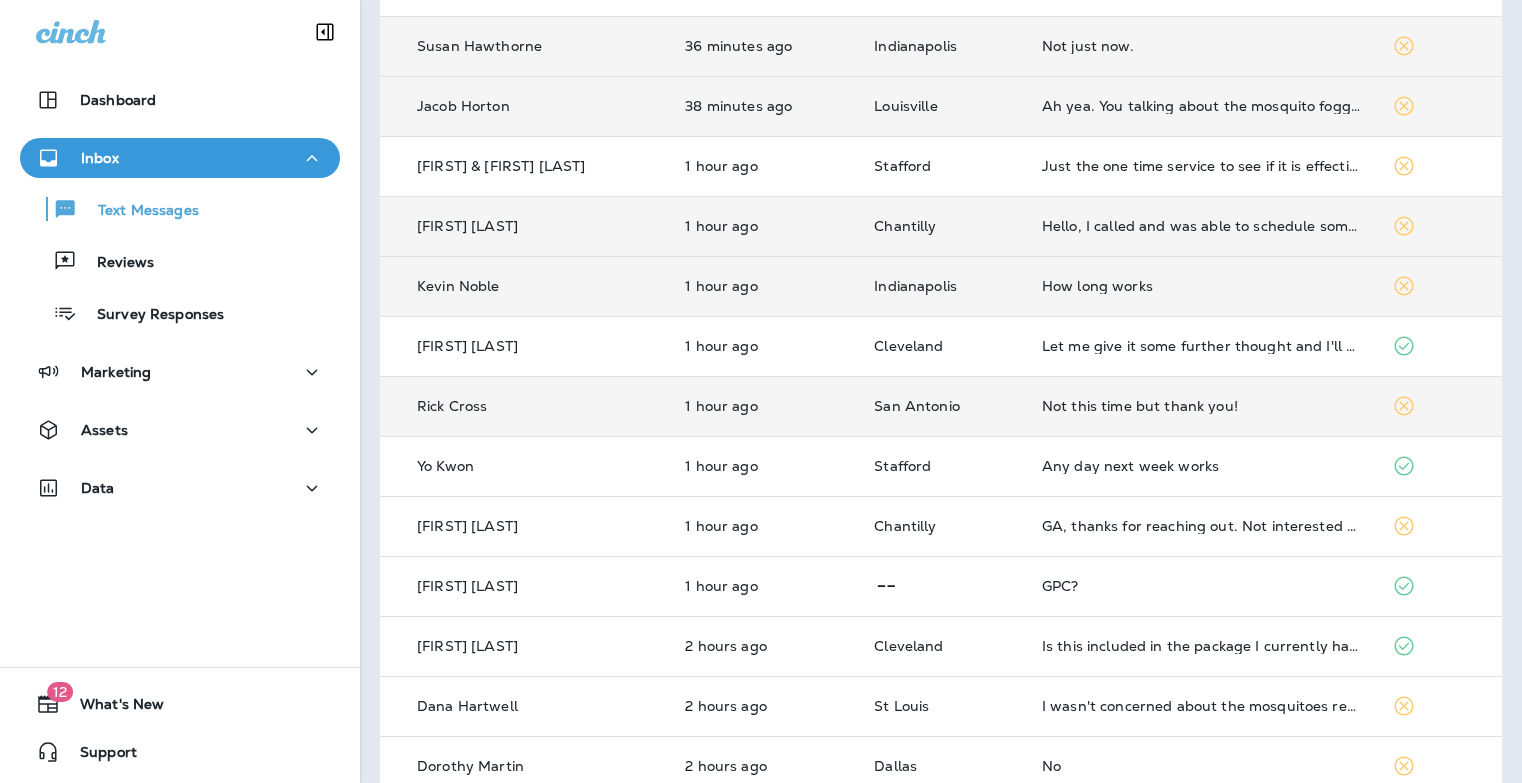 scroll, scrollTop: 203, scrollLeft: 0, axis: vertical 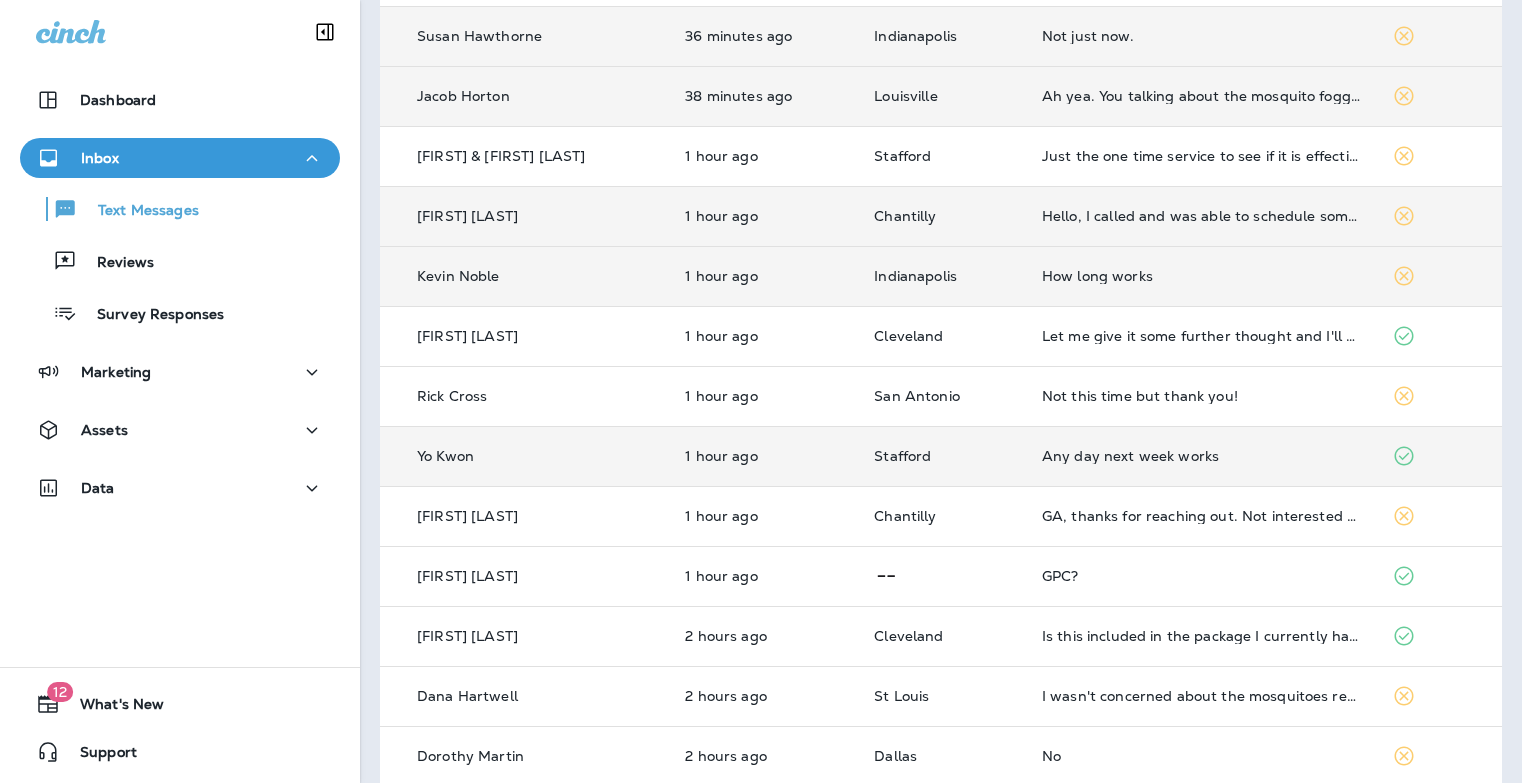 click on "Any day next week works" at bounding box center [1201, 456] 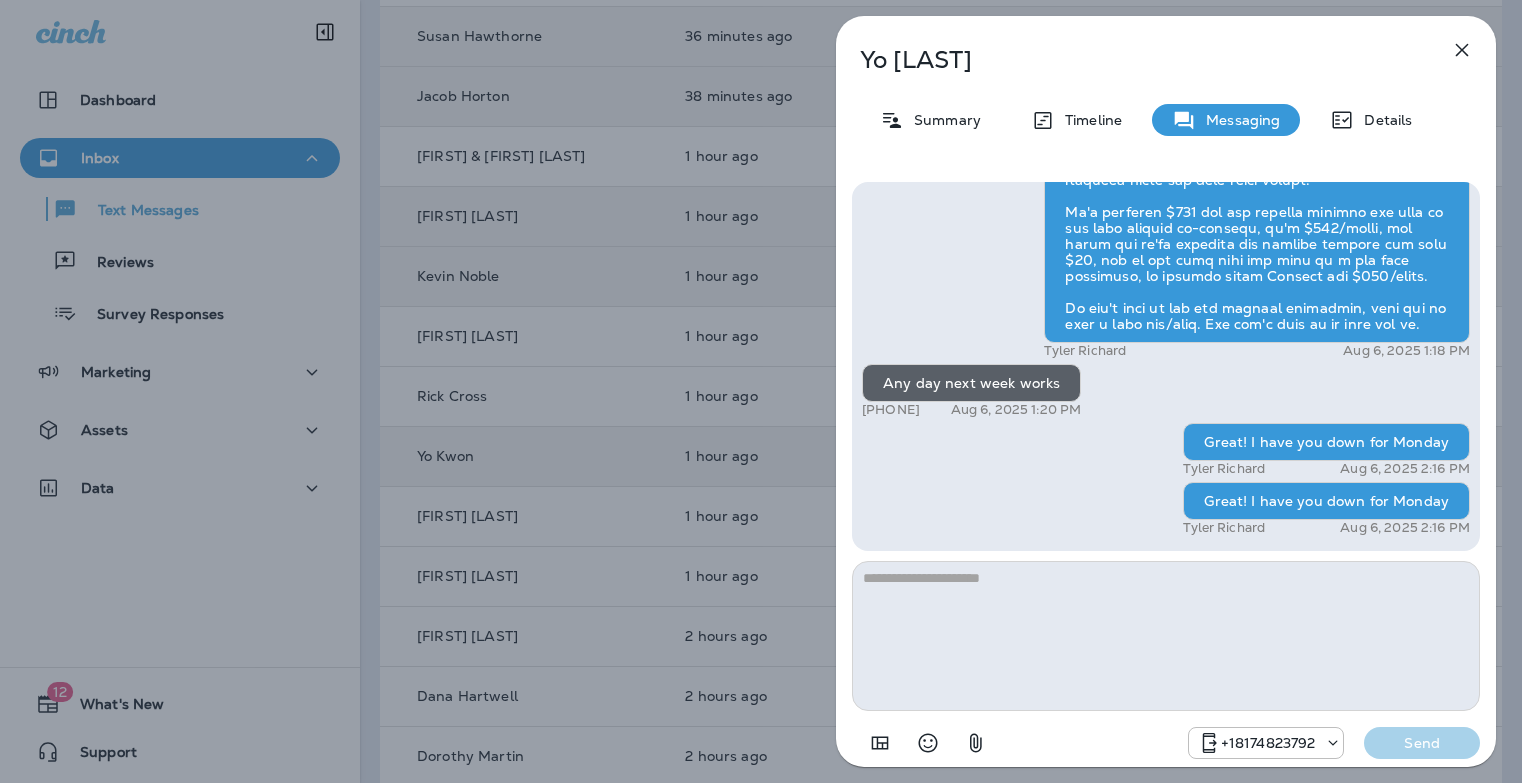 click at bounding box center (1462, 50) 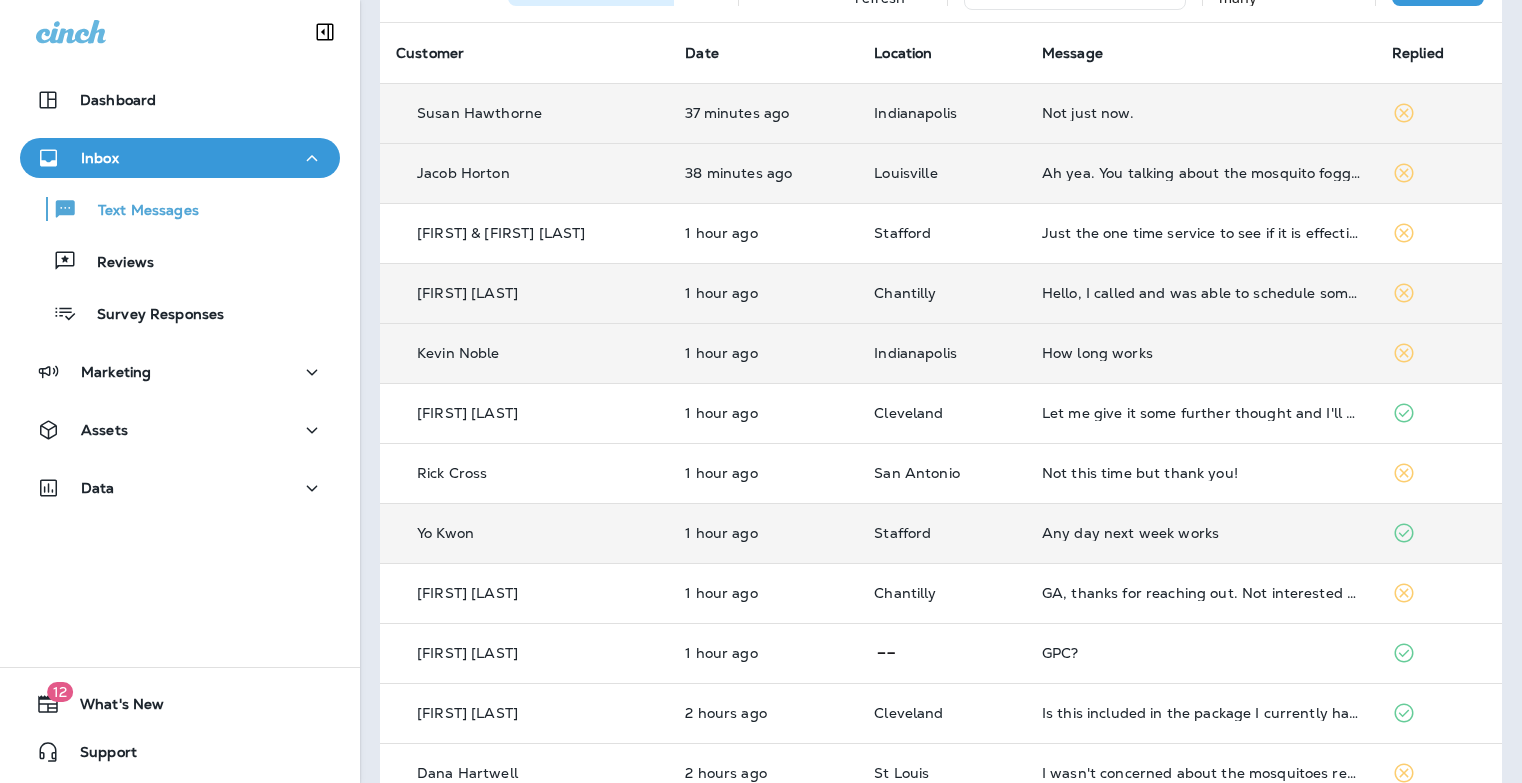 scroll, scrollTop: 0, scrollLeft: 0, axis: both 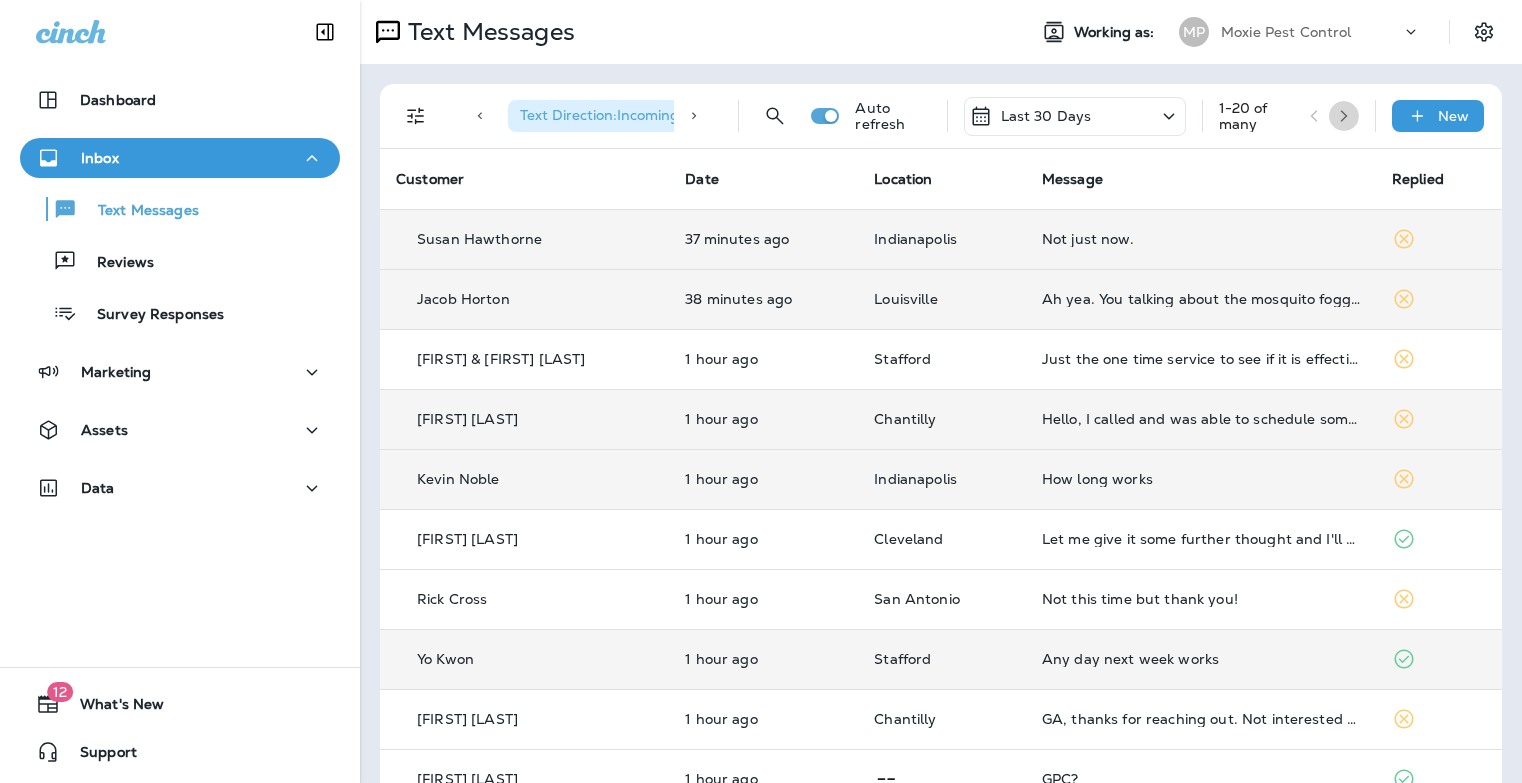 click 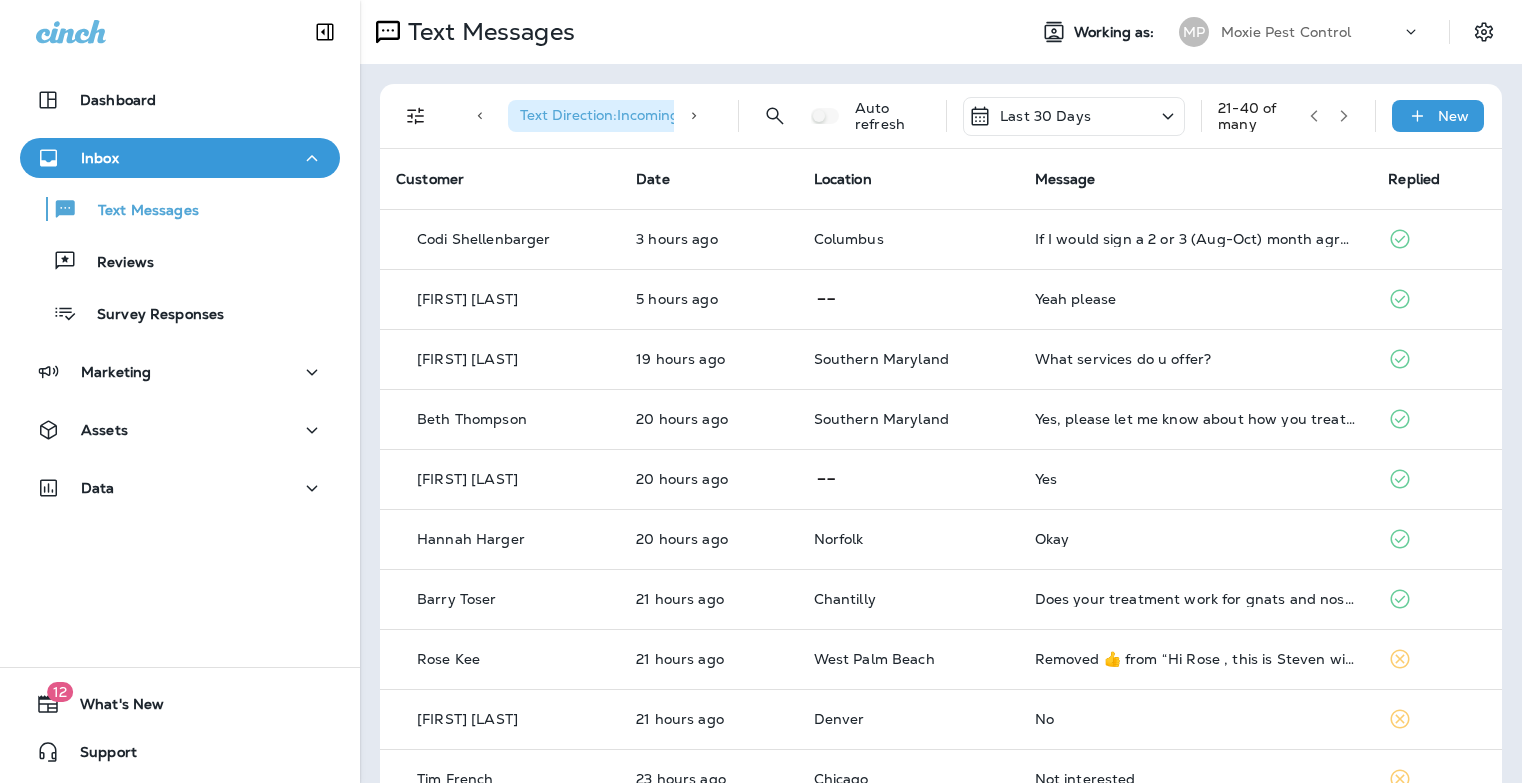 click at bounding box center [1344, 116] 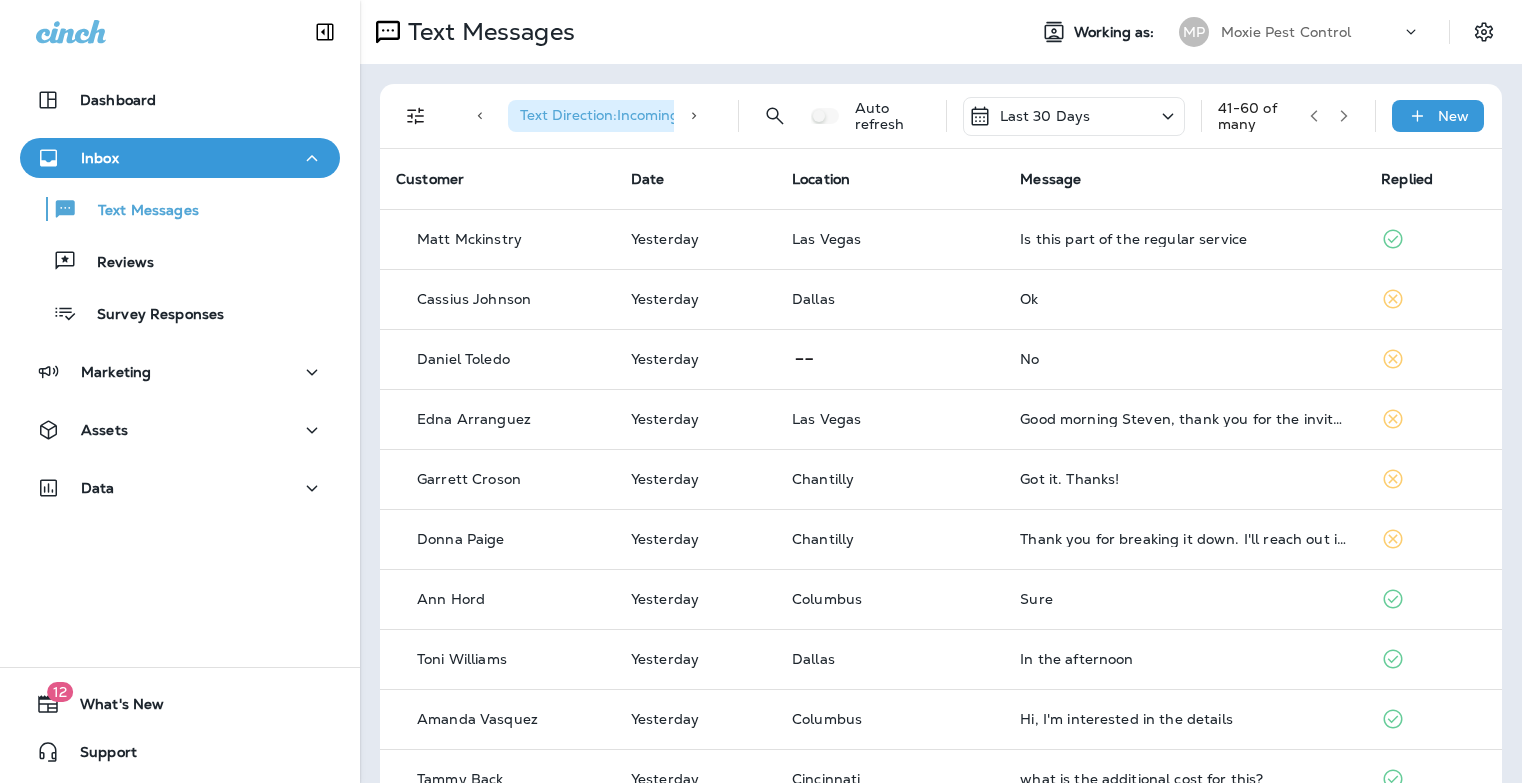 click at bounding box center [1344, 116] 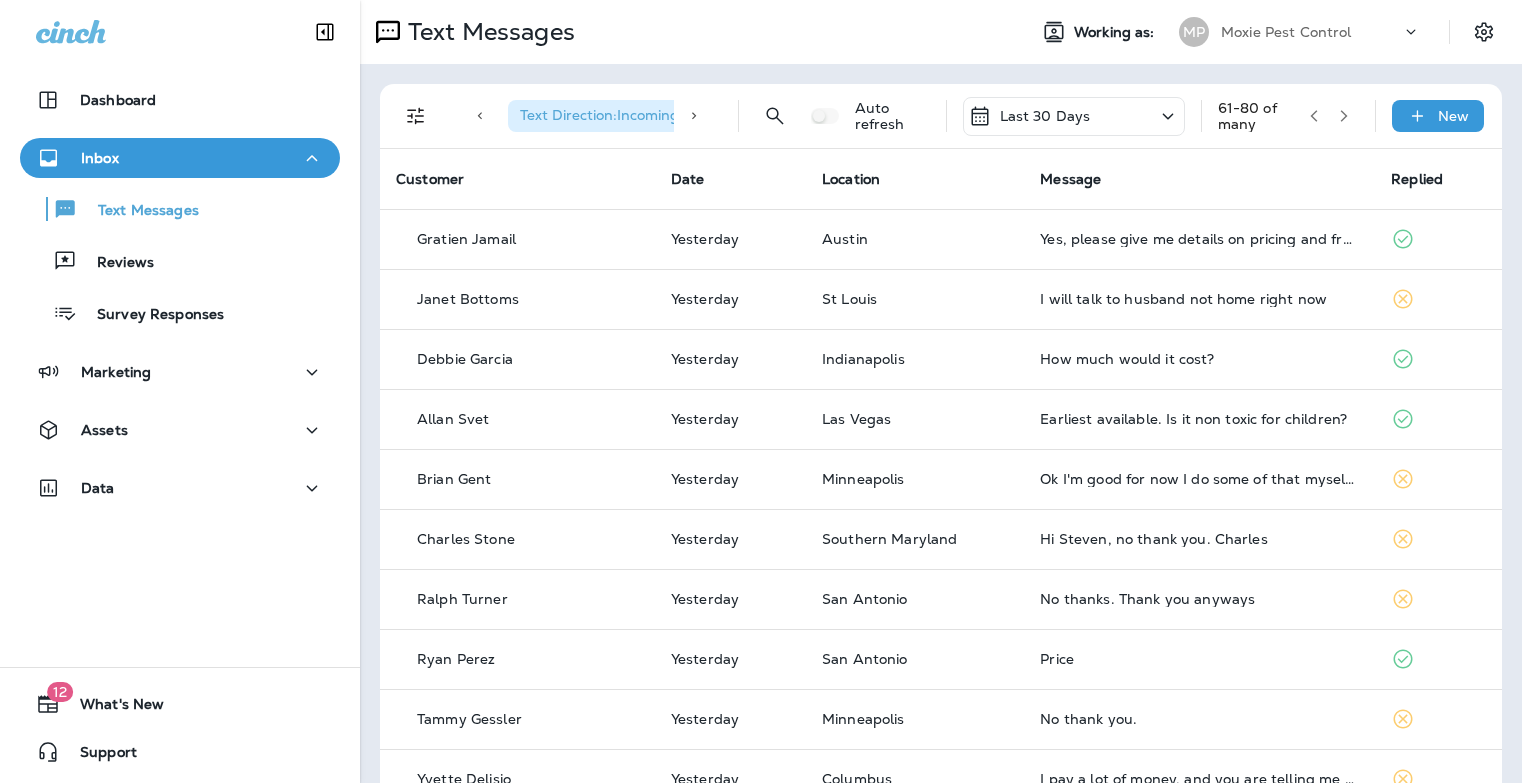 click at bounding box center [1344, 116] 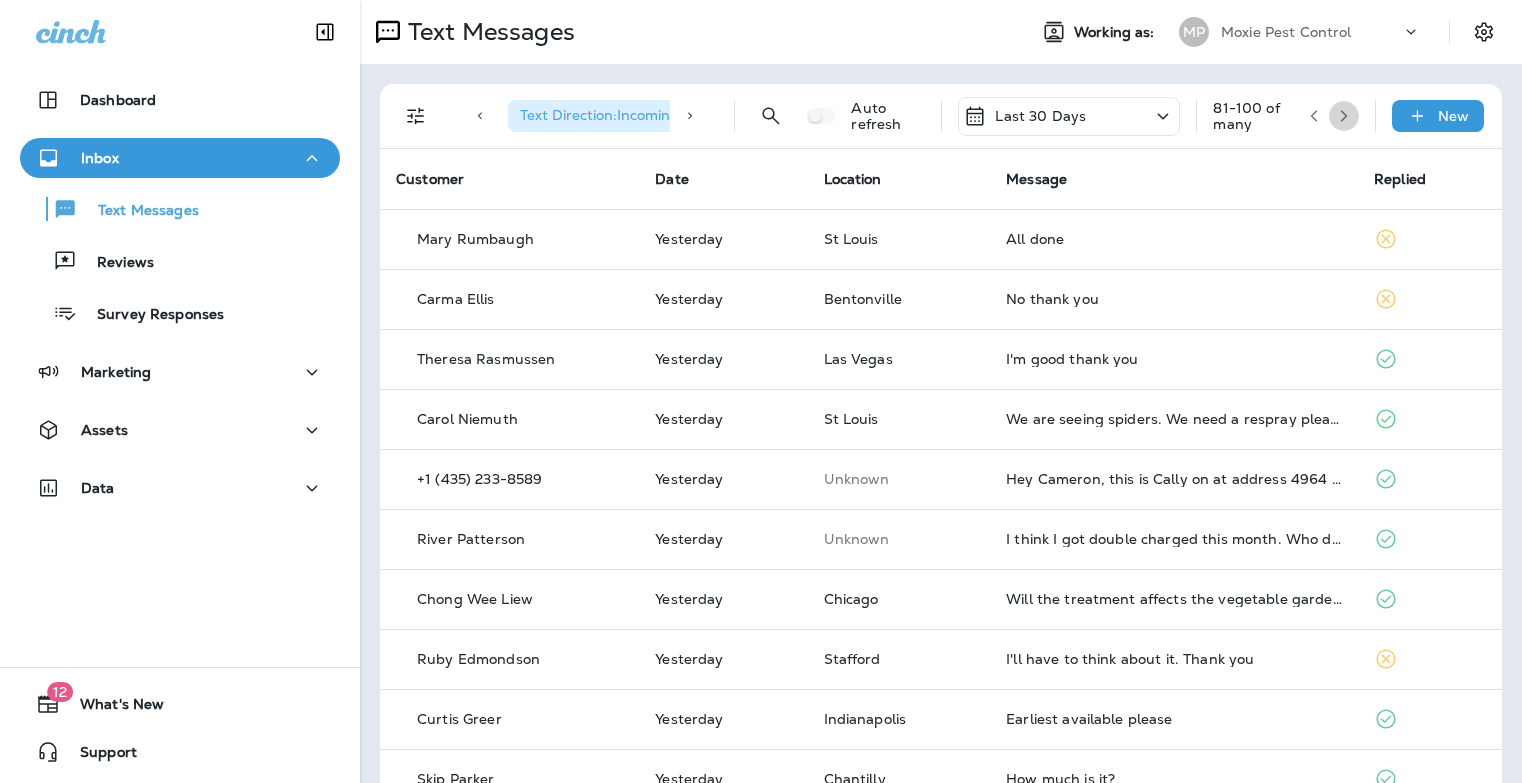 click at bounding box center [1344, 116] 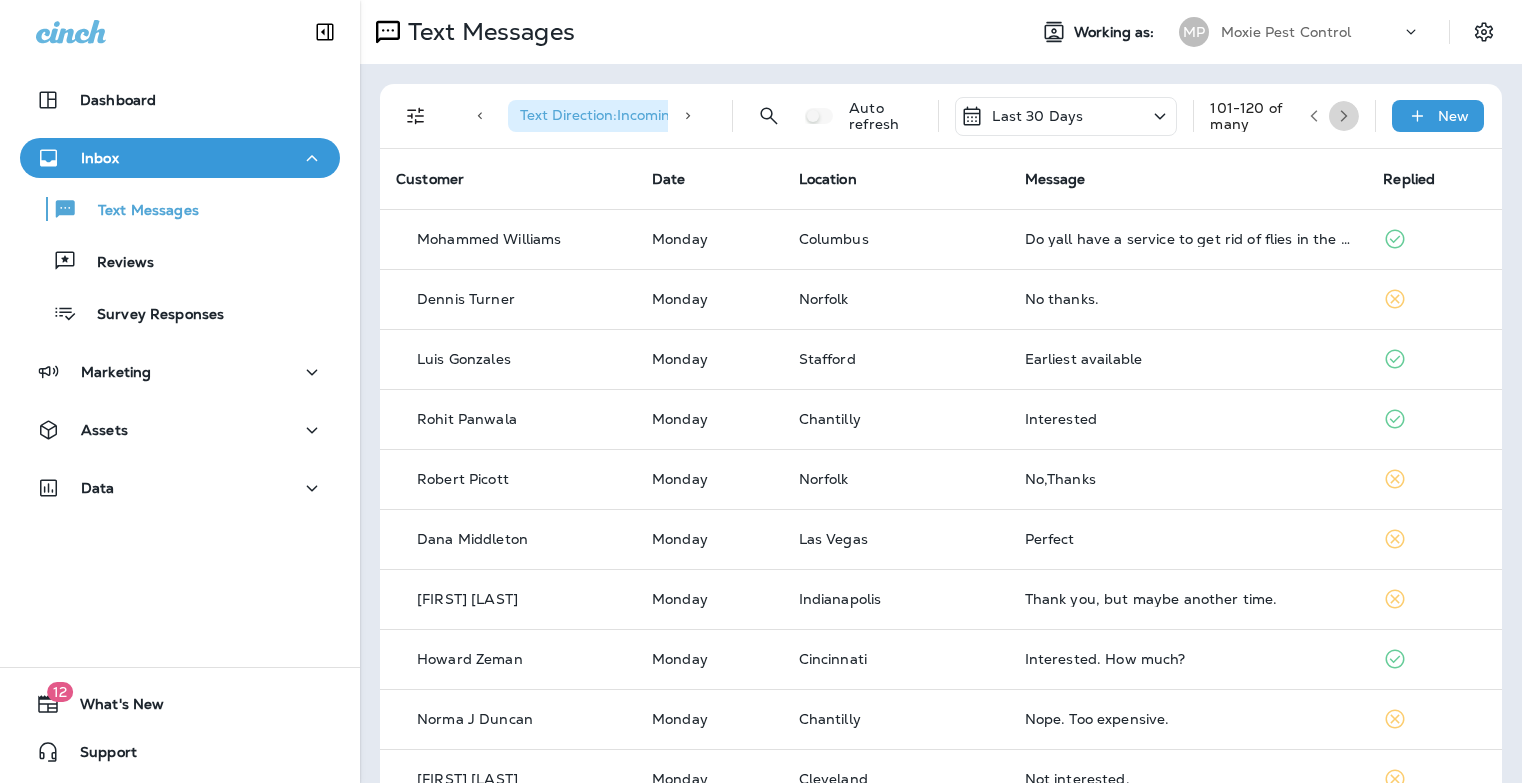 click at bounding box center [1344, 116] 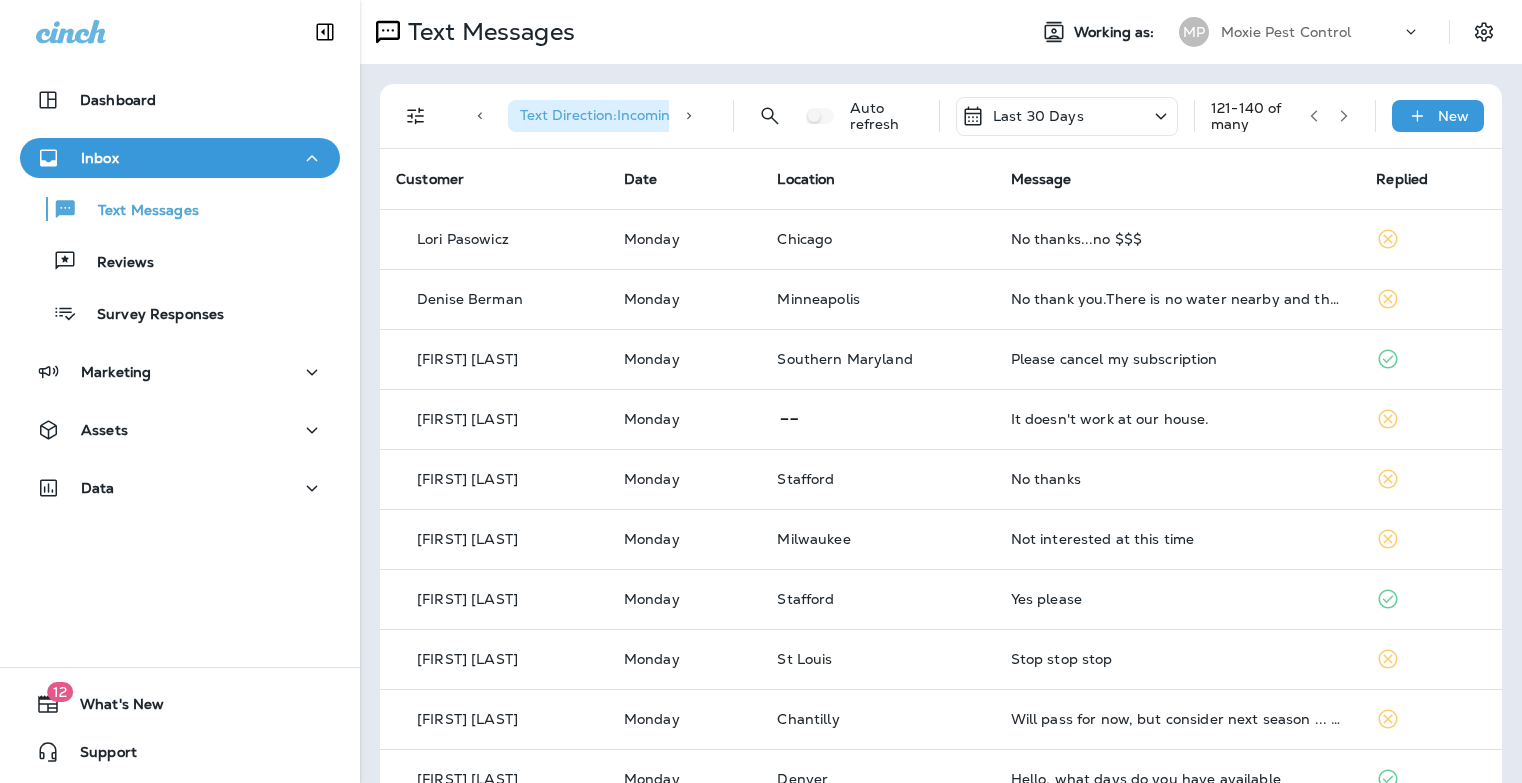 click at bounding box center (1344, 116) 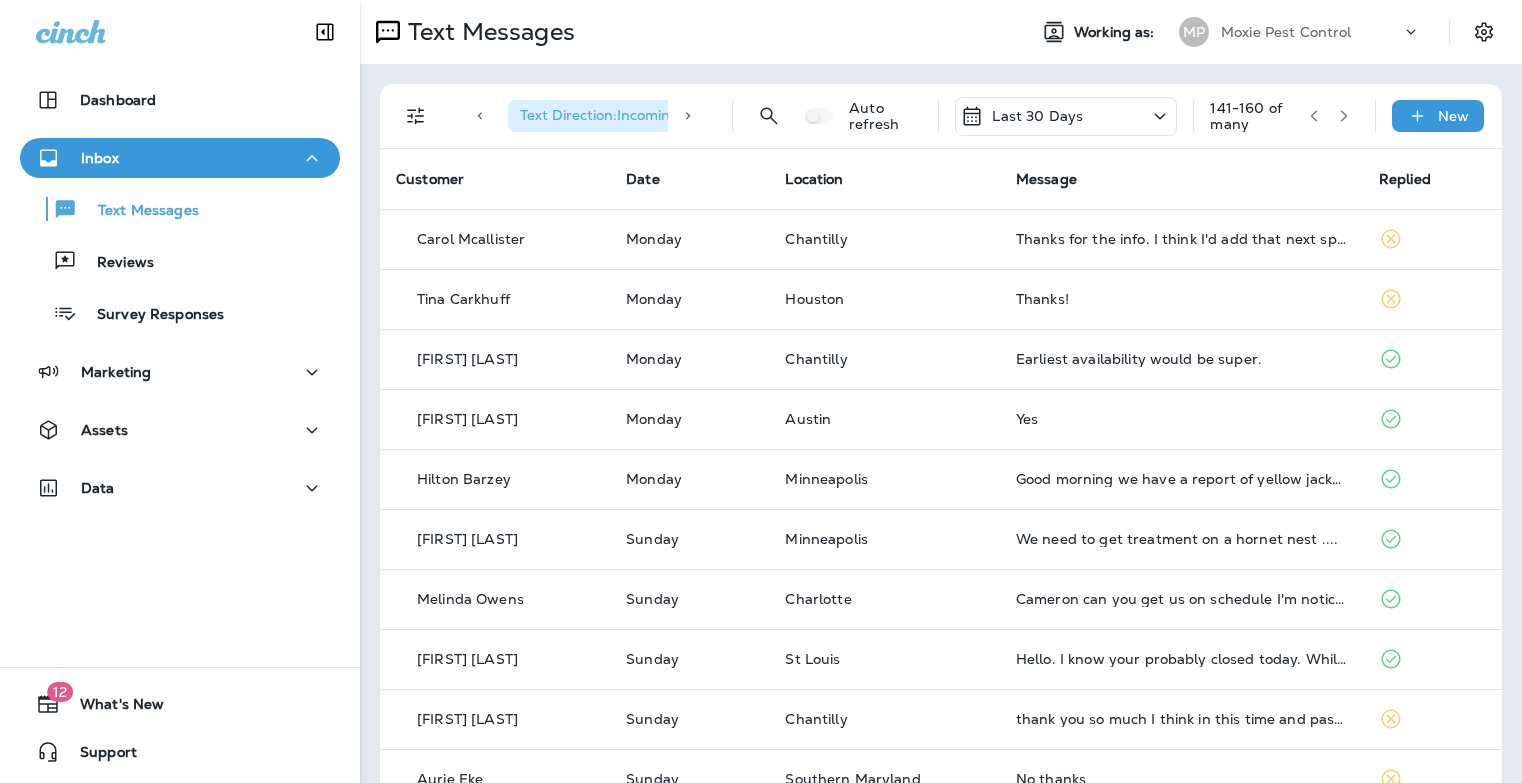 click at bounding box center (1344, 116) 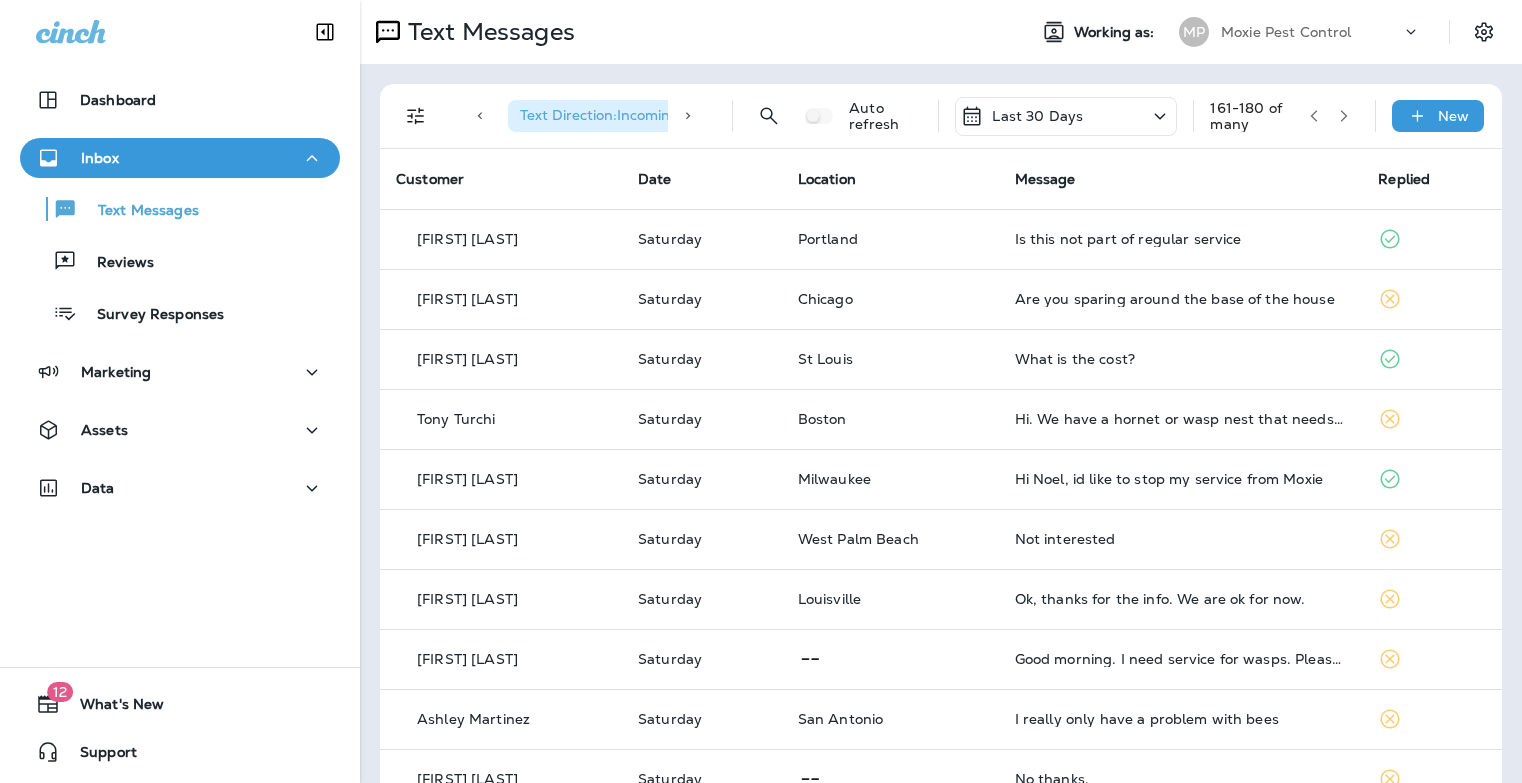 click 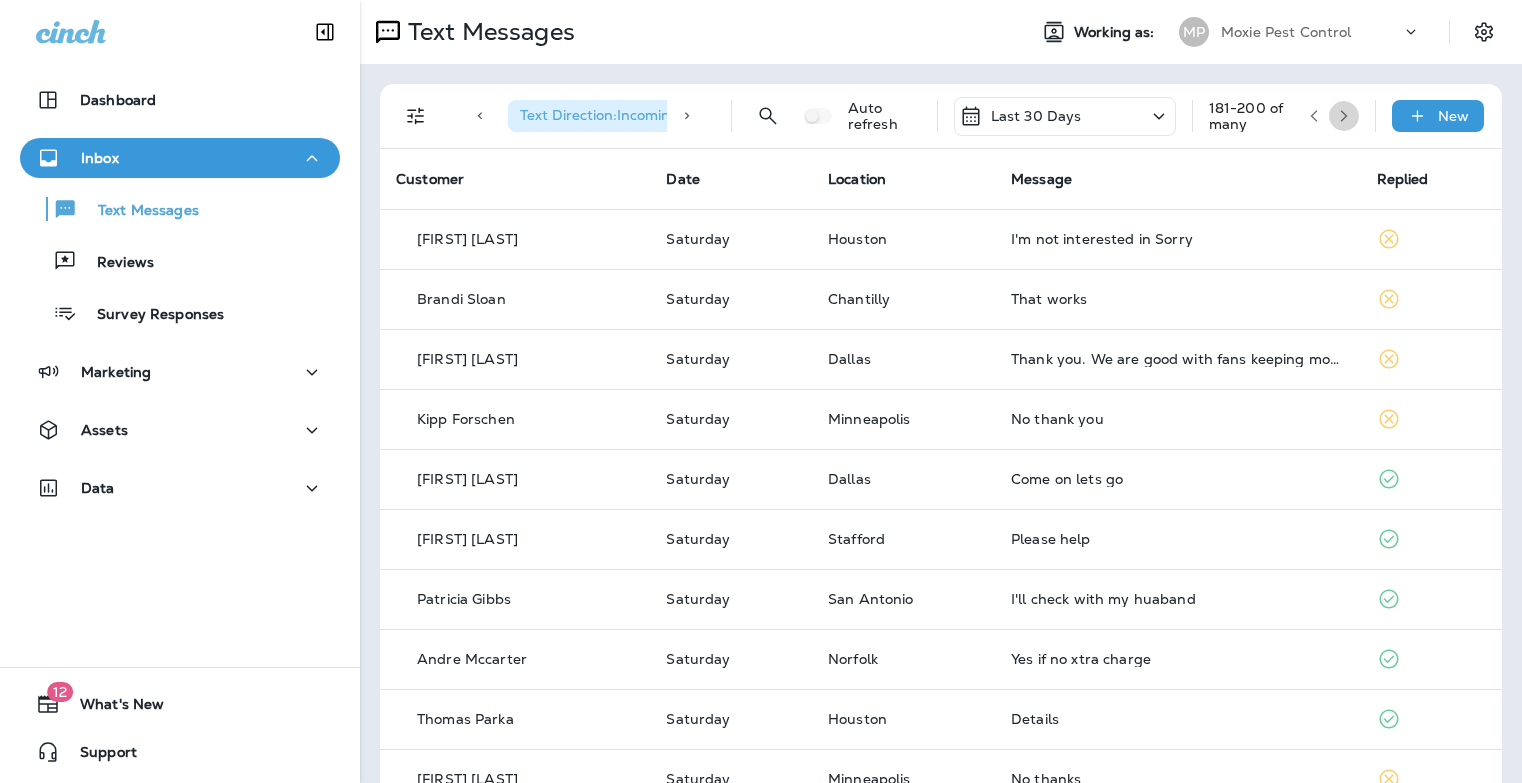 click 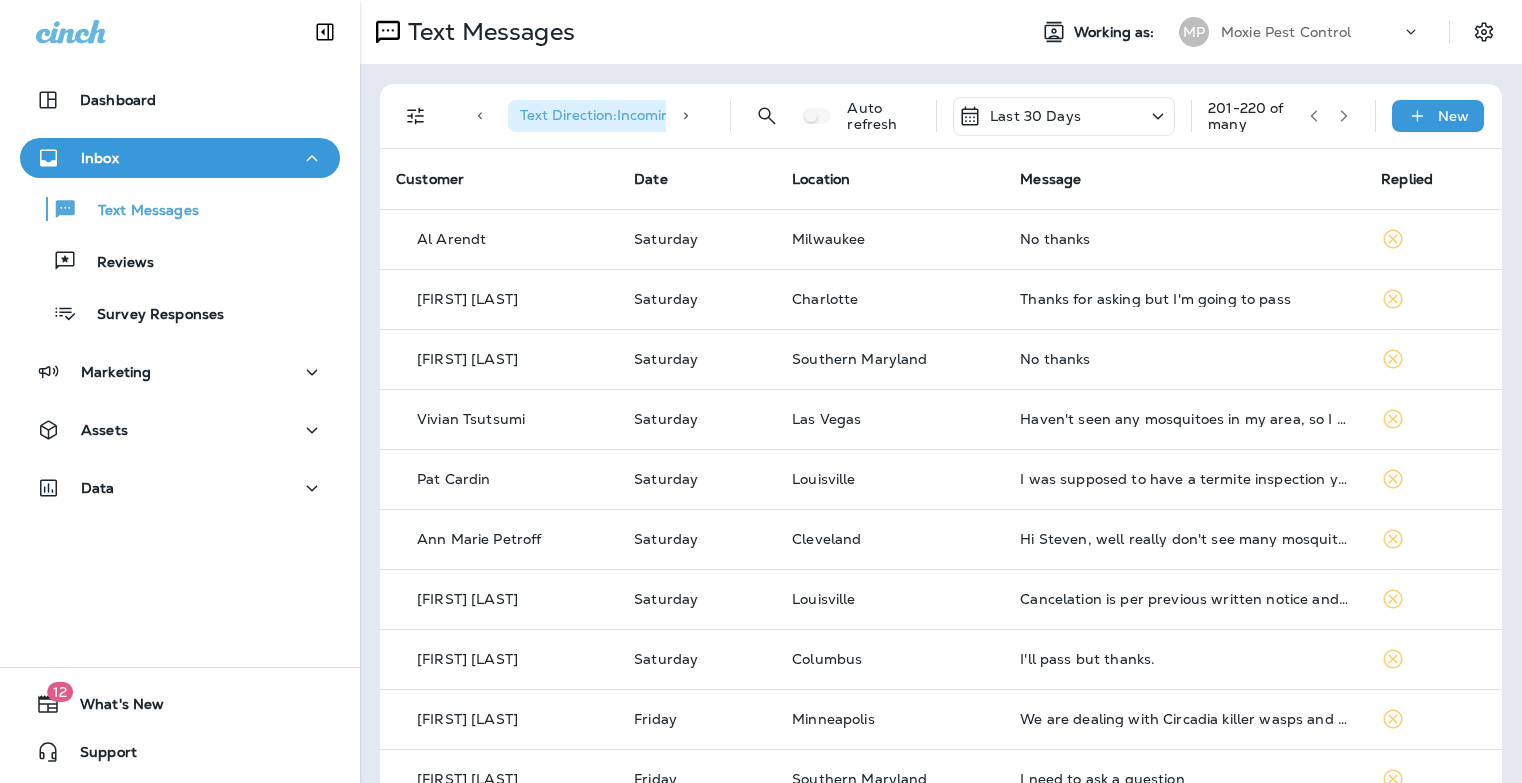 click 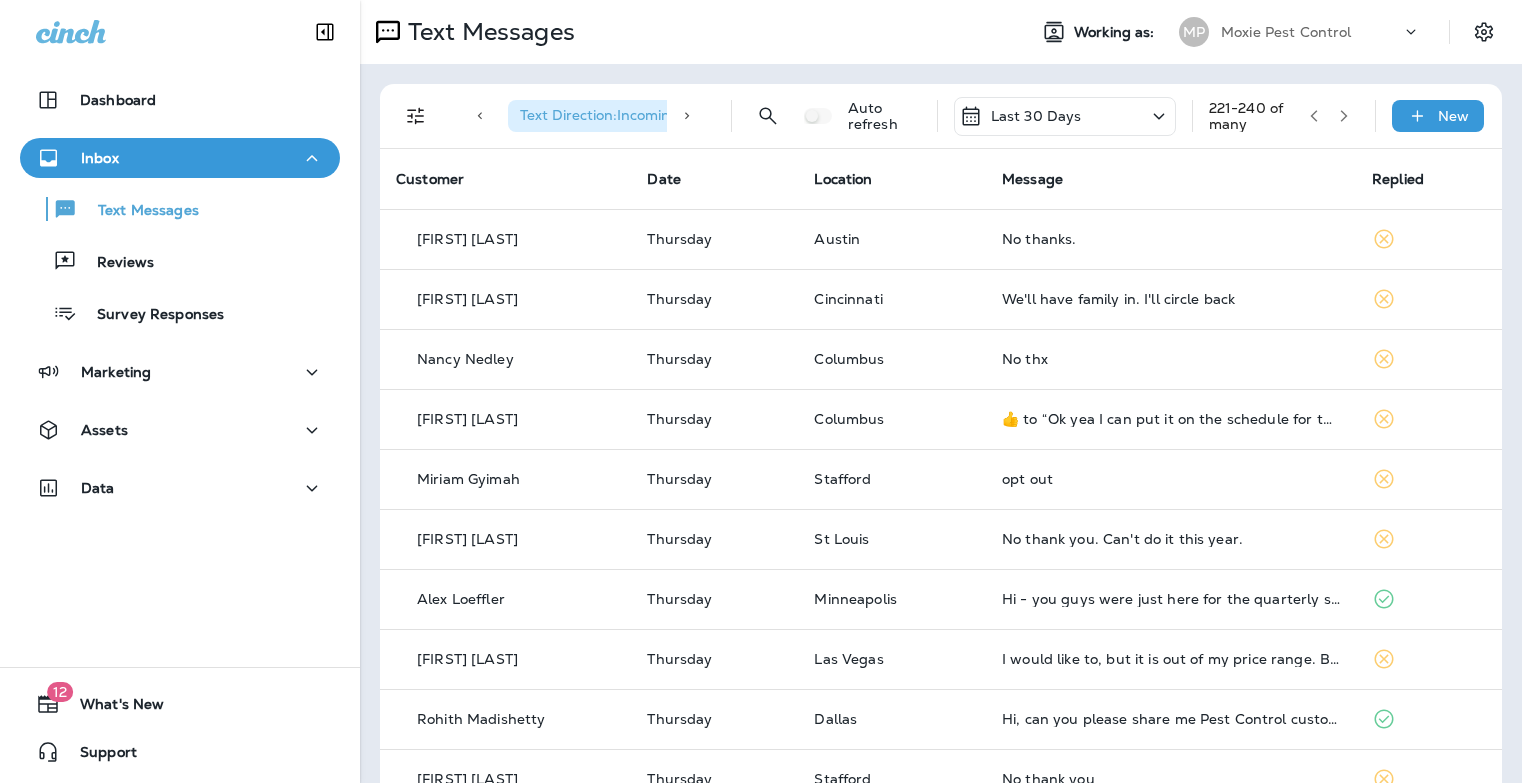 click 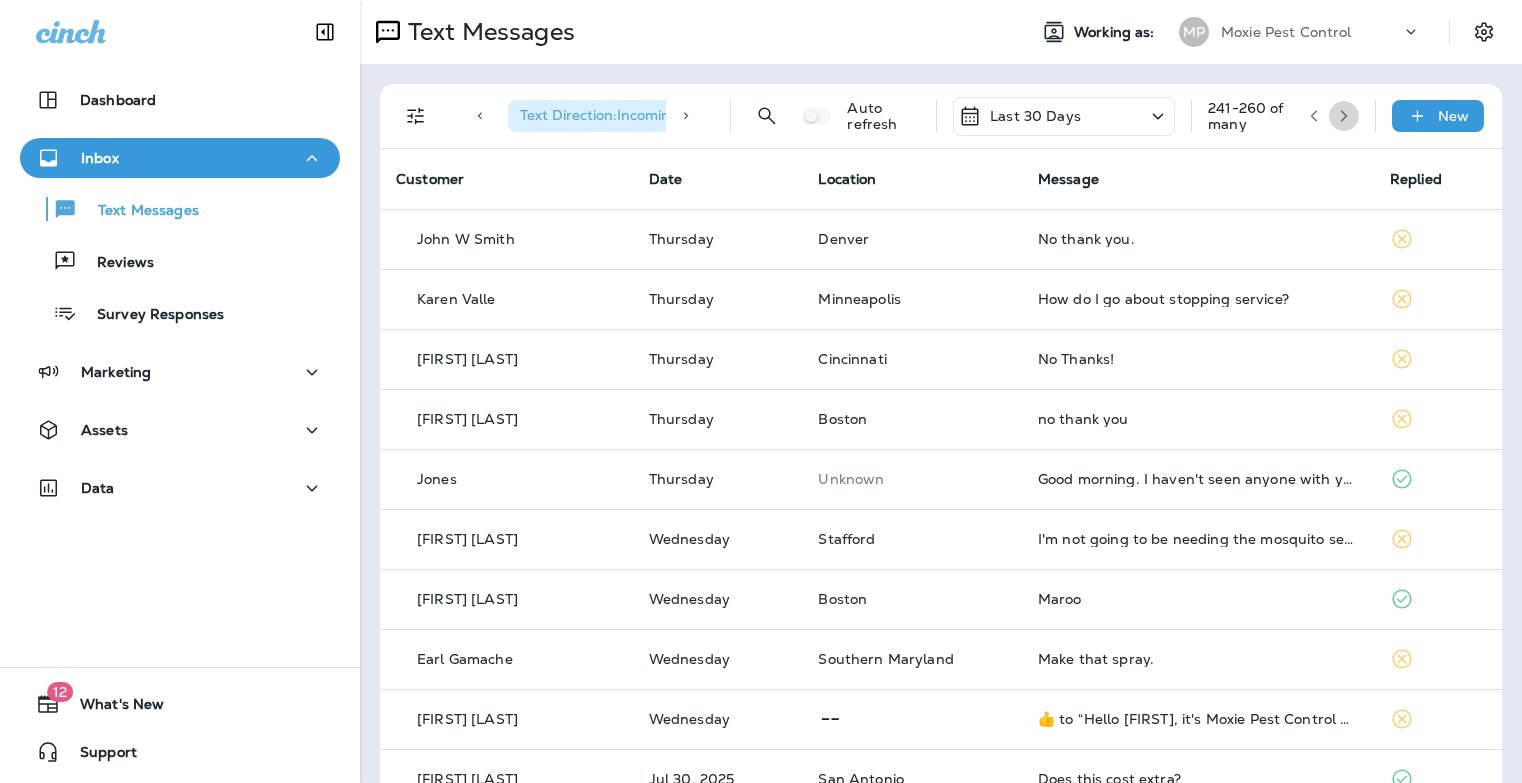 click 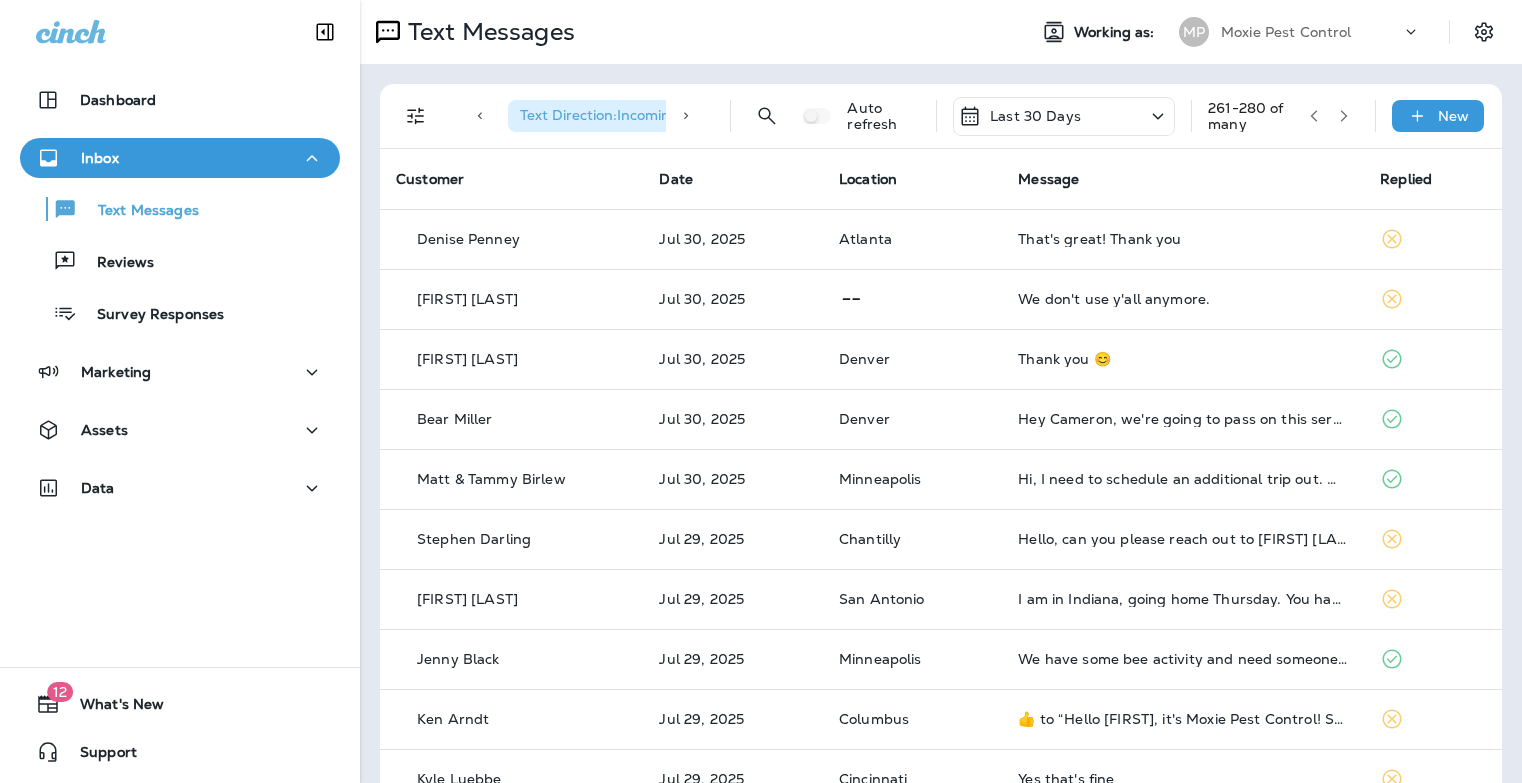 click 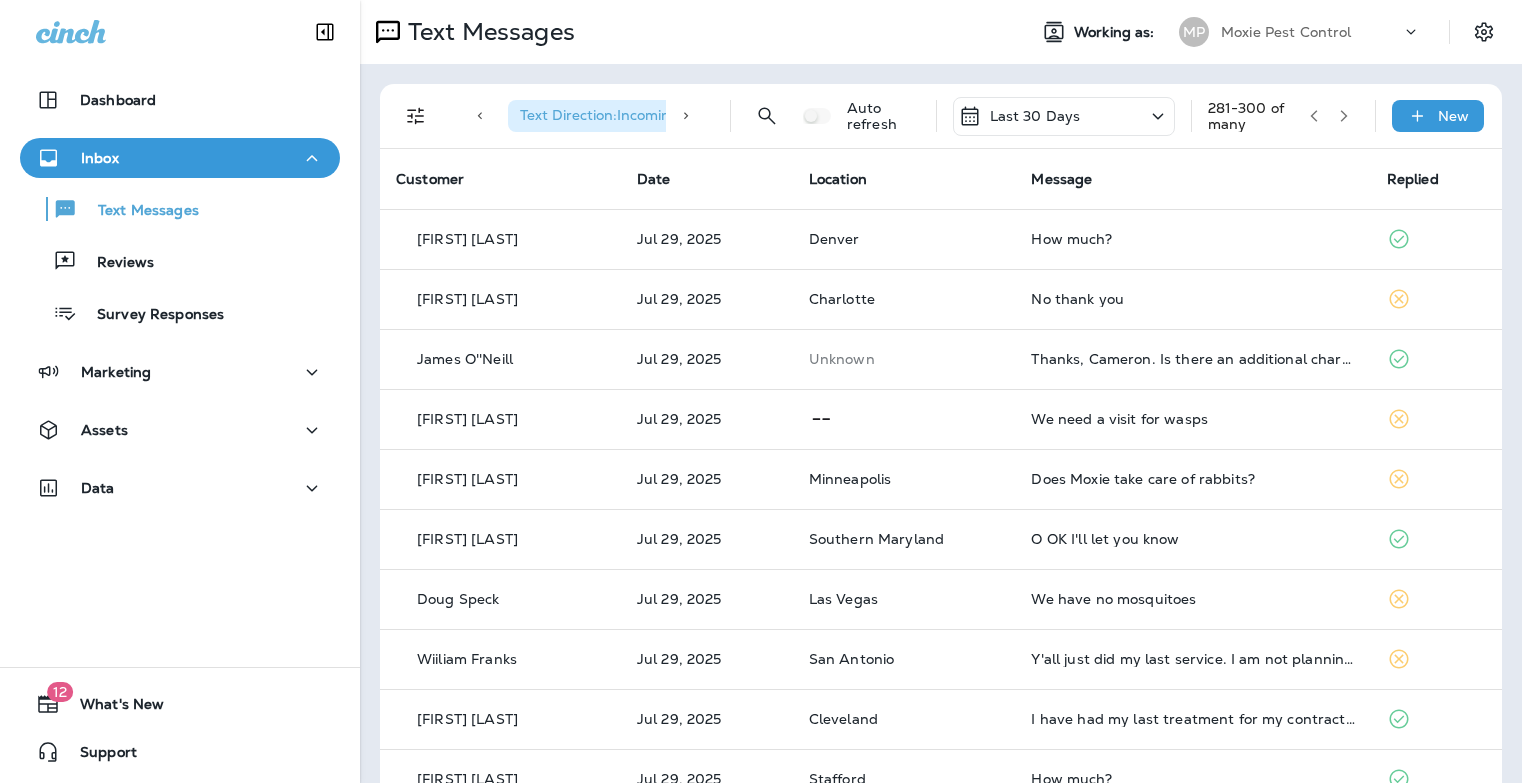 click 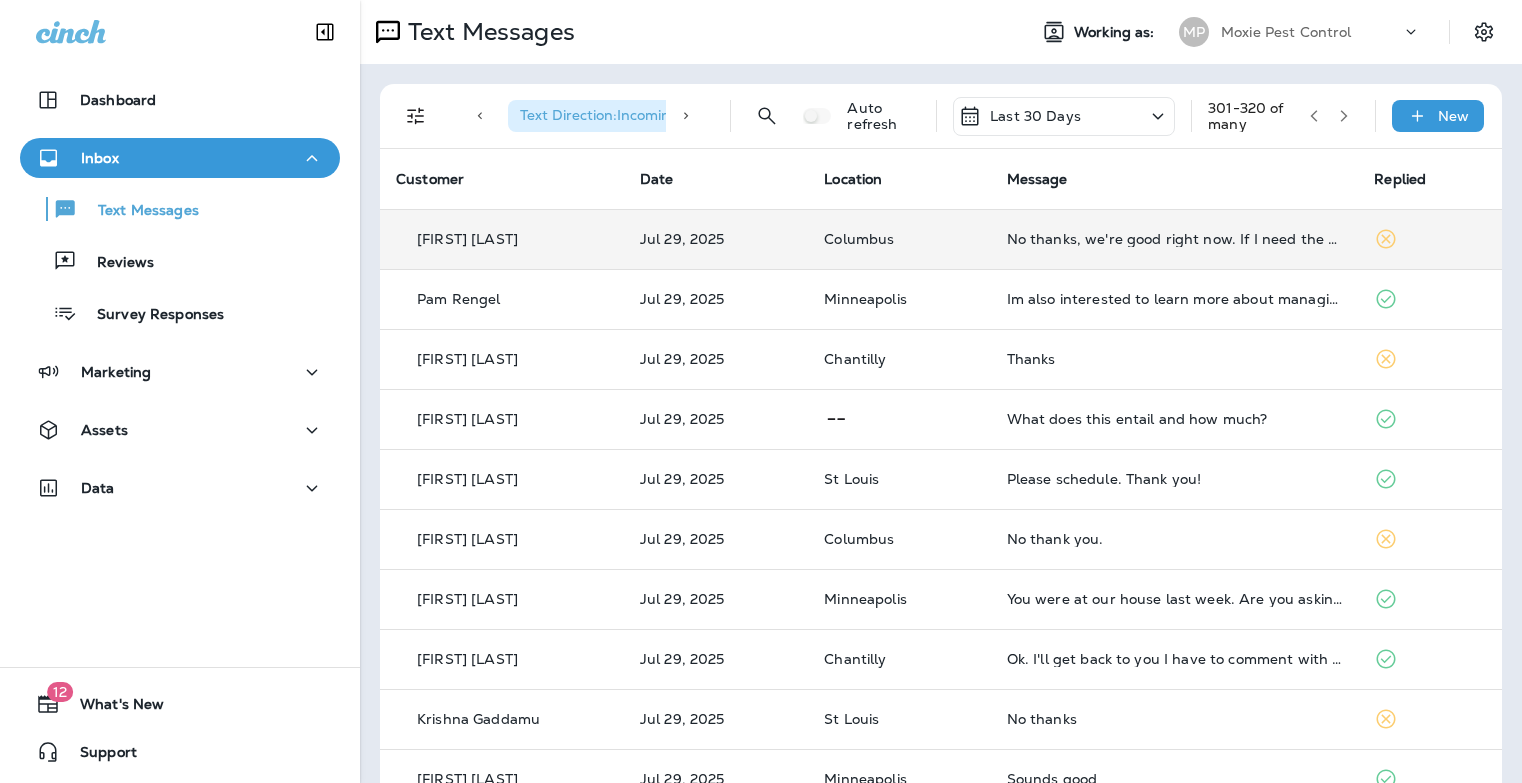 click on "No thanks, we're good right now. If I need the service I'll let you know." at bounding box center (1175, 239) 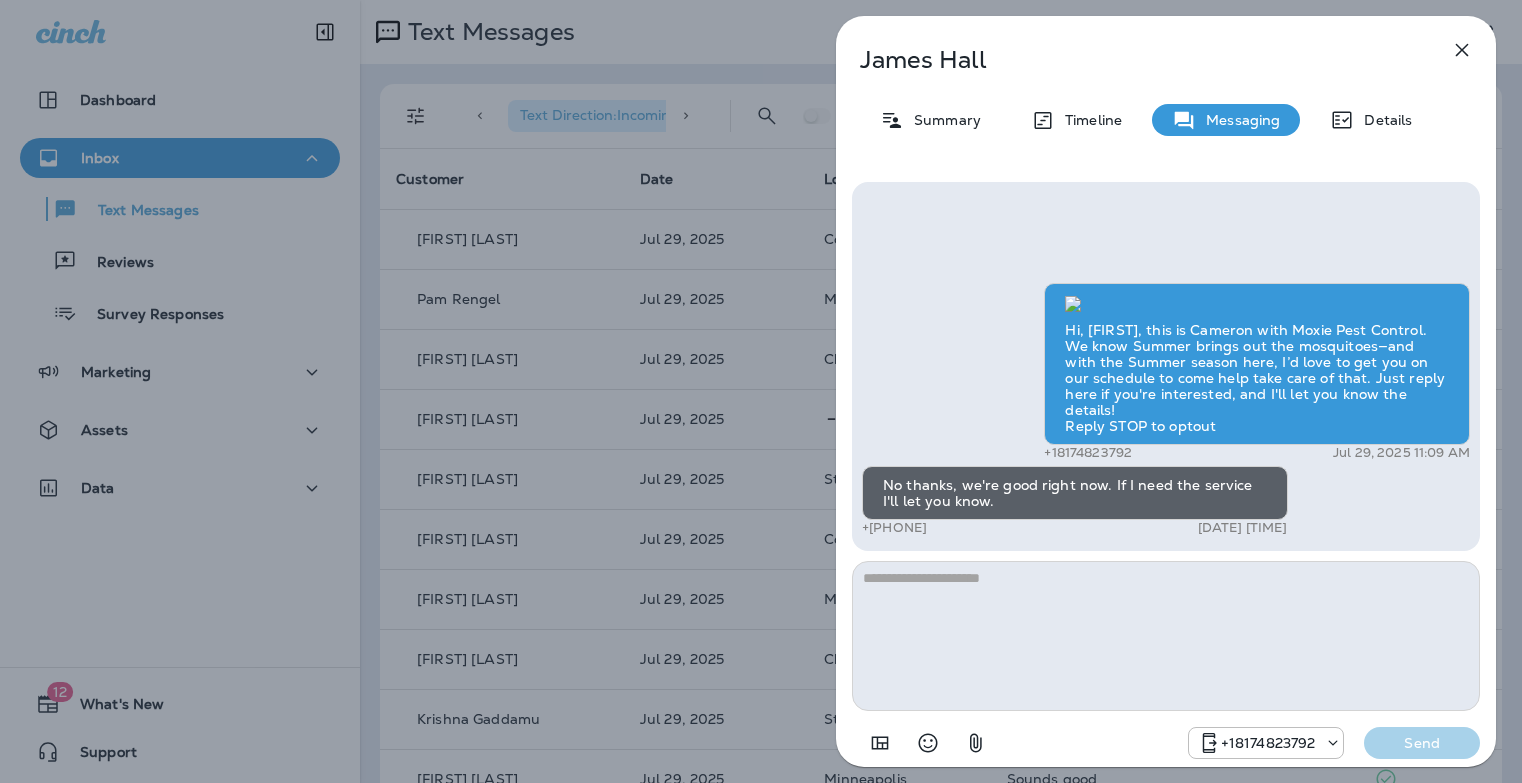 click 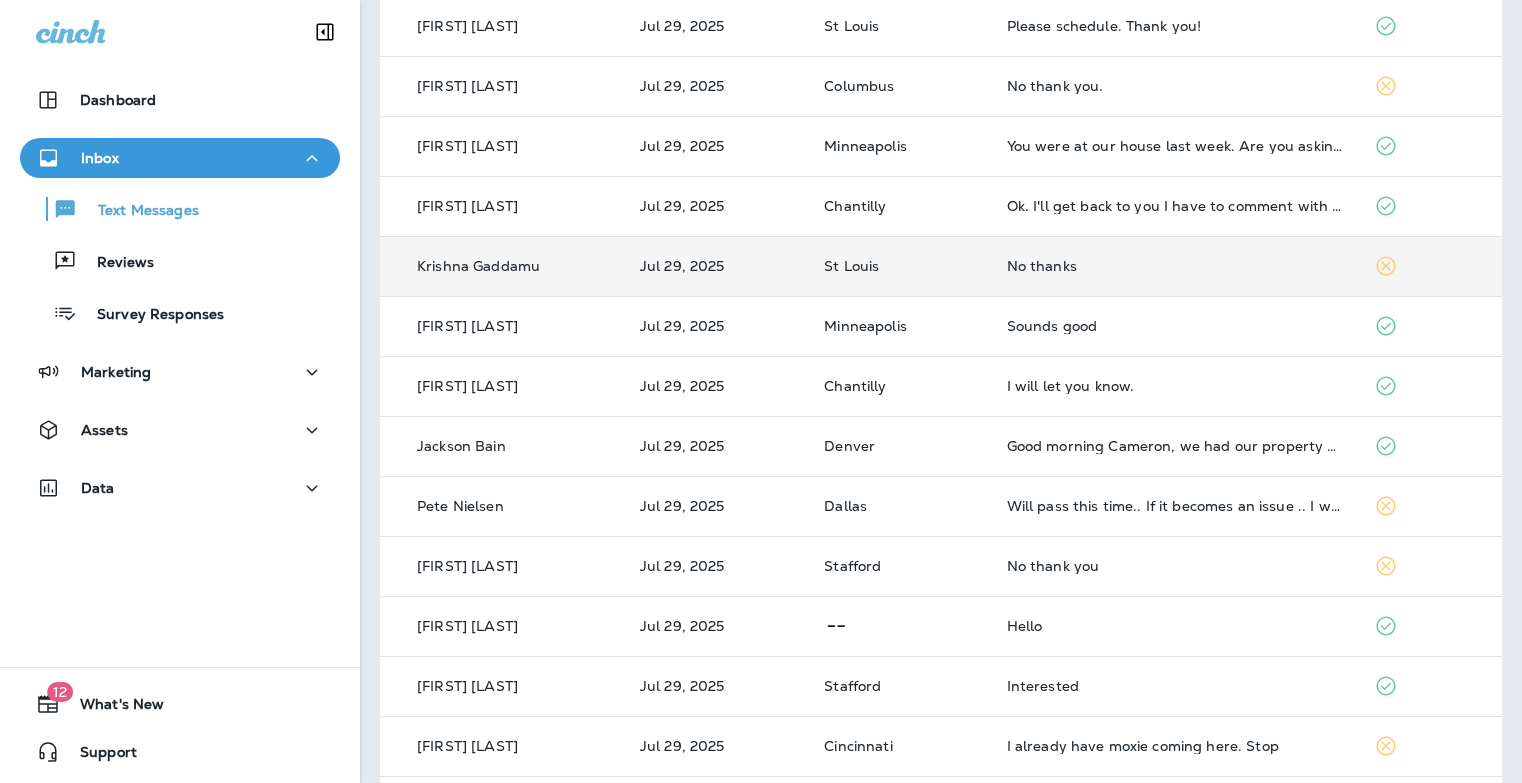 scroll, scrollTop: 232, scrollLeft: 0, axis: vertical 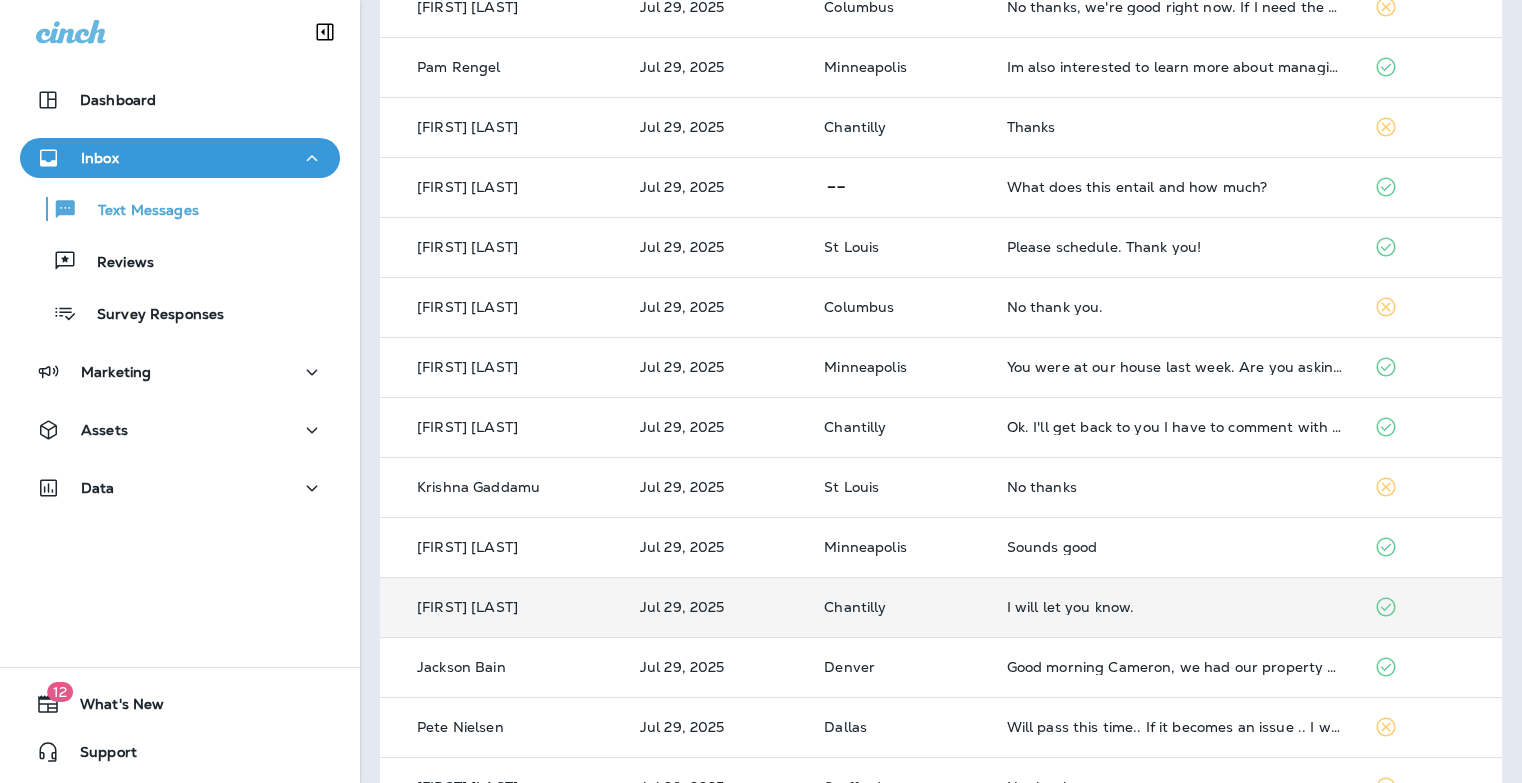 click on "I will let you know." at bounding box center [1175, 607] 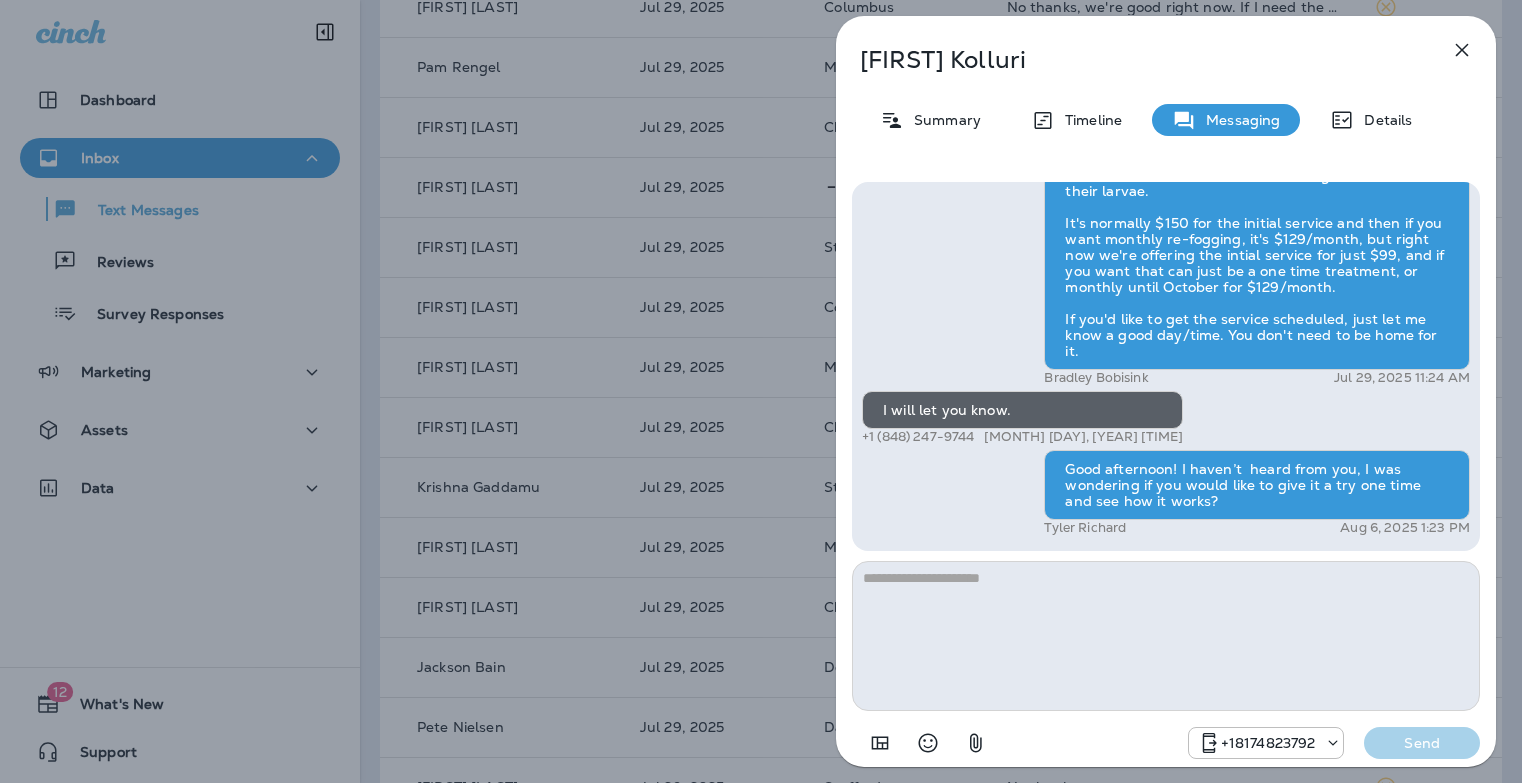 click 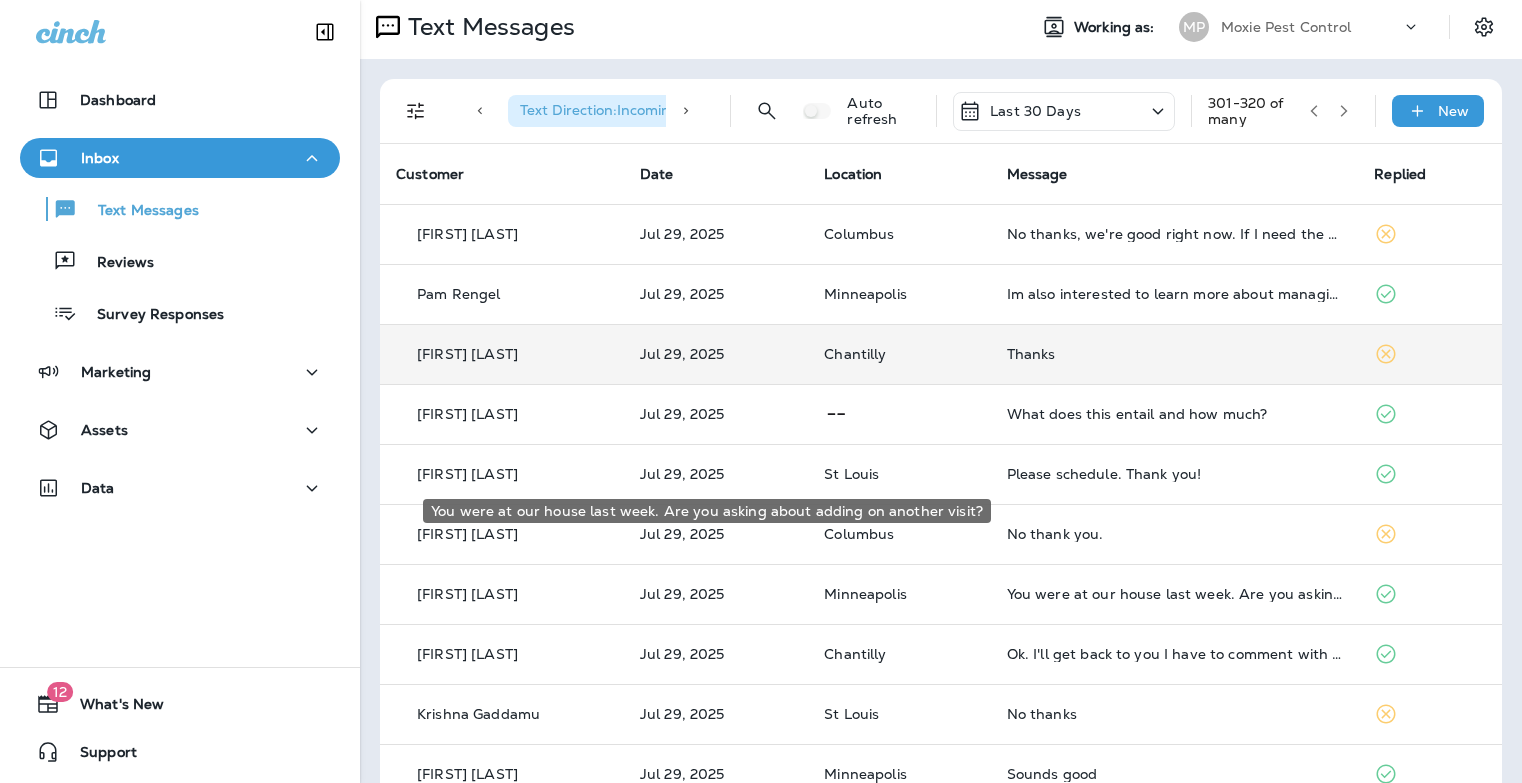 scroll, scrollTop: 0, scrollLeft: 0, axis: both 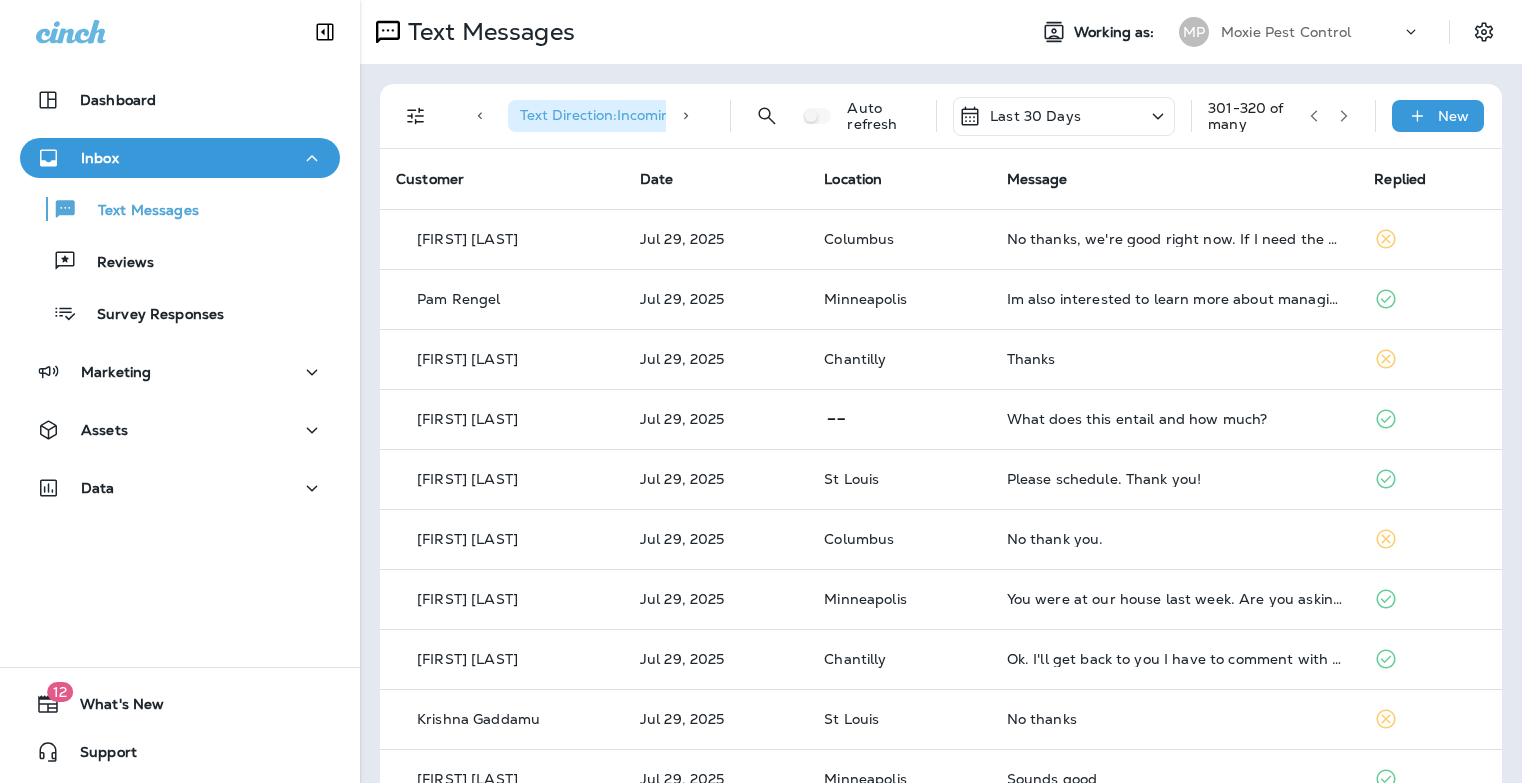 click 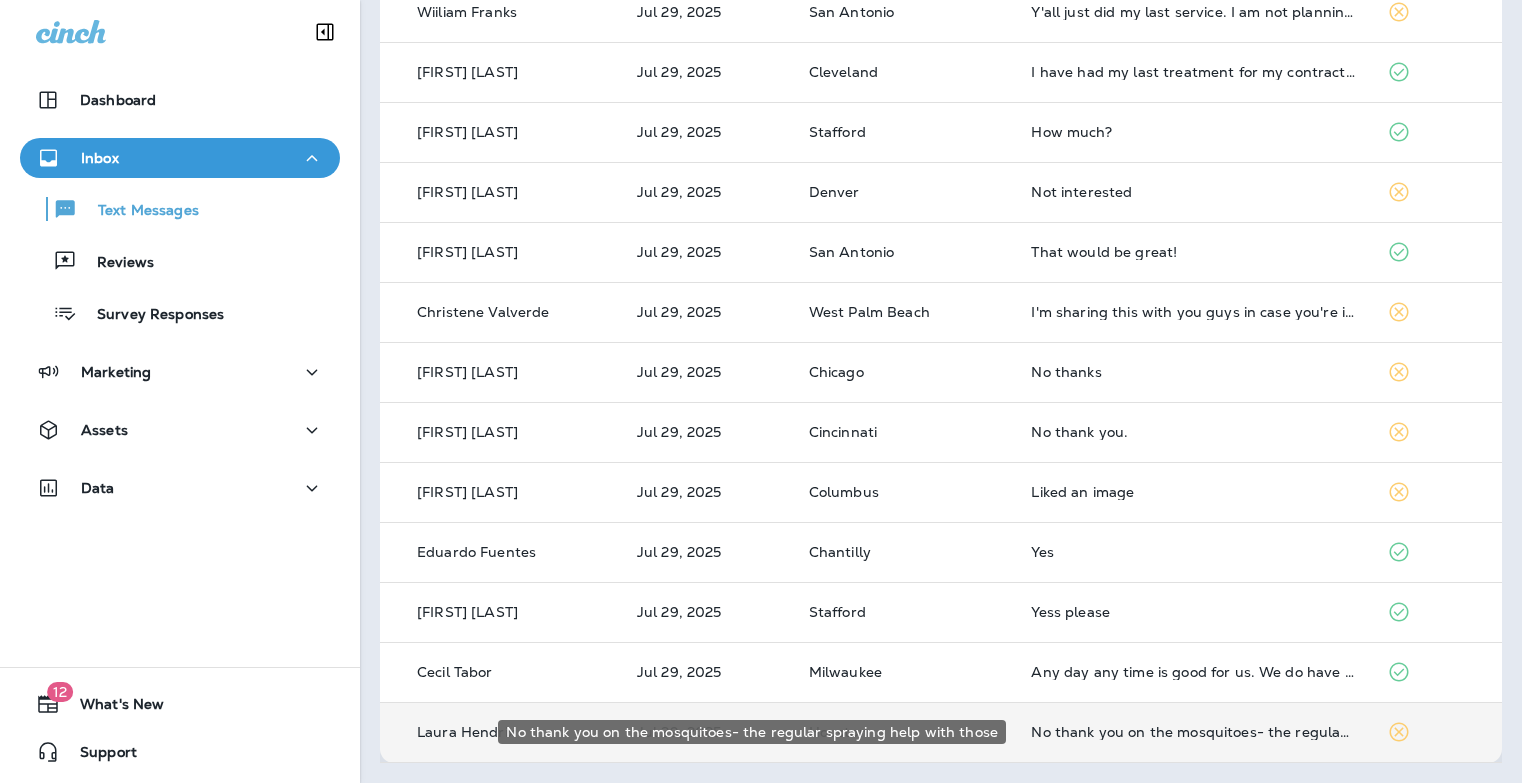 scroll, scrollTop: 622, scrollLeft: 0, axis: vertical 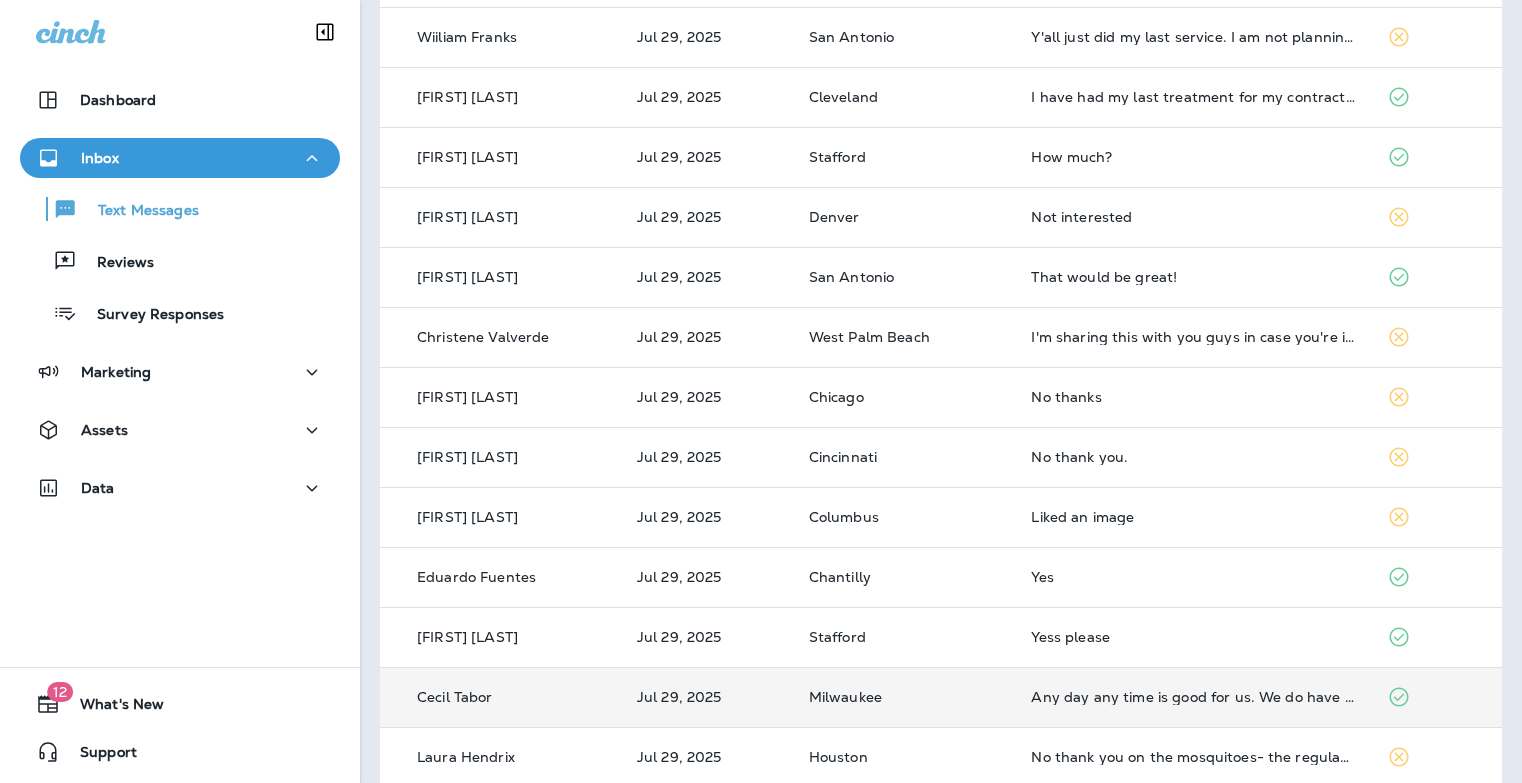 click on "Any day any  time is good for us. We do have young grand children. How long do to they need to stay out of the yard after treatment?" at bounding box center [1192, 697] 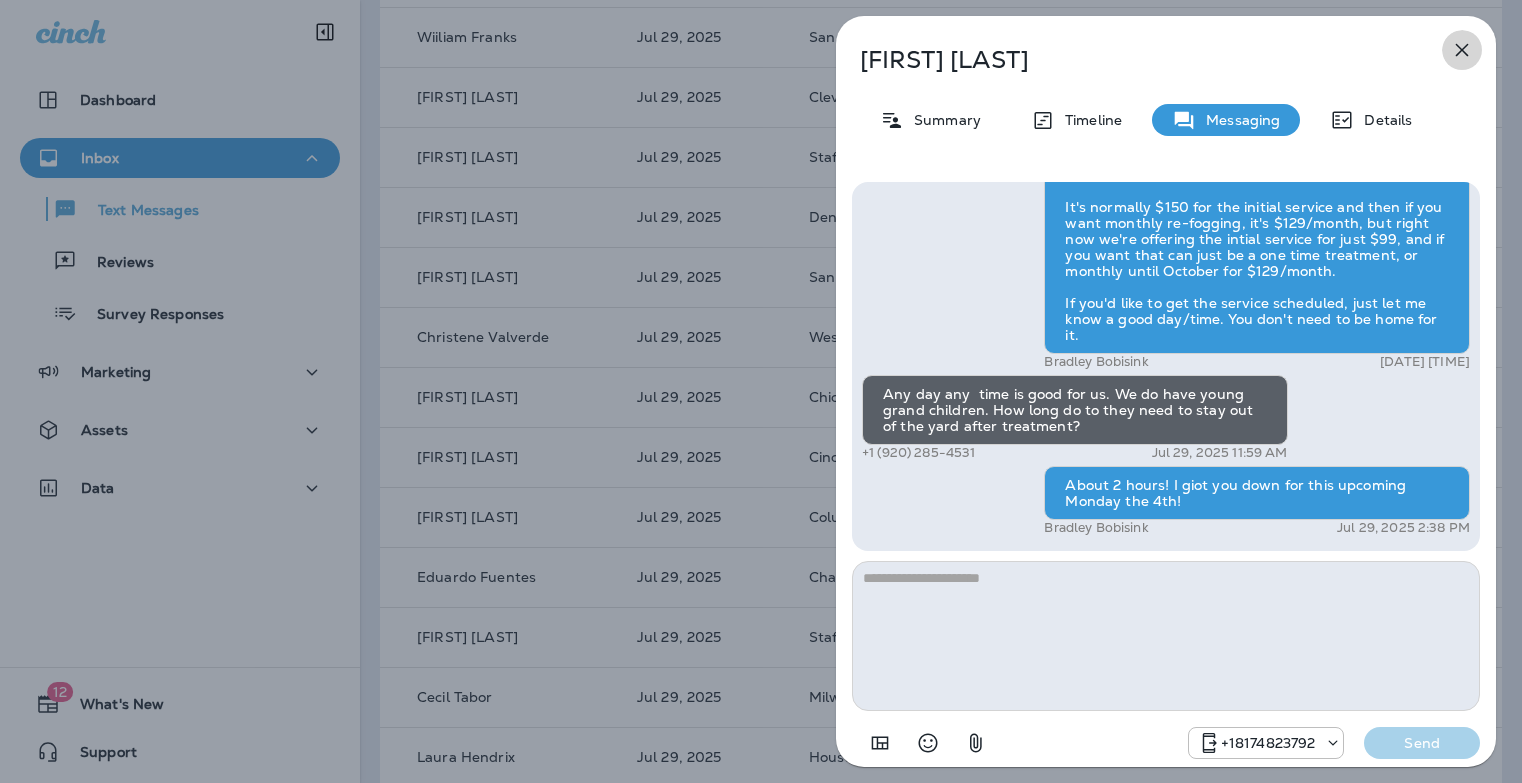 click 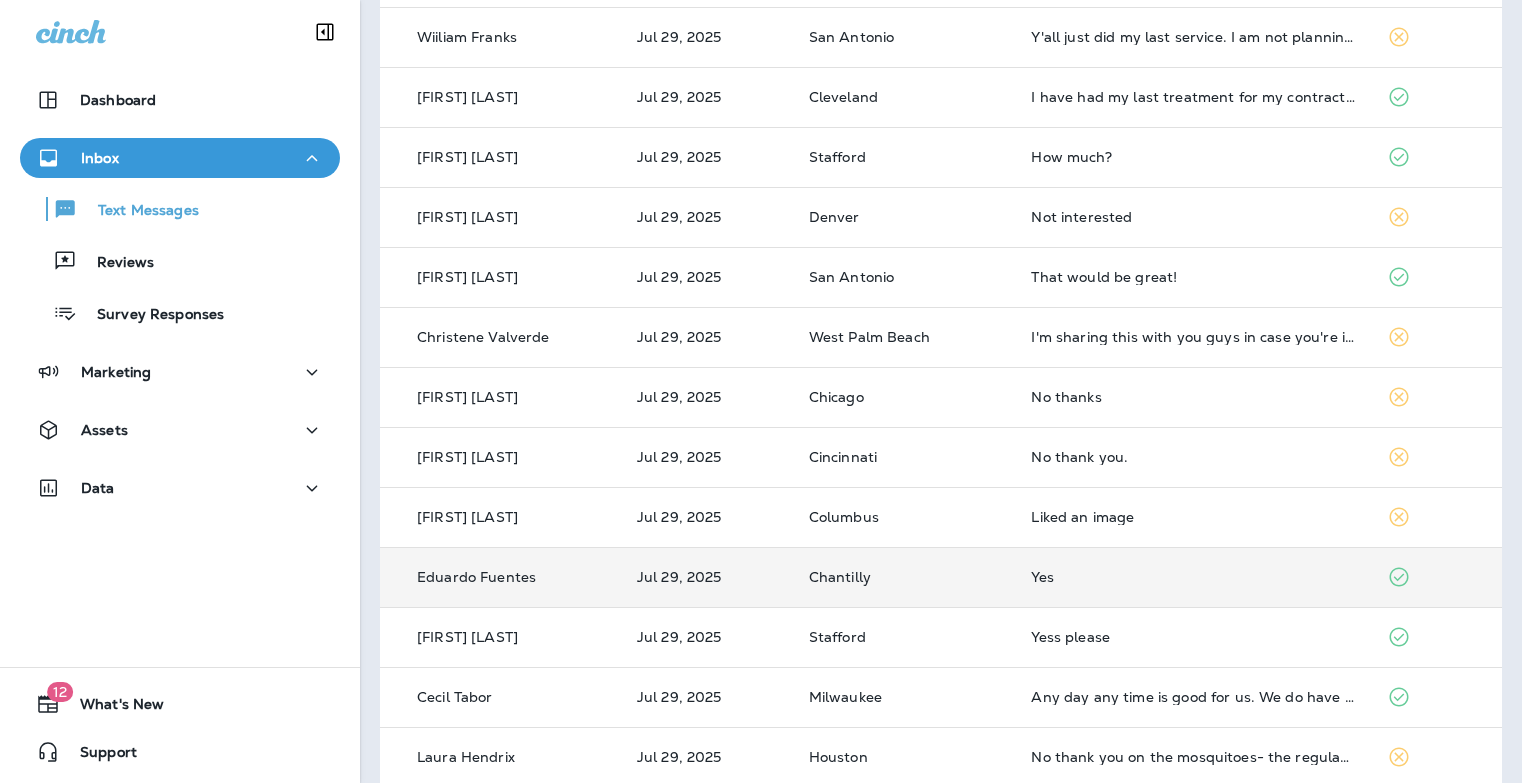 click on "Yes" at bounding box center (1192, 577) 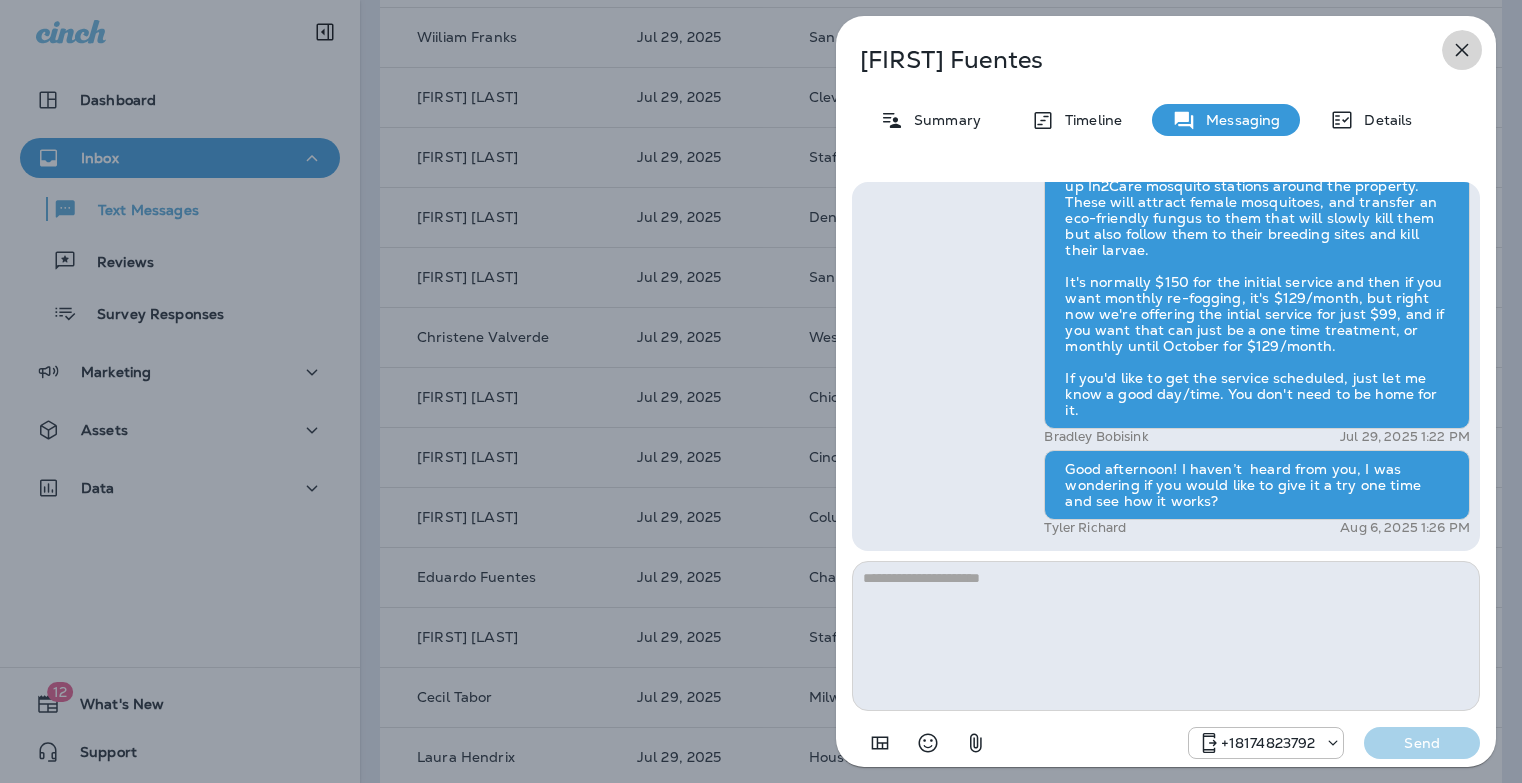 click 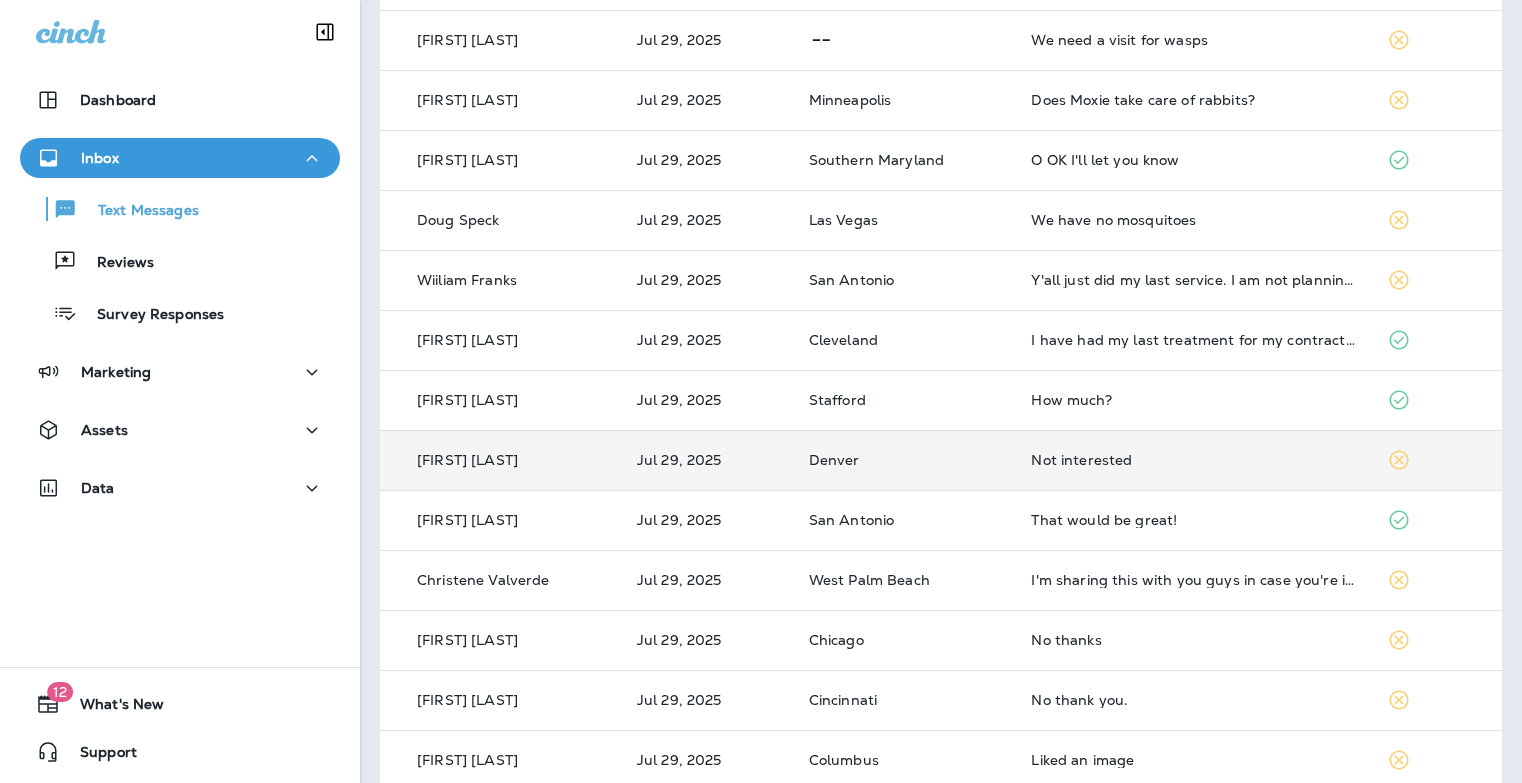 scroll, scrollTop: 350, scrollLeft: 0, axis: vertical 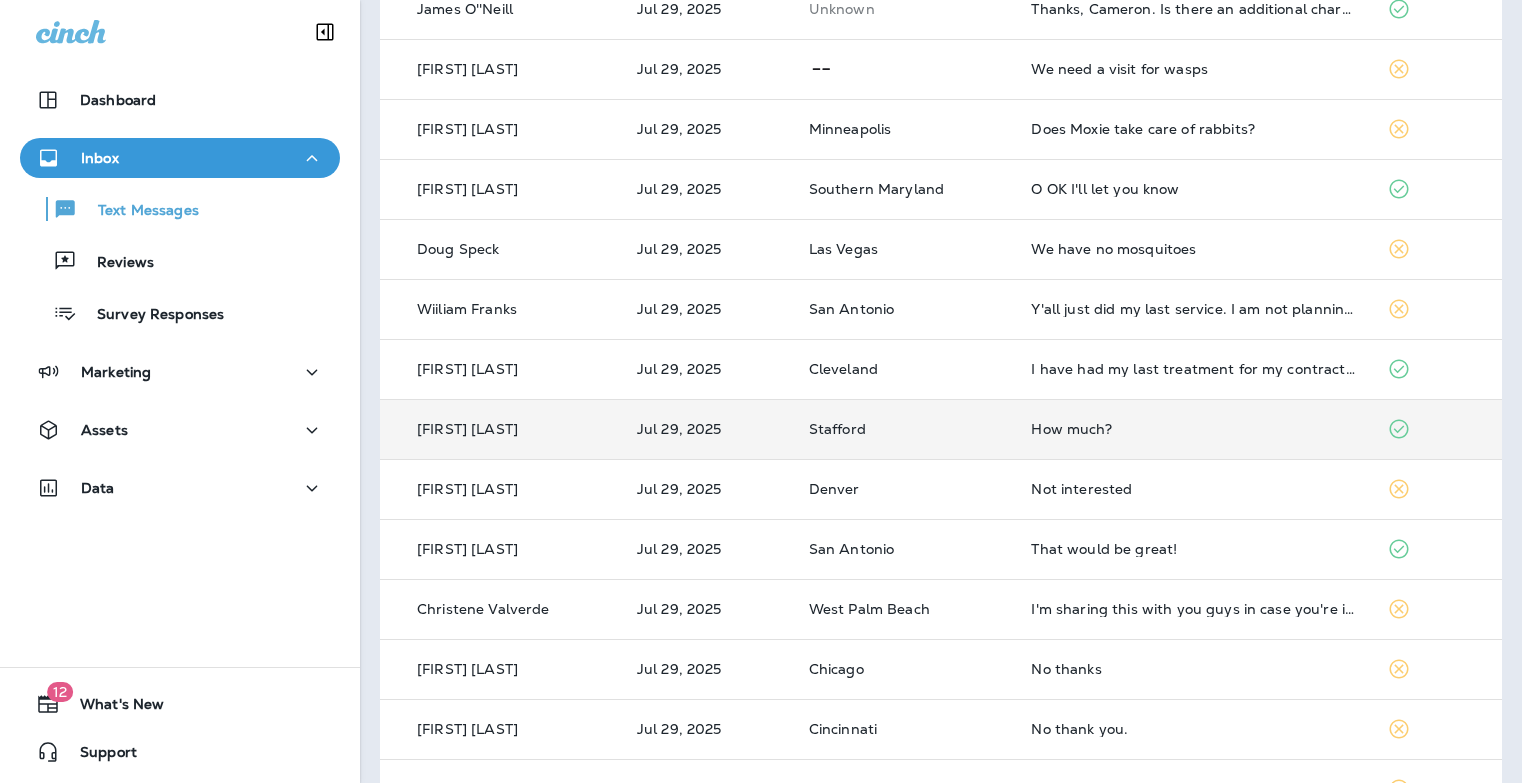 click on "How much?" at bounding box center (1192, 429) 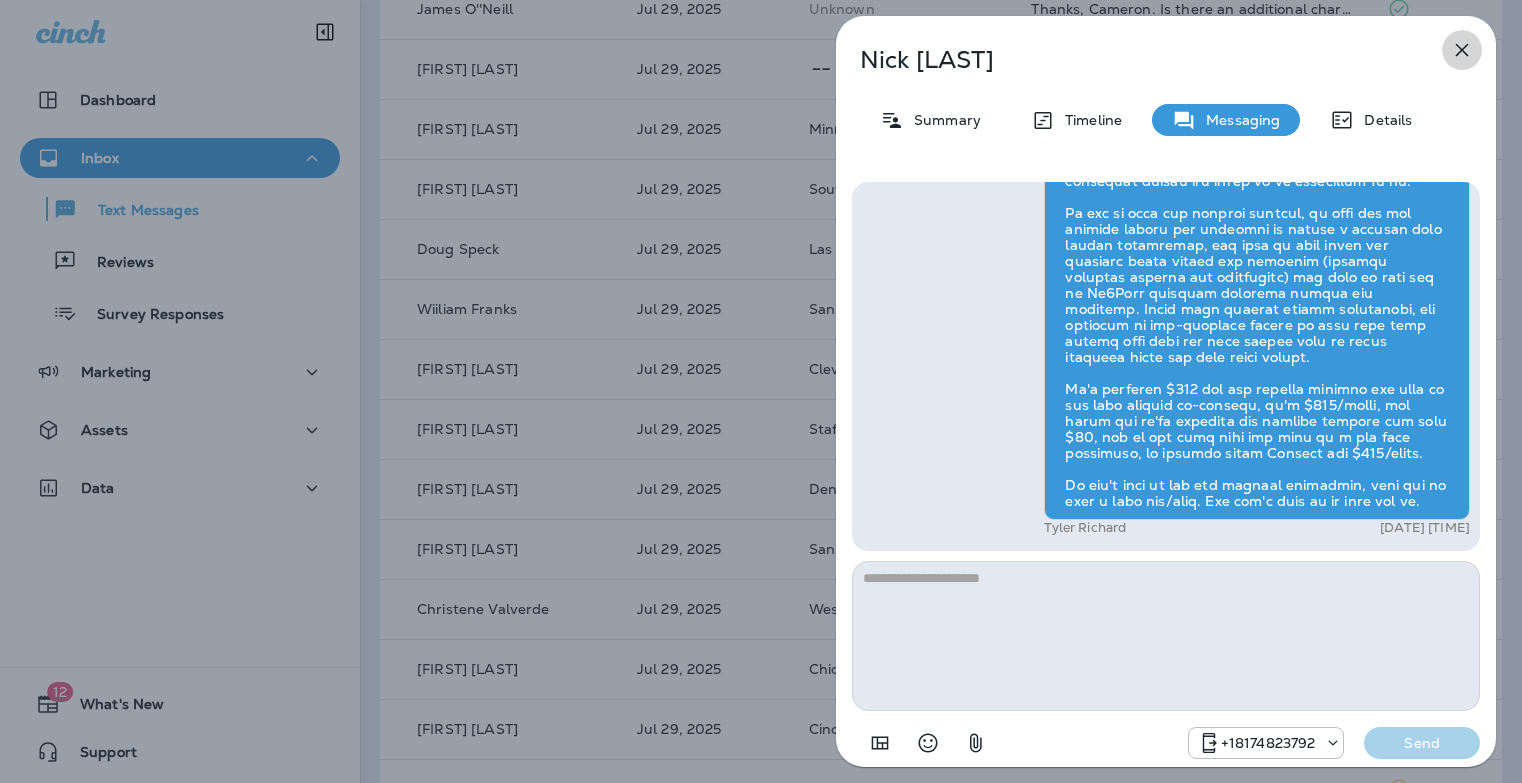 click 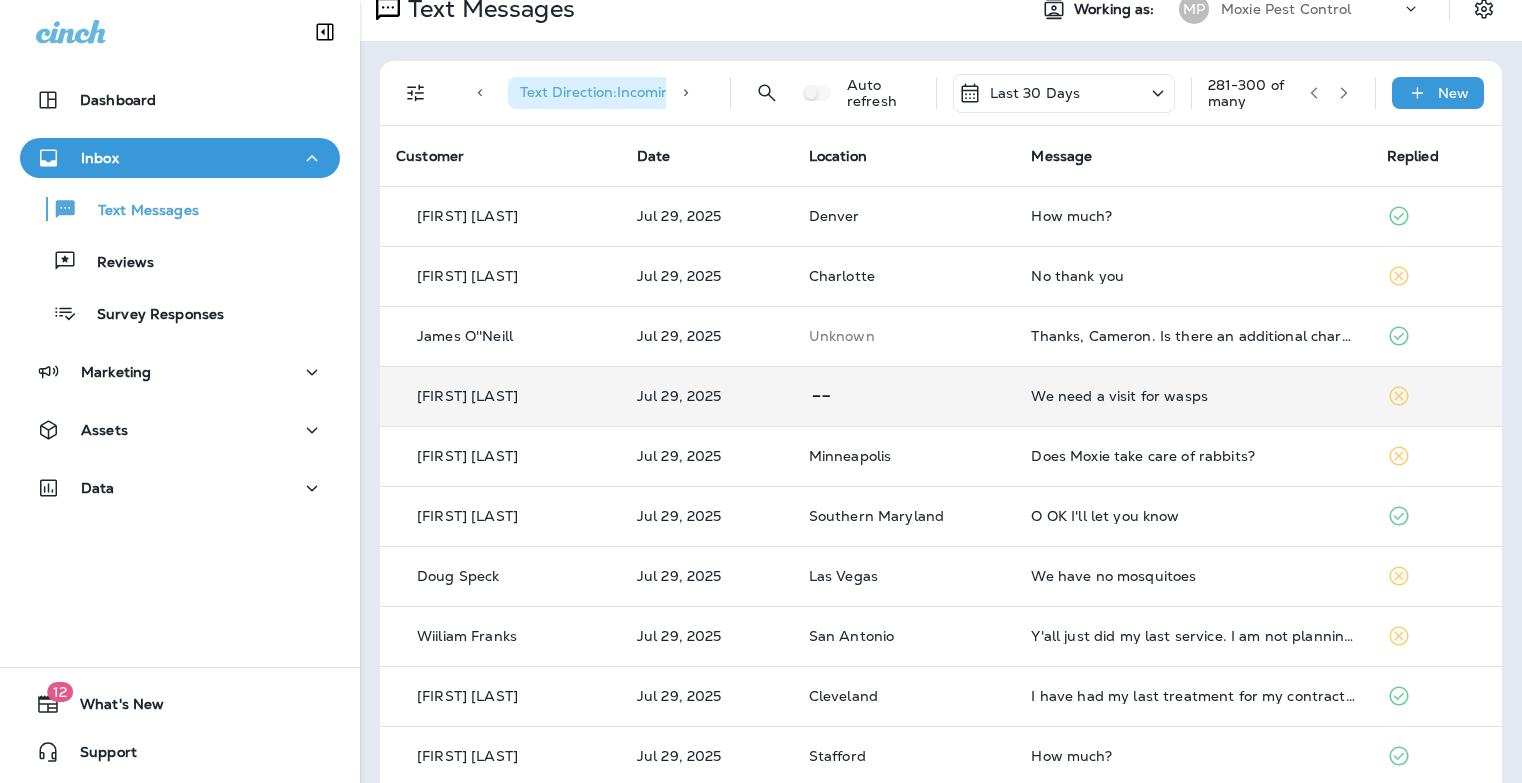 scroll, scrollTop: 0, scrollLeft: 0, axis: both 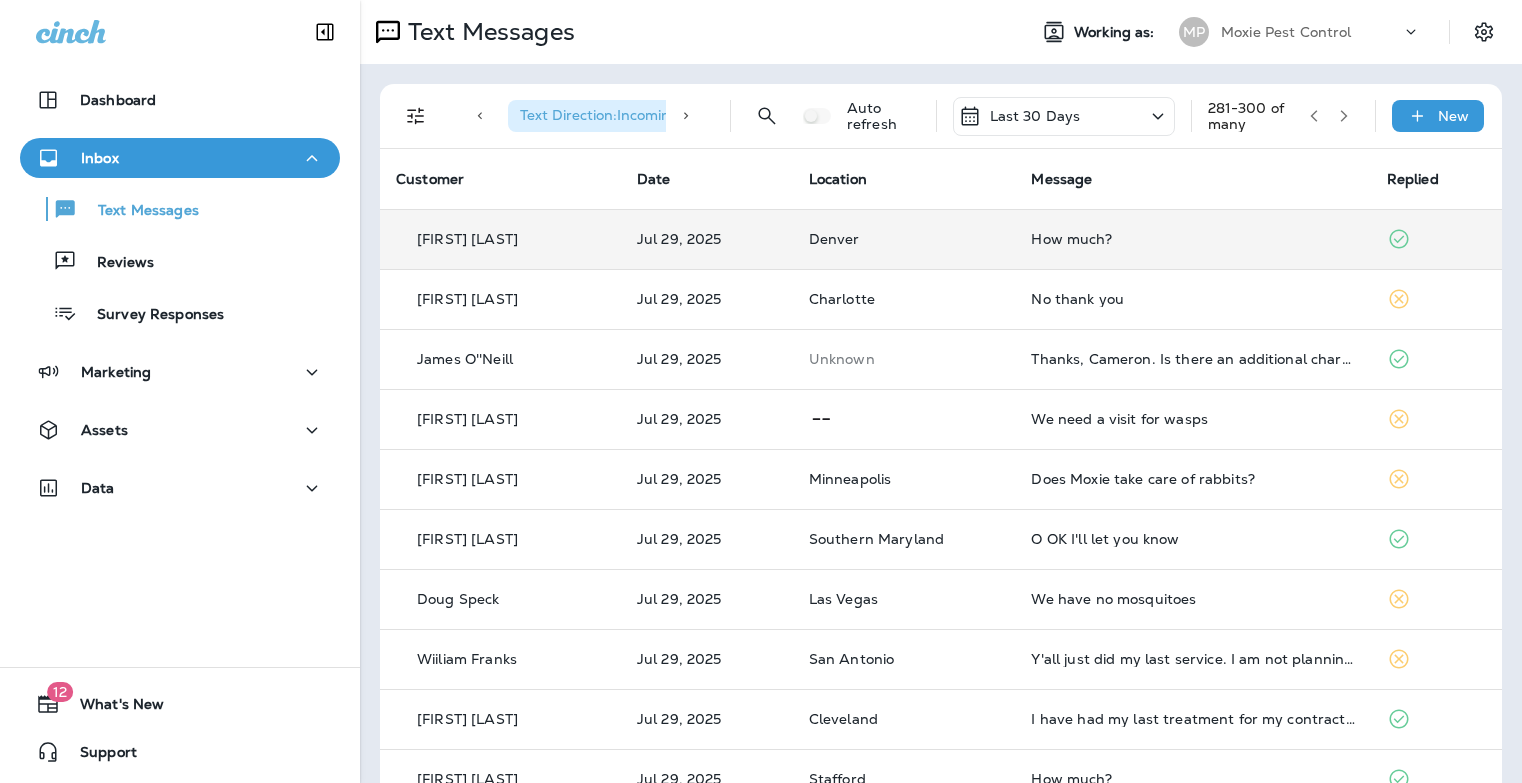 click on "How much?" at bounding box center (1192, 239) 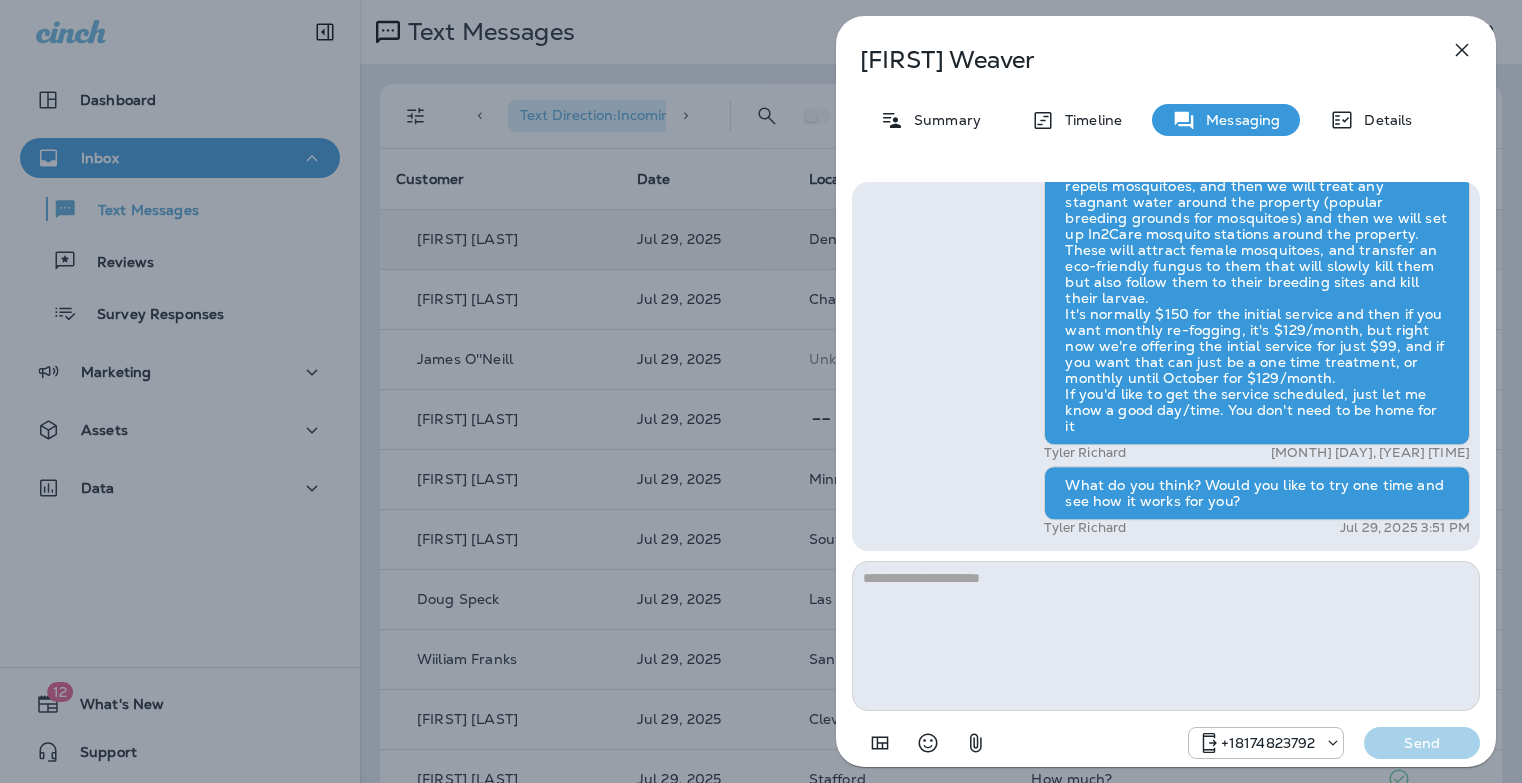 click 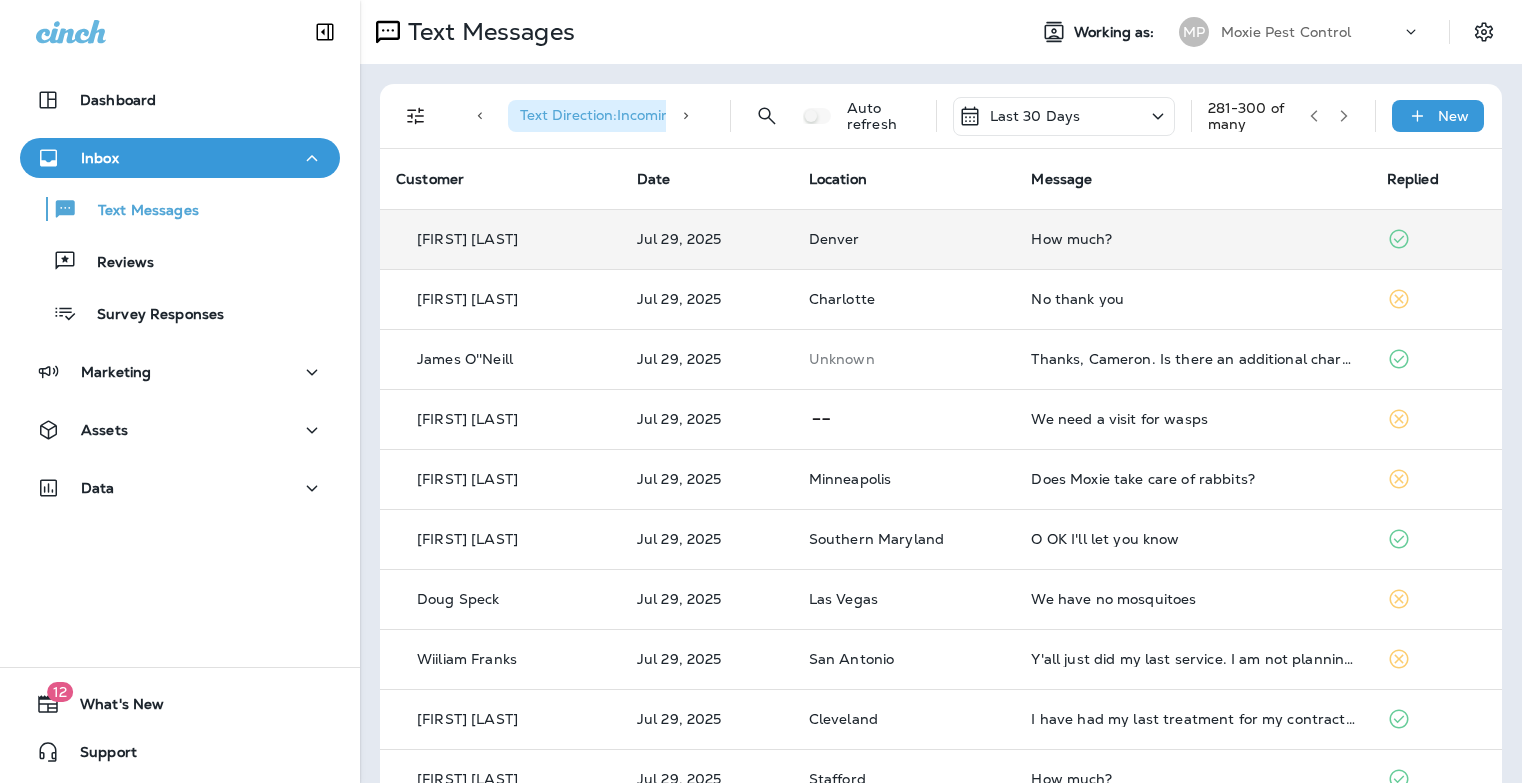click 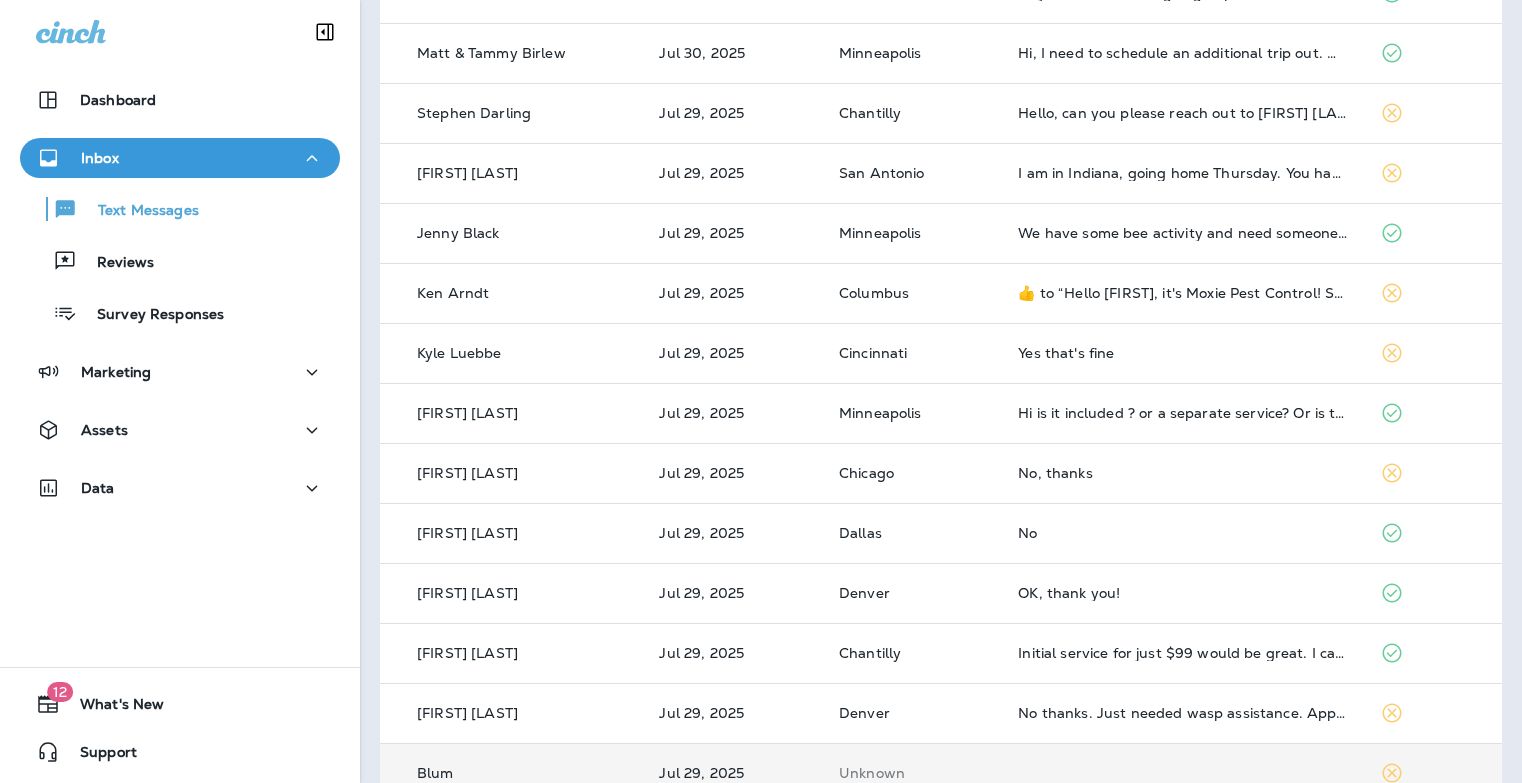 scroll, scrollTop: 647, scrollLeft: 0, axis: vertical 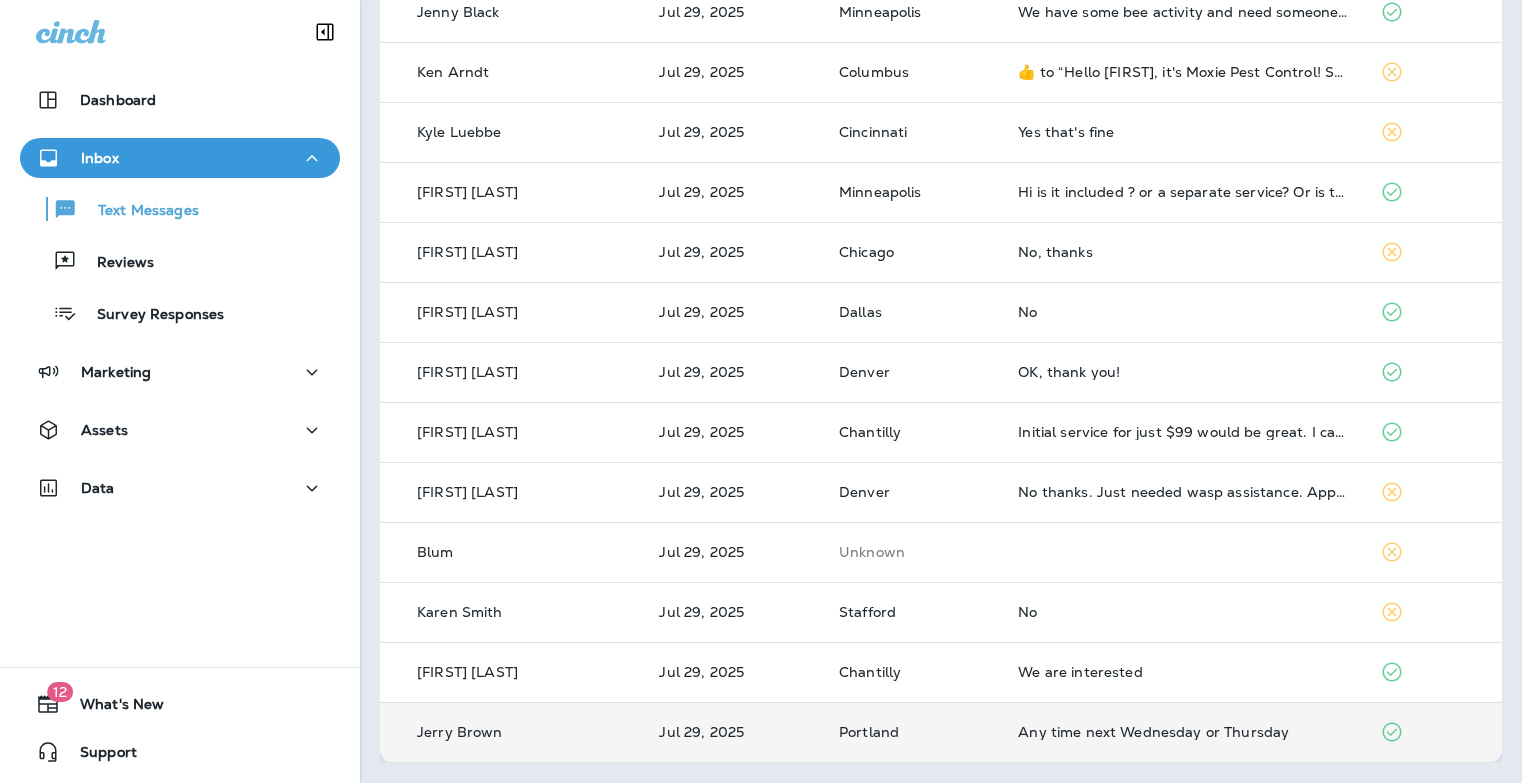 click on "Any time next Wednesday or Thursday" at bounding box center (1183, 732) 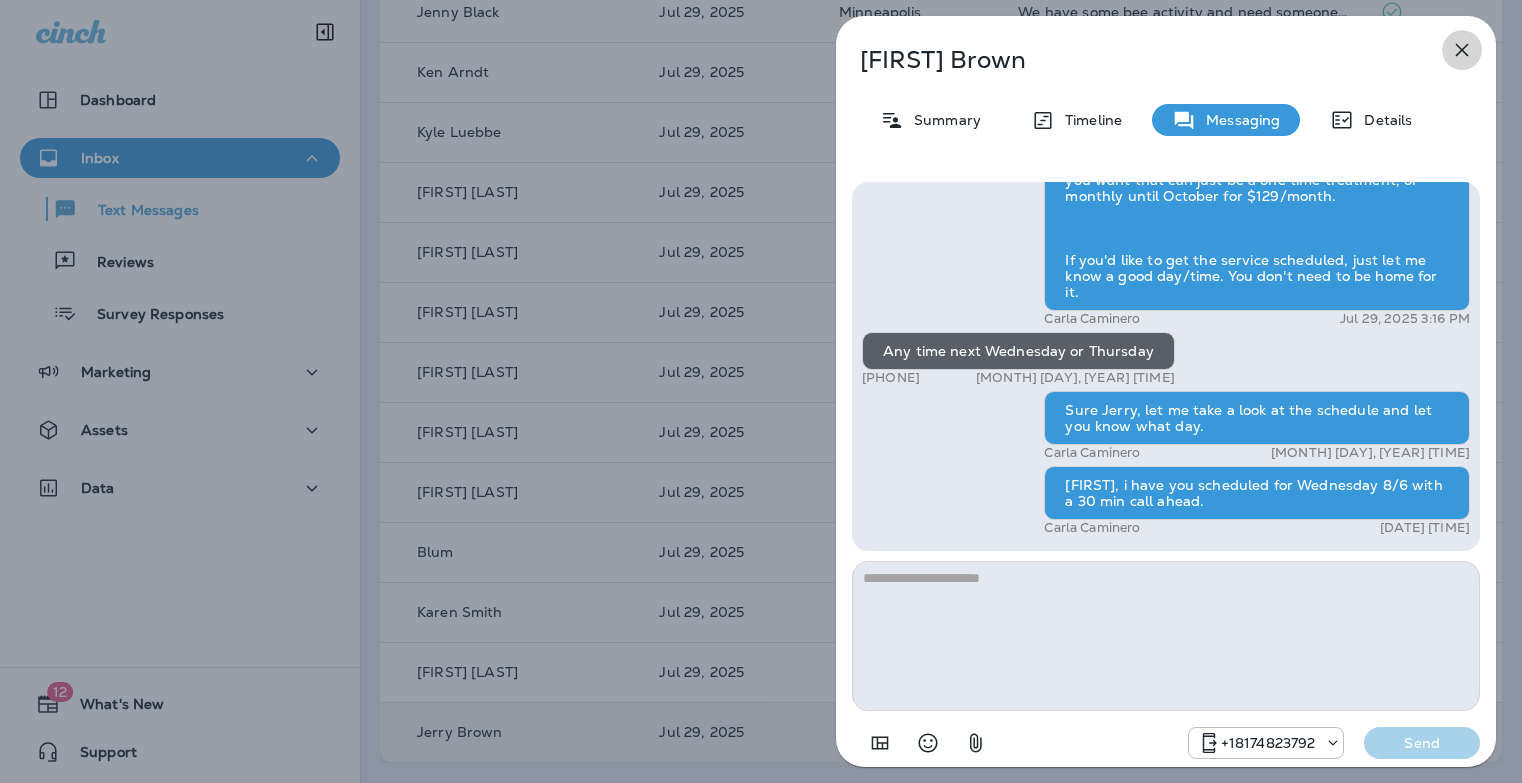 click 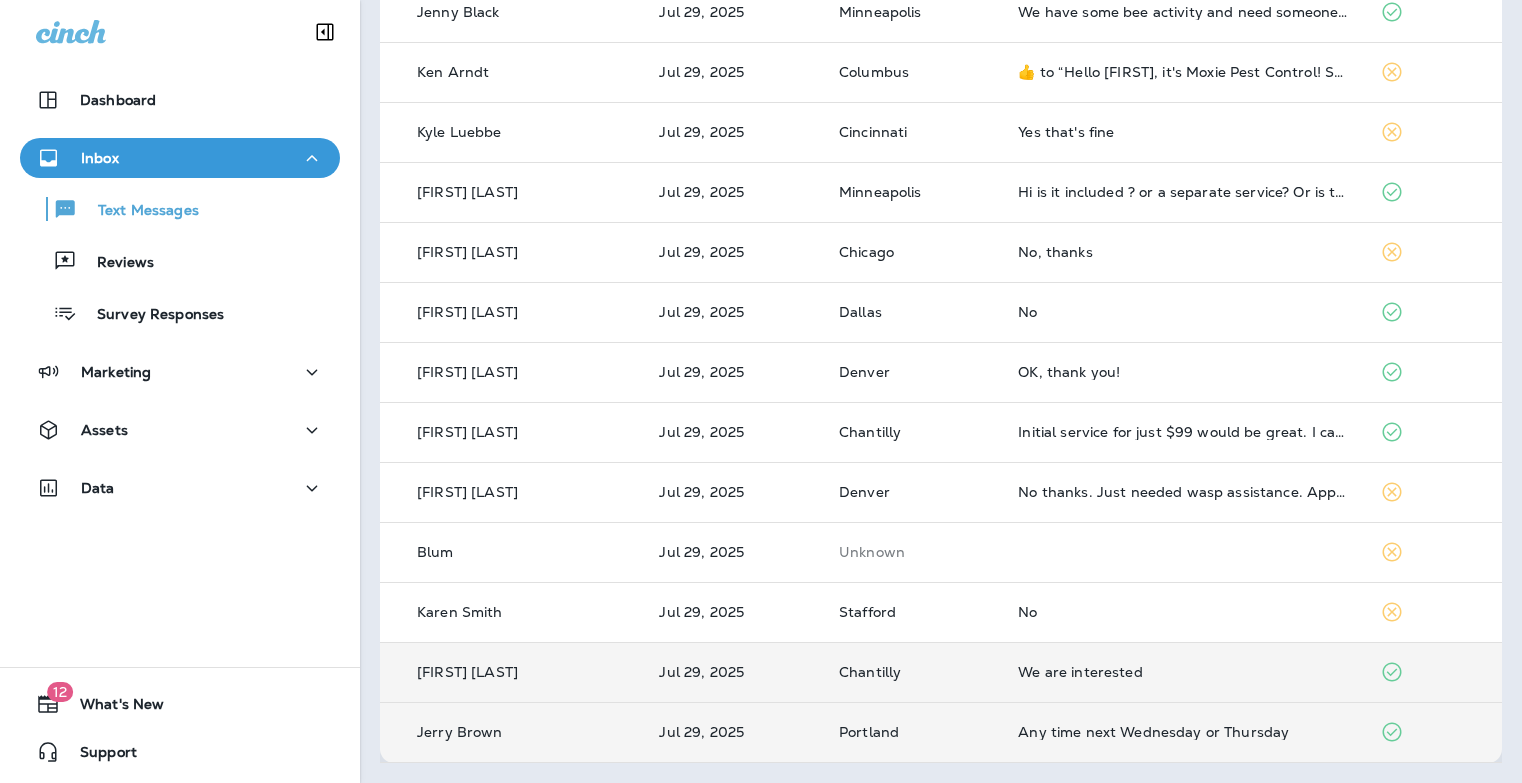 click on "We are interested" at bounding box center (1183, 672) 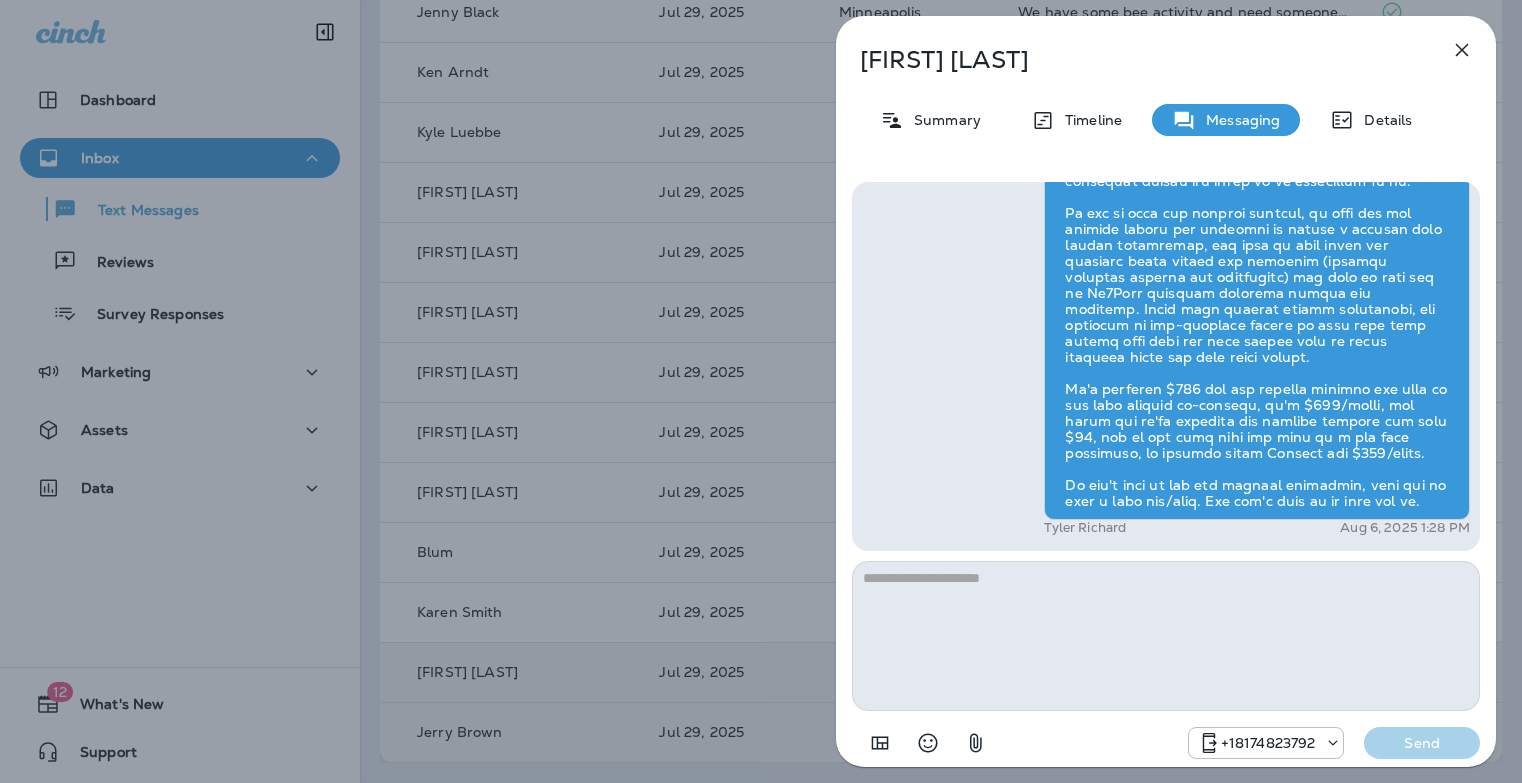 click 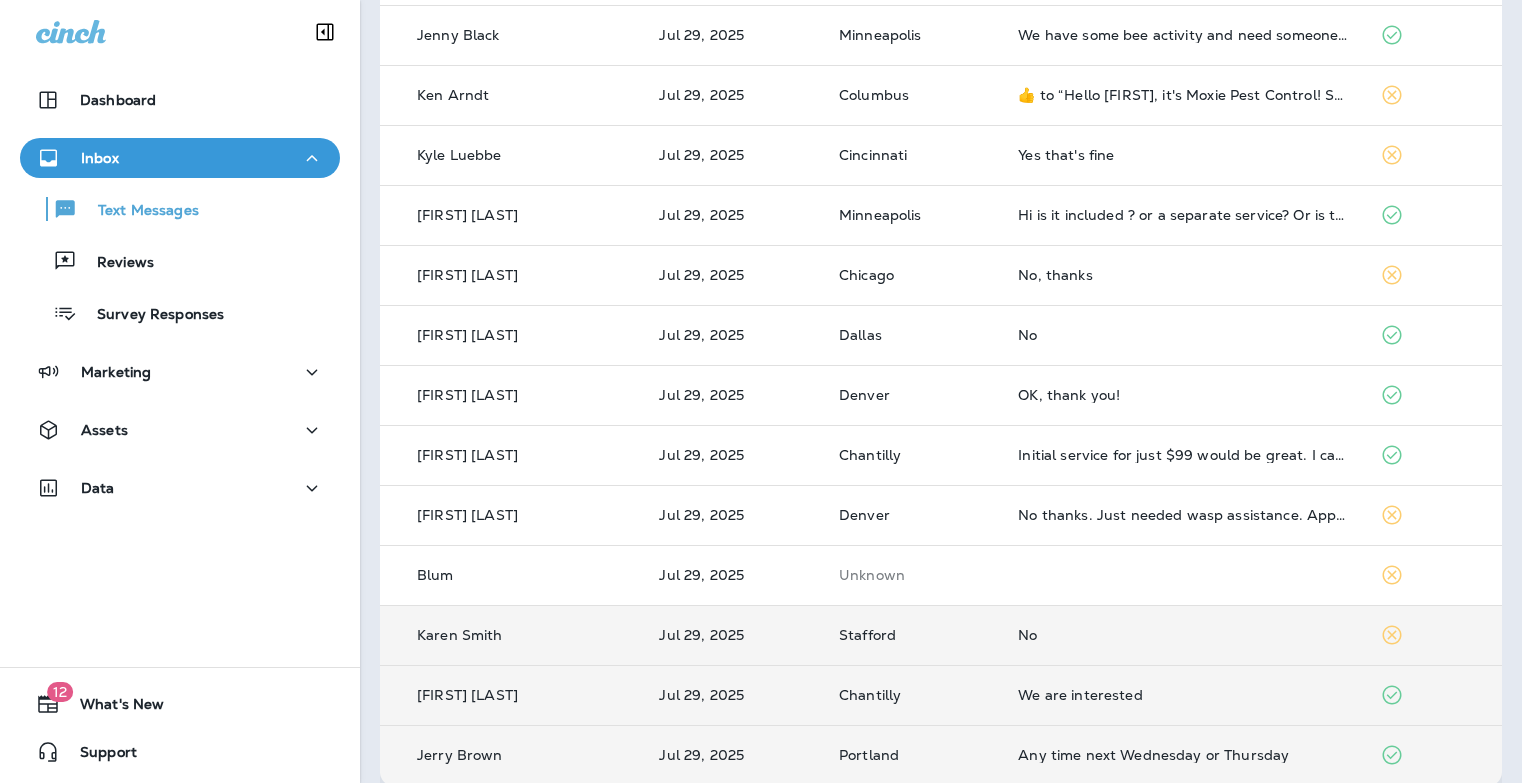 scroll, scrollTop: 597, scrollLeft: 0, axis: vertical 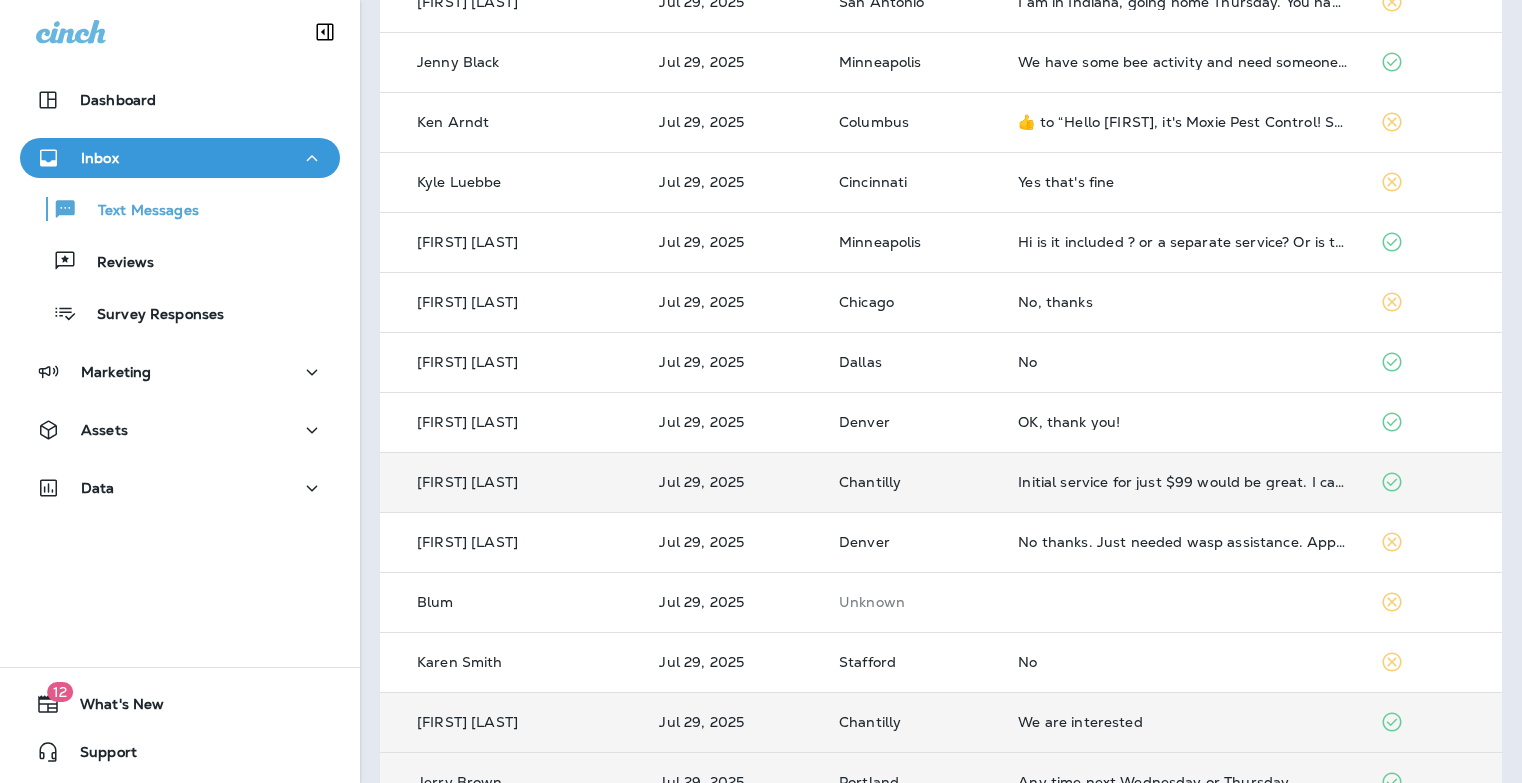 click on "Initial service for just $99 would be great. I can't afford the cost of monthly $129." at bounding box center (1183, 482) 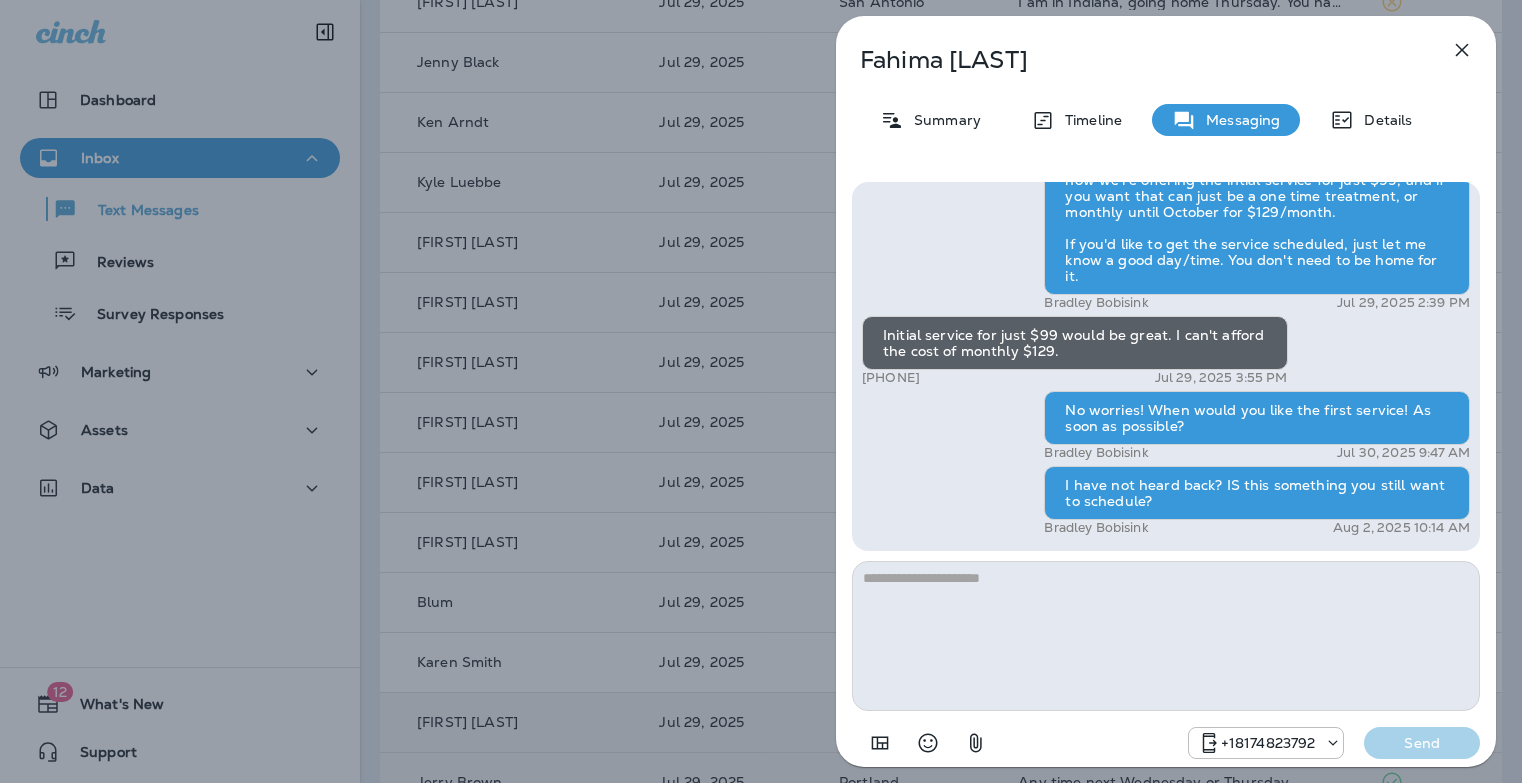 click 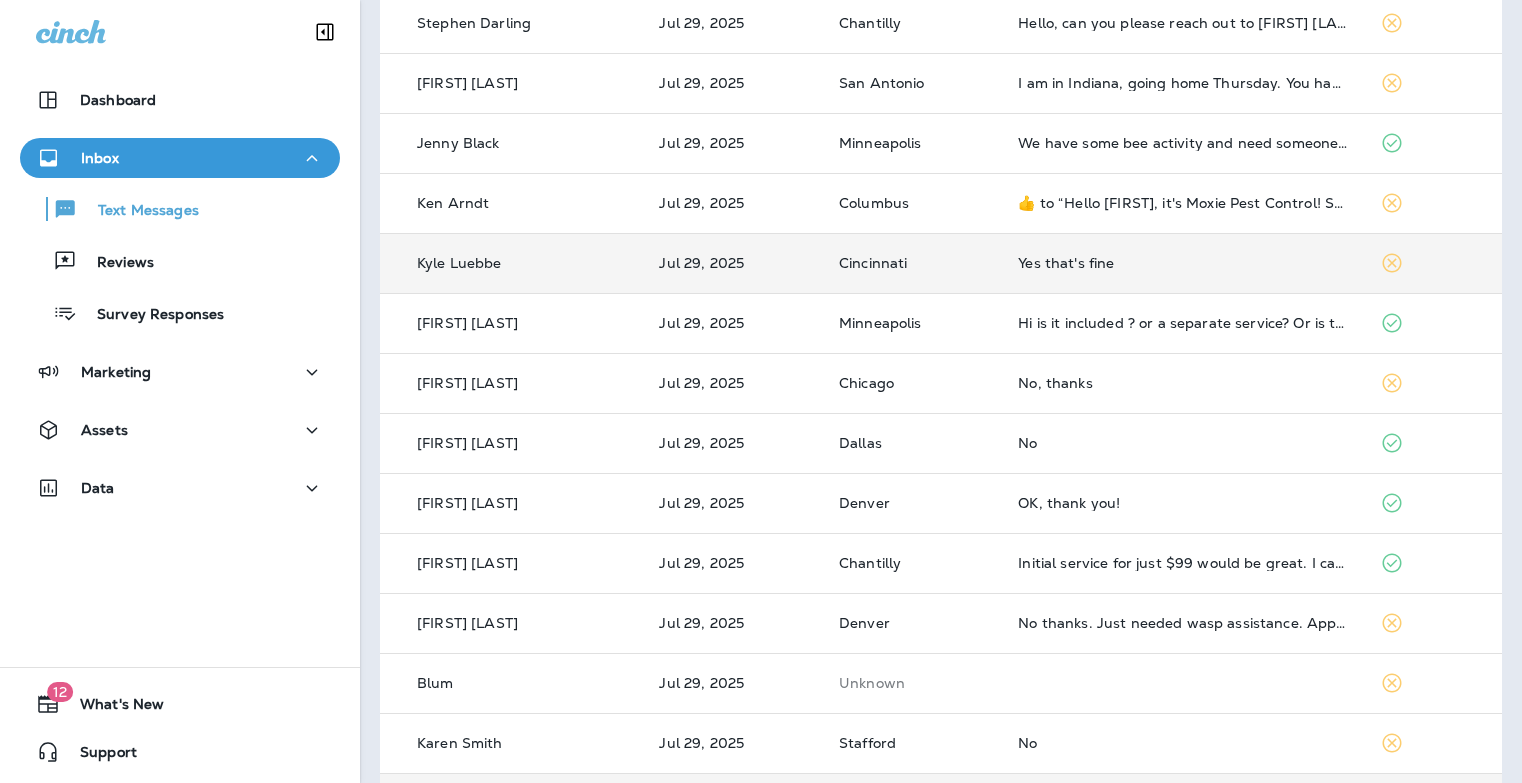 scroll, scrollTop: 512, scrollLeft: 0, axis: vertical 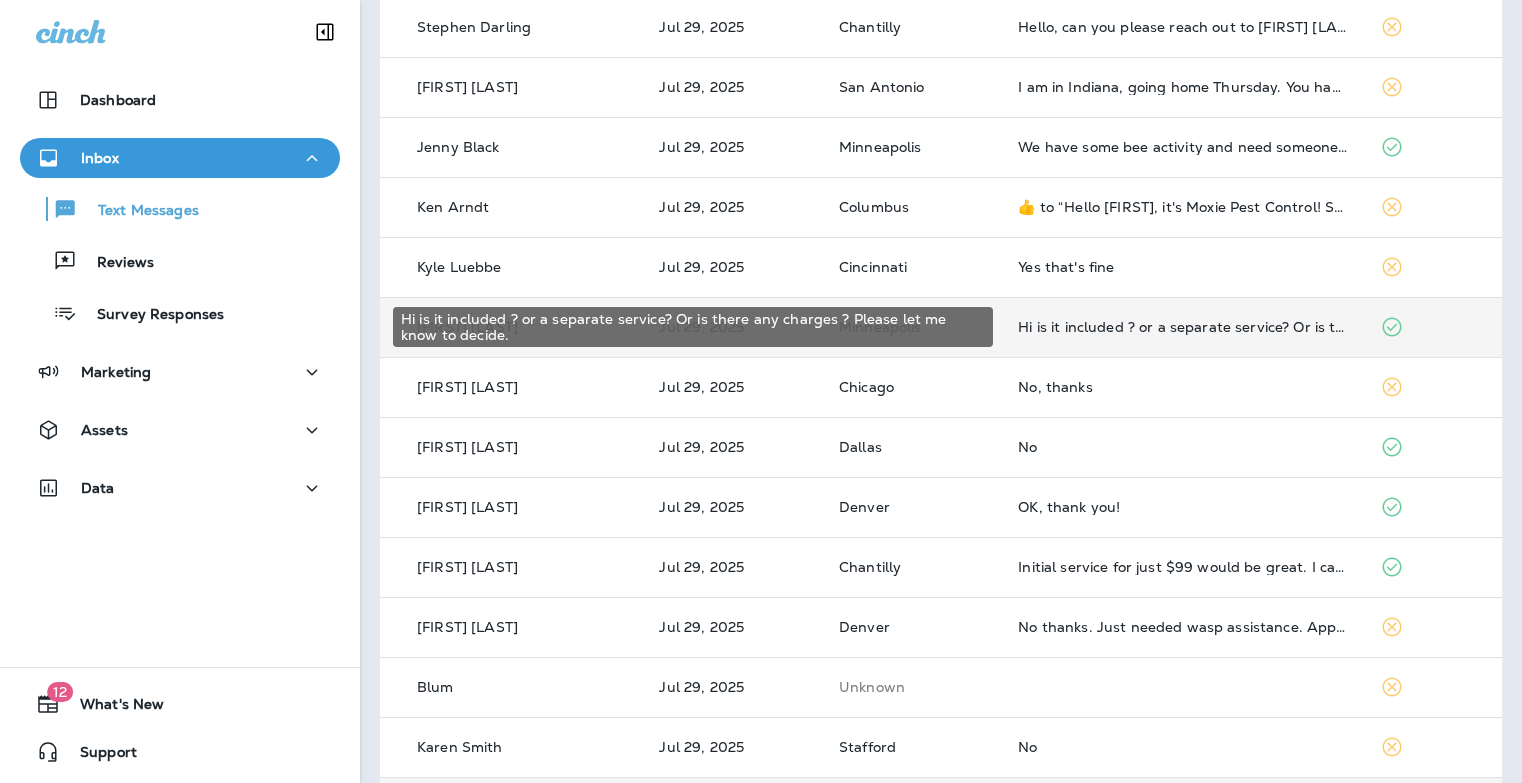 click on "Hi is it included ? or a separate service? Or is there any charges ? Please let me know to decide." at bounding box center (1183, 327) 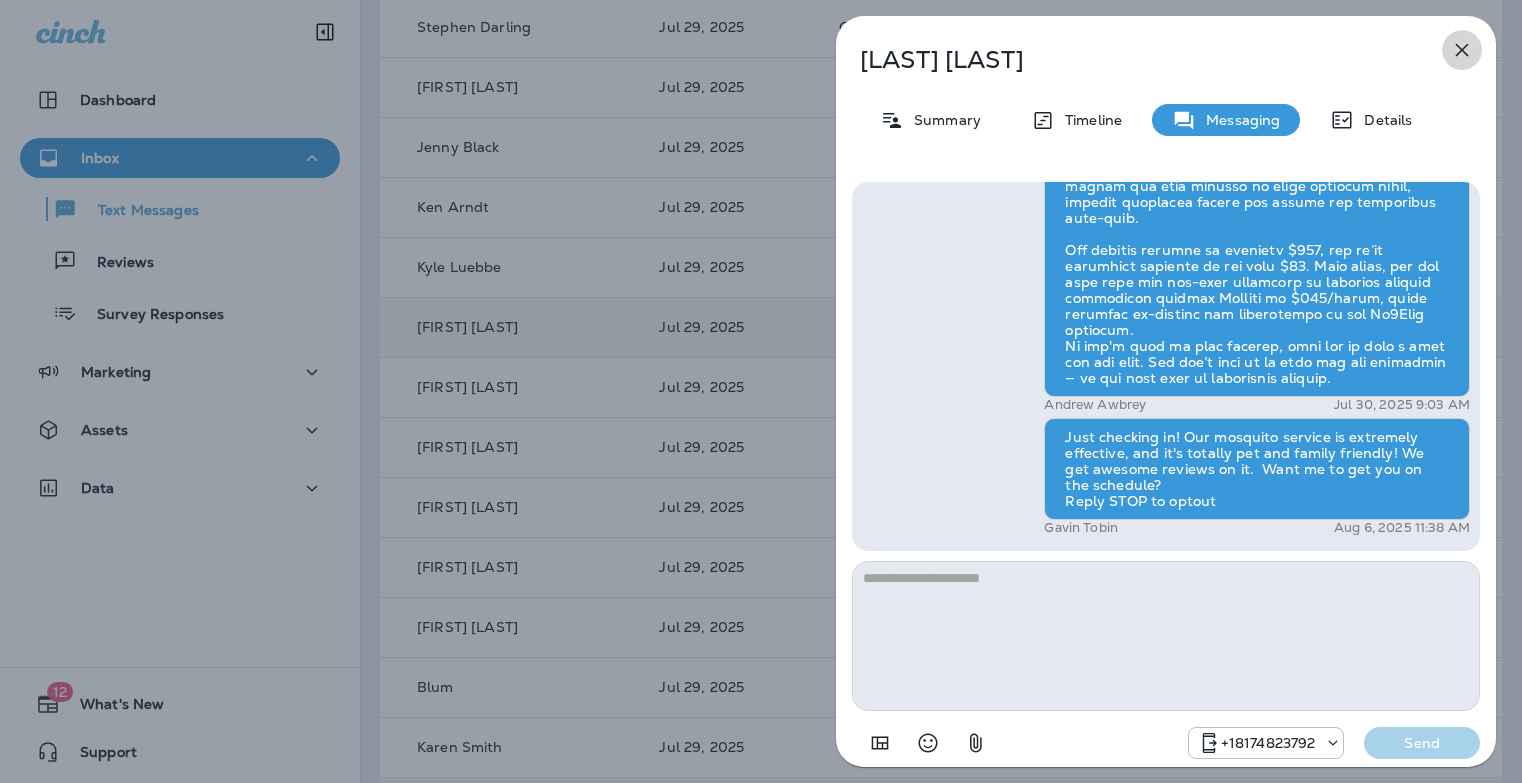 click 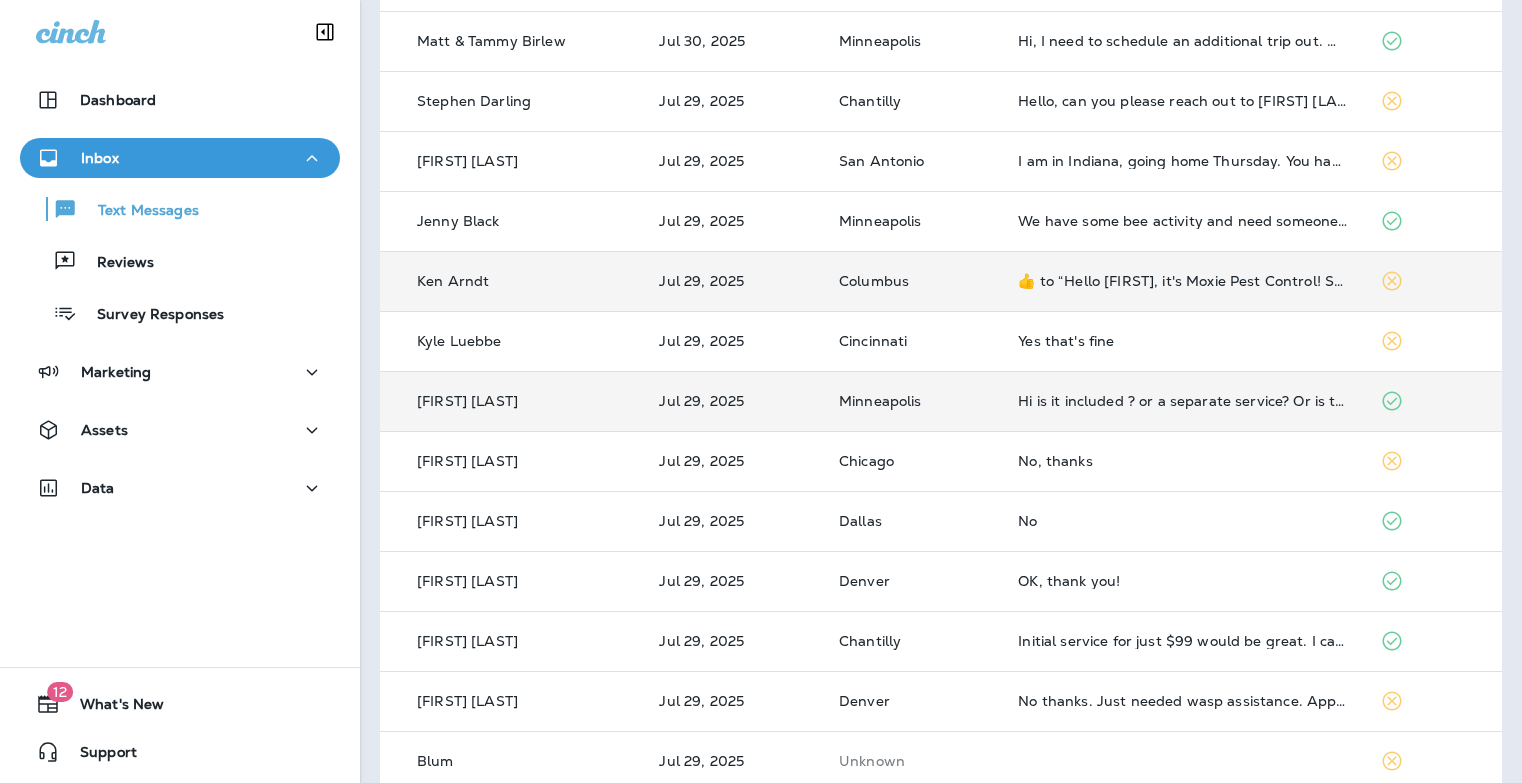 scroll, scrollTop: 436, scrollLeft: 0, axis: vertical 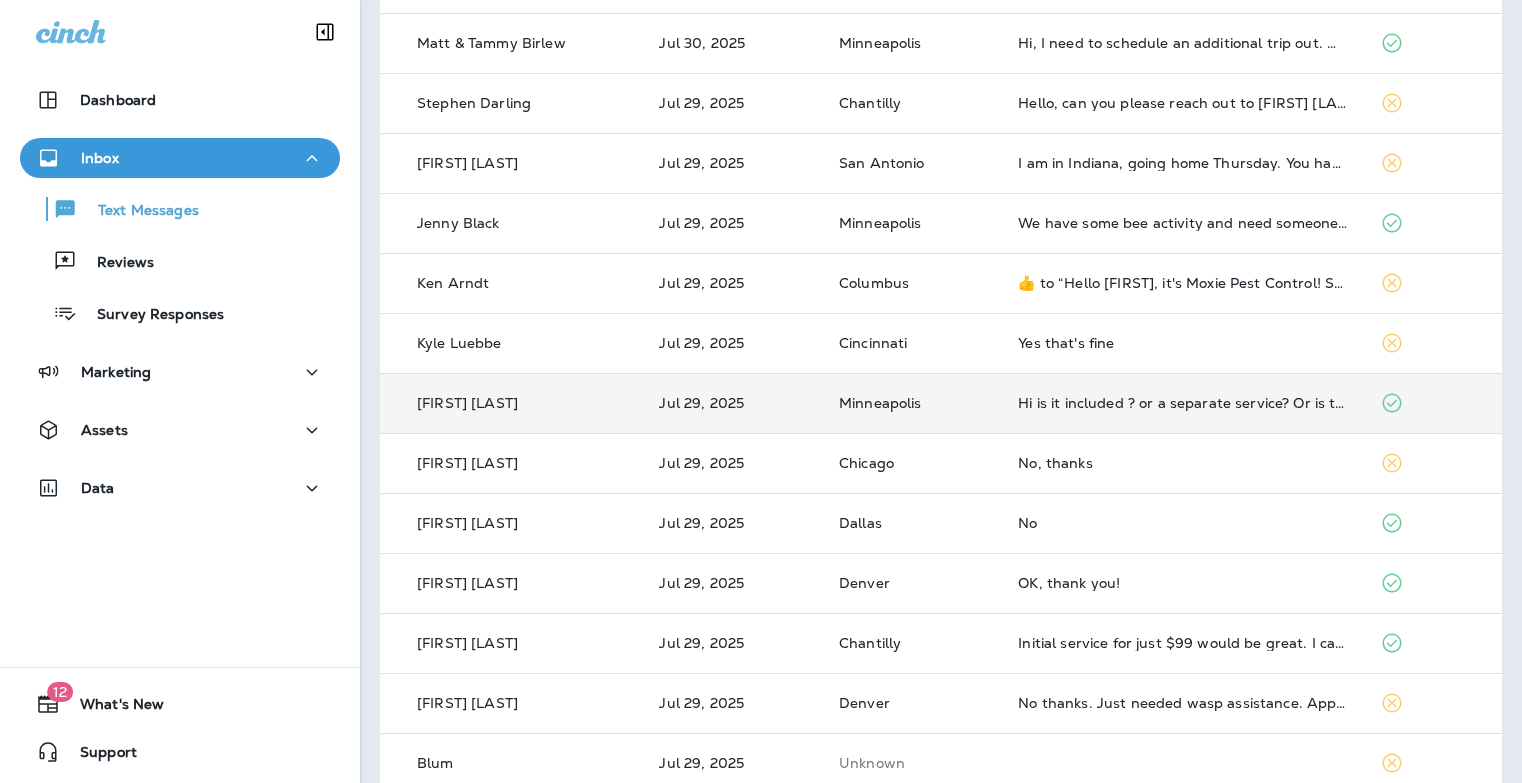 click on "Hi is it included ? or a separate service? Or is there any charges ? Please let me know to decide." at bounding box center (1183, 403) 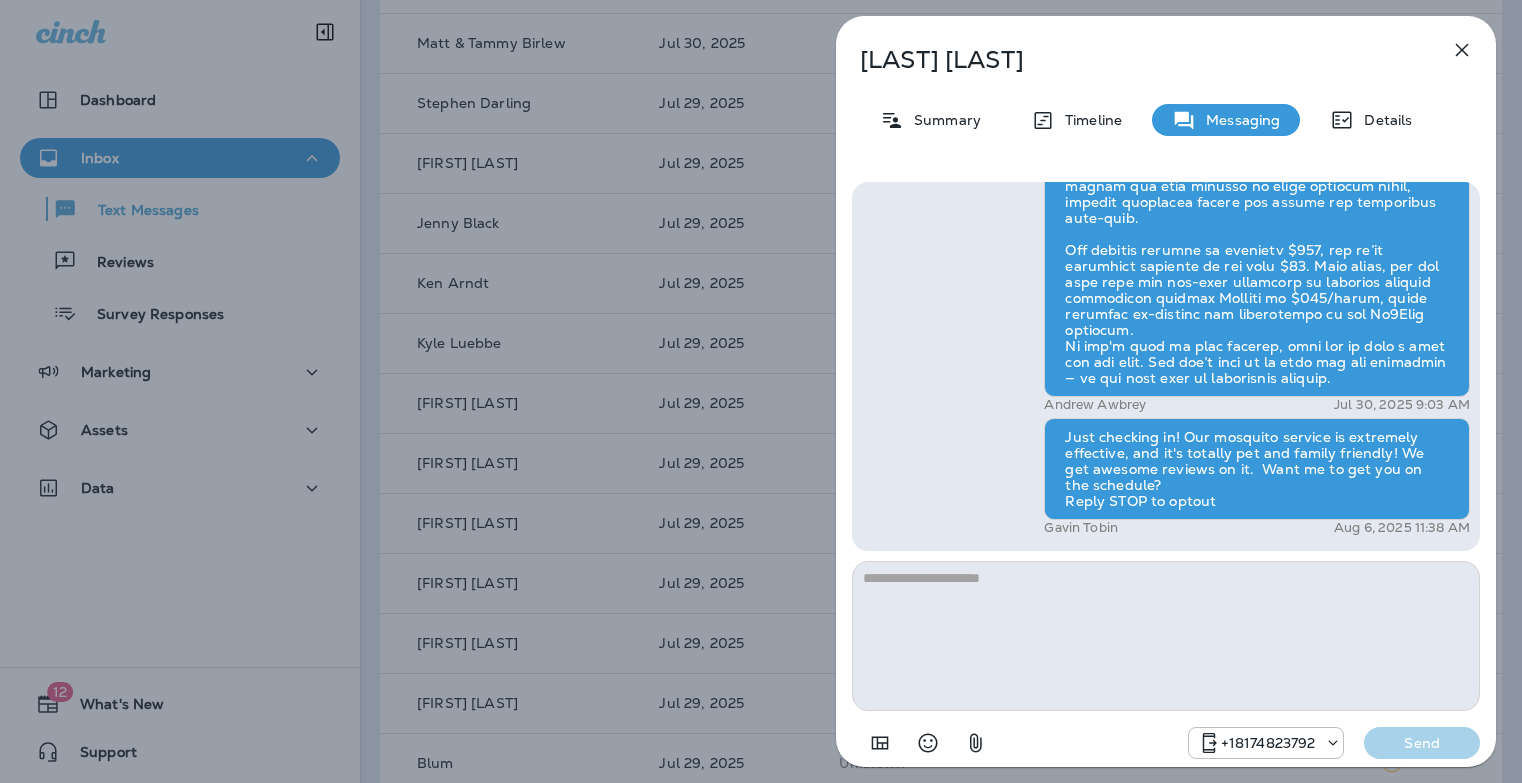 click 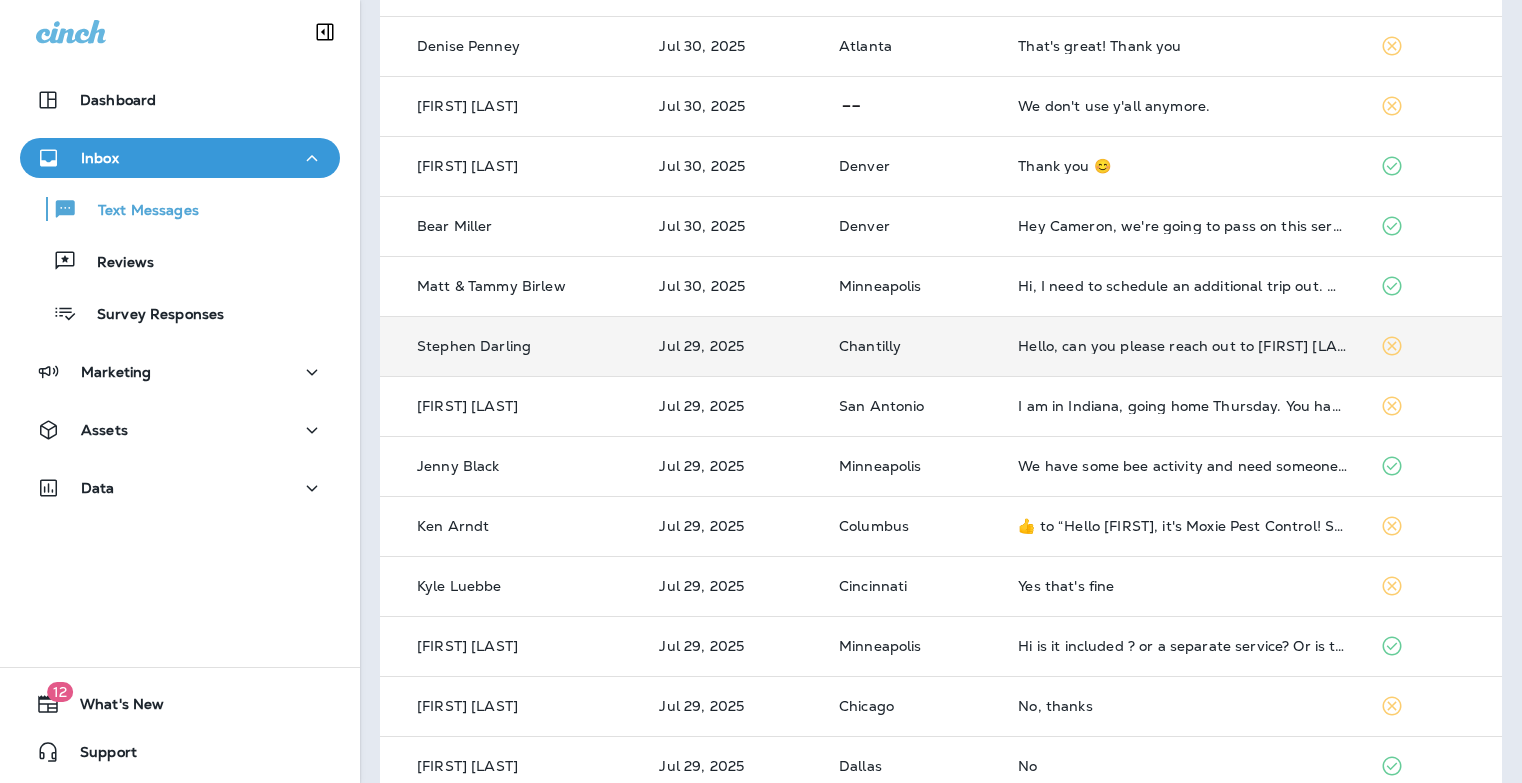 scroll, scrollTop: 188, scrollLeft: 0, axis: vertical 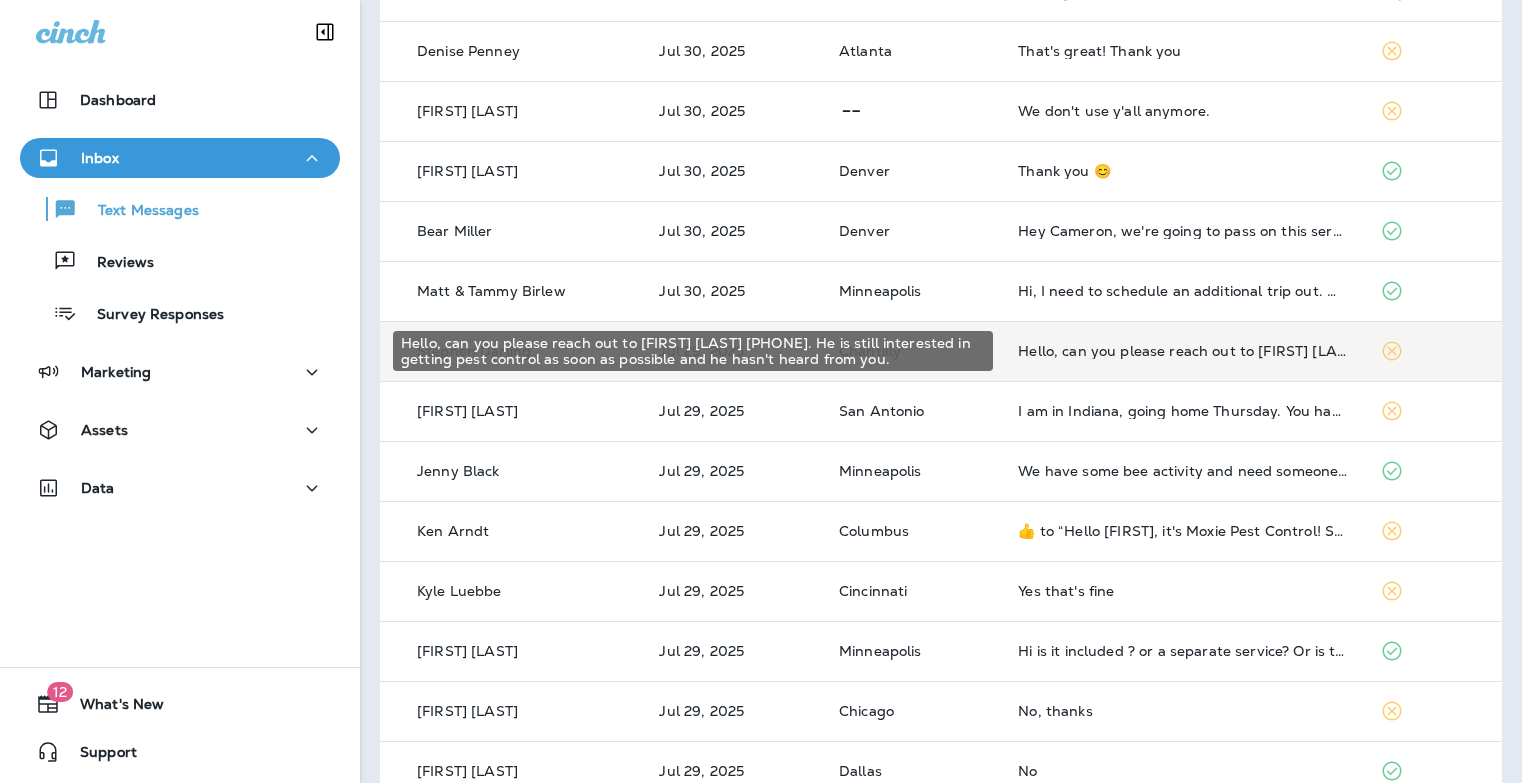 click on "Hello, can you please reach out to Gaston Cabanilla 703-424-6751. He is still interested in getting pest control as soon as possible and he hasn't heard from you." at bounding box center [1183, 351] 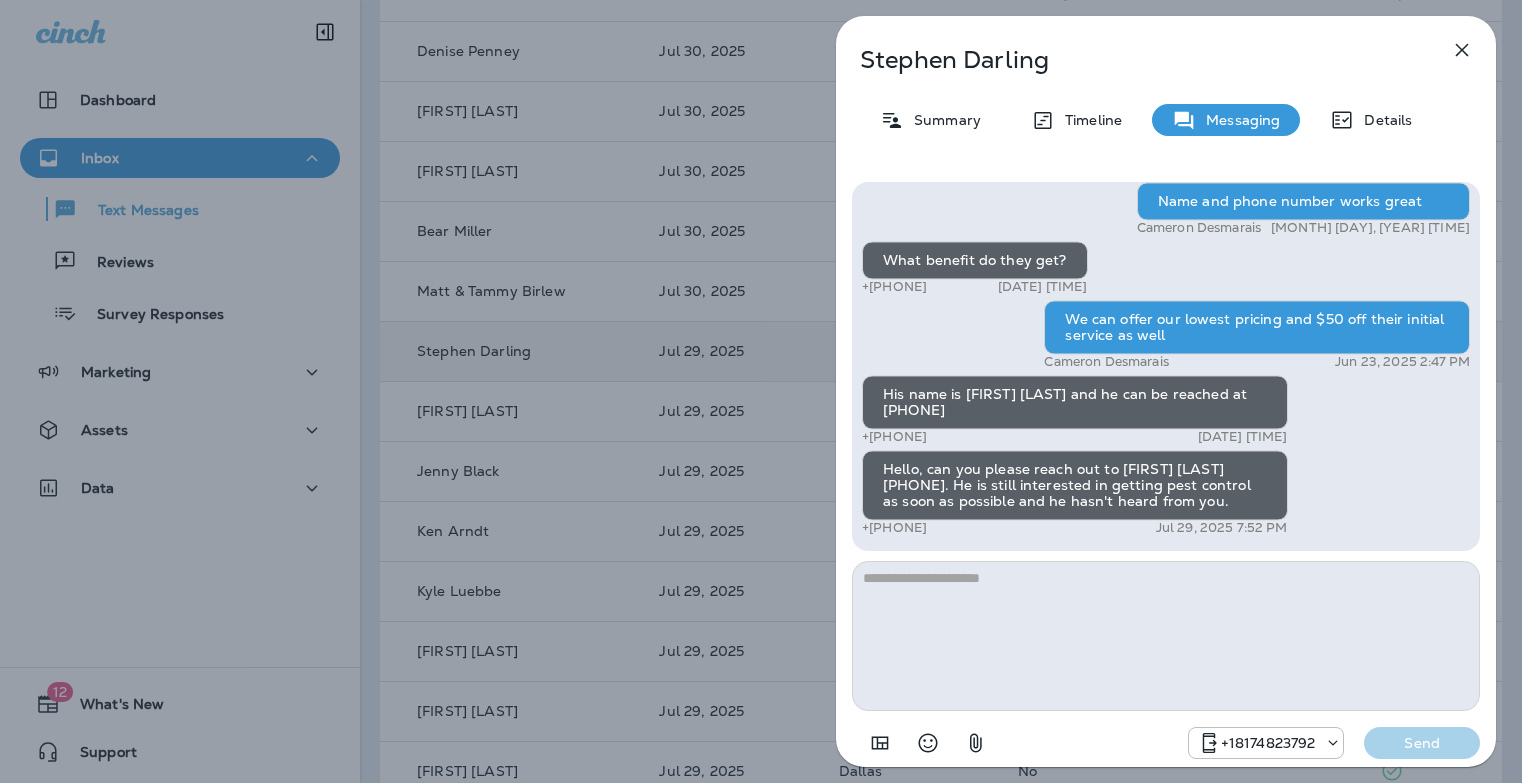 click at bounding box center (1166, 636) 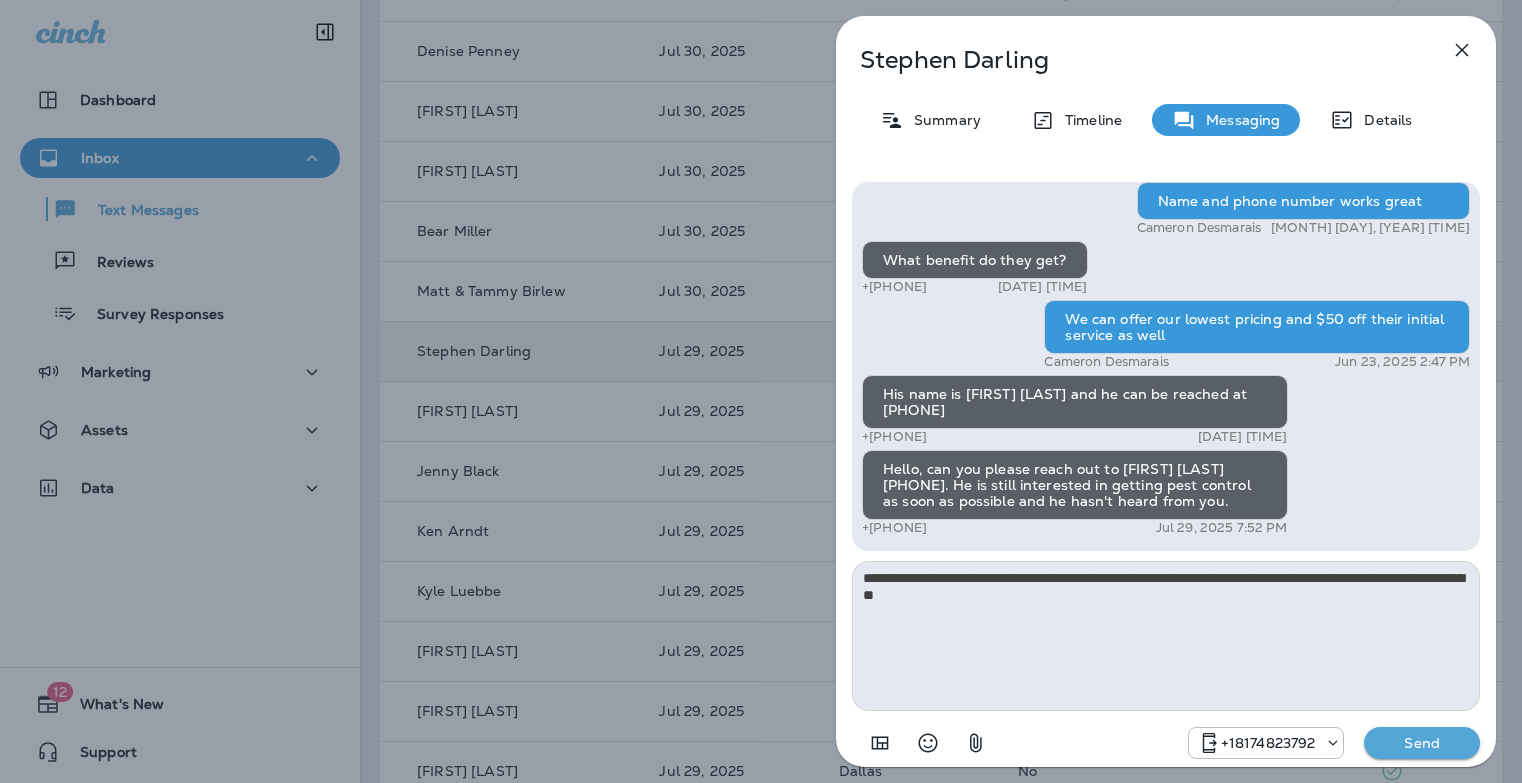 click on "**********" at bounding box center [1166, 636] 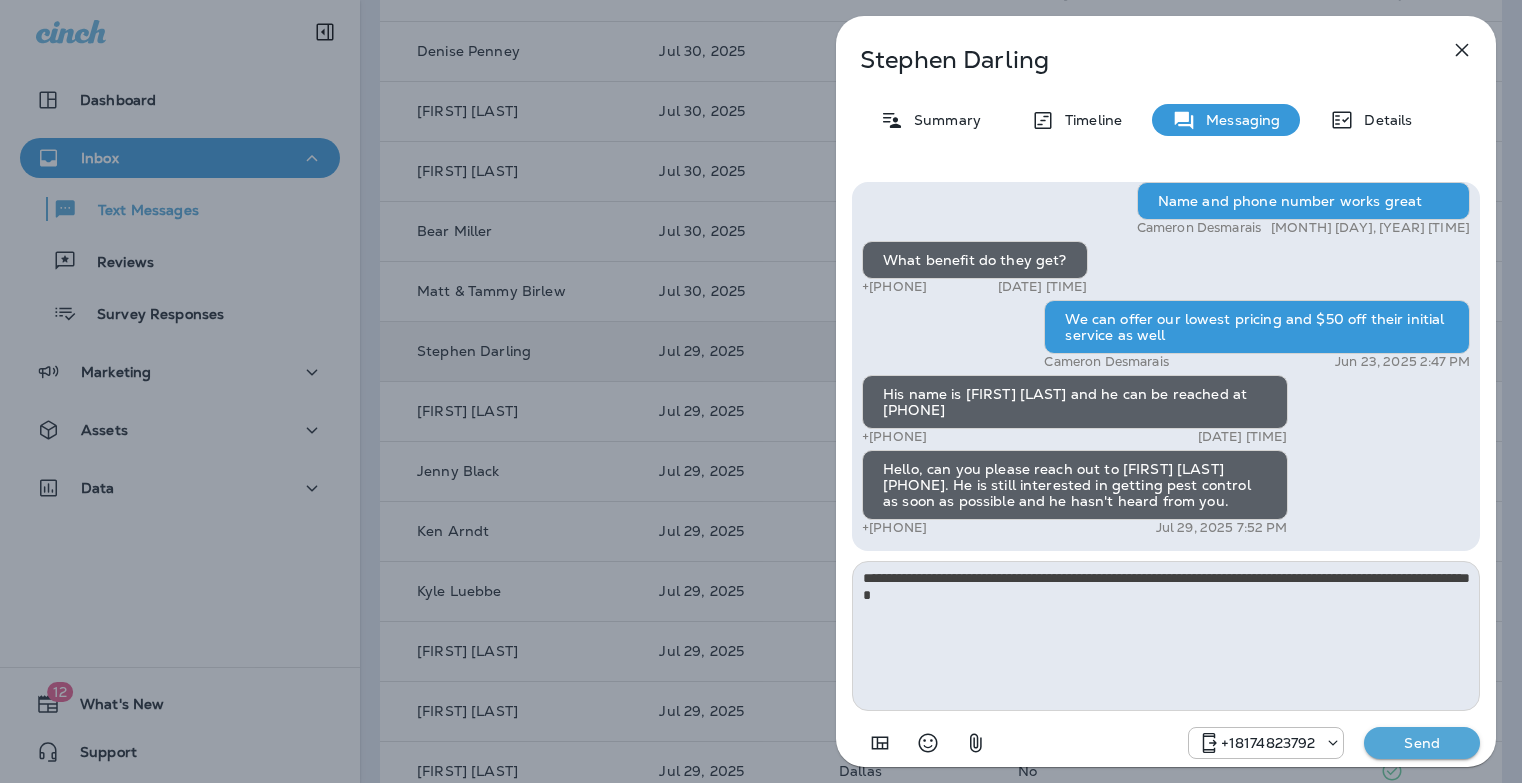 click on "**********" at bounding box center (1166, 636) 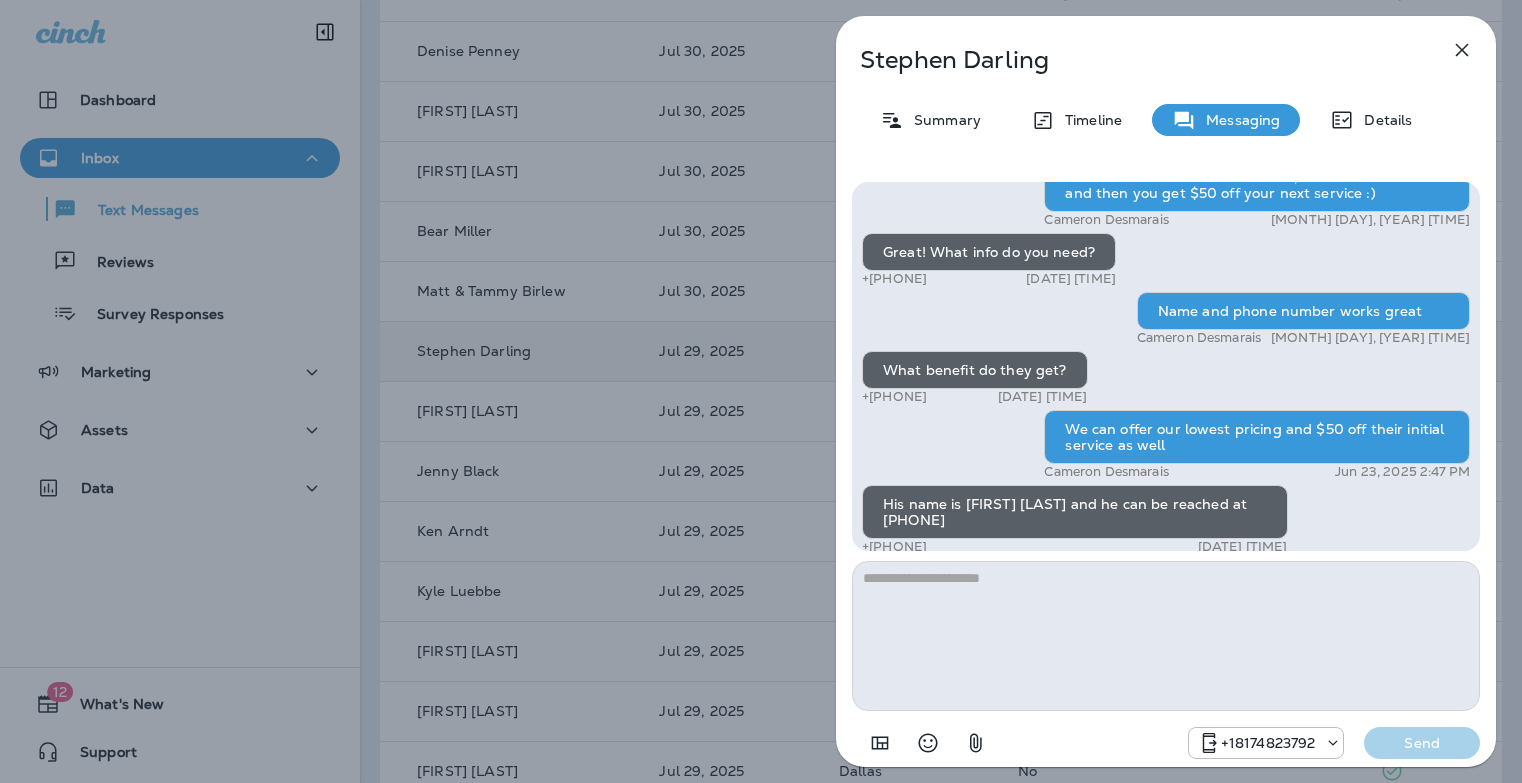scroll, scrollTop: 1, scrollLeft: 0, axis: vertical 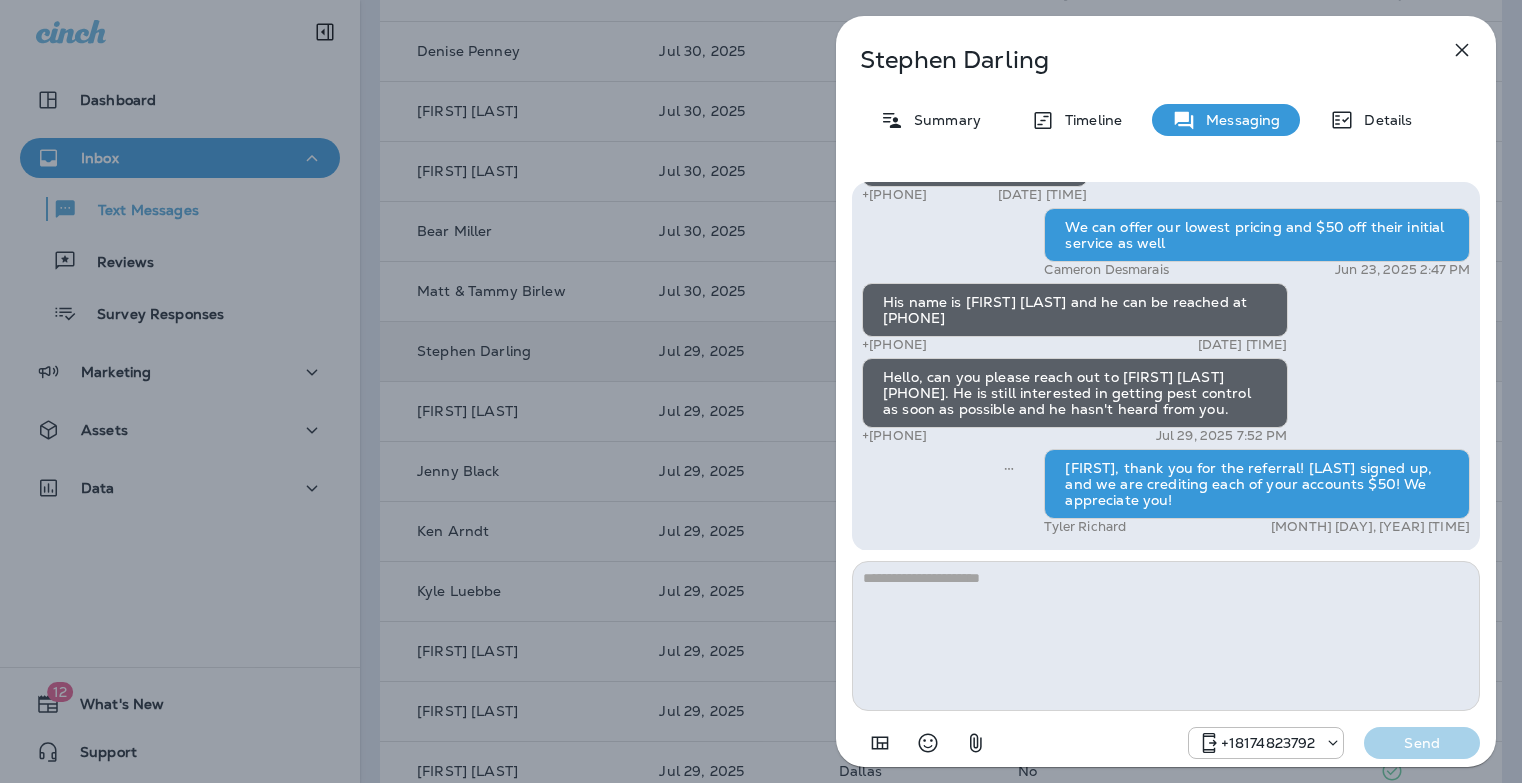 click on "Stephen   Darling Summary   Timeline   Messaging   Details   Hi,  Stephen , this is Cameron with Moxie Pest Control. We know Summer brings out the mosquitoes—and with the Summer season here, I’d love to get you on our schedule to come help take care of that. Just reply here if you're interested, and I'll let you know the details!
Reply STOP to optout +18174823792 Jun 23, 2025 11:47 AM No thanks, but I have a friend that is interested in getting pest control. Is there a referral program? +1 (410) 908-8337 Jun 23, 2025 1:07 PM Yes! You can share their info here, and we'll reach out and then you get $50 off your next service :) Cameron Desmarais Jun 23, 2025 1:27 PM Great! What info do you need? +1 (410) 908-8337 Jun 23, 2025 1:32 PM Name and phone number works great Cameron Desmarais Jun 23, 2025 2:39 PM What benefit do they get? +1 (410) 908-8337 Jun 23, 2025 2:40 PM We can offer our lowest pricing and $50 off their initial service as well Cameron Desmarais Jun 23, 2025 2:47 PM +1 (410) 908-8337   Send" at bounding box center [761, 391] 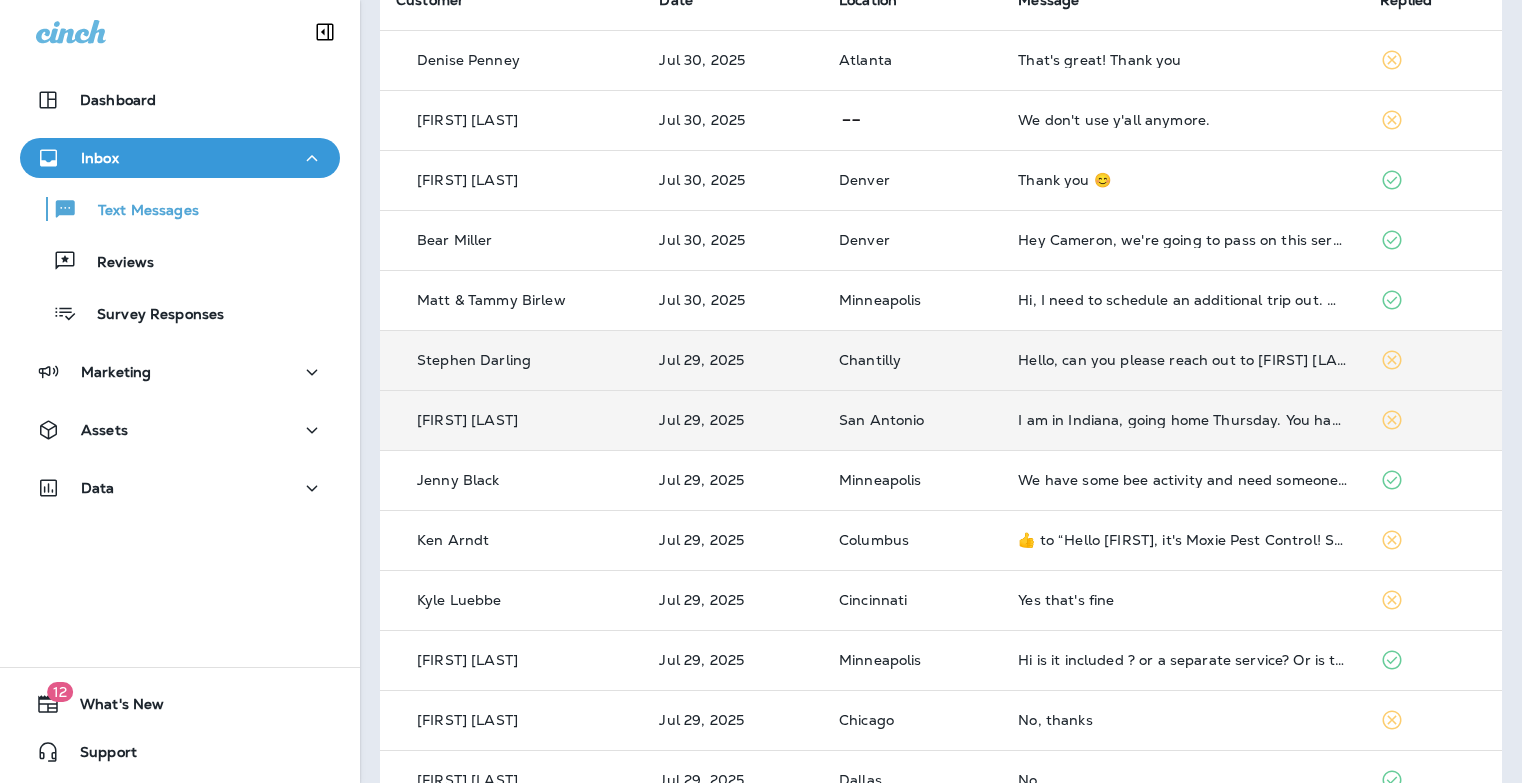 scroll, scrollTop: 178, scrollLeft: 0, axis: vertical 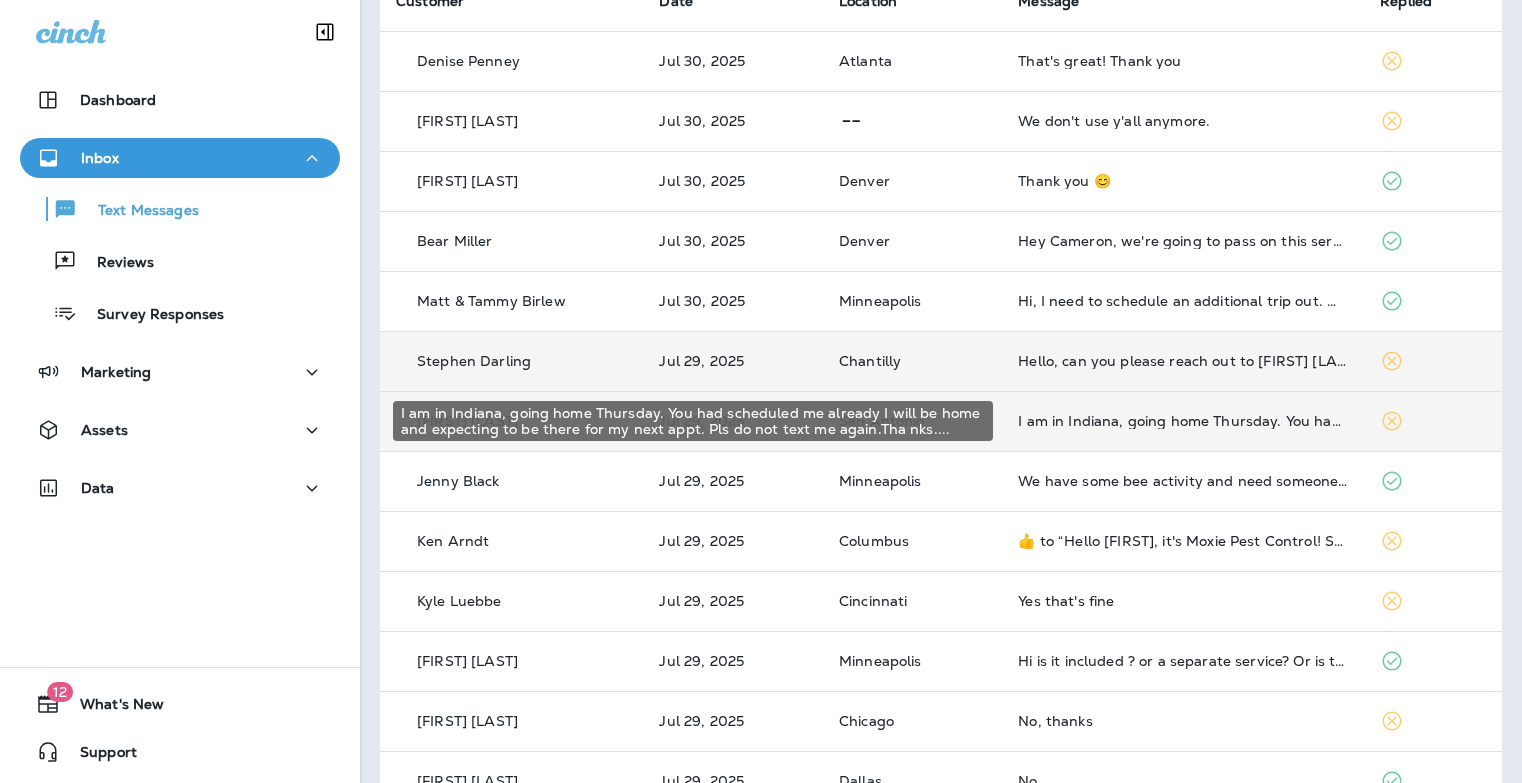 click on "I am in Indiana,  going home Thursday. You had scheduled me already
I will be home and expecting to be there for my next appt. Pls do not text me again.Tha nks...." at bounding box center (1183, 421) 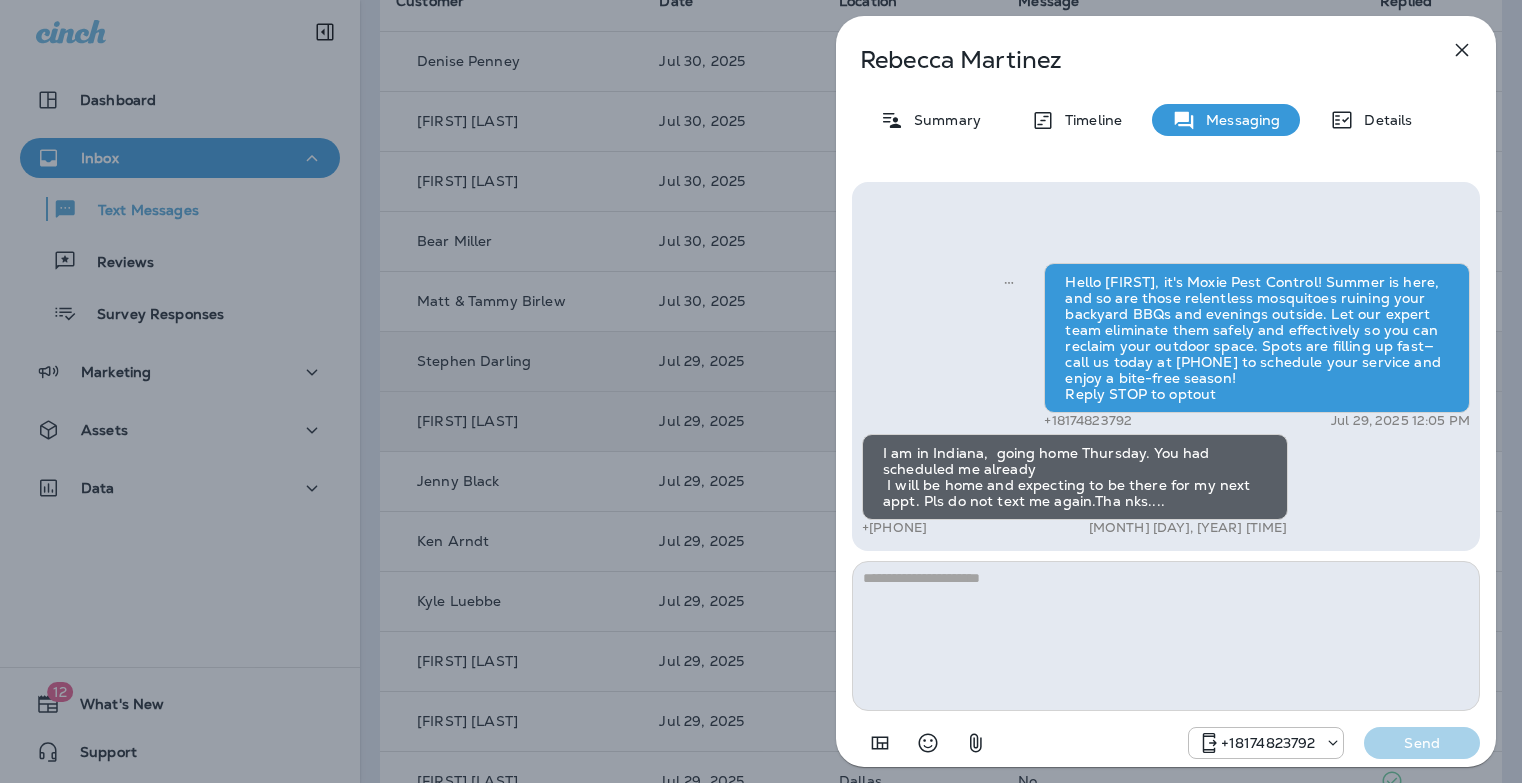 click 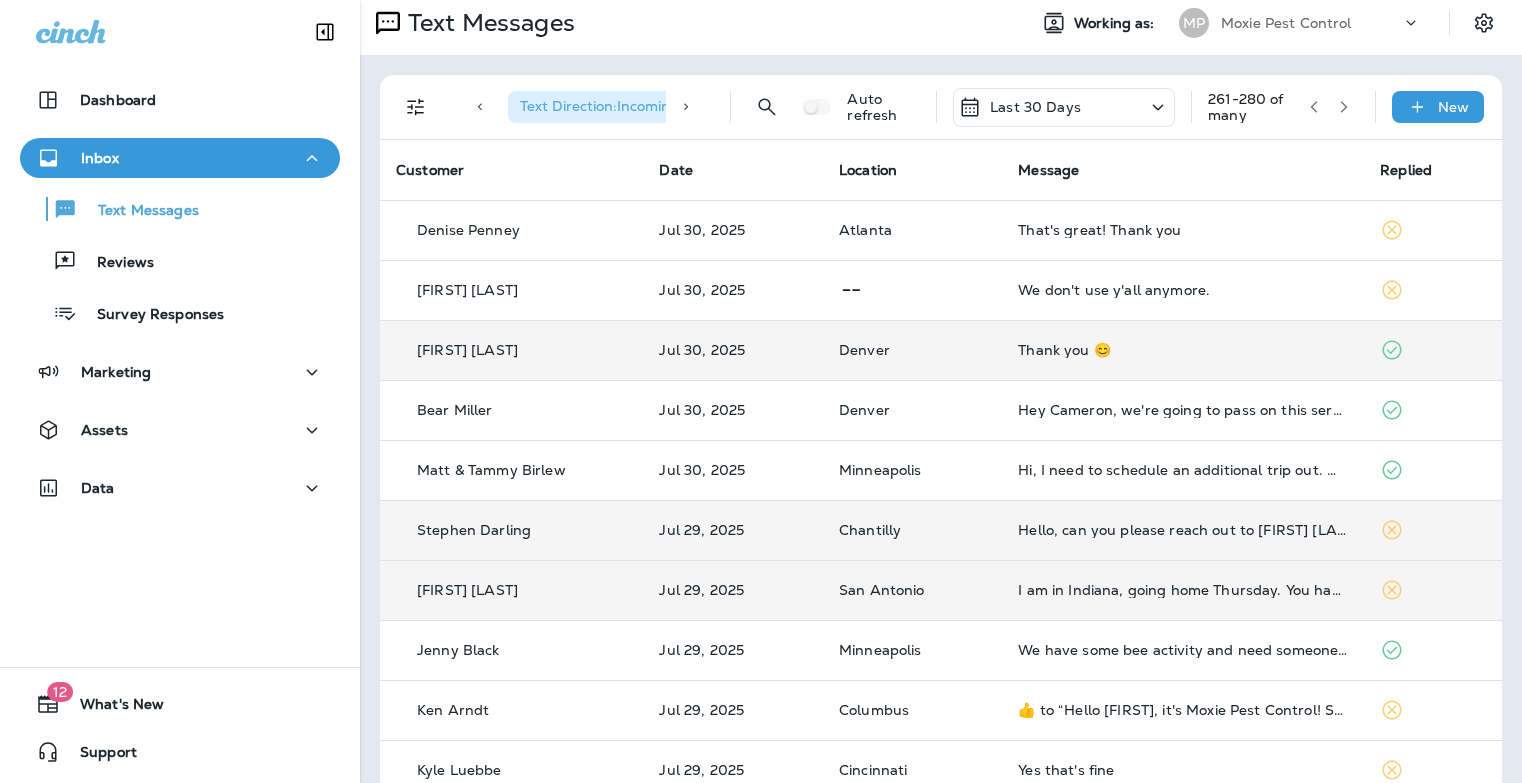 scroll, scrollTop: 0, scrollLeft: 0, axis: both 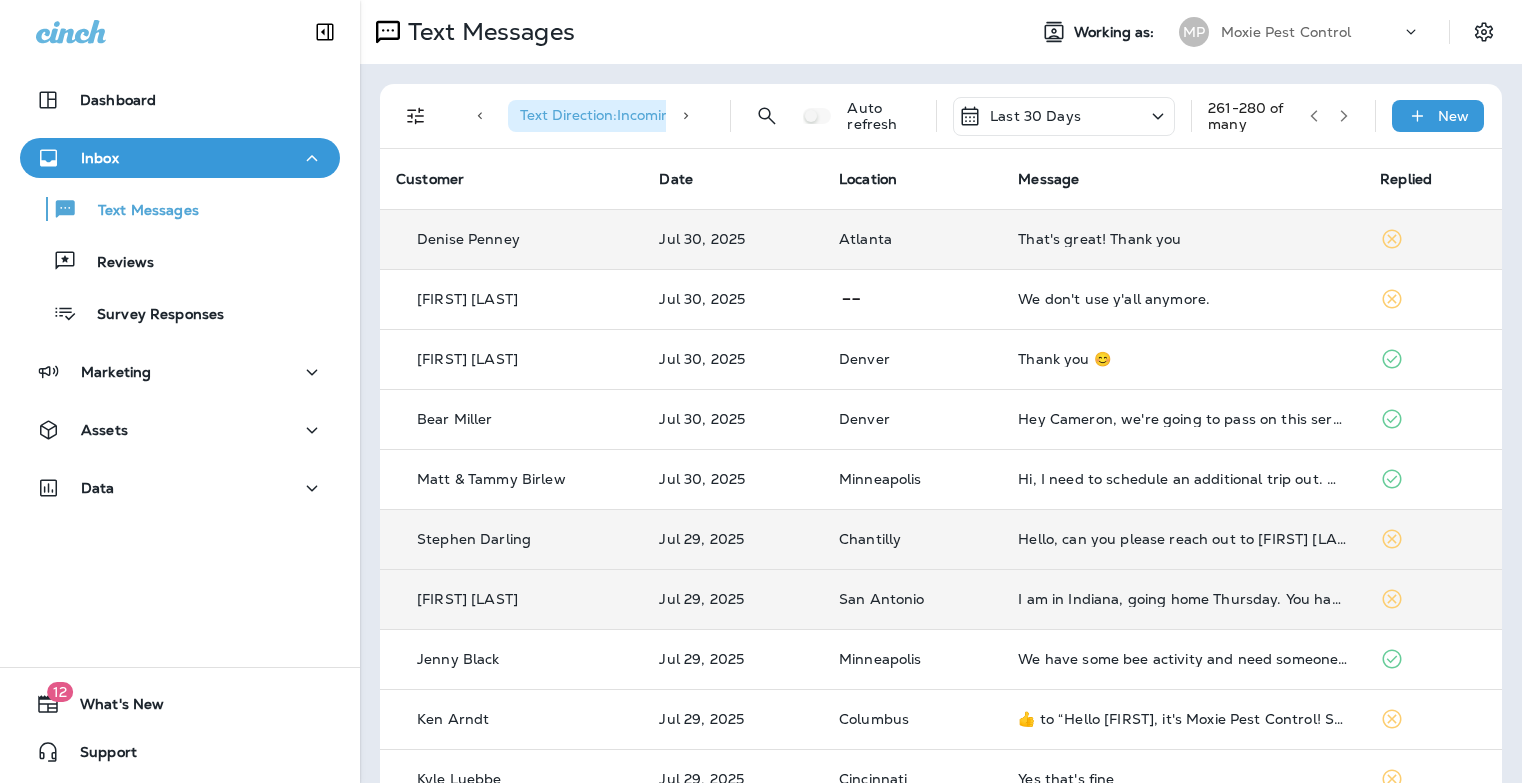 click on "That's great!
Thank you" at bounding box center (1183, 239) 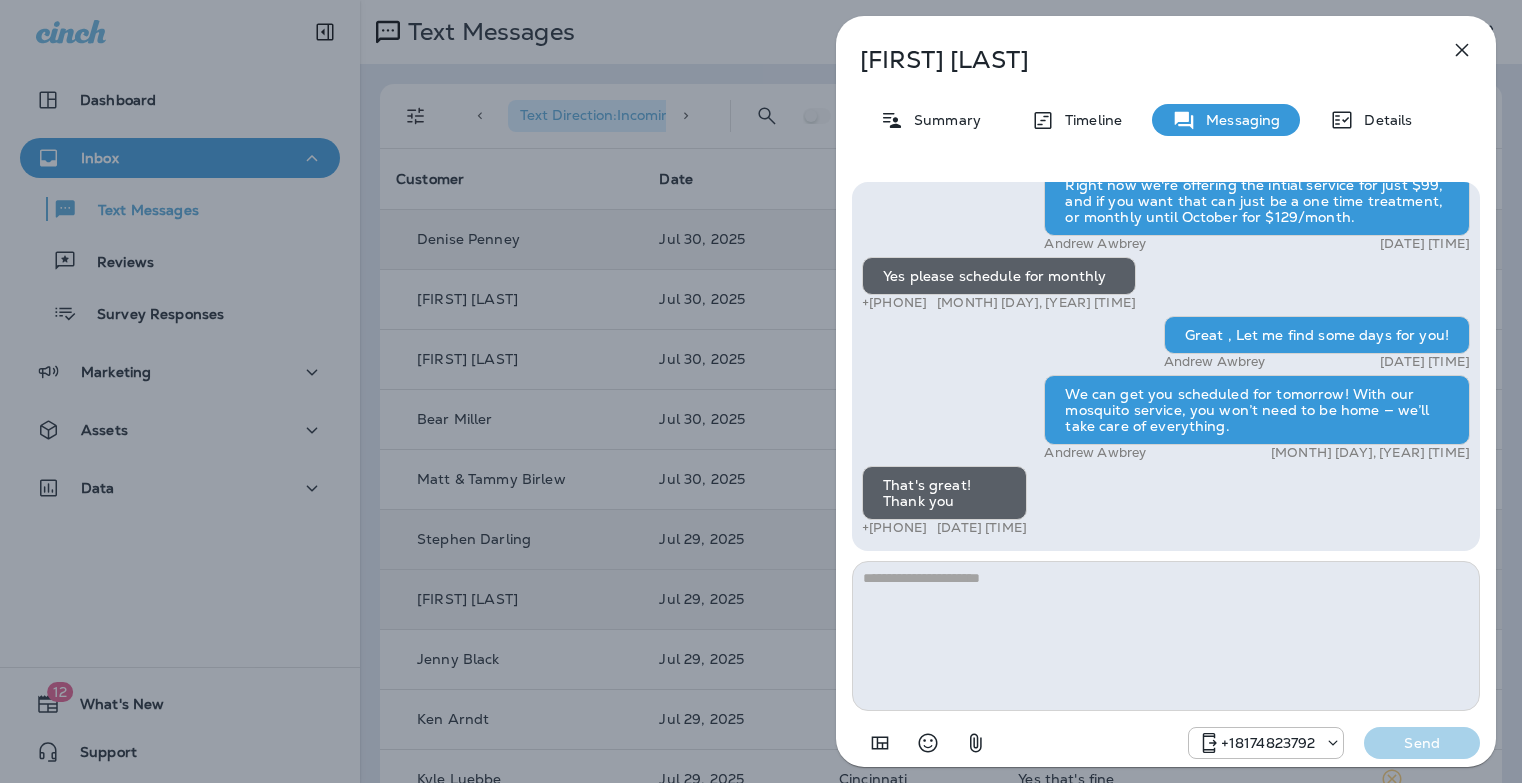 click 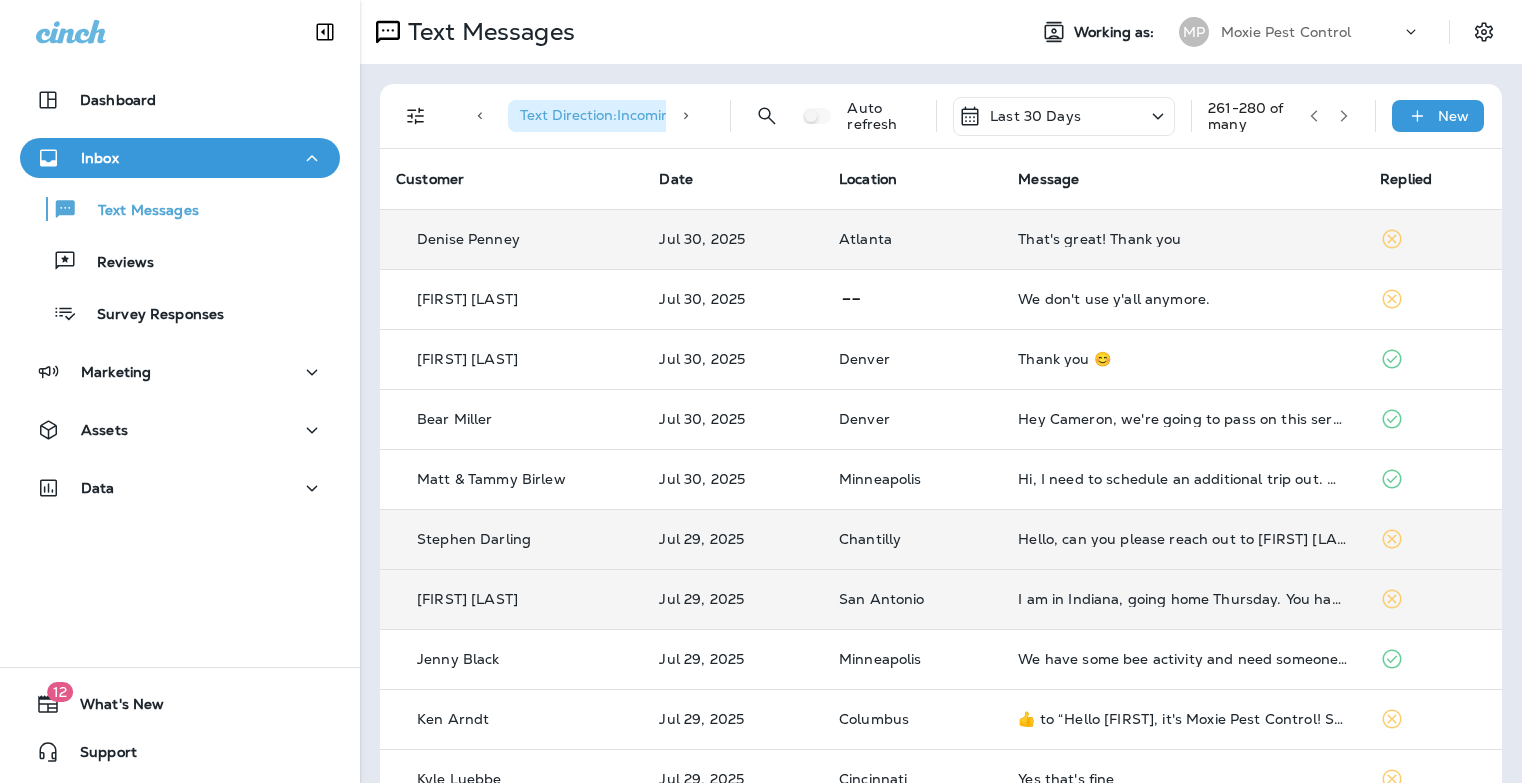 click 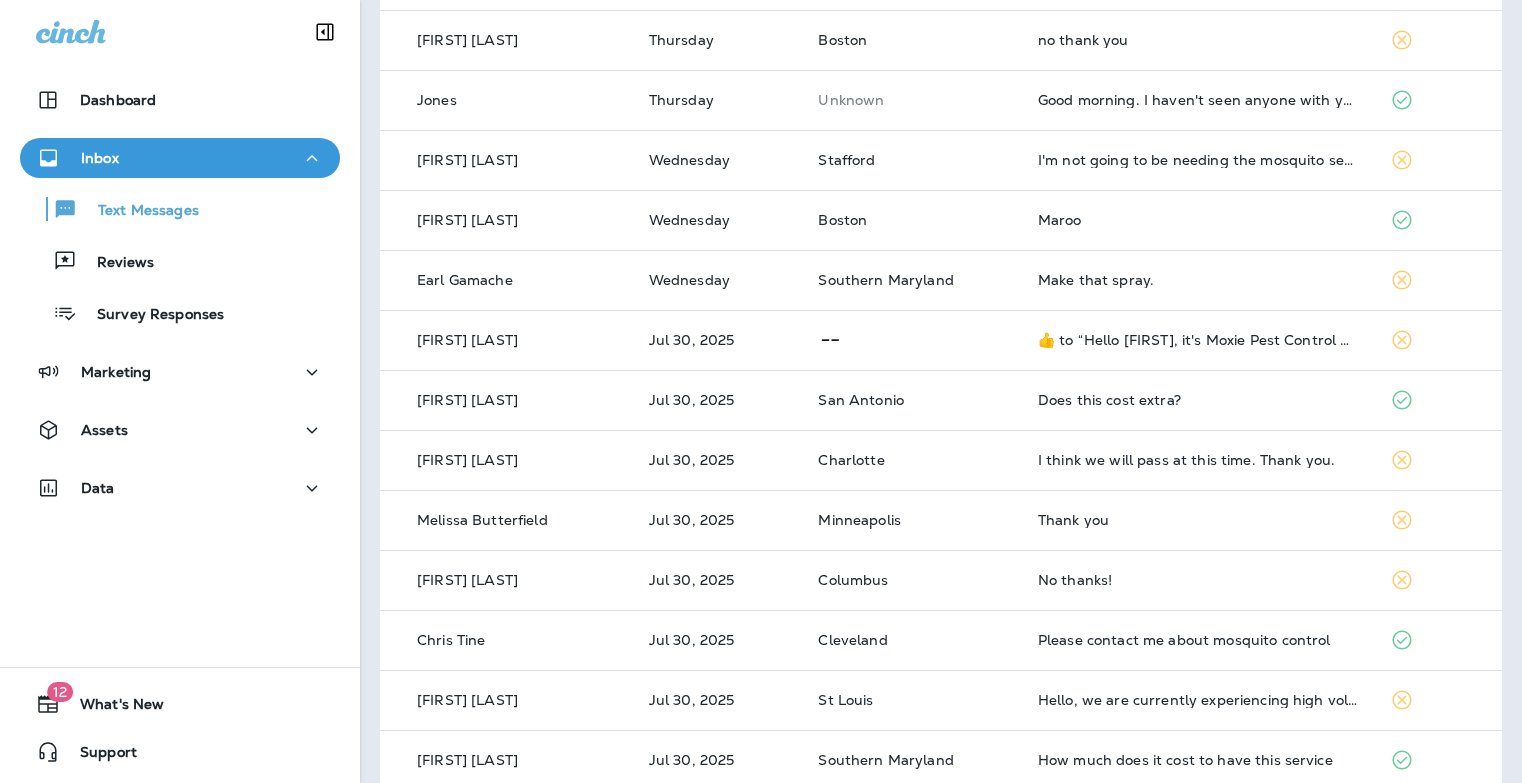 scroll, scrollTop: 647, scrollLeft: 0, axis: vertical 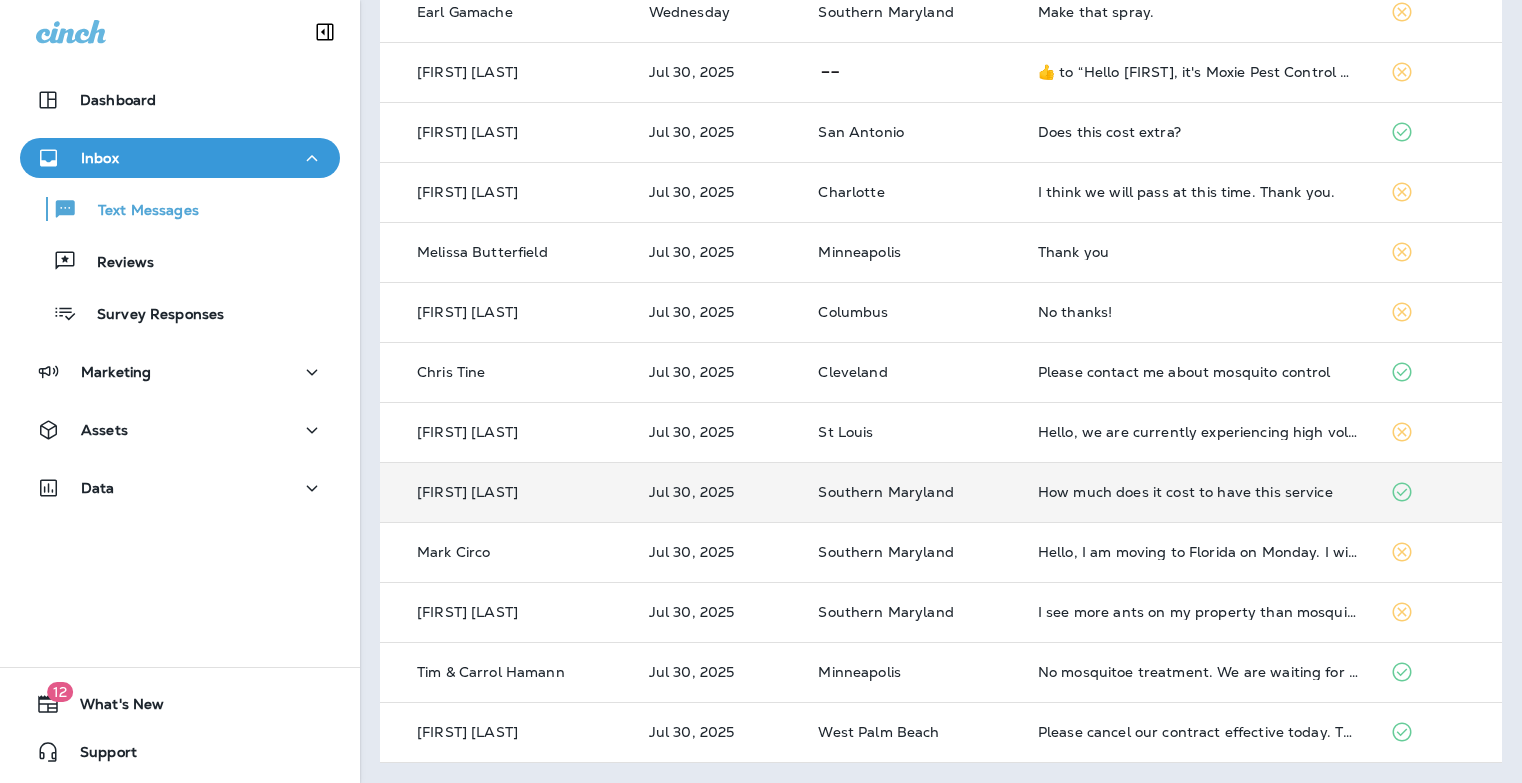 click on "How much does it cost to have this service" at bounding box center (1198, 492) 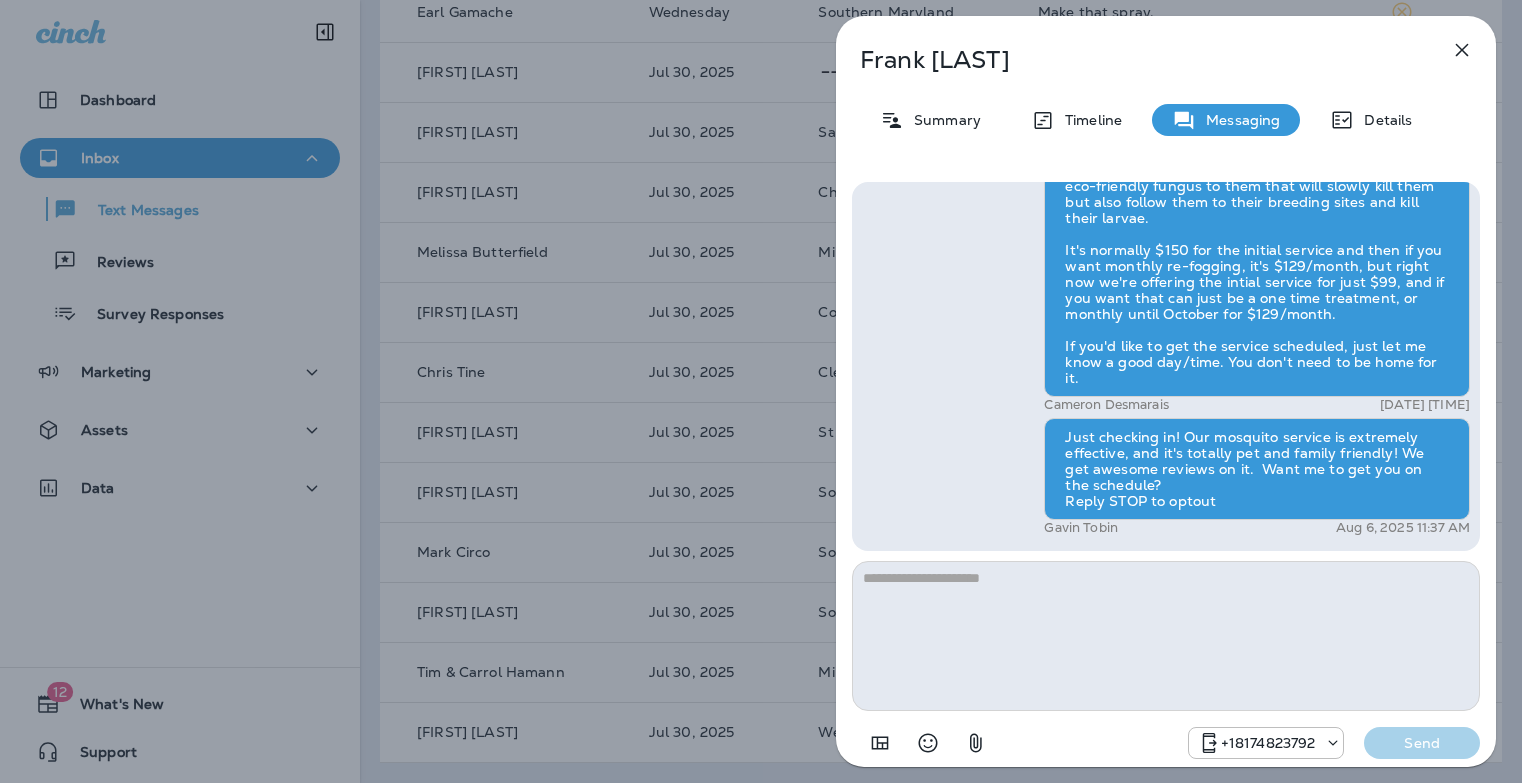click 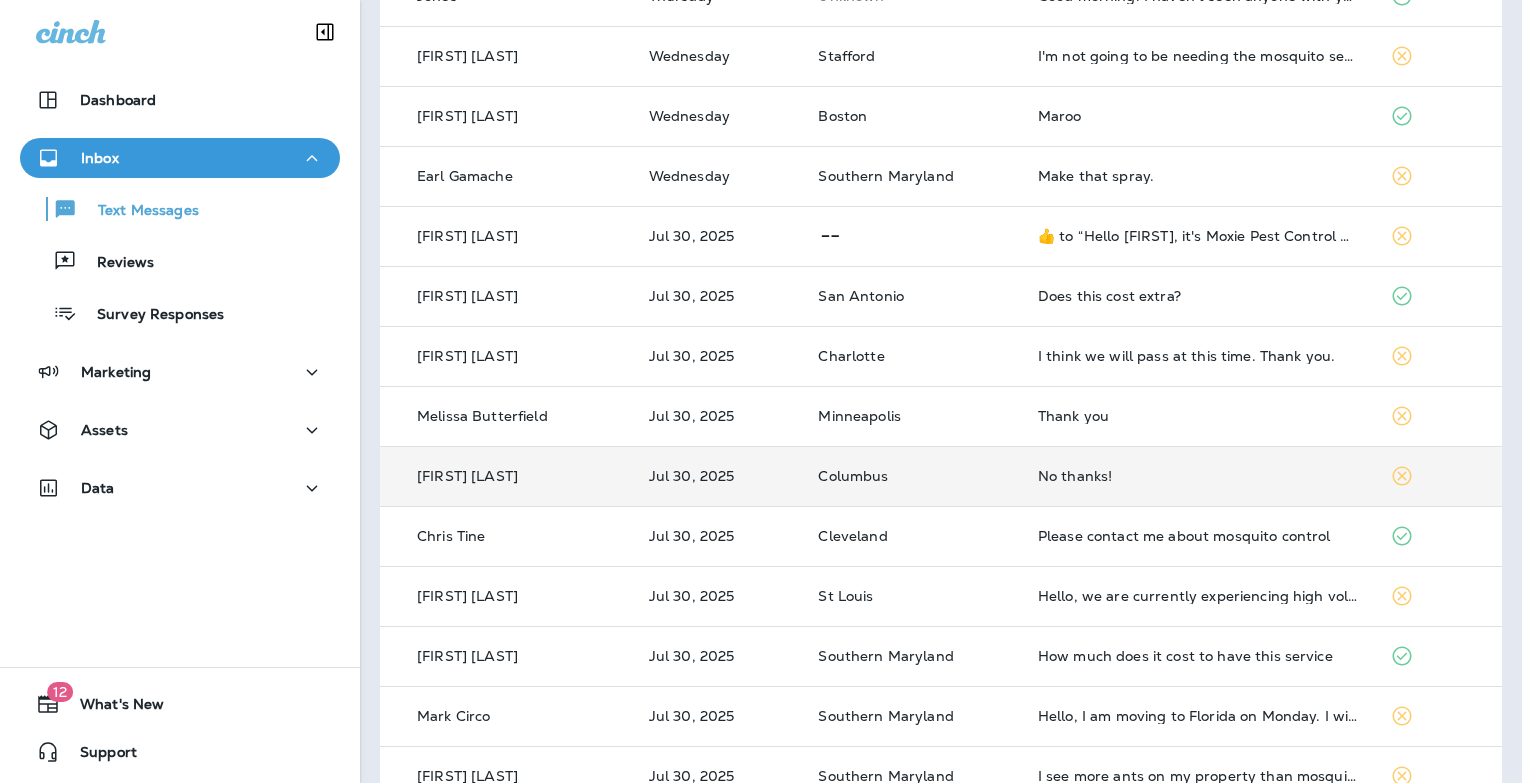 scroll, scrollTop: 471, scrollLeft: 0, axis: vertical 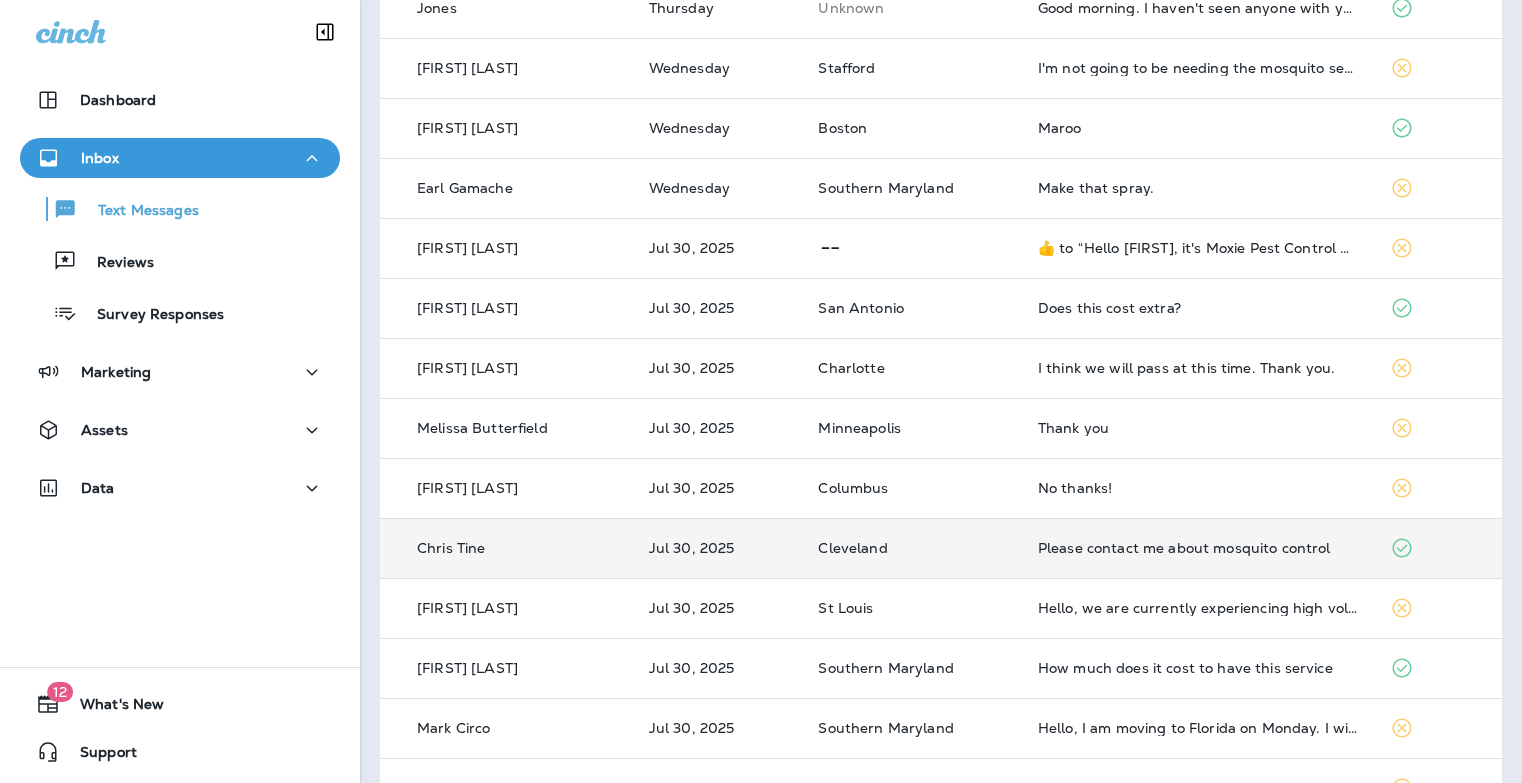 click on "Please contact me about mosquito control" at bounding box center (1198, 548) 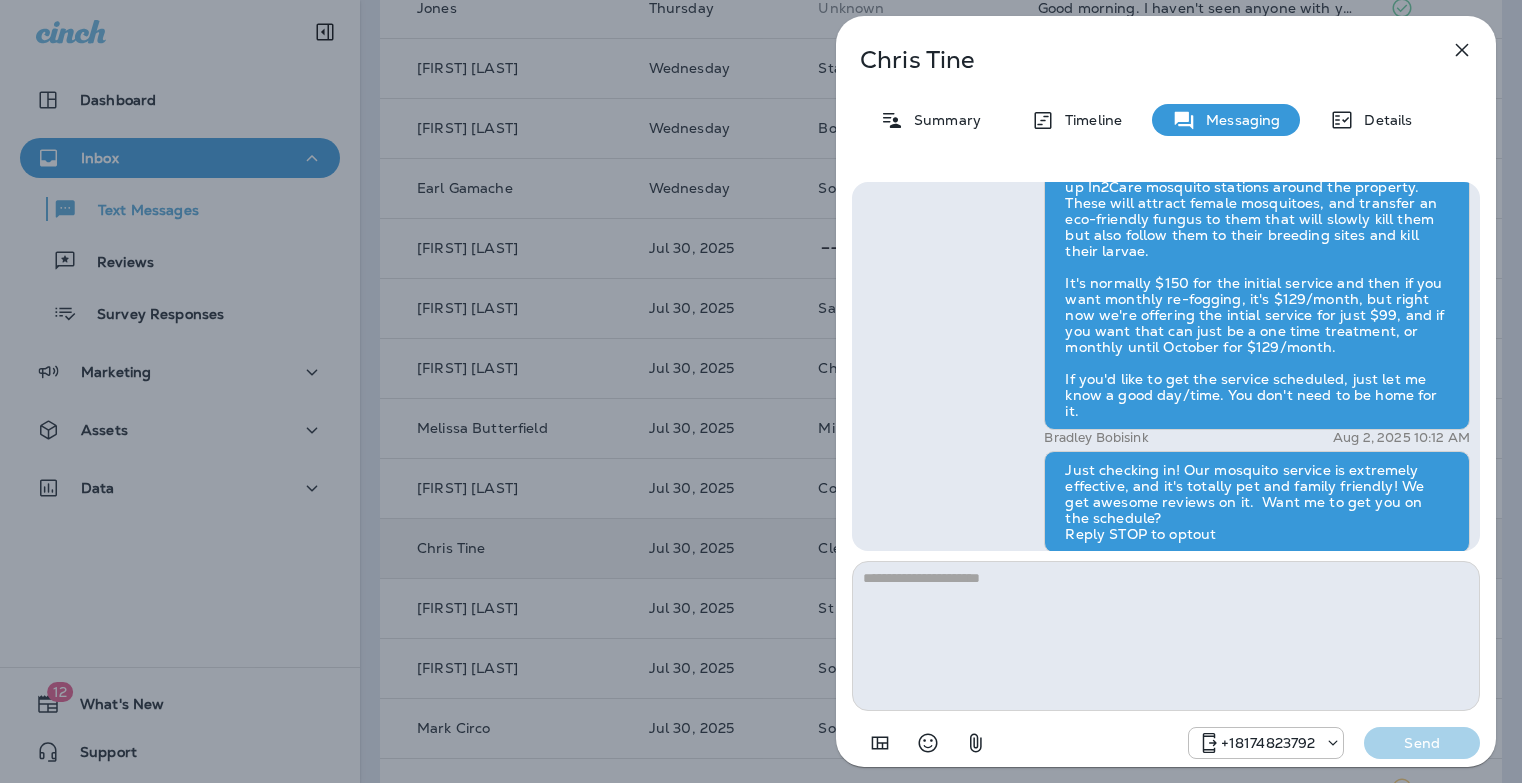 scroll, scrollTop: 1, scrollLeft: 0, axis: vertical 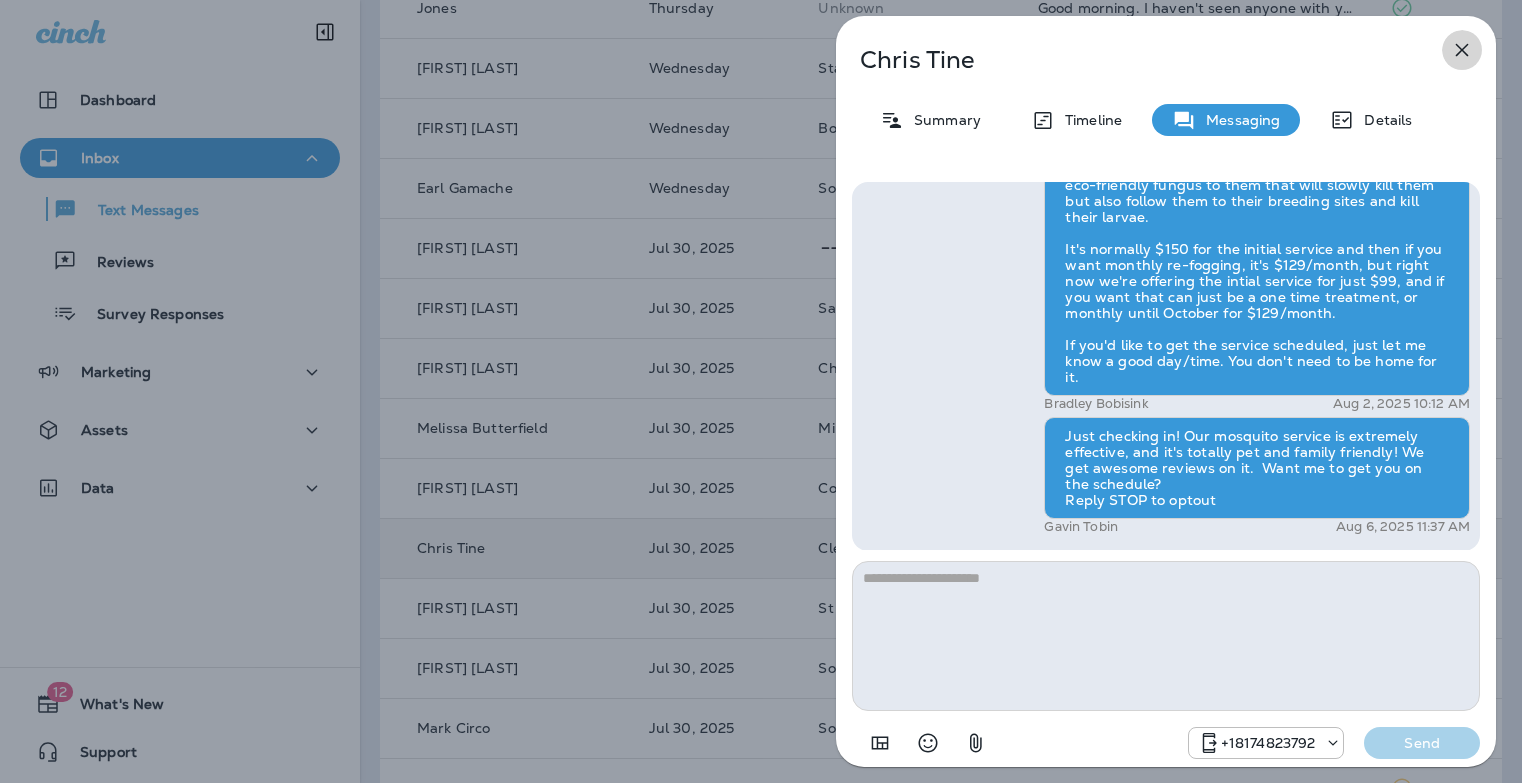click 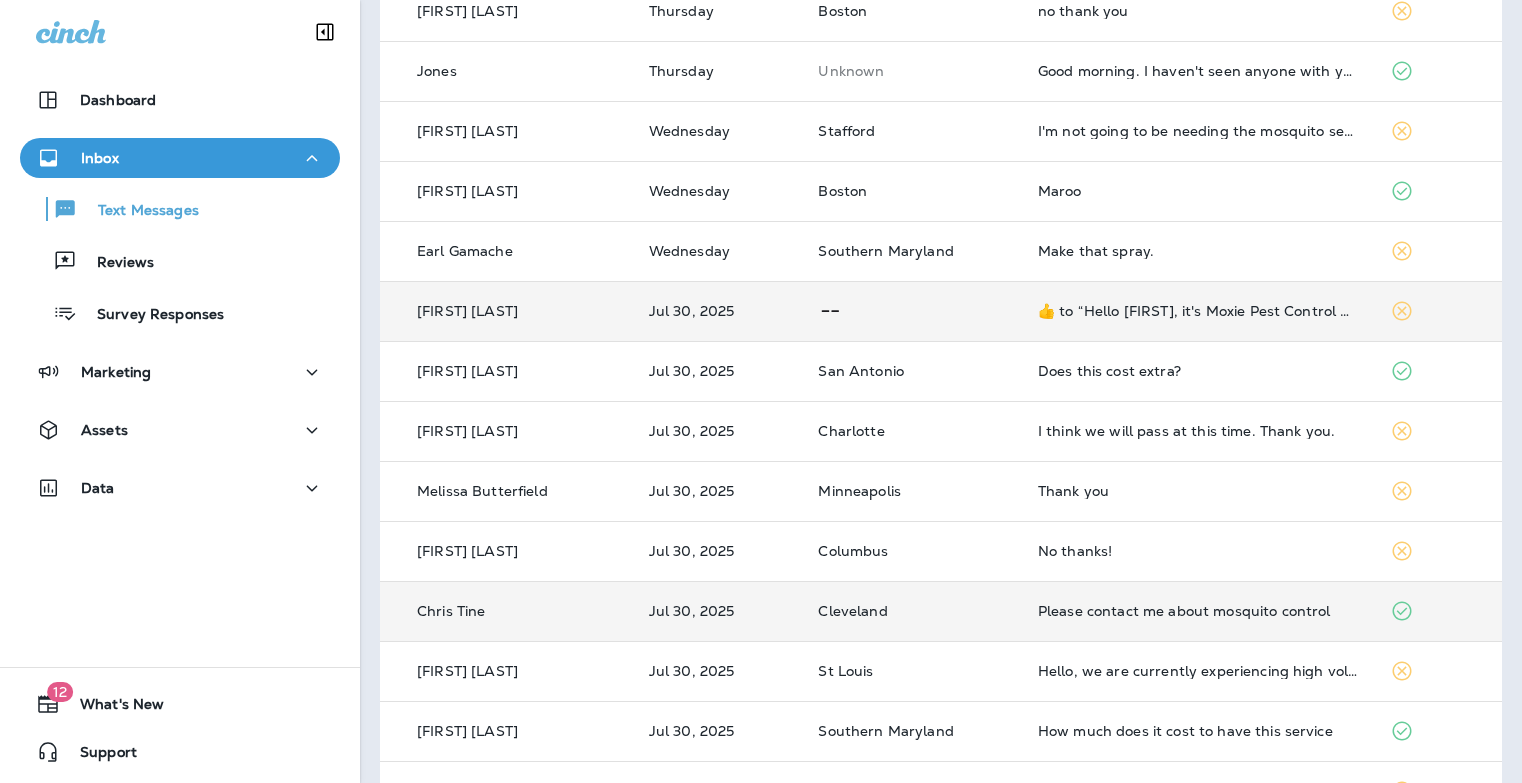 scroll, scrollTop: 323, scrollLeft: 0, axis: vertical 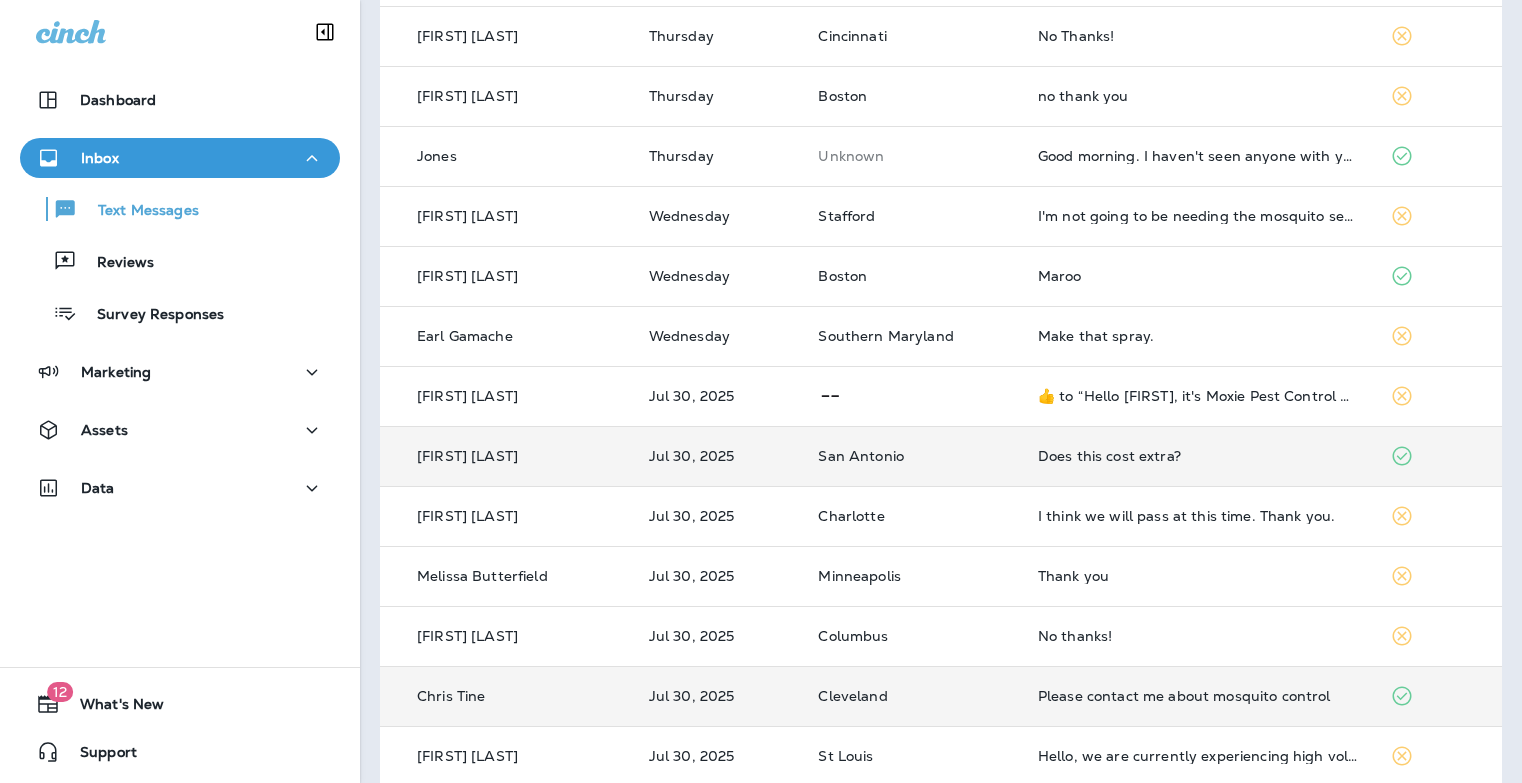 click on "Does this cost extra?" at bounding box center [1198, 456] 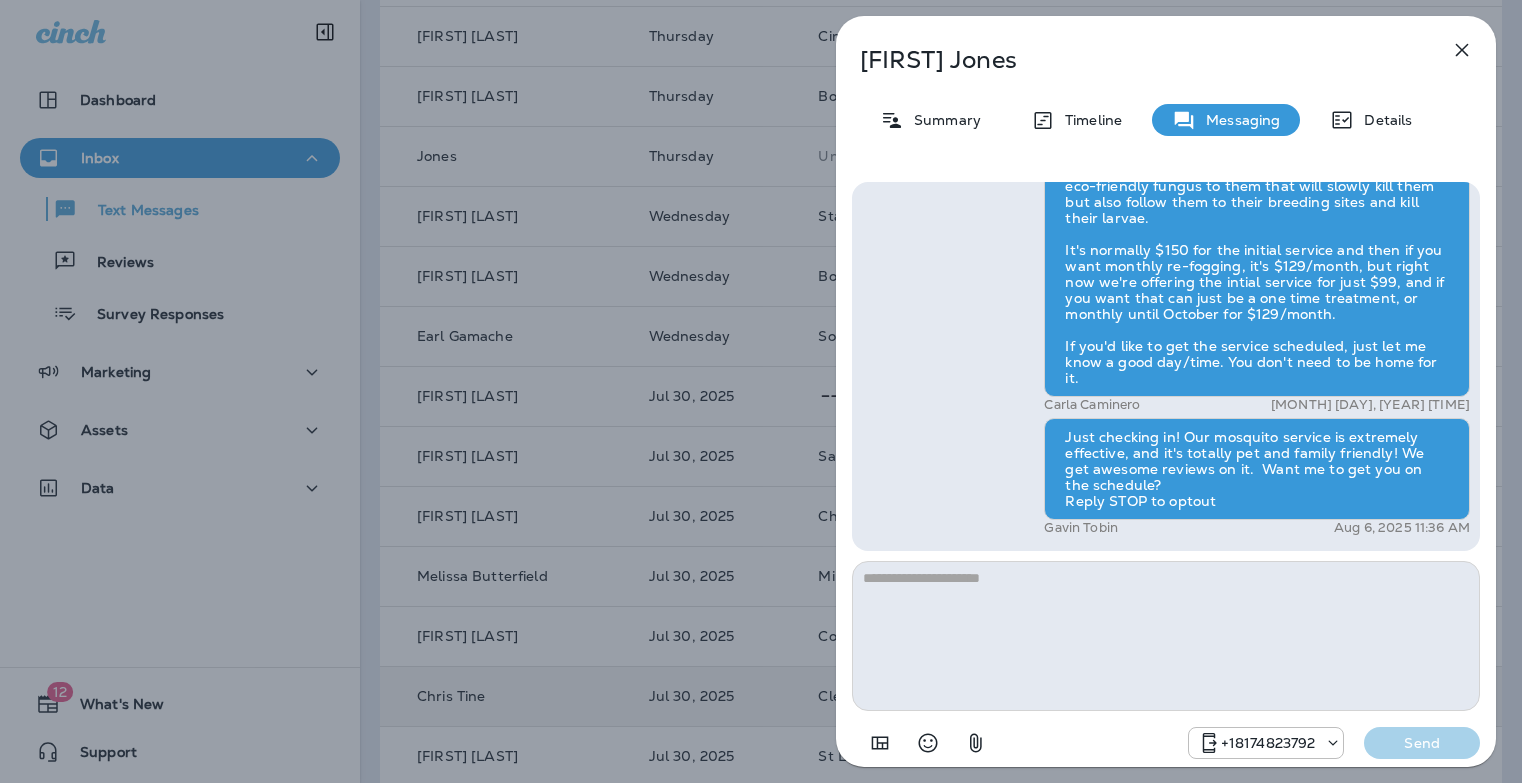 click 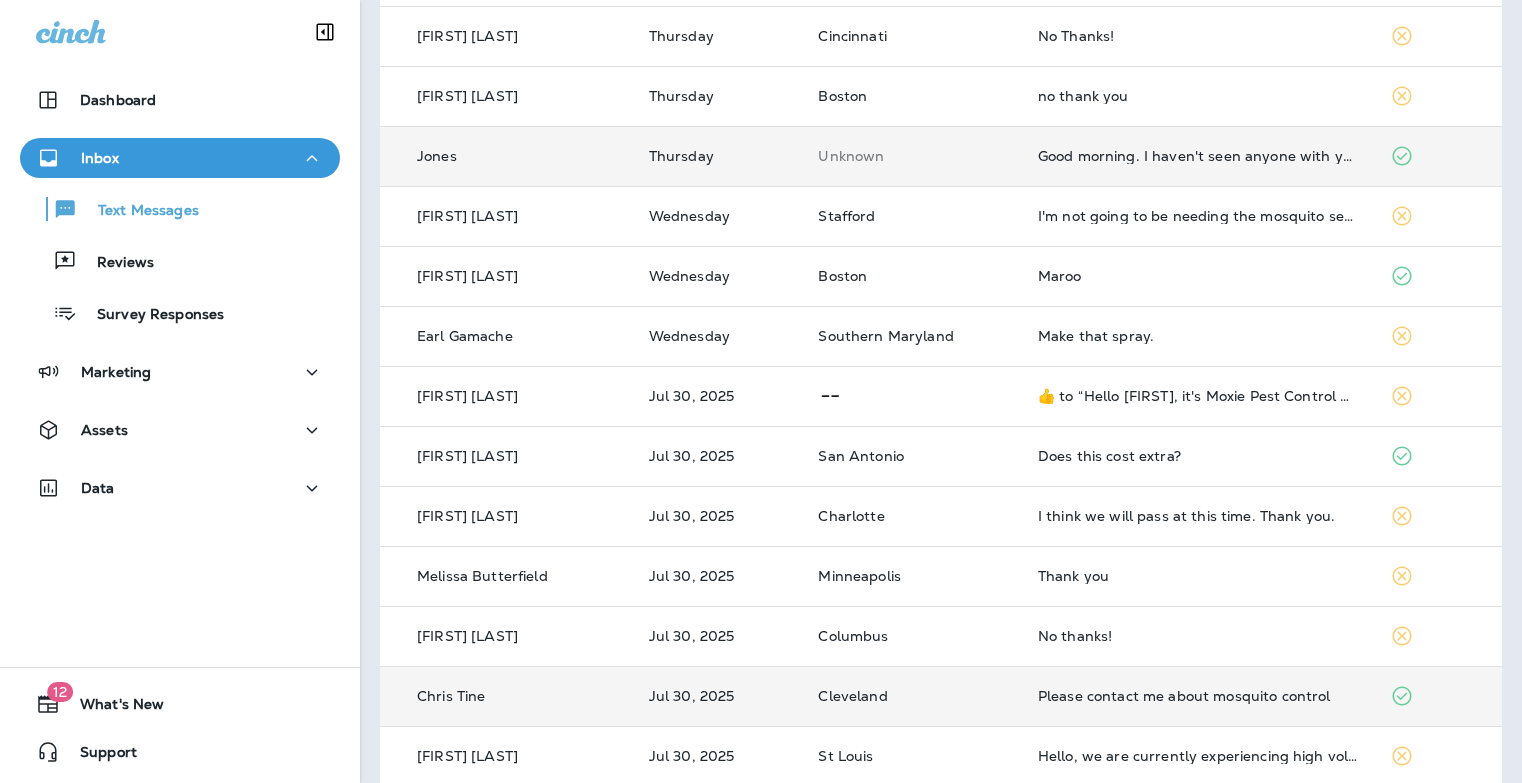 click on "Good morning. I haven't seen anyone with your company to my home in a while. There are now ants and spiders present. Can I get someone to come back out and spray the perimeter of my home in order to stop the pests please? Thank you!" at bounding box center [1198, 156] 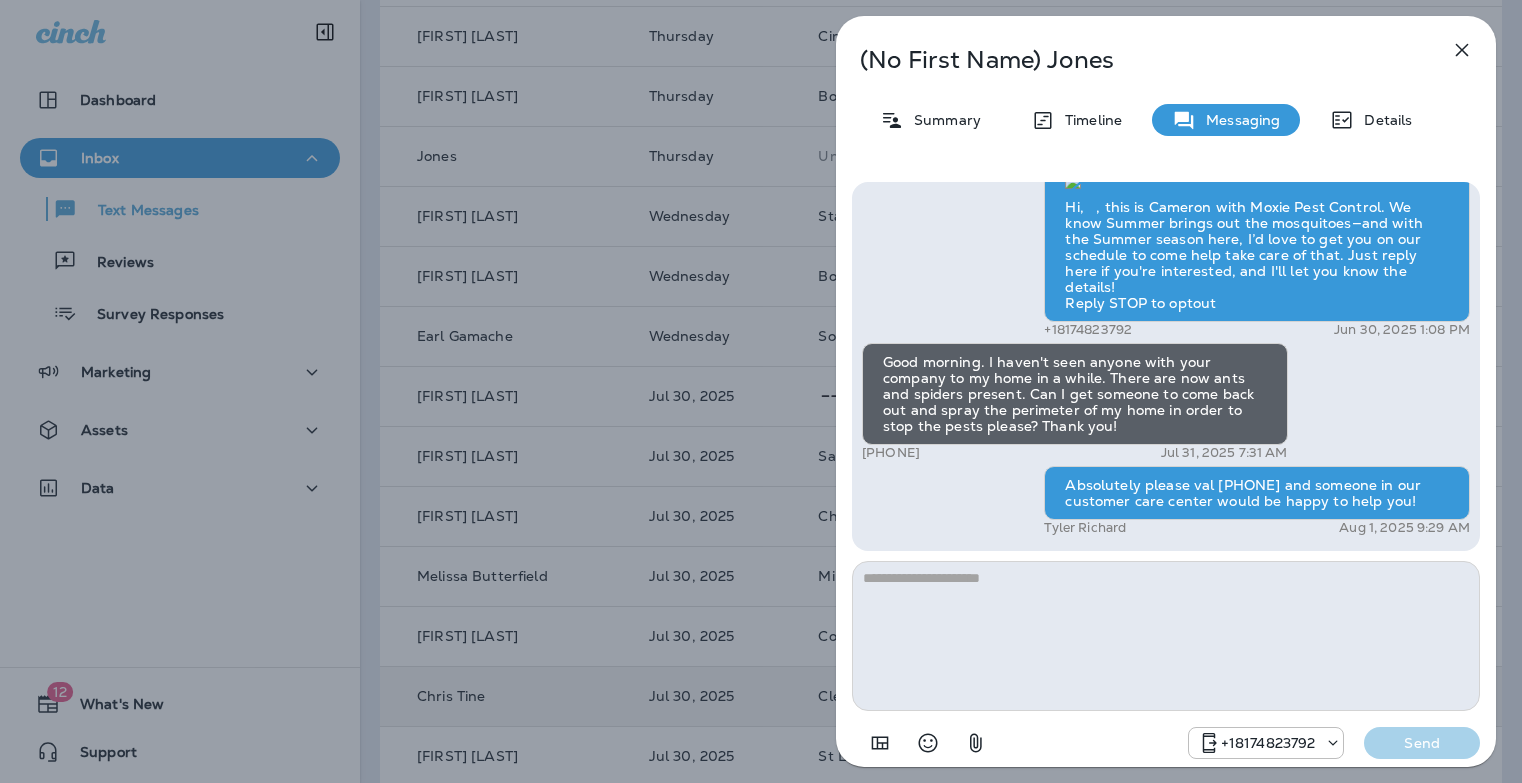 click 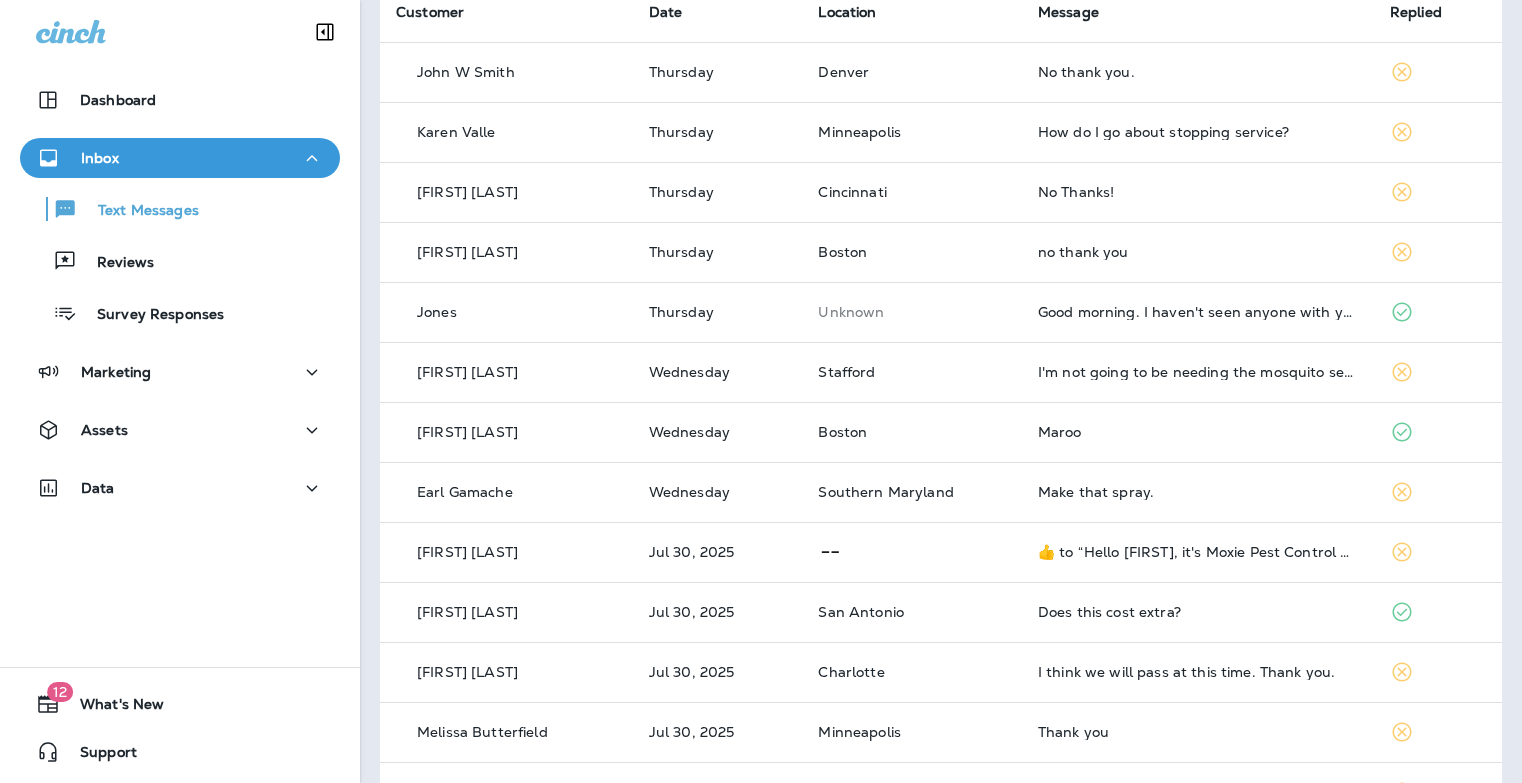 scroll, scrollTop: 0, scrollLeft: 0, axis: both 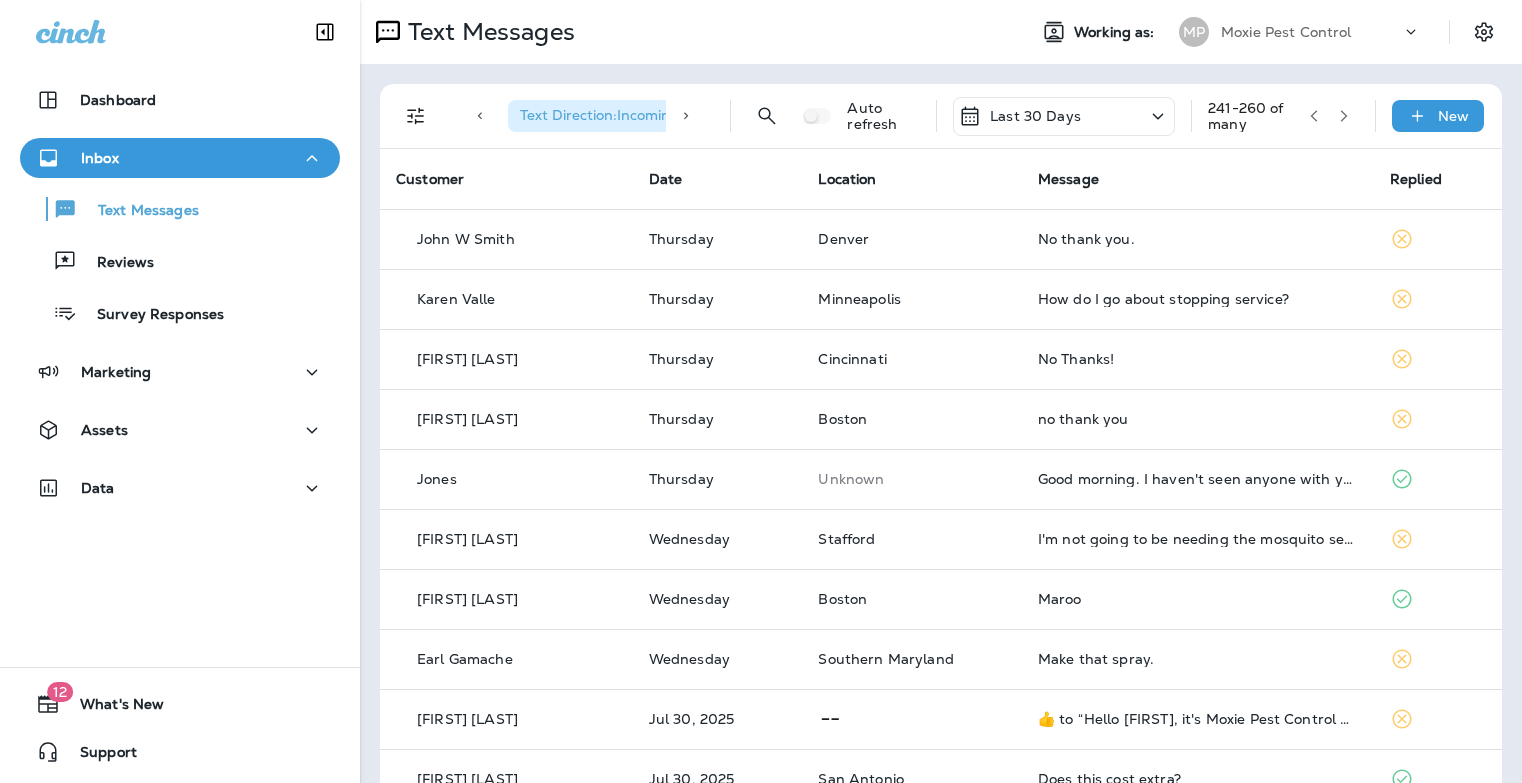 click 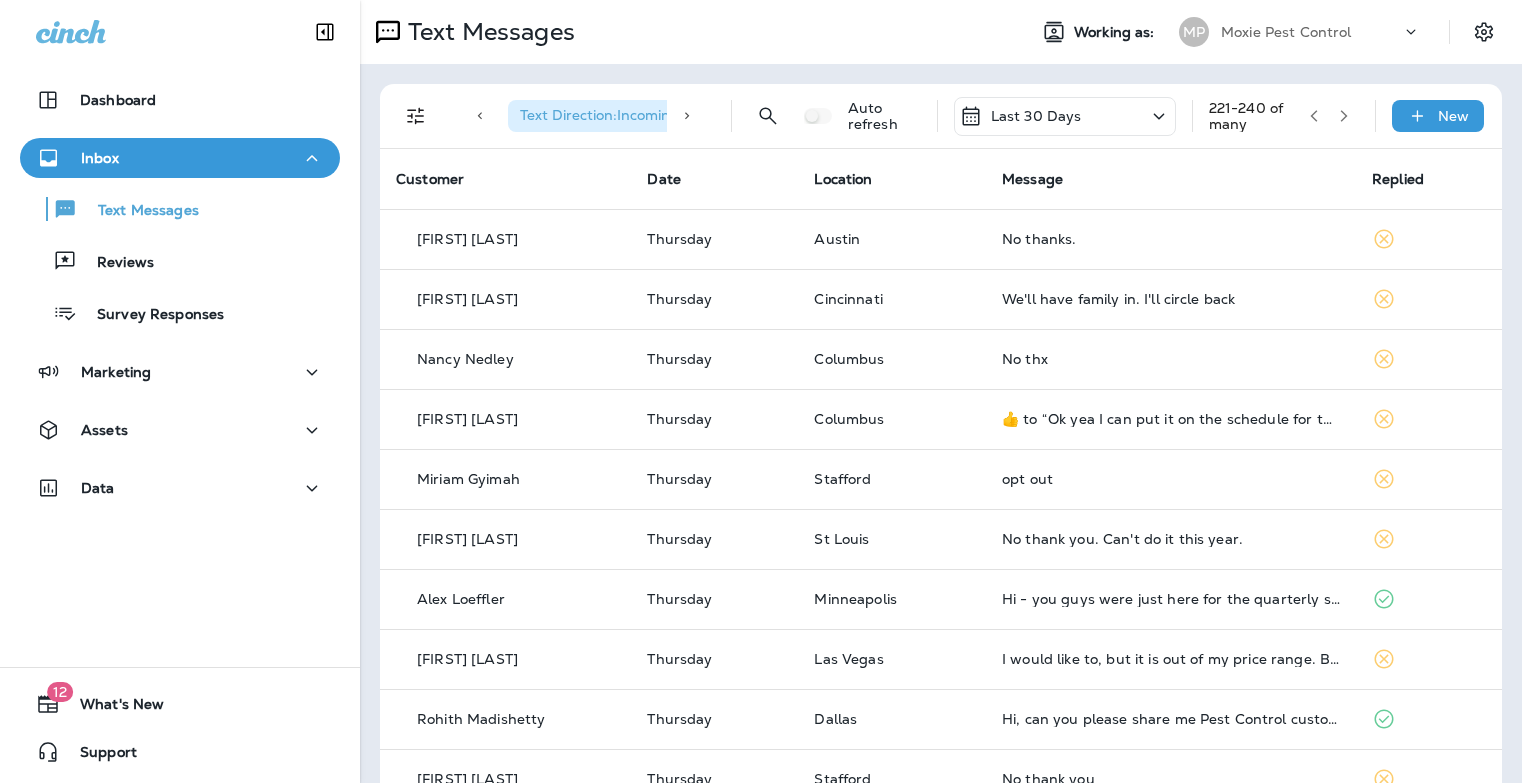 click at bounding box center (1344, 116) 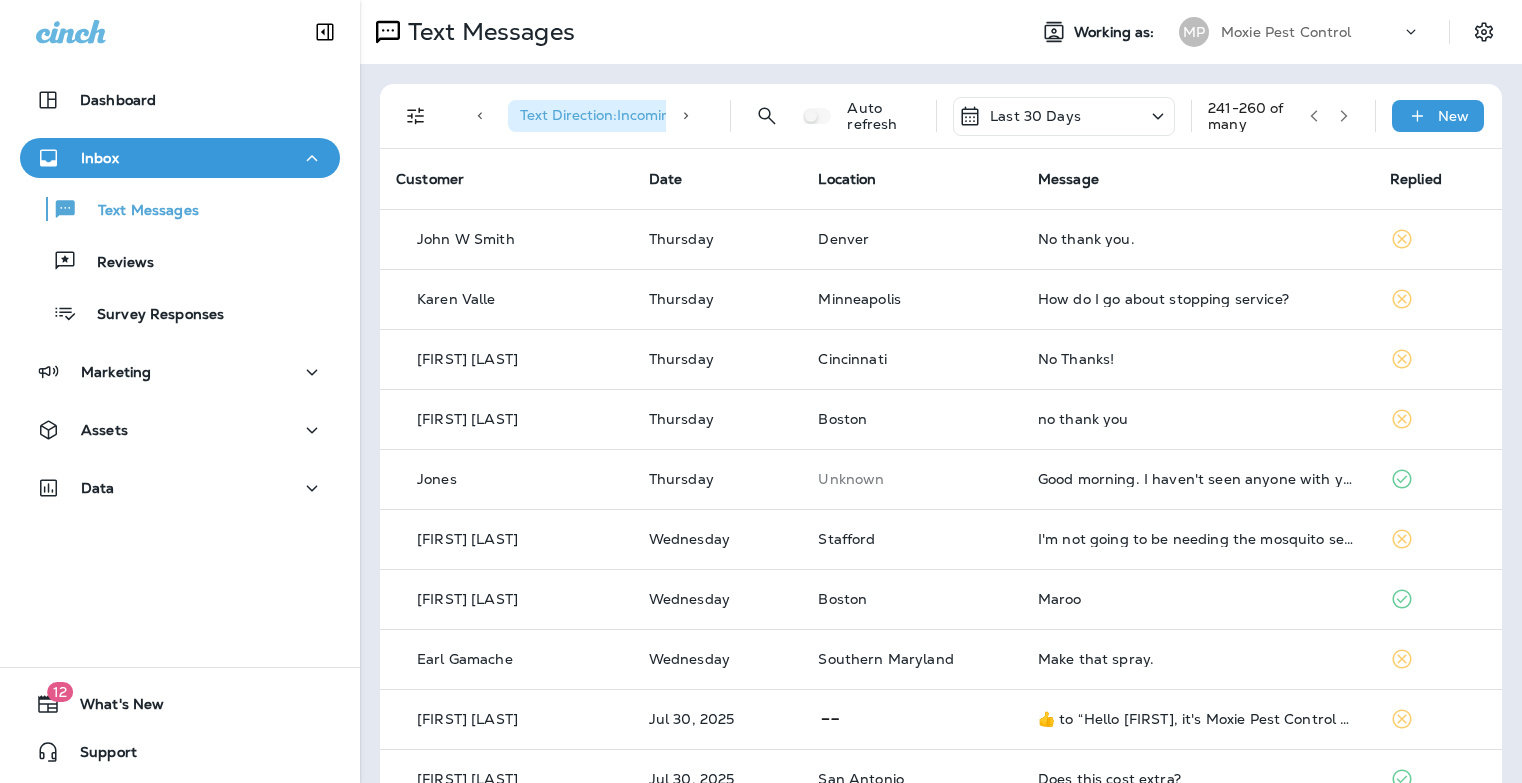 click on "241  -  260   of many" at bounding box center [1283, 116] 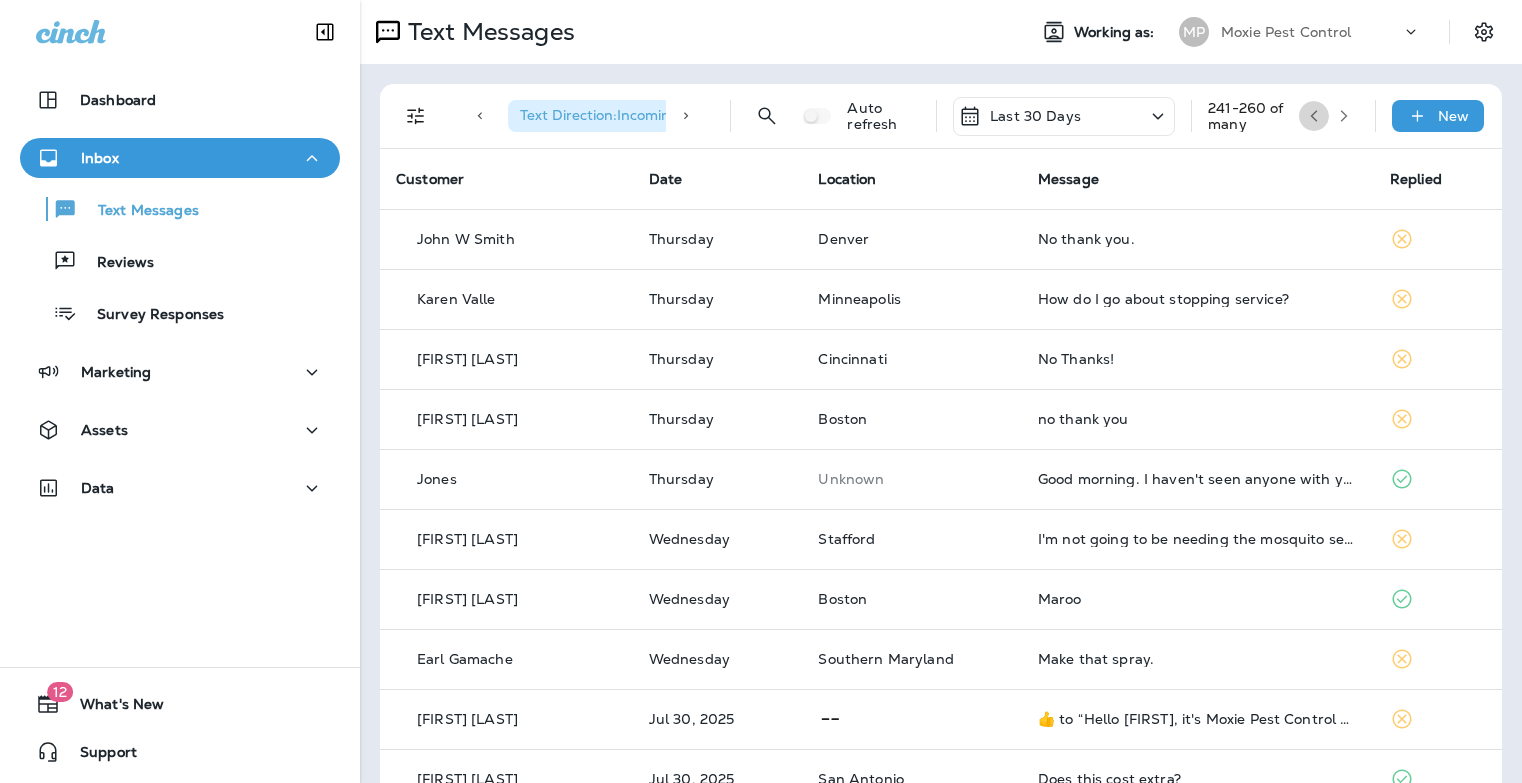 click at bounding box center [1314, 116] 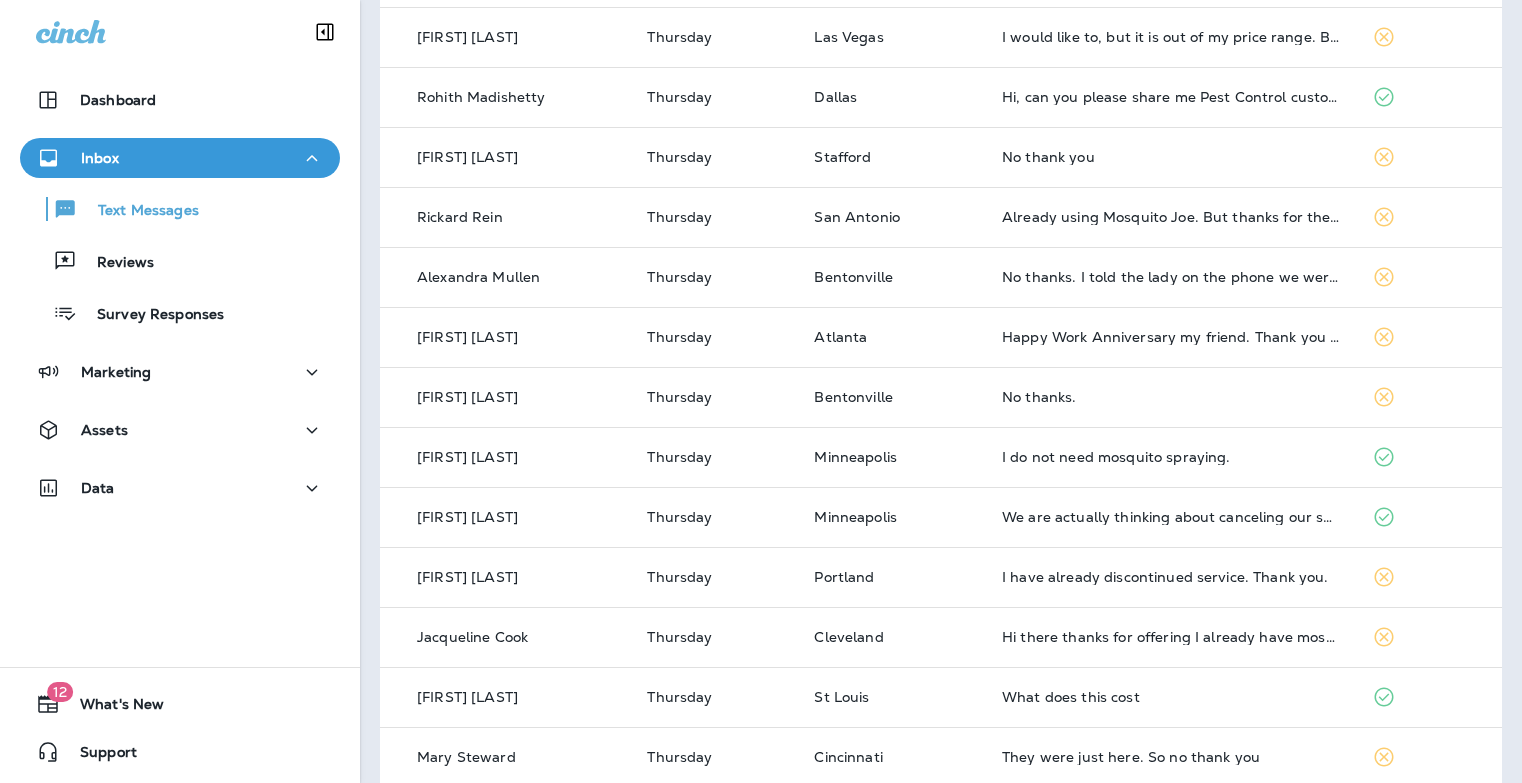 scroll, scrollTop: 647, scrollLeft: 0, axis: vertical 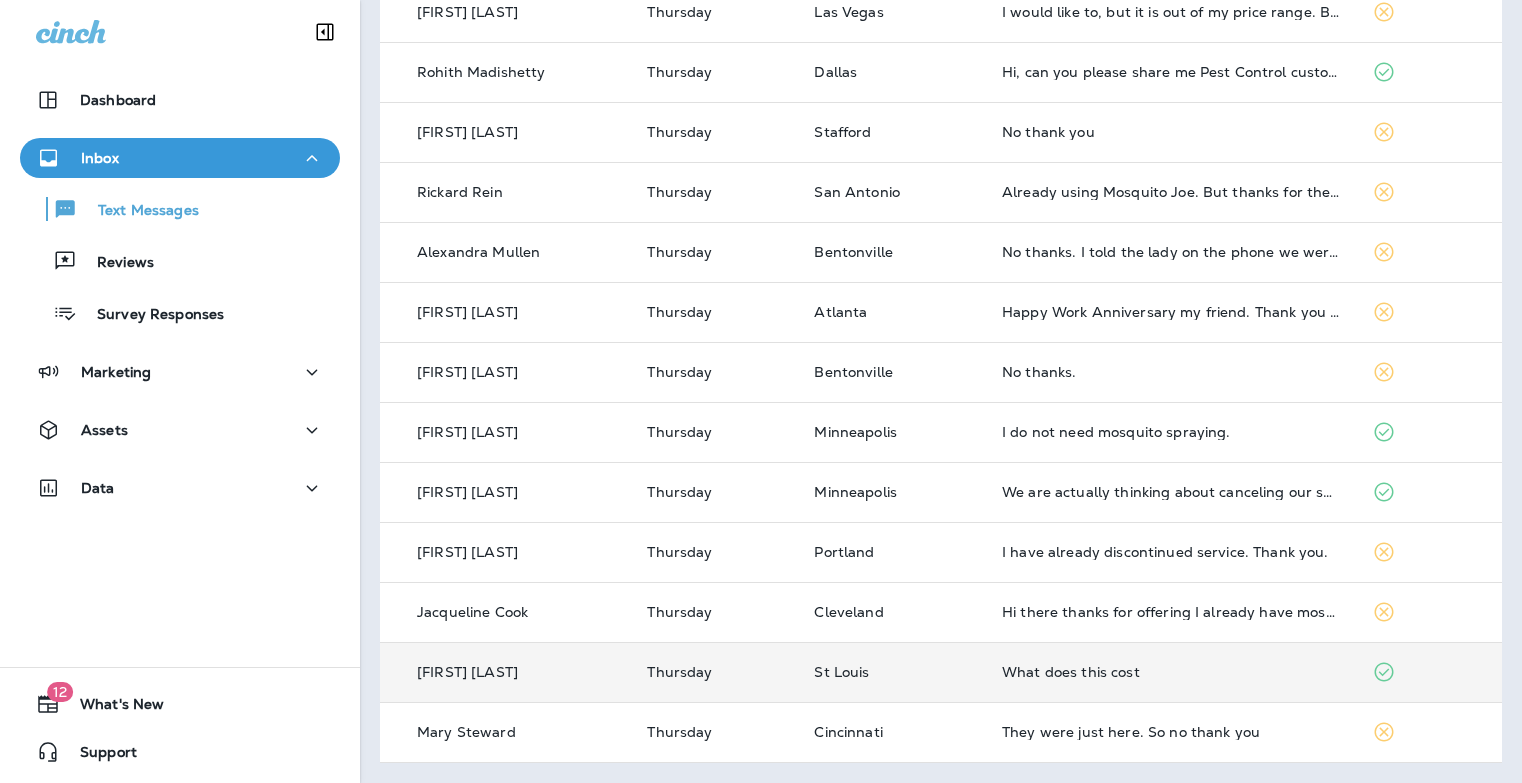 click on "What does this cost" at bounding box center [1171, 672] 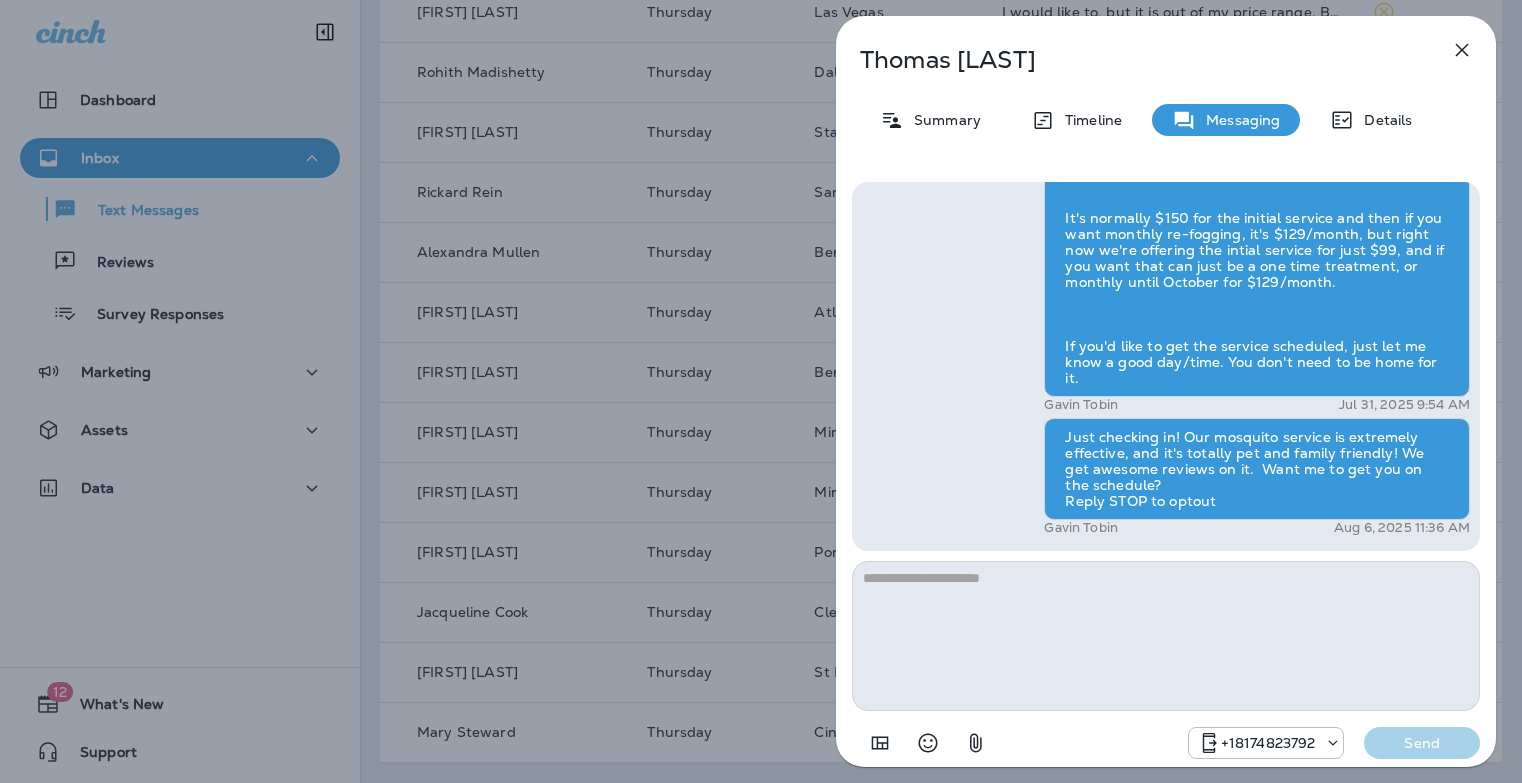 click 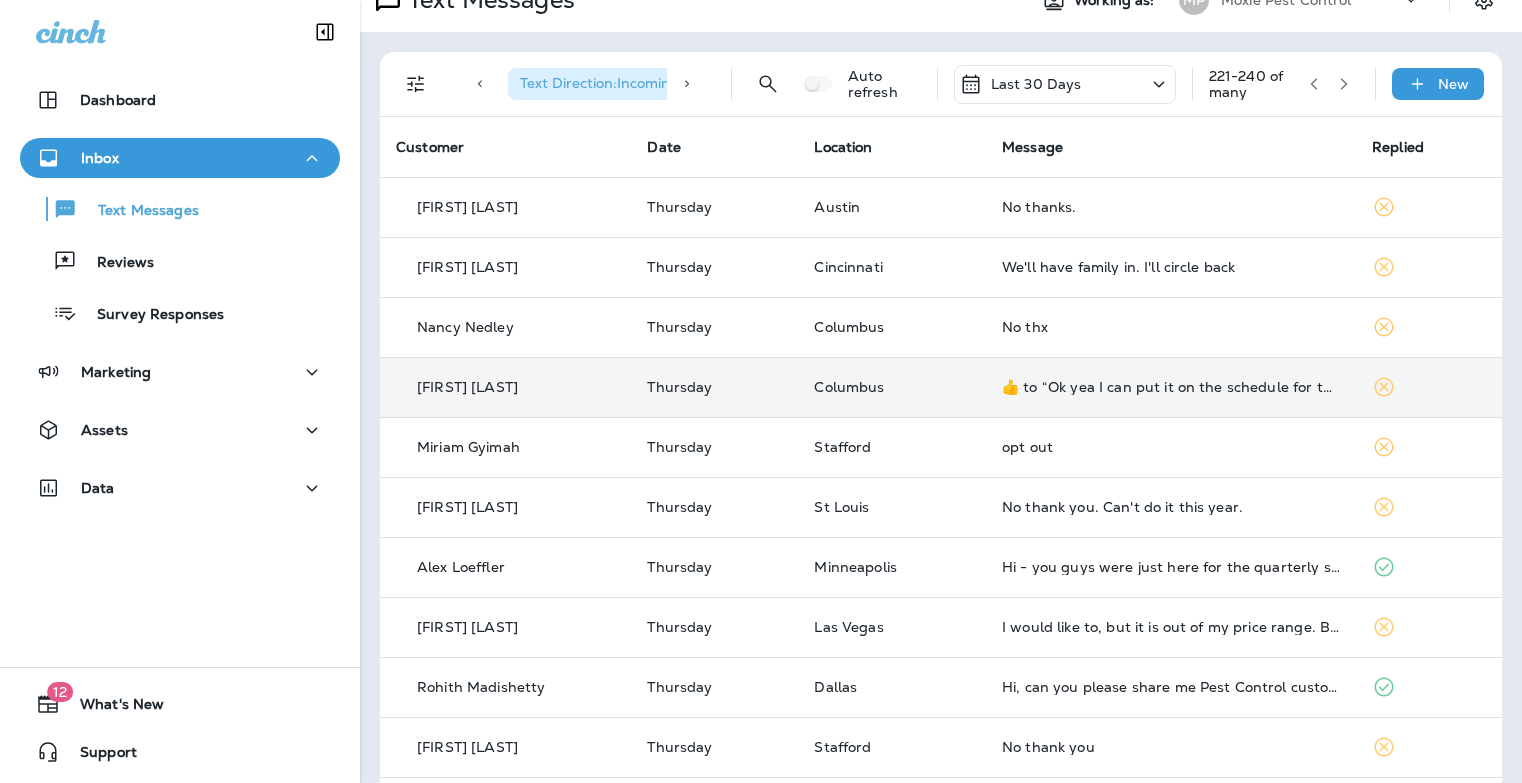 scroll, scrollTop: 7, scrollLeft: 0, axis: vertical 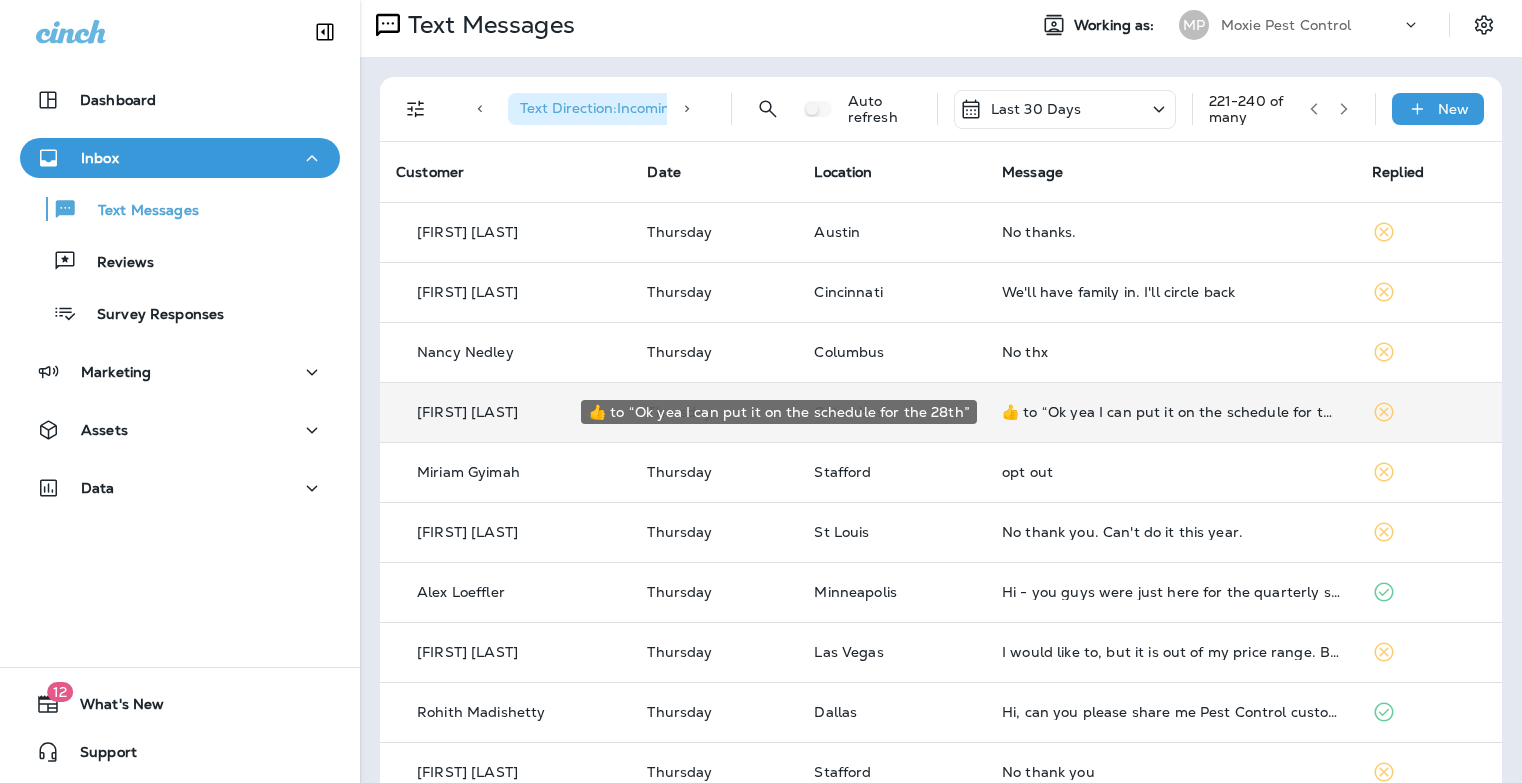 click on "​👍​ to “ Ok yea I can put it on the schedule for the 28th ”" at bounding box center [1171, 412] 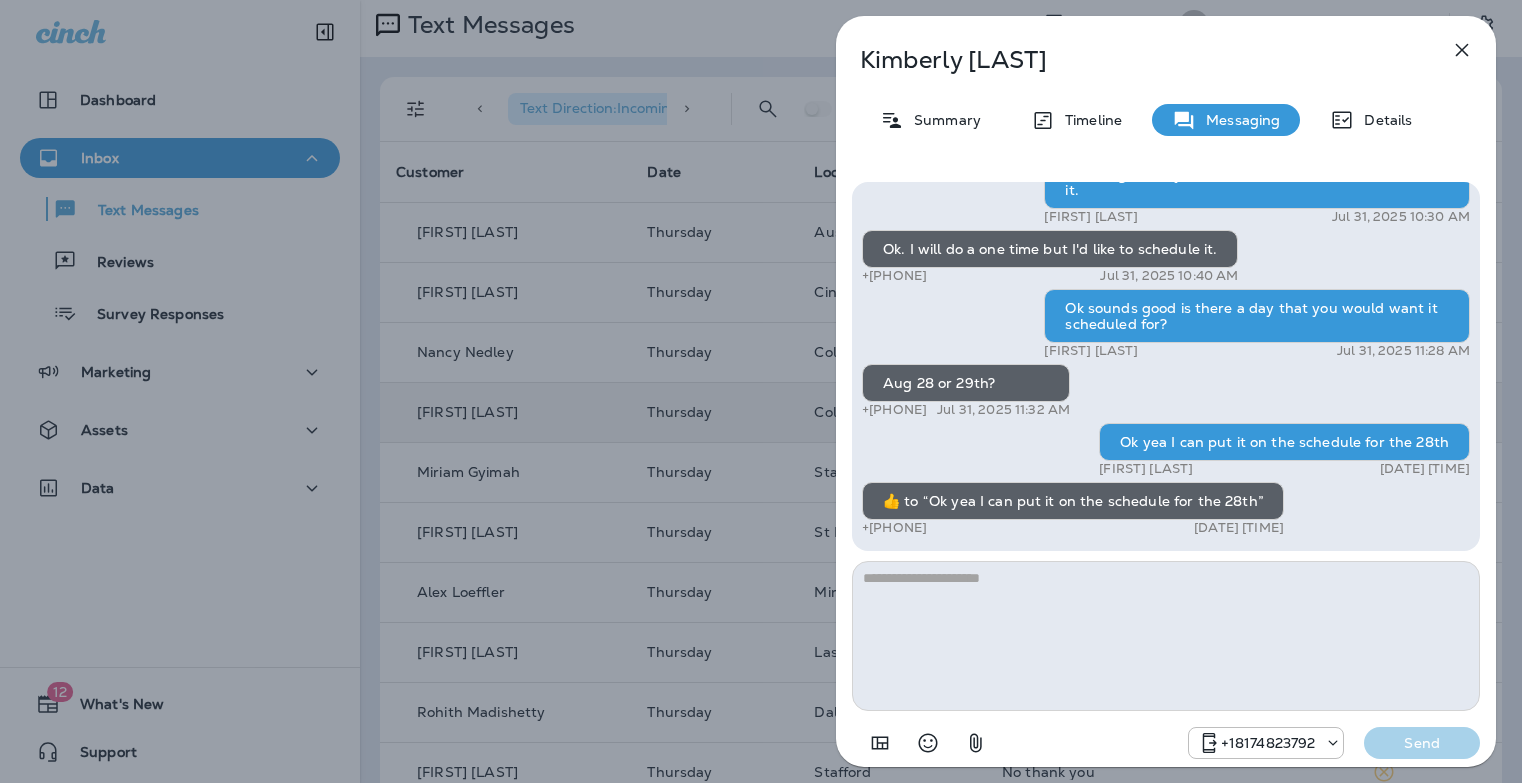 click 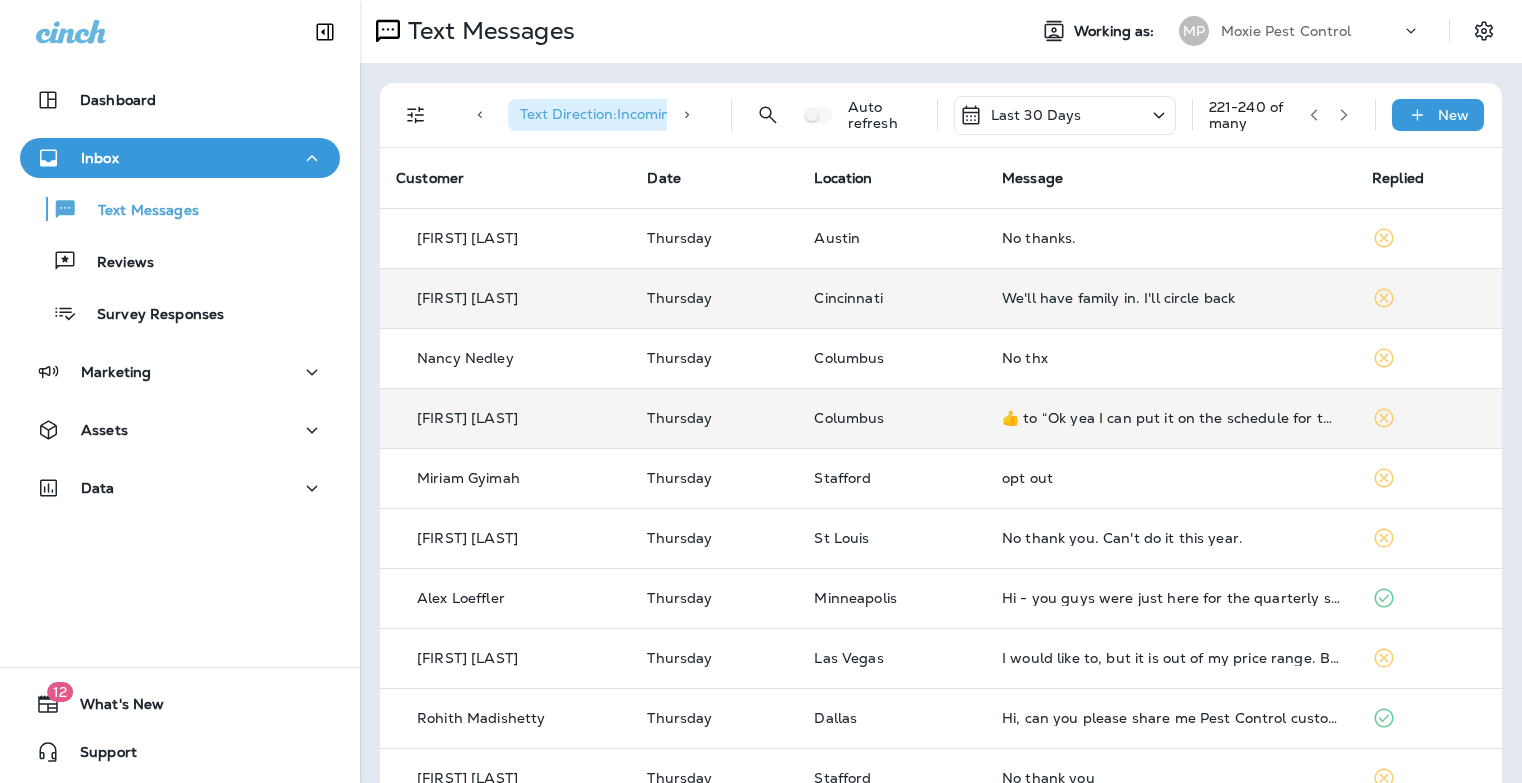 scroll, scrollTop: 0, scrollLeft: 0, axis: both 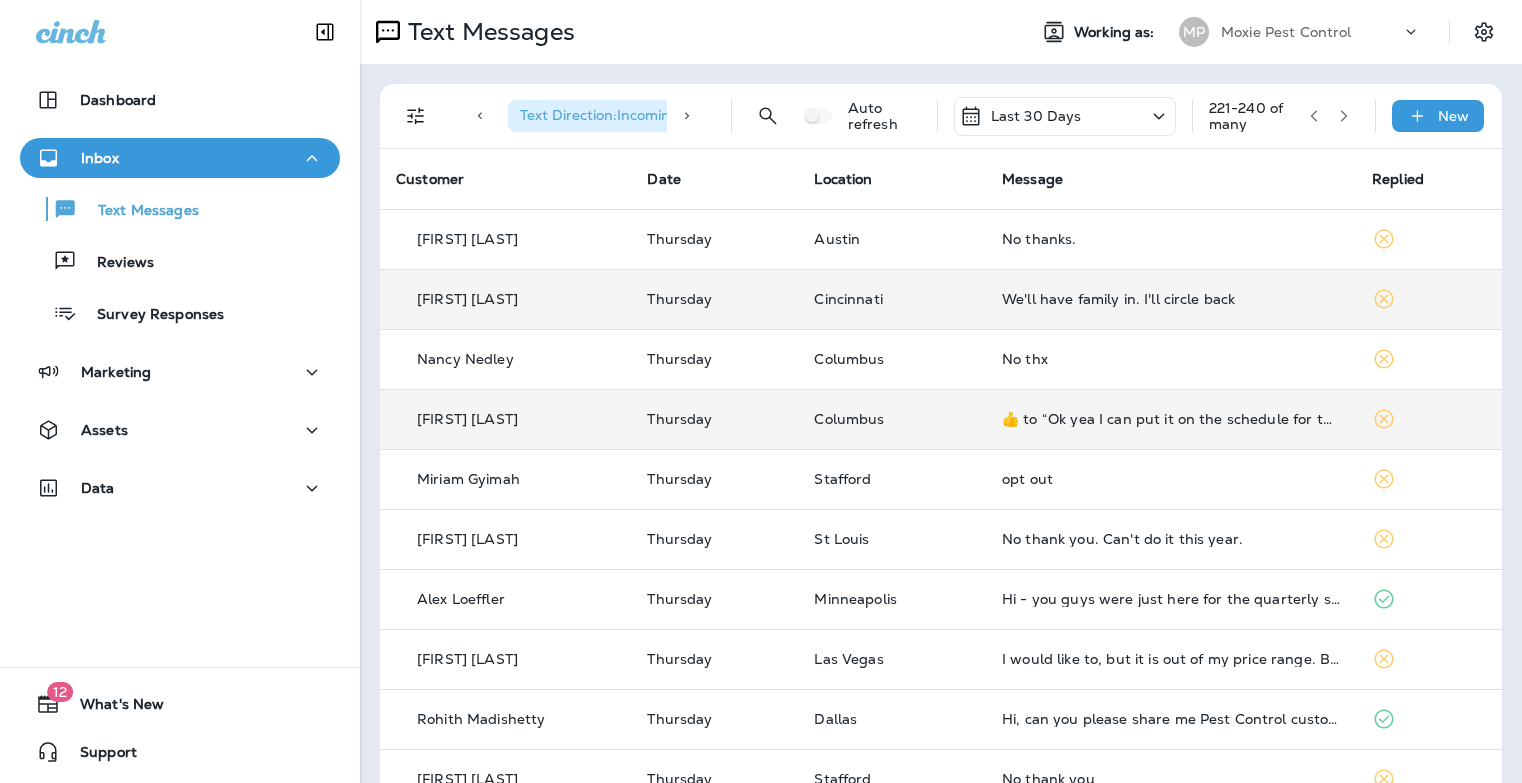 click on "We'll have family in.  I'll circle back" at bounding box center (1171, 299) 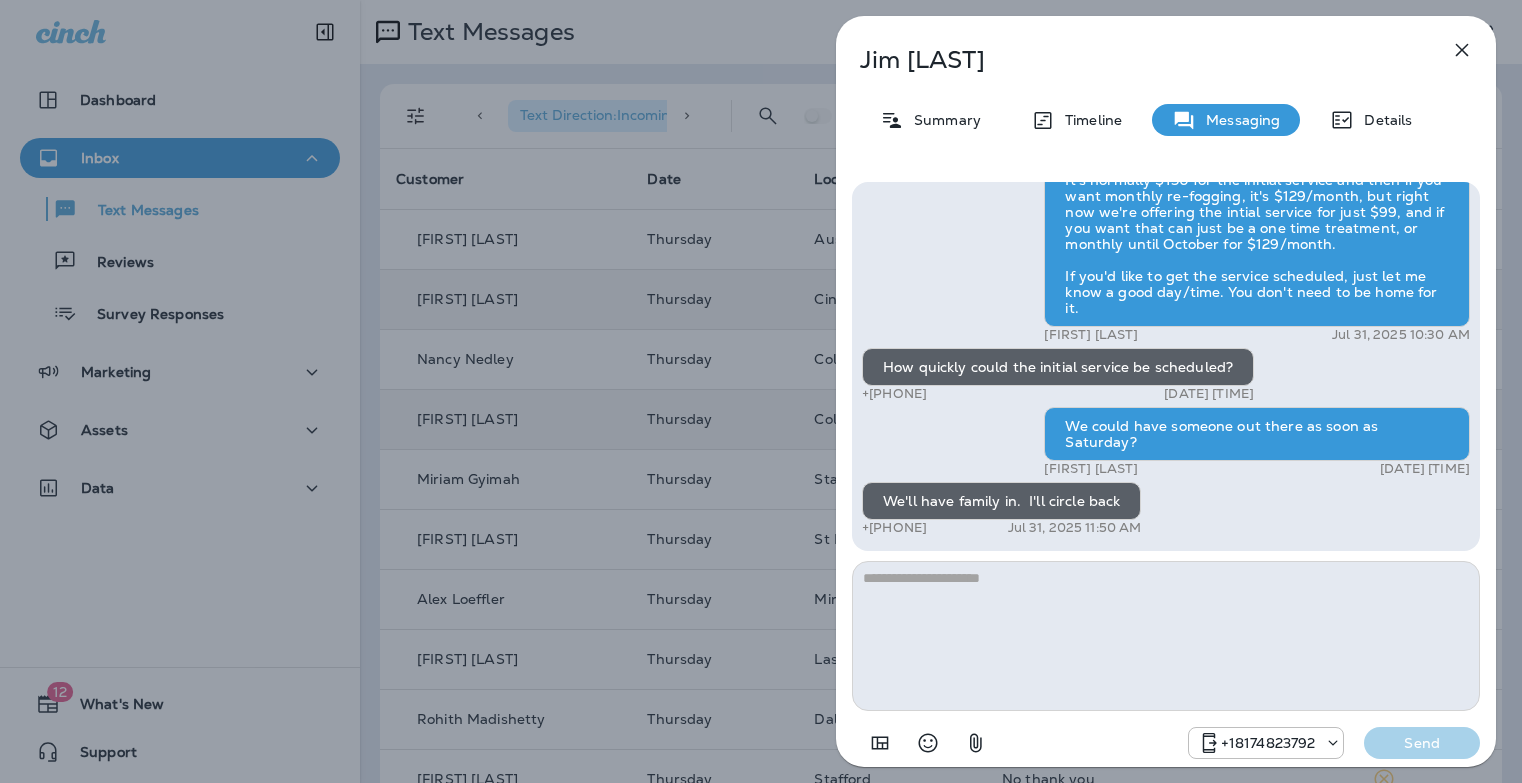 click at bounding box center [1166, 636] 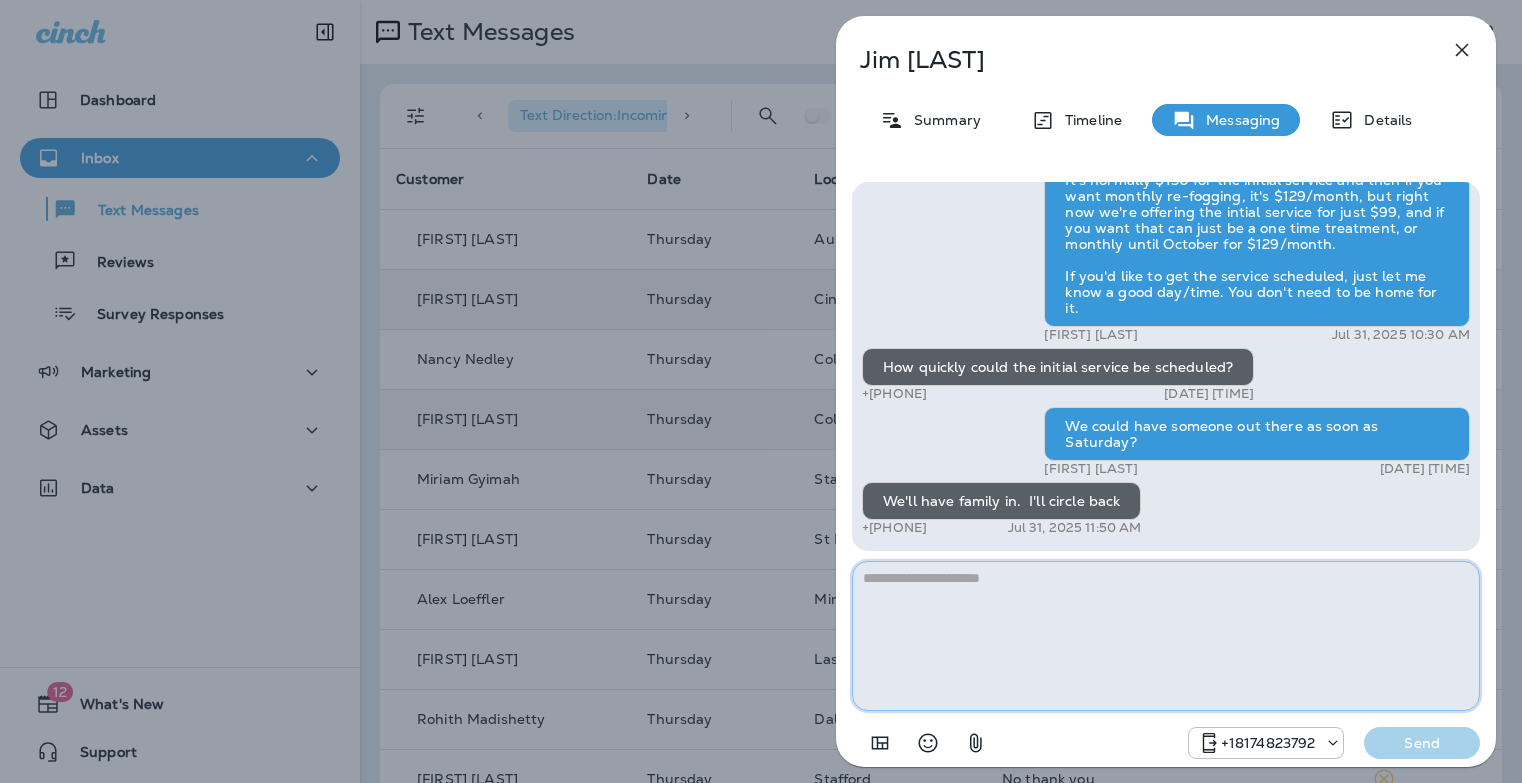 paste on "**********" 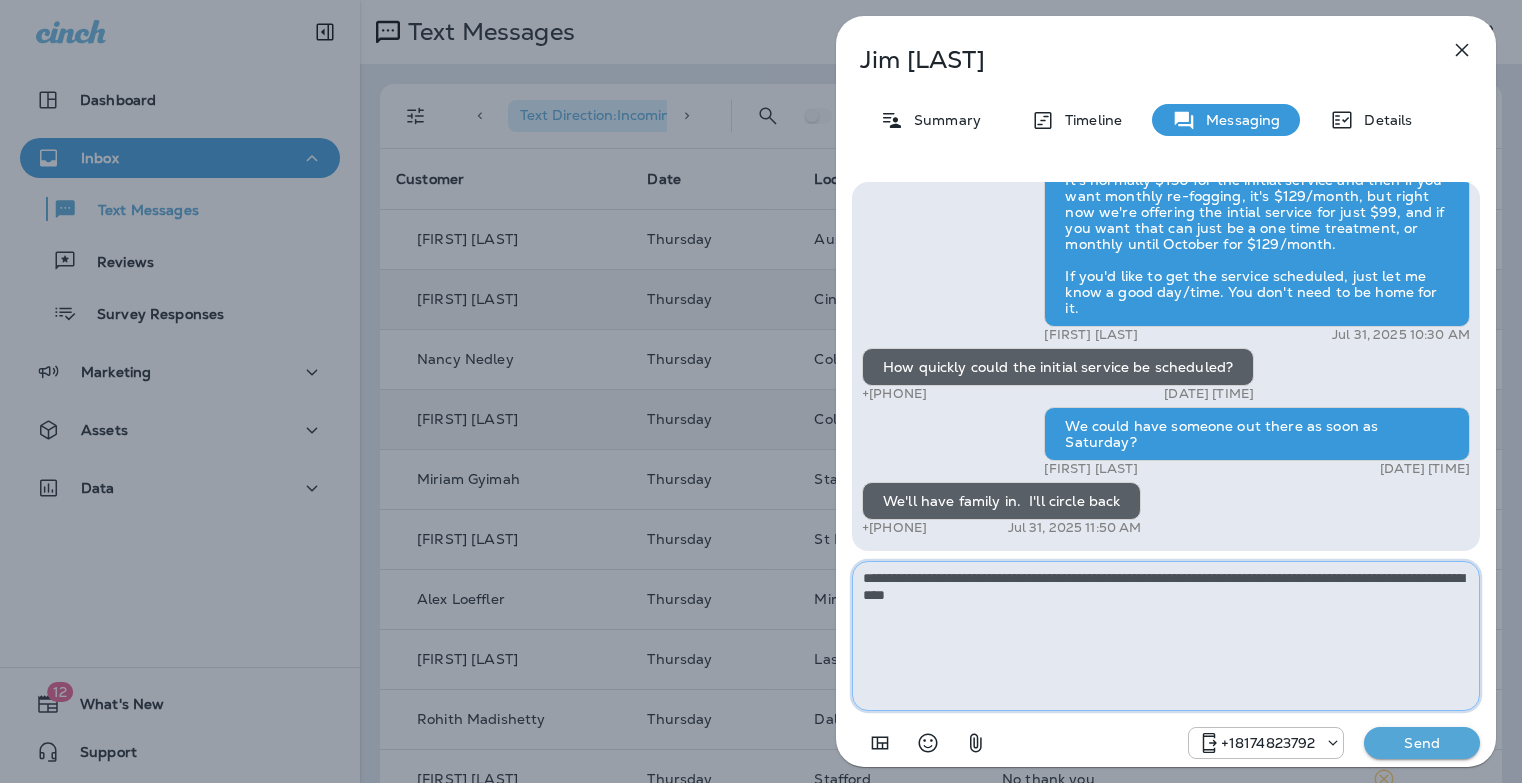 type on "**********" 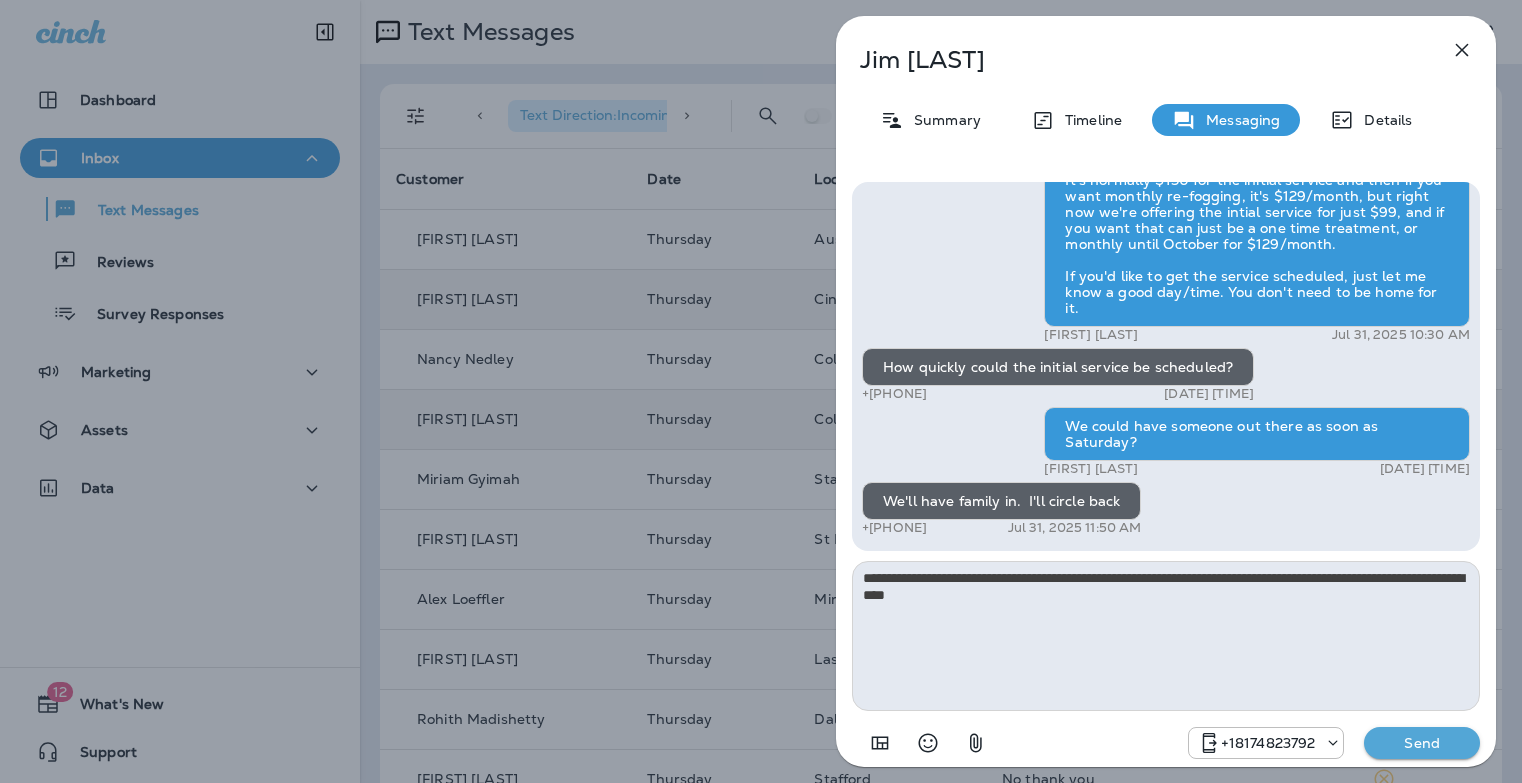 click on "Send" at bounding box center [1422, 743] 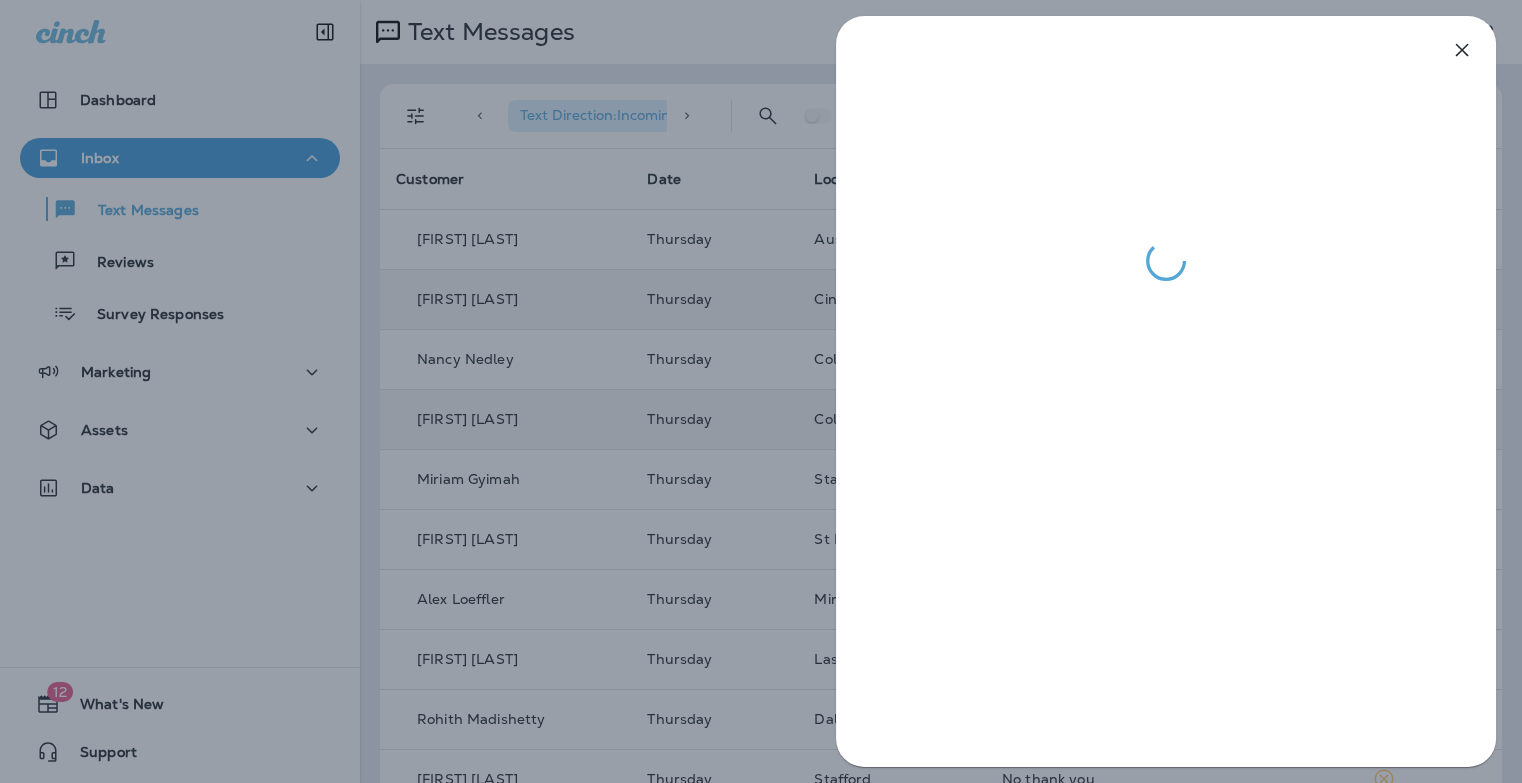 click at bounding box center (761, 391) 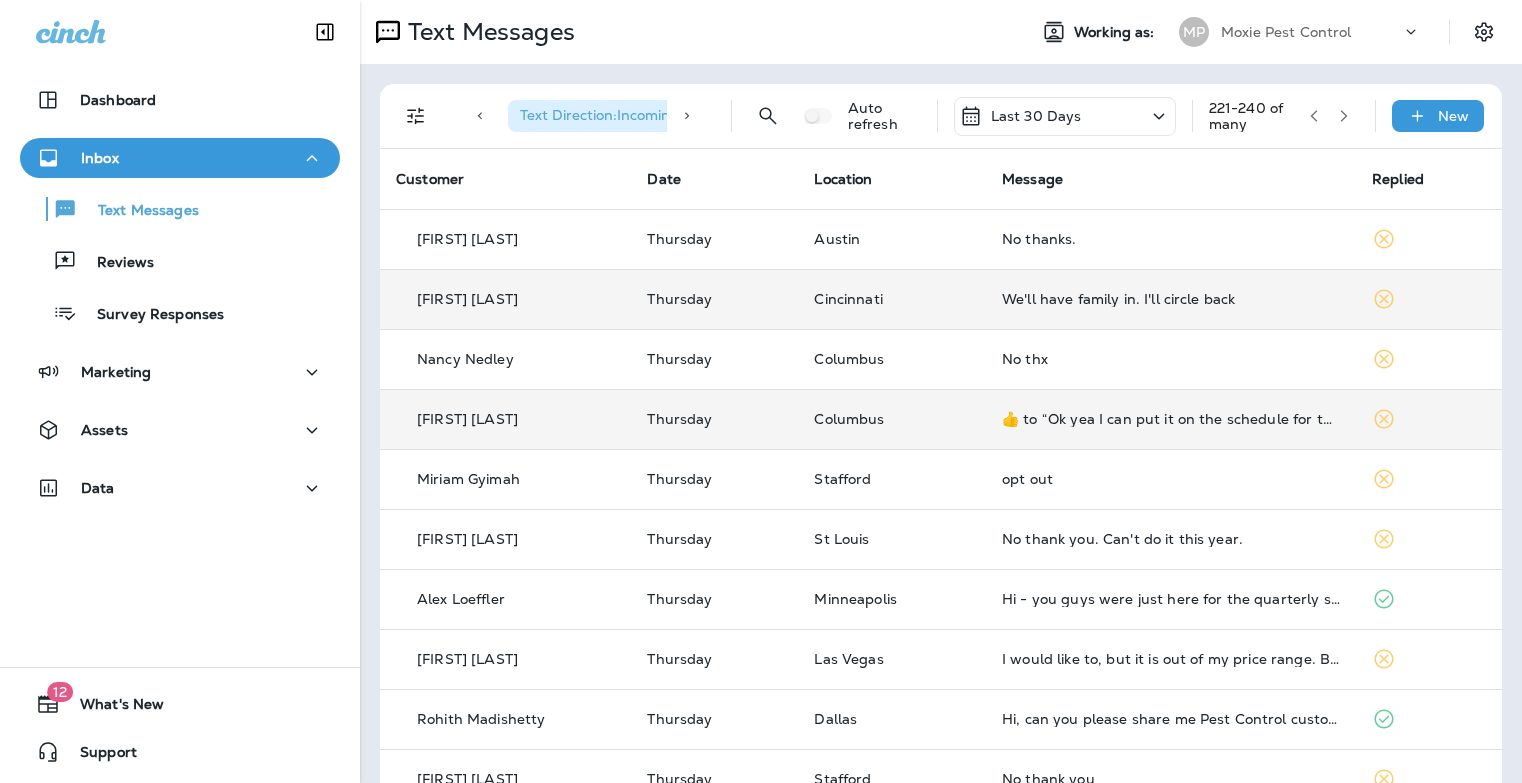 click 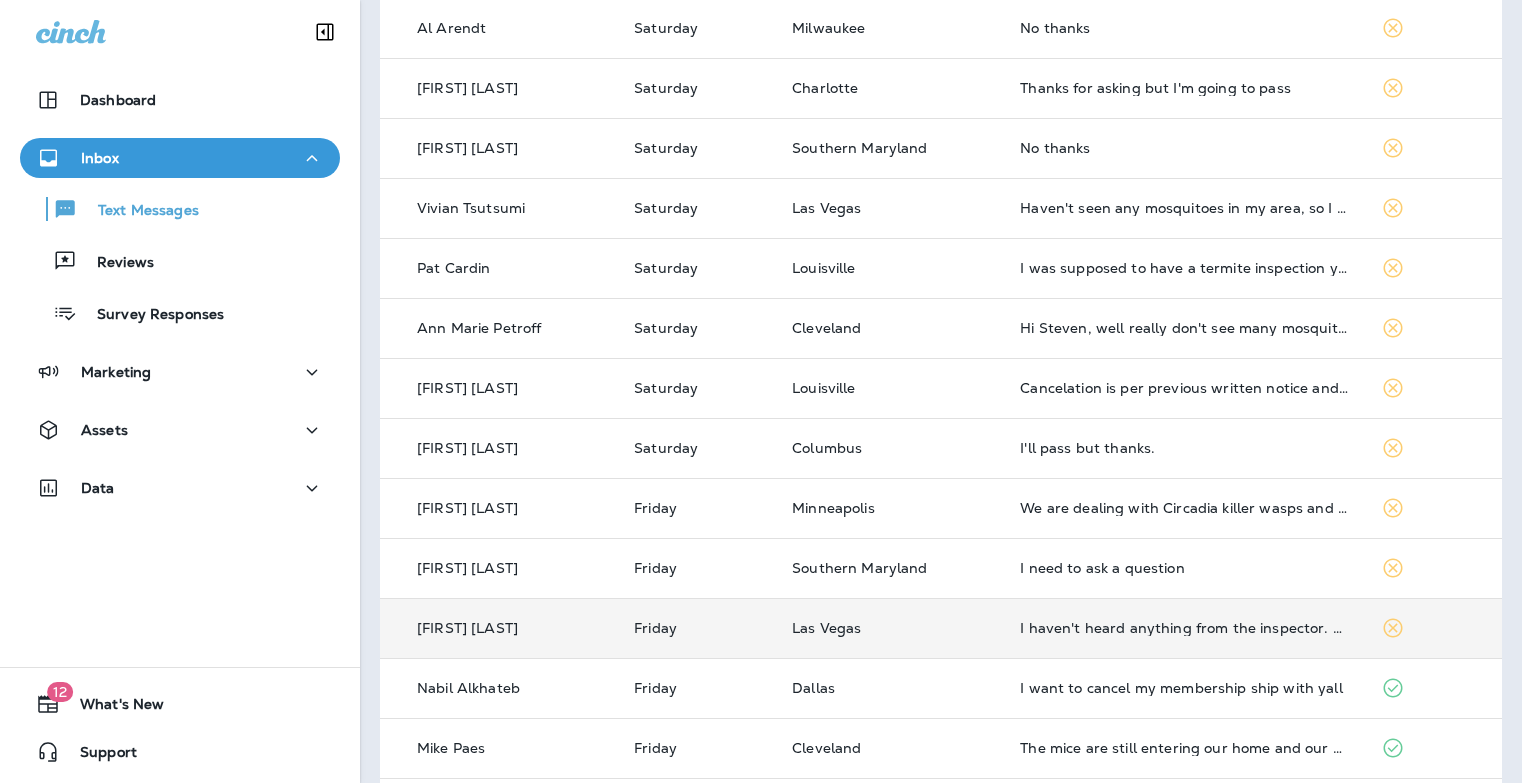 scroll, scrollTop: 647, scrollLeft: 0, axis: vertical 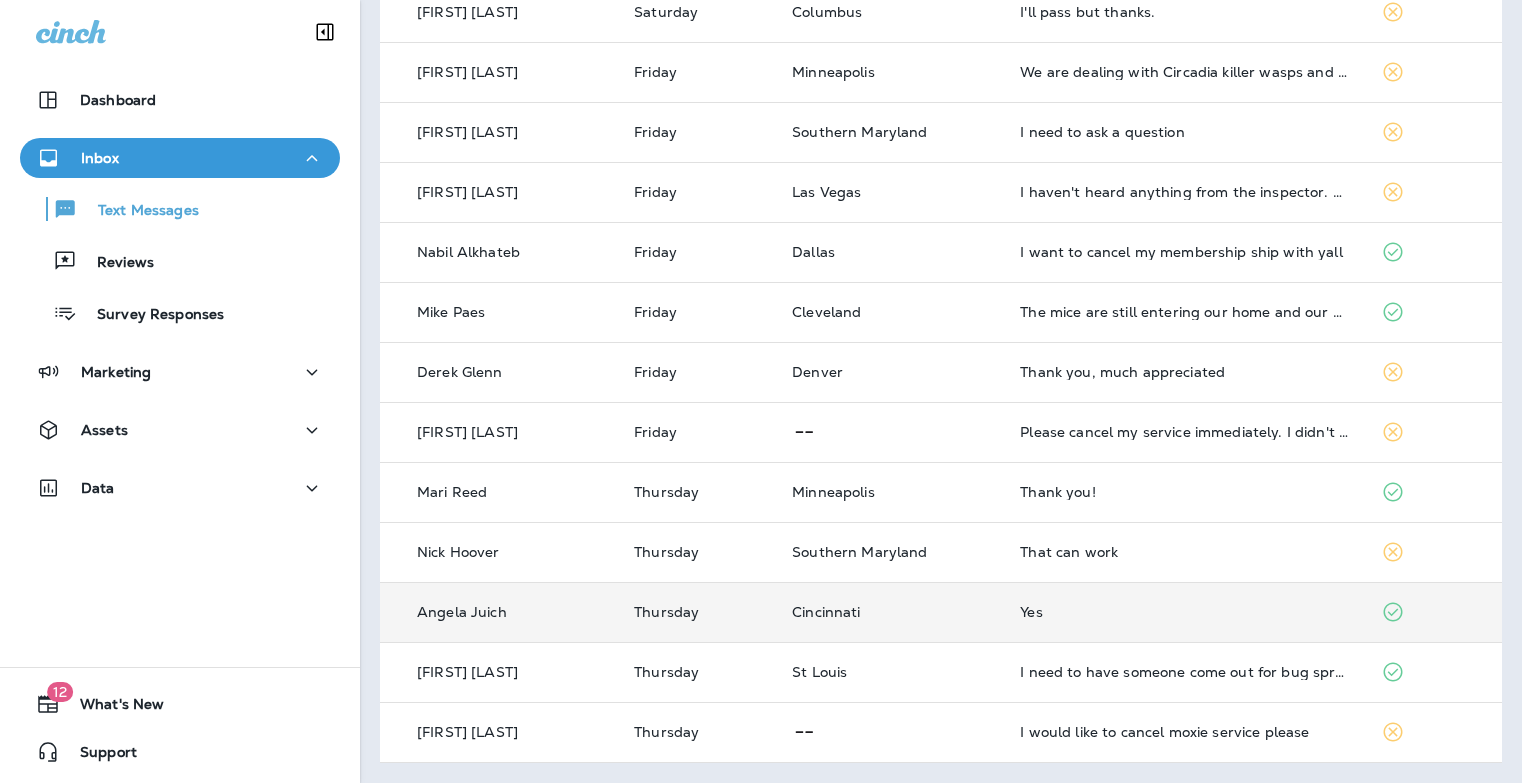 click on "Yes" at bounding box center (1184, 612) 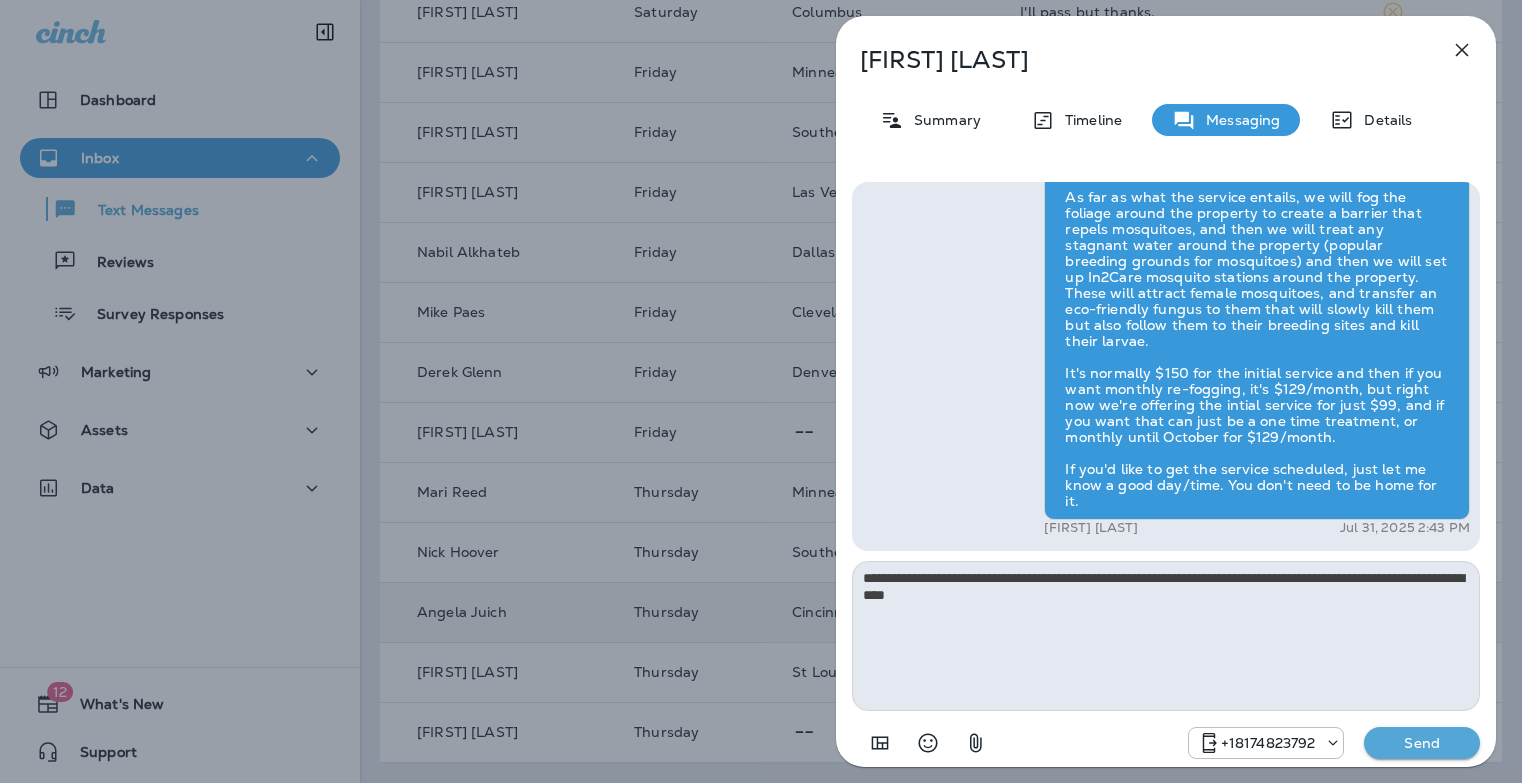 type on "**********" 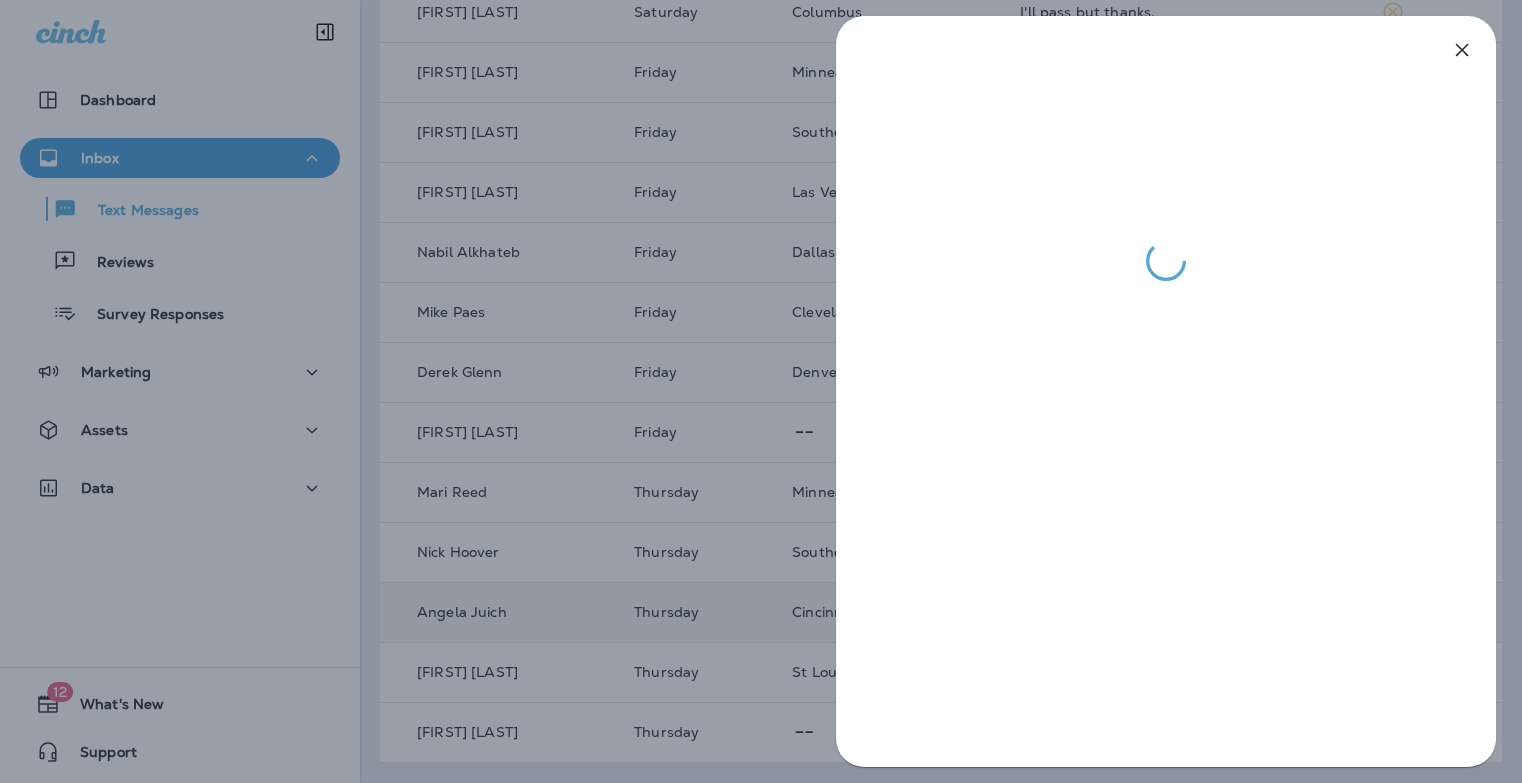 drag, startPoint x: 673, startPoint y: 550, endPoint x: 780, endPoint y: 500, distance: 118.10589 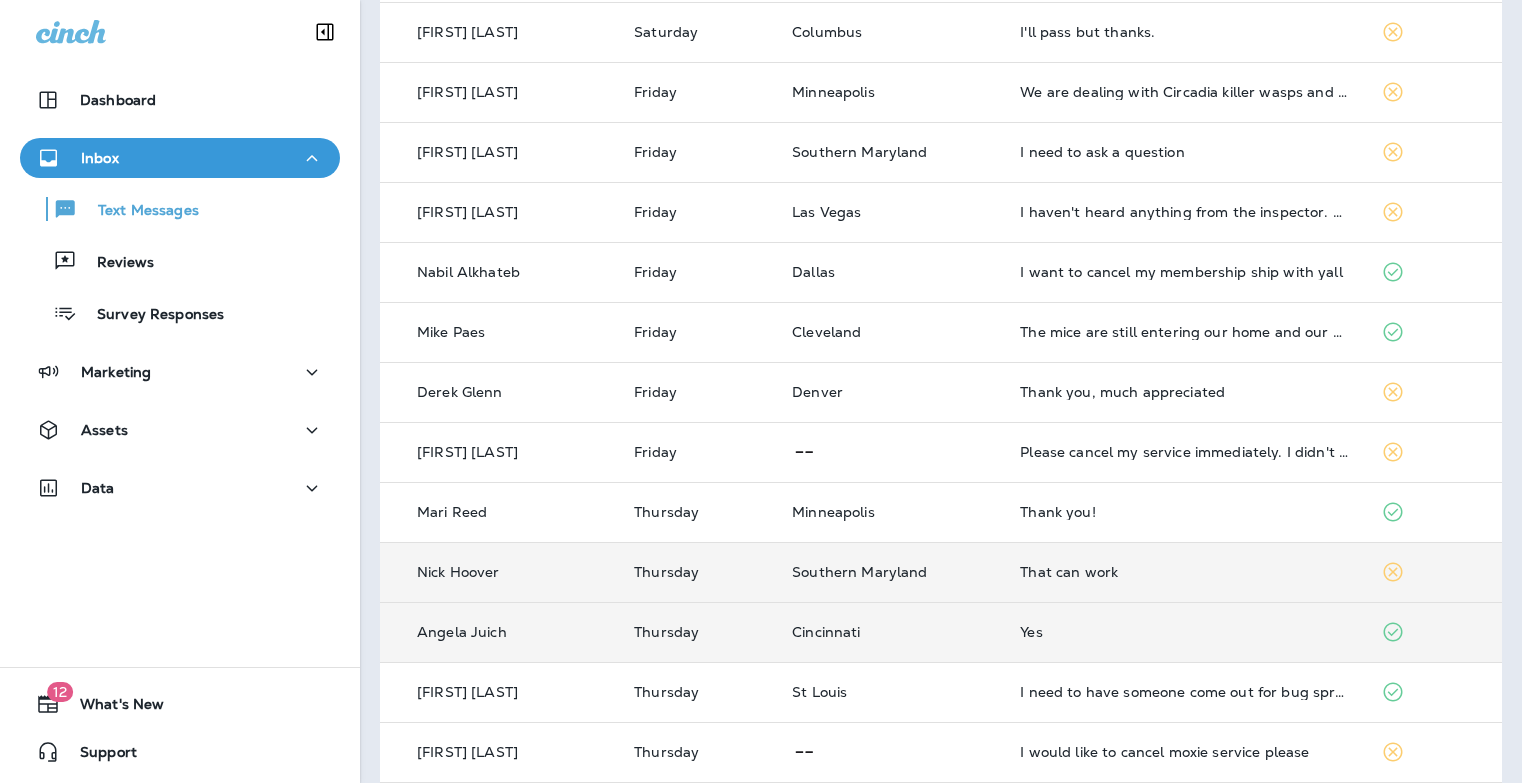 scroll, scrollTop: 626, scrollLeft: 0, axis: vertical 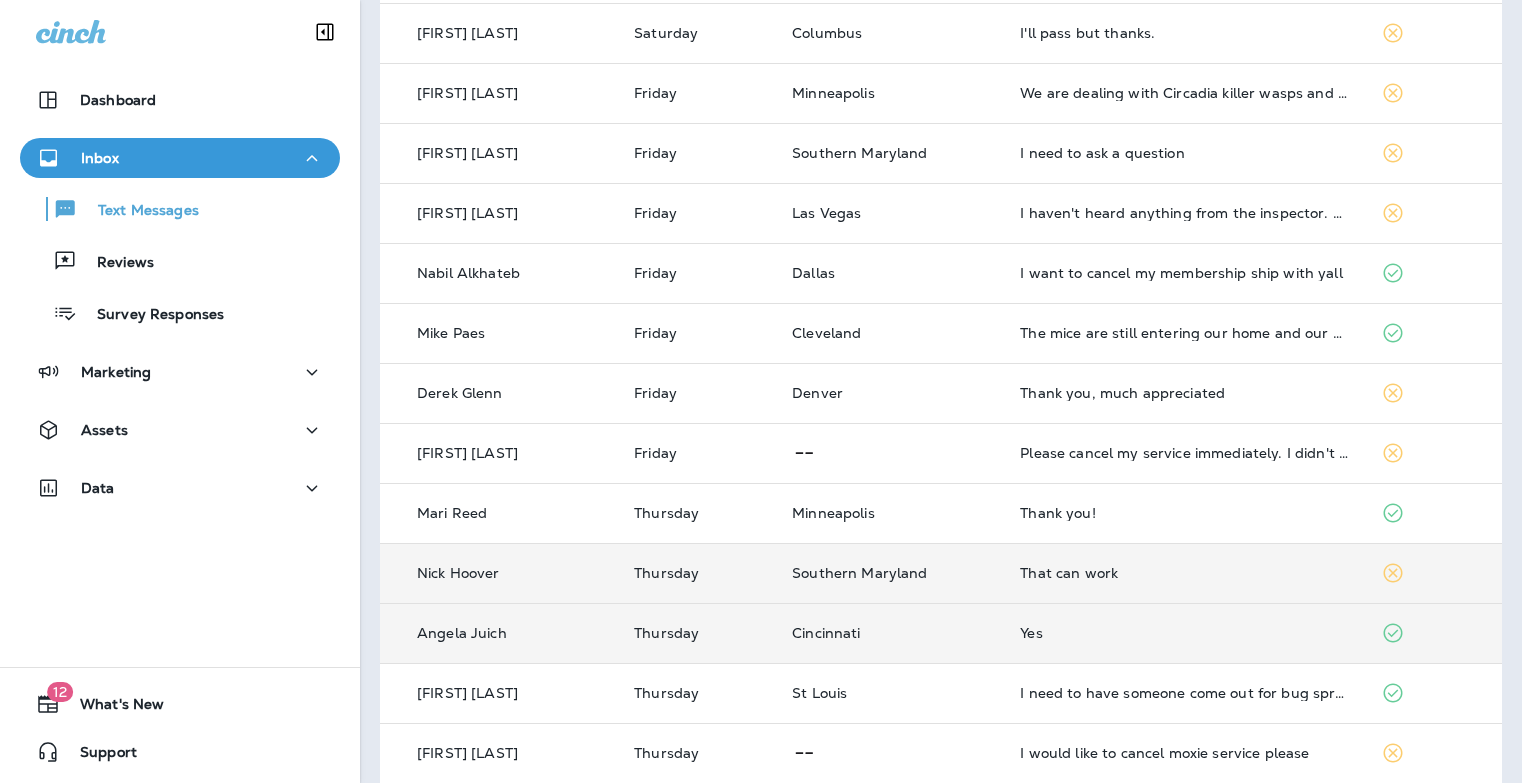 click on "That can work" at bounding box center [1184, 573] 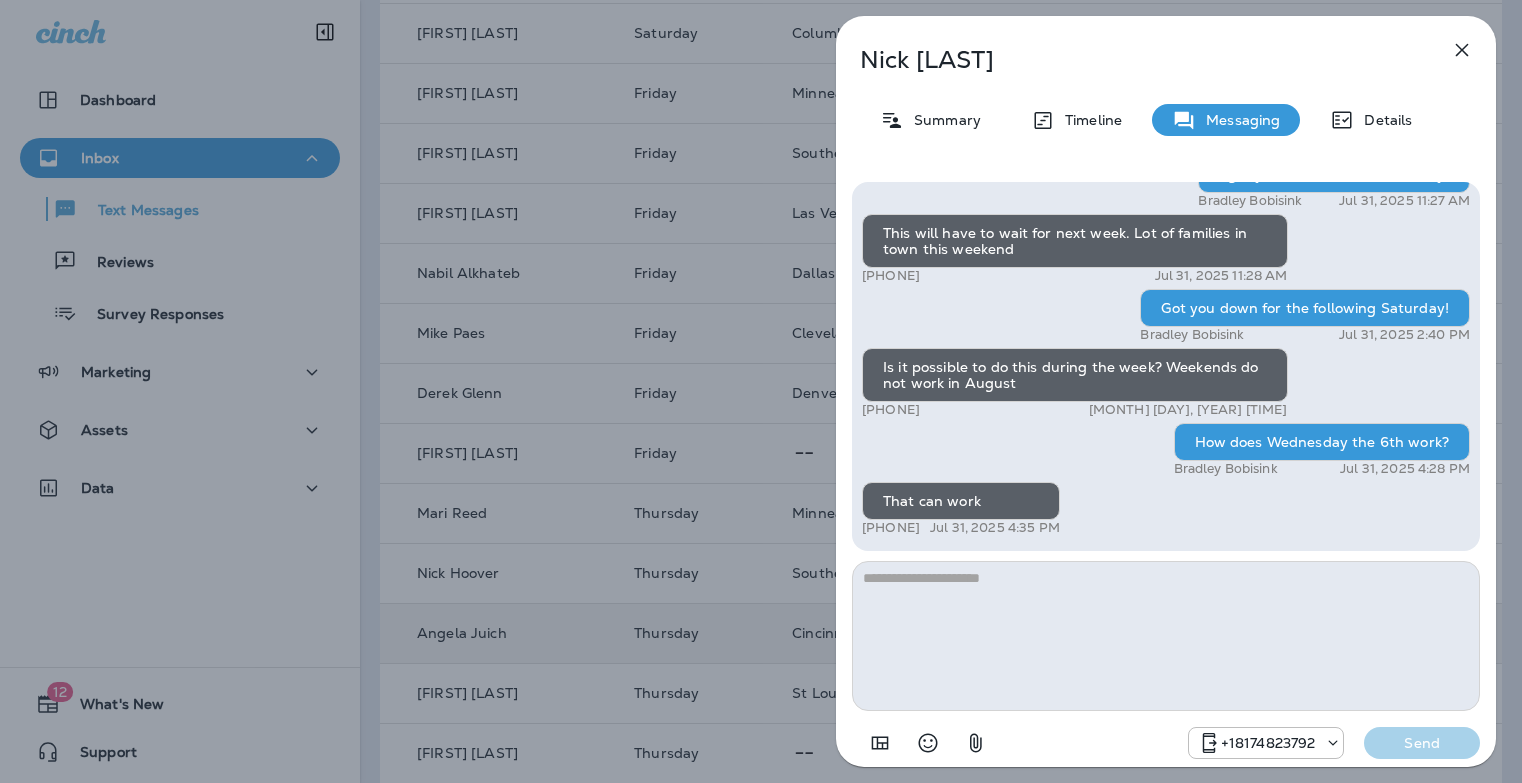 click on "Nick   Hoover Summary   Timeline   Messaging   Details   Hi,  Nick , this is Cameron with Moxie Pest Control. We know Summer brings out the mosquitoes—and with the Summer season here, I’d love to get you on our schedule to come help take care of that. Just reply here if you're interested, and I'll let you know the details!
Reply STOP to optout +18174823792 Jul 29, 2025 10:29 AM I'm interested  +1 (443) 454-0695 Jul 29, 2025 12:20 PM Bradley Bobisink Jul 29, 2025 1:21 PM Let's start with an initial service to start +1 (443) 454-0695 Jul 30, 2025 5:33 PM When would you like the first treatment scheduled! As soon as possible? Bradley Bobisink Jul 31, 2025 10:23 AM Sure, what would be the next time available  +1 (443) 454-0695 Jul 31, 2025 10:24 AM I got you down for this Saturday! Bradley Bobisink Jul 31, 2025 11:27 AM This will have to wait for next week. Lot of families in town this weekend +1 (443) 454-0695 Jul 31, 2025 11:28 AM Got you down for the following Saturday! Bradley Bobisink +1 (443) 454-0695" at bounding box center (761, 391) 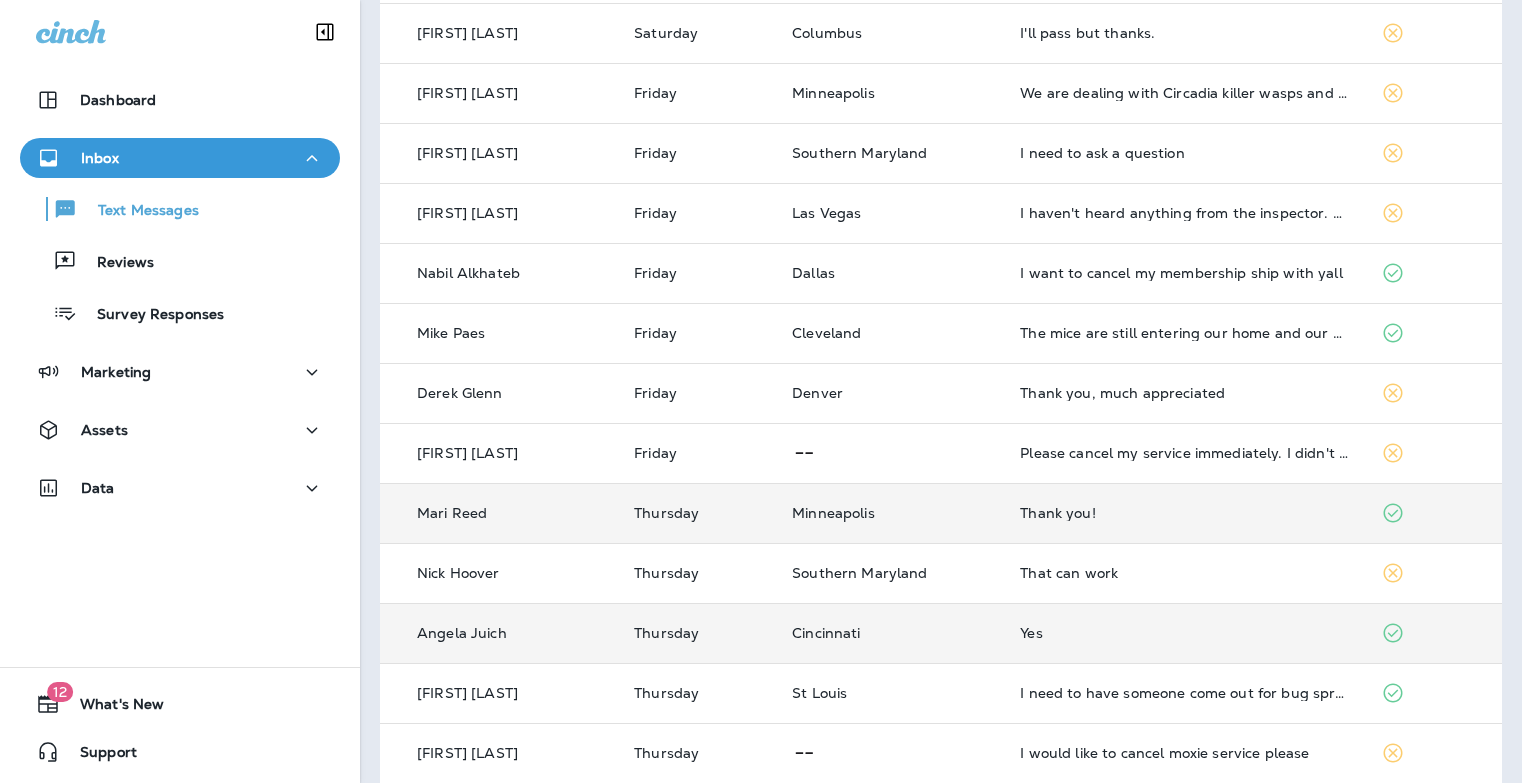 click on "Thank you!" at bounding box center [1184, 513] 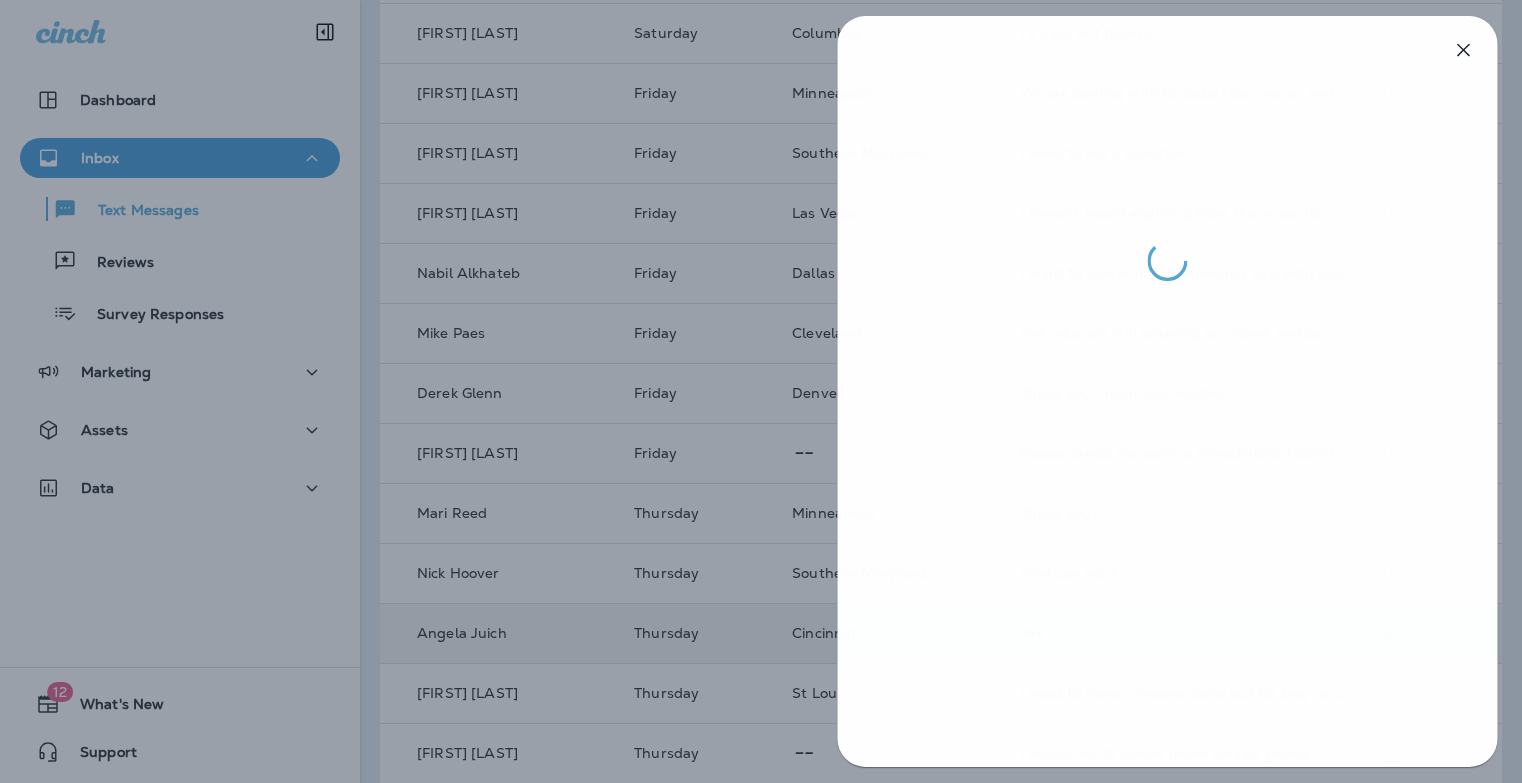 click at bounding box center [762, 391] 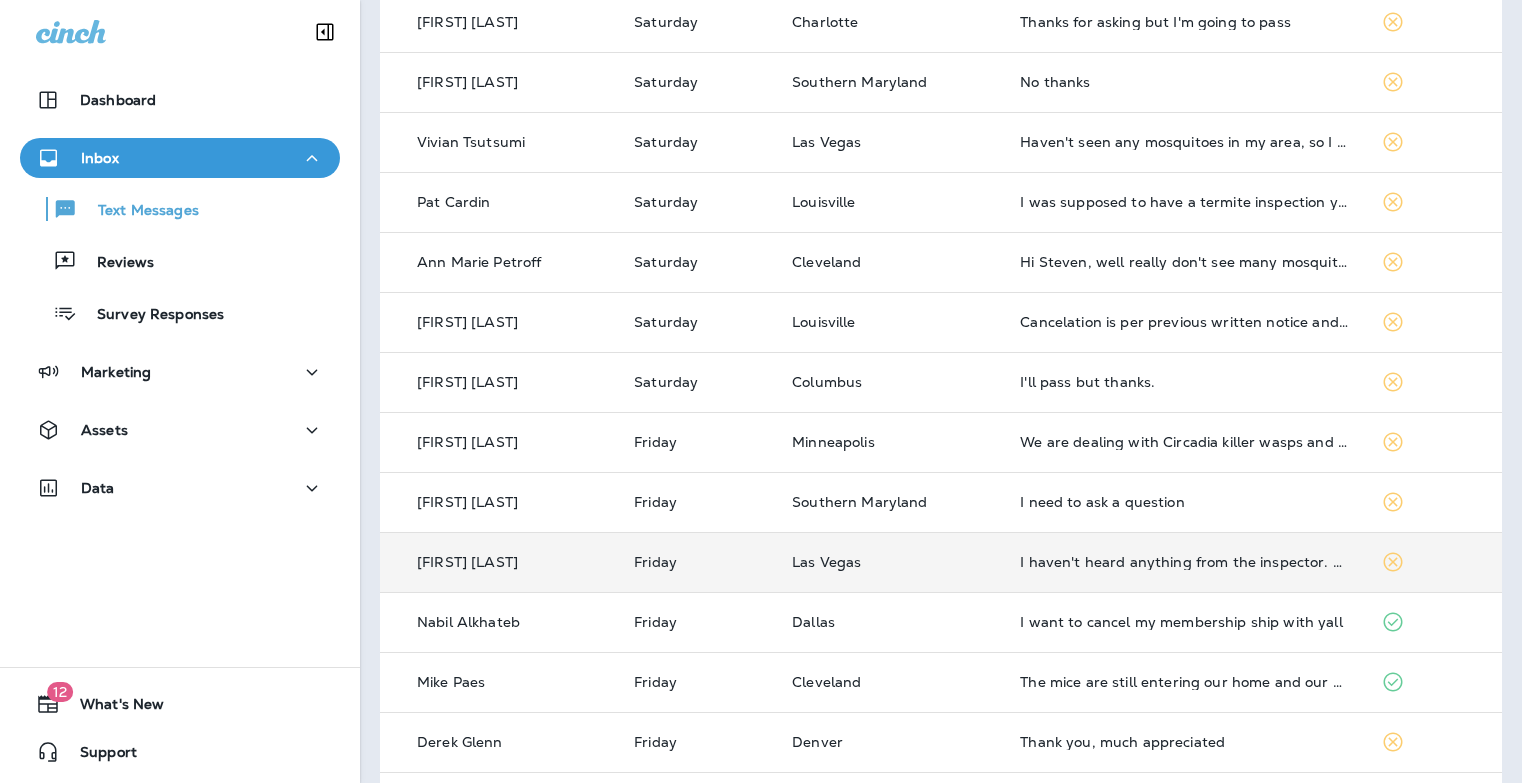 scroll, scrollTop: 264, scrollLeft: 0, axis: vertical 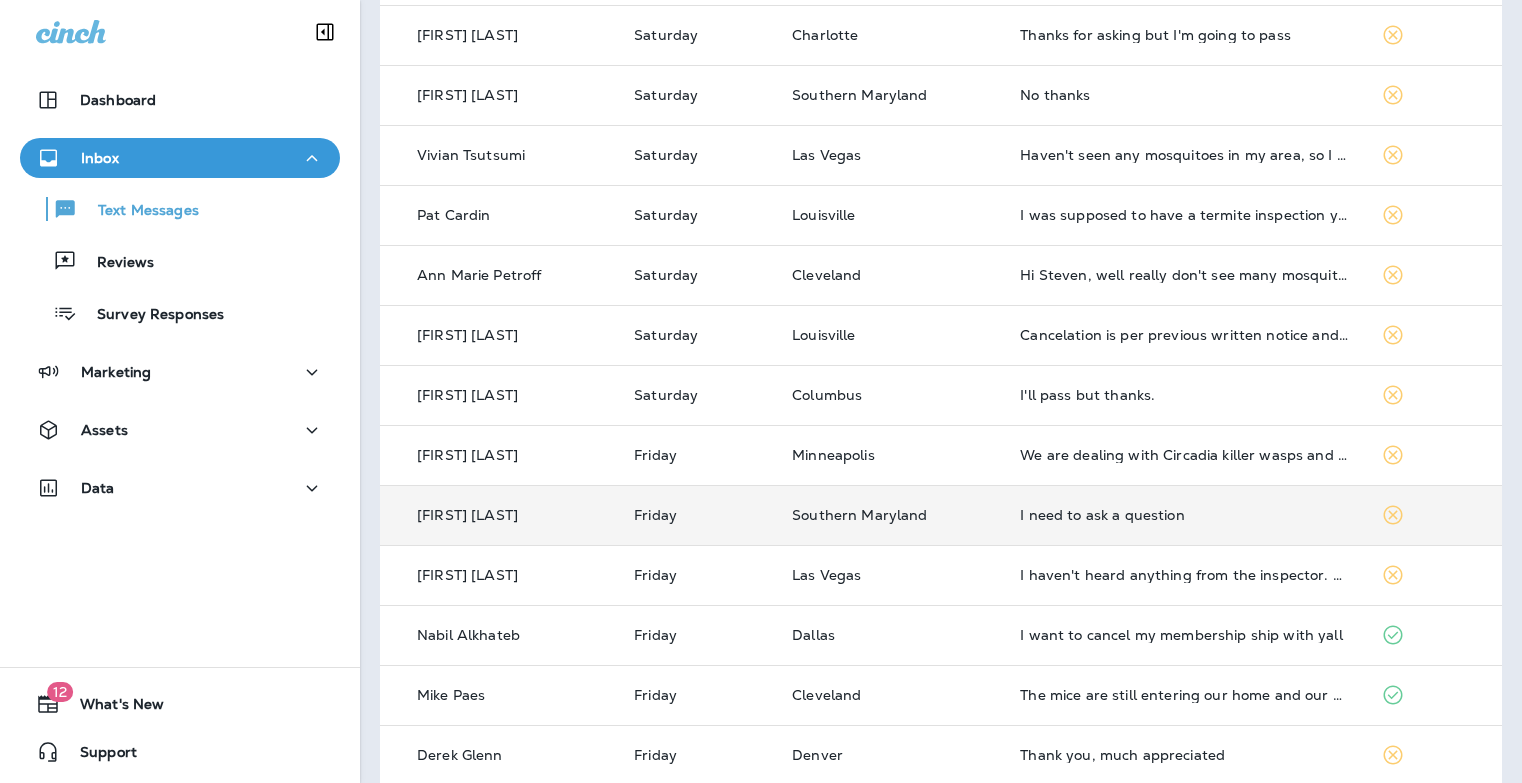 click on "I need to ask a question" at bounding box center (1184, 515) 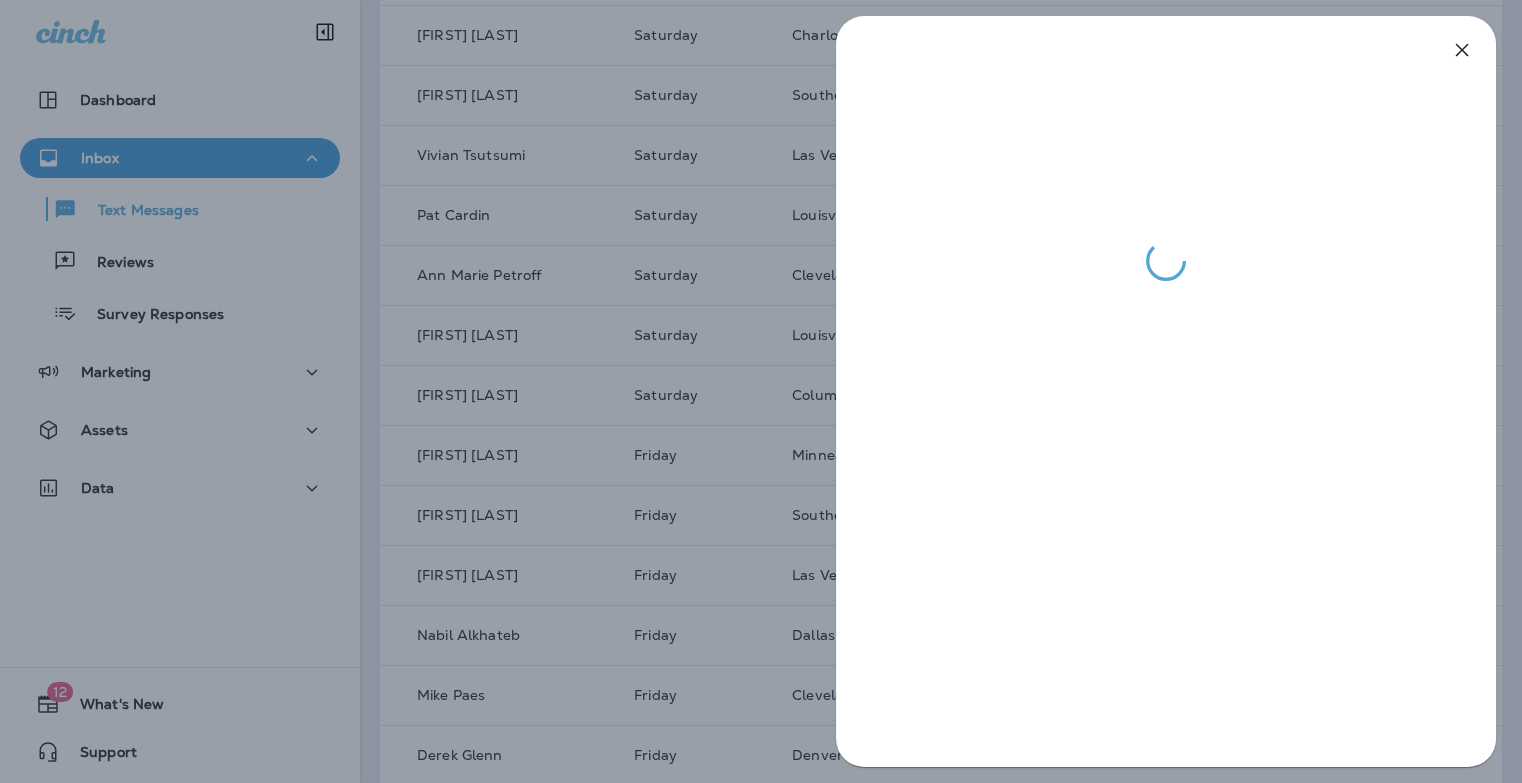 click at bounding box center [761, 391] 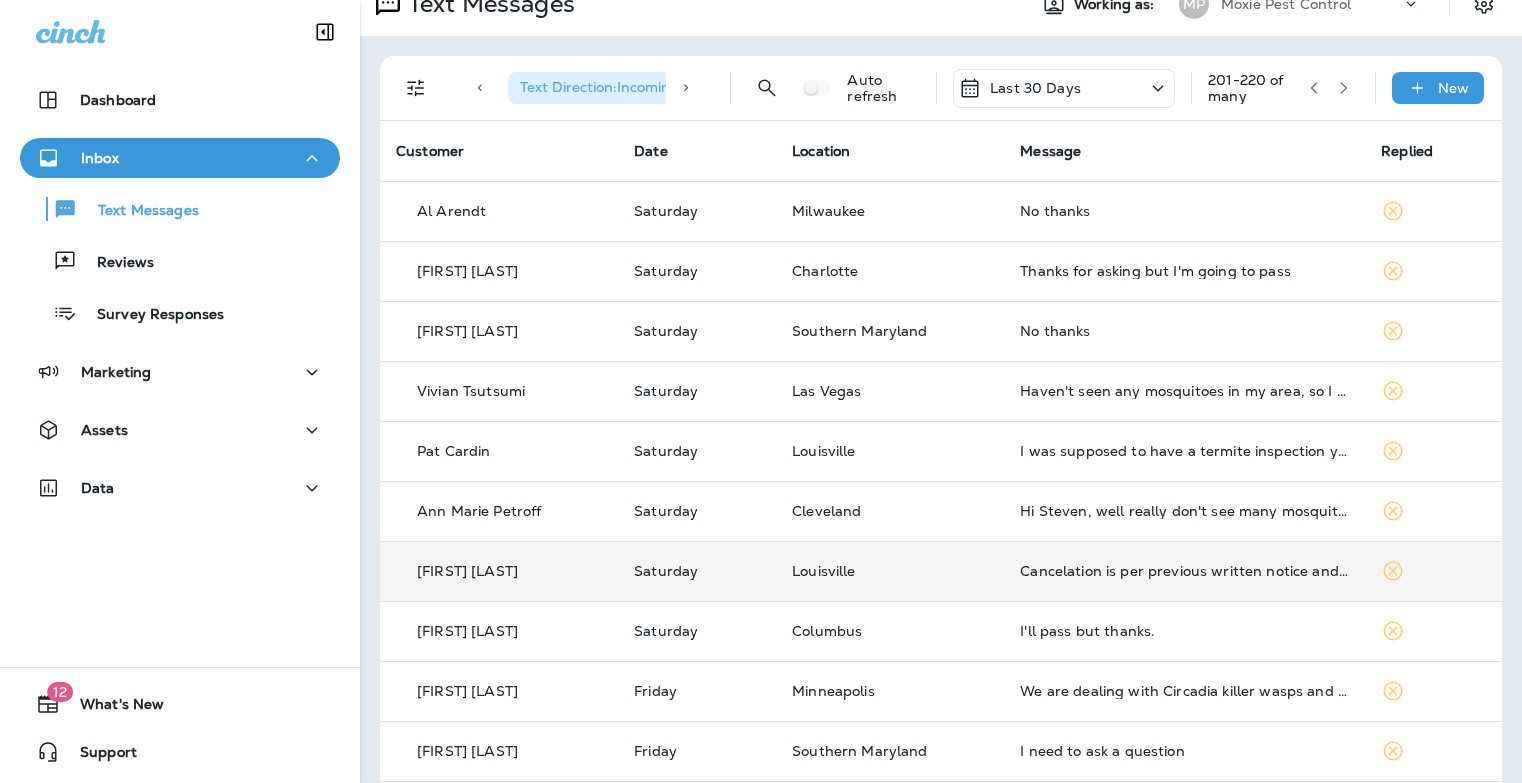 scroll, scrollTop: 11, scrollLeft: 0, axis: vertical 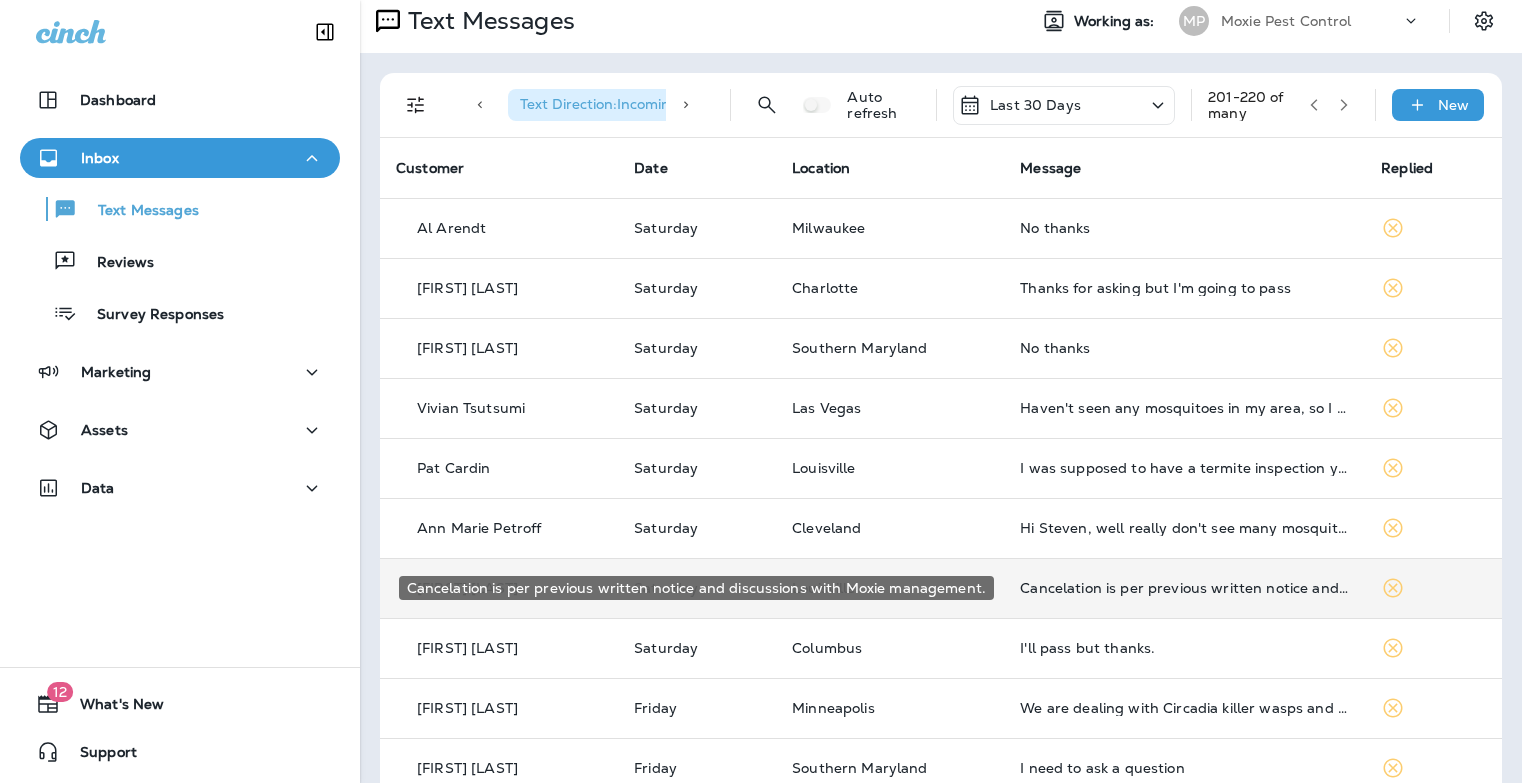 click on "Cancelation is per previous written notice and discussions with Moxie management." at bounding box center (1184, 588) 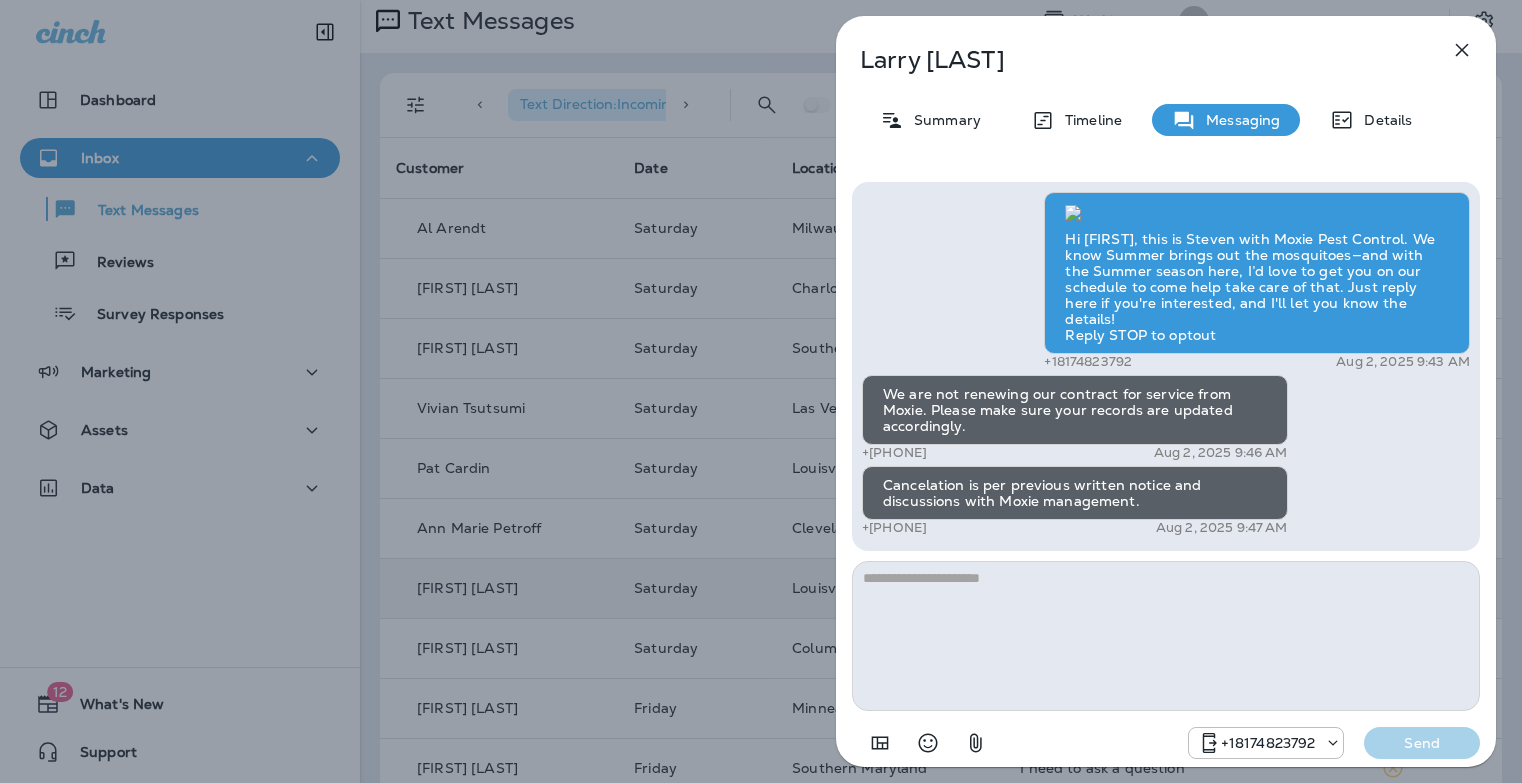 click 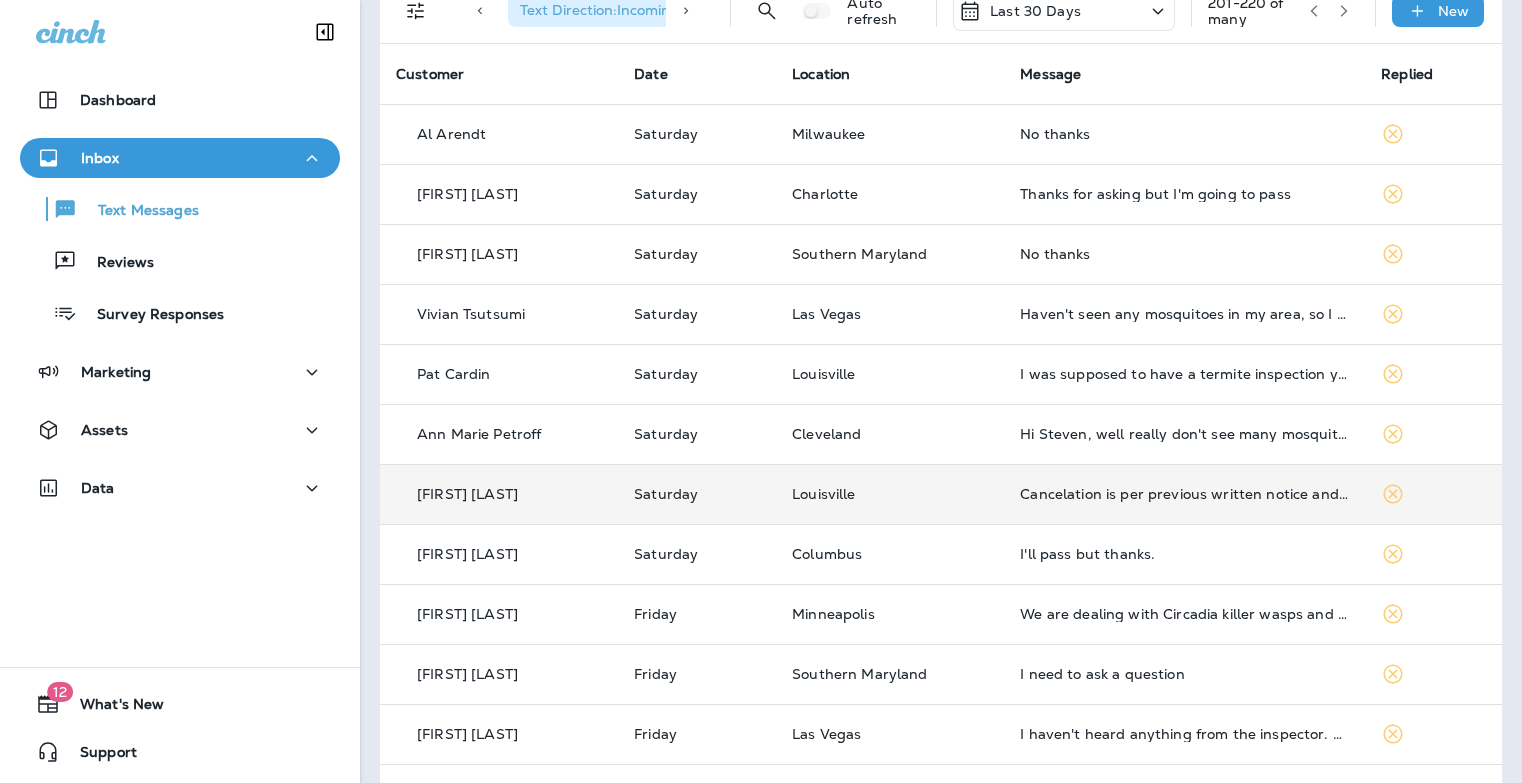 scroll, scrollTop: 84, scrollLeft: 0, axis: vertical 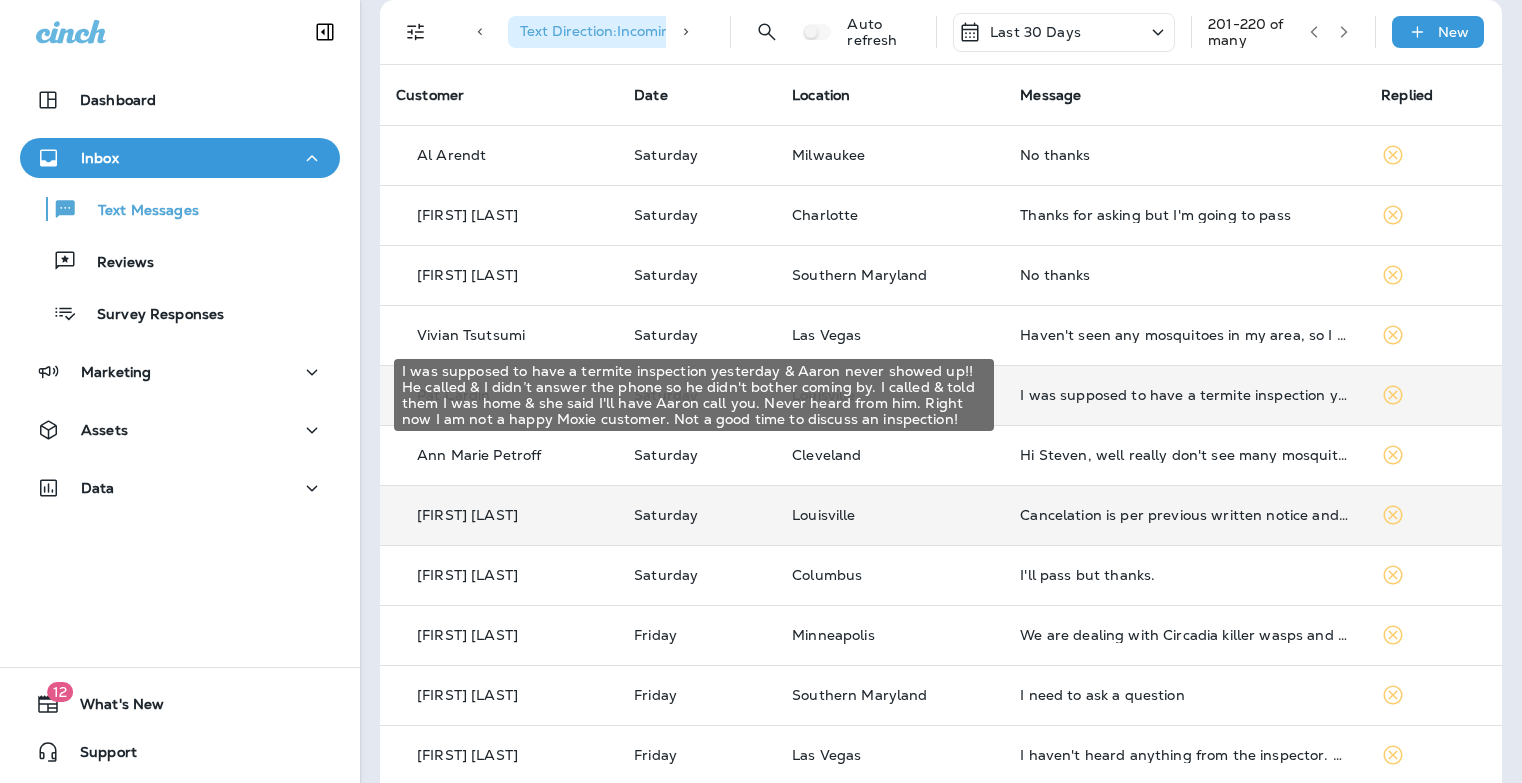 click on "I was supposed to have a termite inspection yesterday & Aaron never showed up!!  He called & I didn’t answer the phone so he didn't bother coming by.  I called & told them I was home & she said I'll have Aaron call you.  Never heard from him.  Right now I am not a happy Moxie customer.  Not a good time to discuss an inspection!" at bounding box center (1184, 395) 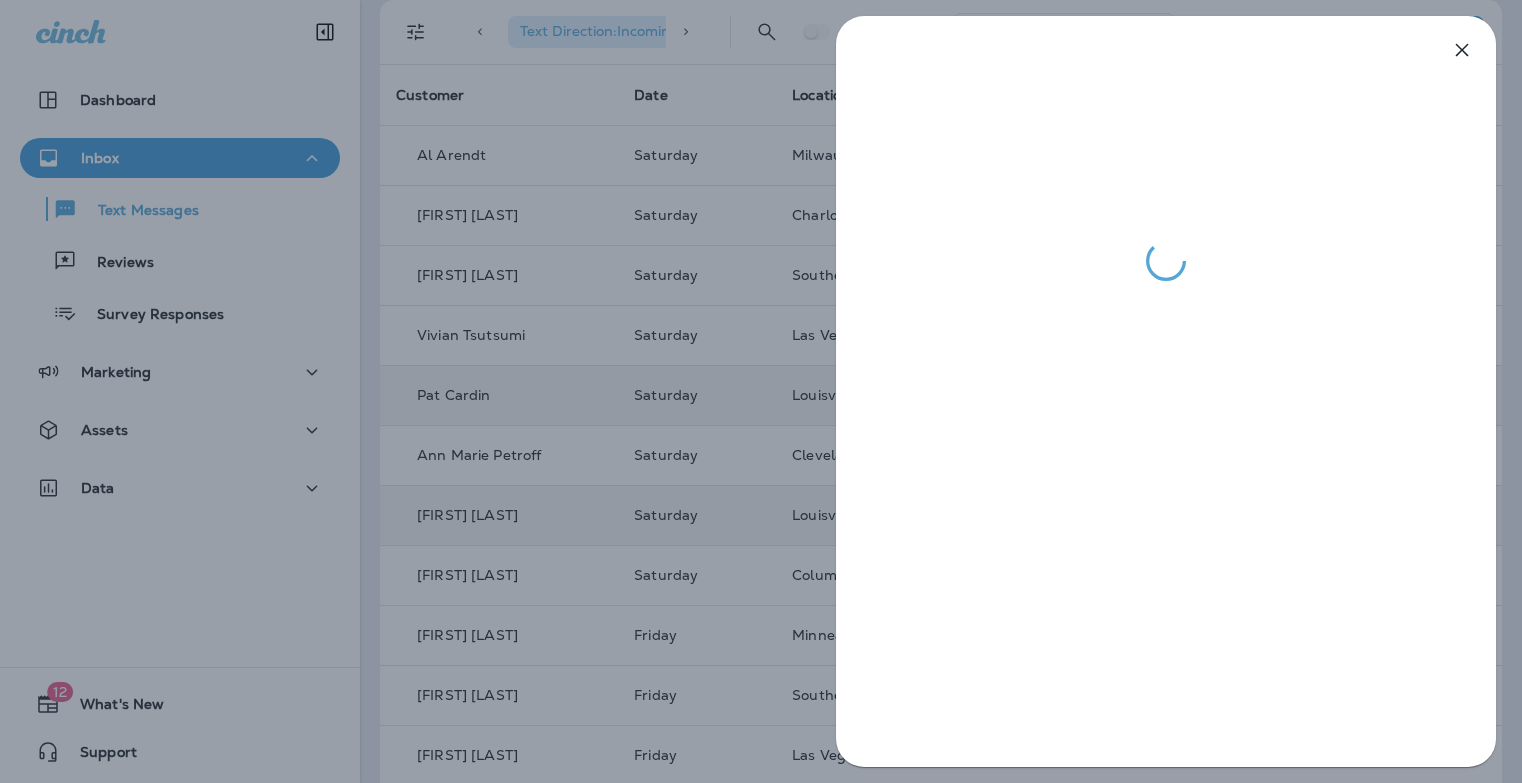click at bounding box center [761, 391] 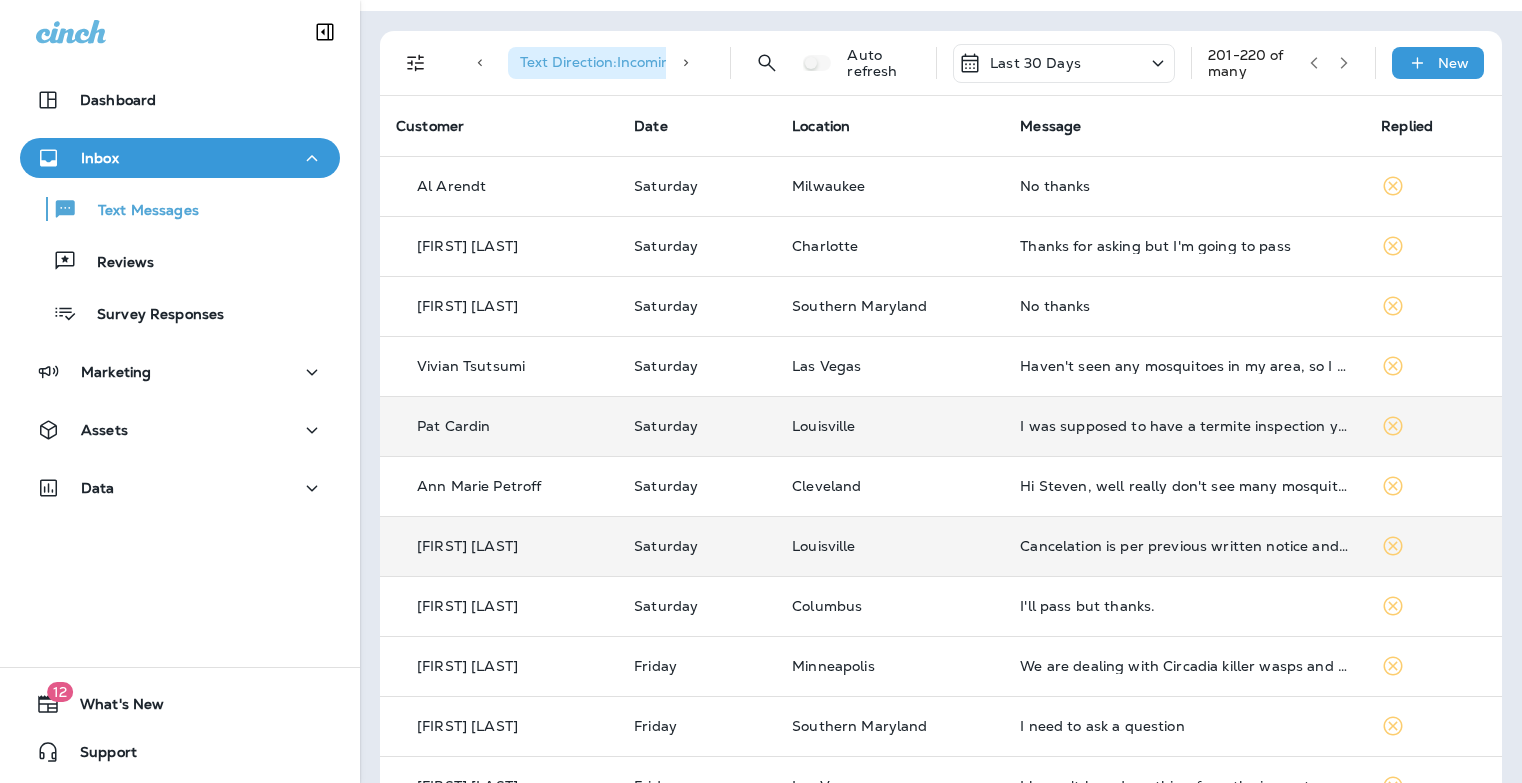 scroll, scrollTop: 52, scrollLeft: 0, axis: vertical 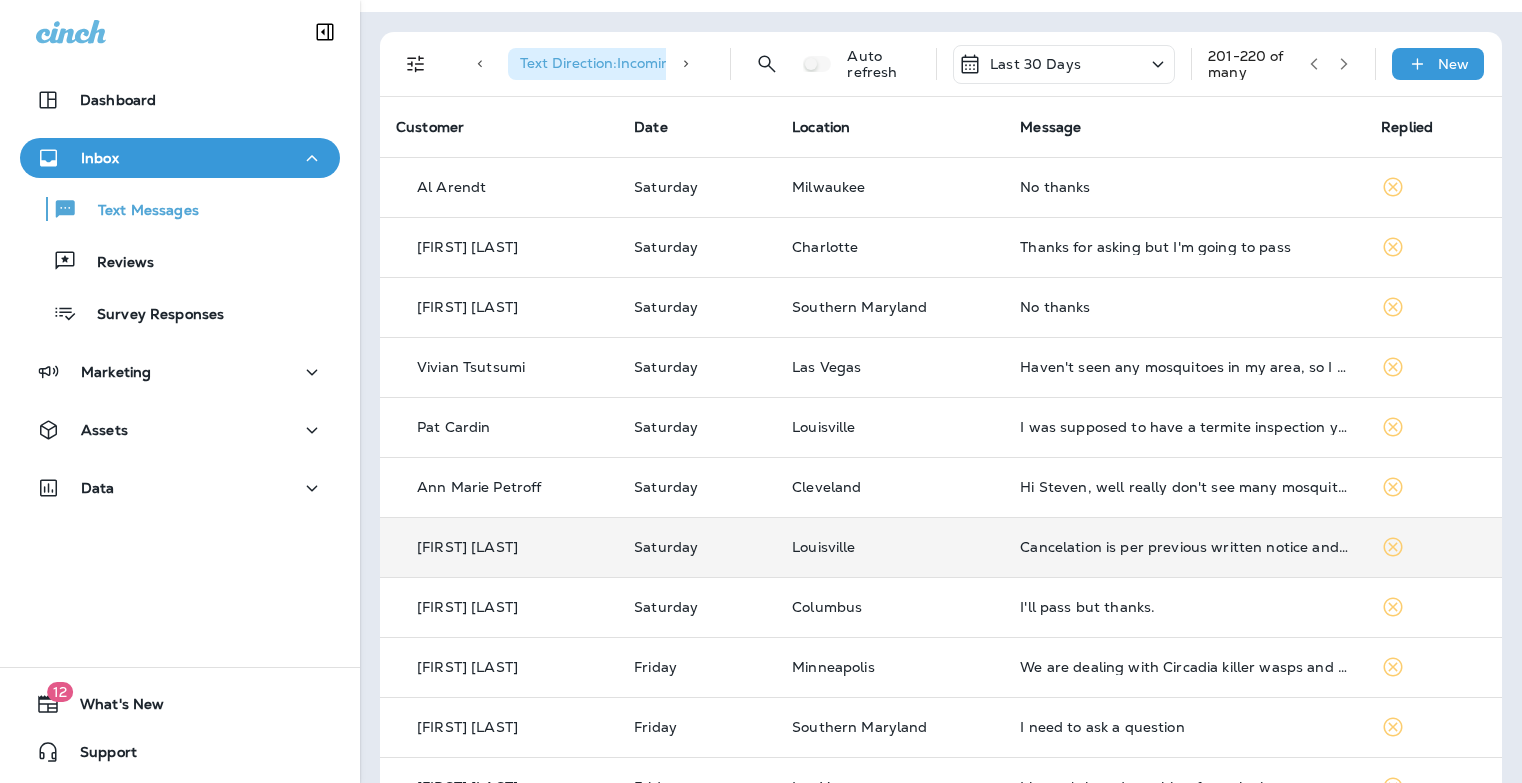 click 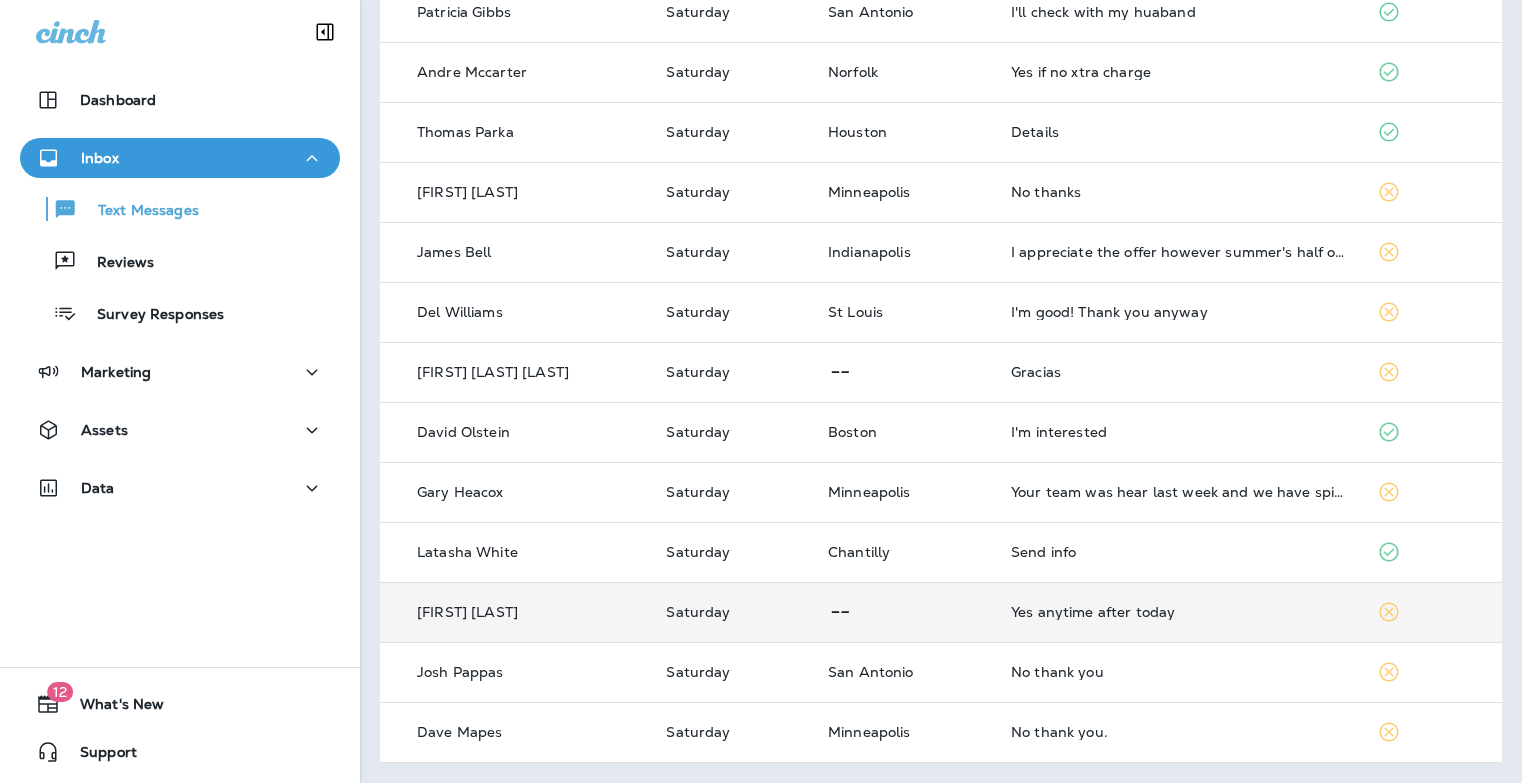 scroll, scrollTop: 643, scrollLeft: 0, axis: vertical 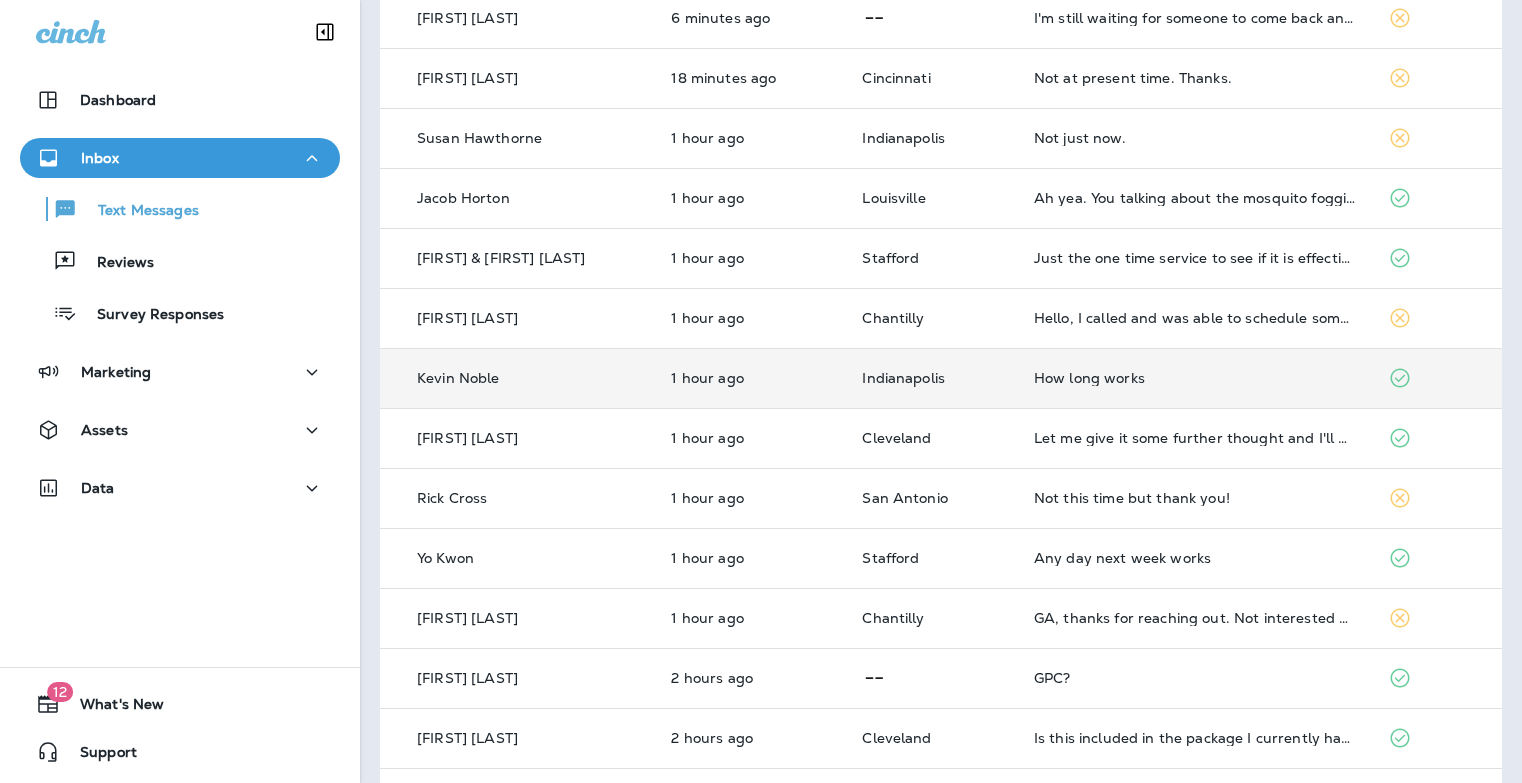 click on "How long works" at bounding box center (1195, 378) 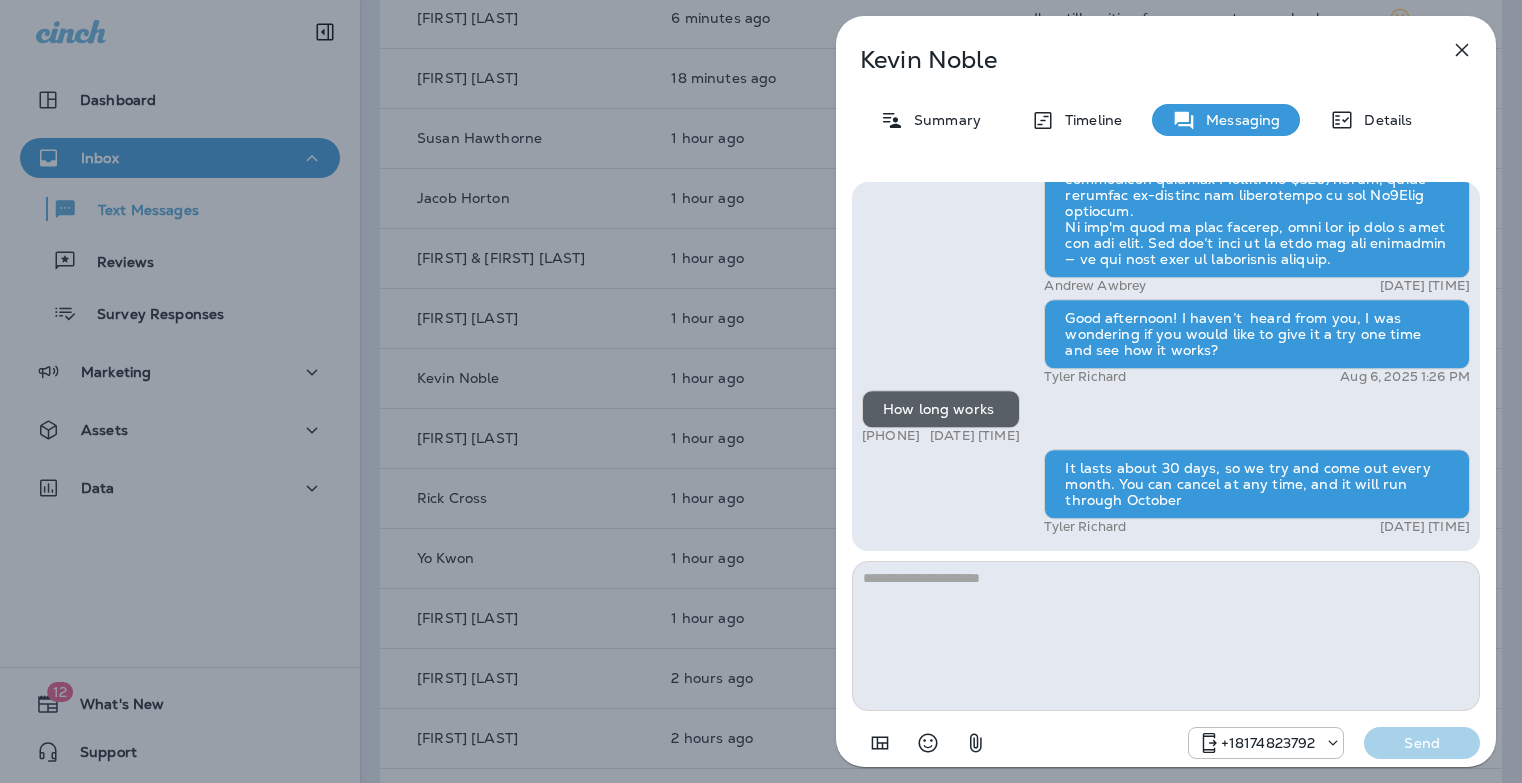 click 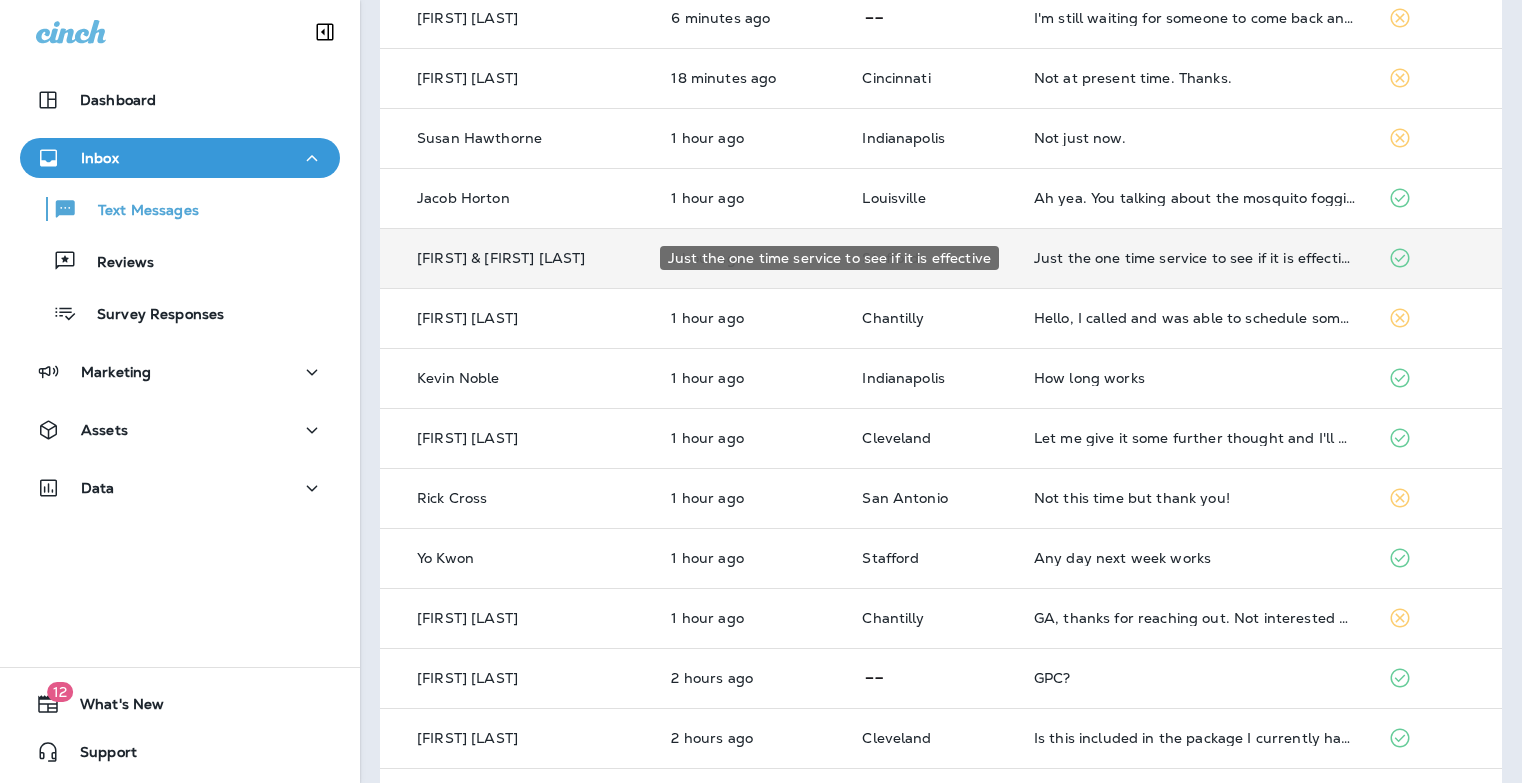 click on "Just the one time service to see if it is effective" at bounding box center [1195, 258] 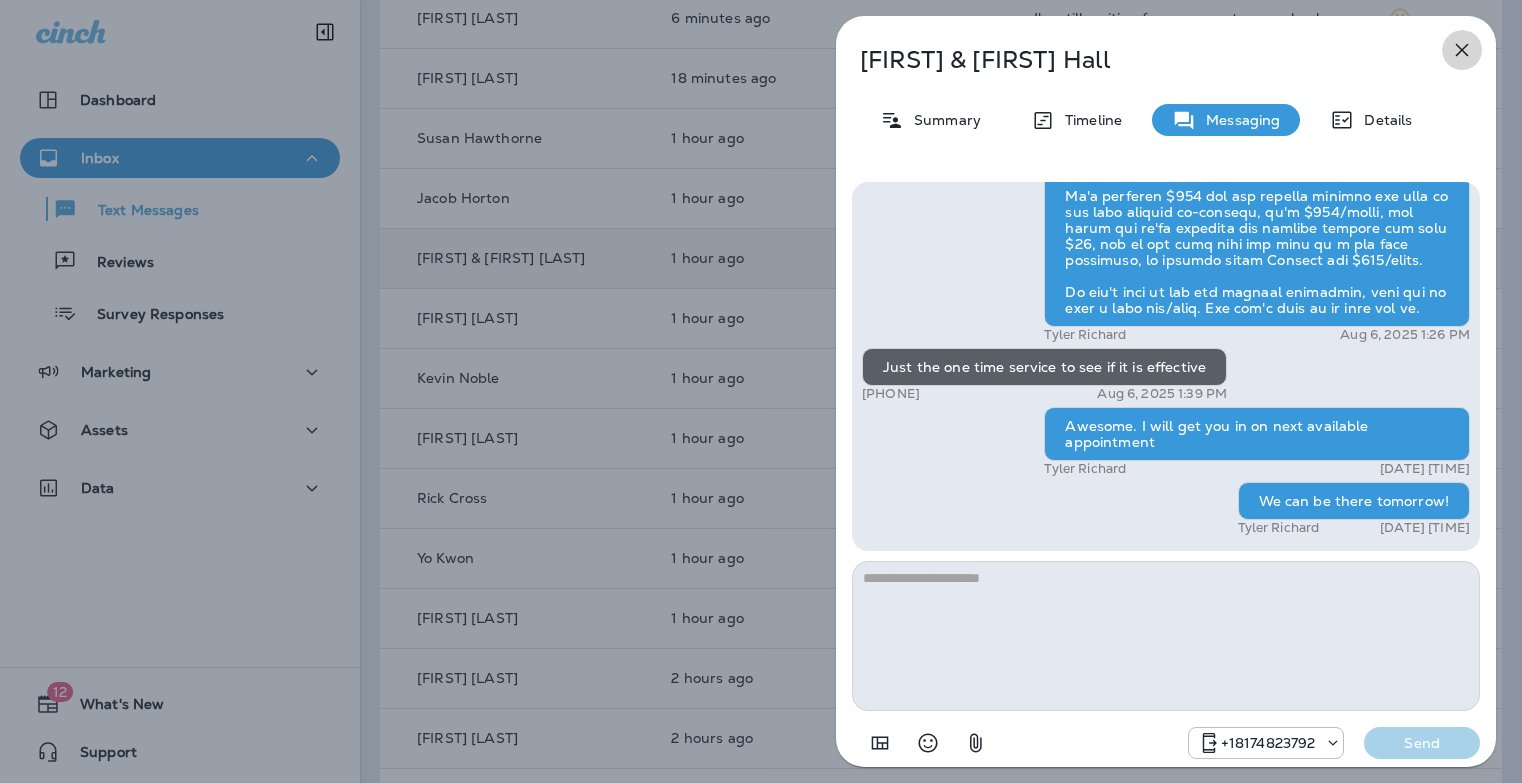 click 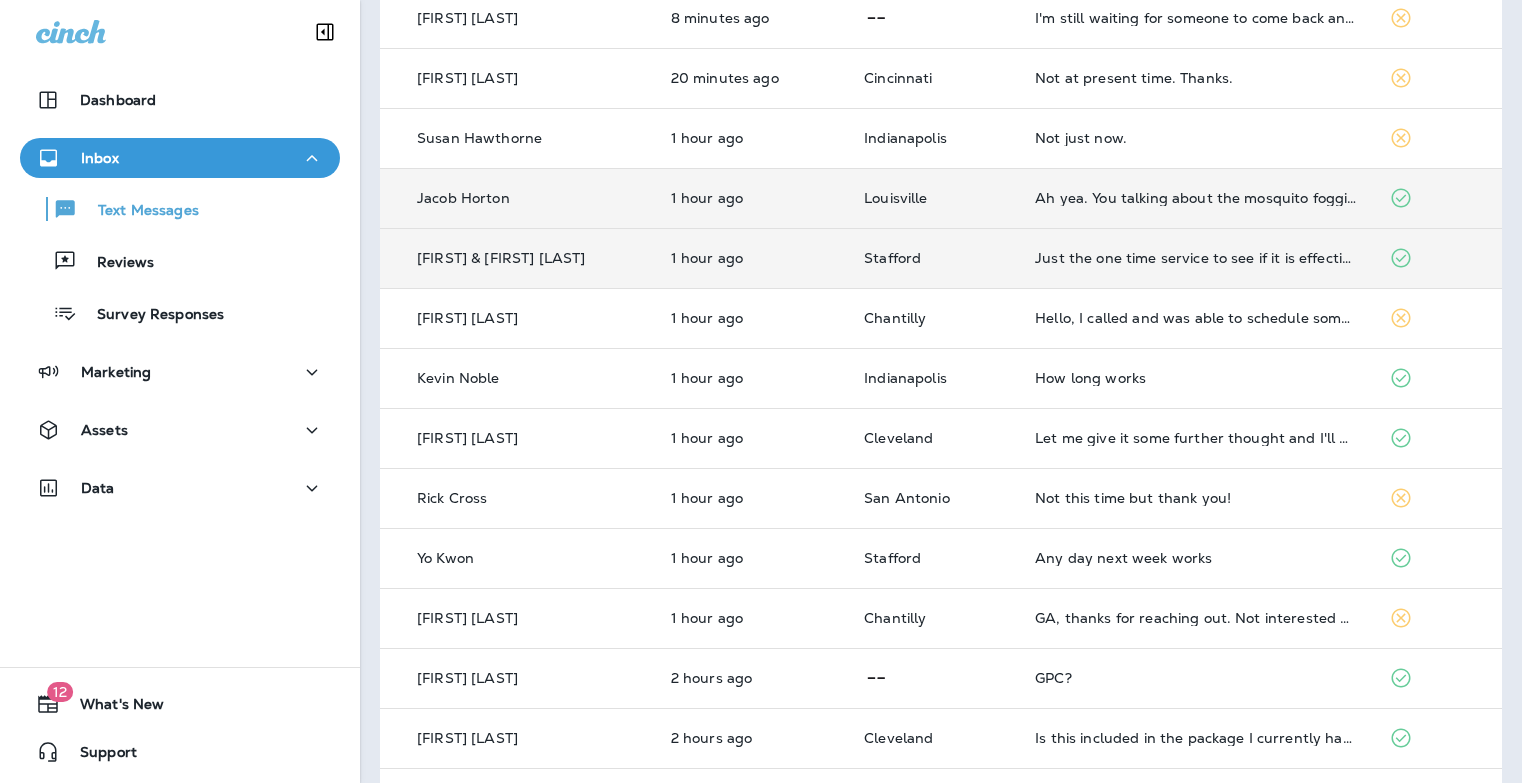 click on "Ah yea. You talking about the mosquito fogging? We don't really have any extra room in our budget right now. So we will hold off on that" at bounding box center [1195, 198] 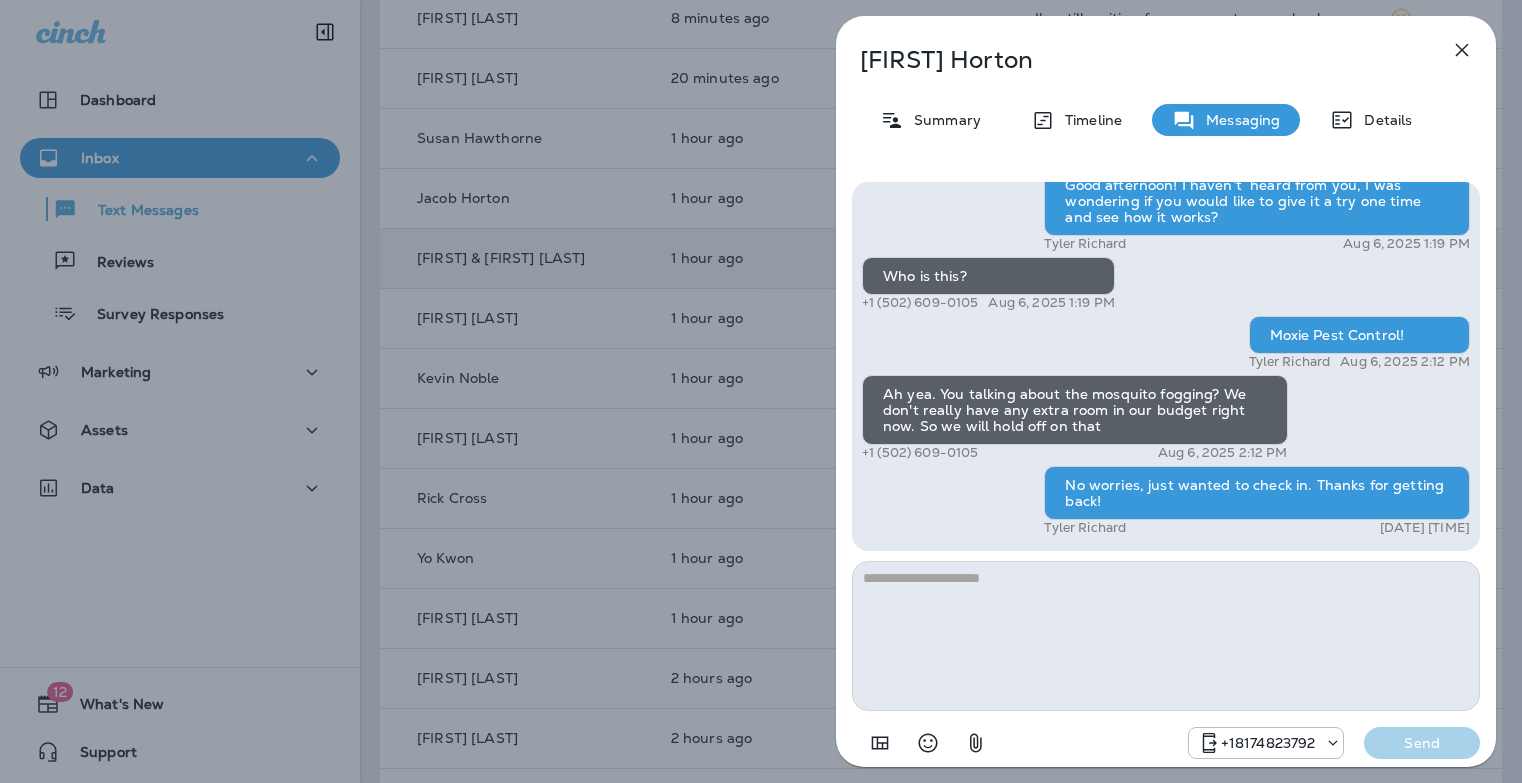 click 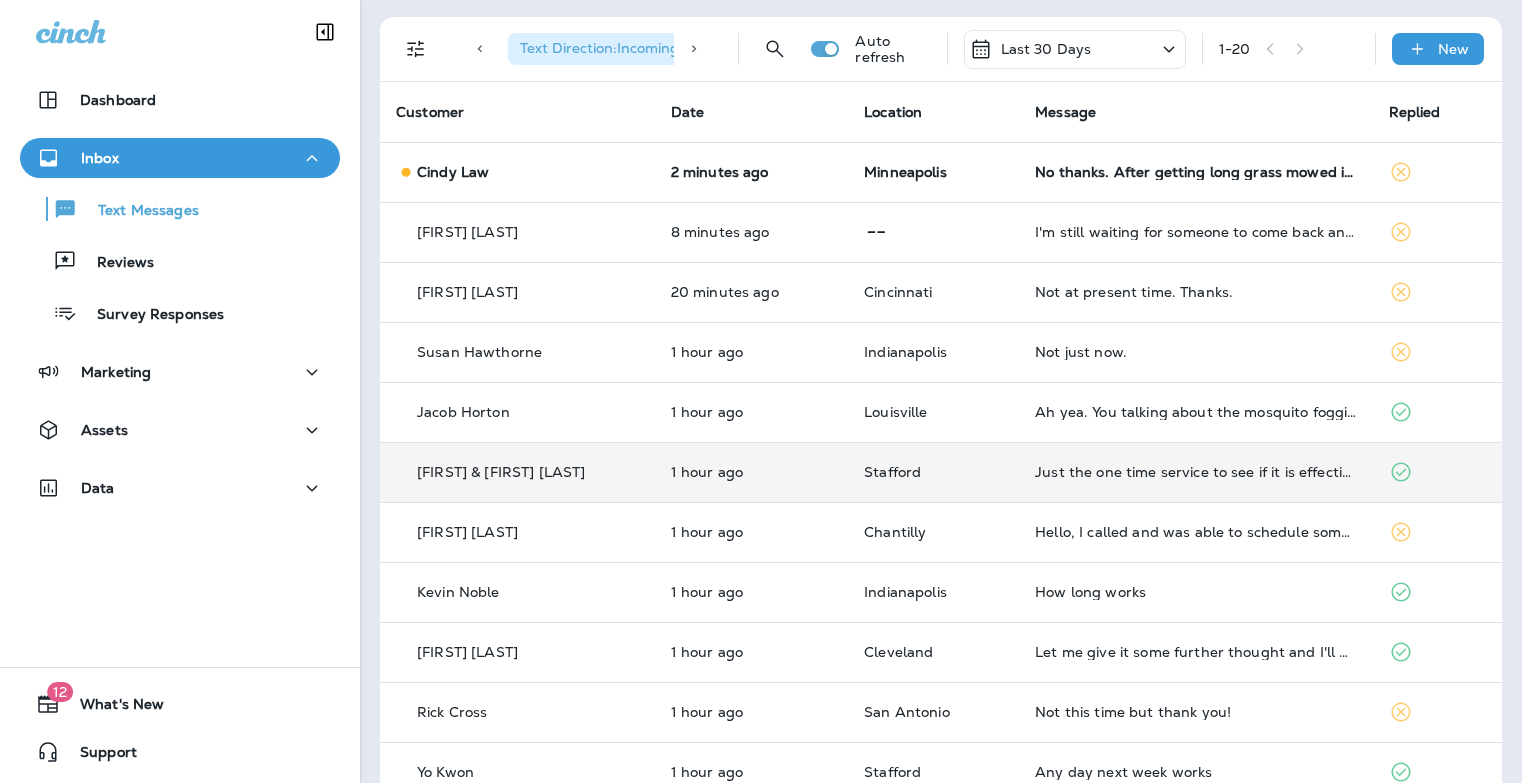 scroll, scrollTop: 0, scrollLeft: 0, axis: both 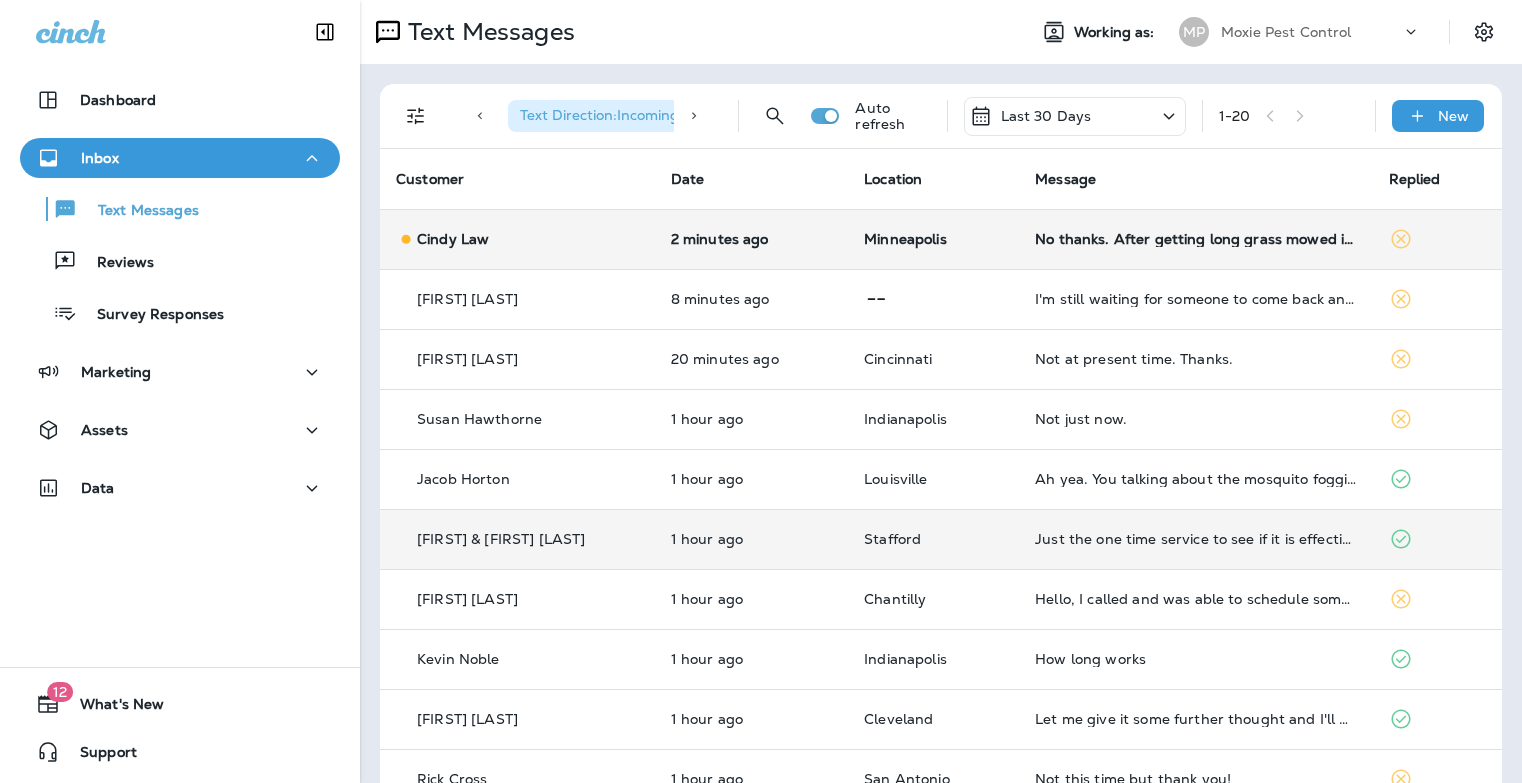 click on "No thanks. After getting long grass mowed it's been much better." at bounding box center [1195, 239] 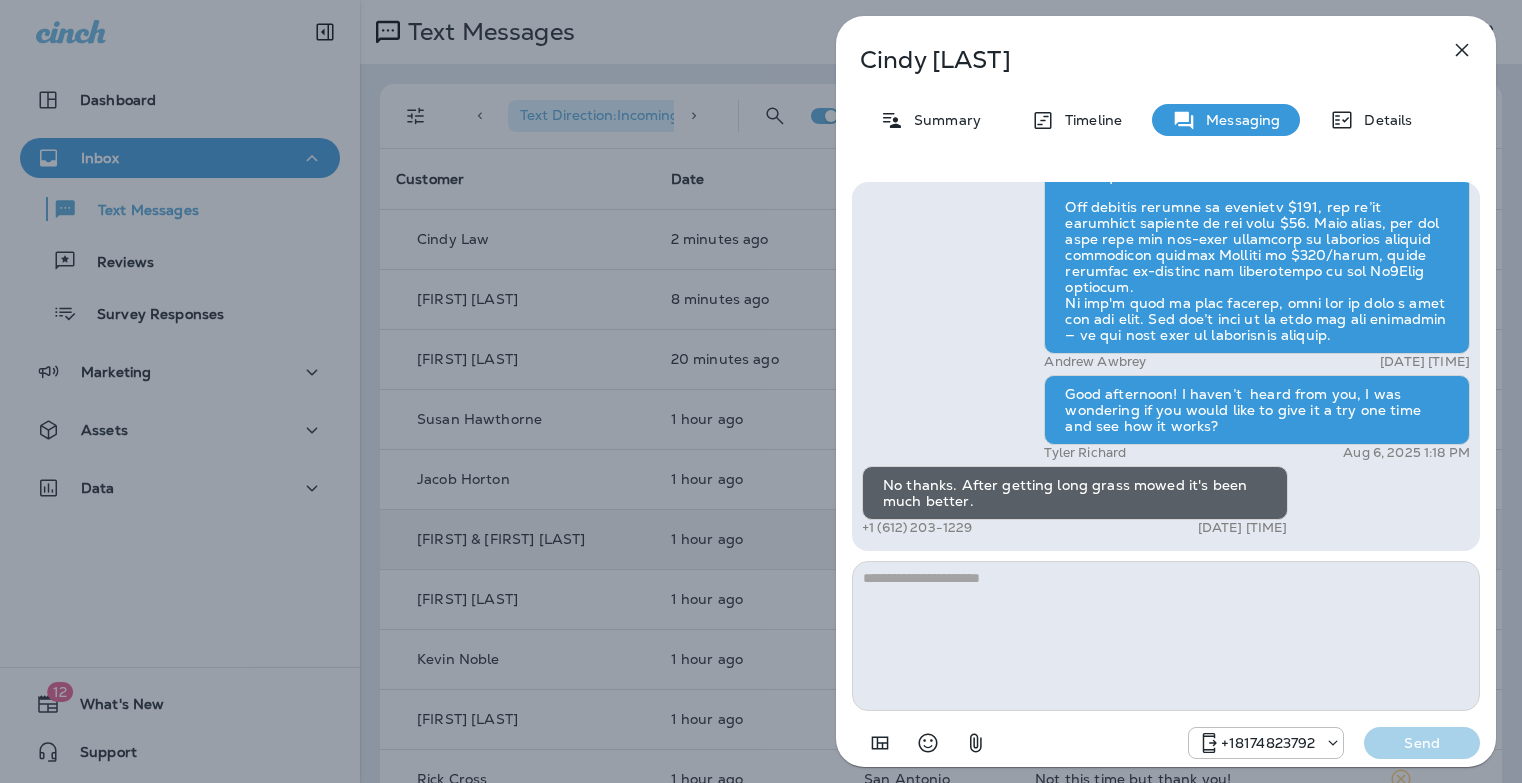 click 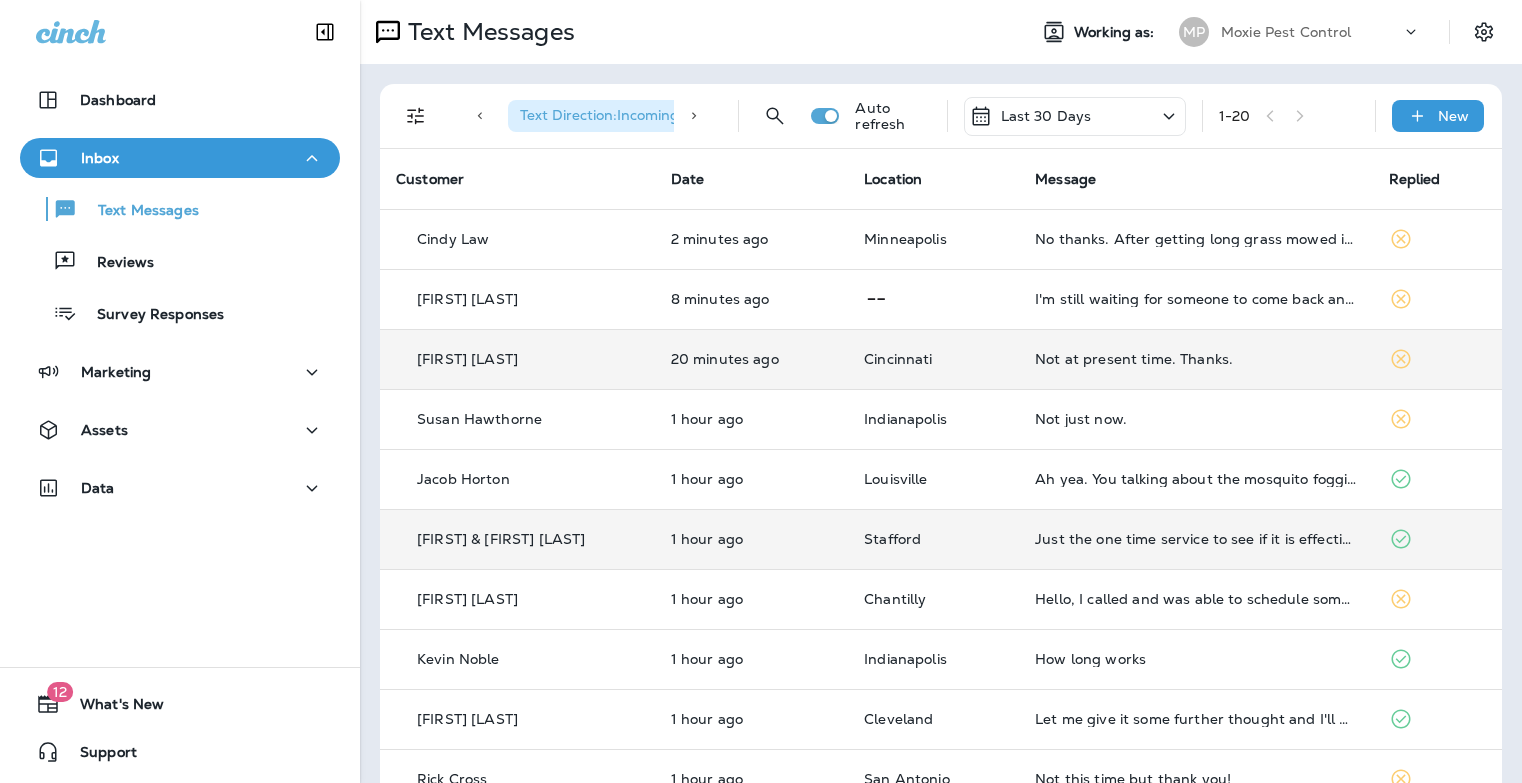 click on "Not at present time.  Thanks." at bounding box center (1195, 359) 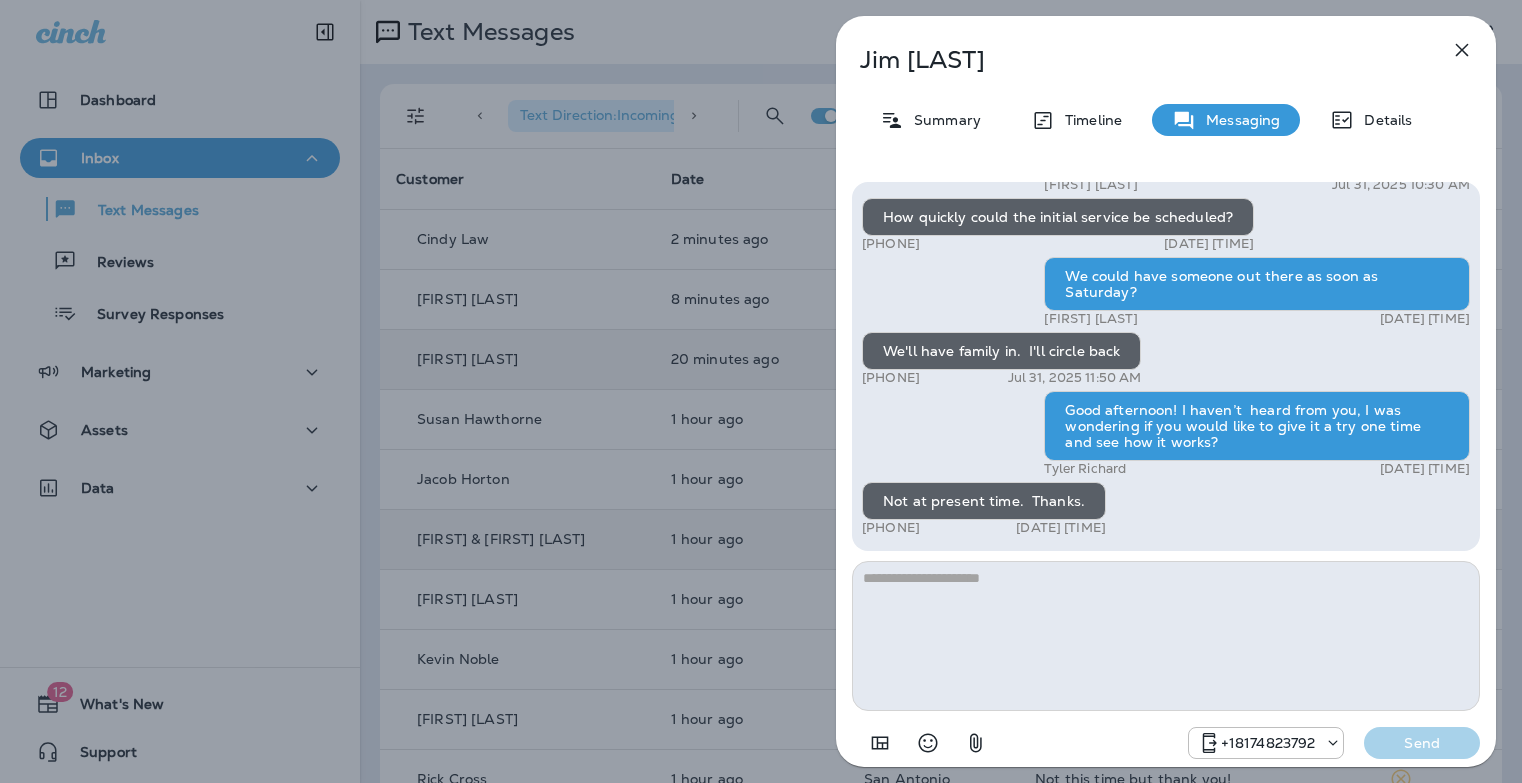 click at bounding box center [1166, 636] 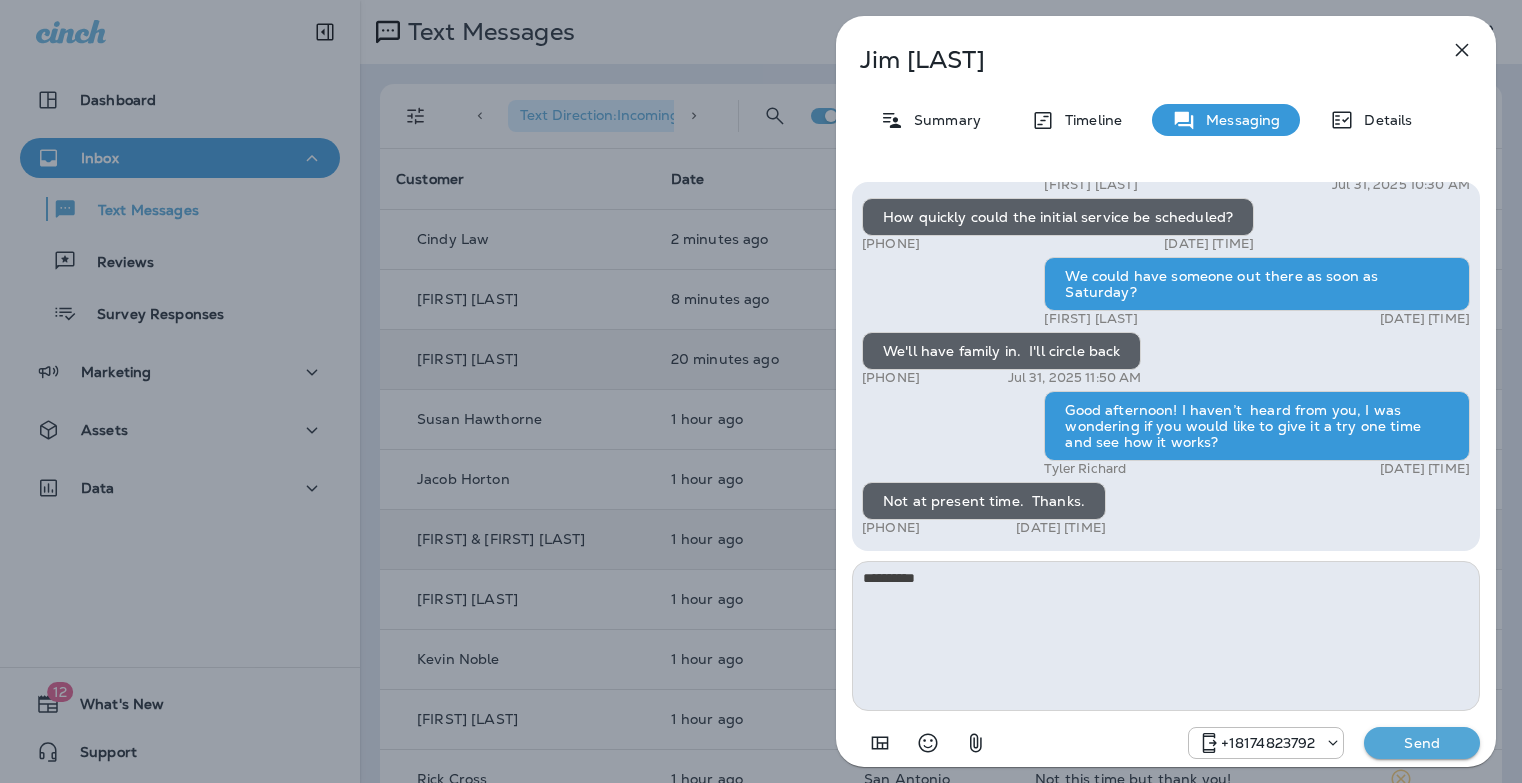 type on "**********" 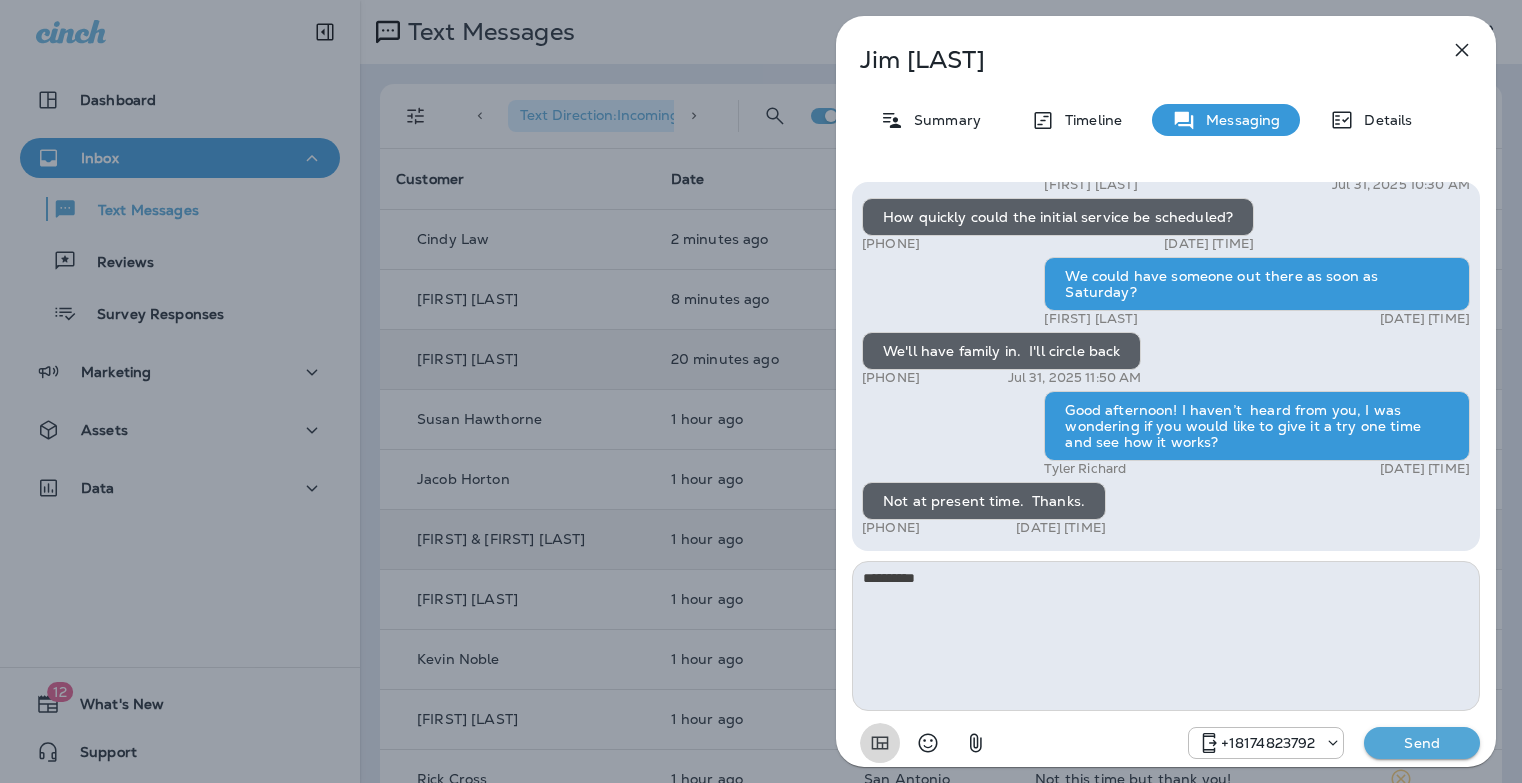 type 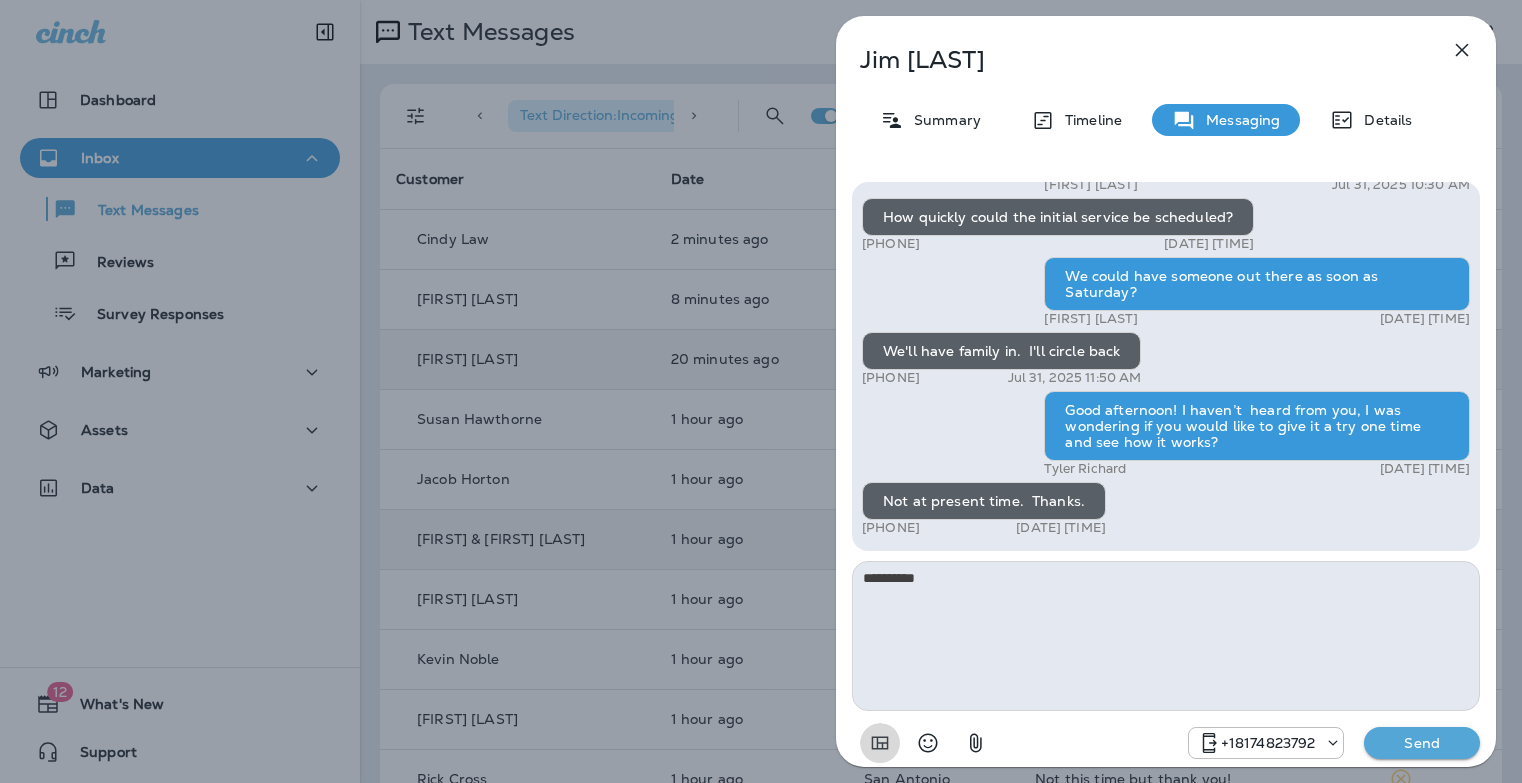 type 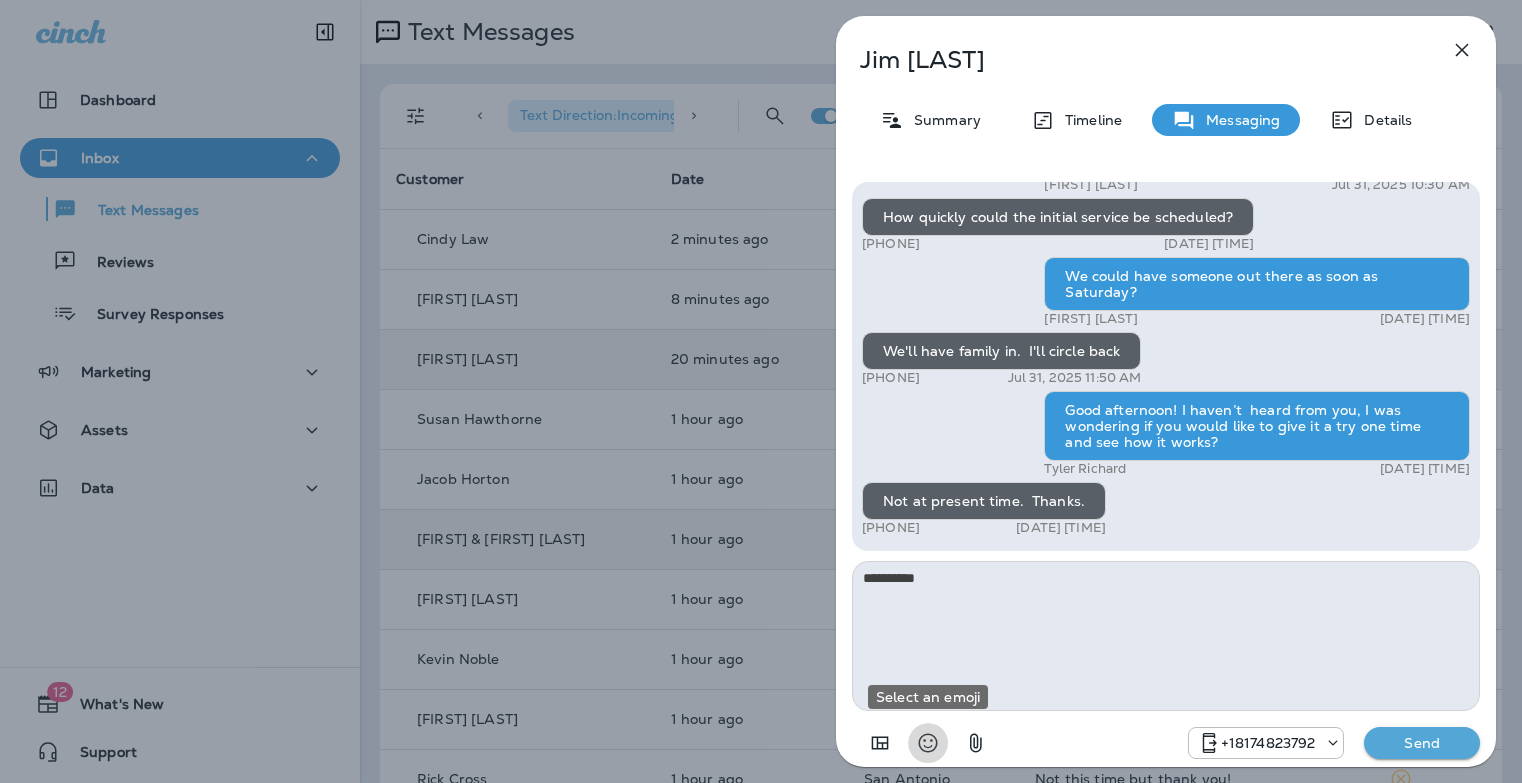type 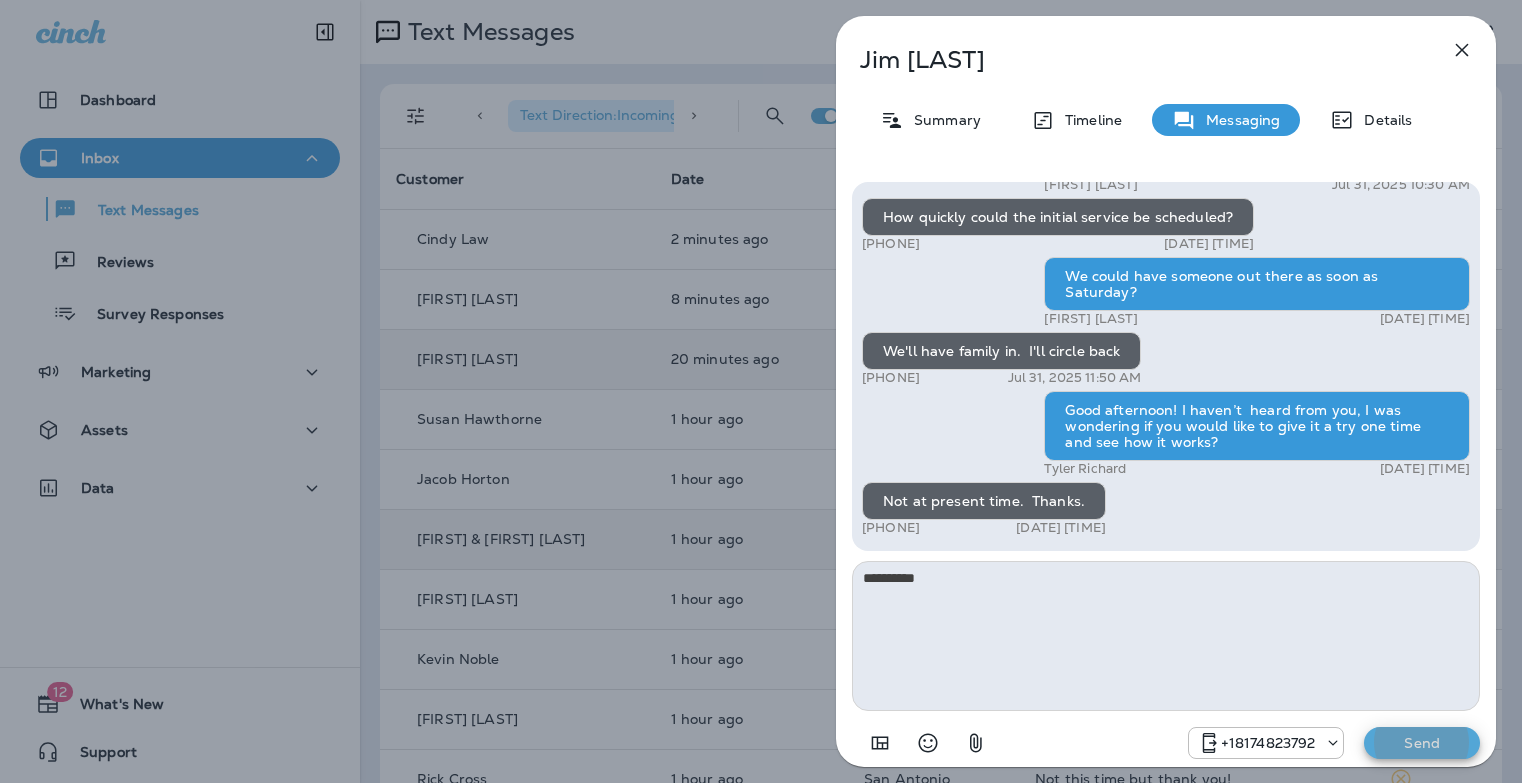 type 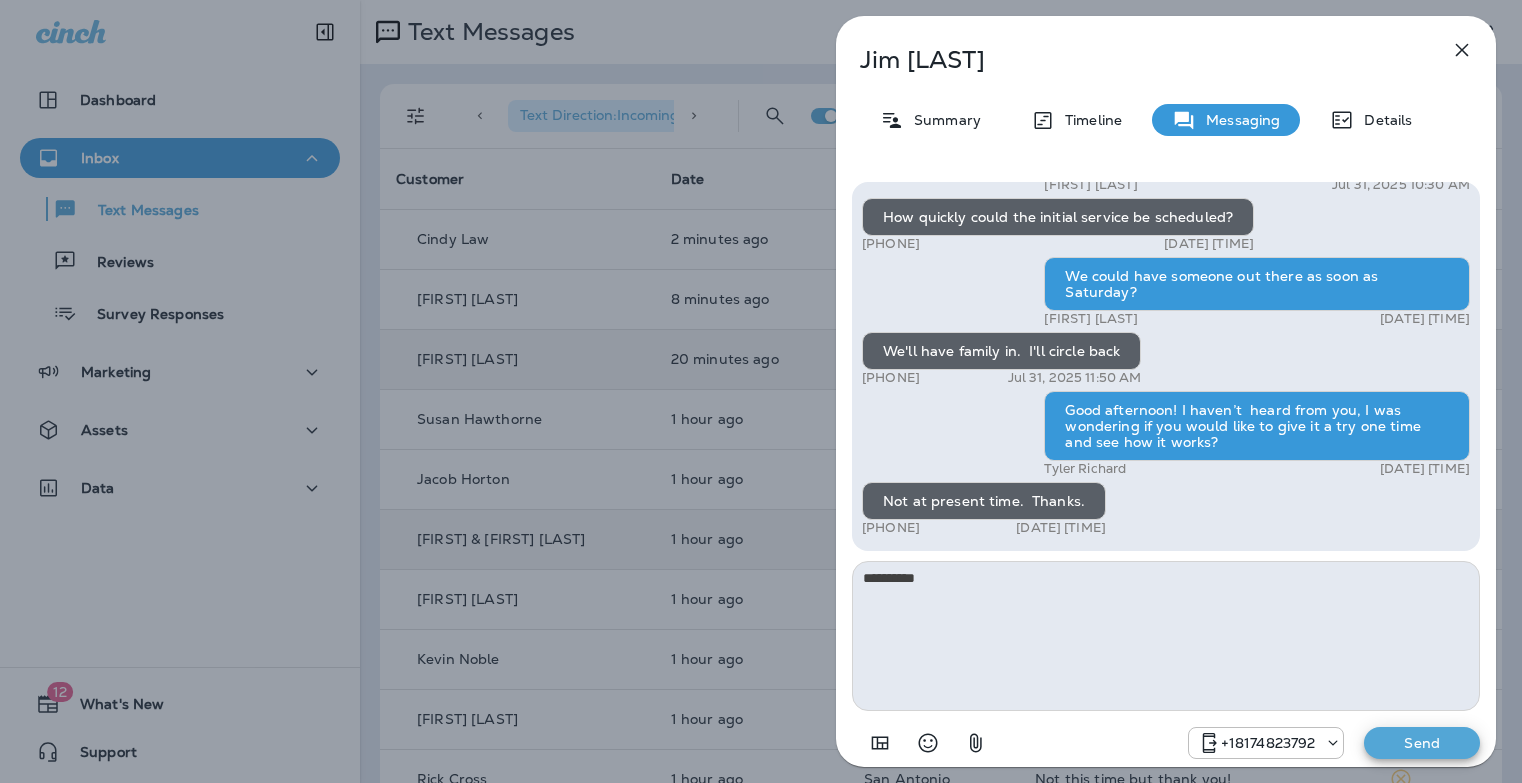 click on "Send" at bounding box center (1422, 743) 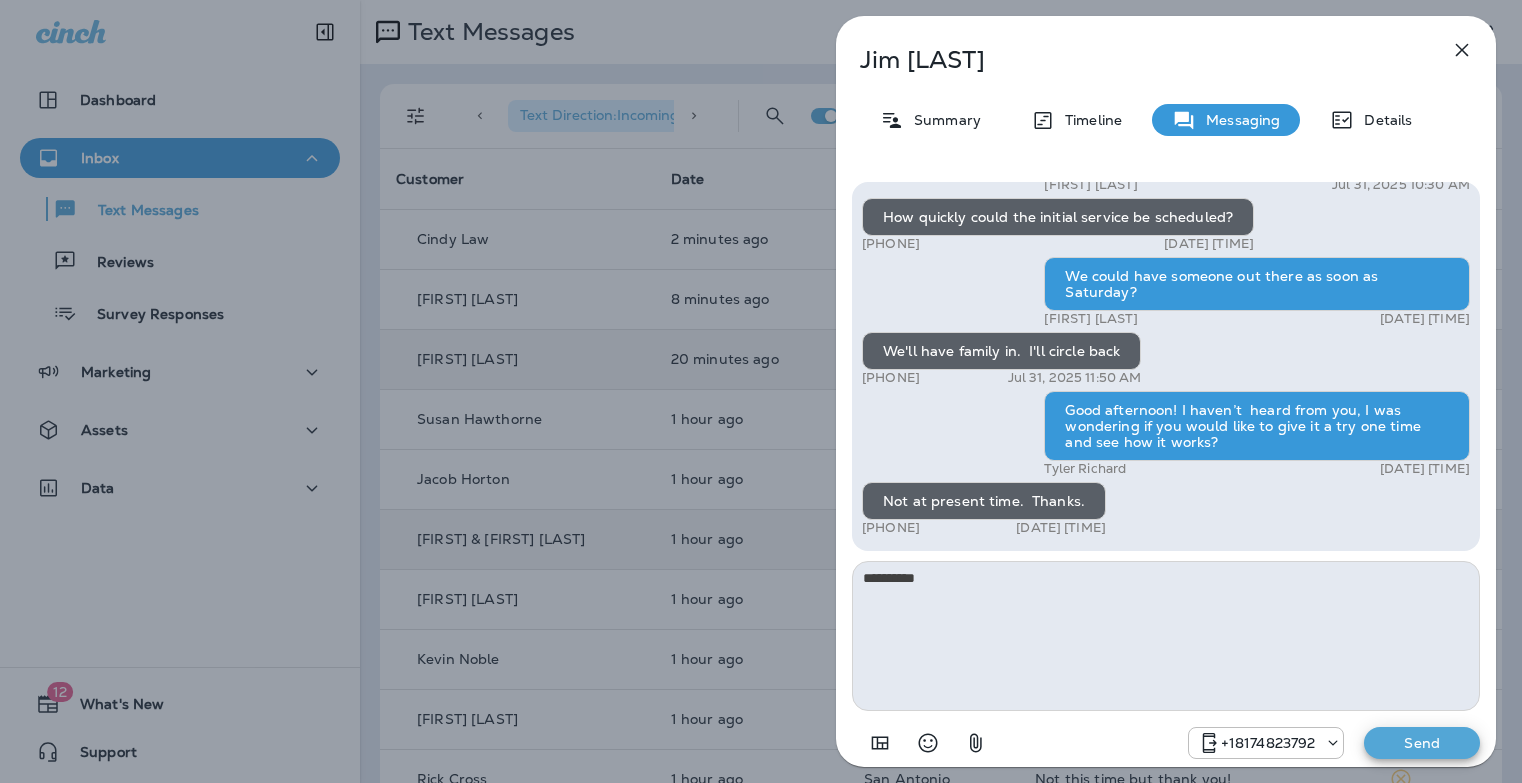 click on "**********" at bounding box center (761, 391) 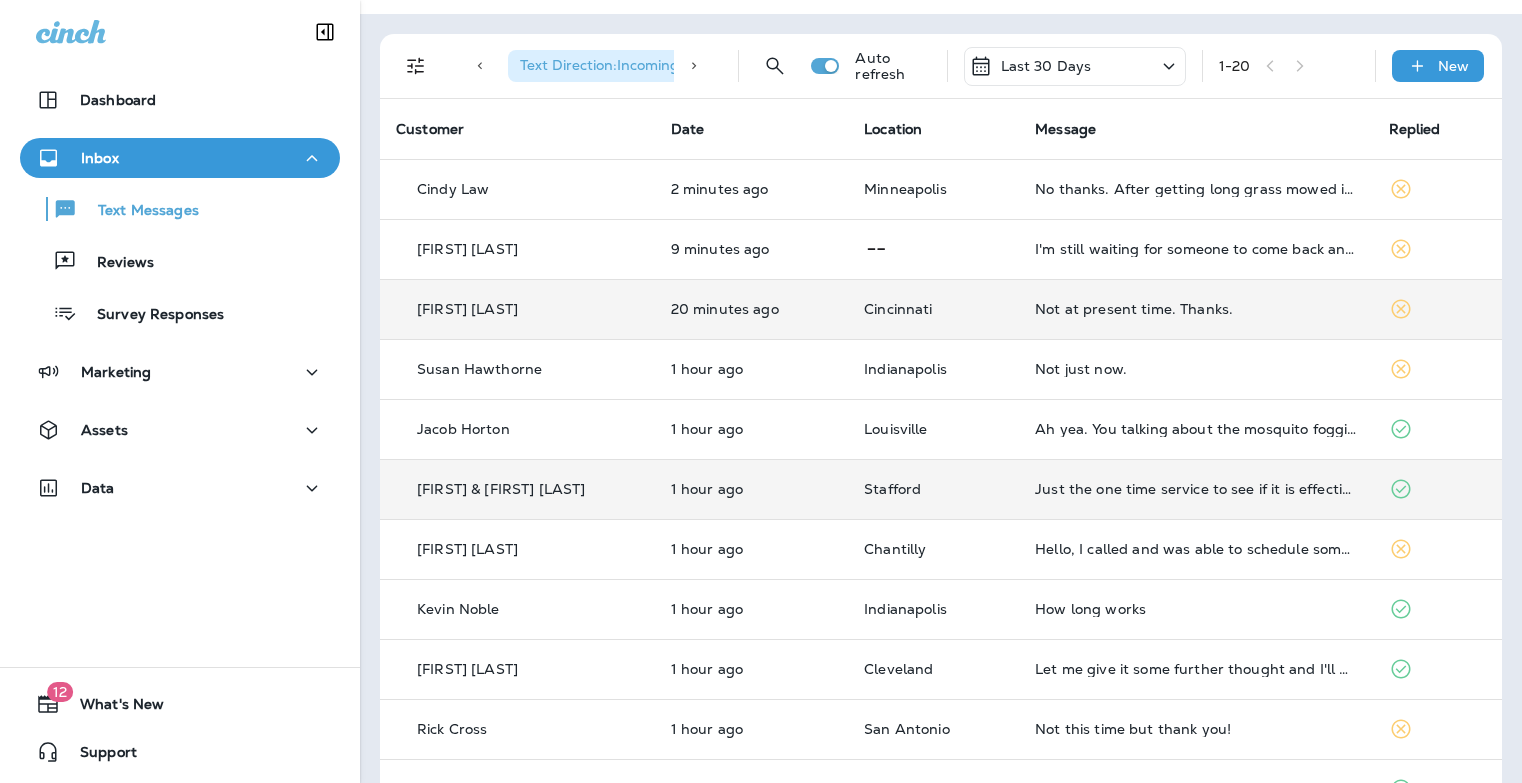 scroll, scrollTop: 51, scrollLeft: 0, axis: vertical 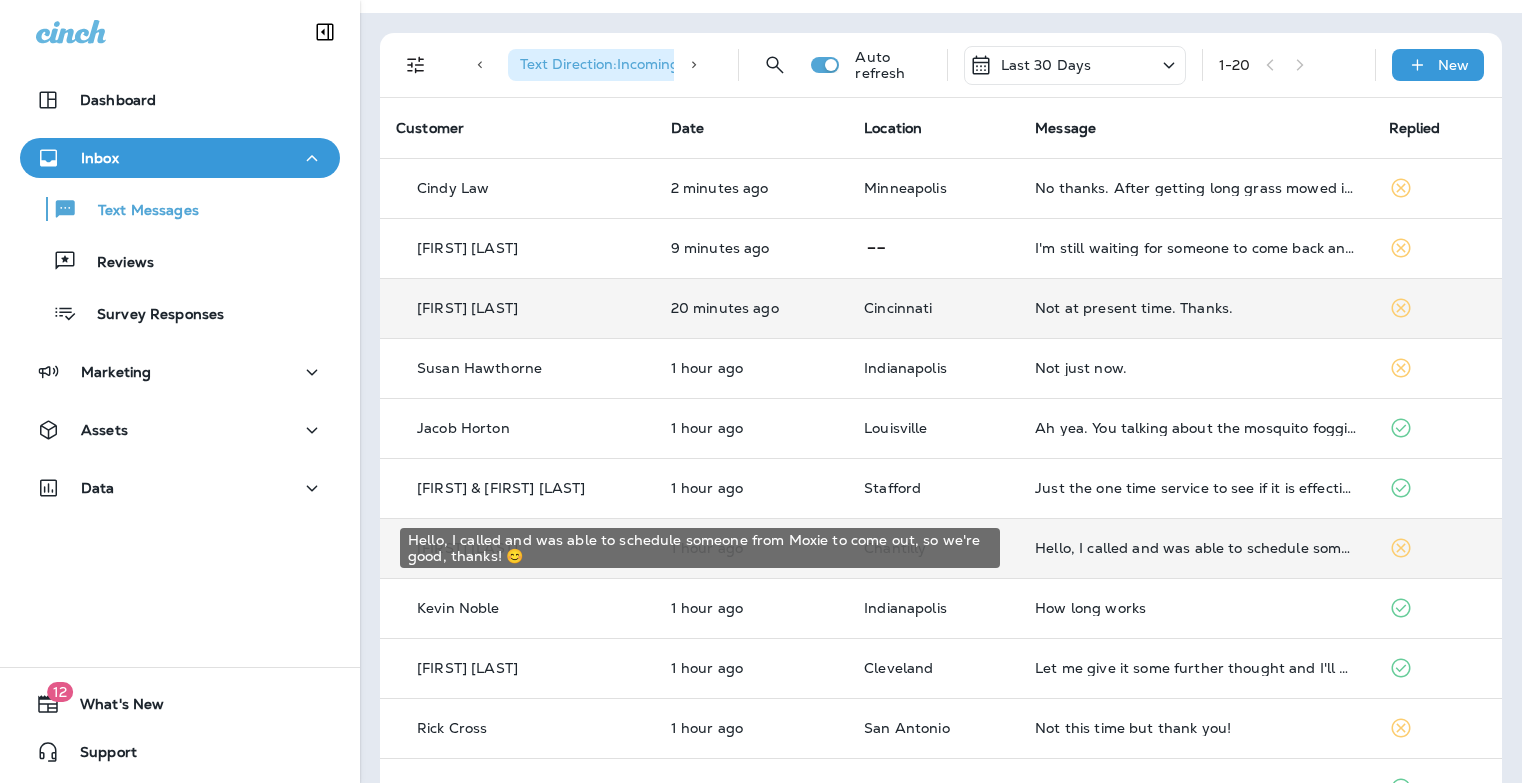 click on "Hello, I called and was able to schedule someone from Moxie to come out, so we're good, thanks! 😊" at bounding box center [1195, 548] 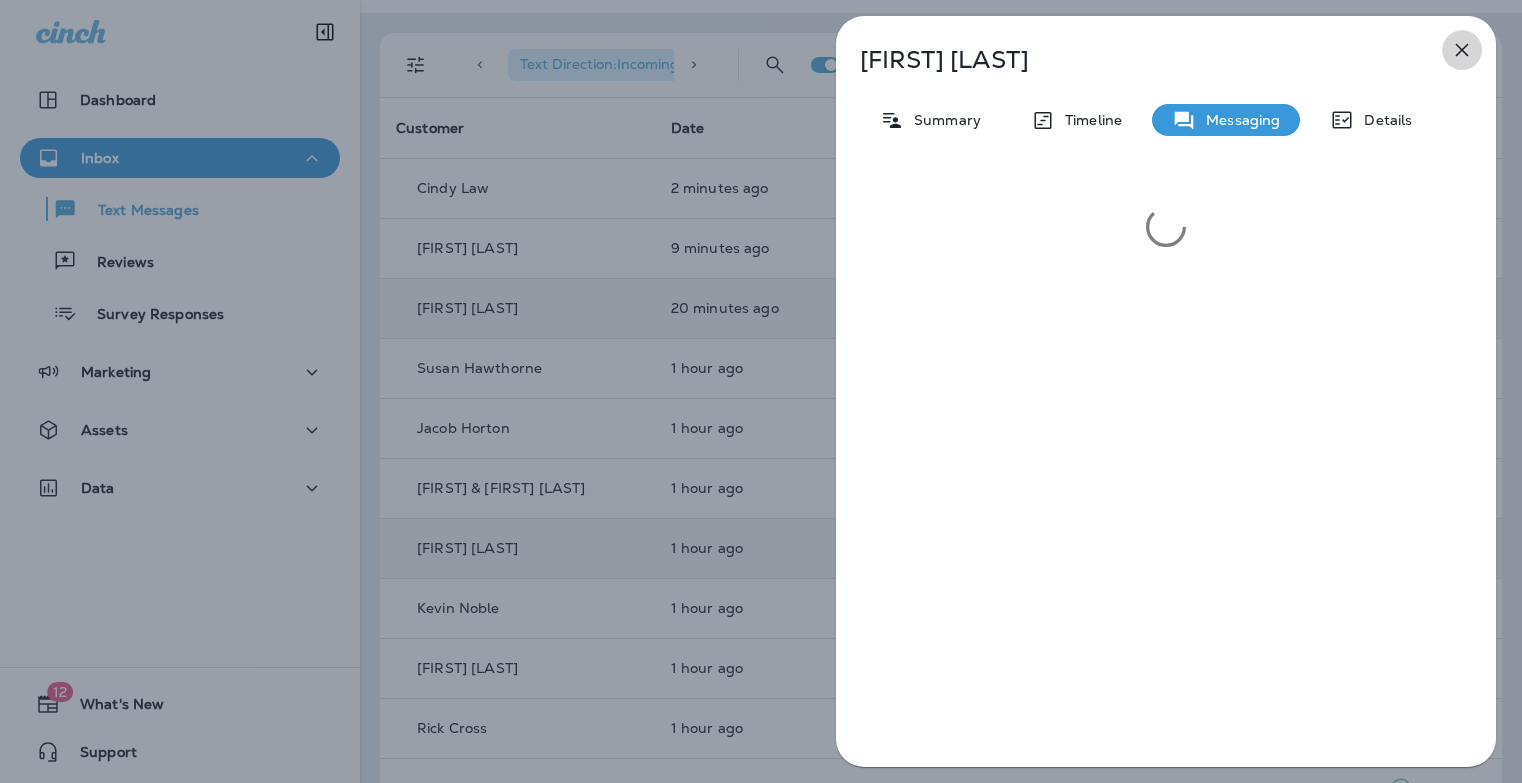 click 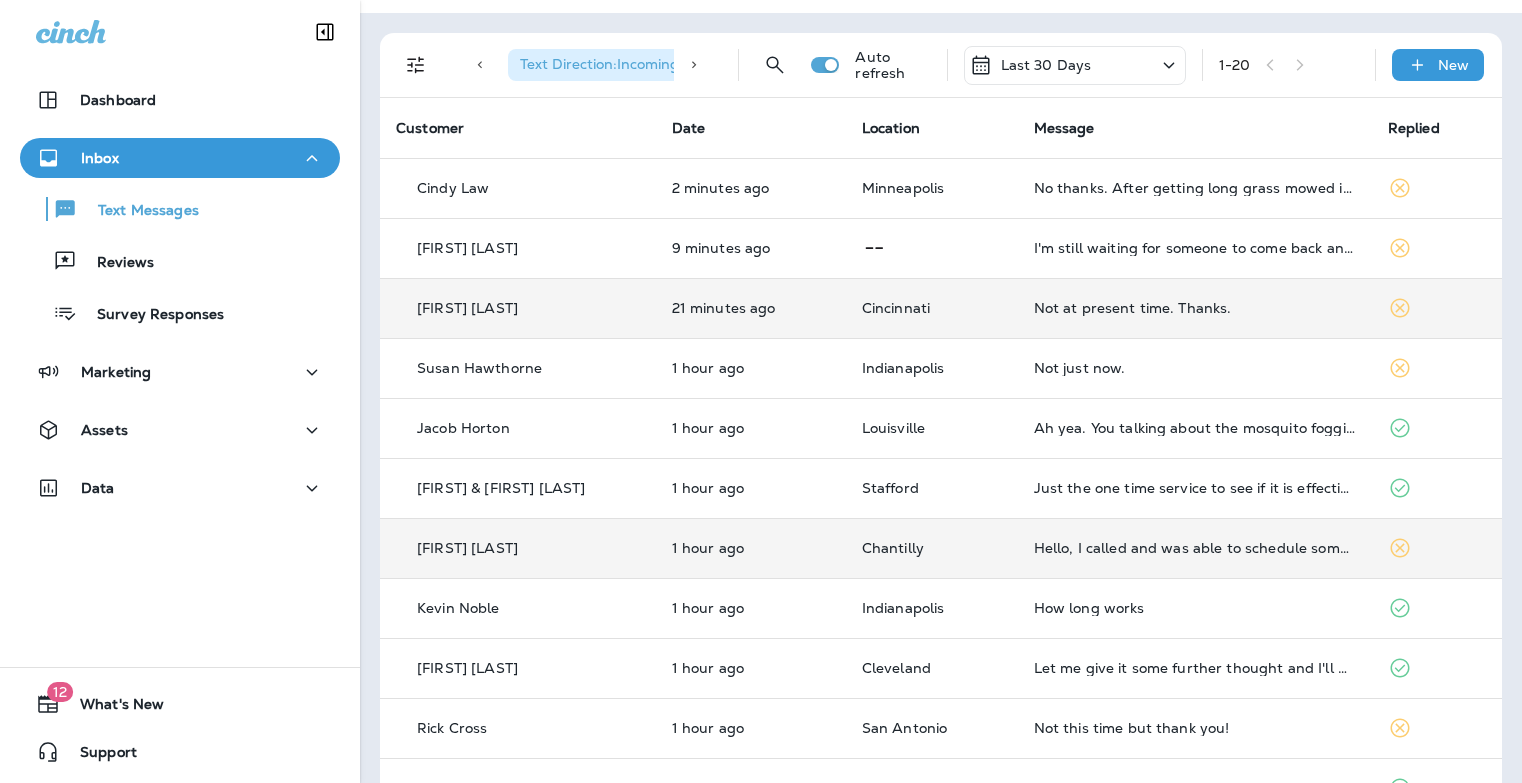 click 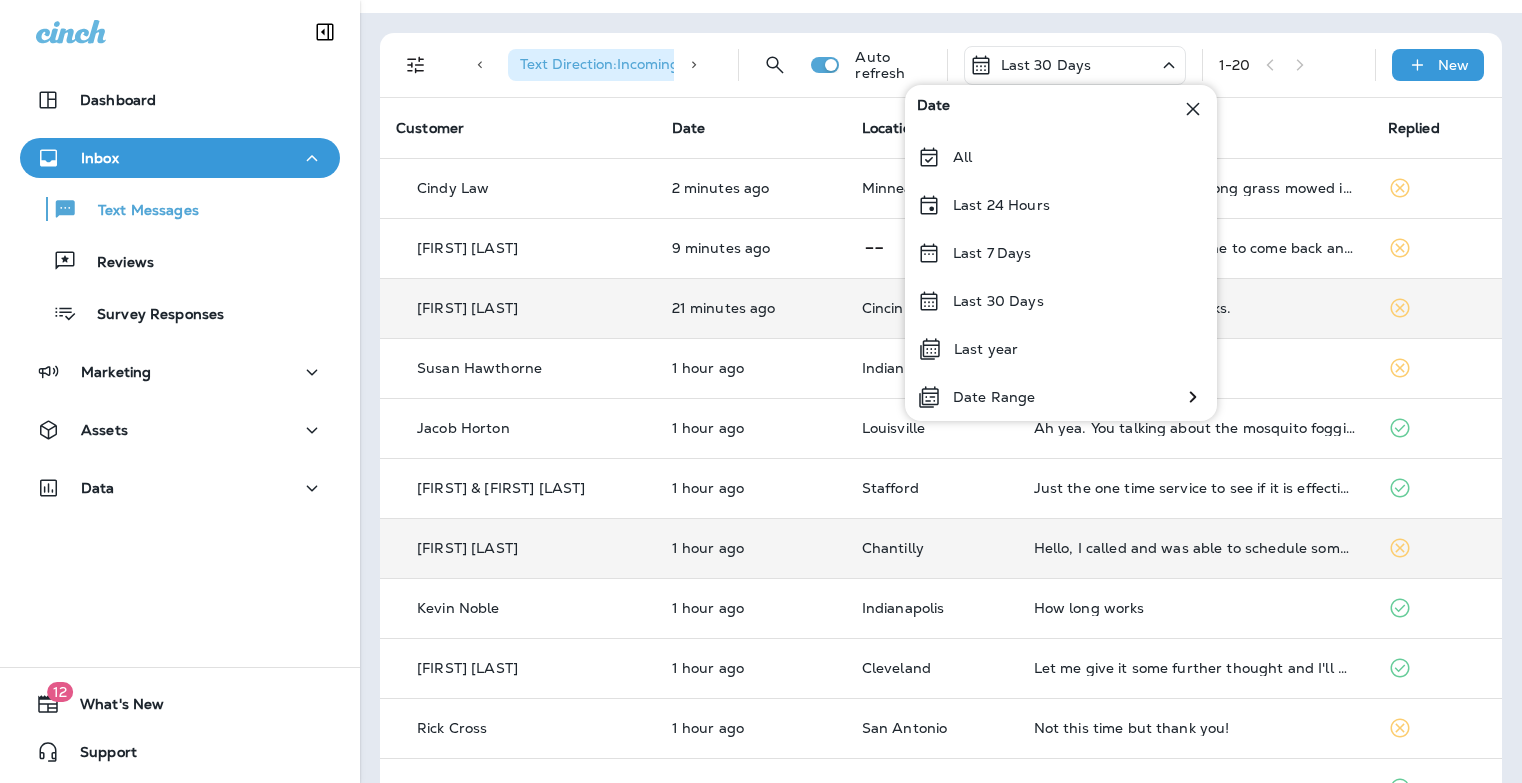 click 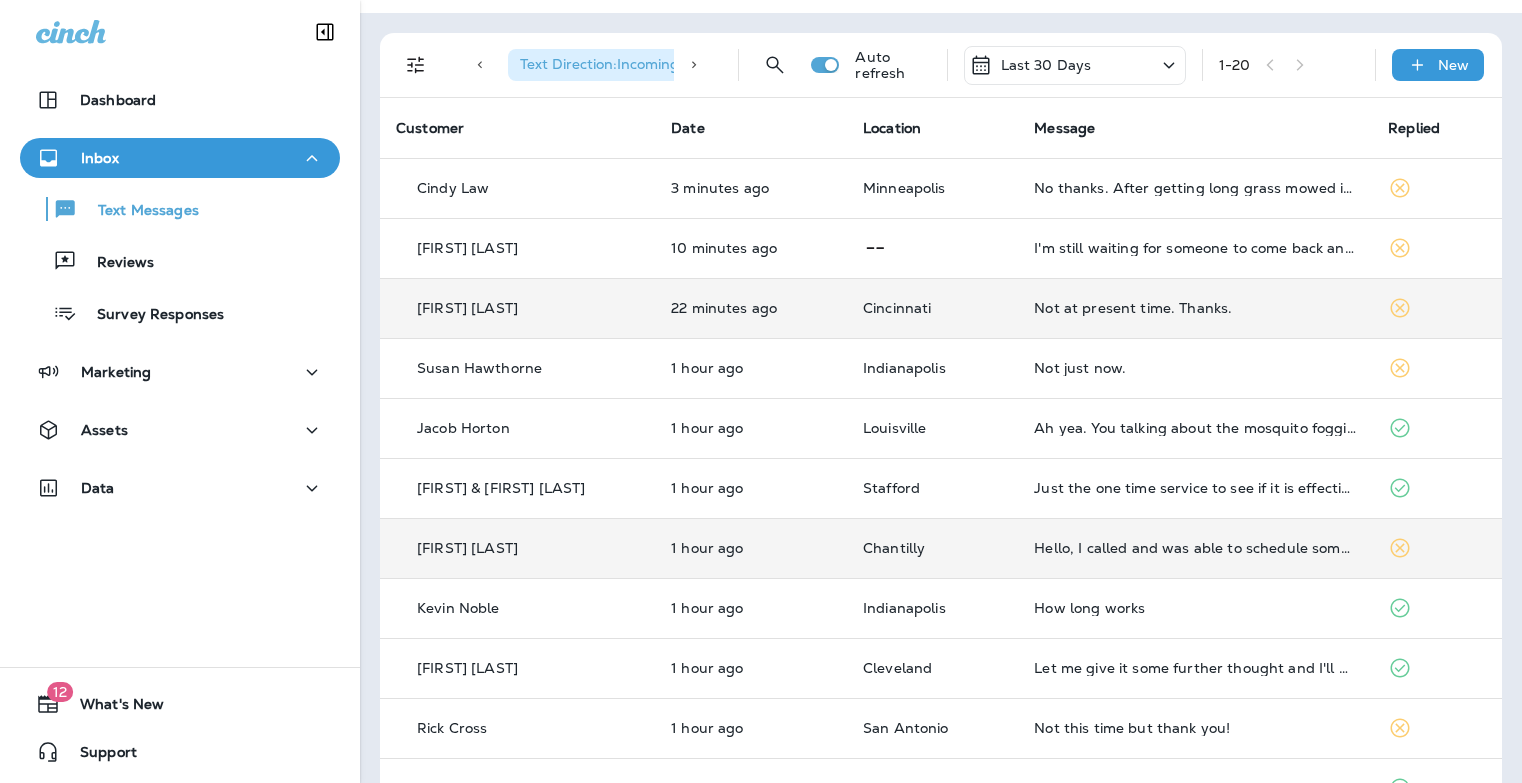 scroll, scrollTop: 55, scrollLeft: 0, axis: vertical 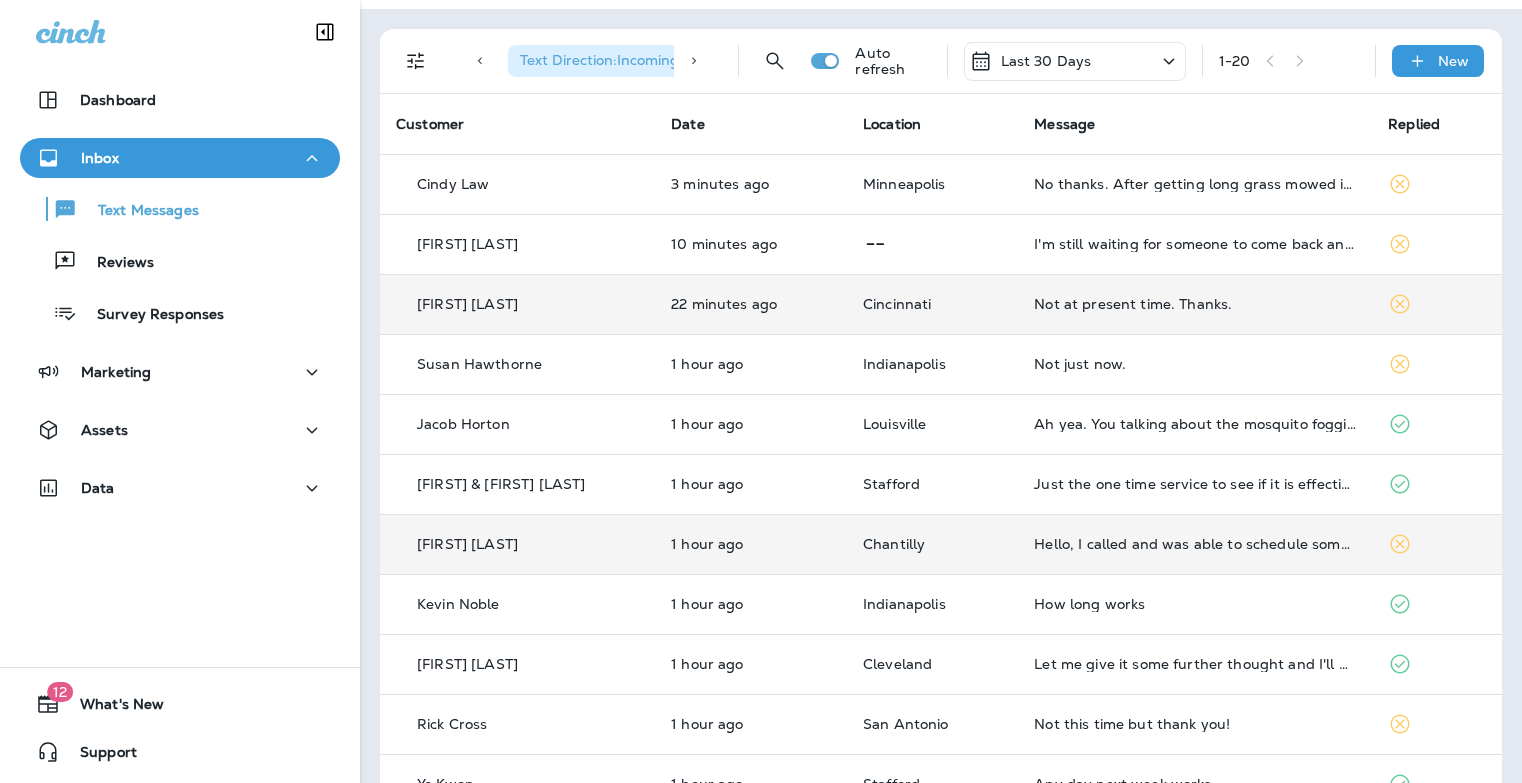 click on "1  -  20" at bounding box center (1289, 61) 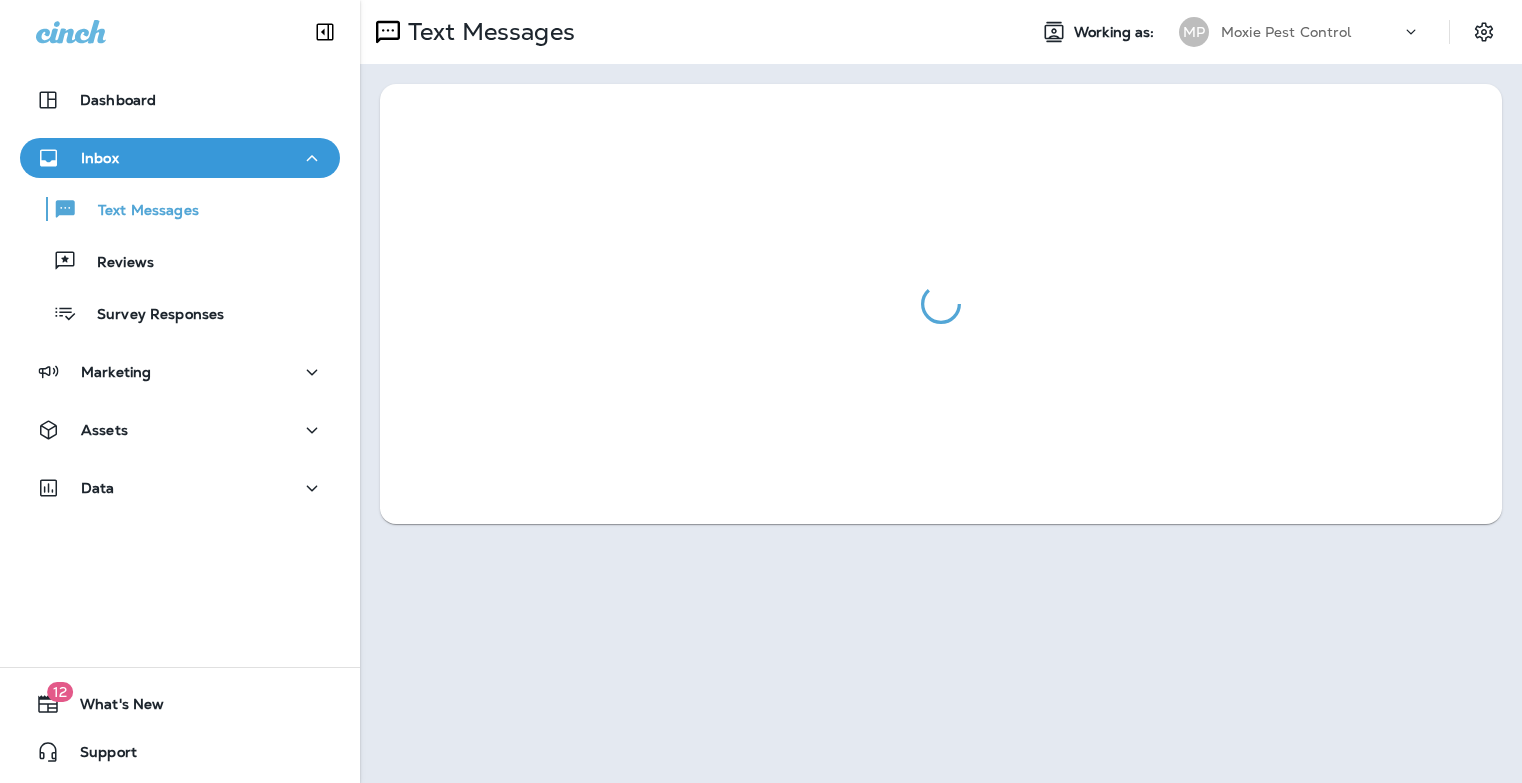 scroll, scrollTop: 0, scrollLeft: 0, axis: both 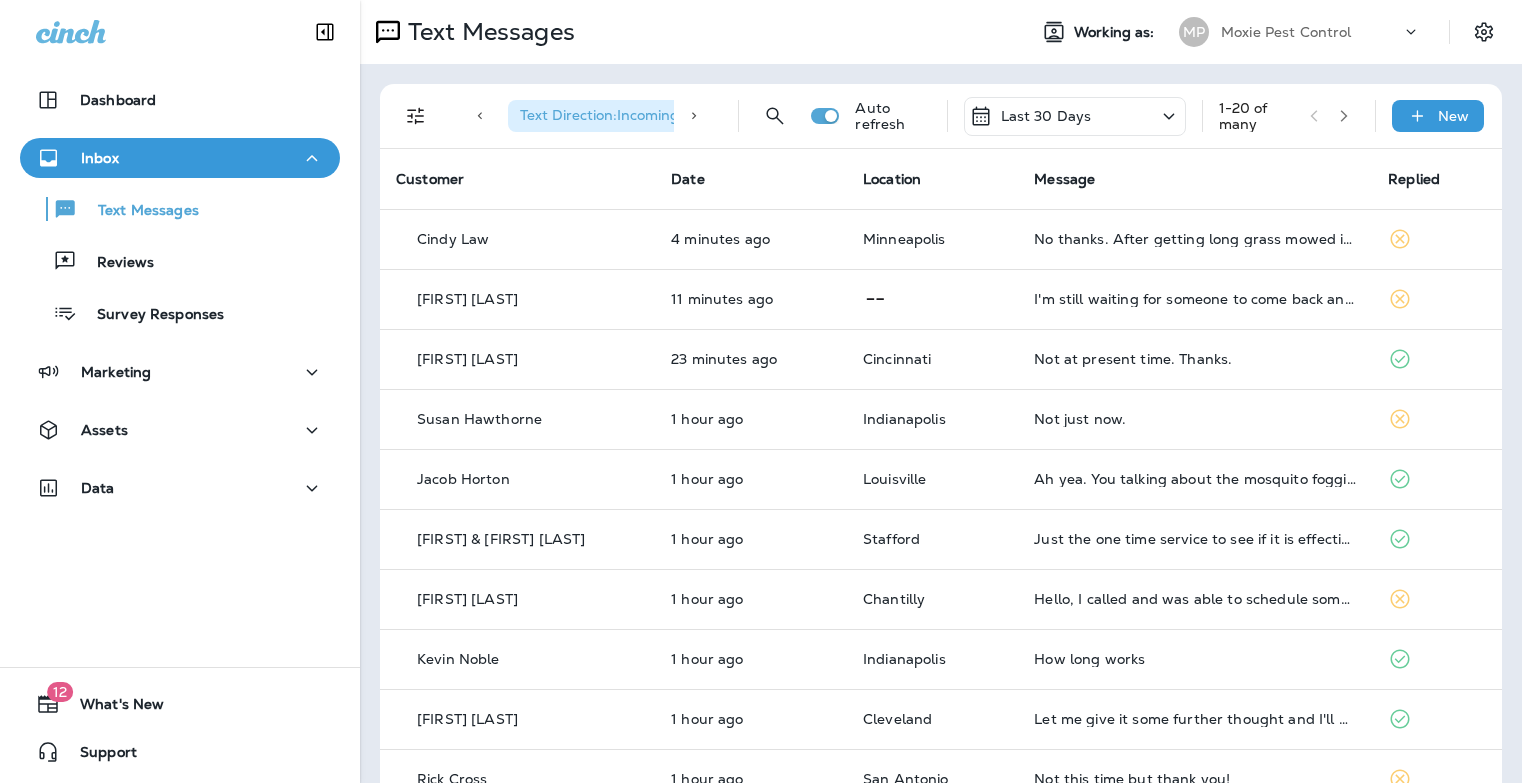 click 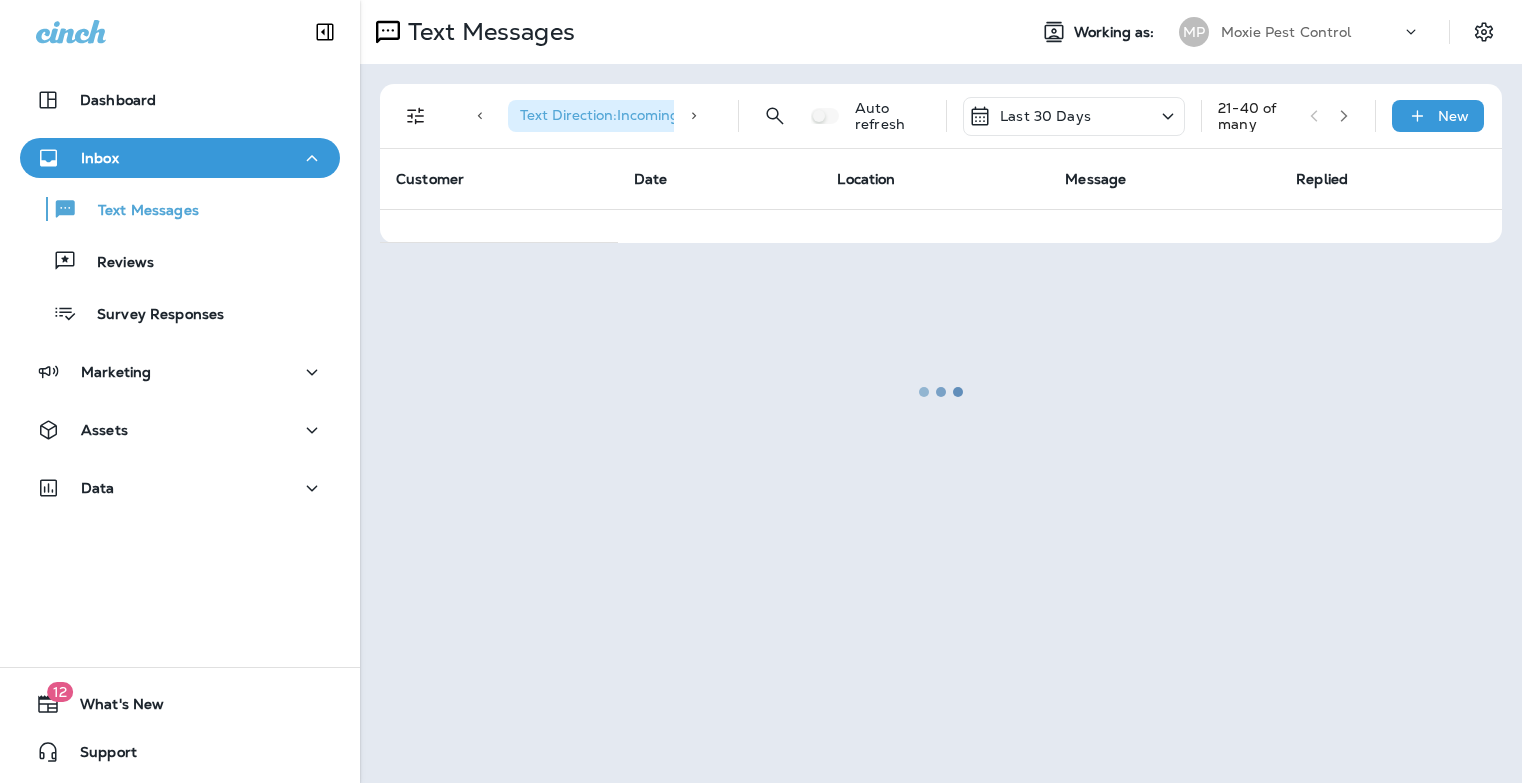 click at bounding box center [941, 391] 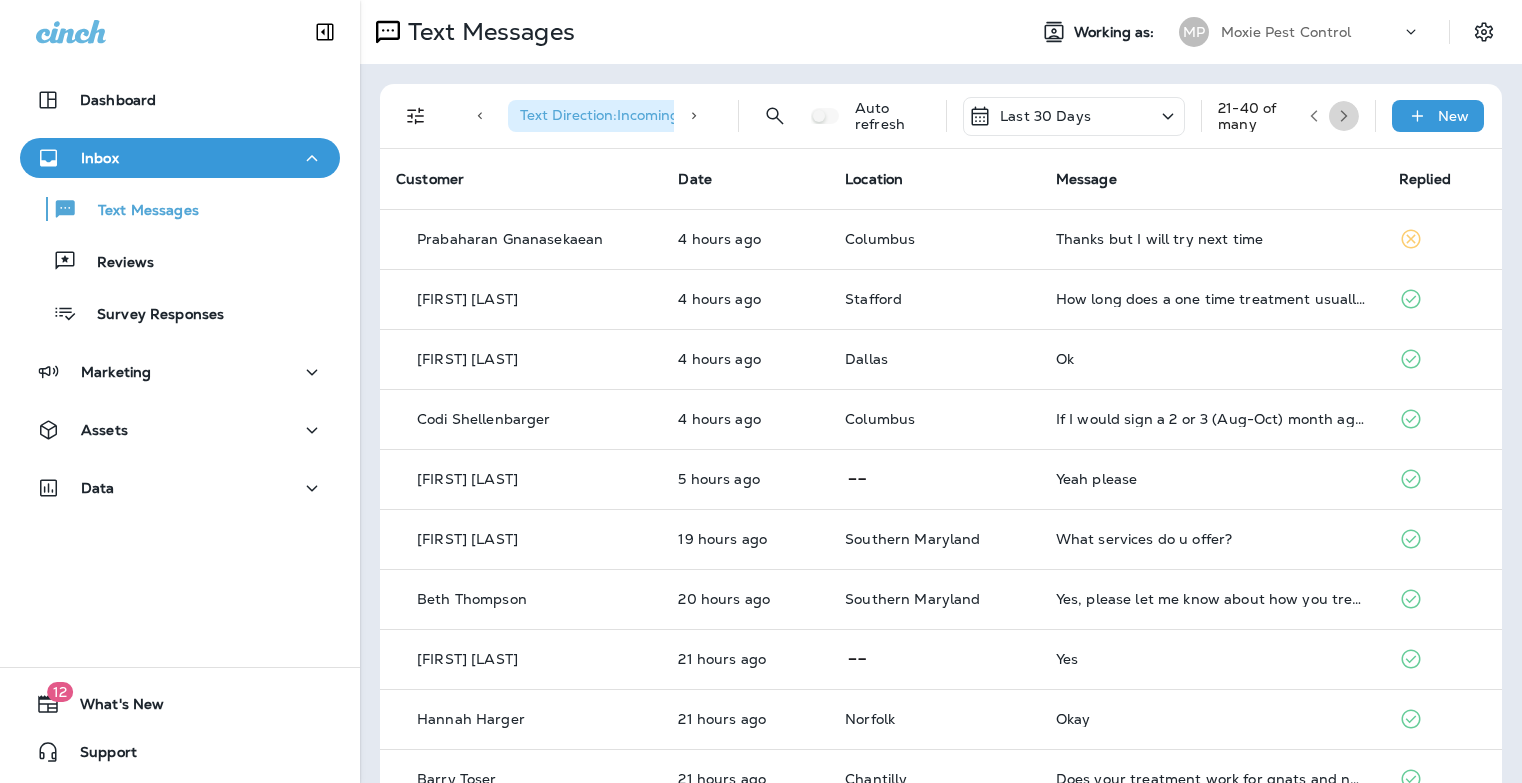 click 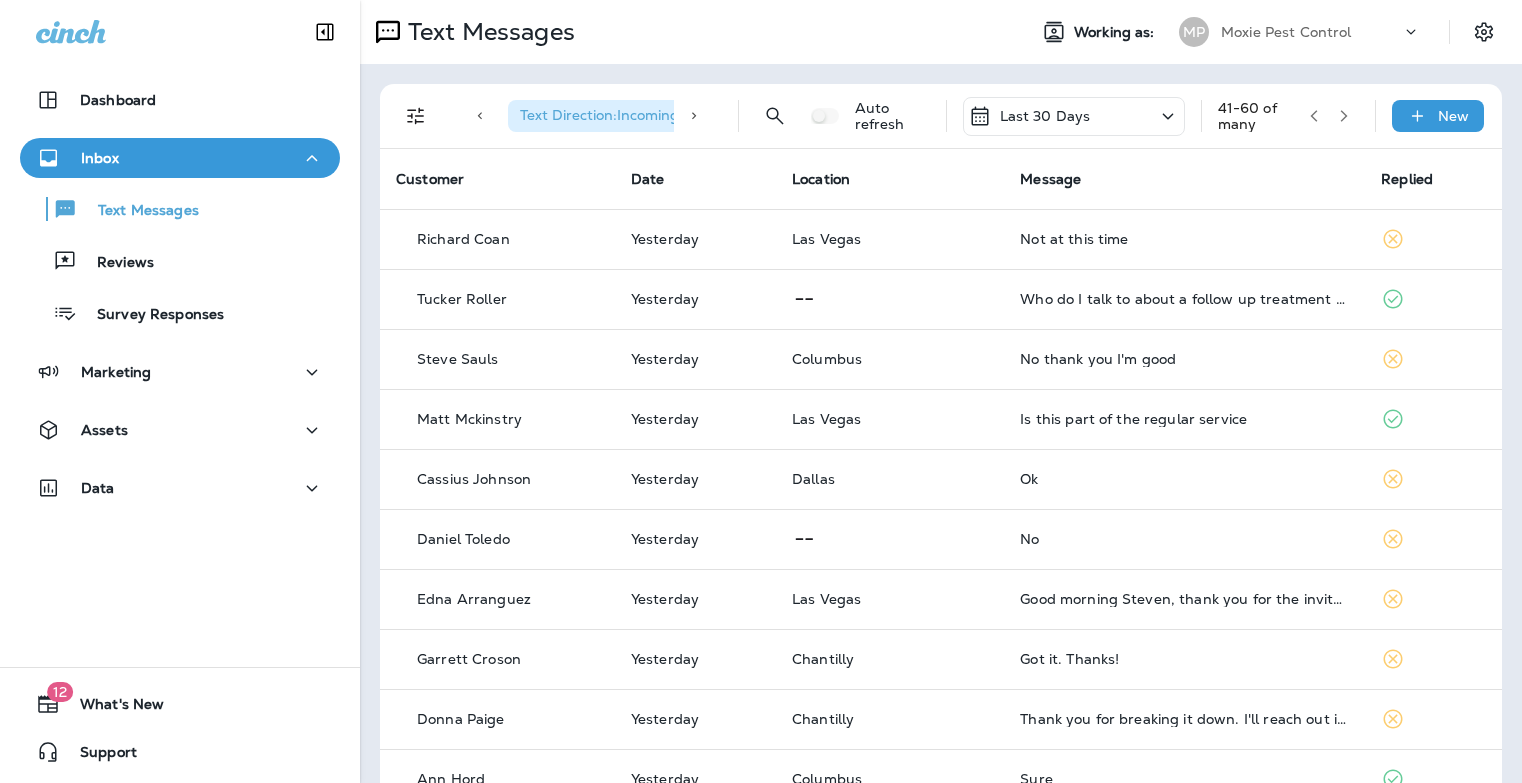click at bounding box center (1344, 116) 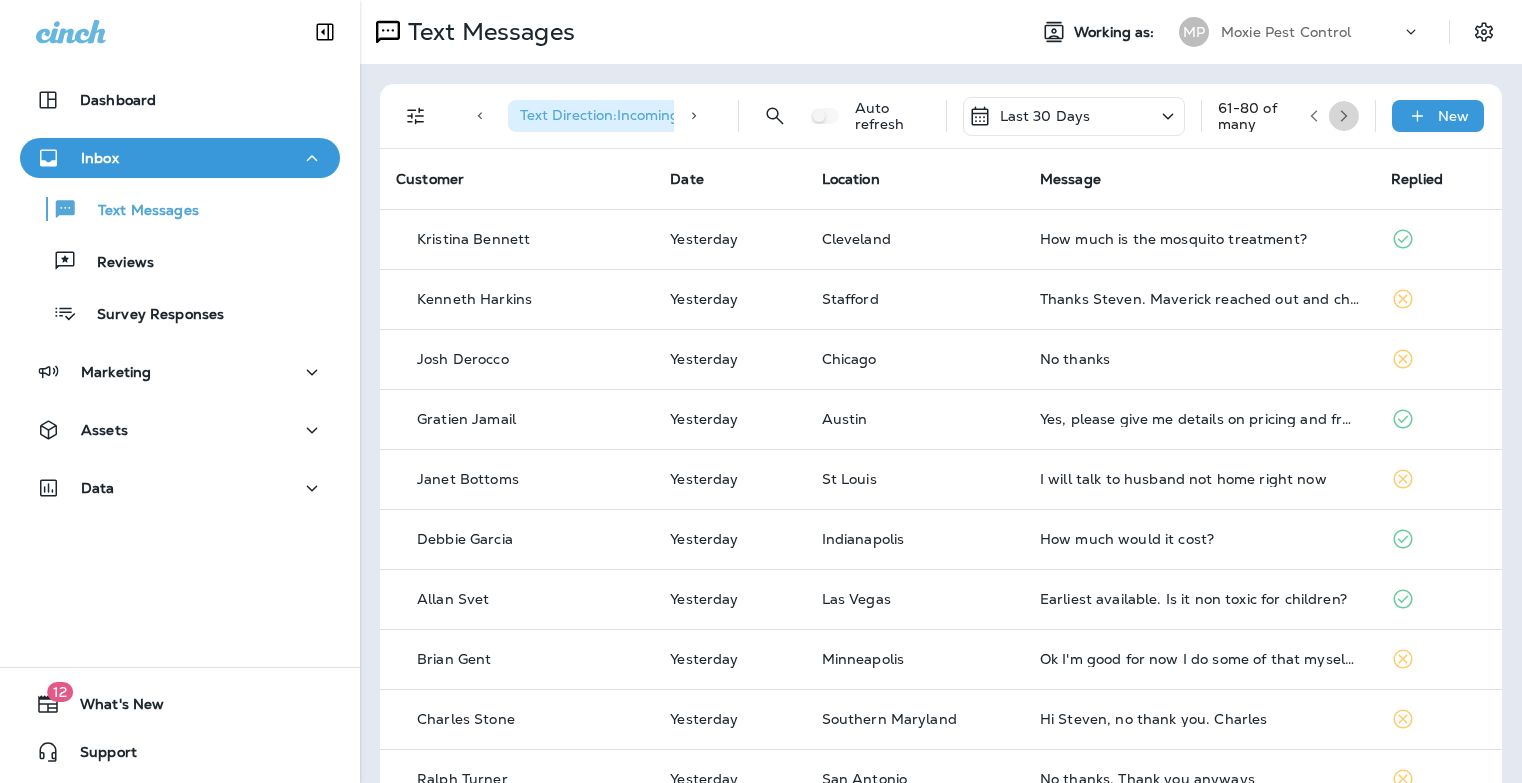 click at bounding box center (1344, 116) 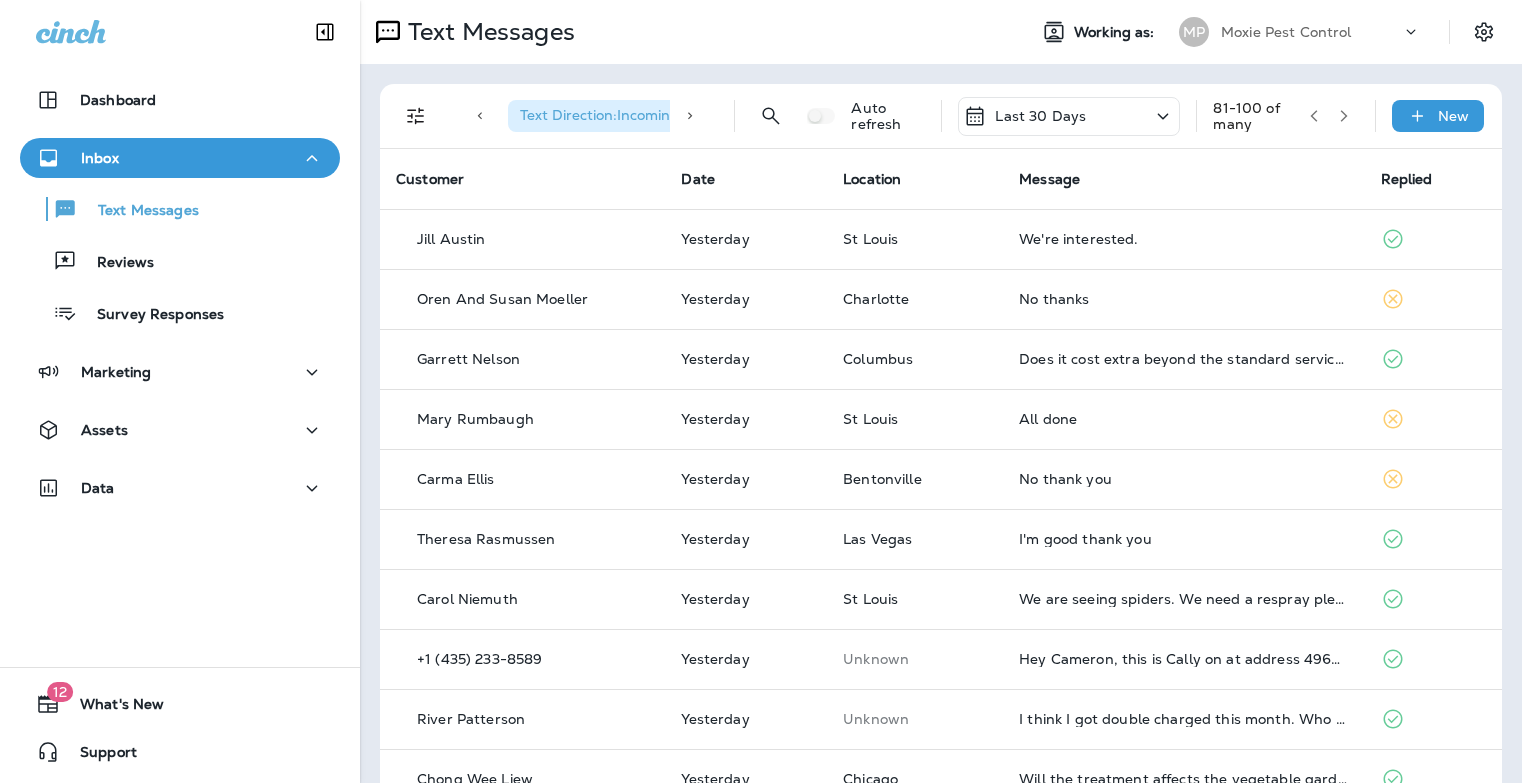 click at bounding box center [1344, 116] 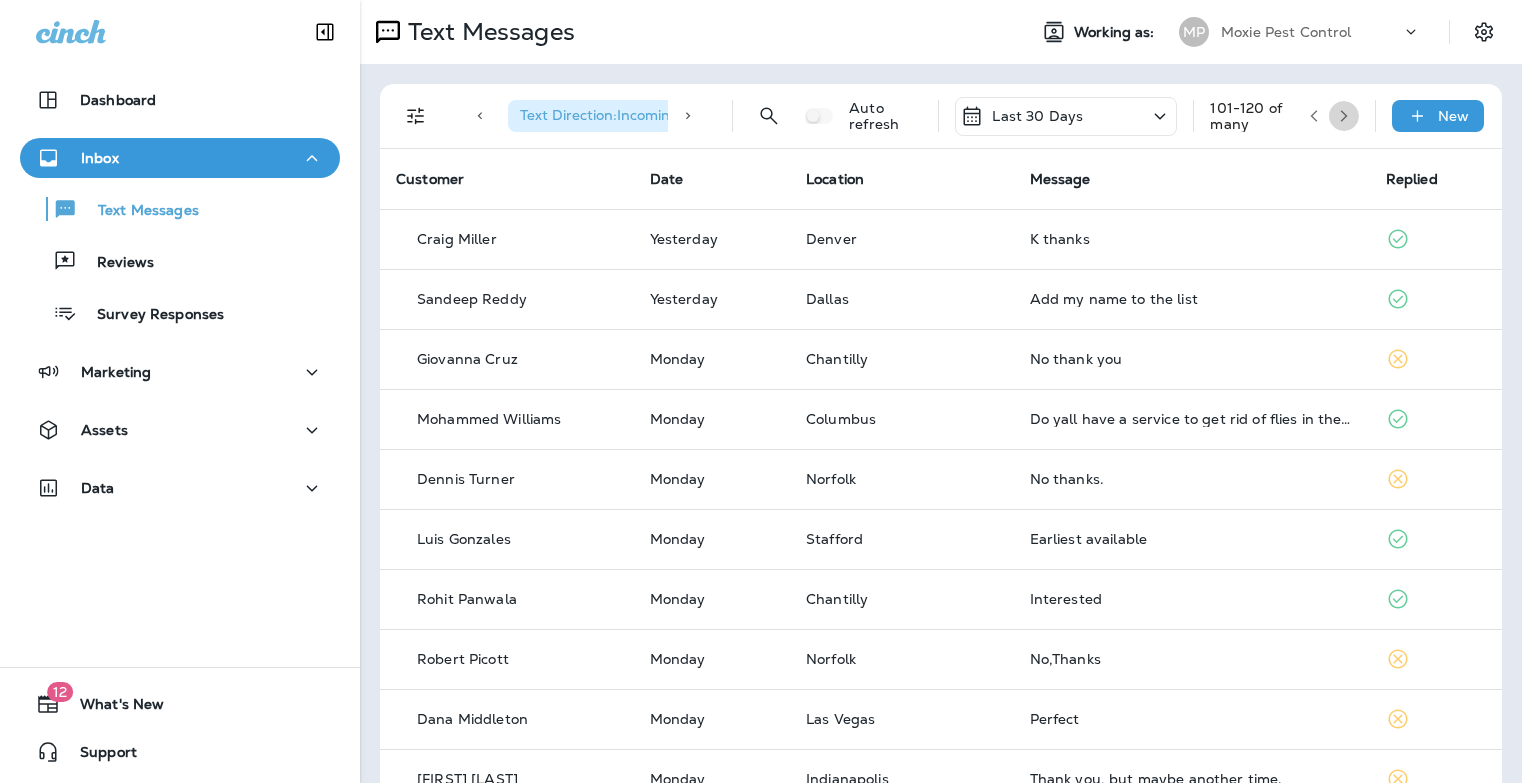 click at bounding box center [1344, 116] 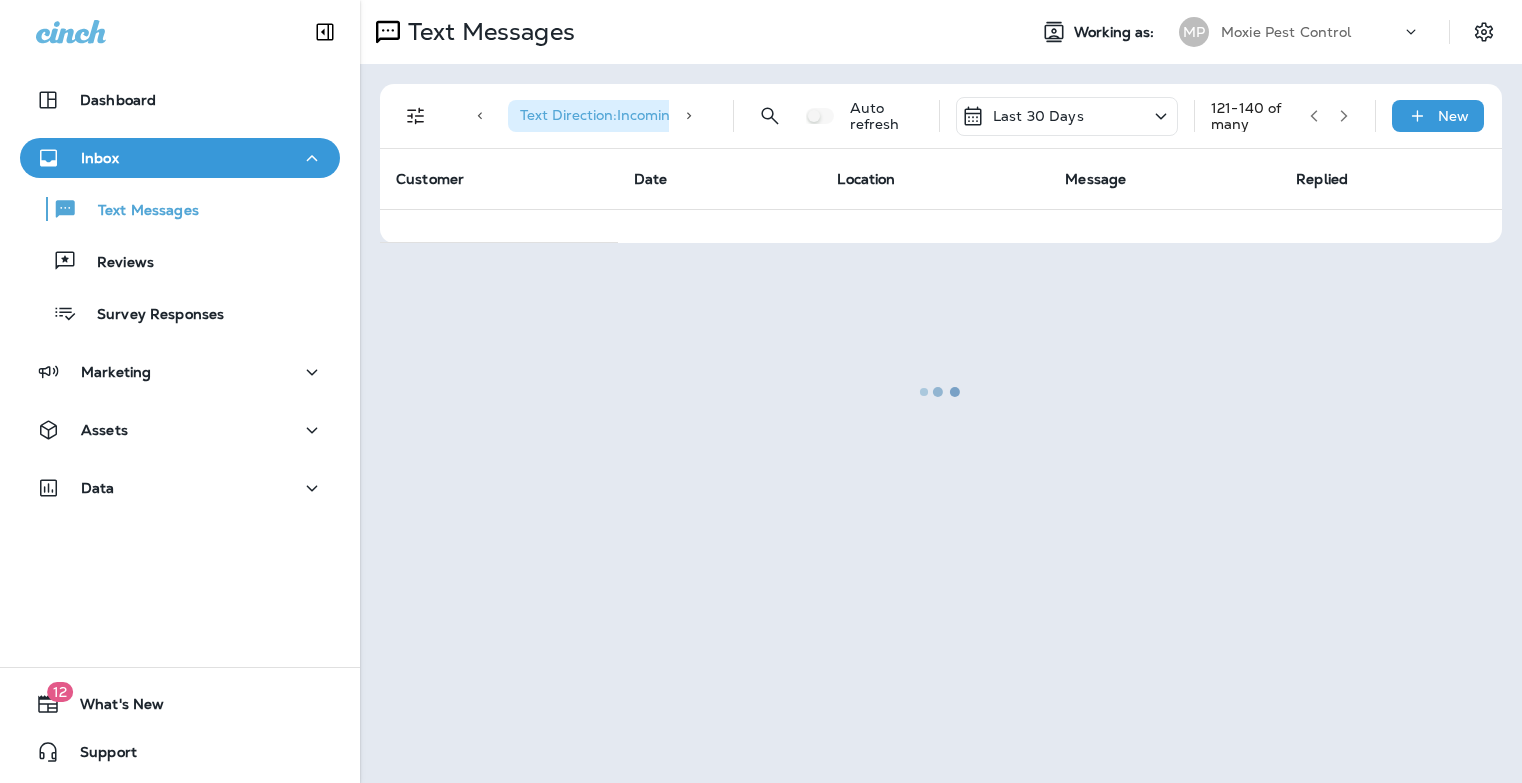 click at bounding box center (941, 391) 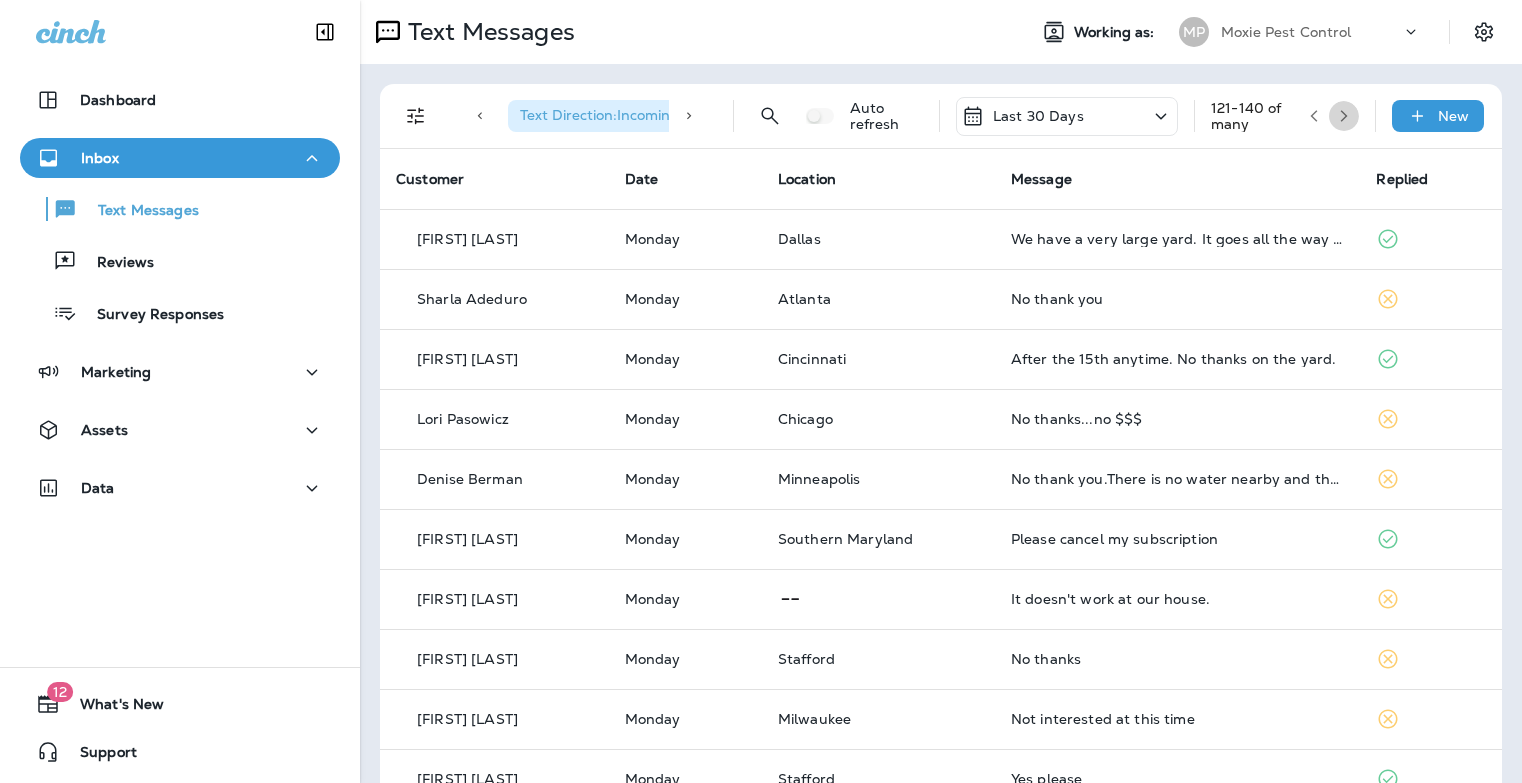 click 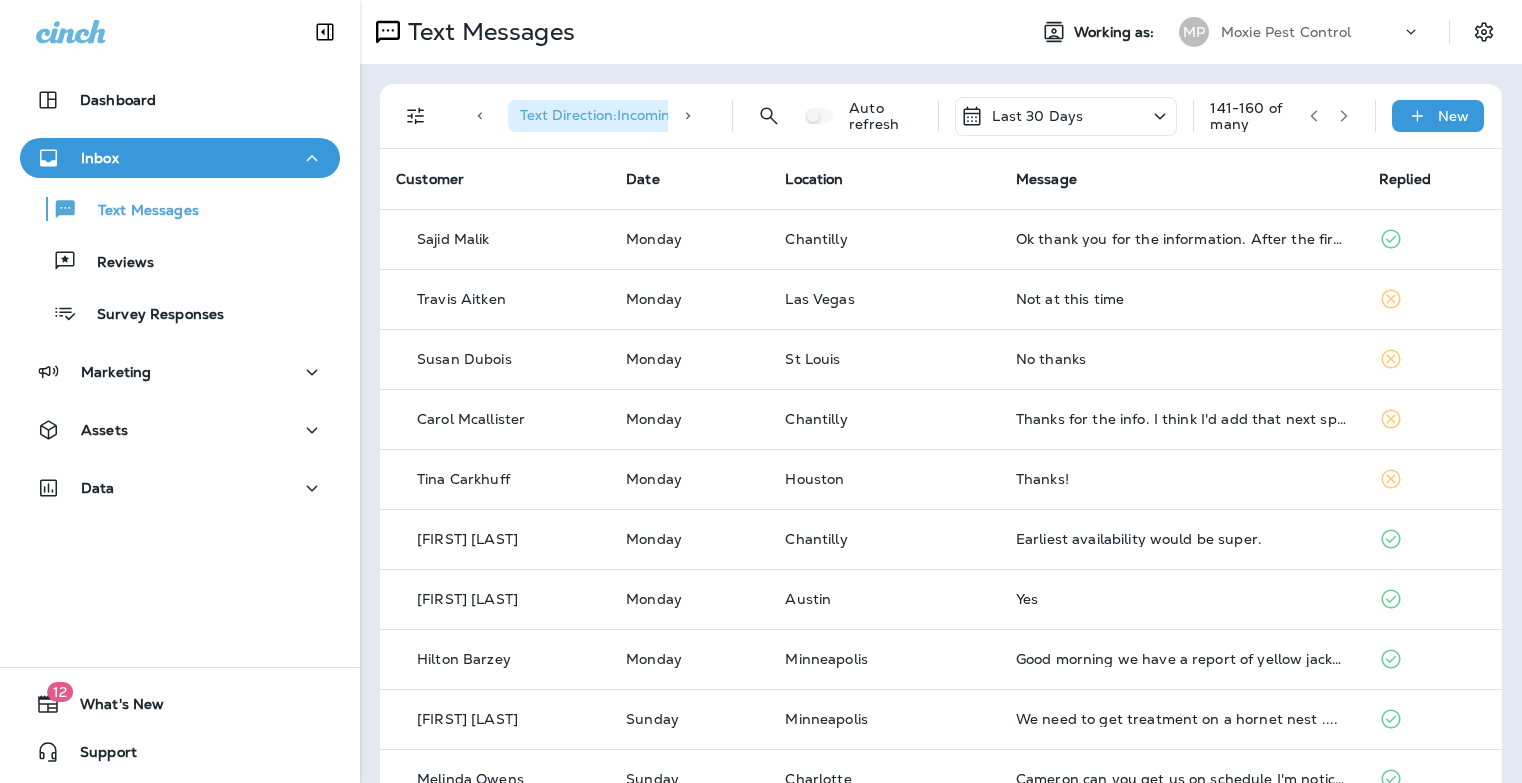 click at bounding box center (1344, 116) 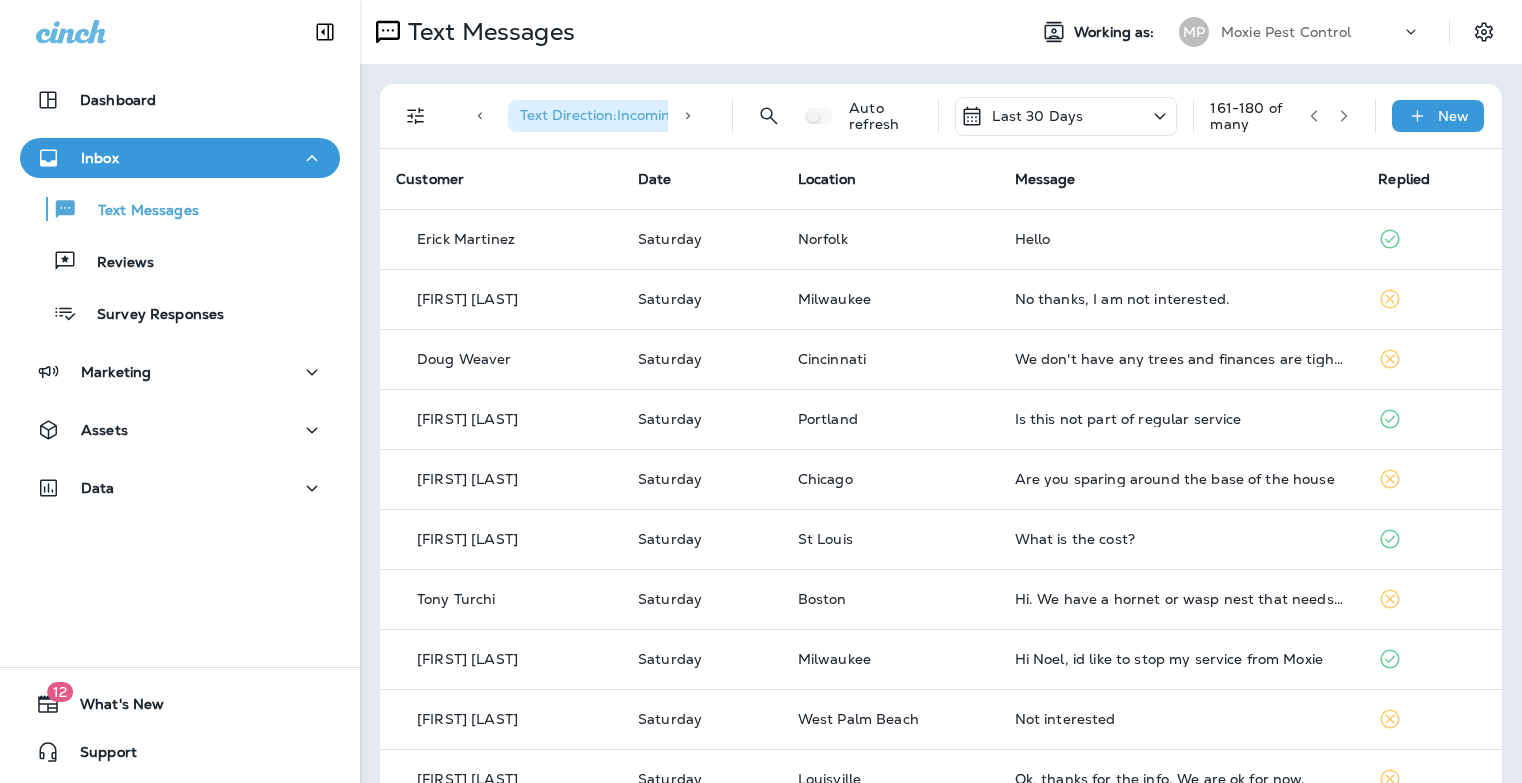 click at bounding box center (1344, 116) 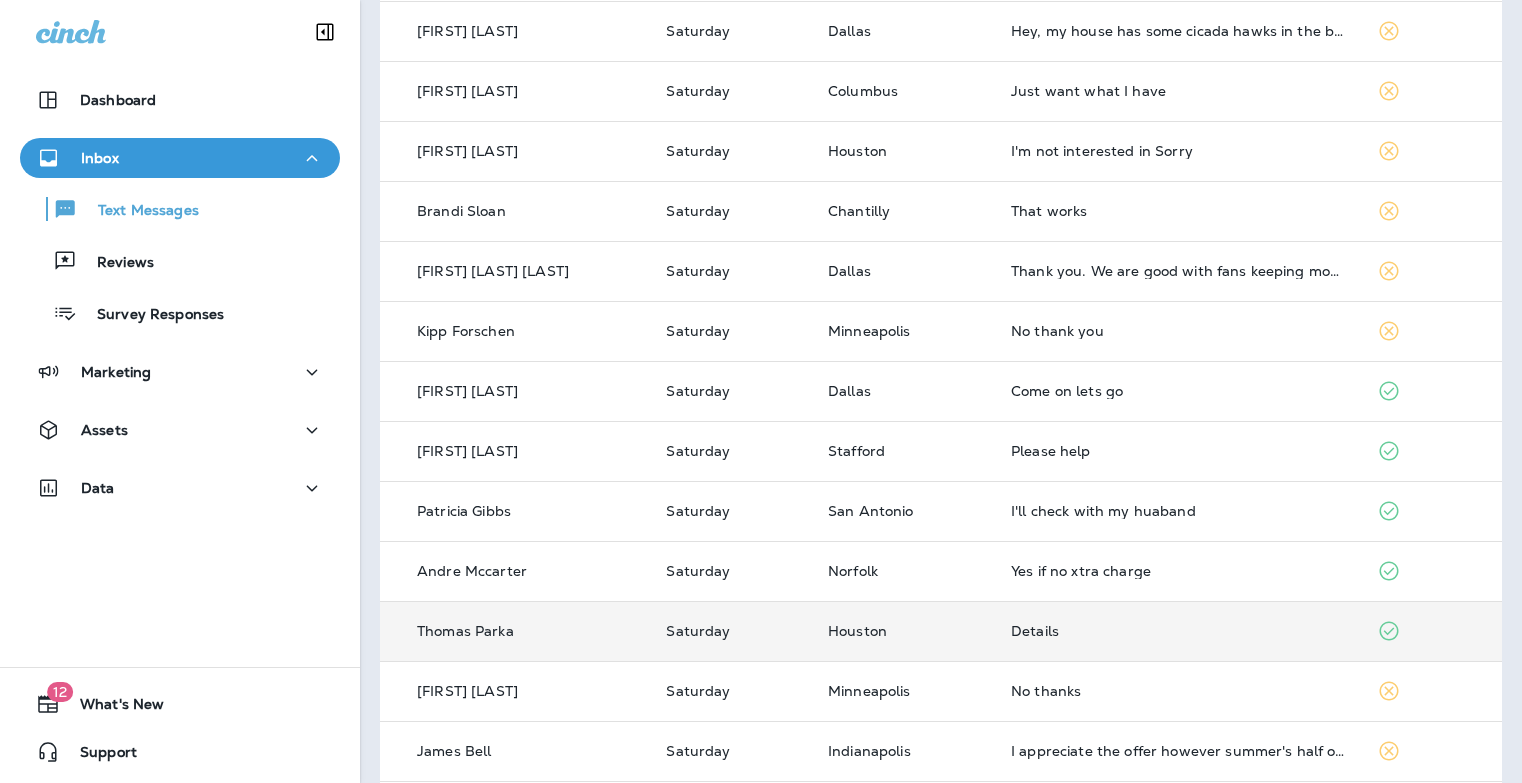 scroll, scrollTop: 647, scrollLeft: 0, axis: vertical 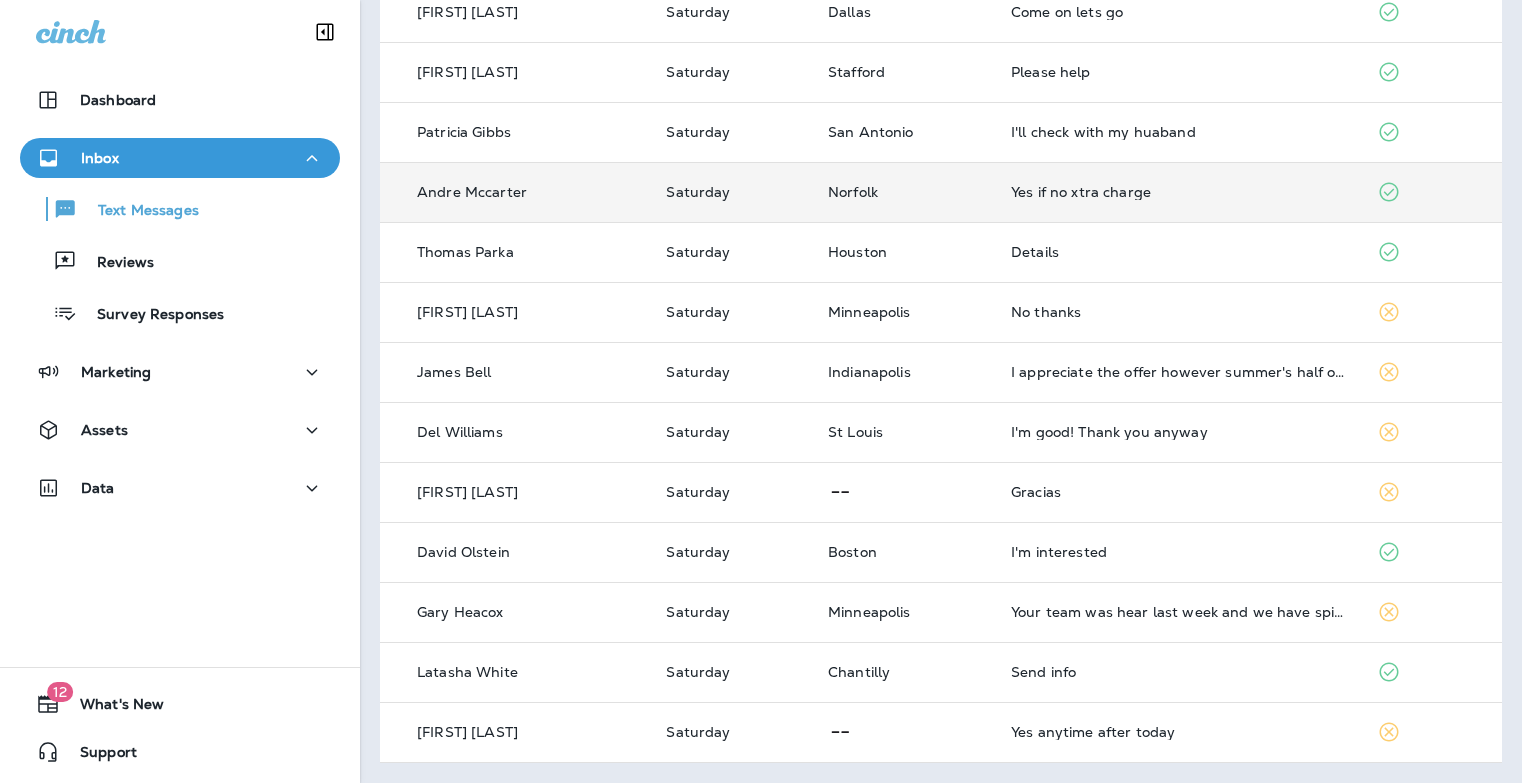 click on "Yes if no xtra charge" at bounding box center [1177, 192] 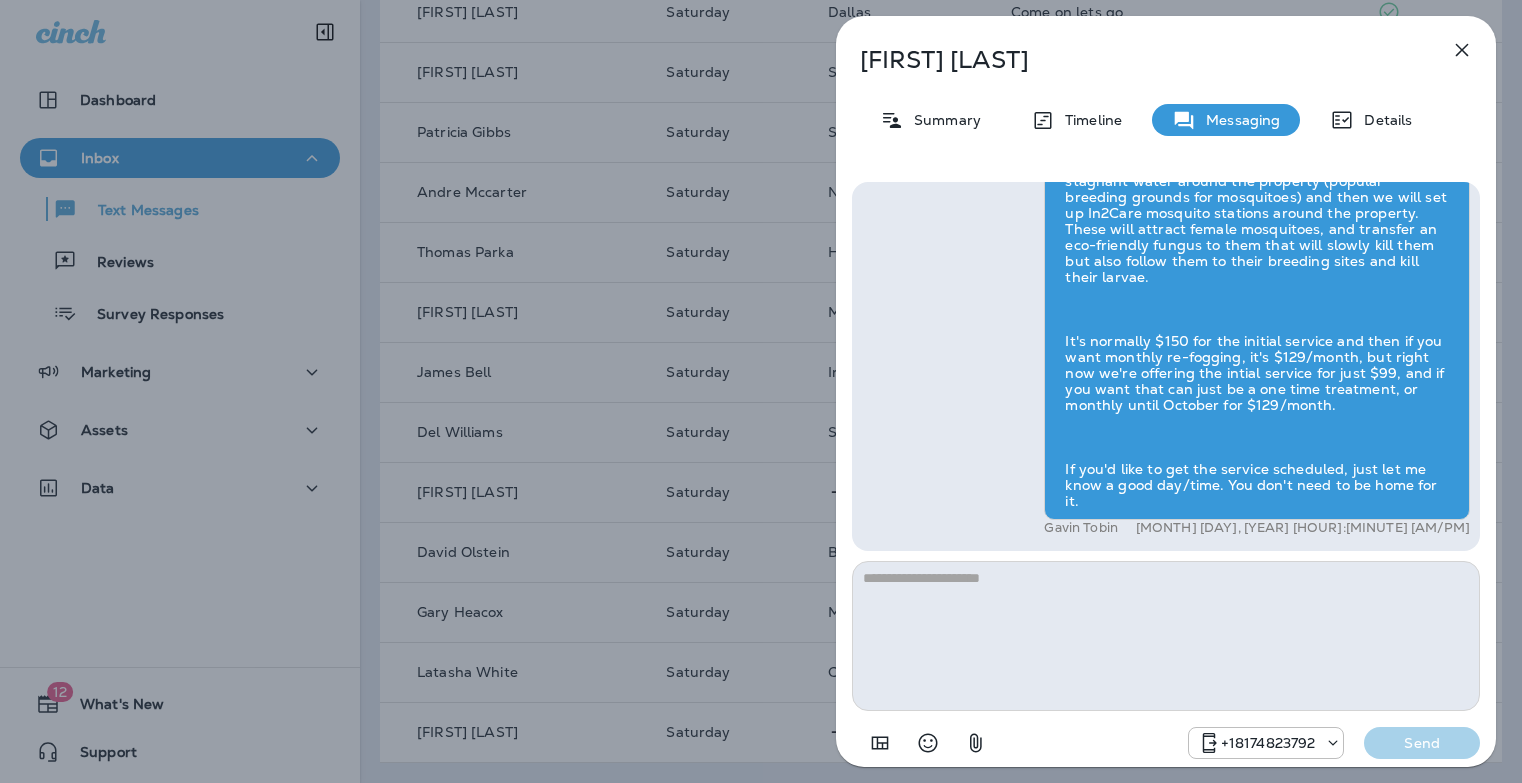 click 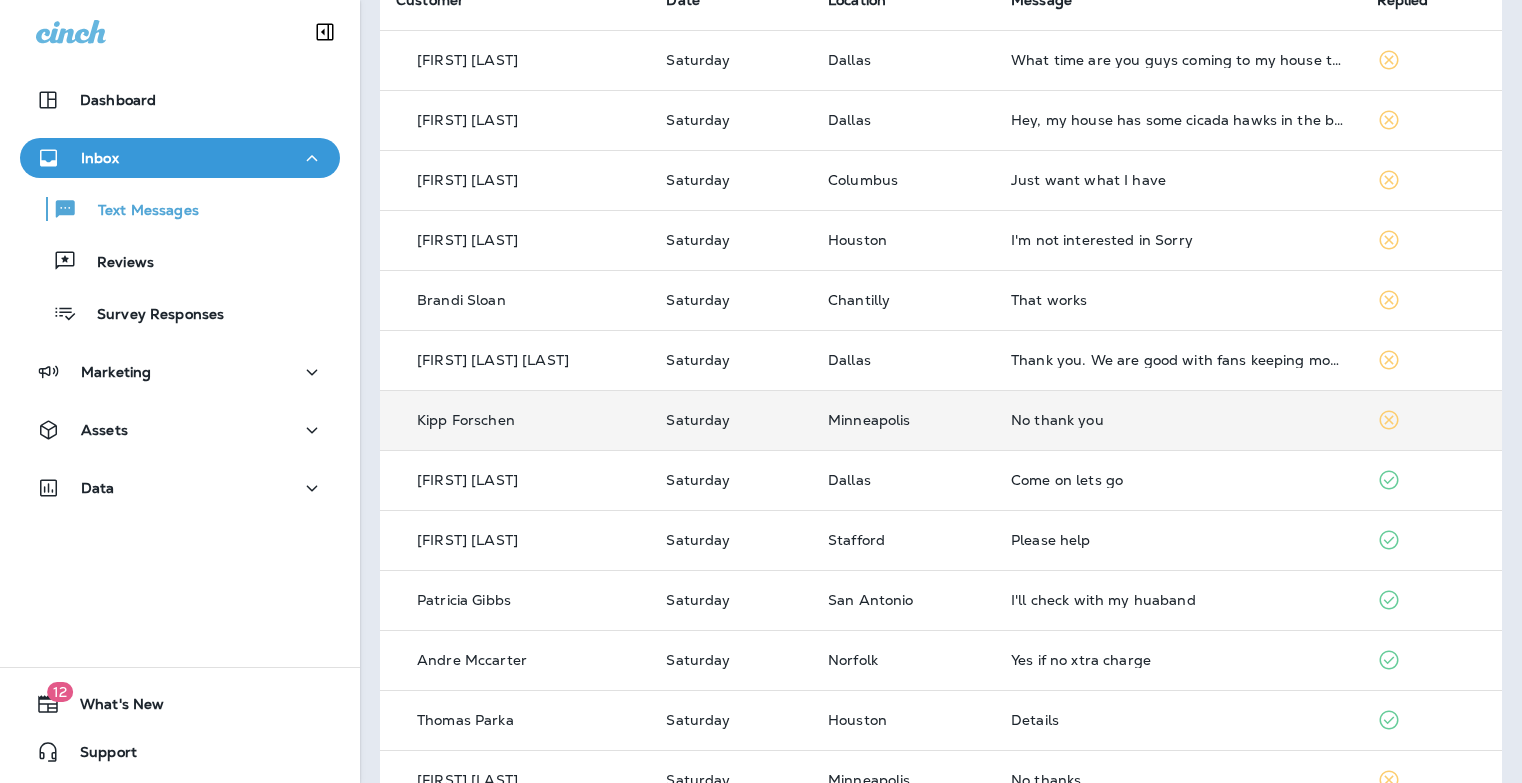 scroll, scrollTop: 188, scrollLeft: 0, axis: vertical 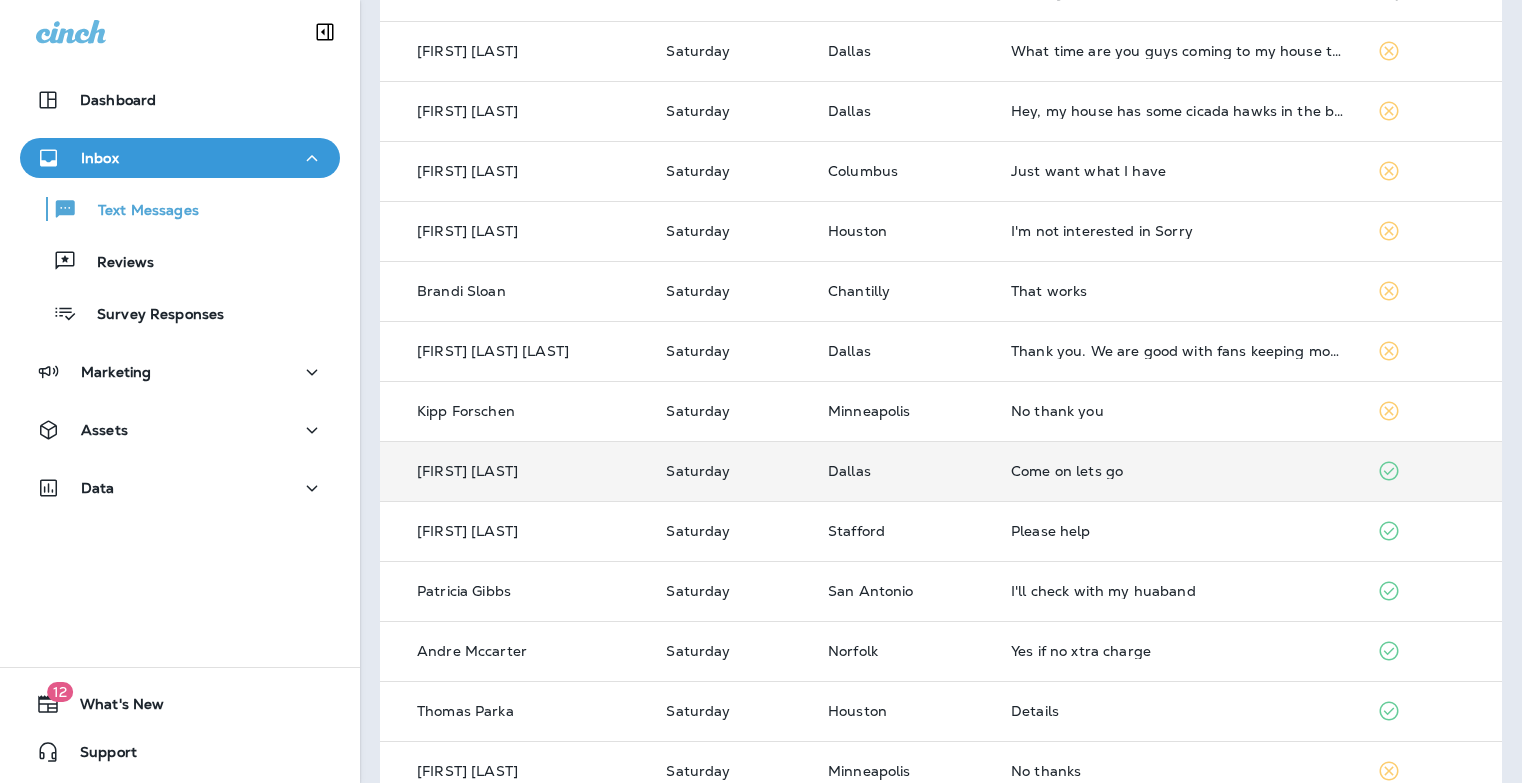 click on "Come on lets go" at bounding box center (1177, 471) 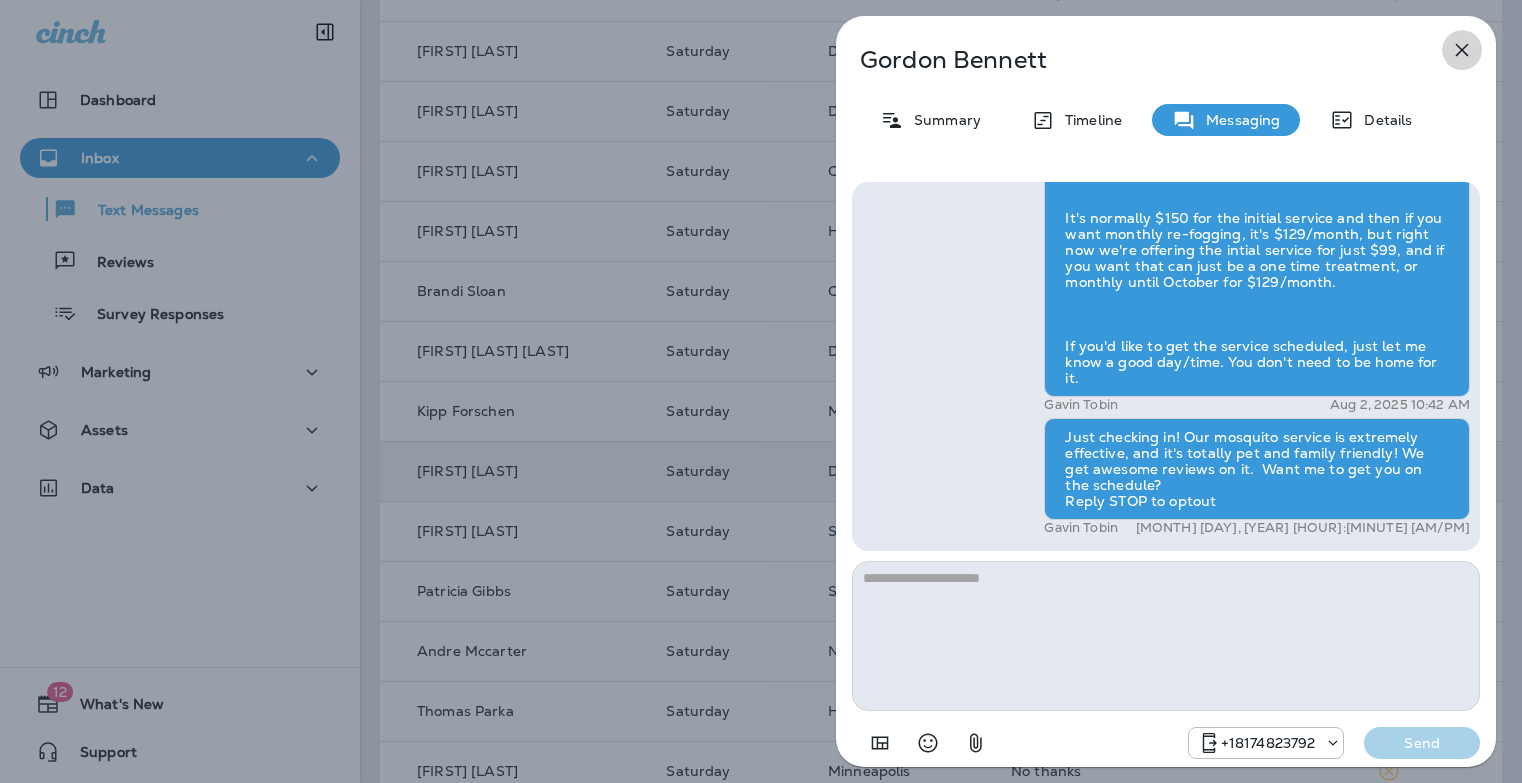 click 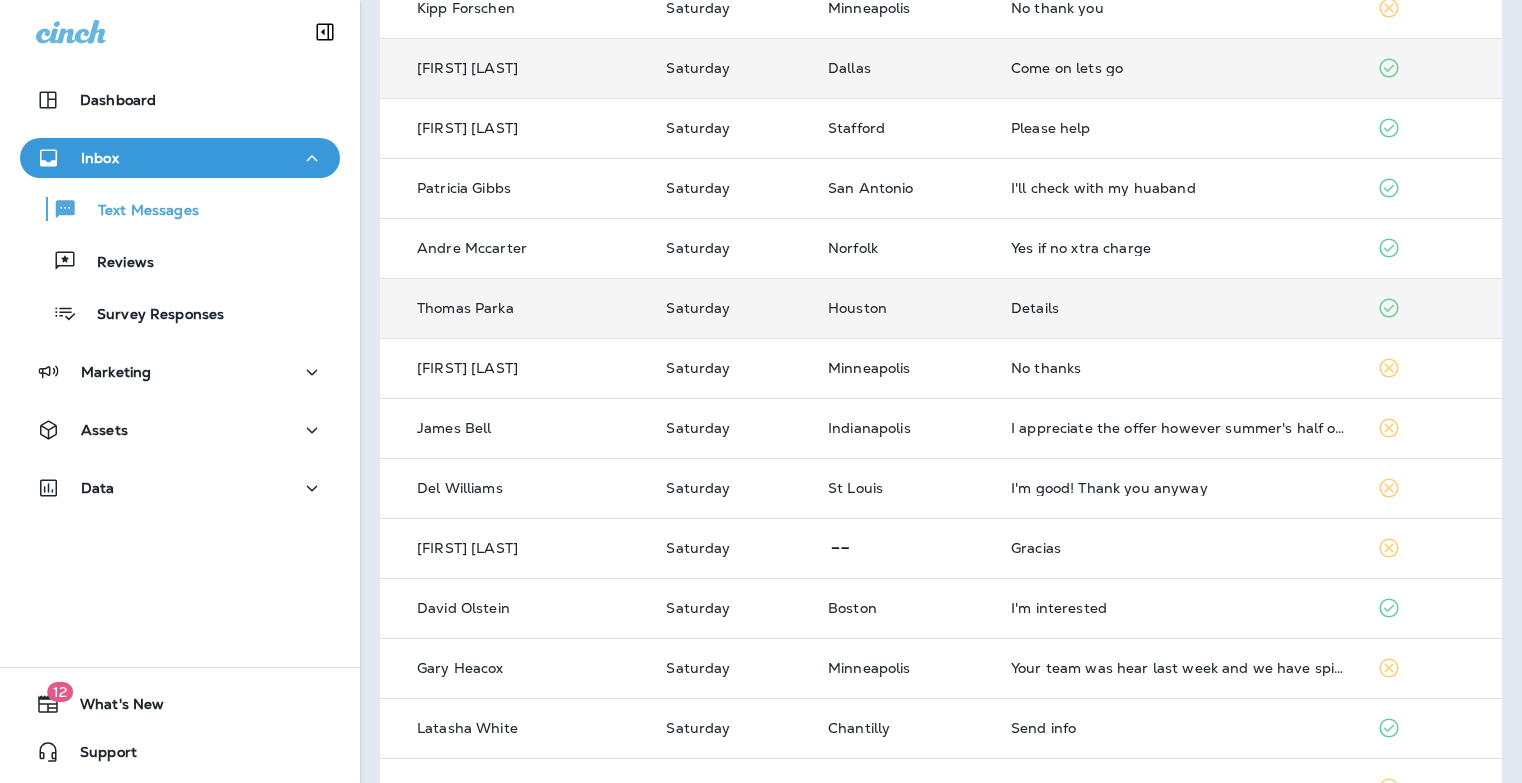 scroll, scrollTop: 604, scrollLeft: 0, axis: vertical 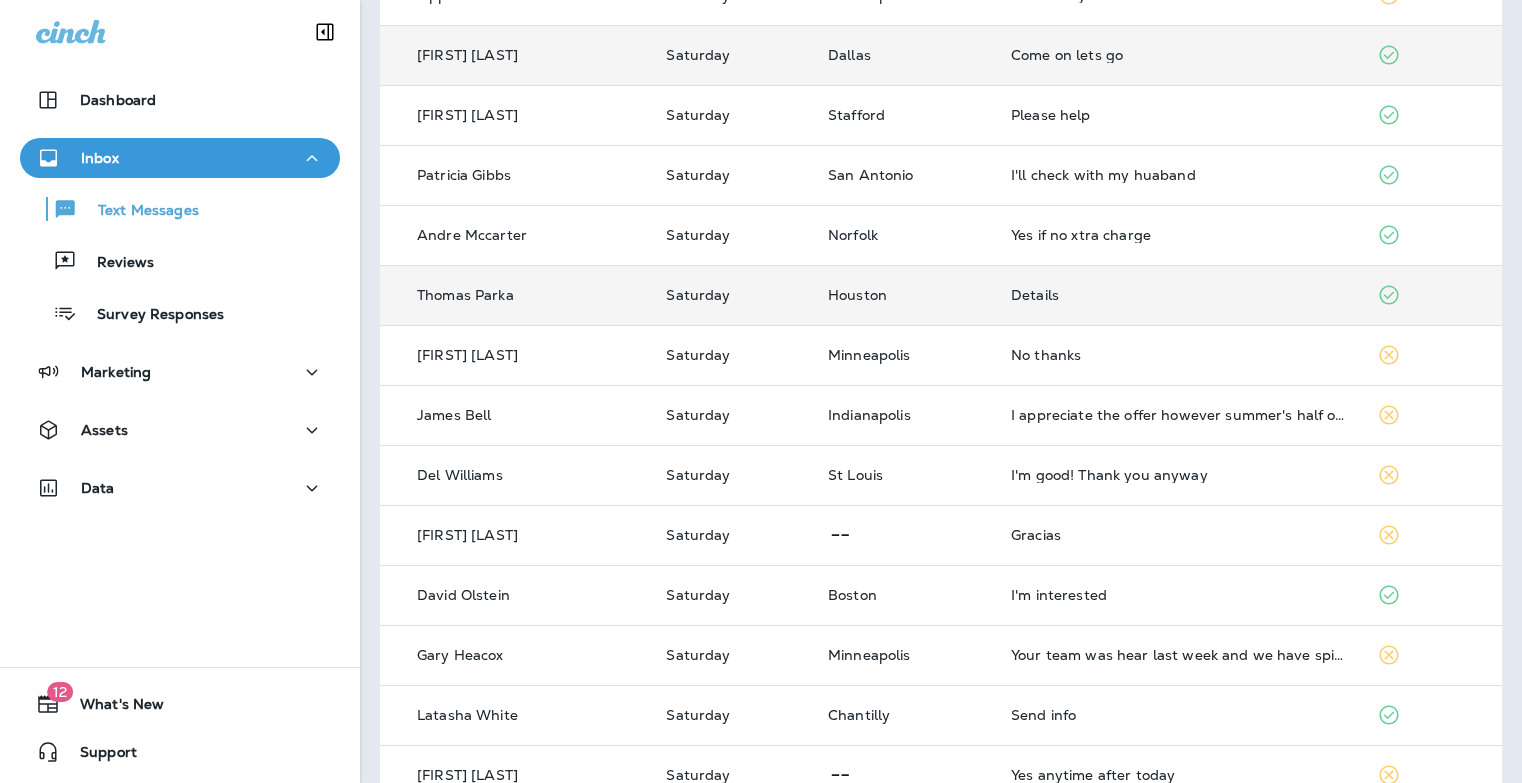 click on "Details" at bounding box center (1177, 295) 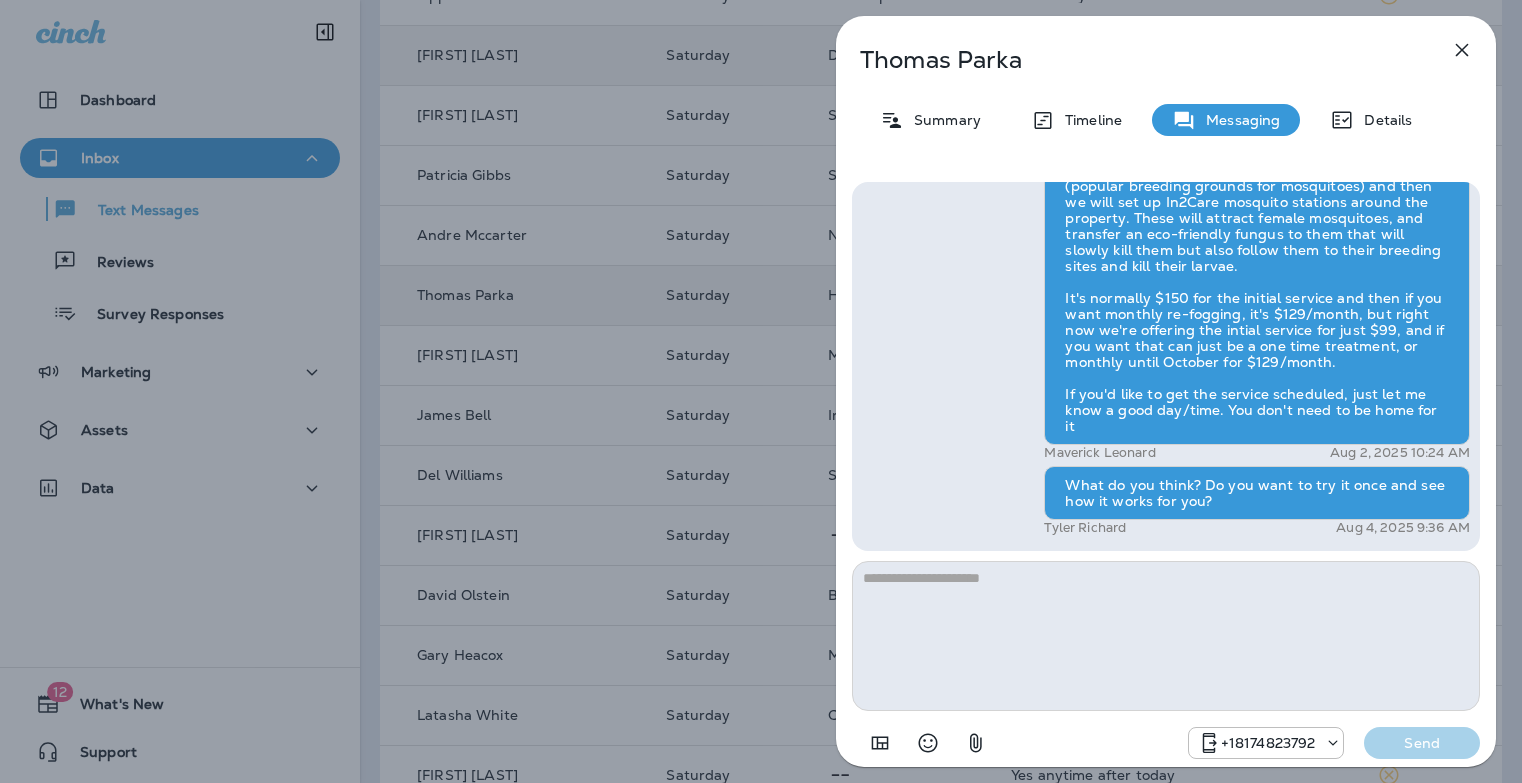 click 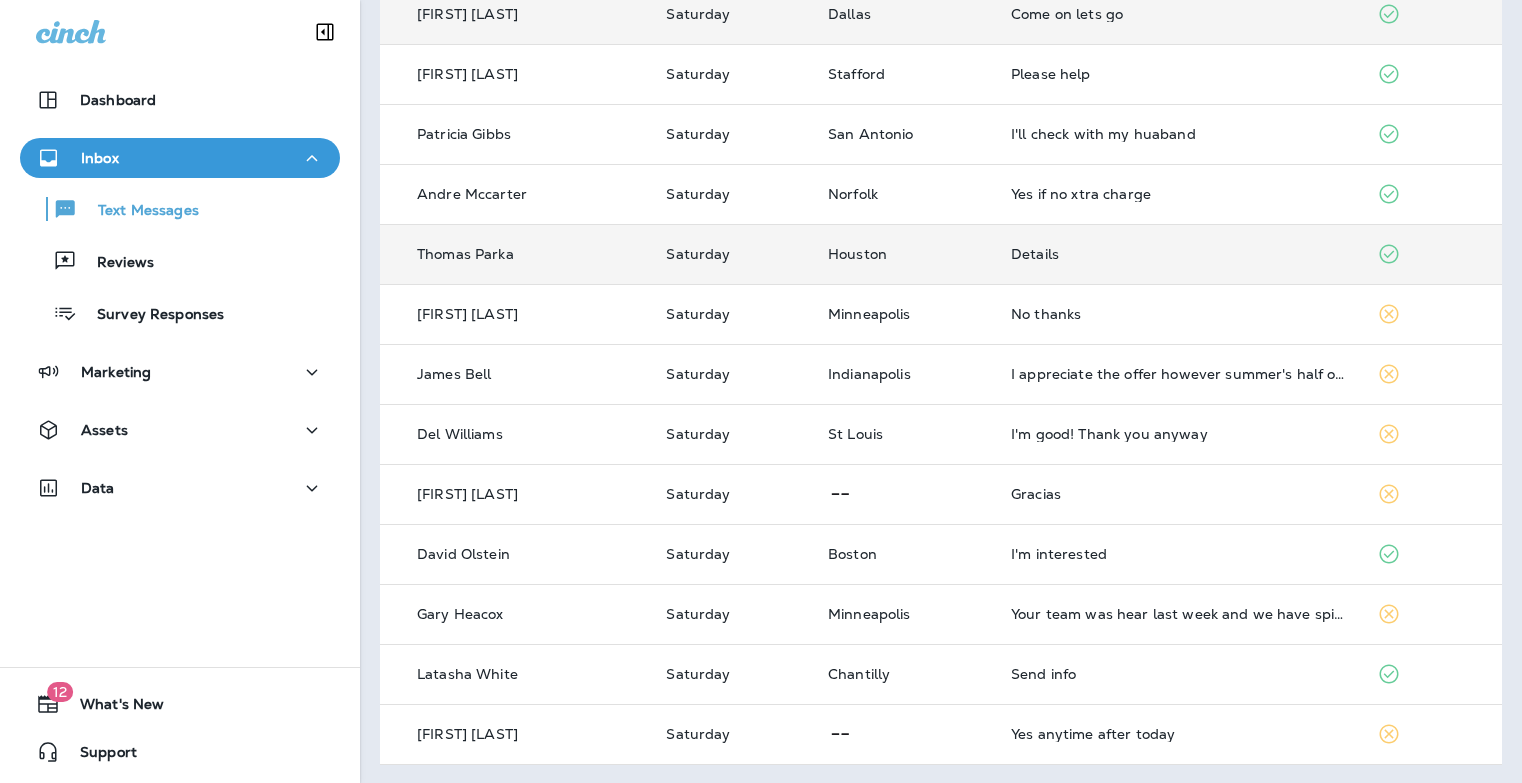 scroll, scrollTop: 647, scrollLeft: 0, axis: vertical 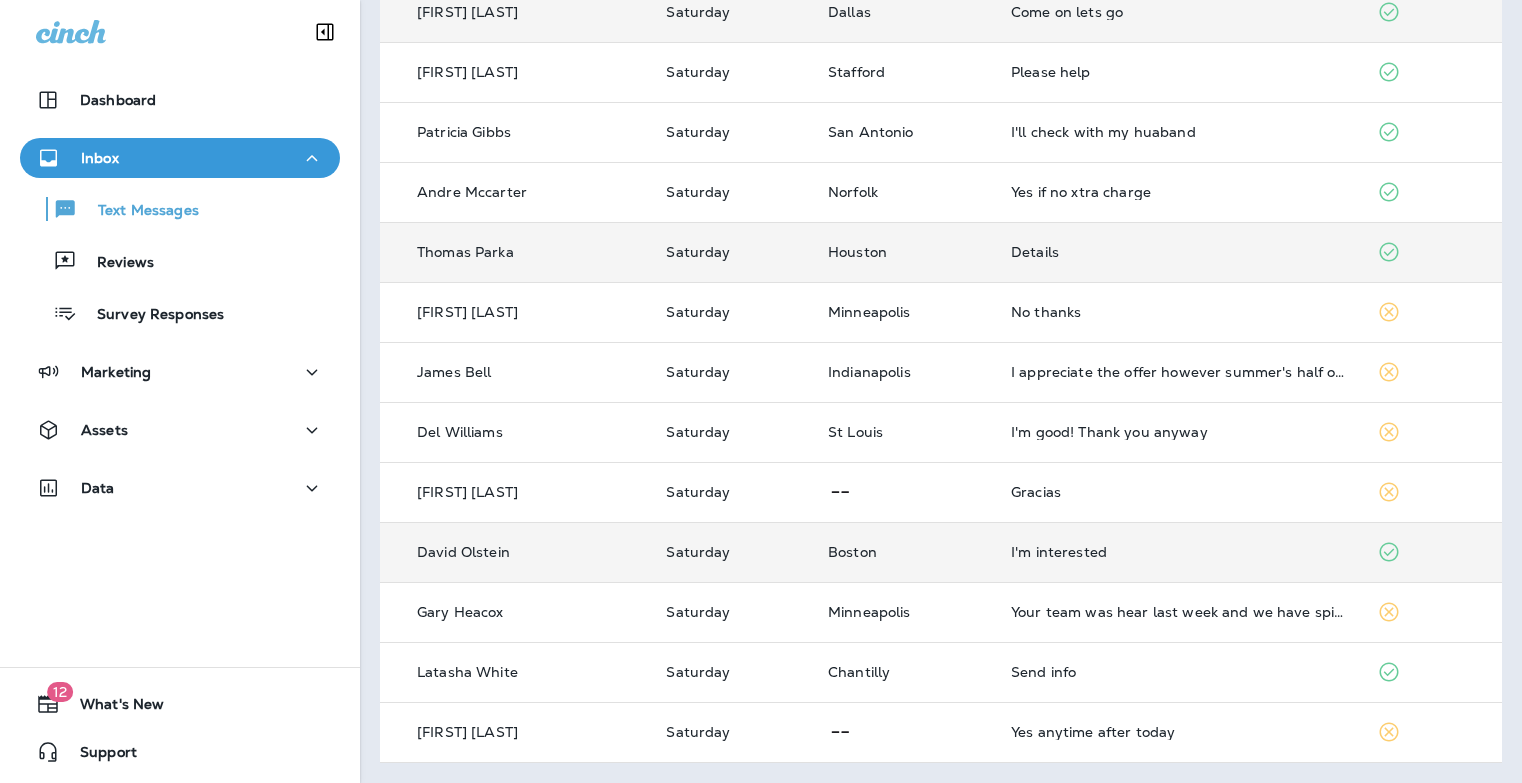 click on "I'm interested" at bounding box center (1177, 552) 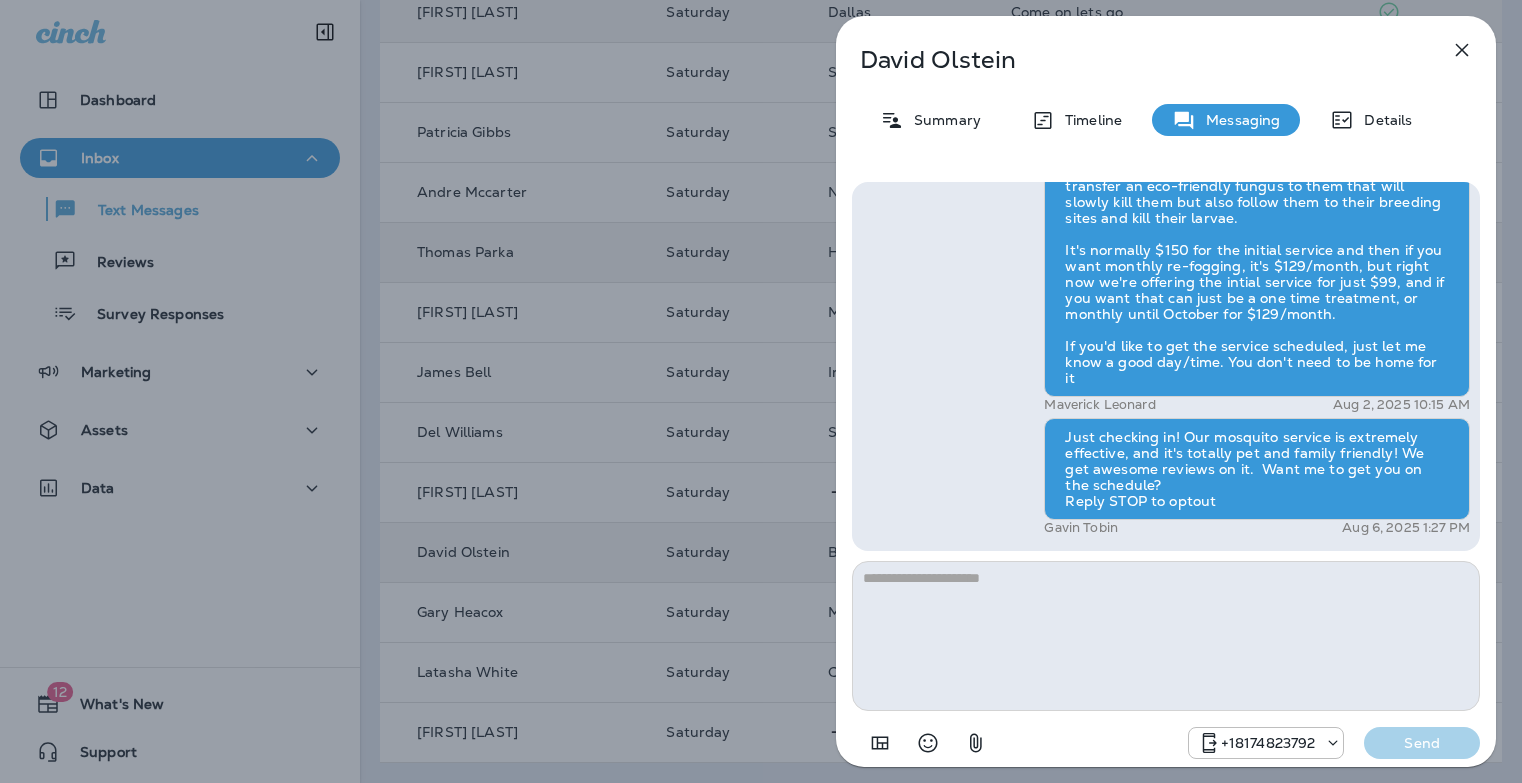 click 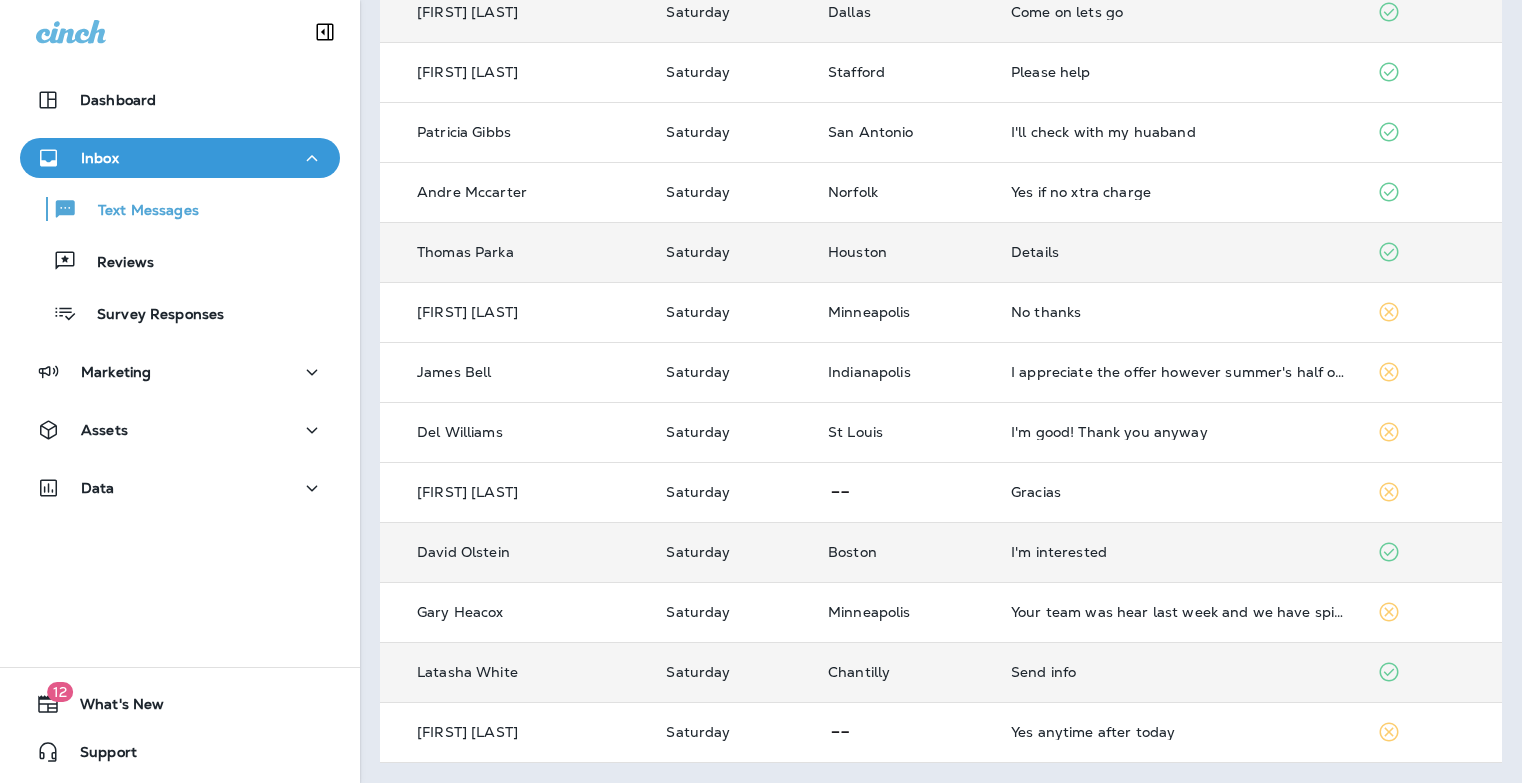 click on "Send info" at bounding box center (1177, 672) 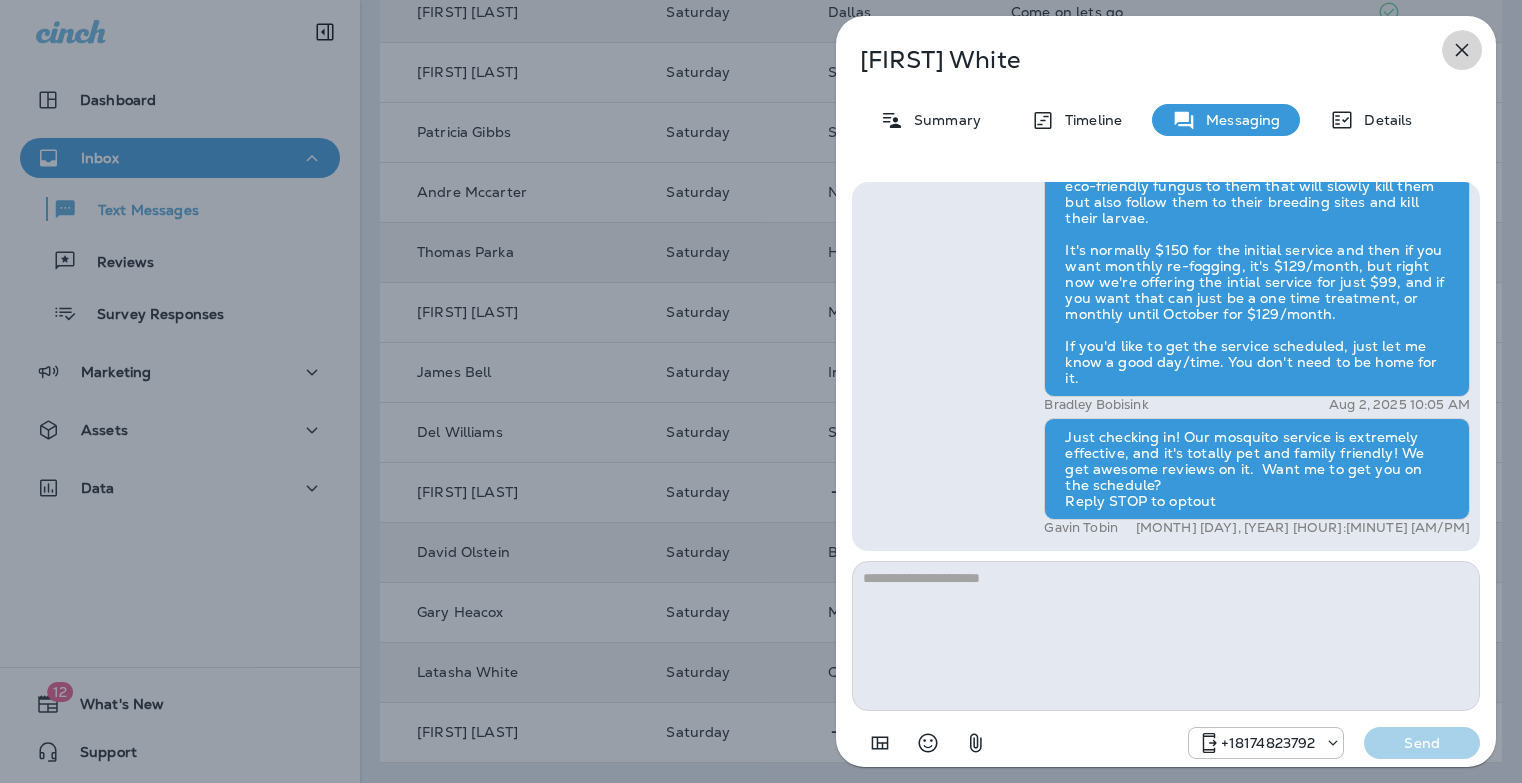 click 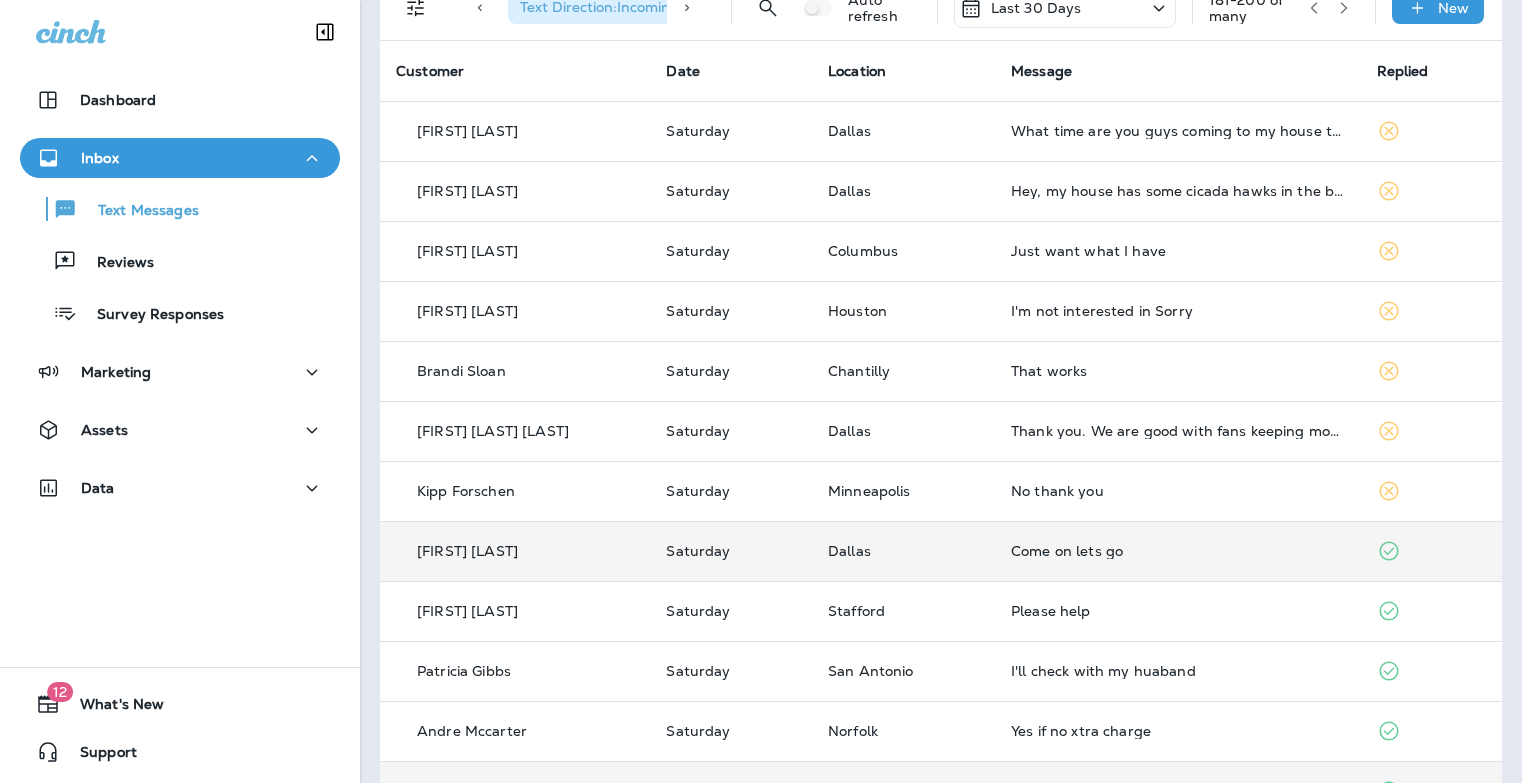 scroll, scrollTop: 0, scrollLeft: 0, axis: both 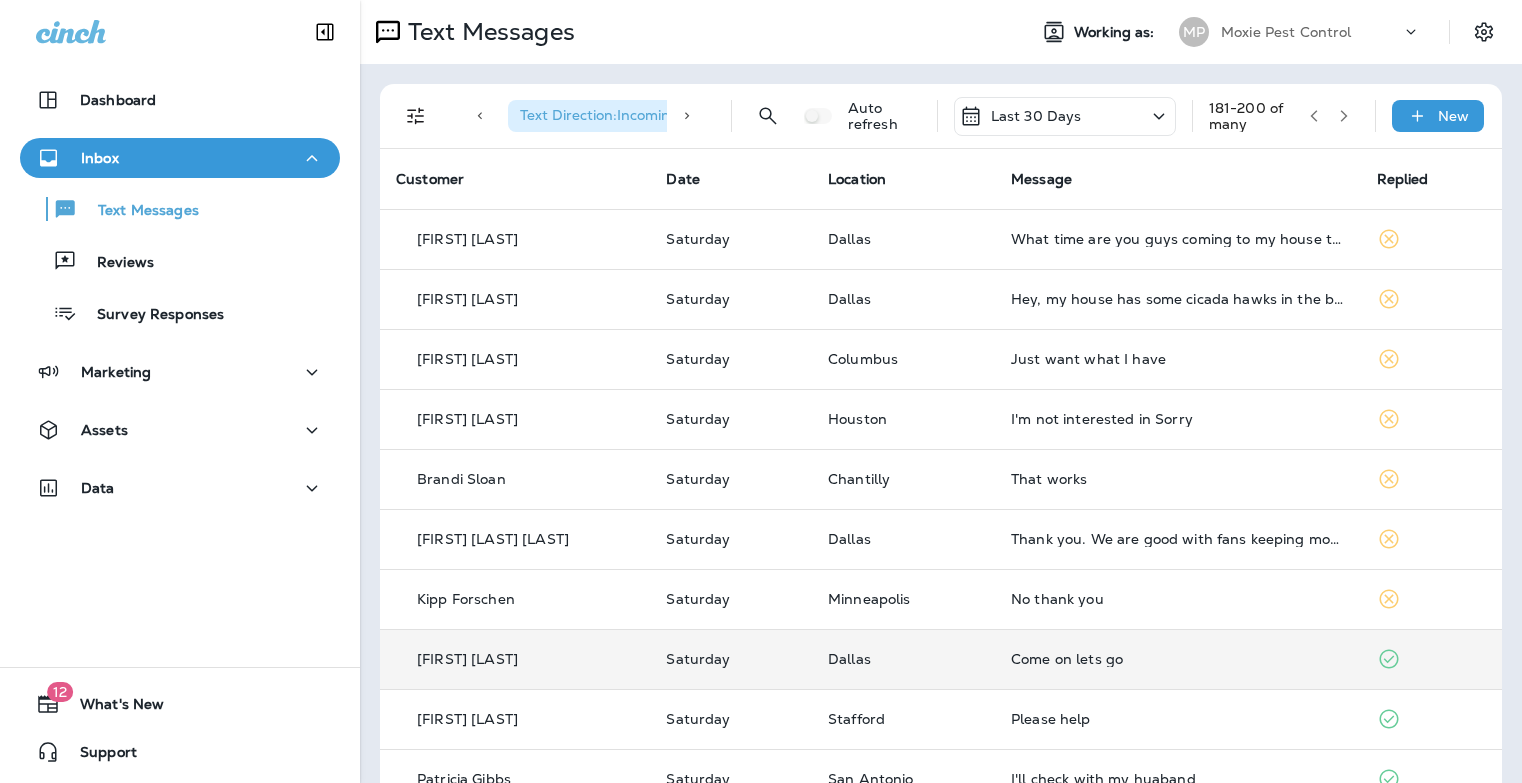 click 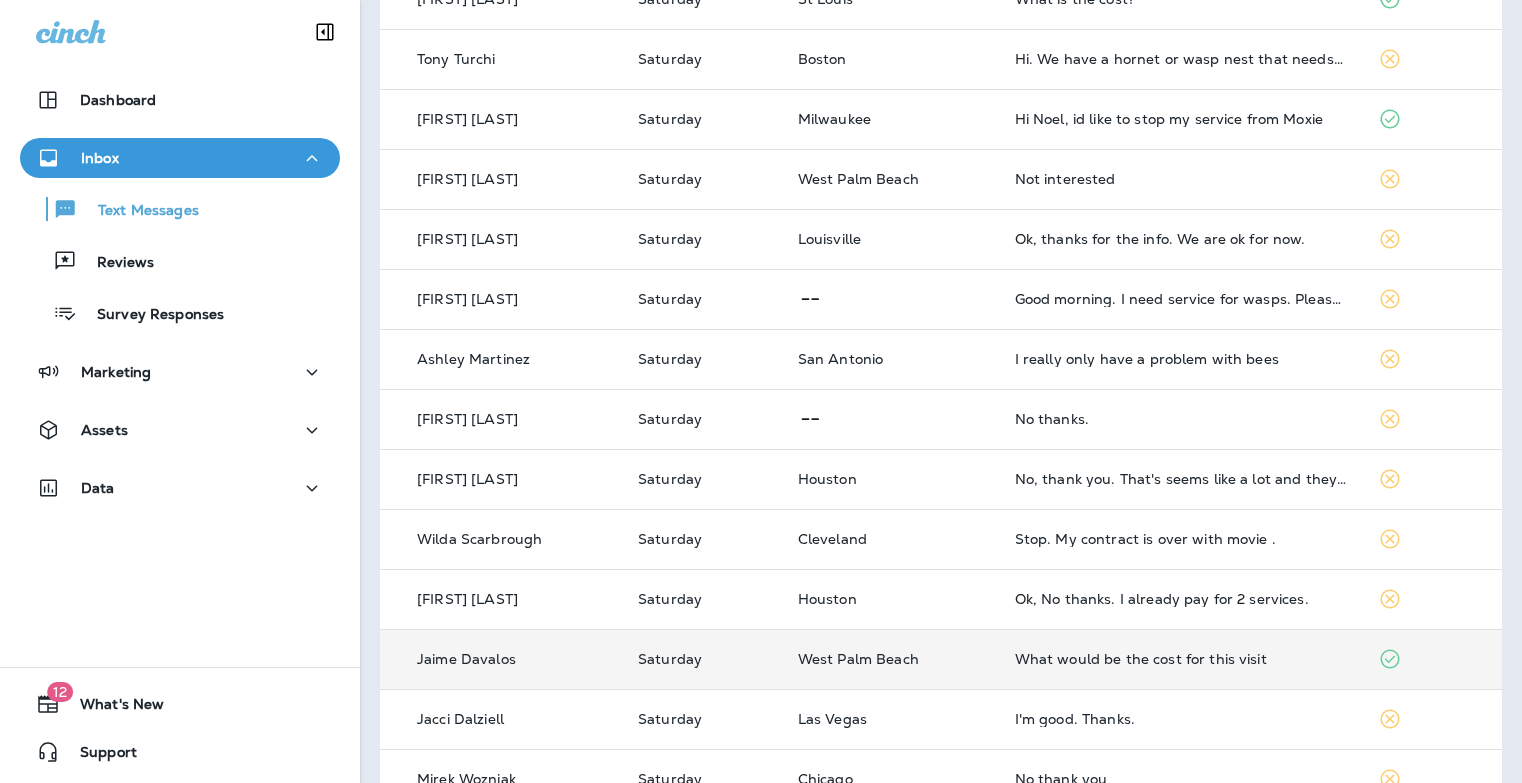 scroll, scrollTop: 647, scrollLeft: 0, axis: vertical 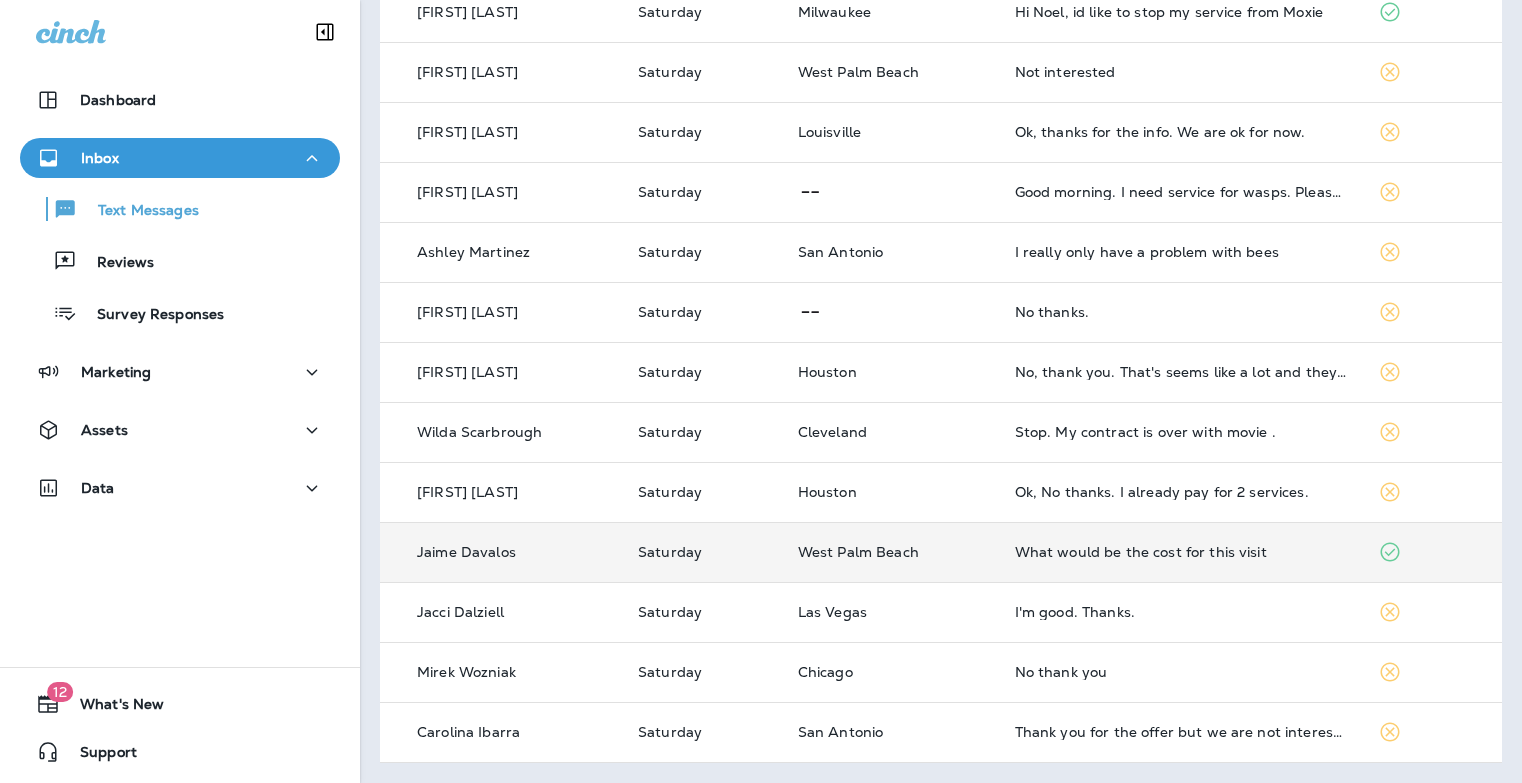 click on "What would be the cost for this visit" at bounding box center (1181, 552) 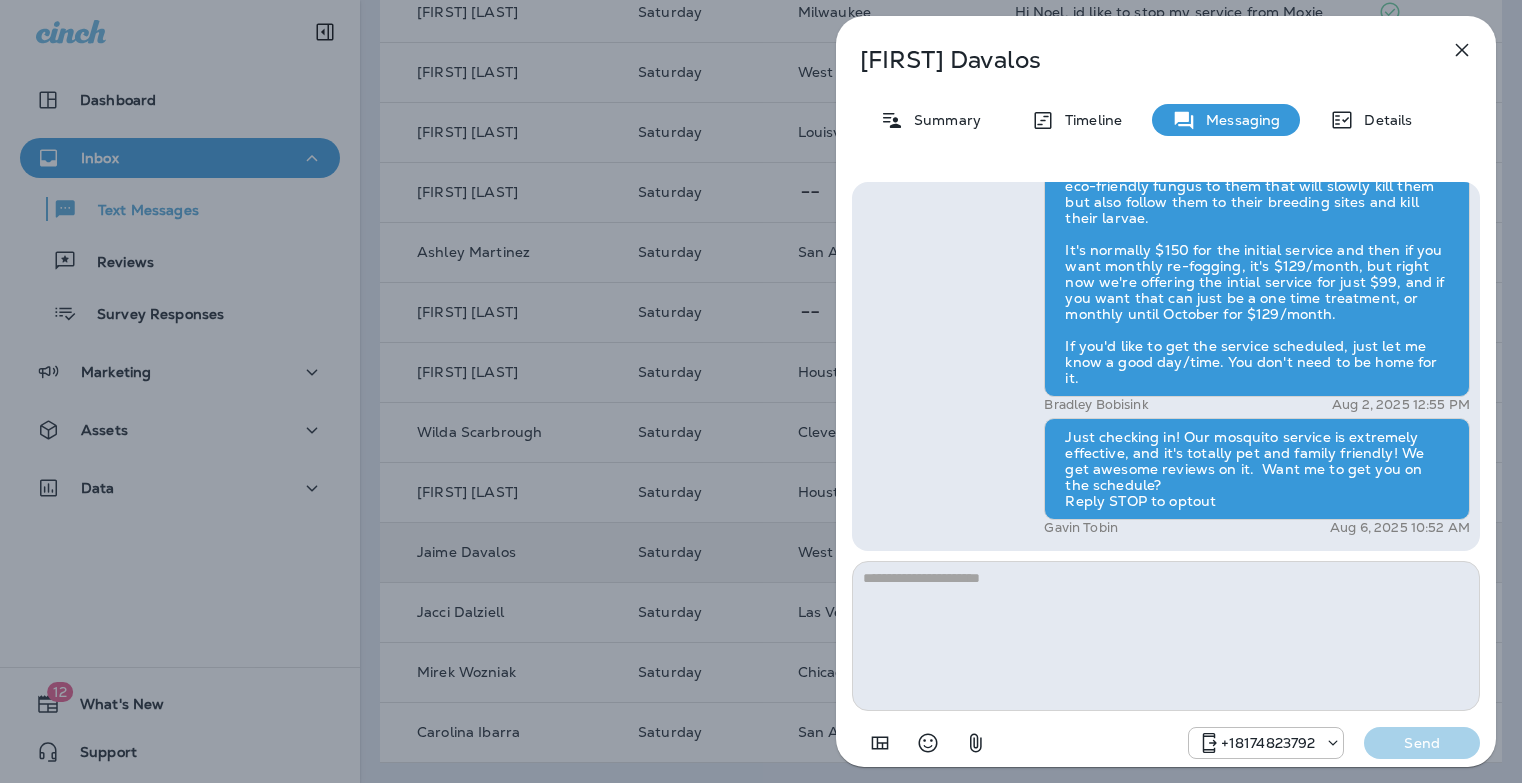 click 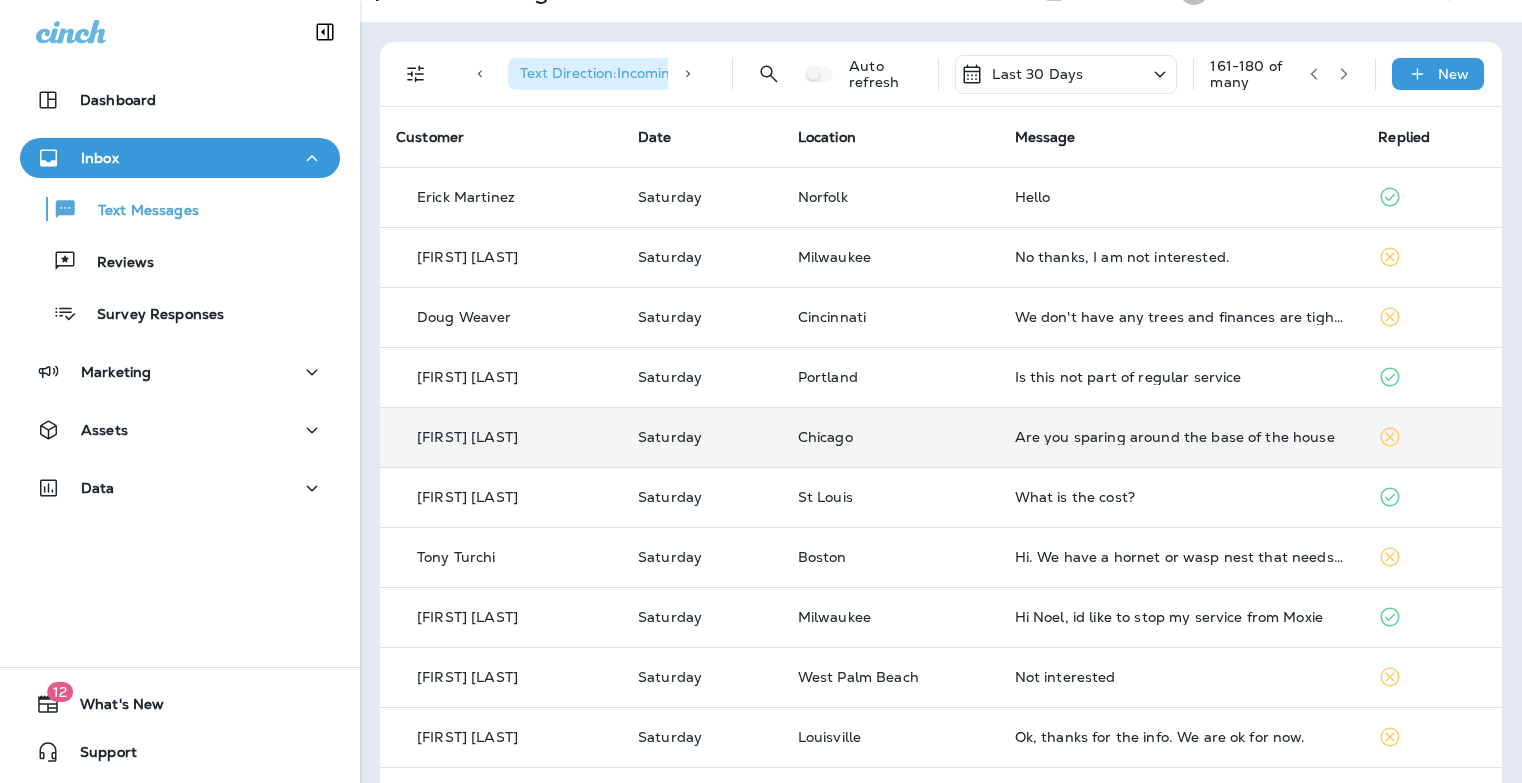 scroll, scrollTop: 28, scrollLeft: 0, axis: vertical 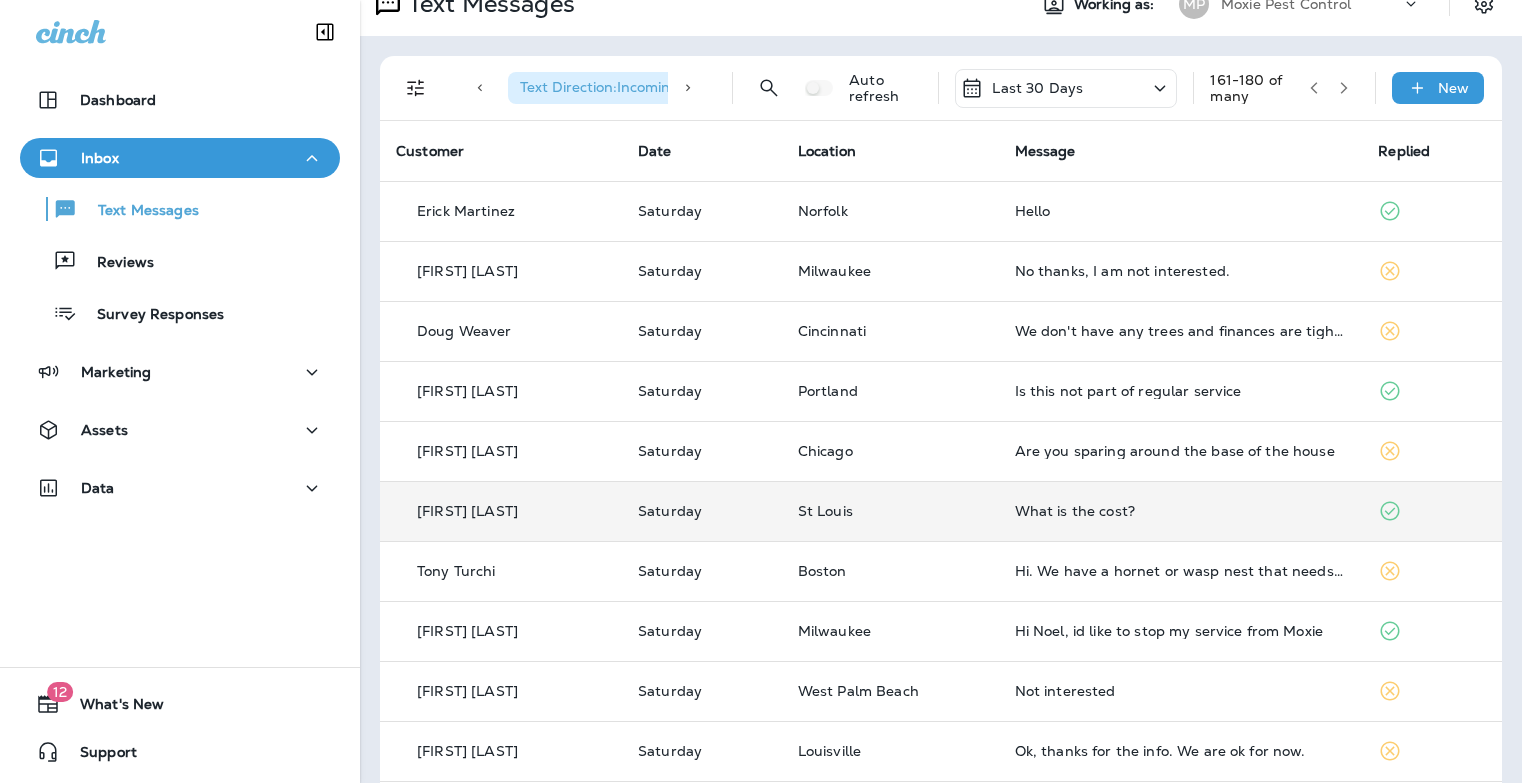 click on "What is the cost?" at bounding box center [1181, 511] 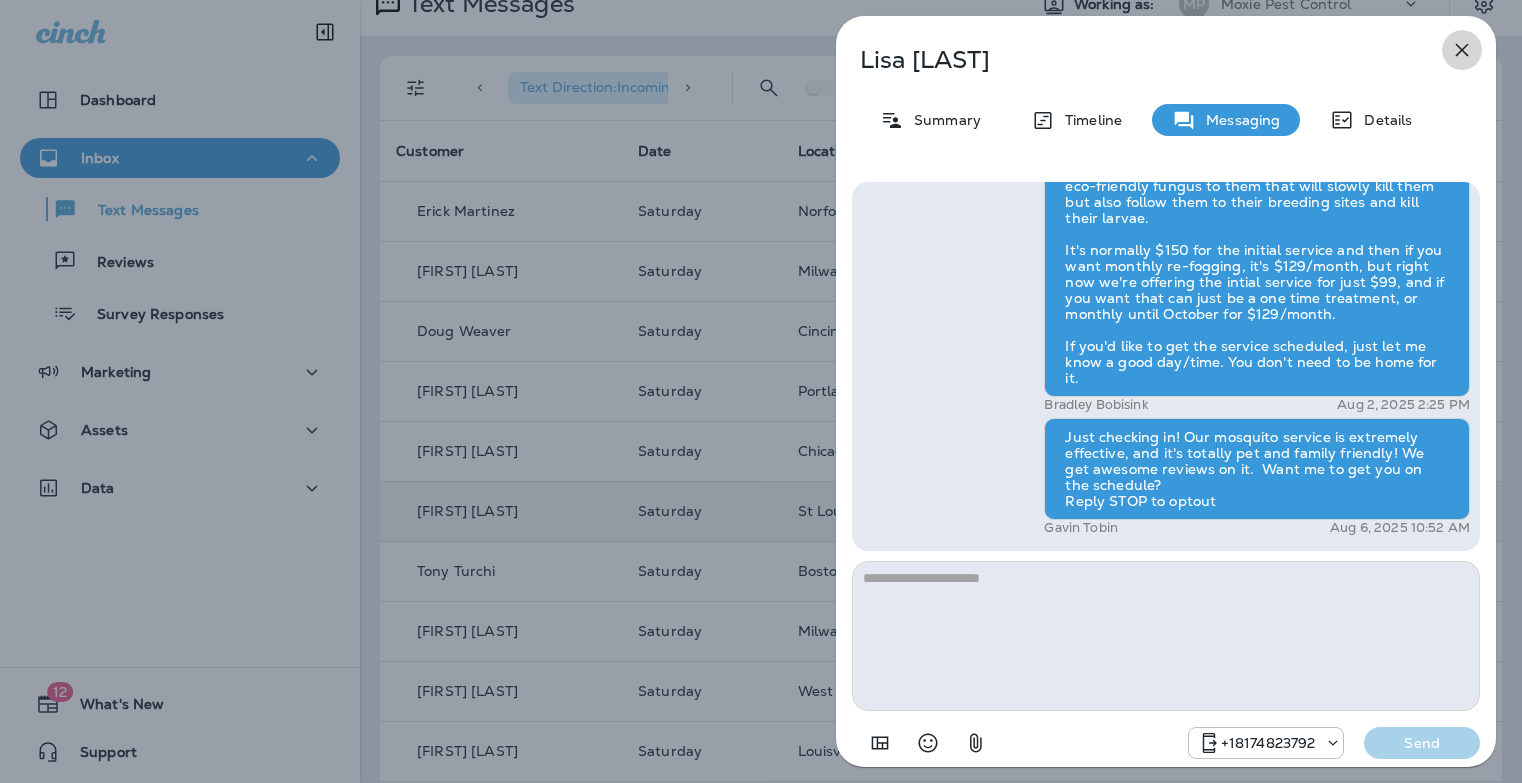 click 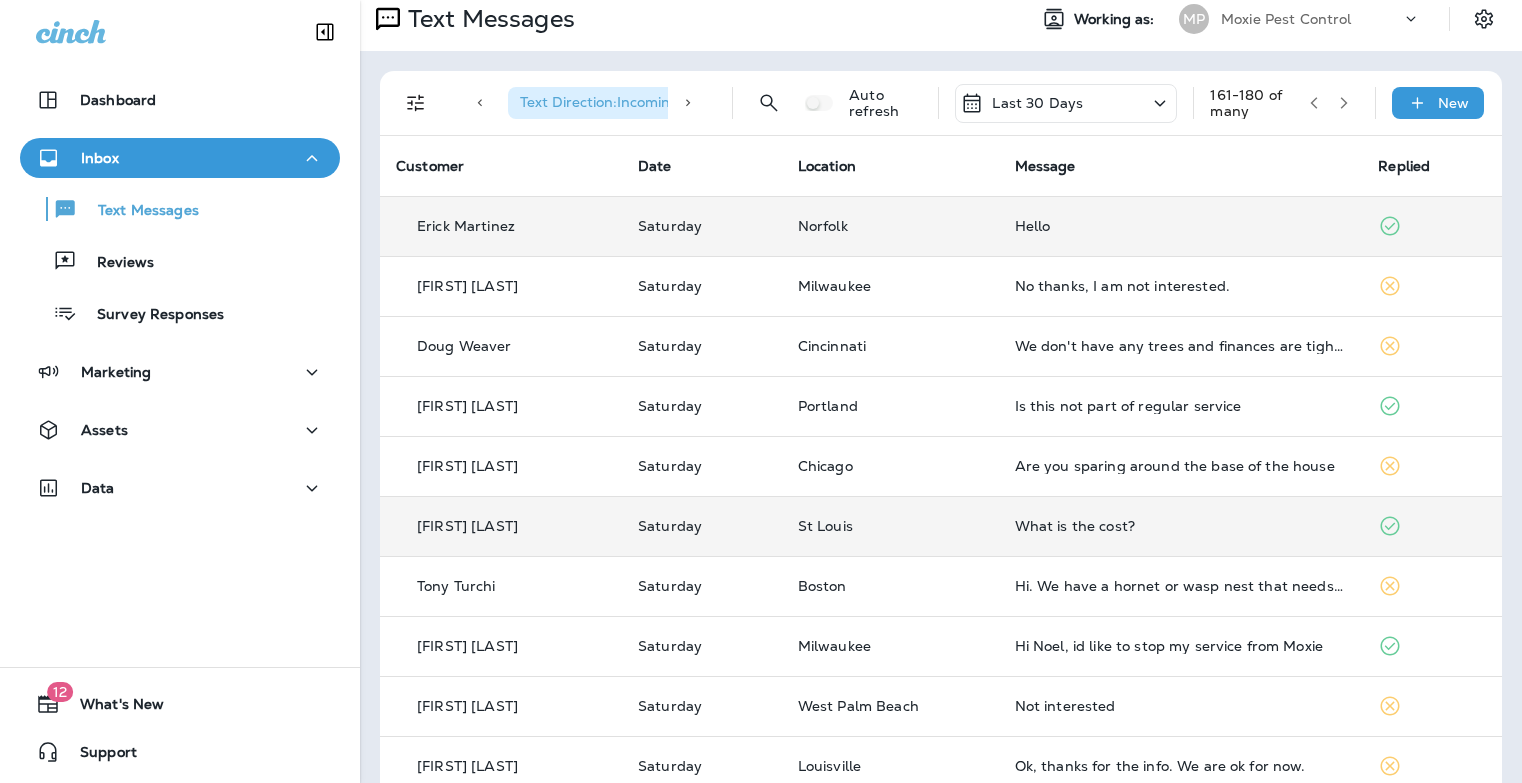 scroll, scrollTop: 0, scrollLeft: 0, axis: both 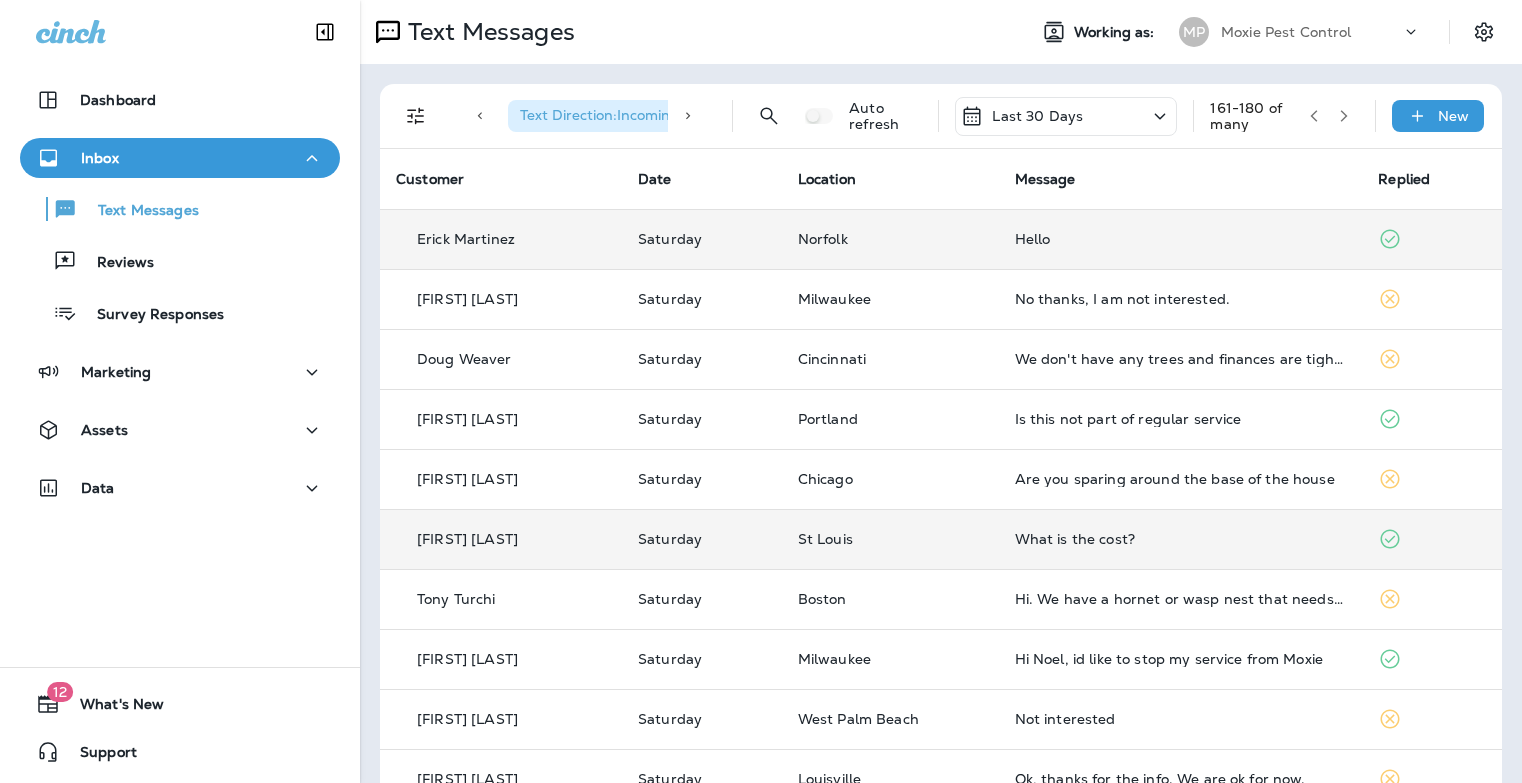 click on "Hello" at bounding box center (1181, 239) 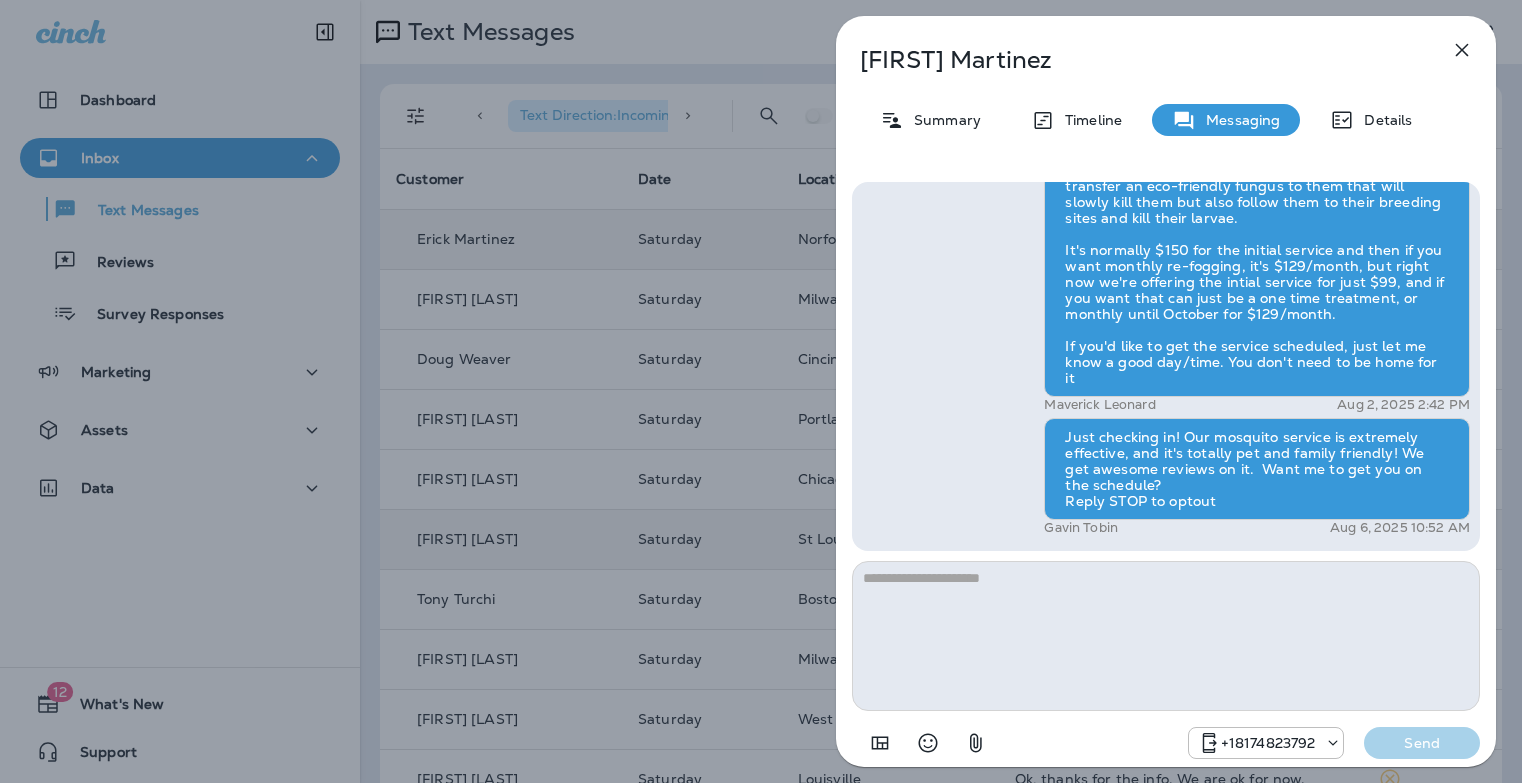 click 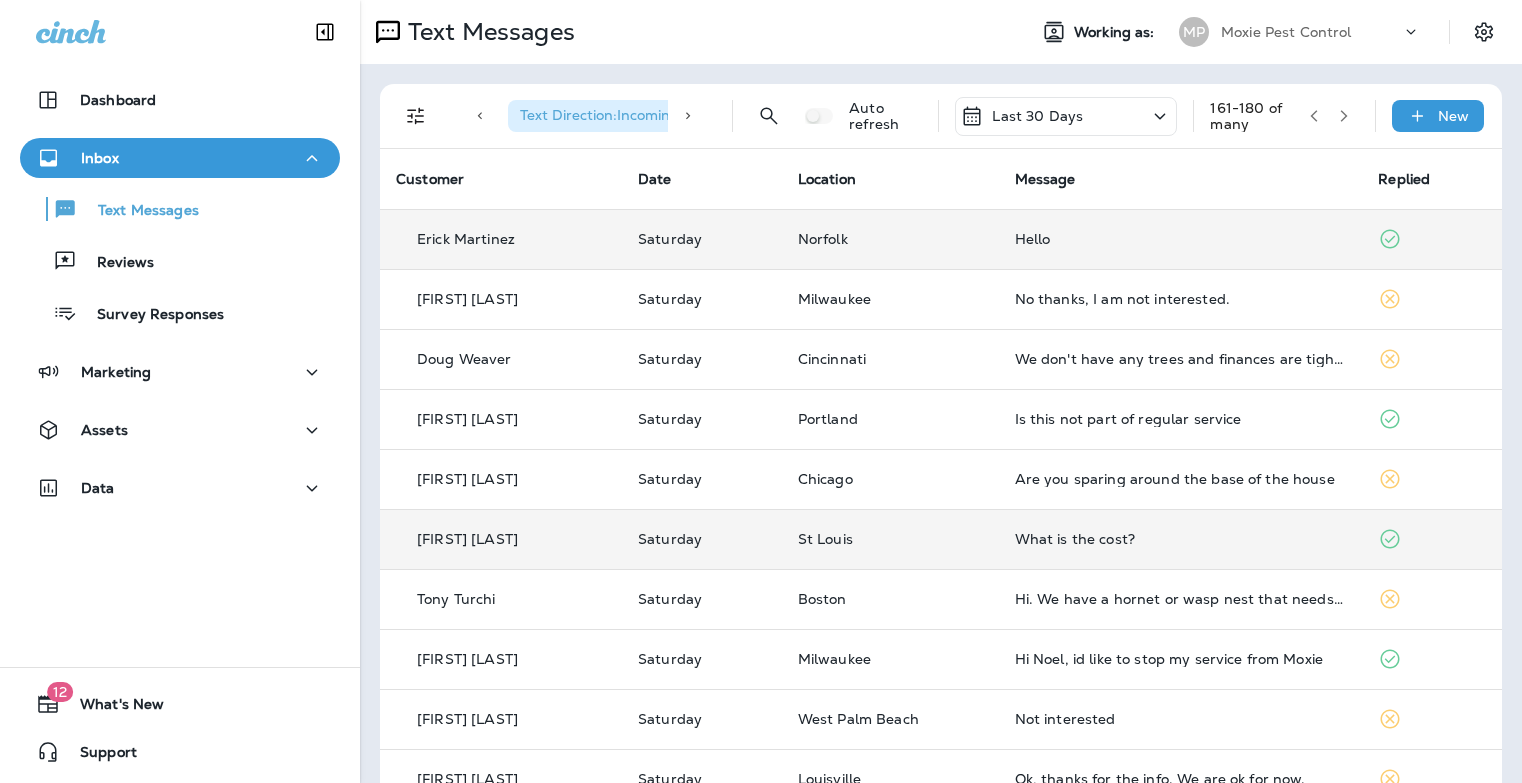click 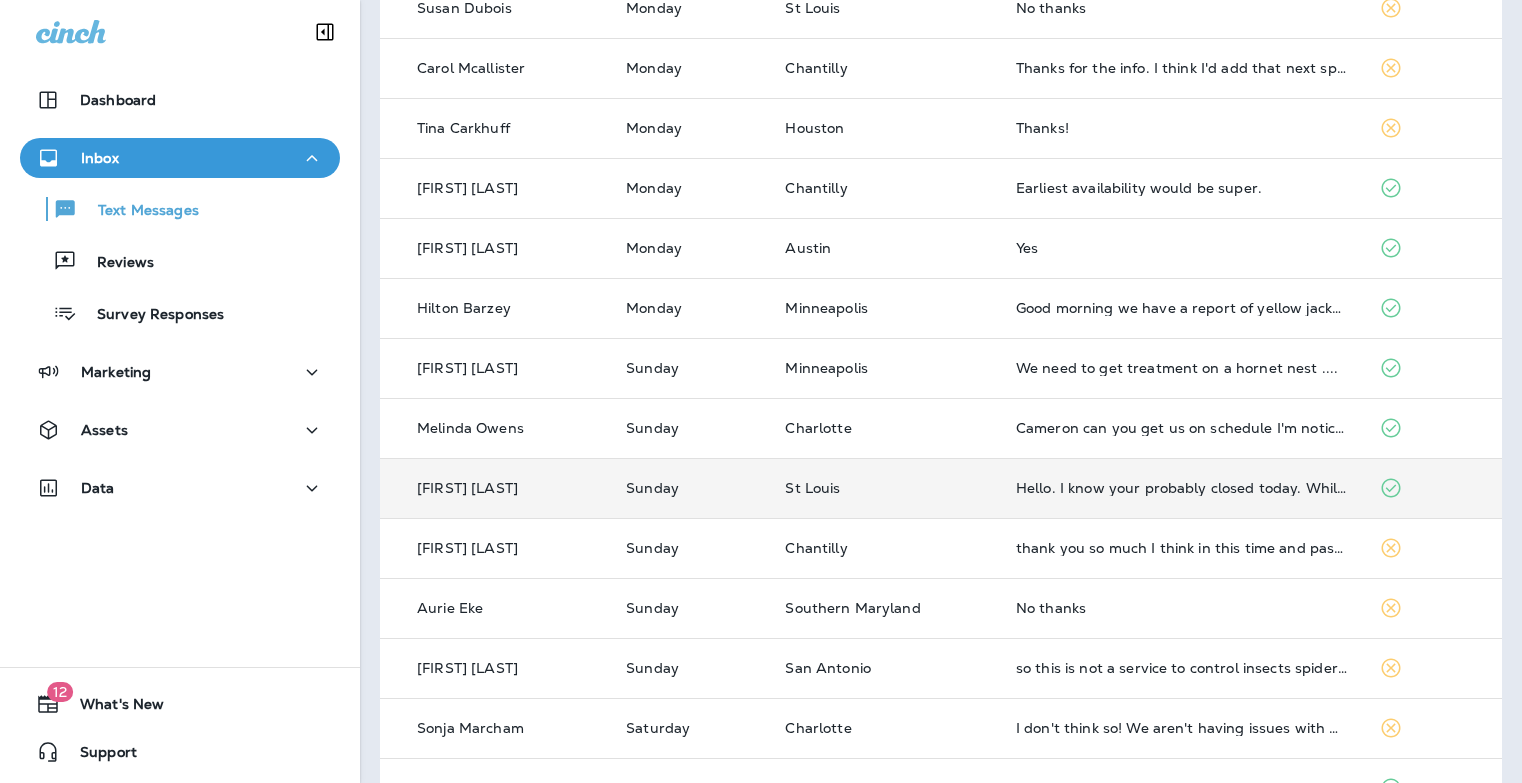 scroll, scrollTop: 647, scrollLeft: 0, axis: vertical 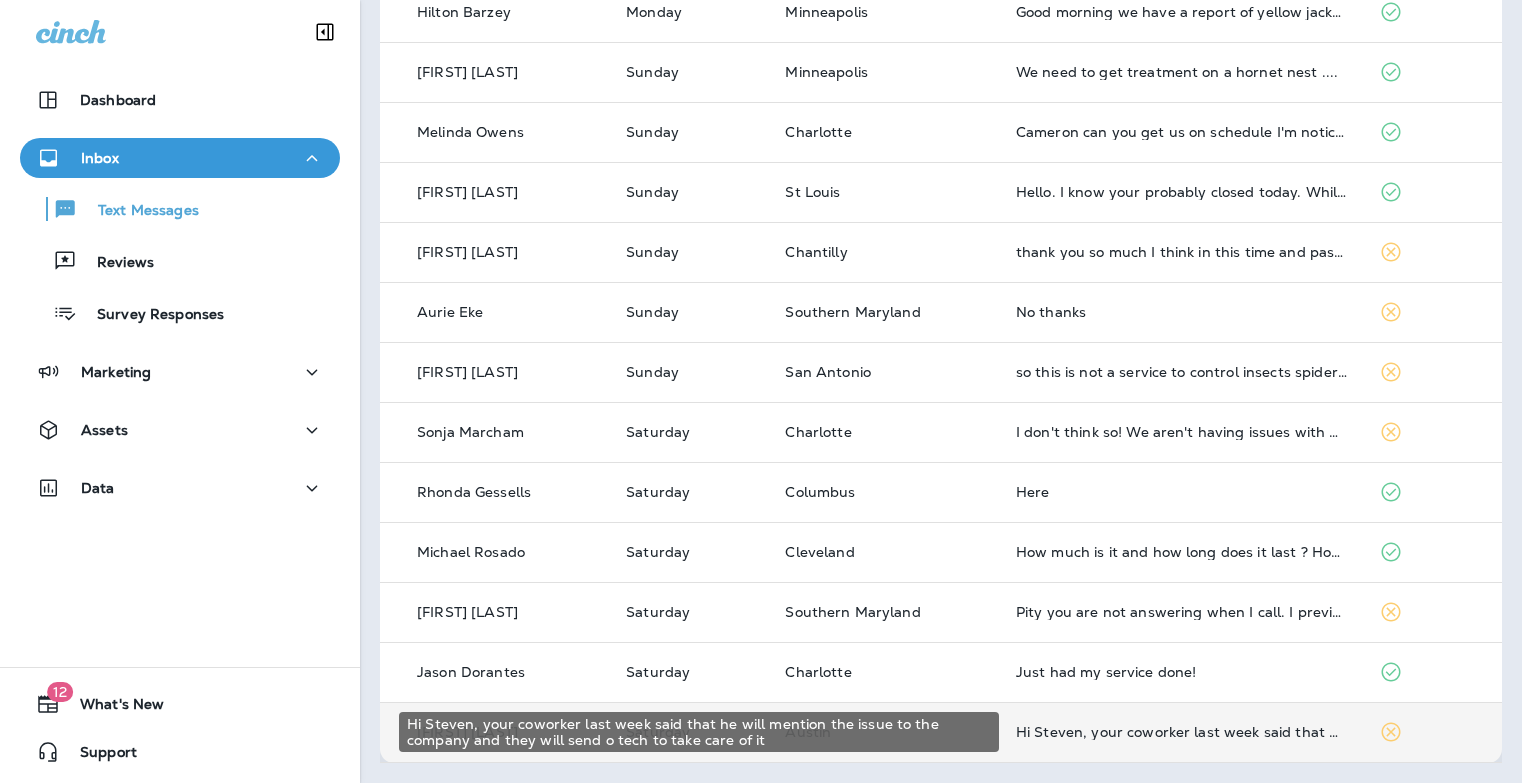click on "Hi Steven, your coworker last week said that he will mention the issue to the company and they will send o tech to take care of it" at bounding box center [1181, 732] 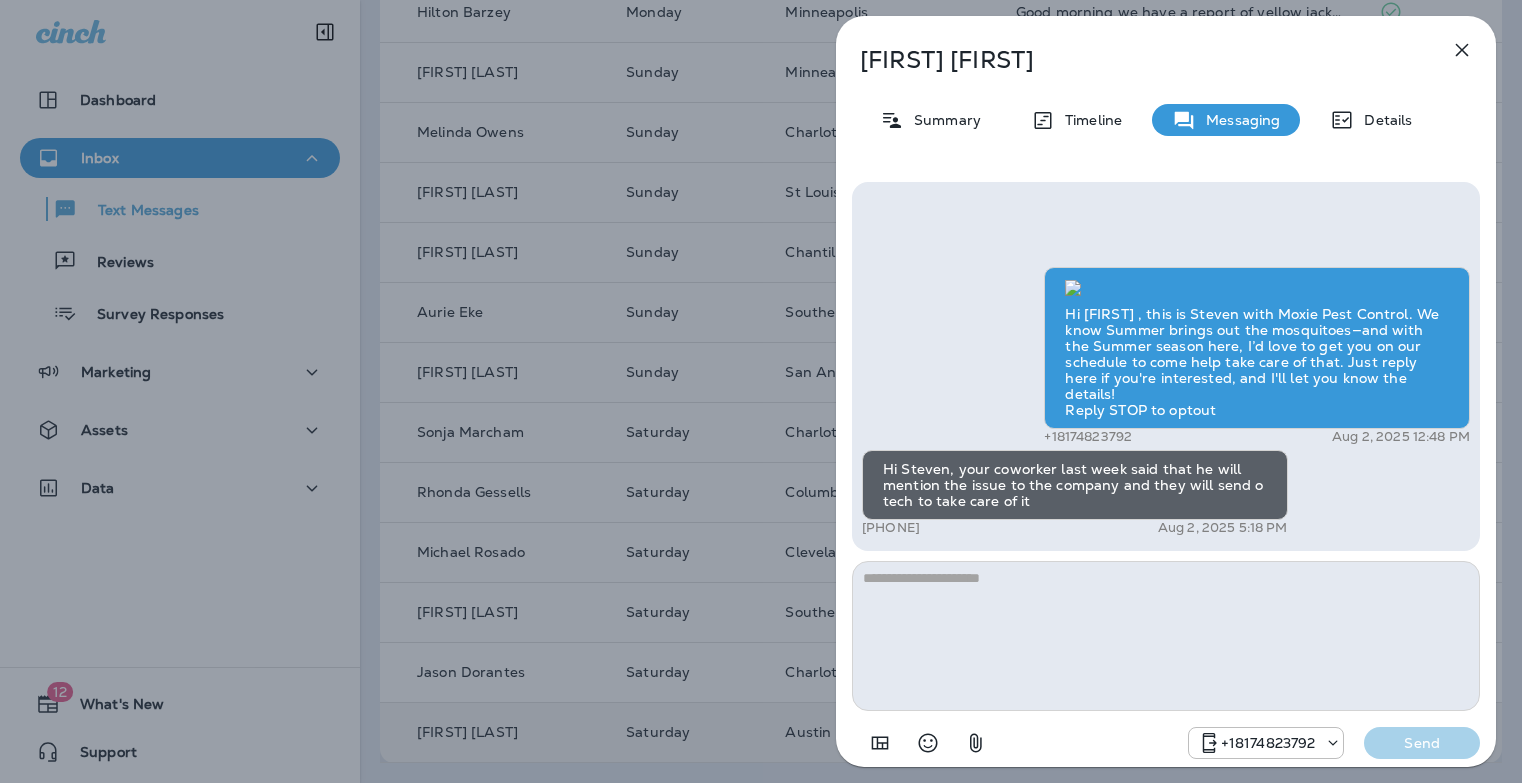 click 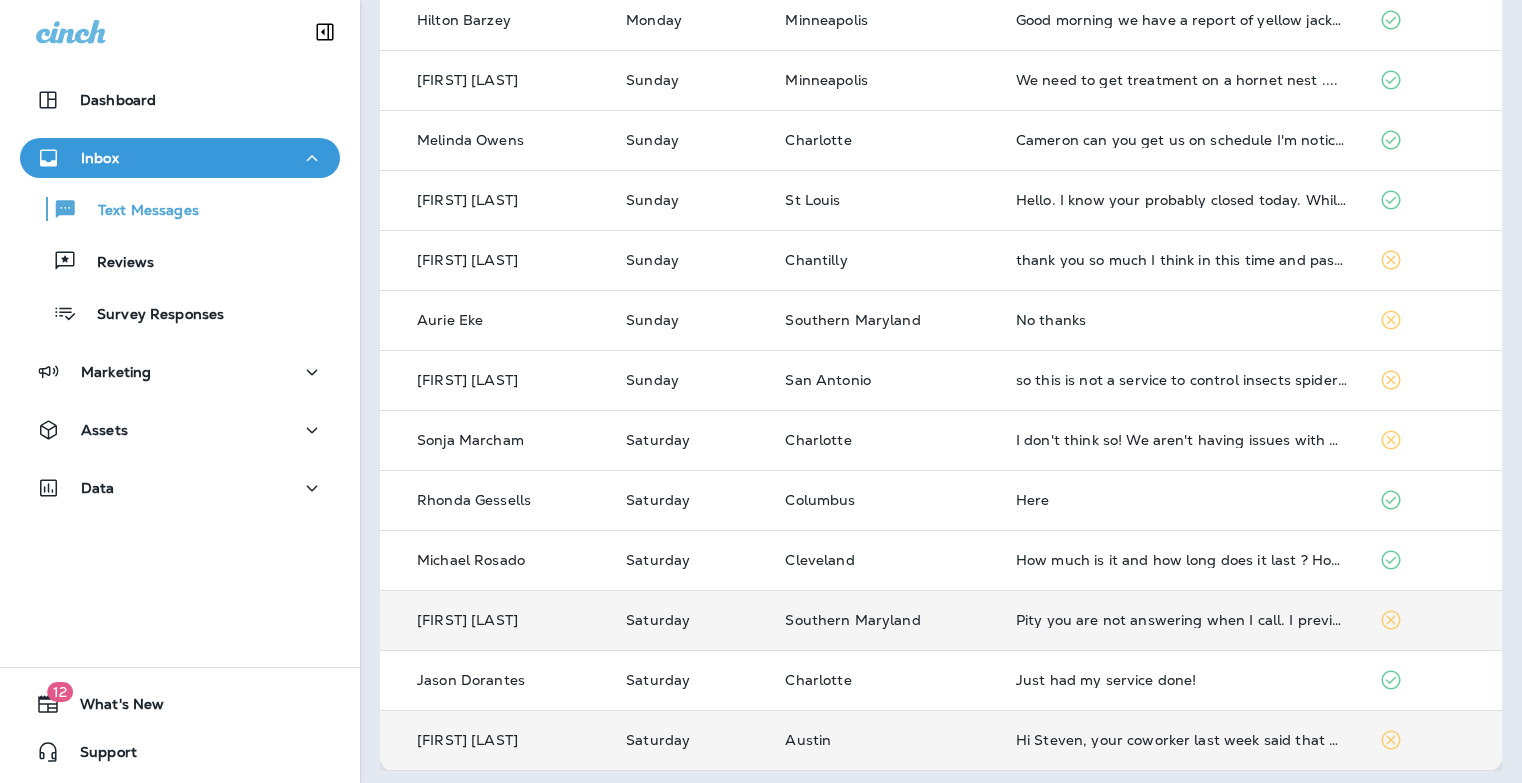 scroll, scrollTop: 635, scrollLeft: 0, axis: vertical 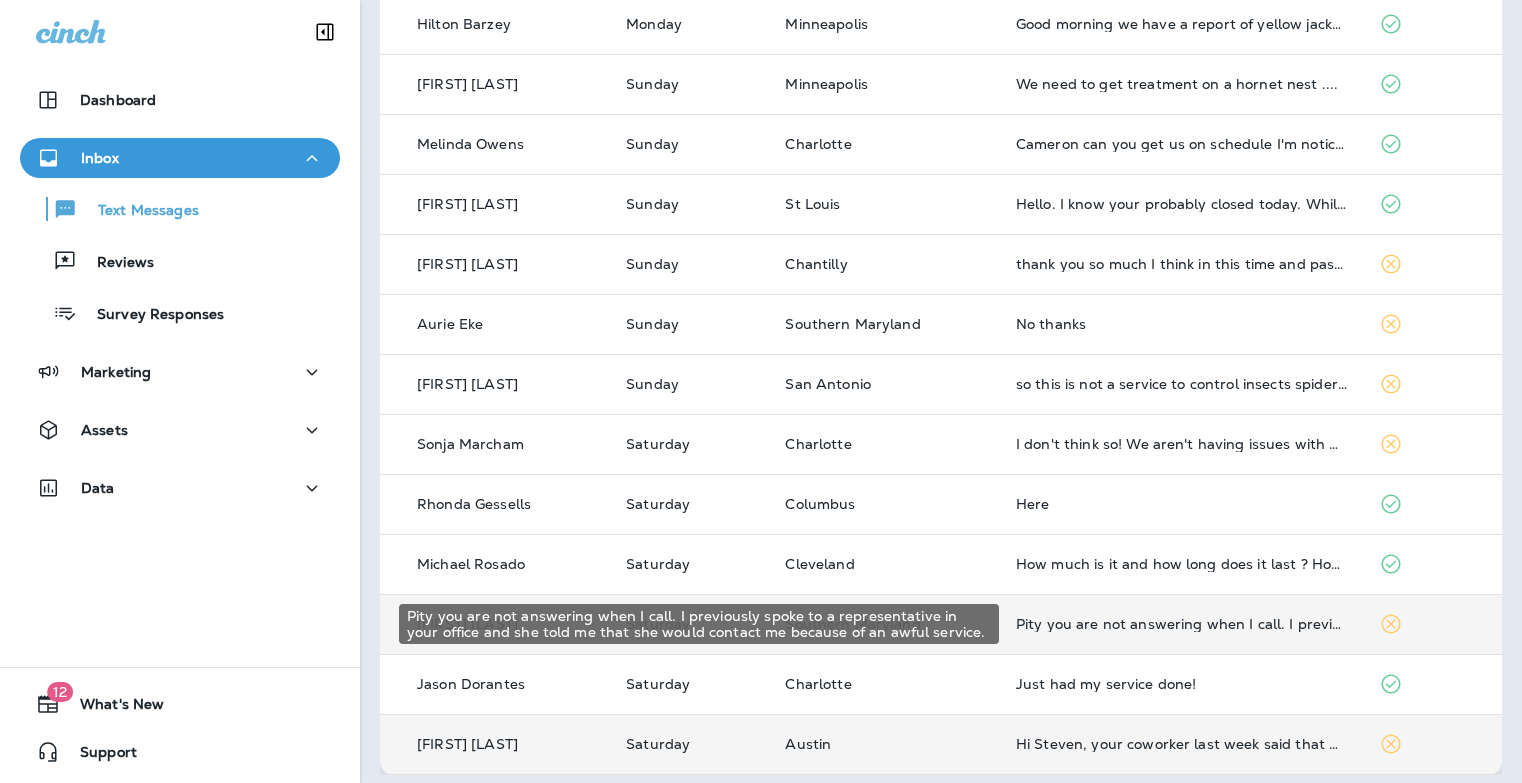 click on "Pity you are not answering when I call. I previously spoke to a representative in your office and she told me that she would contact me because of an awful service." at bounding box center (1181, 624) 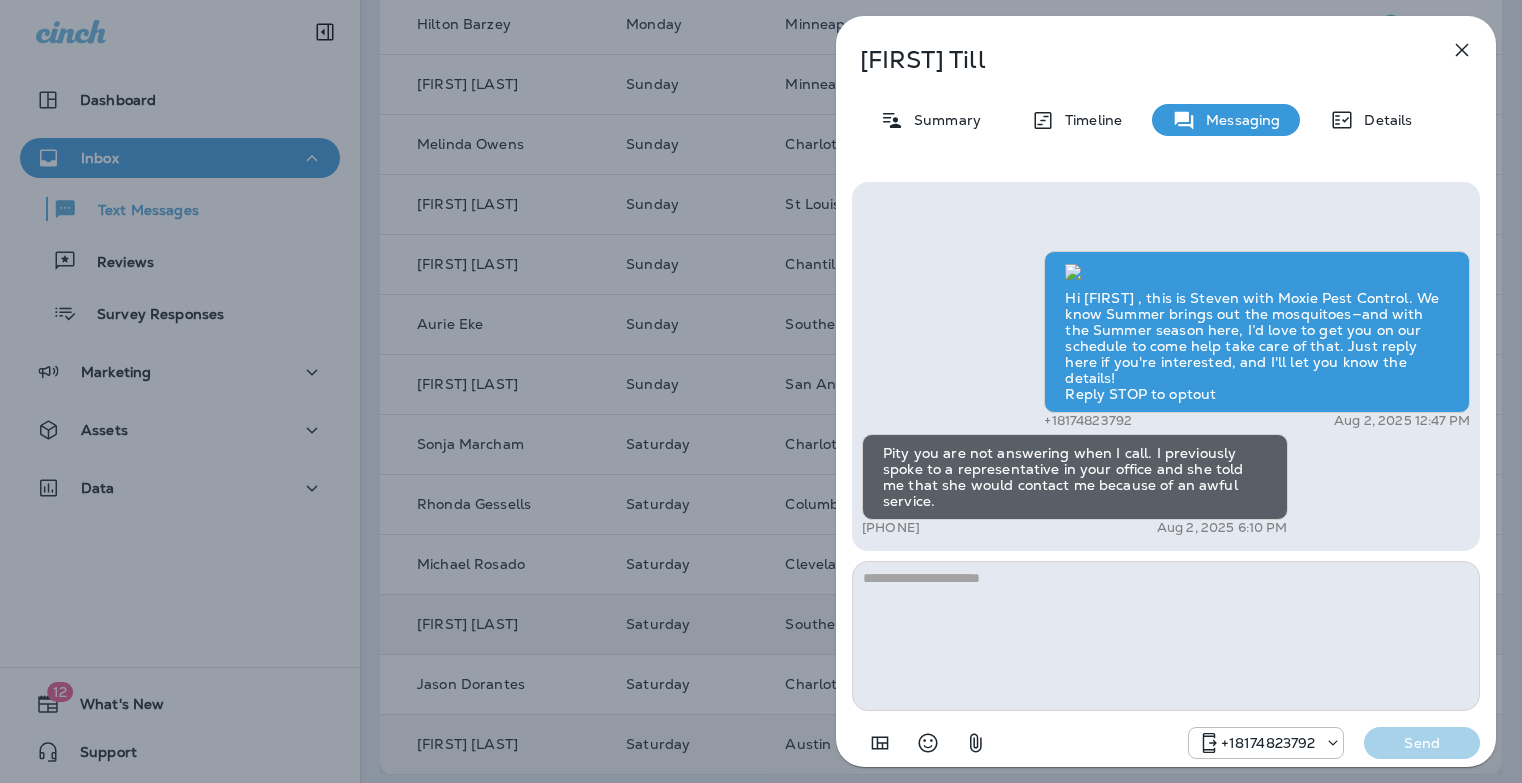 click 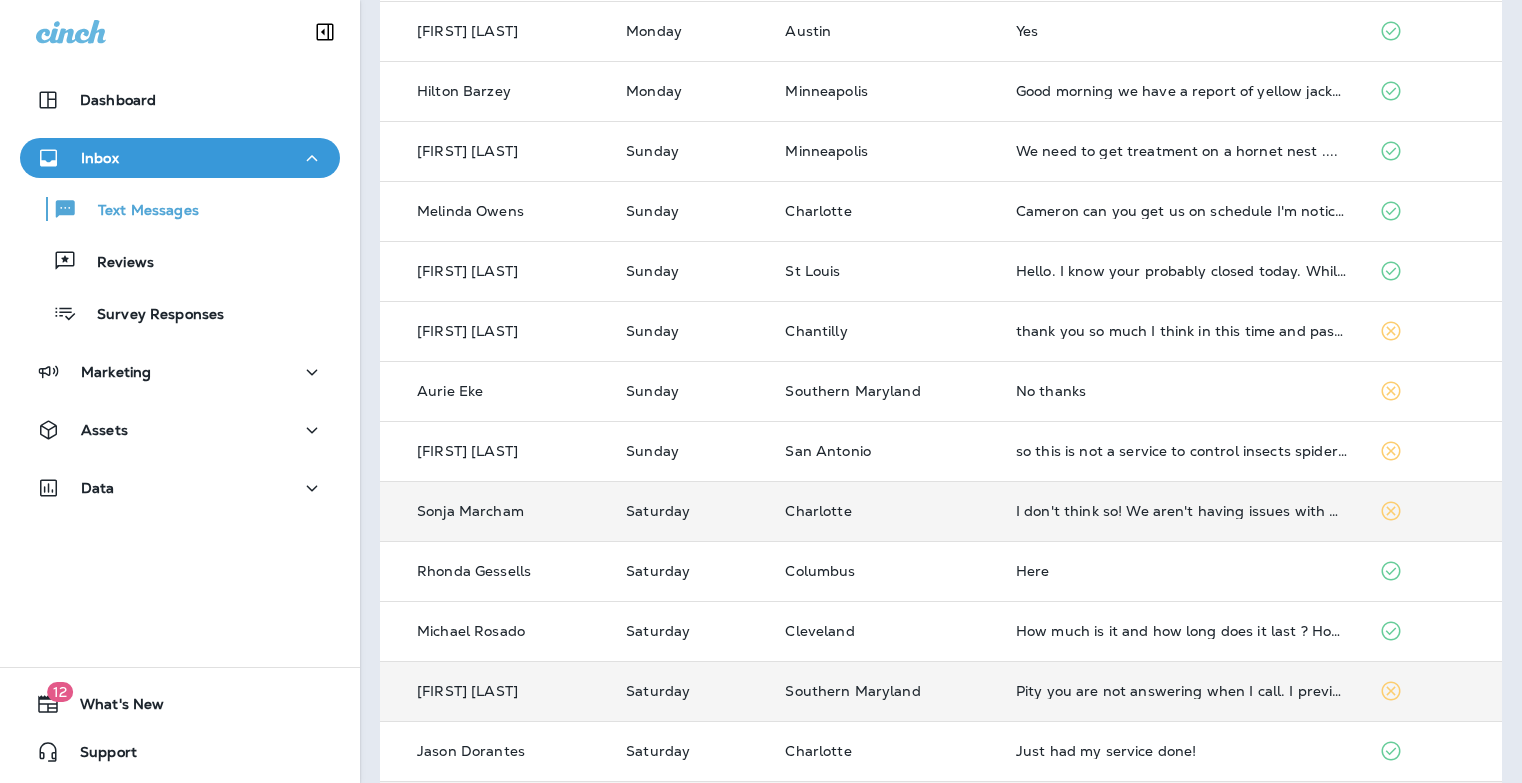 scroll, scrollTop: 567, scrollLeft: 0, axis: vertical 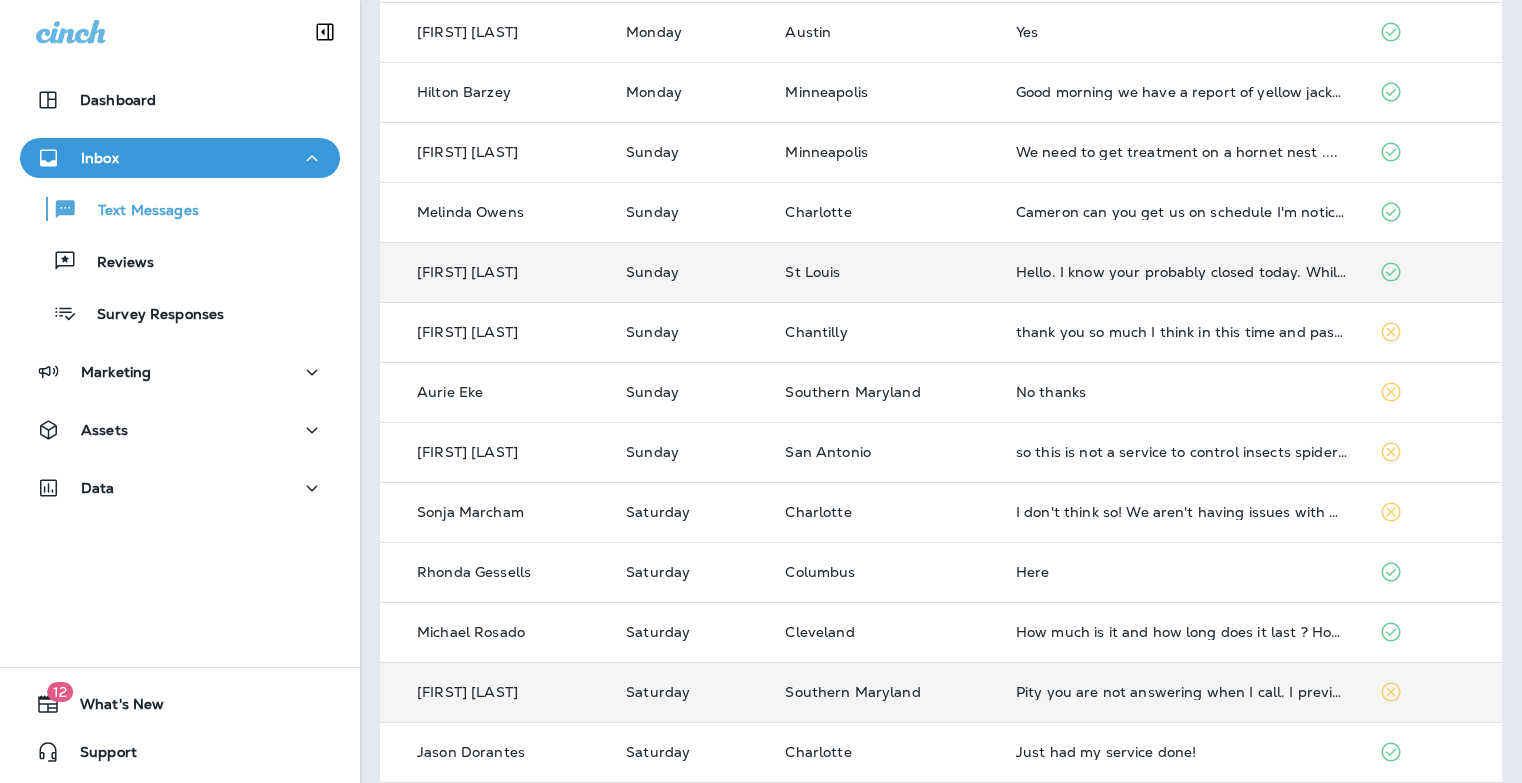 click on "Hello. I know your probably closed today. While I am thinking about it, I would like to get another service schedules as soon as possible. The mosquitos are crazy bad right now. Thank you!" at bounding box center [1181, 272] 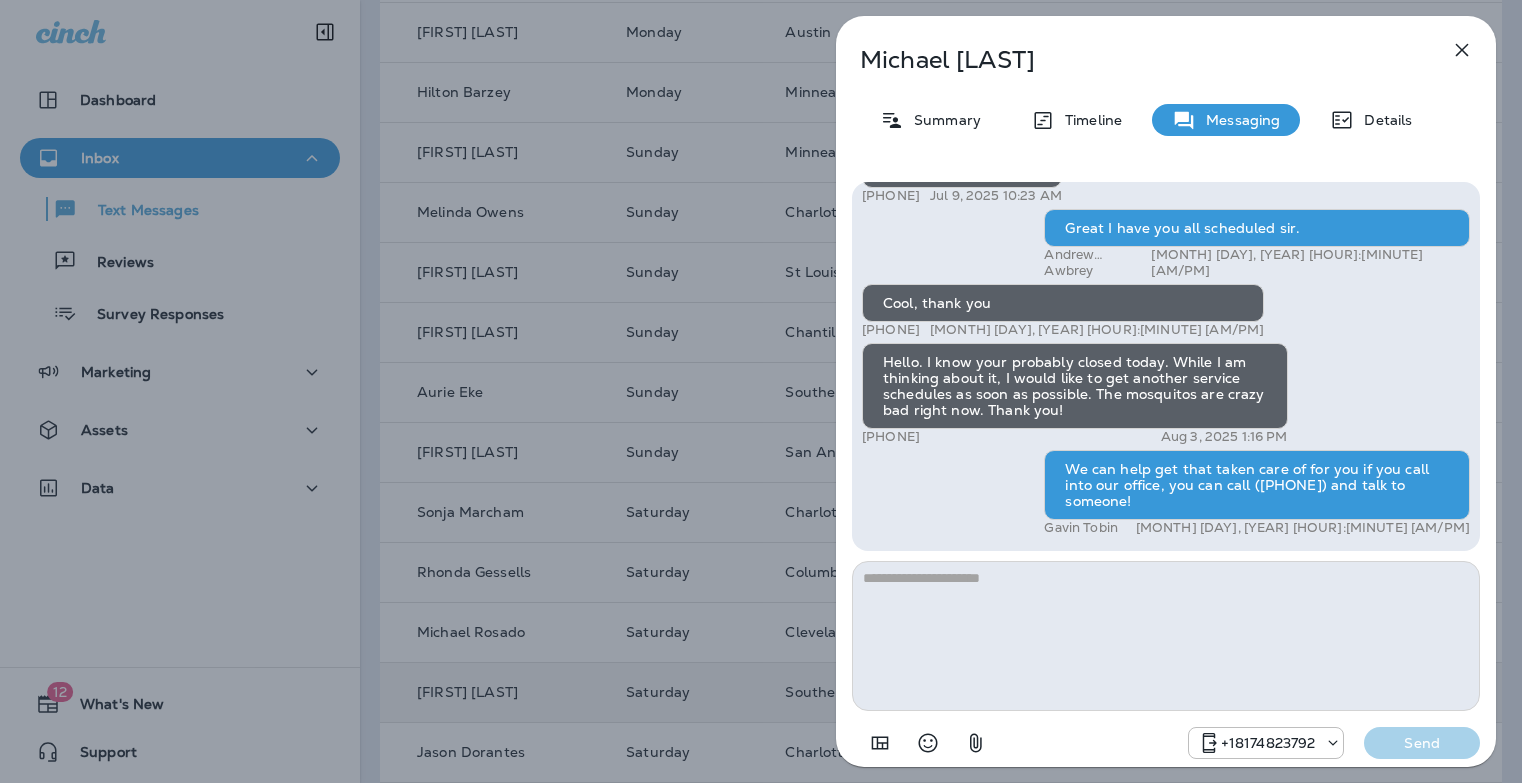 drag, startPoint x: 986, startPoint y: 544, endPoint x: 986, endPoint y: 558, distance: 14 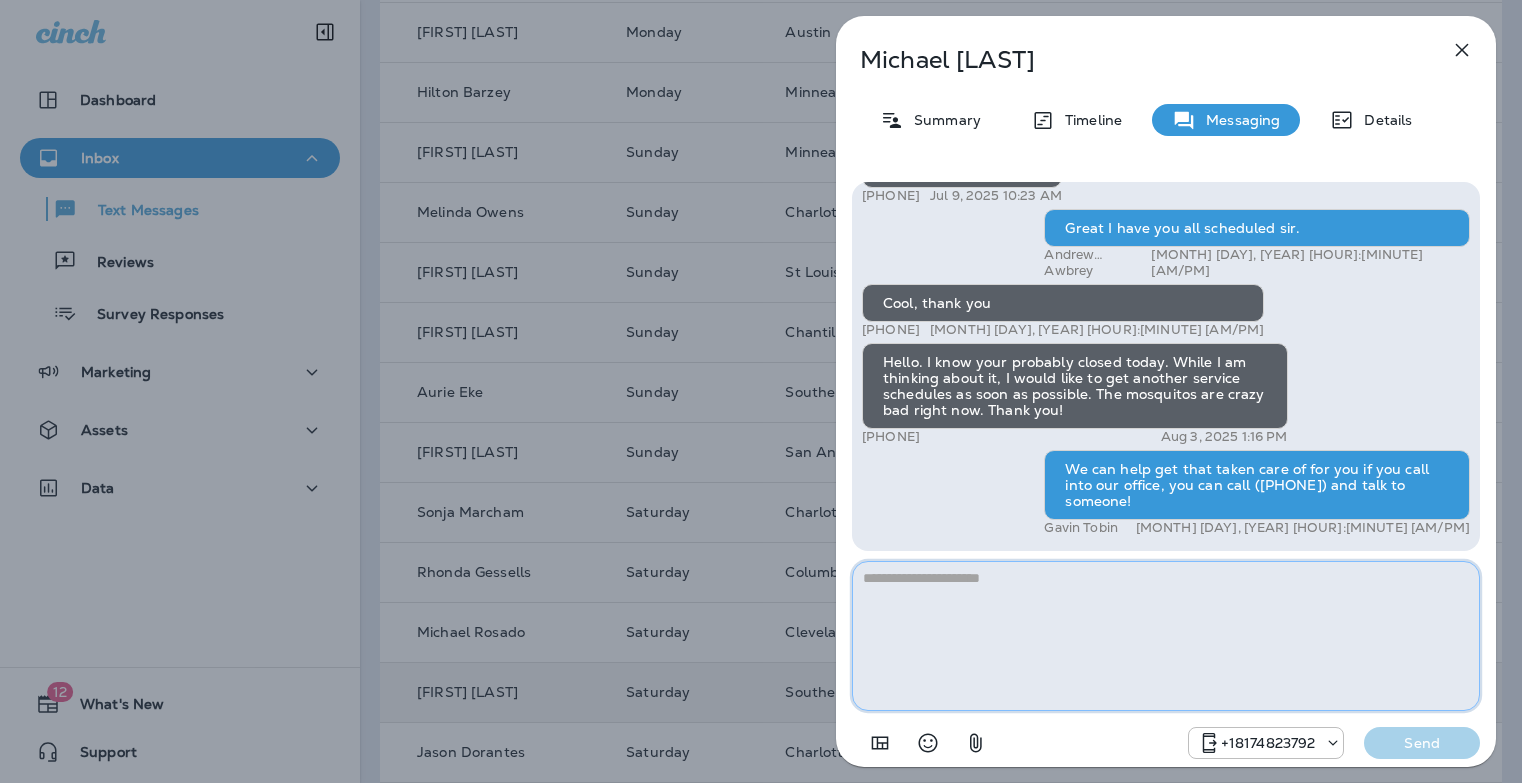 click at bounding box center [1166, 636] 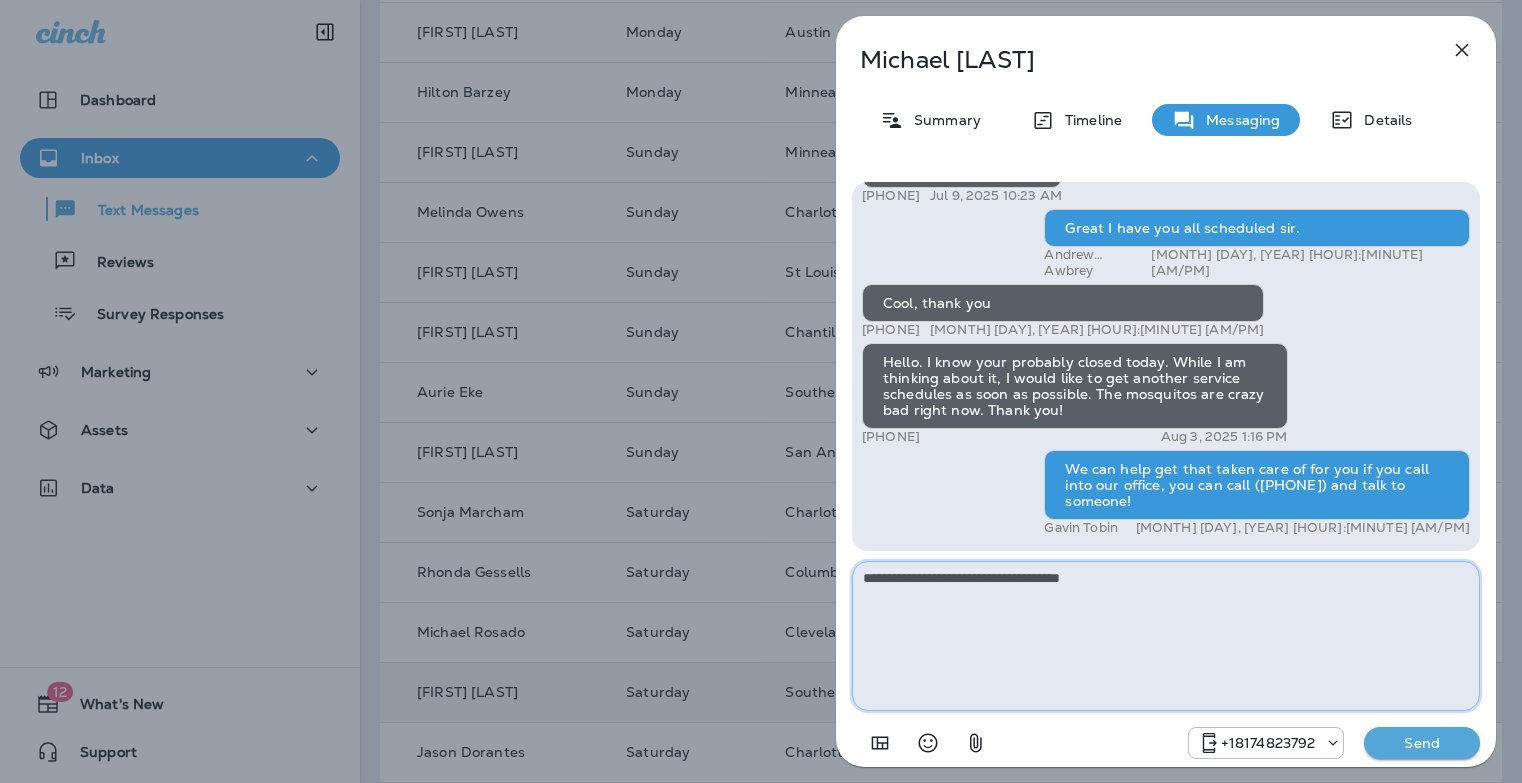 type on "**********" 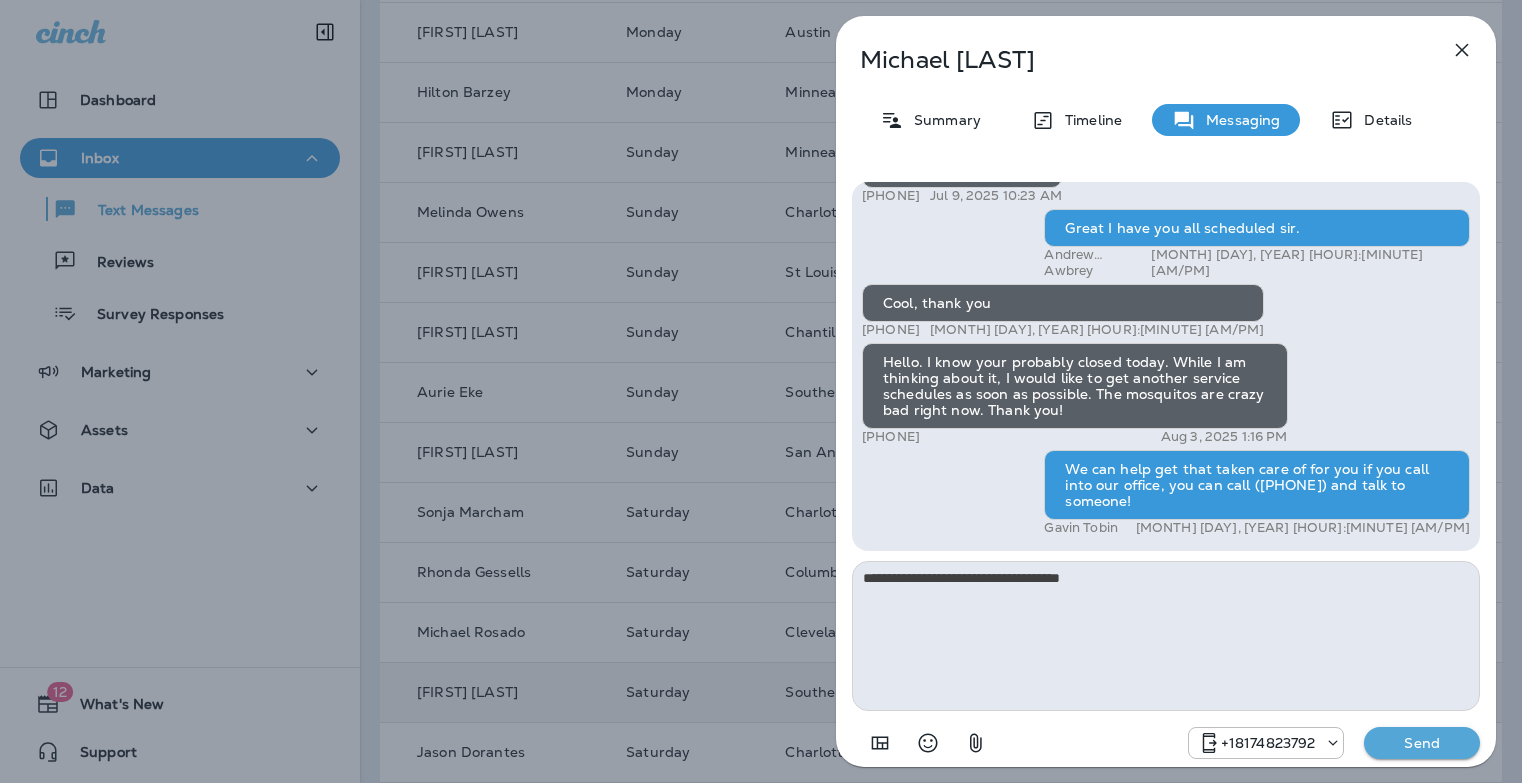type 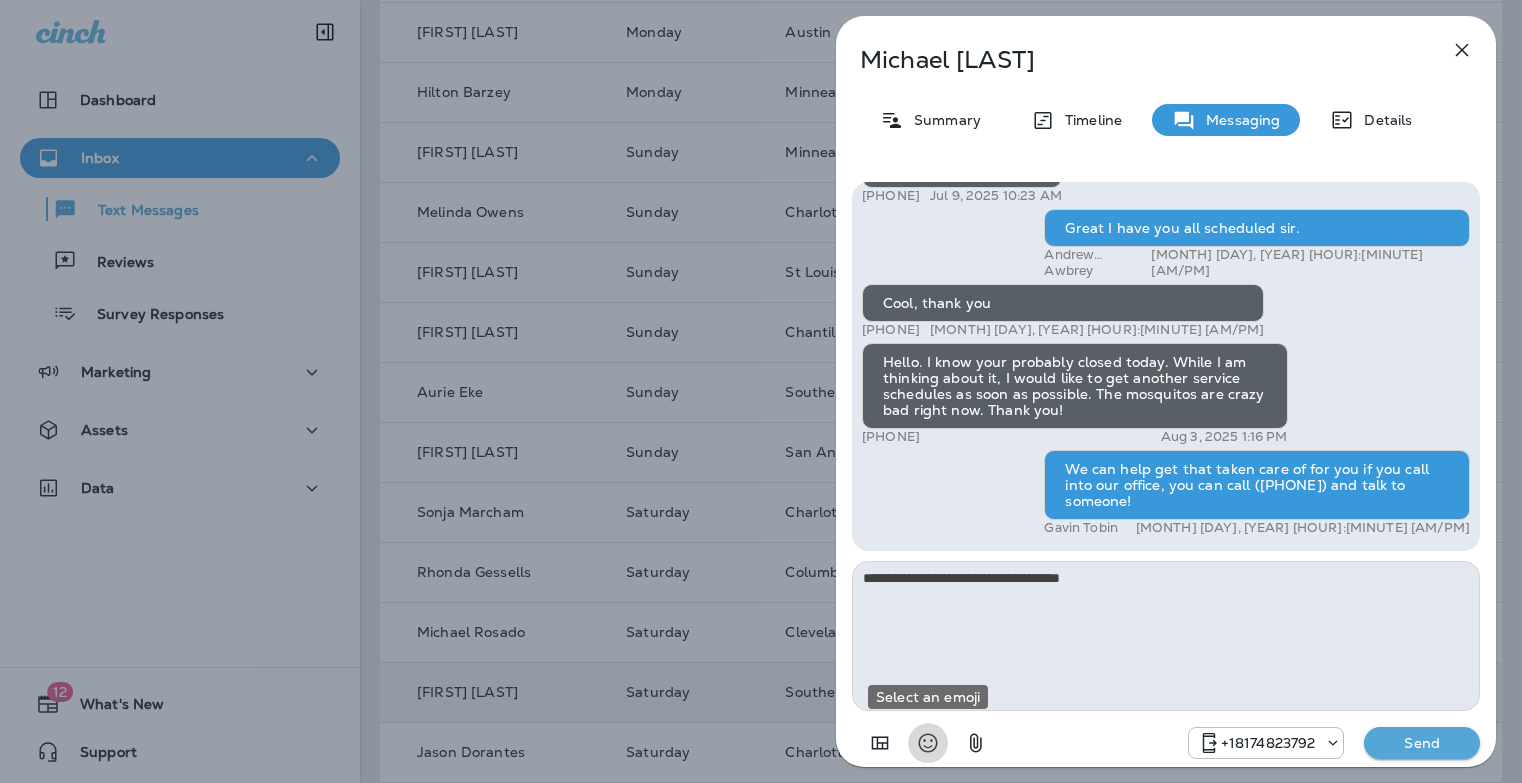 type 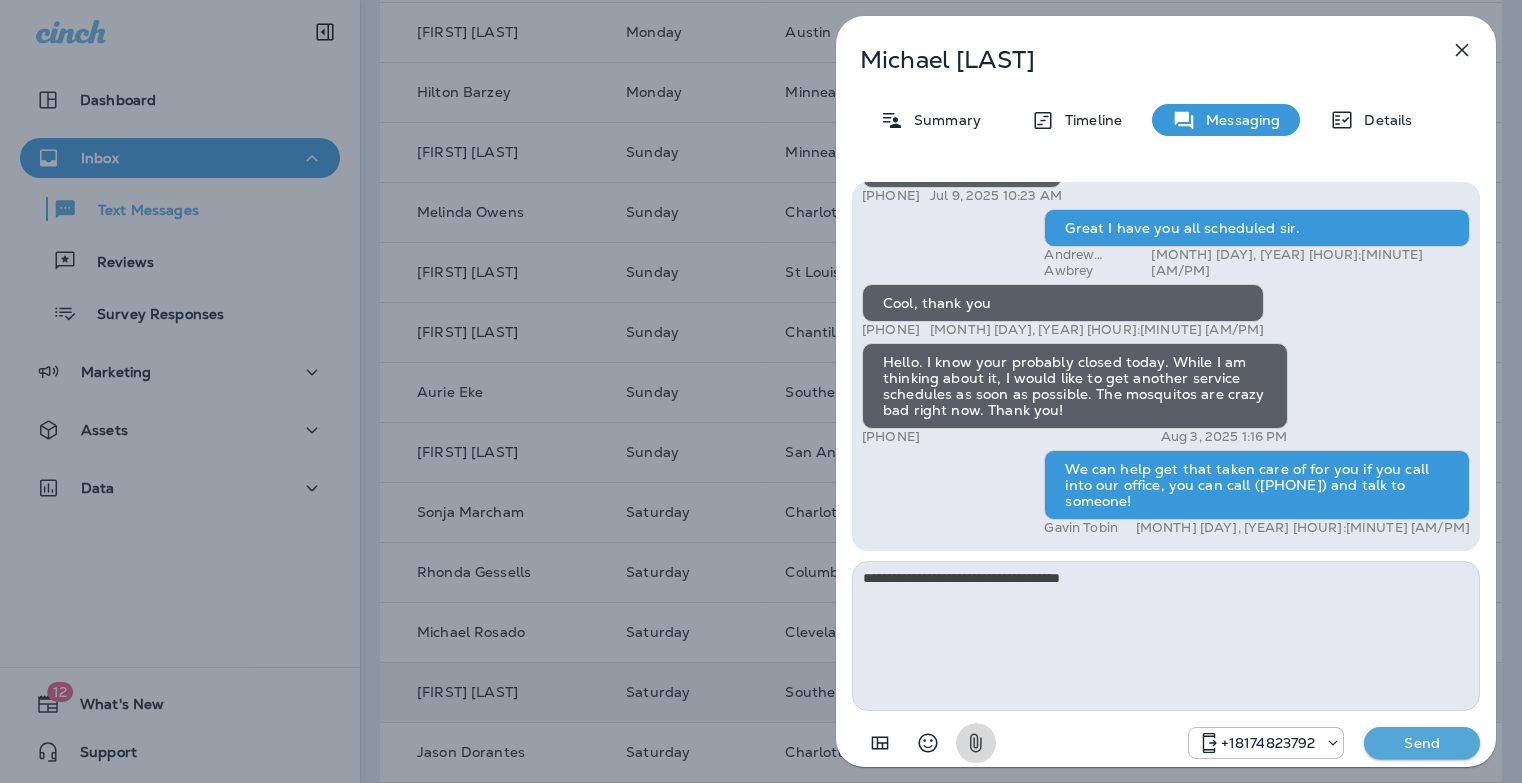 type 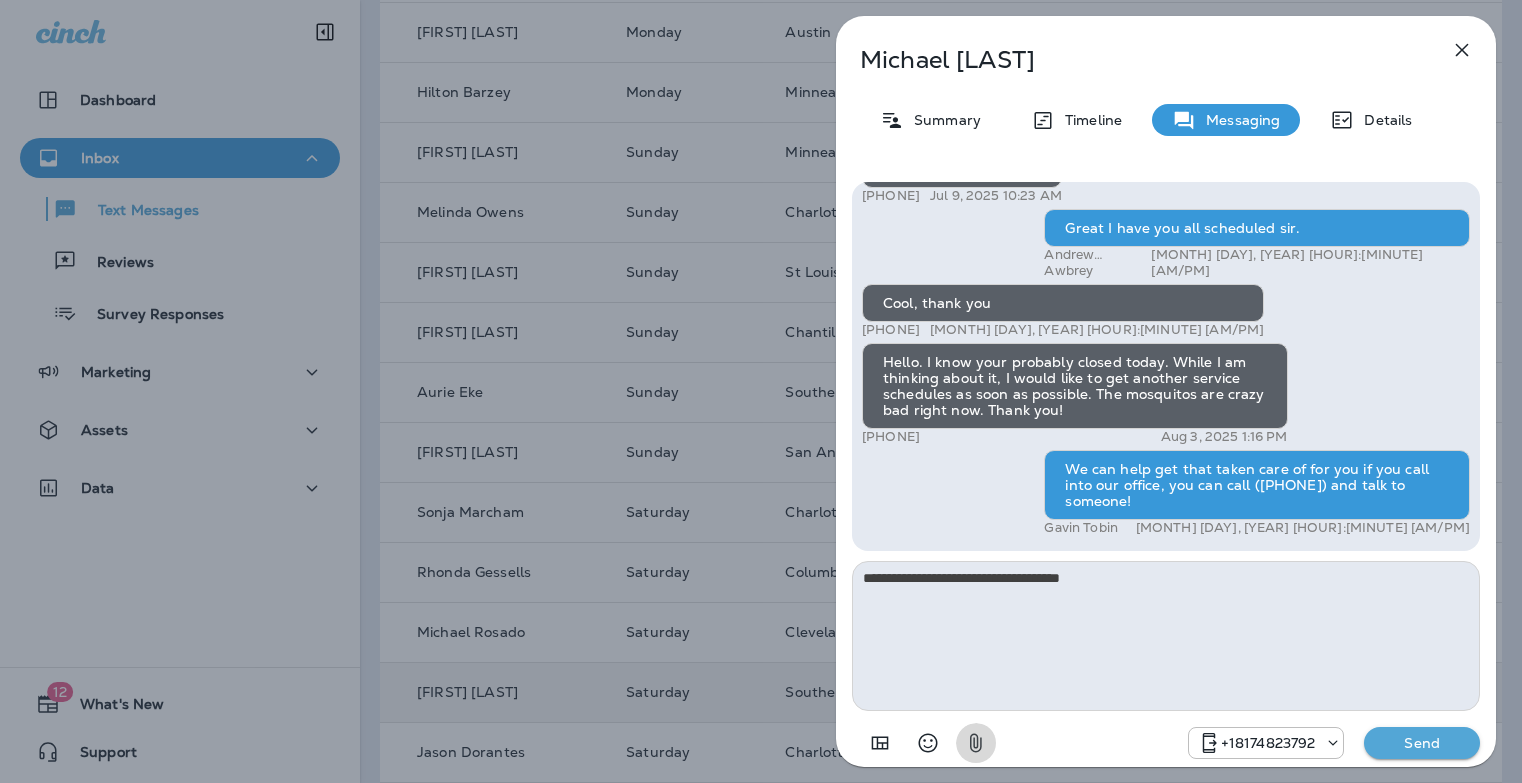 type 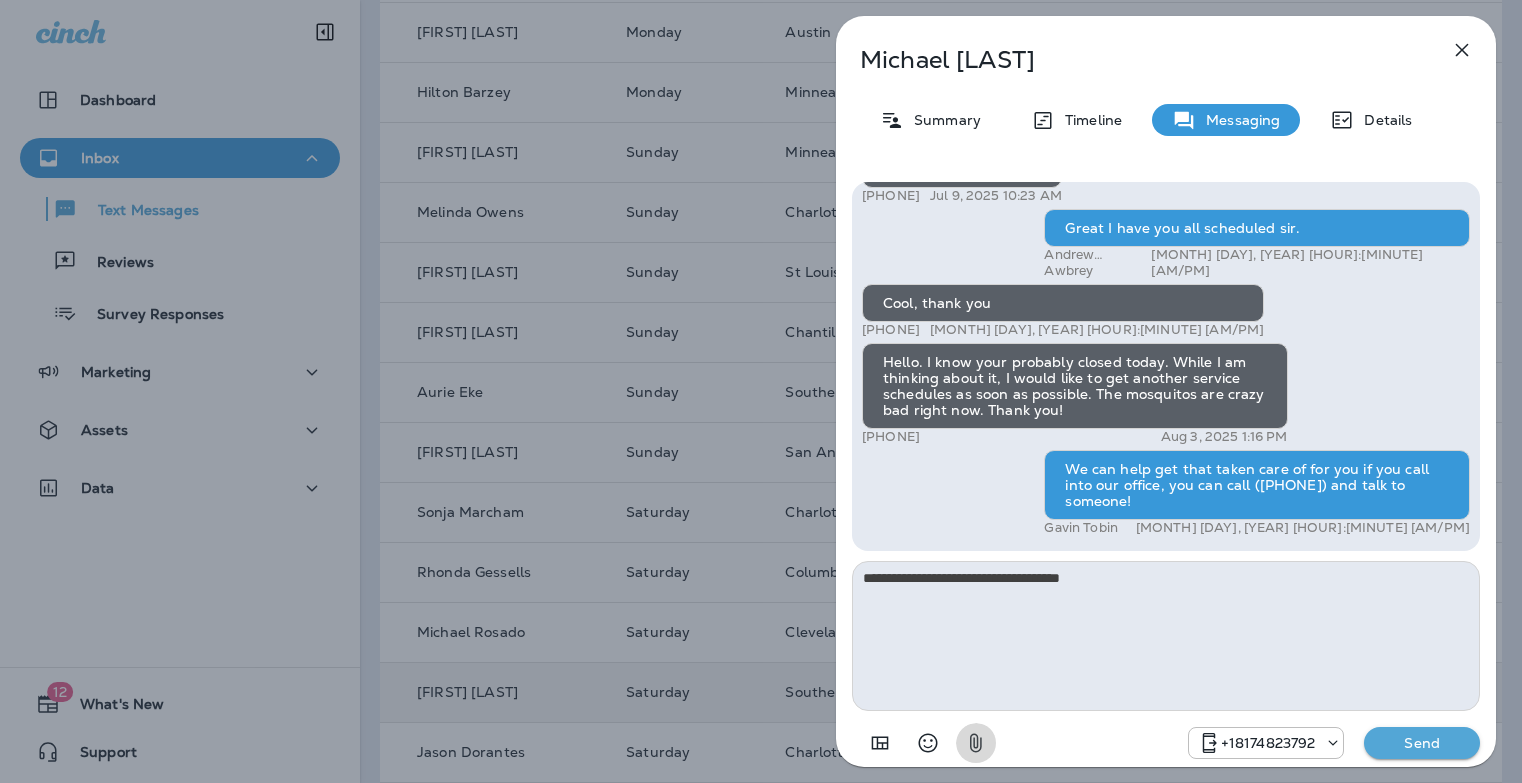click on "Send" at bounding box center [1422, 743] 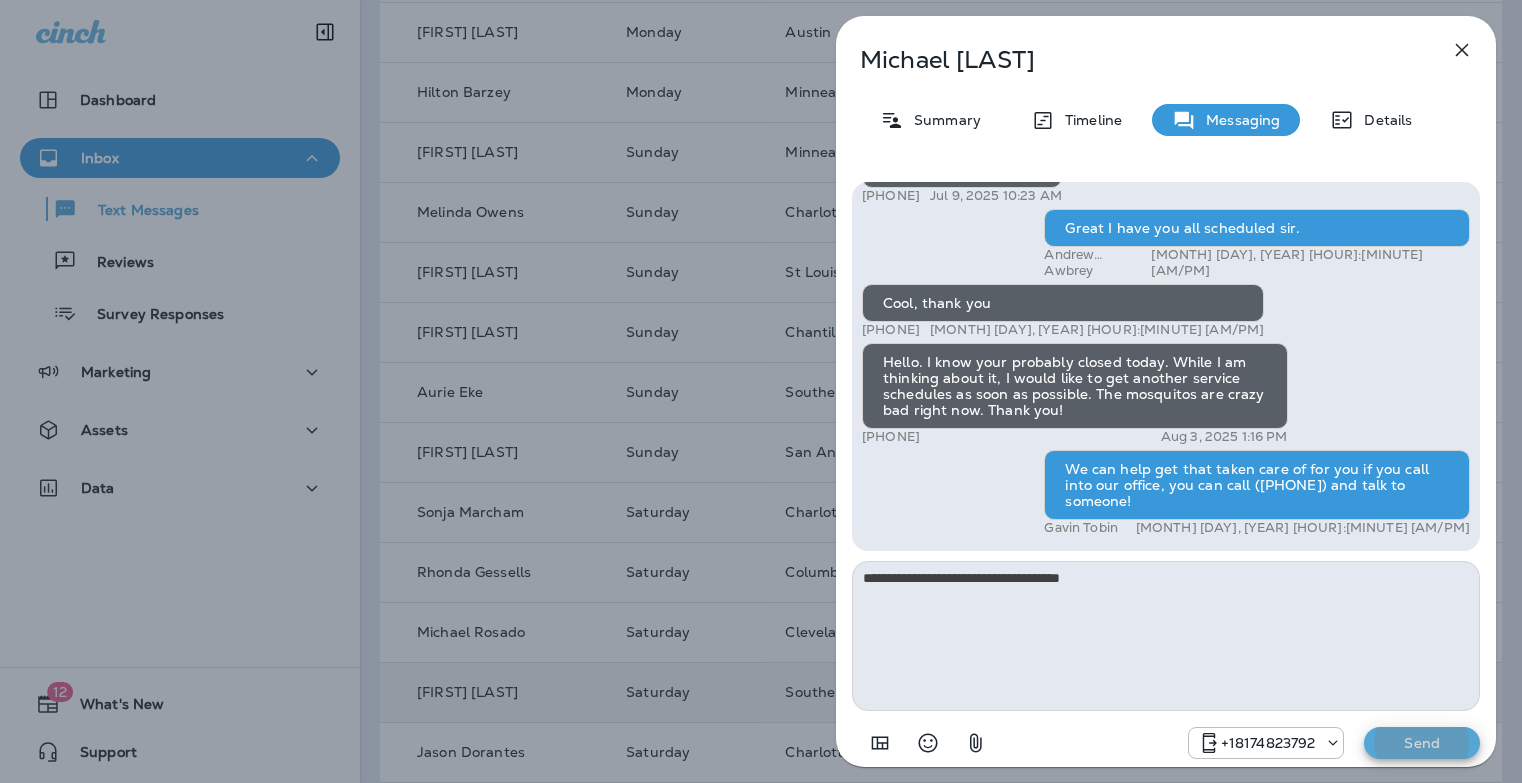 type 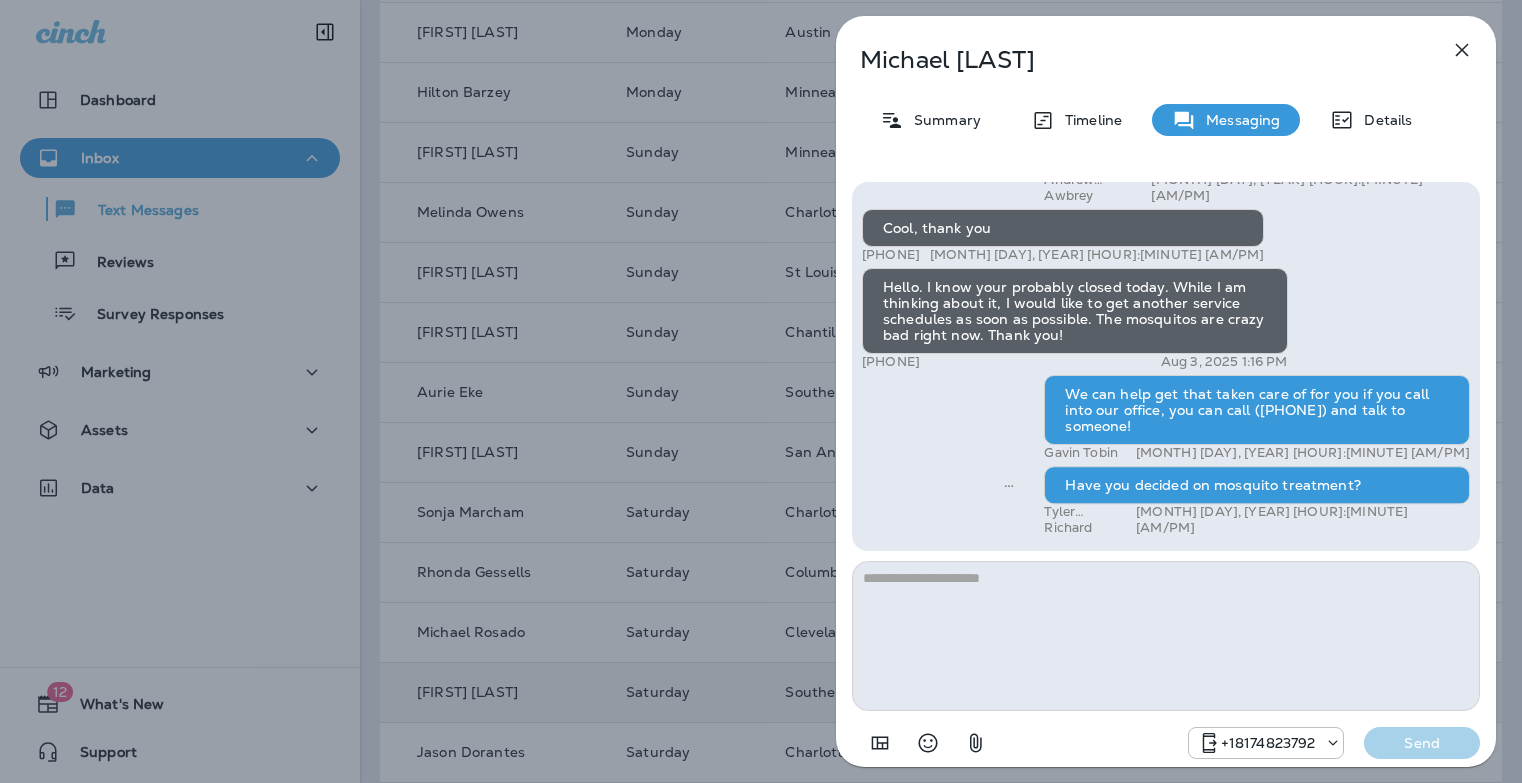 drag, startPoint x: 681, startPoint y: 563, endPoint x: 725, endPoint y: 542, distance: 48.754486 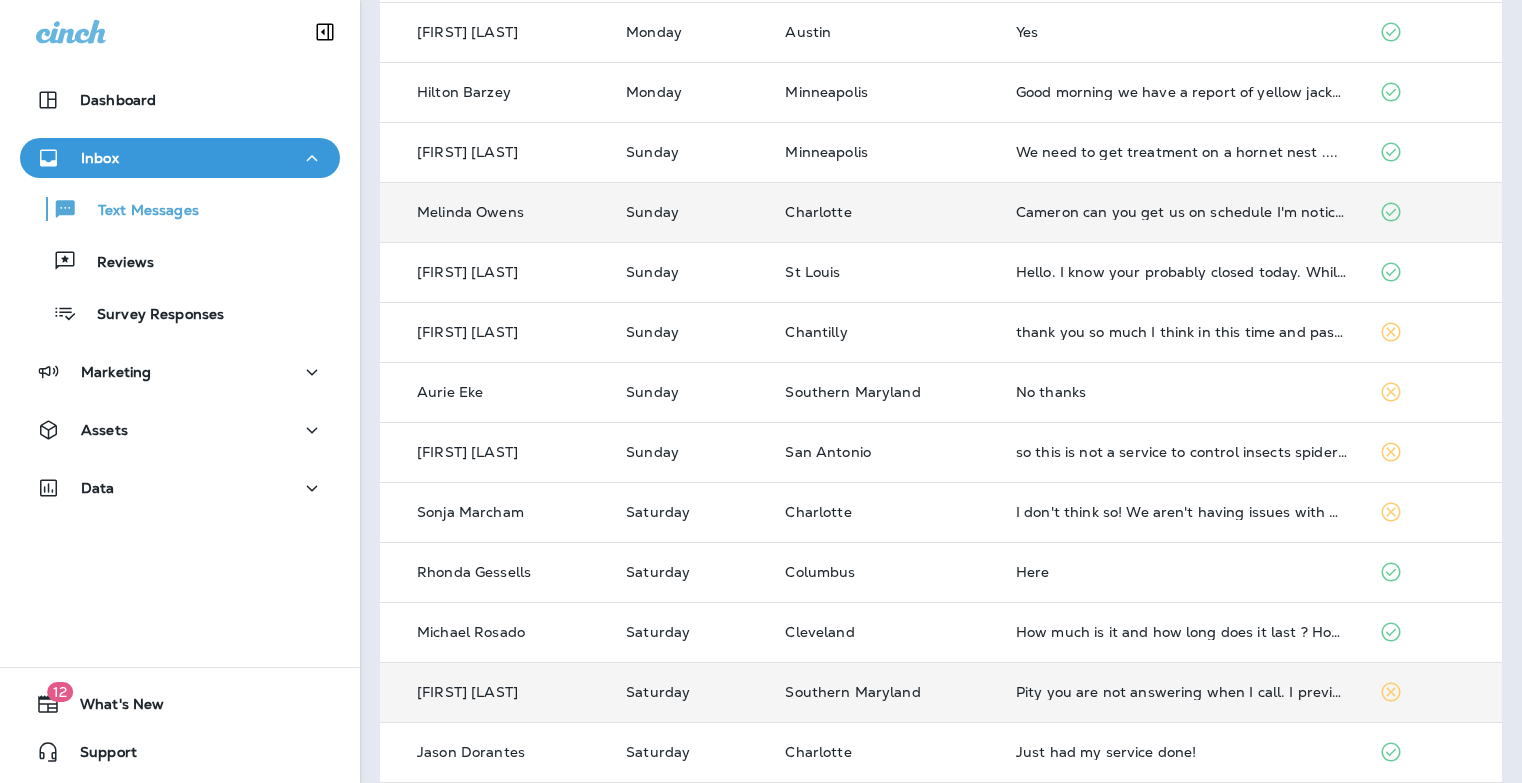 click on "Cameron can you get us on schedule I'm noticing more and more bugs since the last spray. Wednesday forward are better days for us. Thank you." at bounding box center (1181, 212) 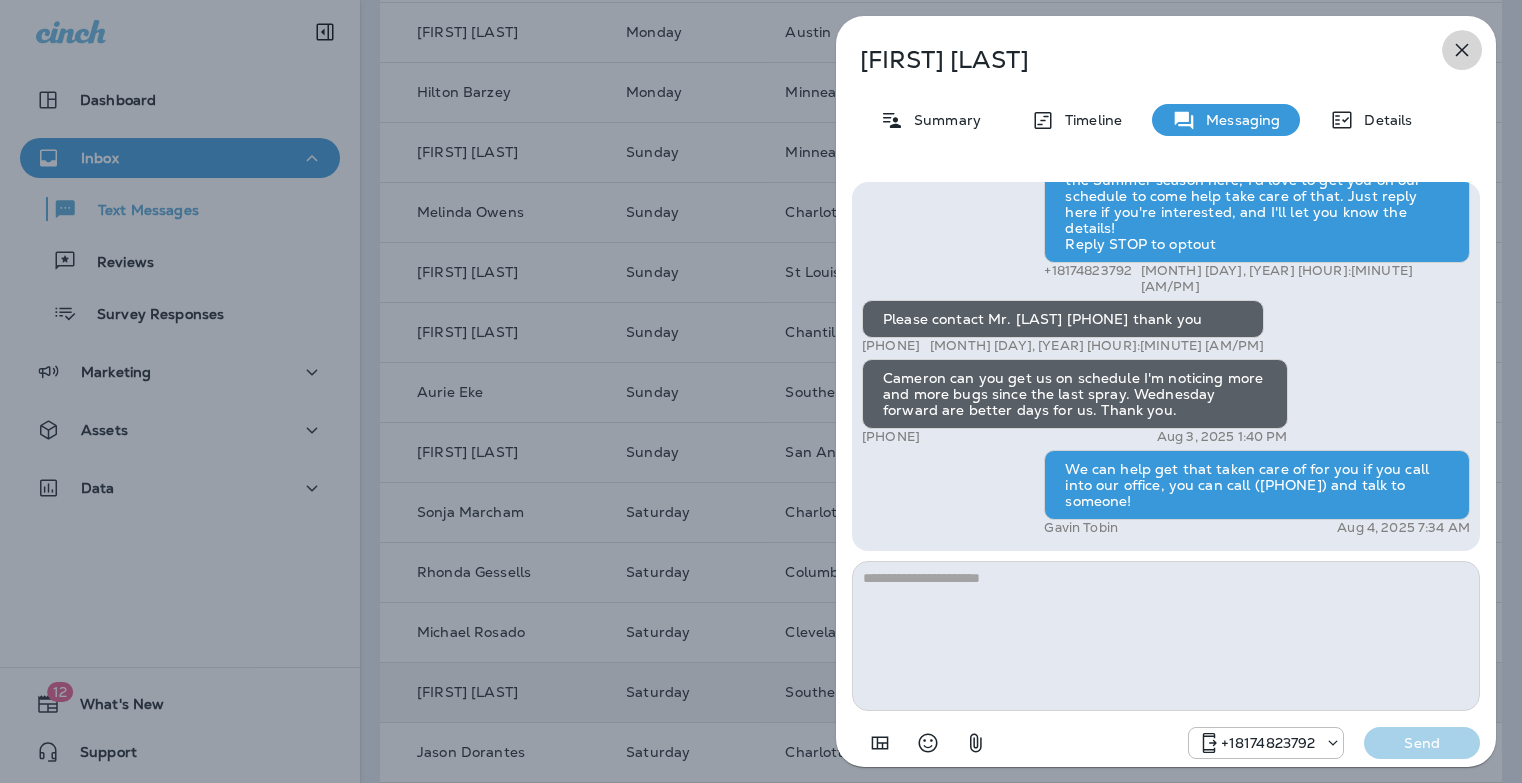 click 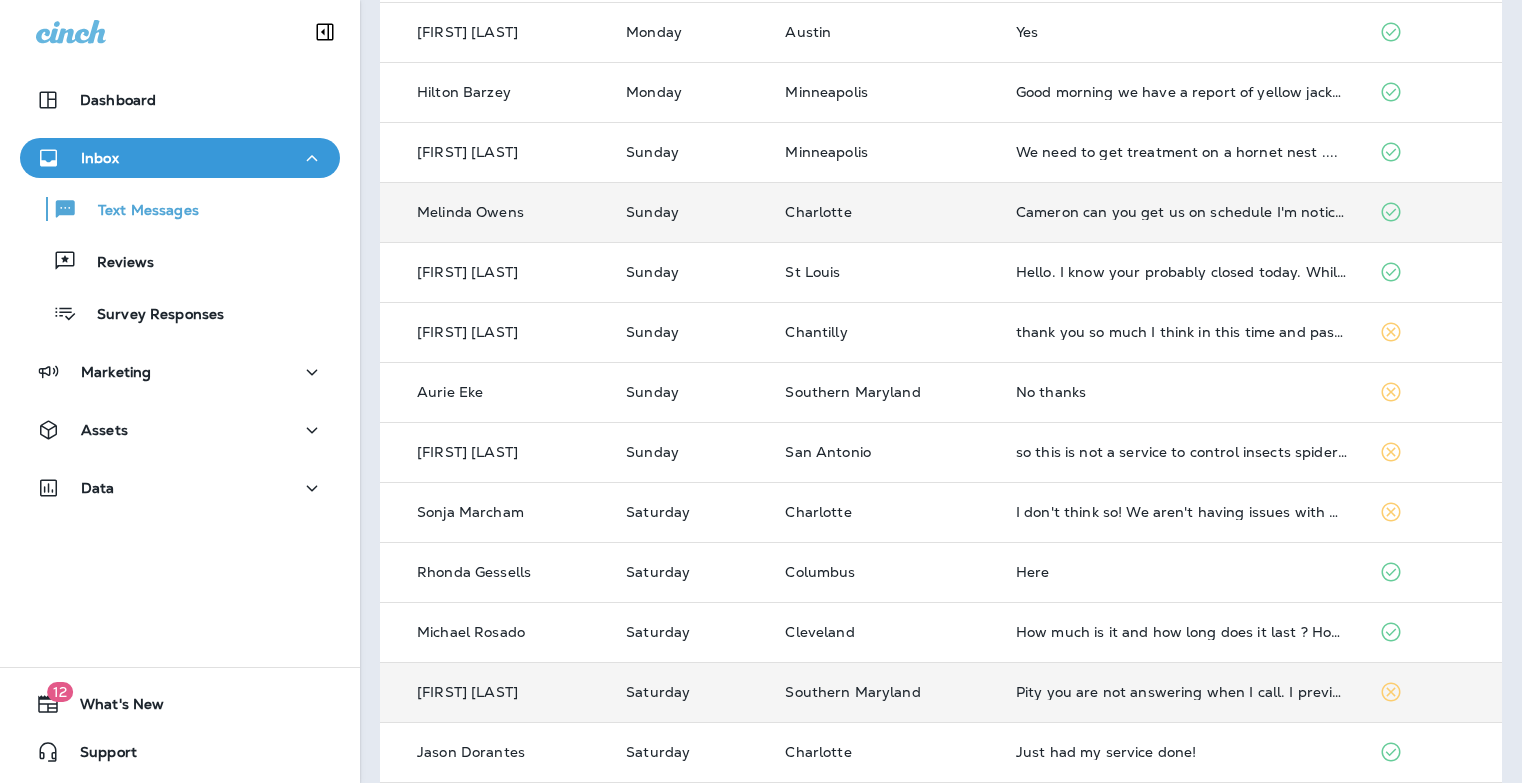click on "Cameron can you get us on schedule I'm noticing more and more bugs since the last spray. Wednesday forward are better days for us. Thank you." at bounding box center [1181, 212] 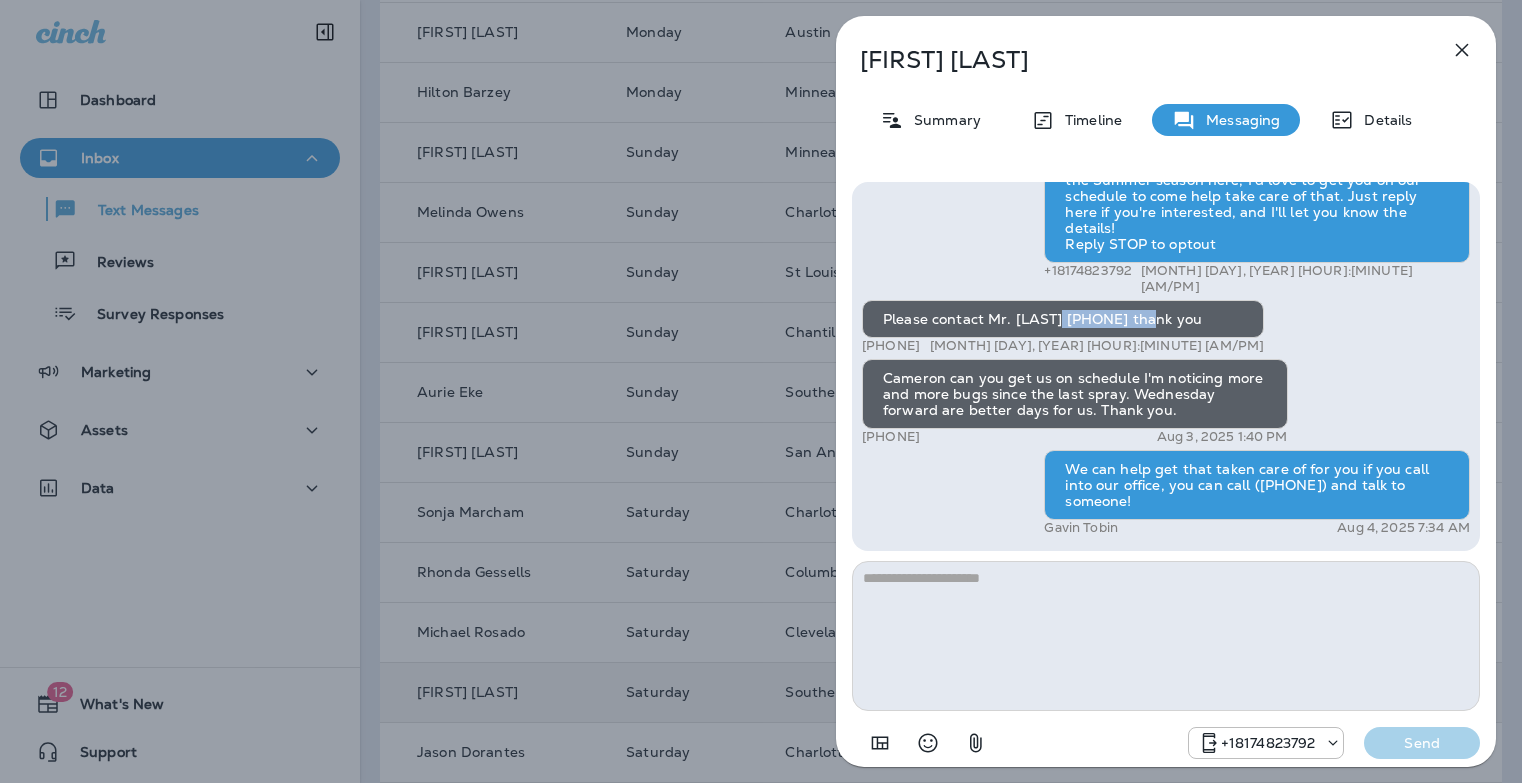 drag, startPoint x: 1166, startPoint y: 322, endPoint x: 1066, endPoint y: 322, distance: 100 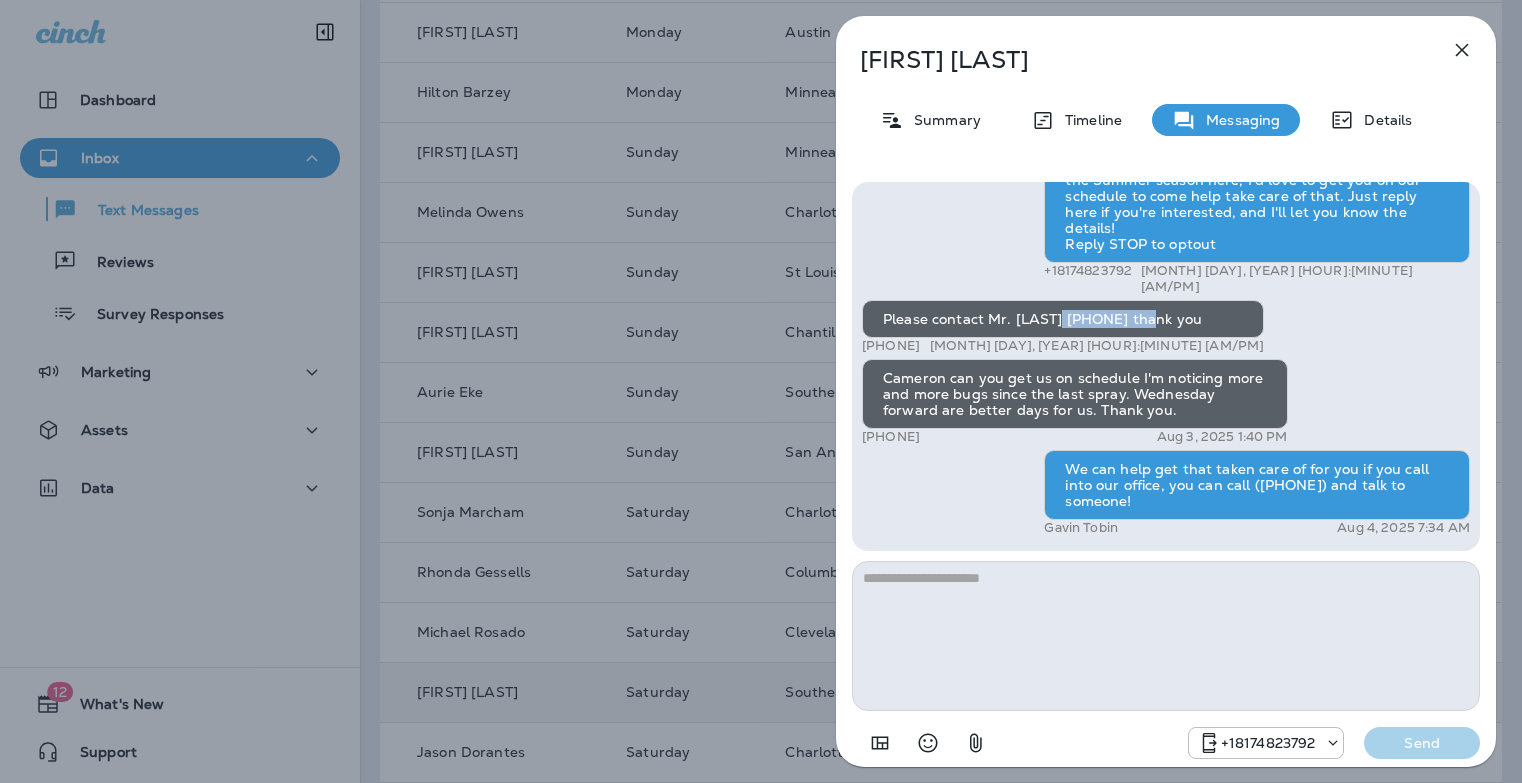 copy on "[PHONE]" 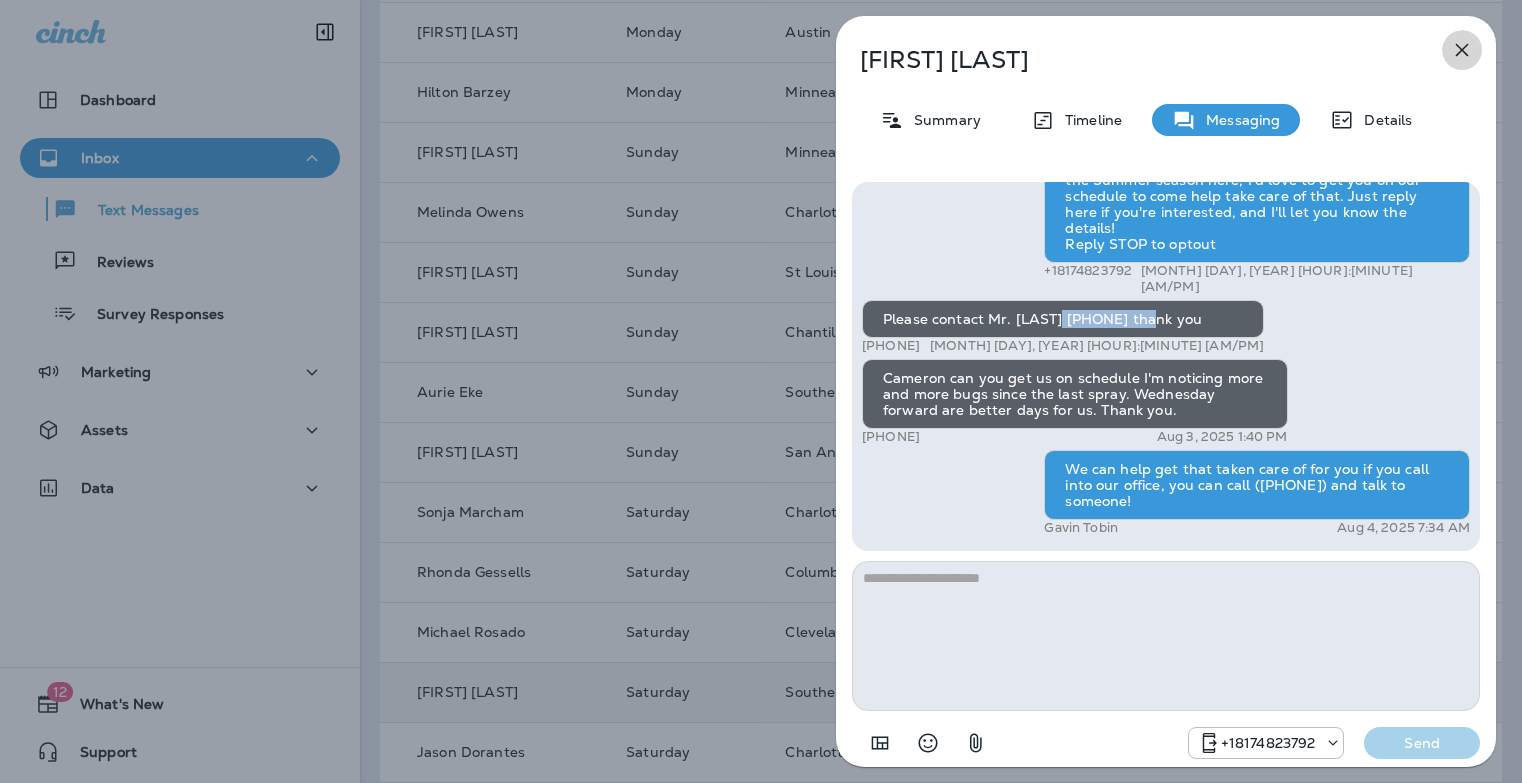 click 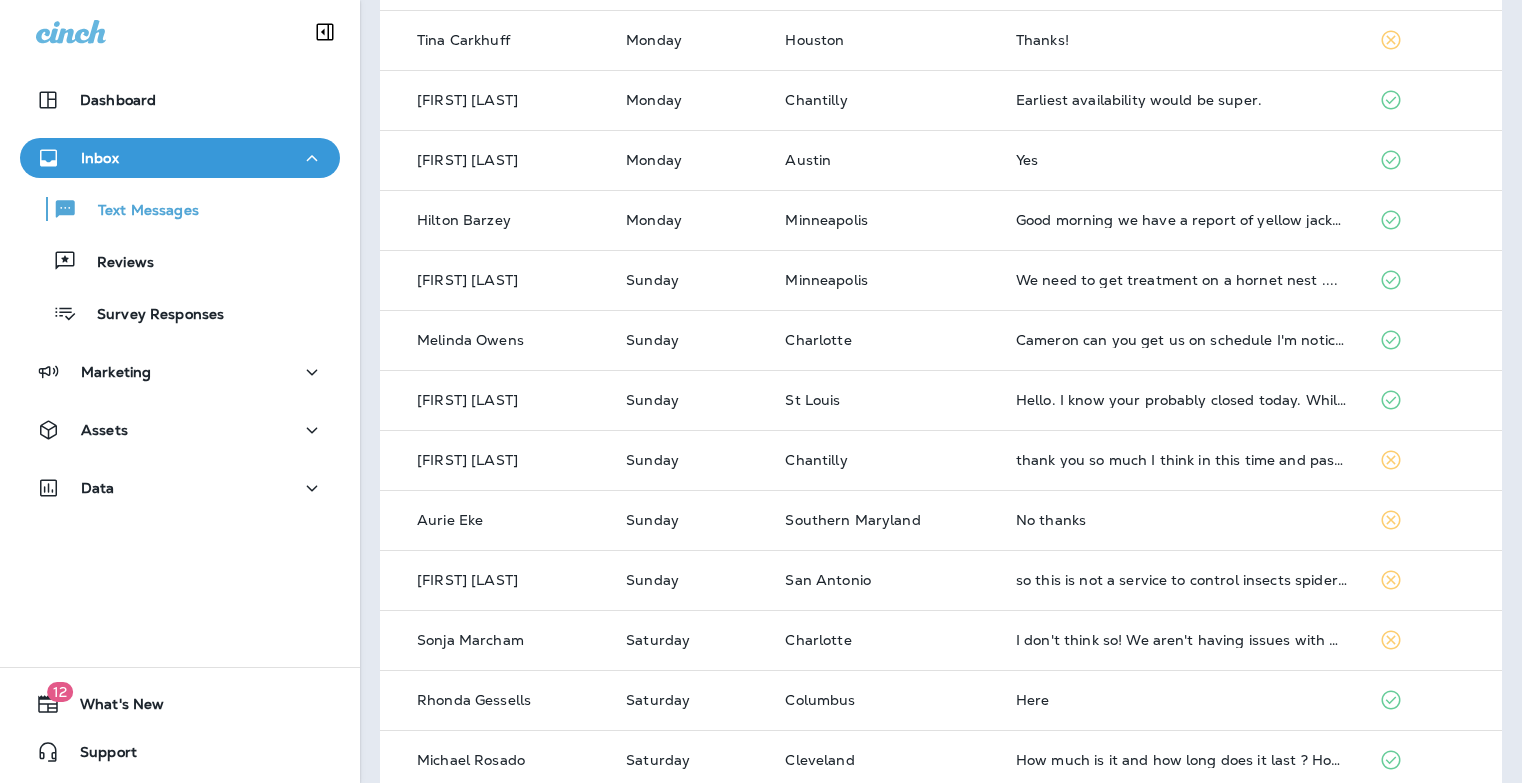 scroll, scrollTop: 438, scrollLeft: 0, axis: vertical 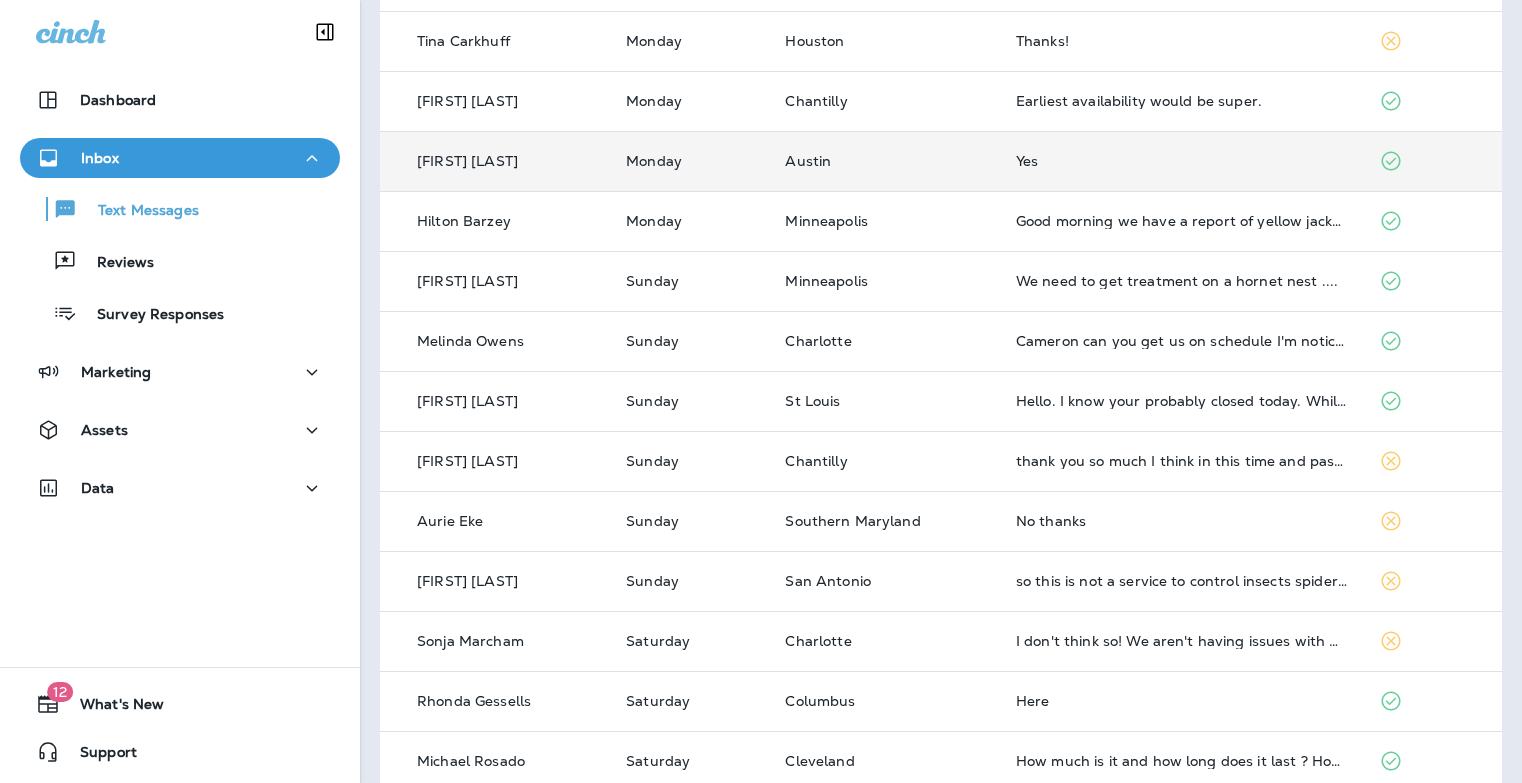click on "Yes" at bounding box center (1181, 161) 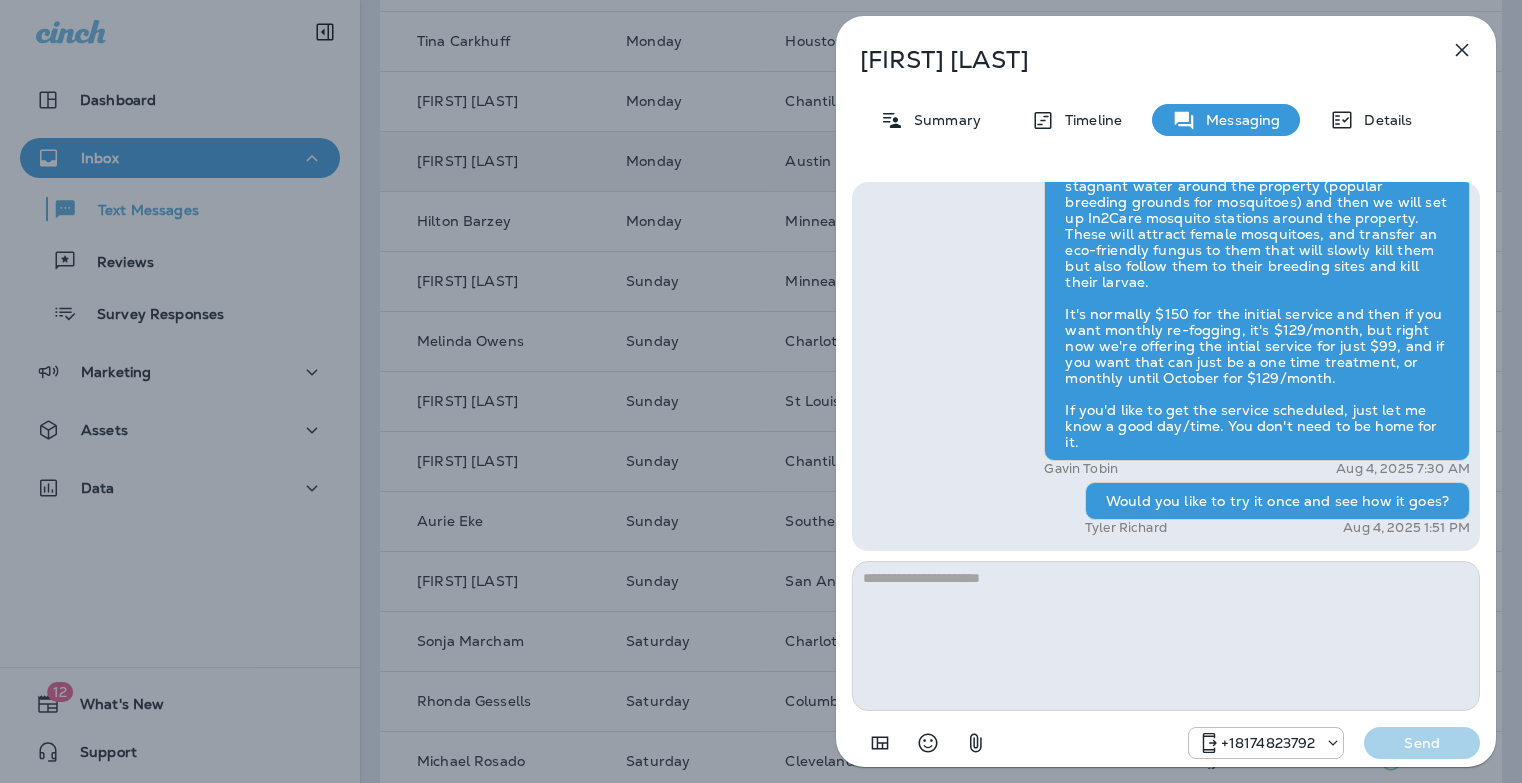 click 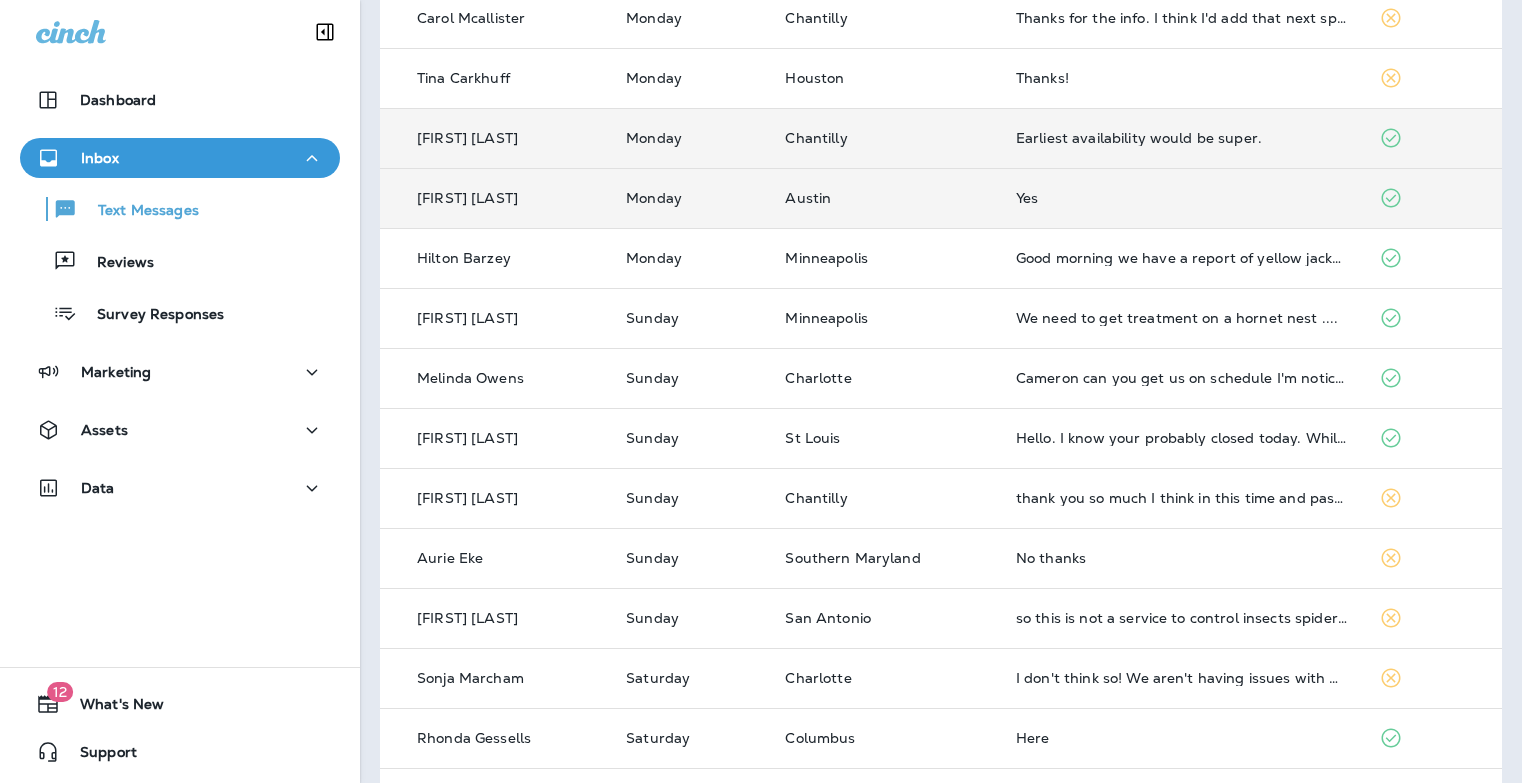 scroll, scrollTop: 389, scrollLeft: 0, axis: vertical 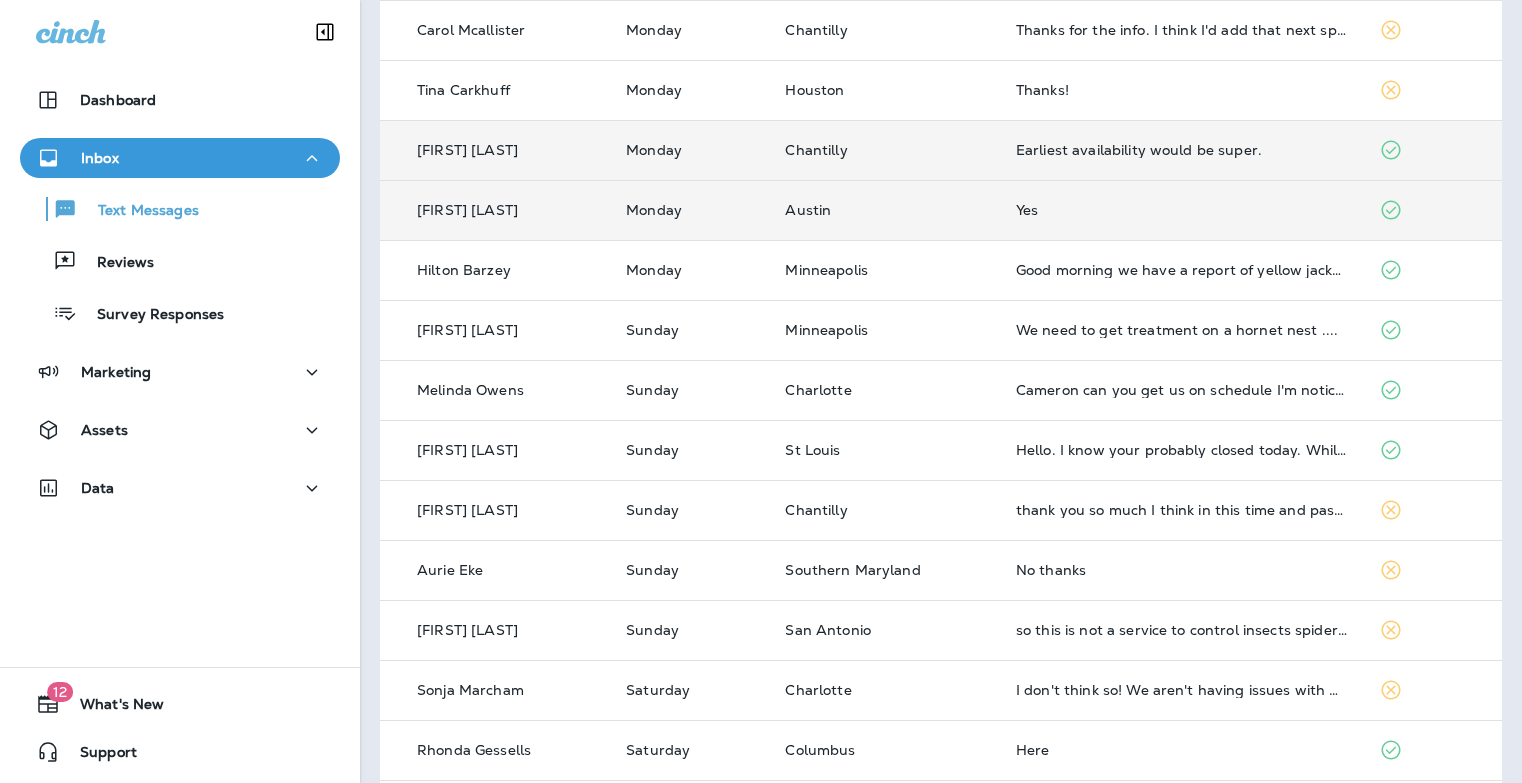 click on "Earliest availability would be super." at bounding box center [1181, 150] 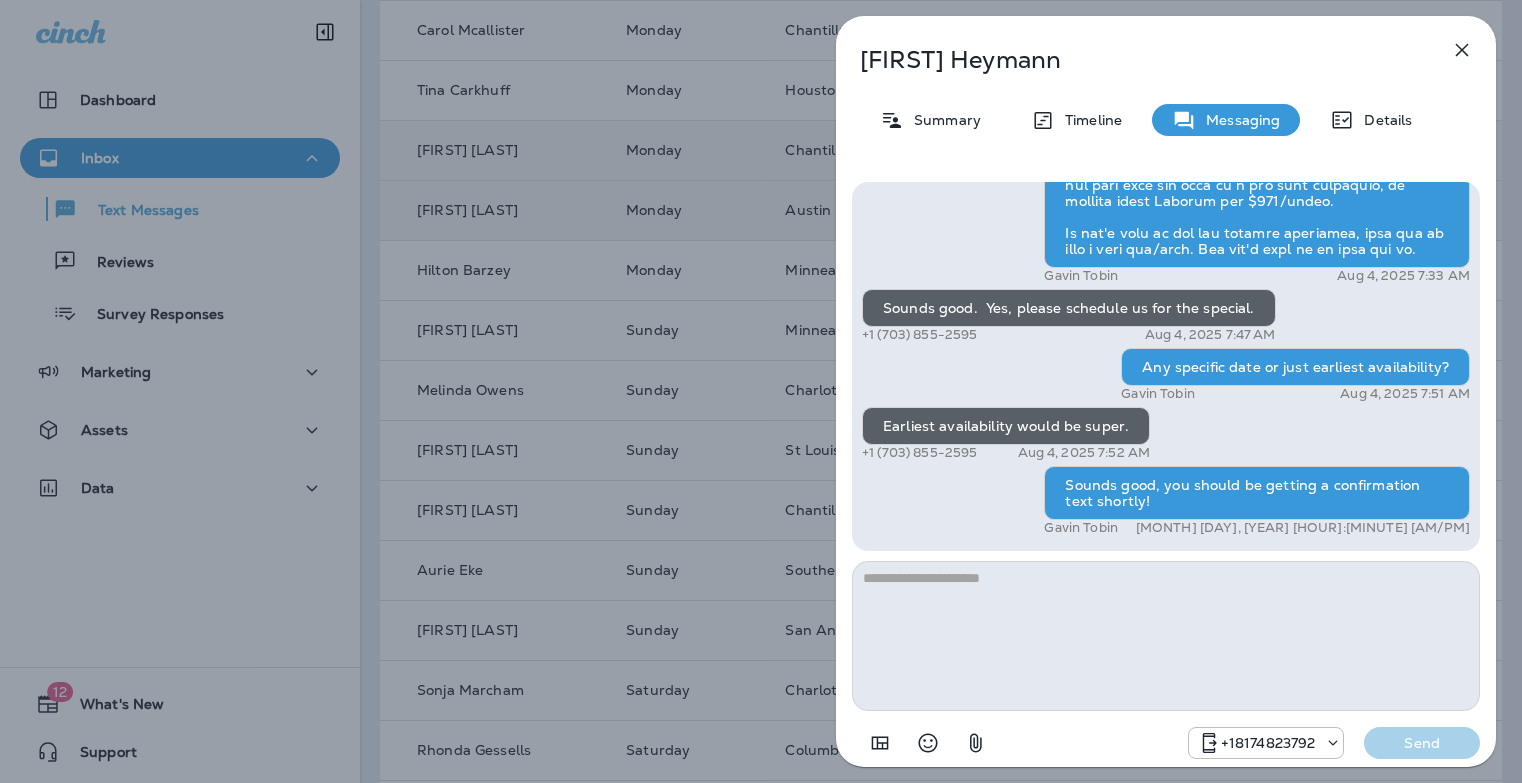click 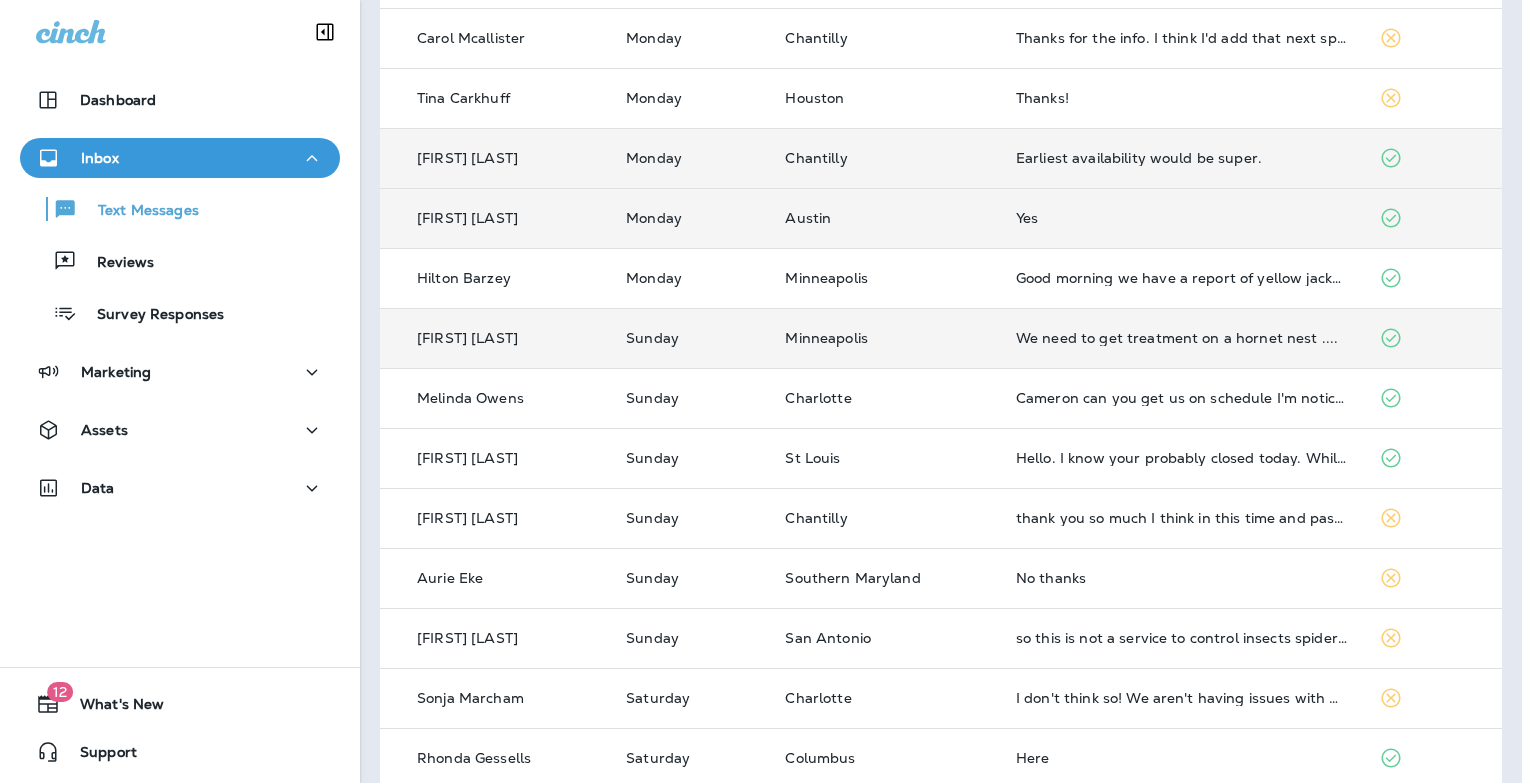 scroll, scrollTop: 364, scrollLeft: 0, axis: vertical 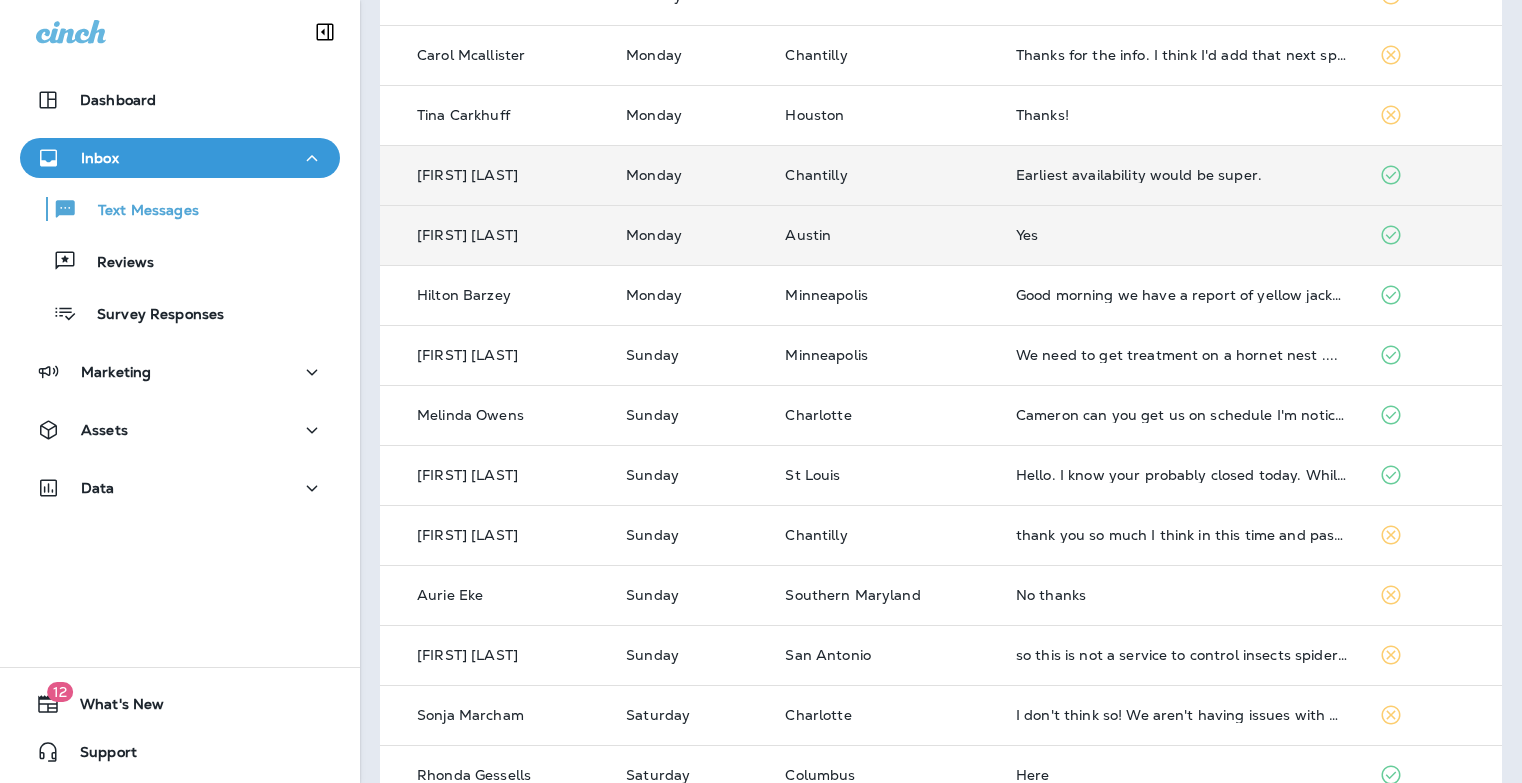 click on "Yes" at bounding box center (1181, 235) 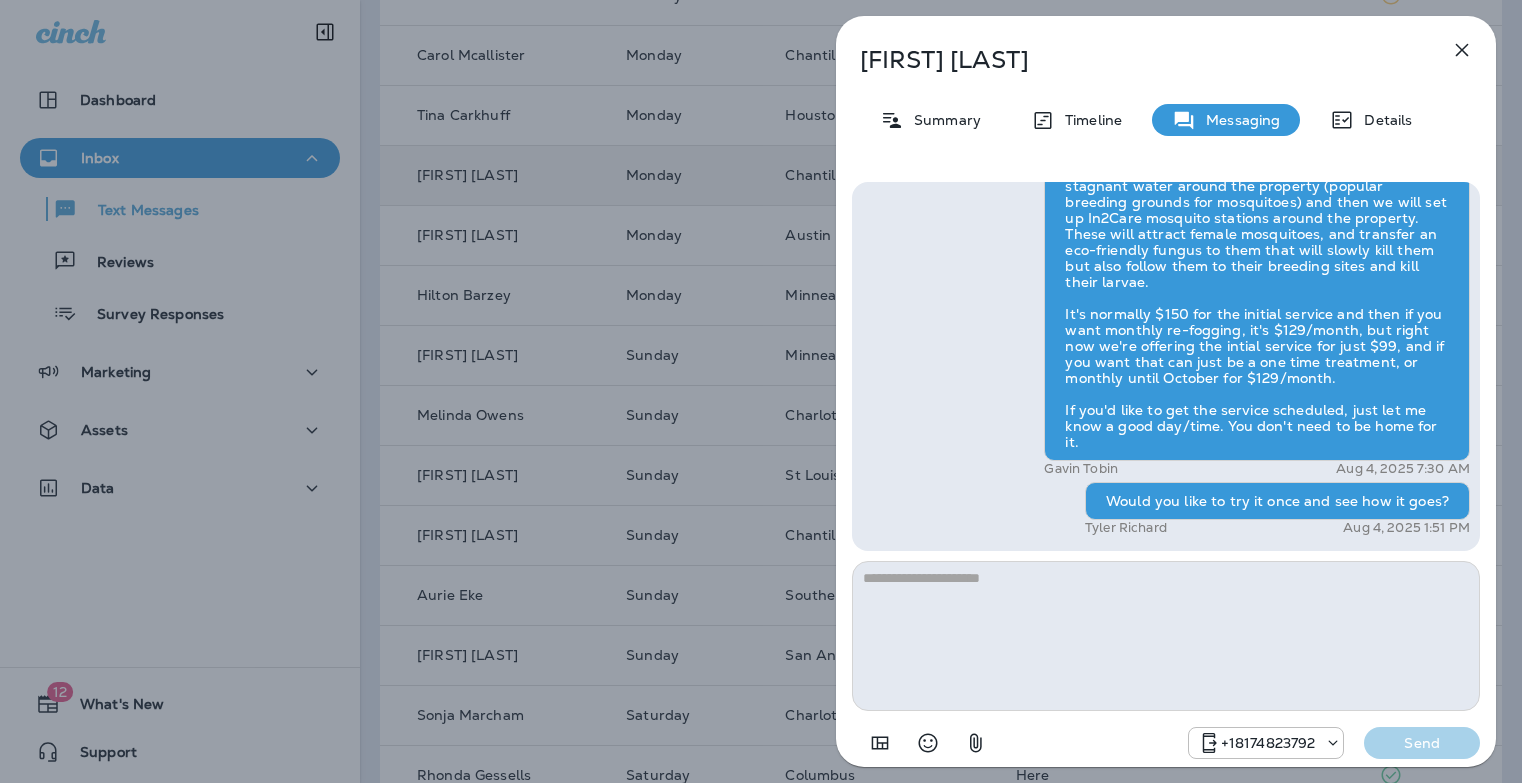 click on "Ada Canales Summary Timeline Messaging Details Hi Ada , this is Steven with Moxie Pest Control. We know Summer brings out the mosquitoes—and with the Summer season here, I’d love to get you on our schedule to come help take care of that. Just reply here if you're interested, and I'll let you know the details!
Reply STOP to optout [PHONE] [MONTH] [DAY], [YEAR] [HOUR]:[MINUTE] [AM/PM] Yes [PHONE] [MONTH] [DAY], [YEAR] [HOUR]:[MINUTE] [AM/PM] [FIRST] [LAST] [MONTH] [DAY], [YEAR] [HOUR]:[MINUTE] [AM/PM] Would you like to try it once and see how it goes? [FIRST] [LAST] [MONTH] [DAY], [YEAR] [HOUR]:[MINUTE] [AM/PM] [PHONE] Send" at bounding box center (761, 391) 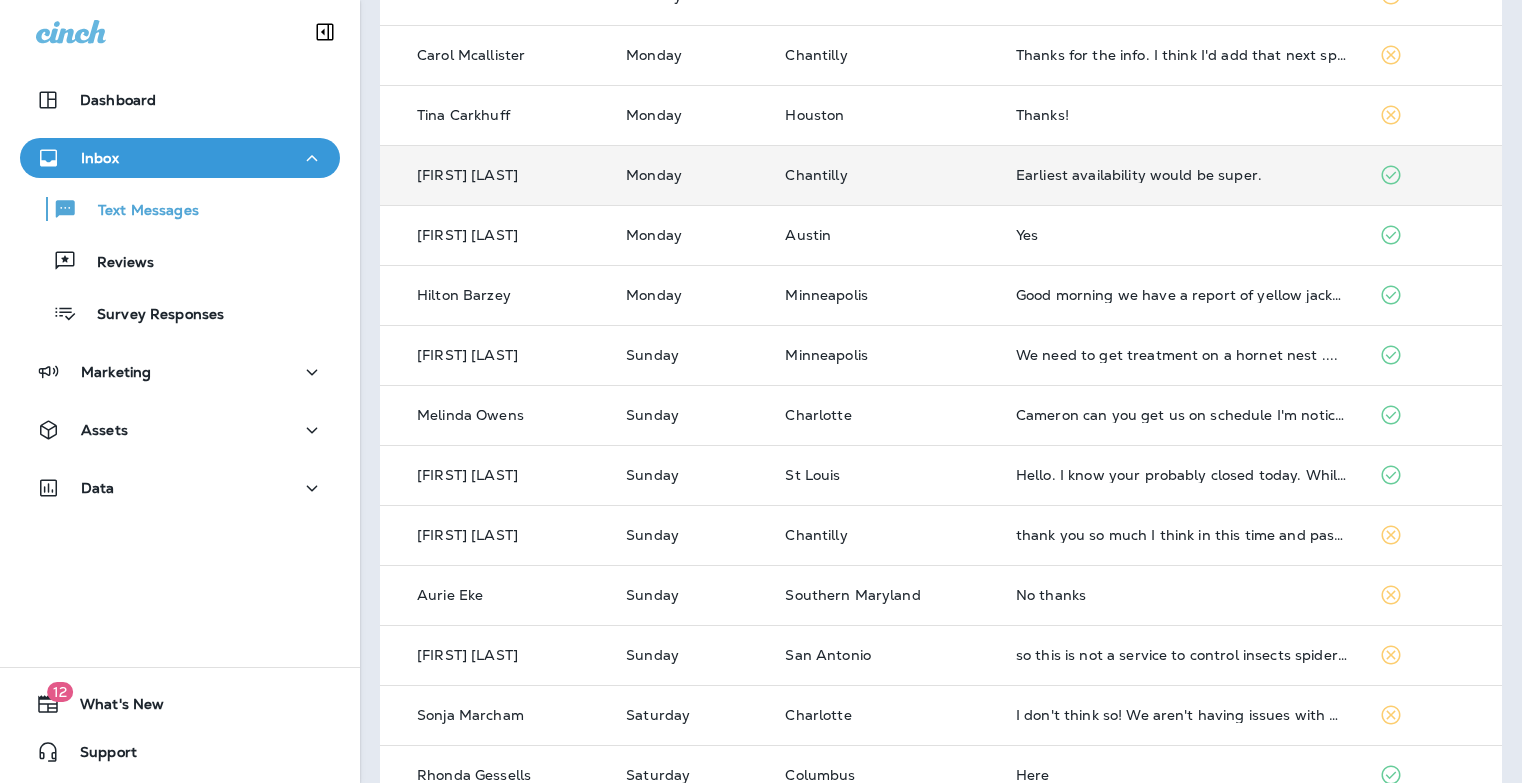 click on "Earliest availability would be super." at bounding box center [1181, 175] 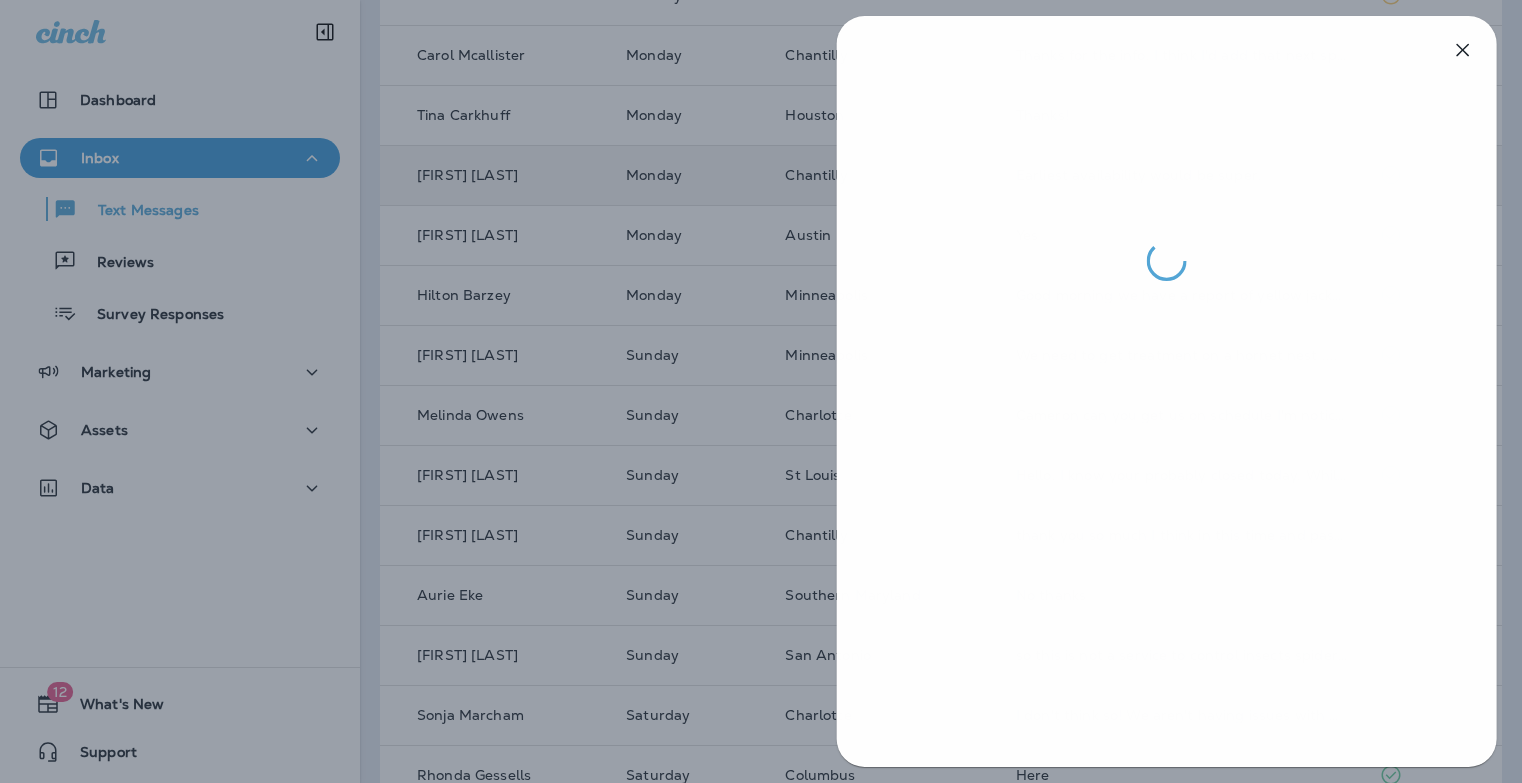 click at bounding box center (762, 391) 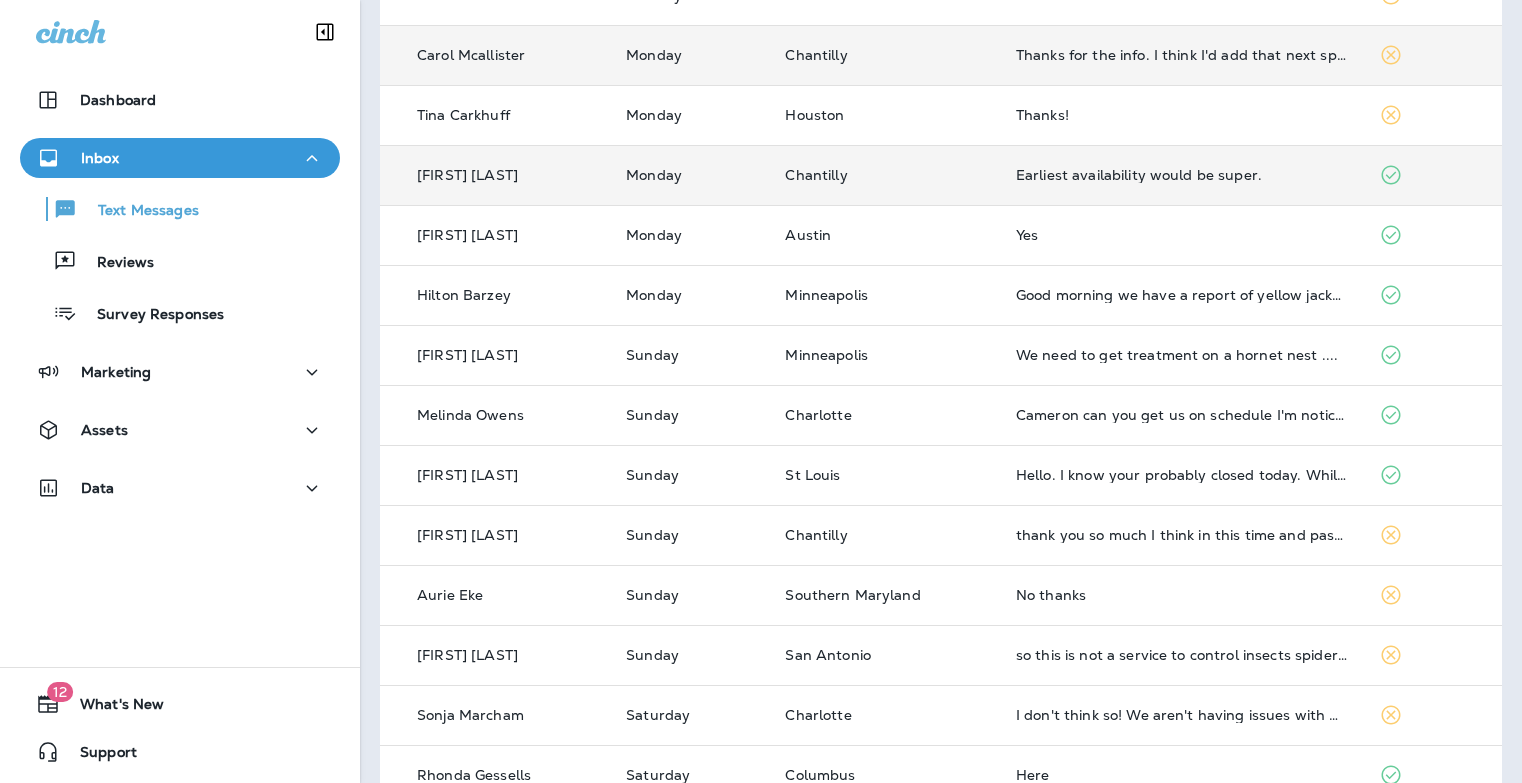 click on "Thanks for the info.  I think I'd add that next spring." at bounding box center [1181, 55] 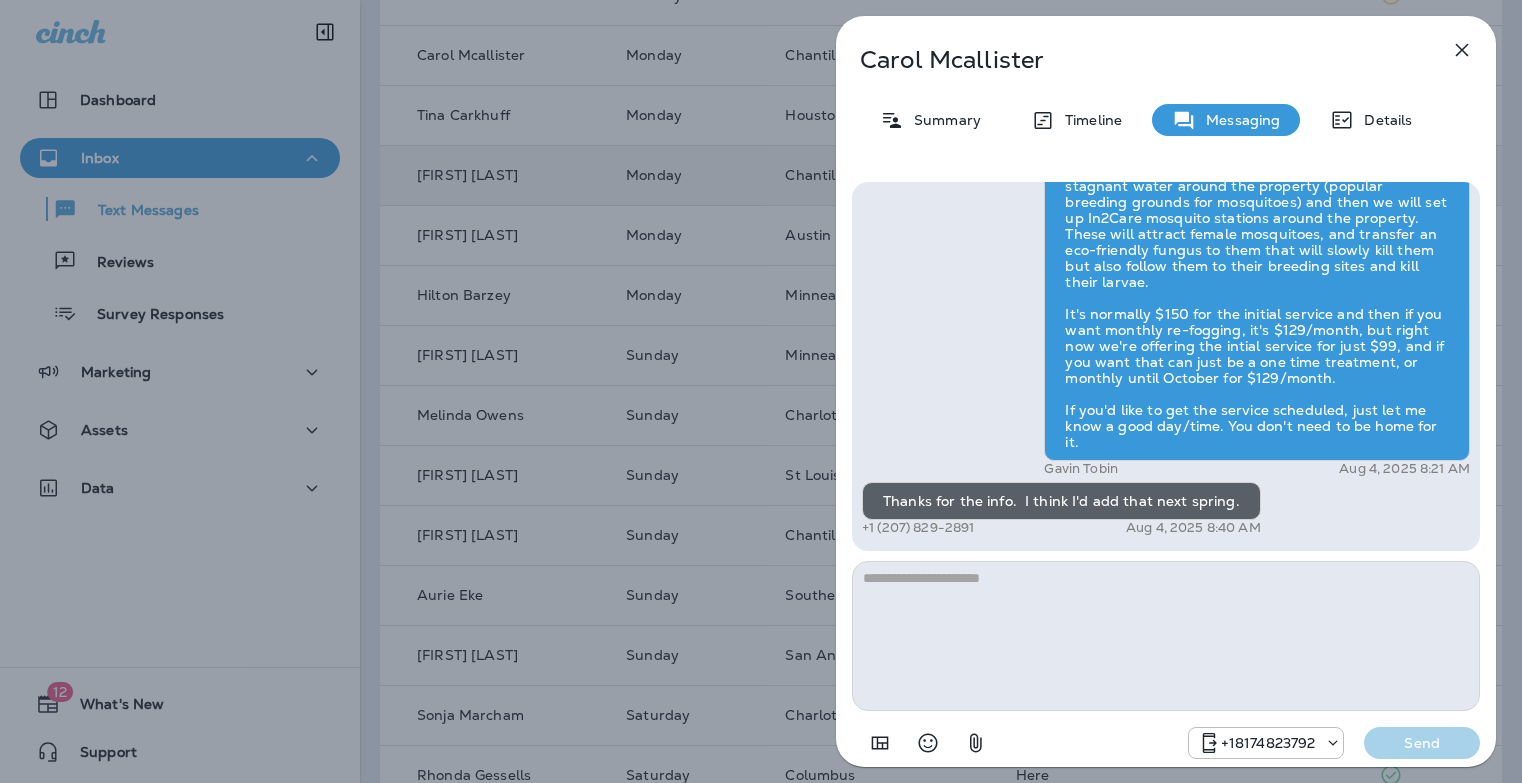click 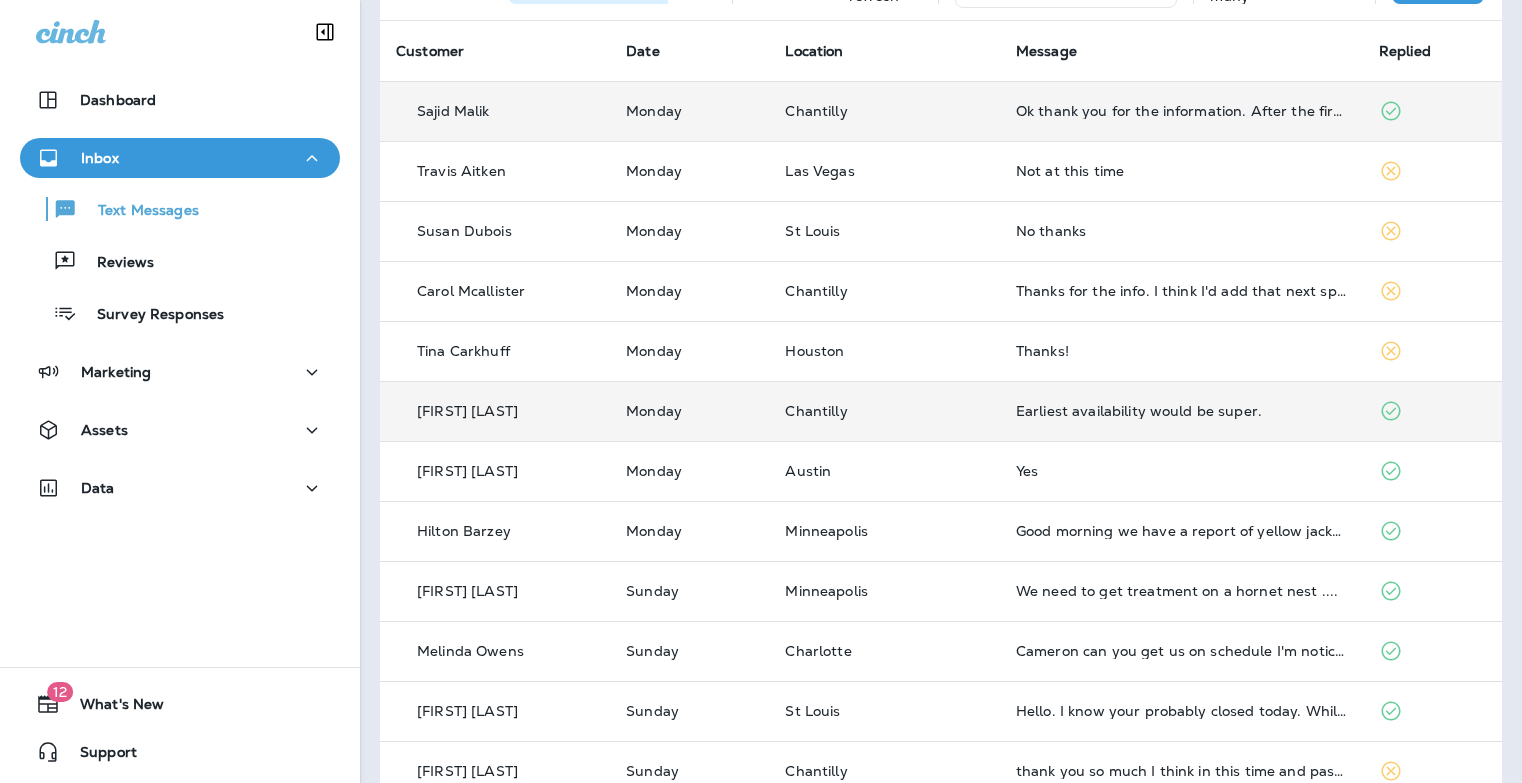 scroll, scrollTop: 30, scrollLeft: 0, axis: vertical 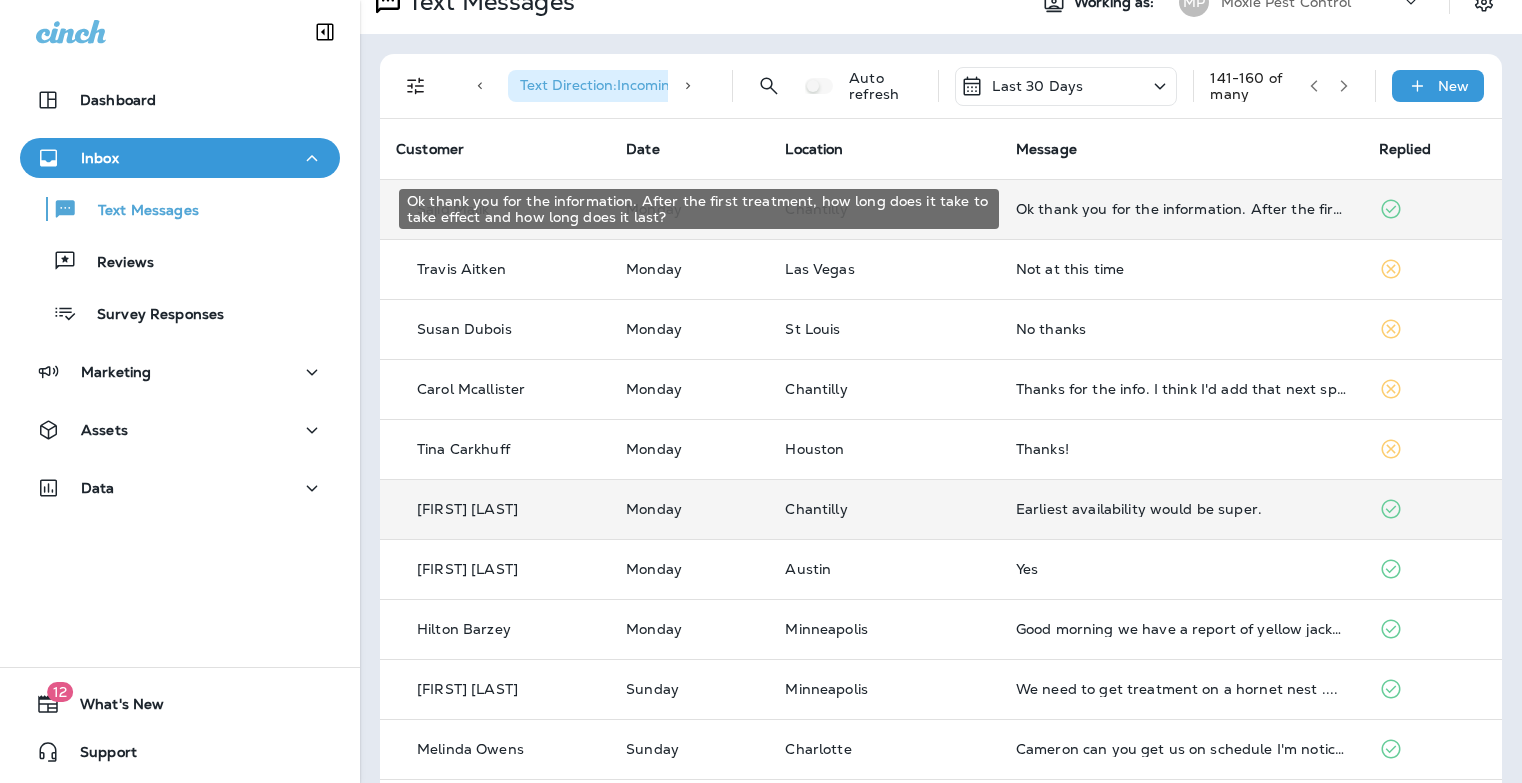 click on "Ok thank you for the information. After the first treatment, how long does it take to take effect and how long does it last?" at bounding box center [1181, 209] 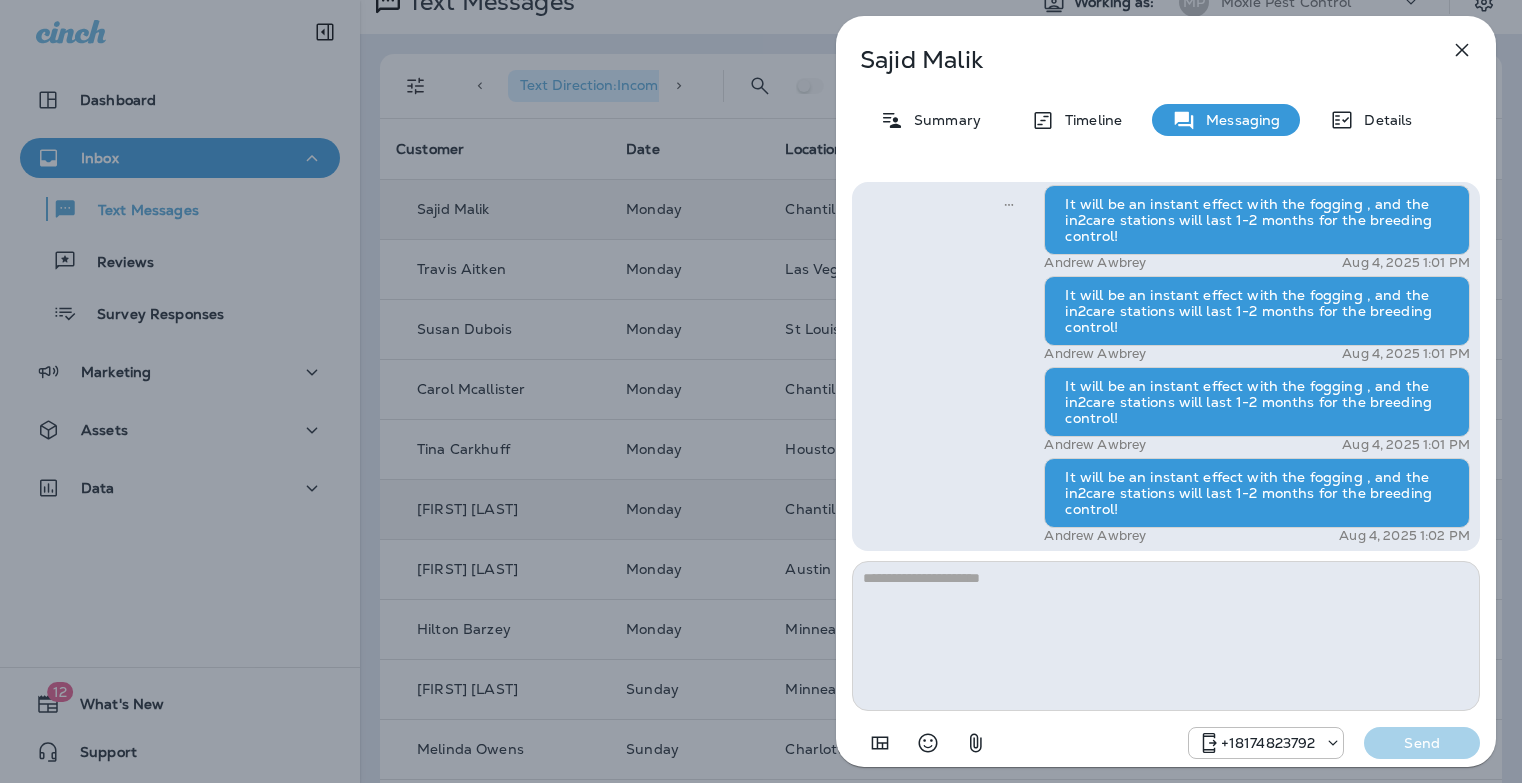 scroll, scrollTop: 1, scrollLeft: 0, axis: vertical 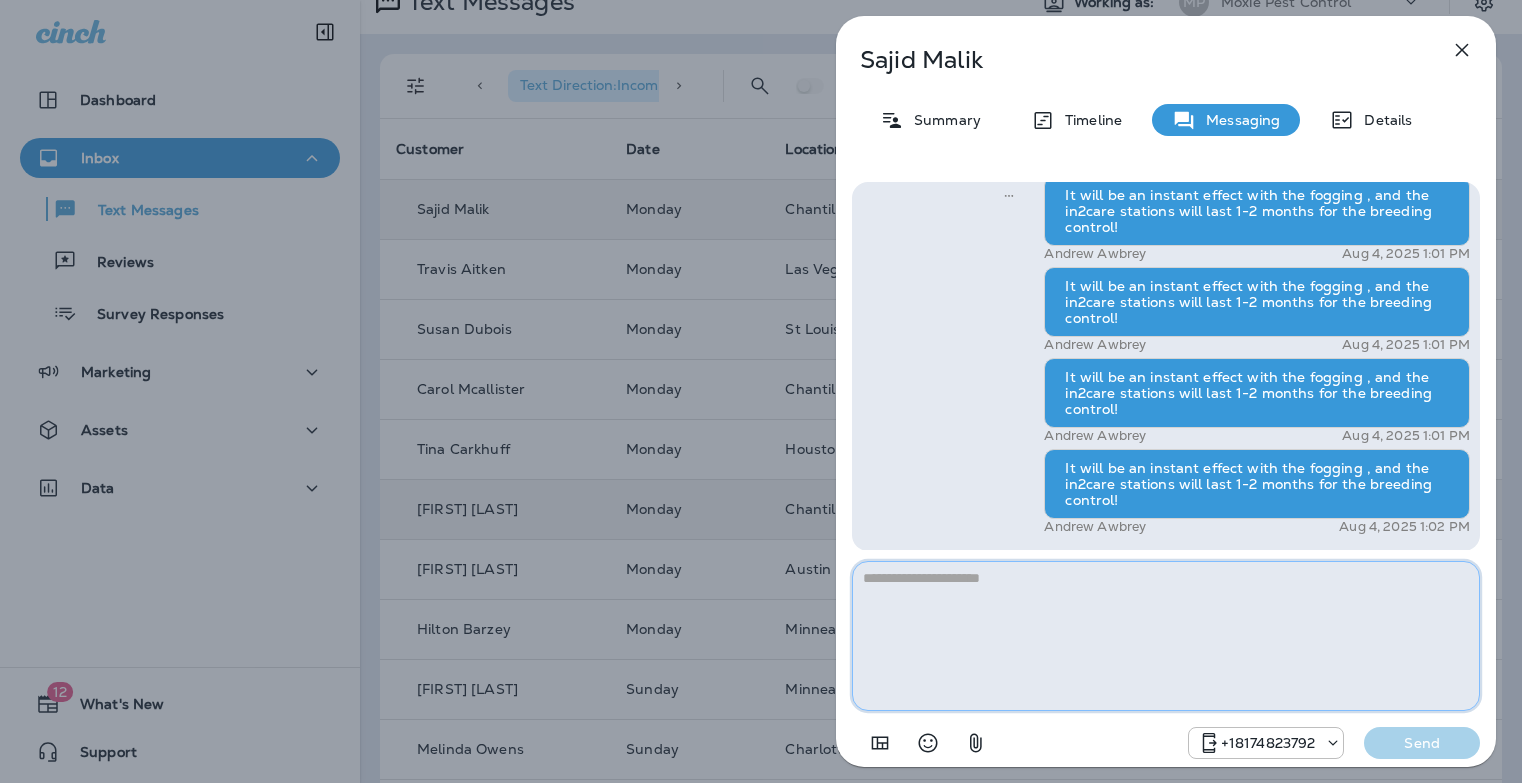 paste on "**********" 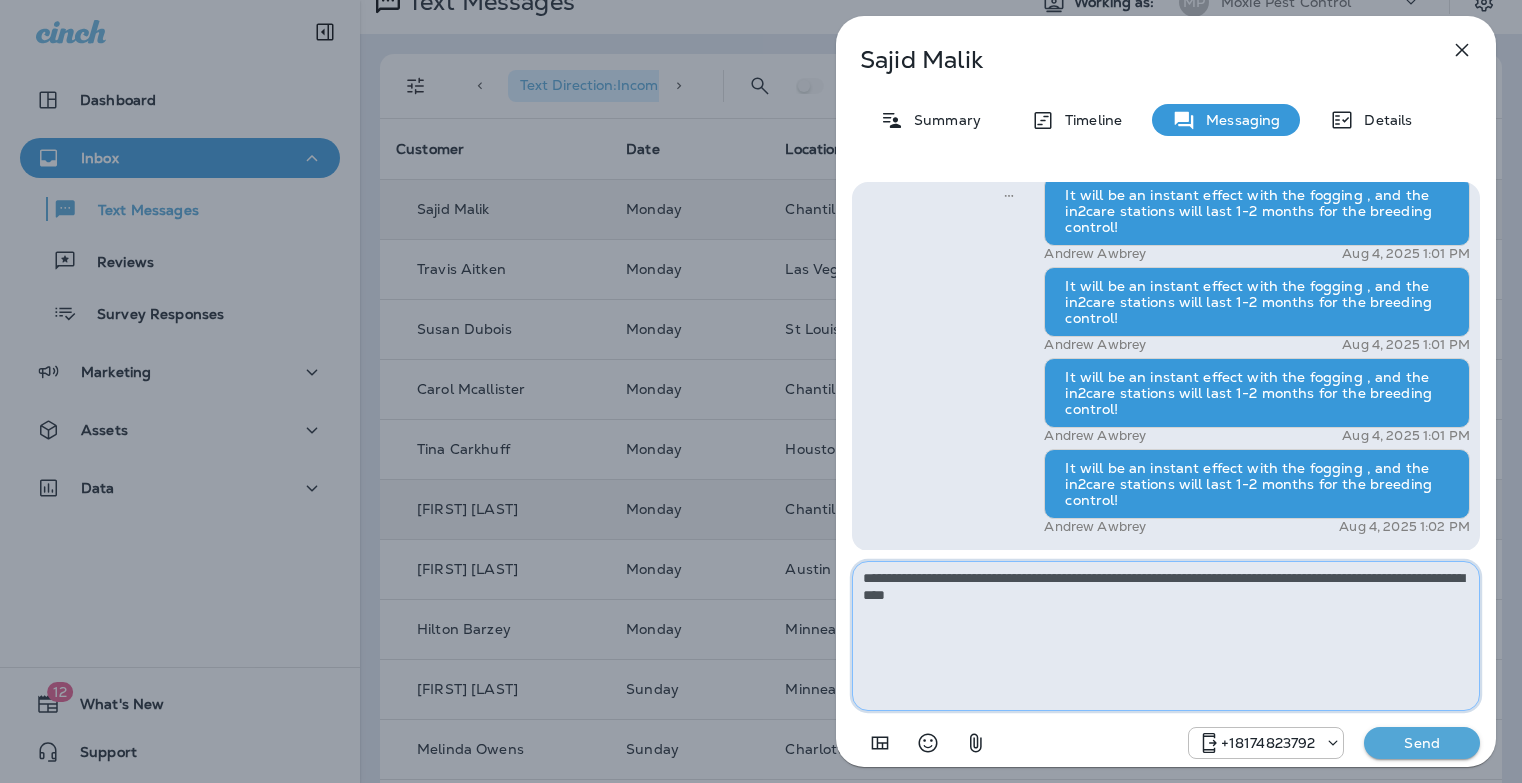 type on "**********" 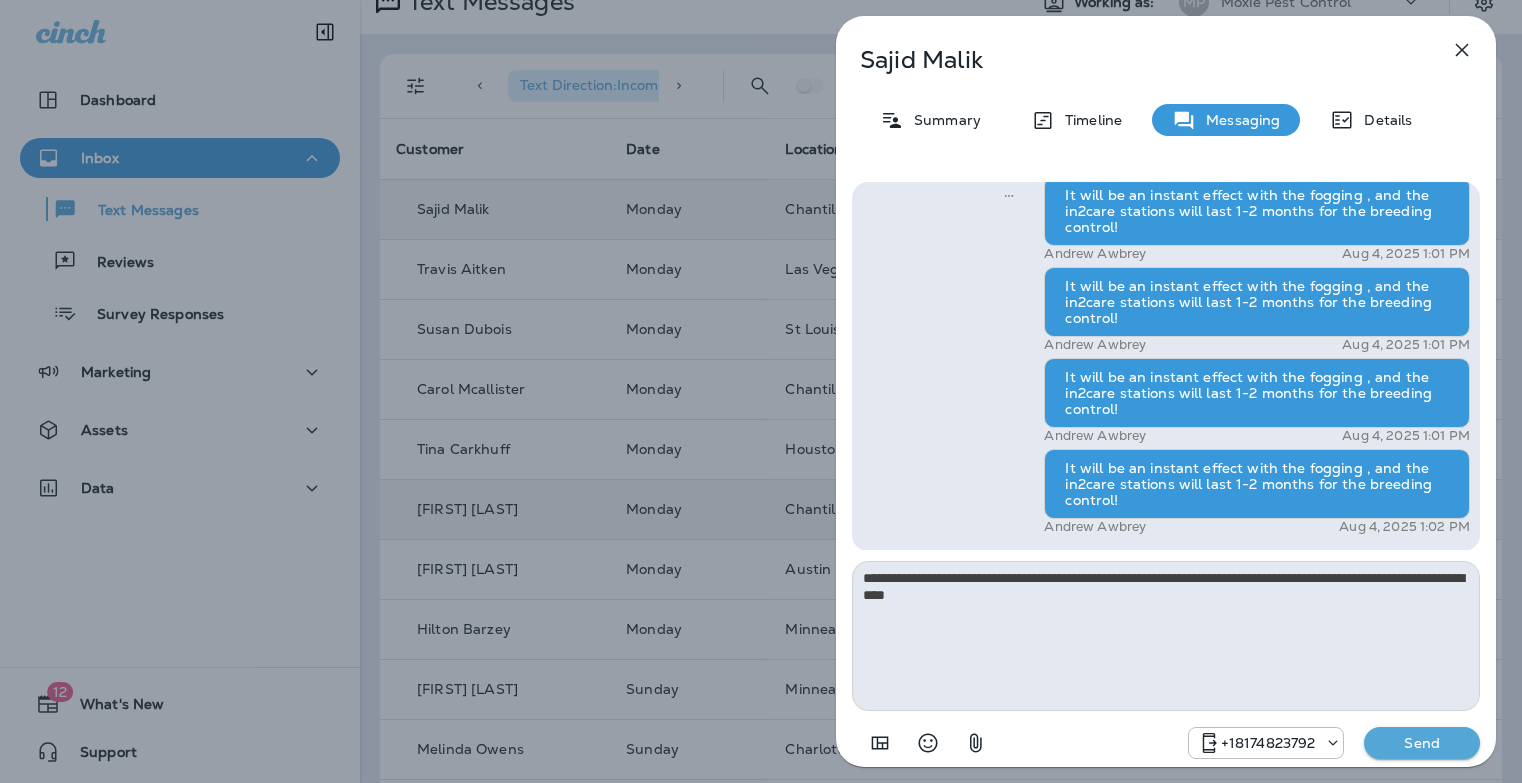 click on "Send" at bounding box center (1422, 743) 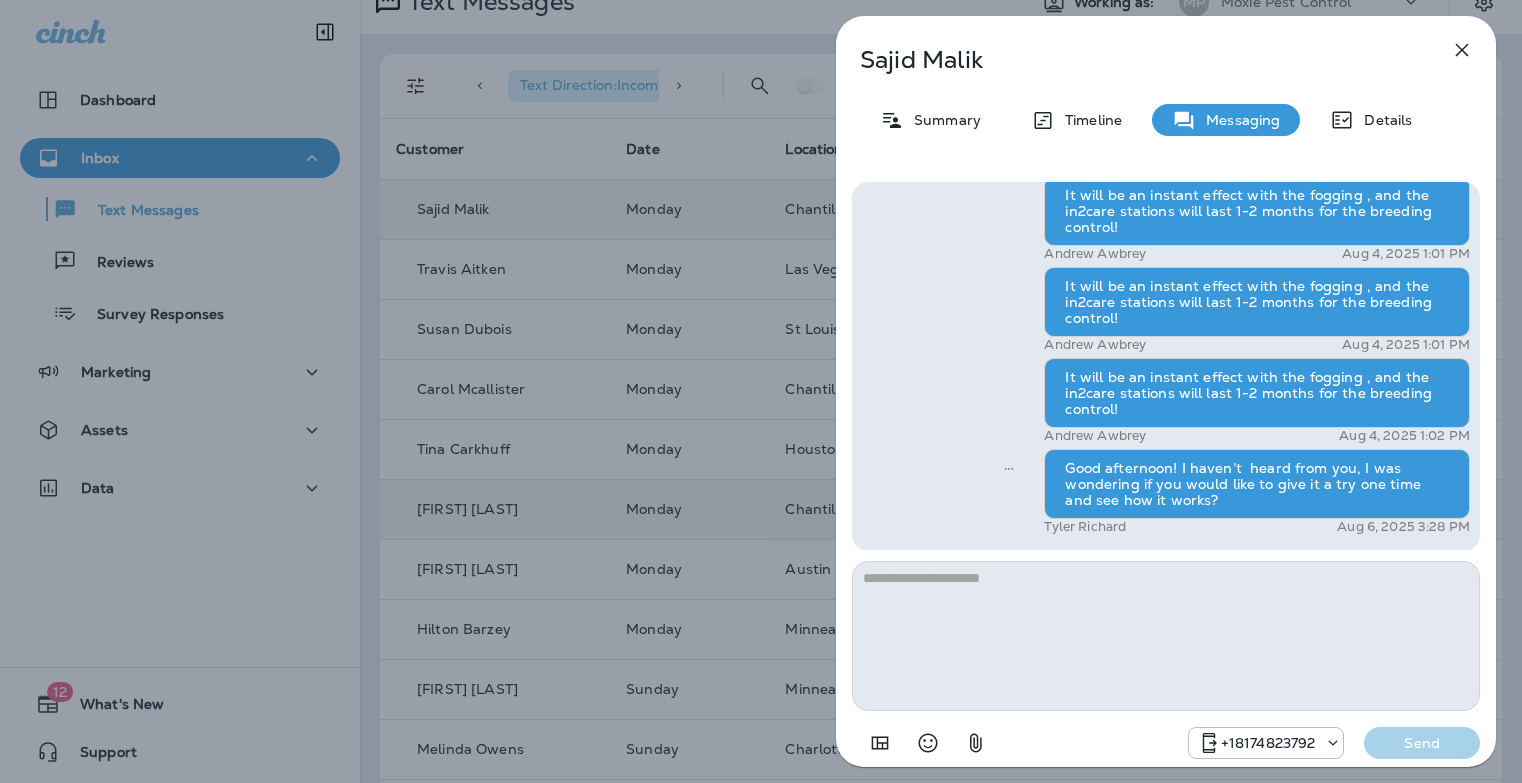 click on "[FIRST] [LAST] Summary Timeline Messaging Details Hi [FIRST] , this is Steven with Moxie Pest Control. We know Summer brings out the mosquitoes—and with the Summer season here, I’d love to get you on our schedule to come help take care of that. Just reply here if you're interested, and I'll let you know the details!
Reply STOP to optout [PHONE] [MONTH] [DAY], [YEAR] [HOUR]:[MINUTE] [AM/PM] Hi Steven - I'm interested. Can you share some more details? [PHONE] [MONTH] [DAY], [YEAR] [HOUR]:[MINUTE] [AM/PM] [FIRST] [LAST] [MONTH] [DAY], [YEAR] [HOUR]:[MINUTE] [AM/PM] Ok thank you for the information. After the first treatment, how long does it take to take effect and how long does it last? [PHONE] [MONTH] [DAY], [YEAR] [HOUR]:[MINUTE] [AM/PM] It will be an instant effect with the fogging , and the in2care stations will last 1-2 months for the breeding control! [FIRST] [LAST] [MONTH] [DAY], [YEAR] [HOUR]:[MINUTE] [AM/PM] It will be an instant effect with the fogging , and the in2care stations will last 1-2 months for the breeding control! [FIRST] [LAST] [MONTH] [DAY], [YEAR] [HOUR]:[MINUTE] [AM/PM] [FIRST] [LAST] [FIRST] [LAST]" at bounding box center (761, 391) 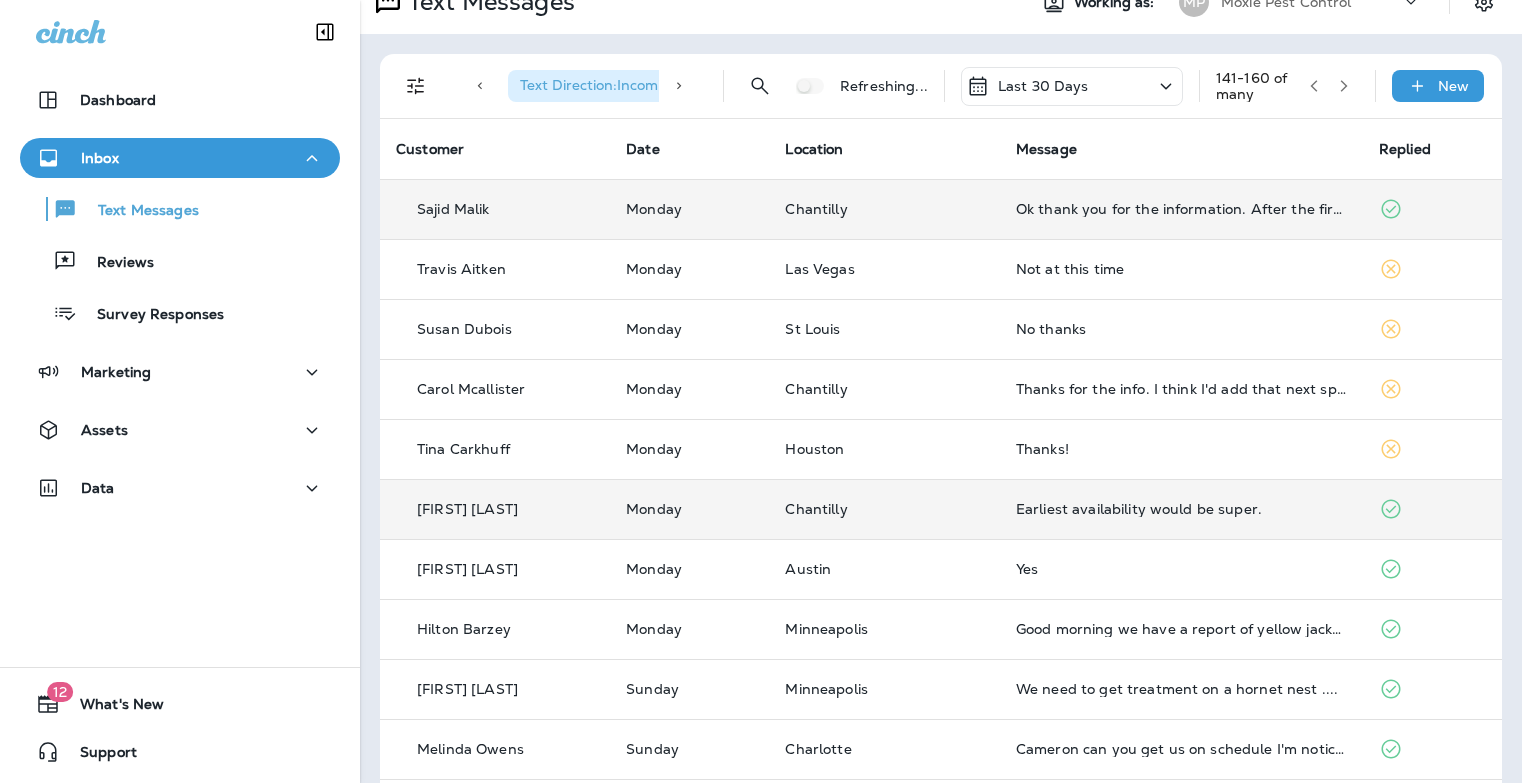 scroll, scrollTop: 26, scrollLeft: 0, axis: vertical 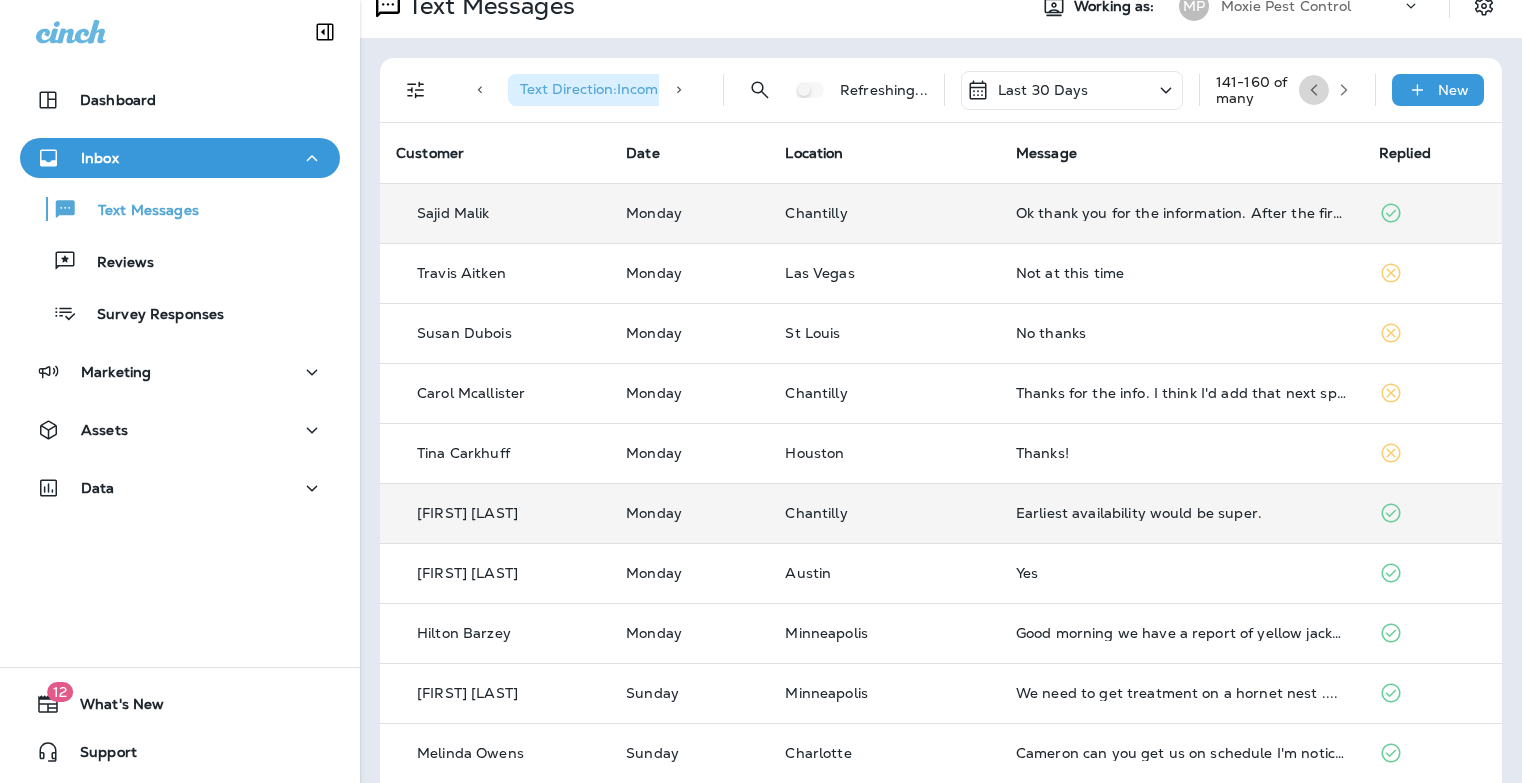 click 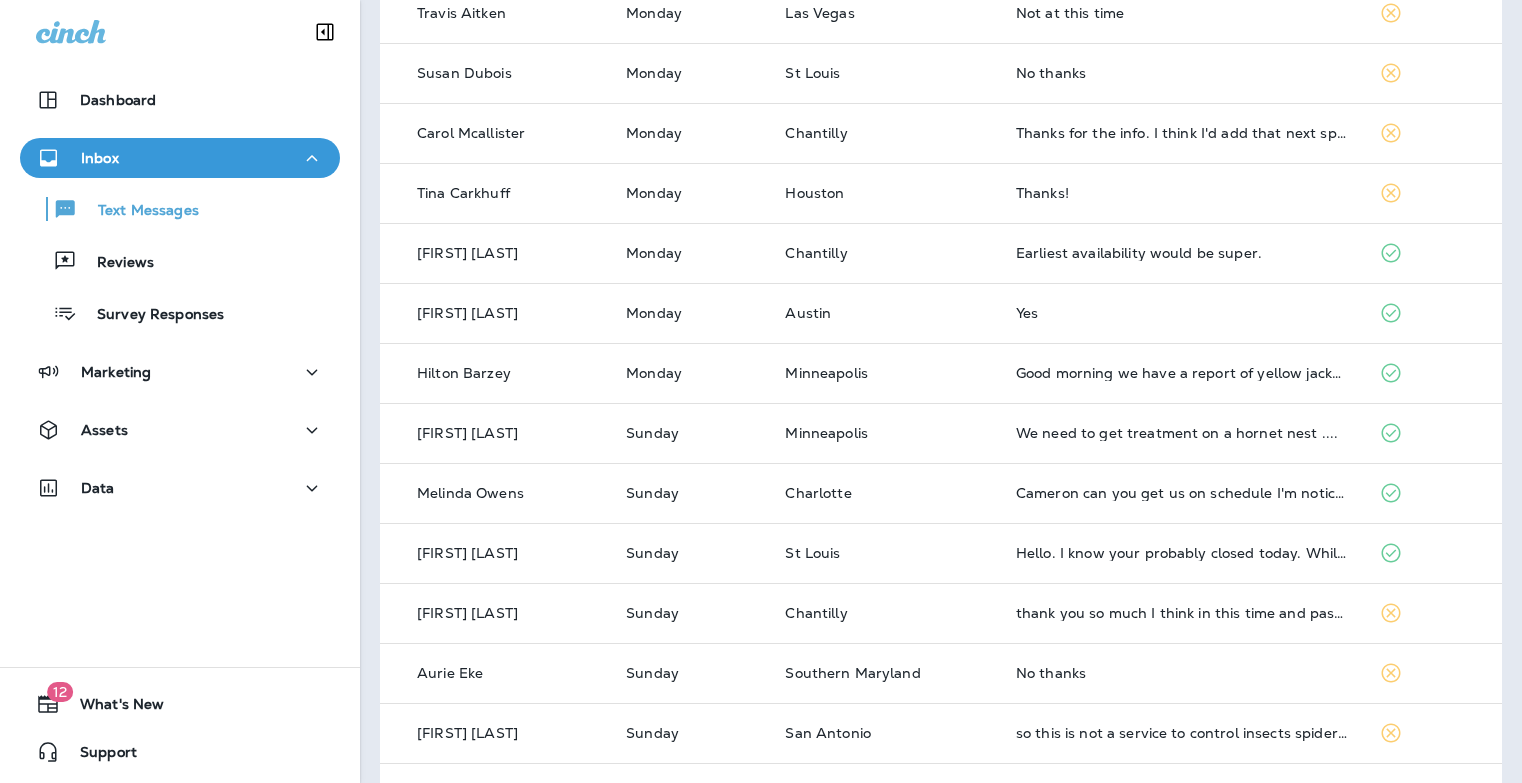 scroll, scrollTop: 647, scrollLeft: 0, axis: vertical 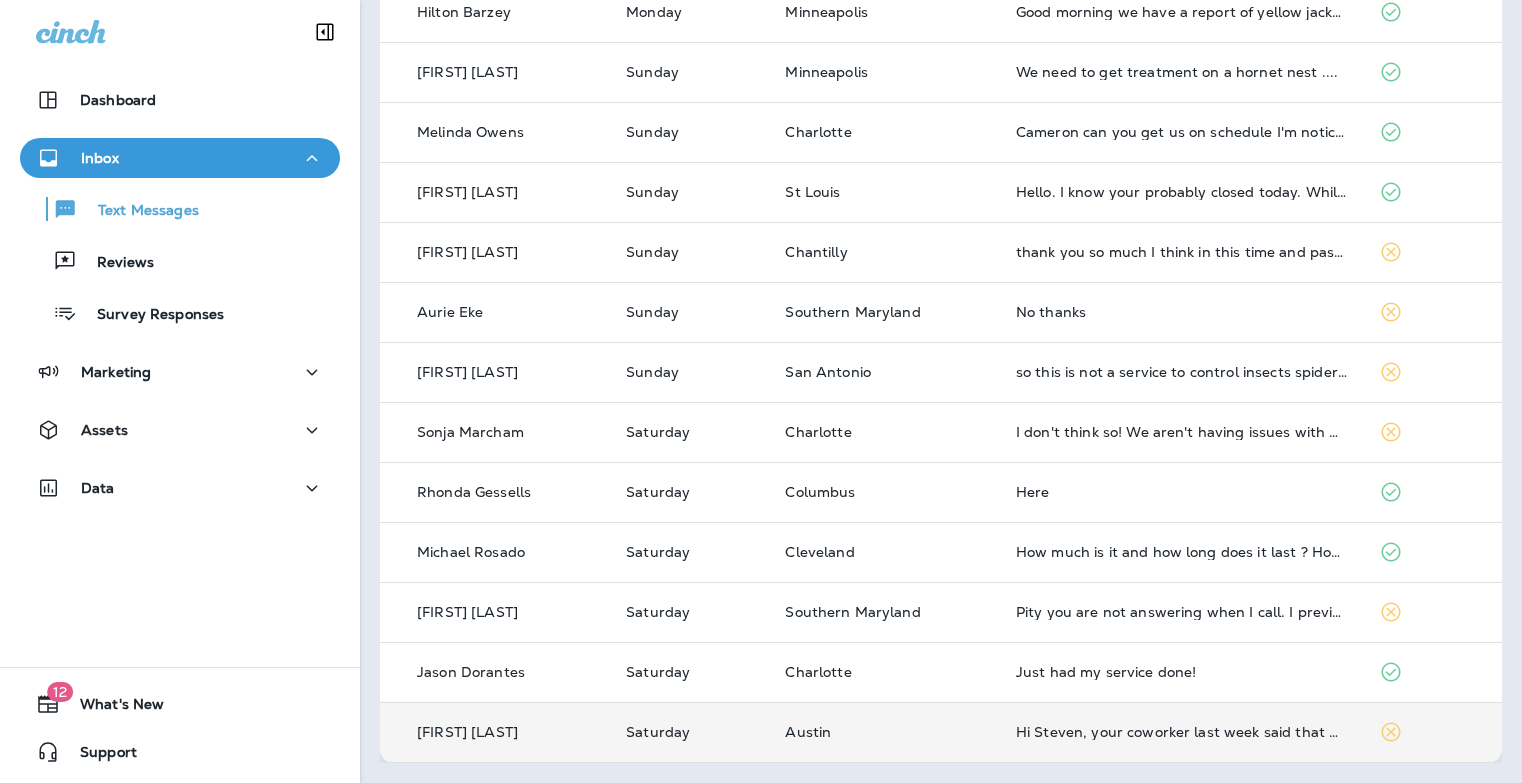 click on "Hi Steven, your coworker last week said that he will mention the issue to the company and they will send o tech to take care of it" at bounding box center (1181, 732) 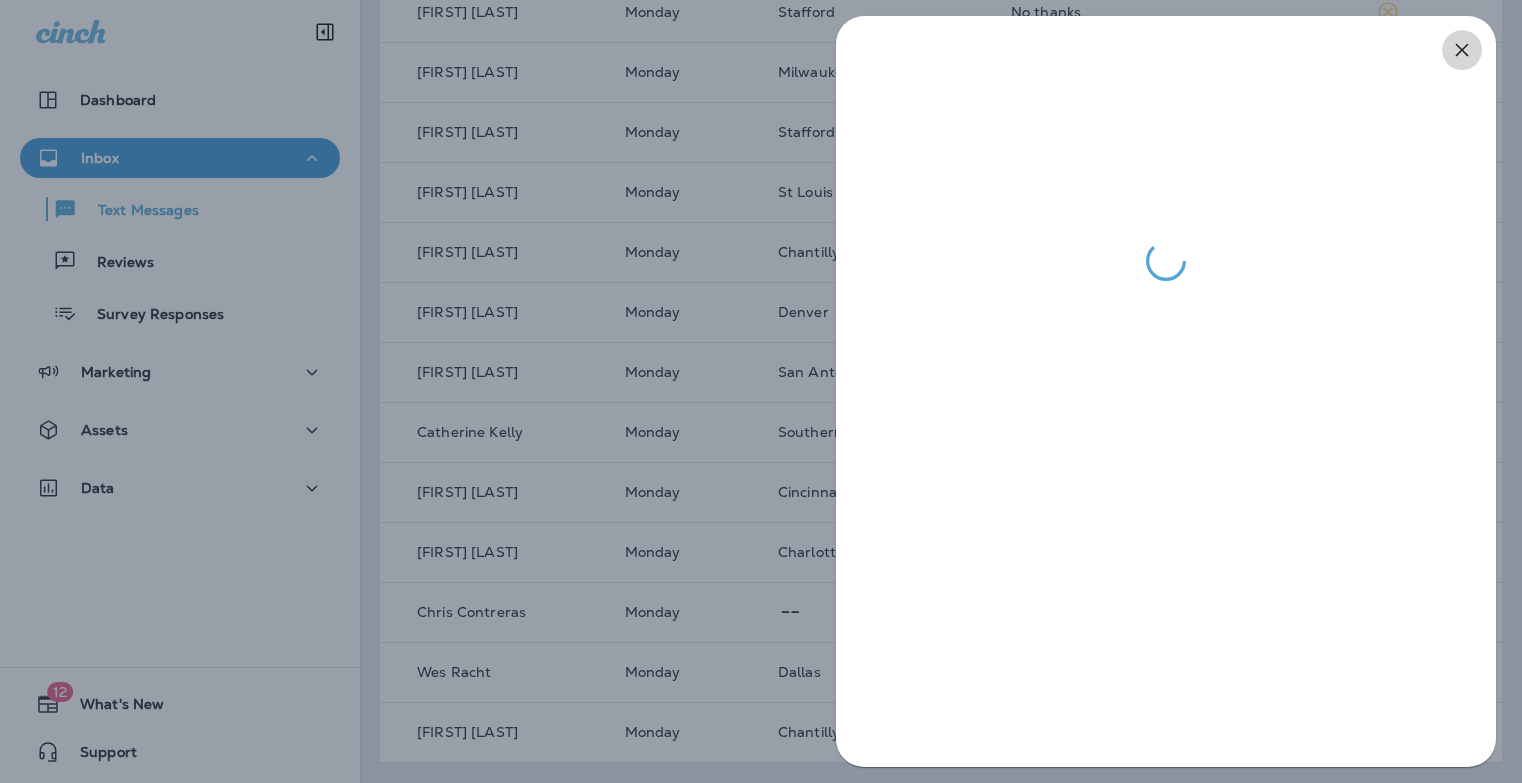 click 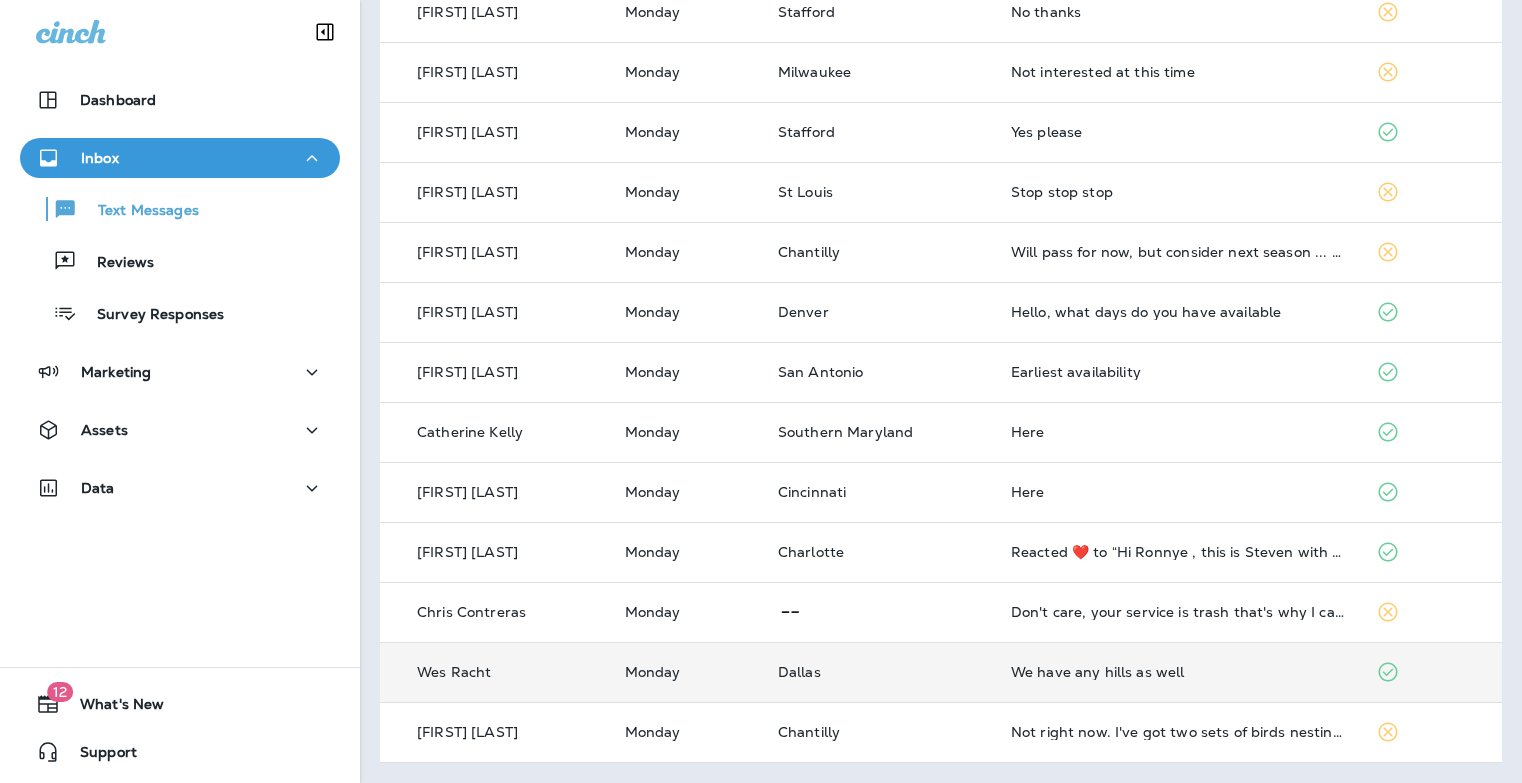 click on "We have any hills as well" at bounding box center (1178, 672) 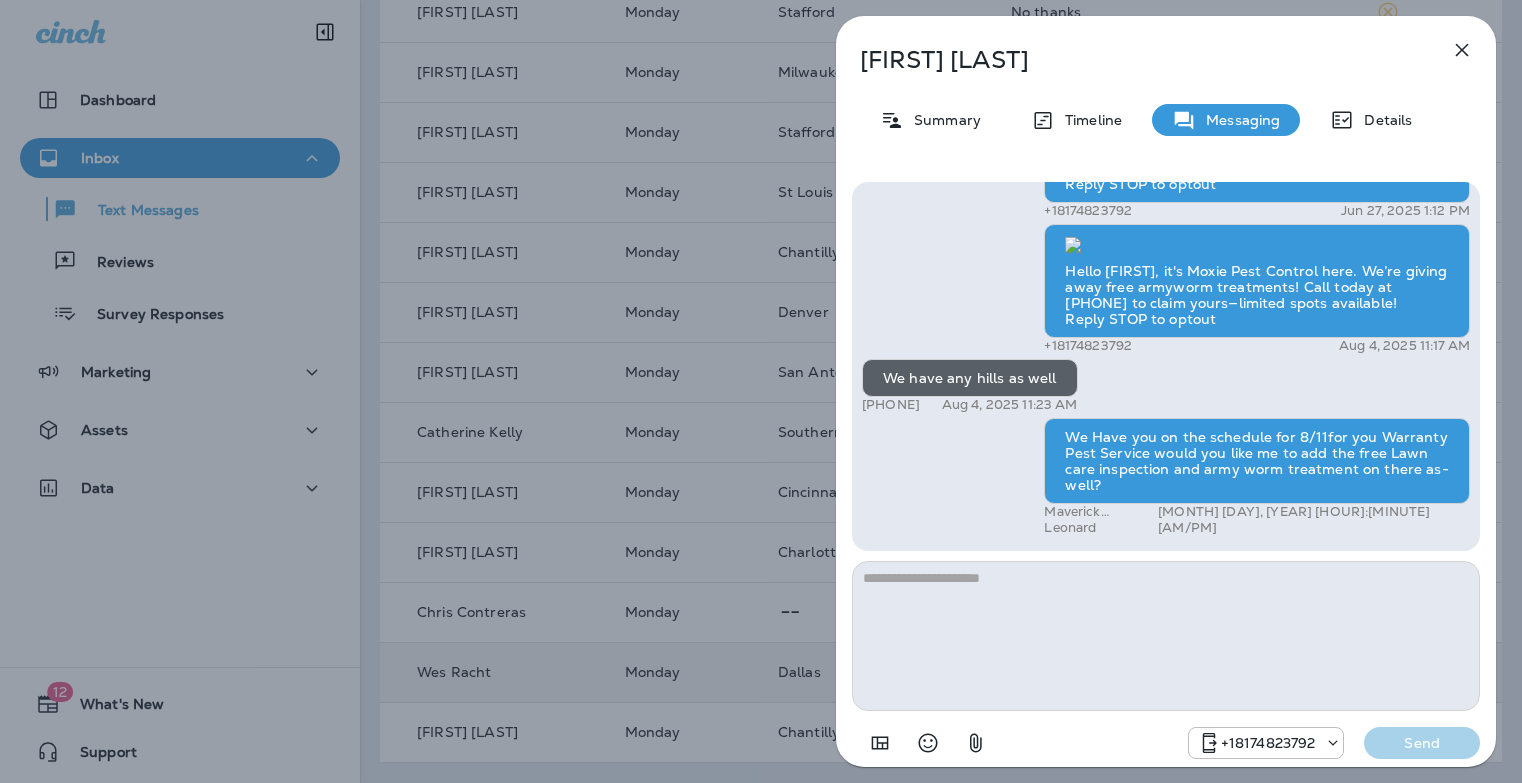 click on "[FIRST] [LAST] Summary Timeline Messaging Details Hello [FIRST],
Noel from Moxie Pest Control here, we're giving away free armyworm treatments. Call me today at [PHONE] to claim your free treatment!
Reply STOP to optout [PHONE] [MONTH] [DAY], [YEAR] [HOUR]:[MINUTE] [AM/PM] Prepare for the unpredictable North Texas weather! Start your preparations today with Moxie Sprinkler Maintenance. Be one of the first 50 to schedule a sprinkler inspection and receive a FREE Winterization Service! Don’t wait—get your system ready!
Call [PHONE]
Reply STOP to optout [PHONE] [MONTH] [DAY], [YEAR] [HOUR]:[MINUTE] [AM/PM] Get your lawn summer-ready with Moxie Lawn Care! Call [PHONE] to book your first service and enjoy a healthy green yard—plus a free mosquito treatment on us for signing up.
Reply STOP to optout [PHONE] [MONTH] [DAY], [YEAR] [HOUR]:[MINUTE] [AM/PM] [PHONE] [MONTH] [DAY], [YEAR] [HOUR]:[MINUTE] [AM/PM] We have any hills as well [PHONE] [MONTH] [DAY], [YEAR] [HOUR]:[MINUTE] [AM/PM] [FIRST] [LAST] [MONTH] [DAY], [YEAR] [HOUR]:[MINUTE] [AM/PM] [PHONE] Send" at bounding box center [761, 391] 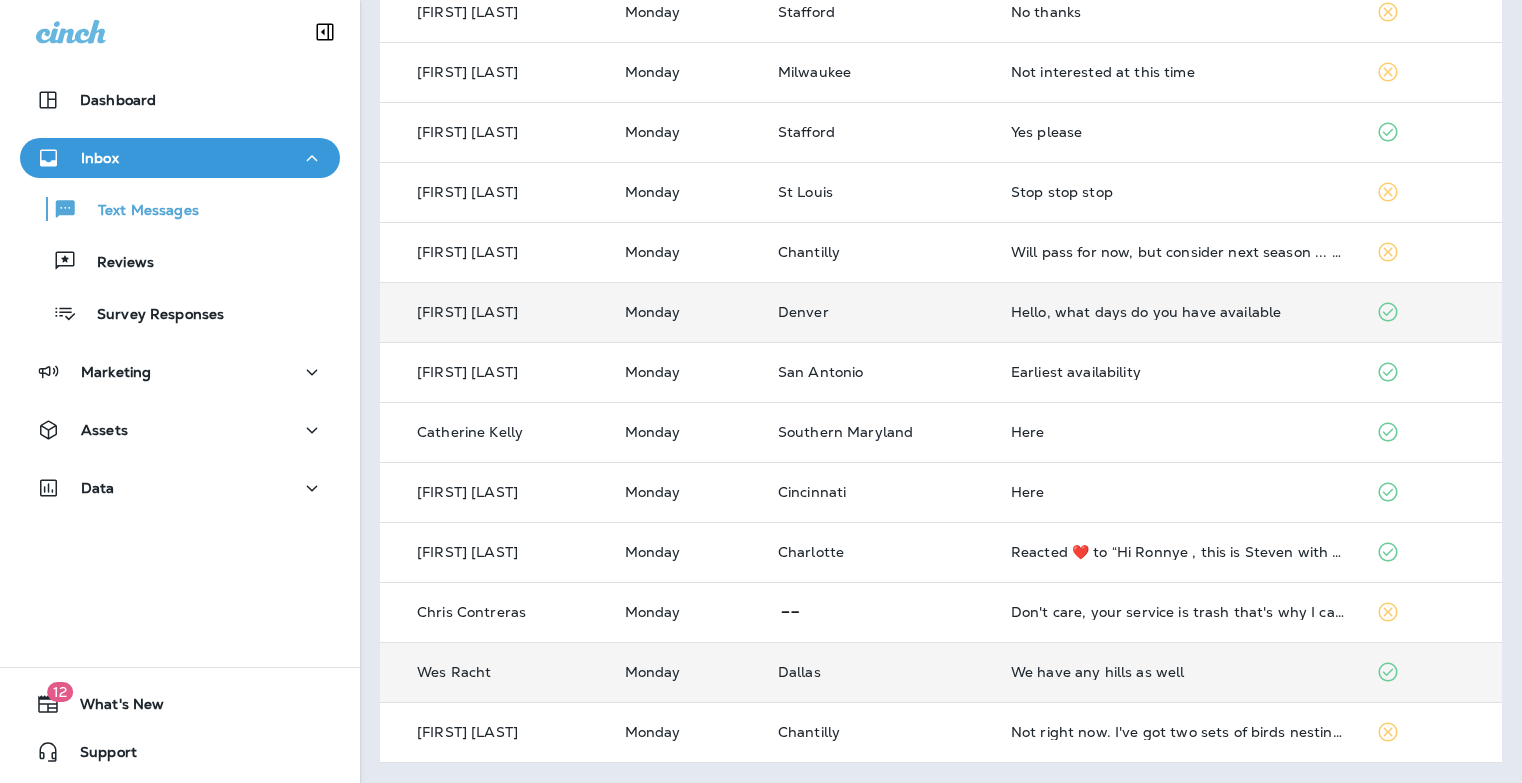 click on "Hello, what days do you have available" at bounding box center (1178, 312) 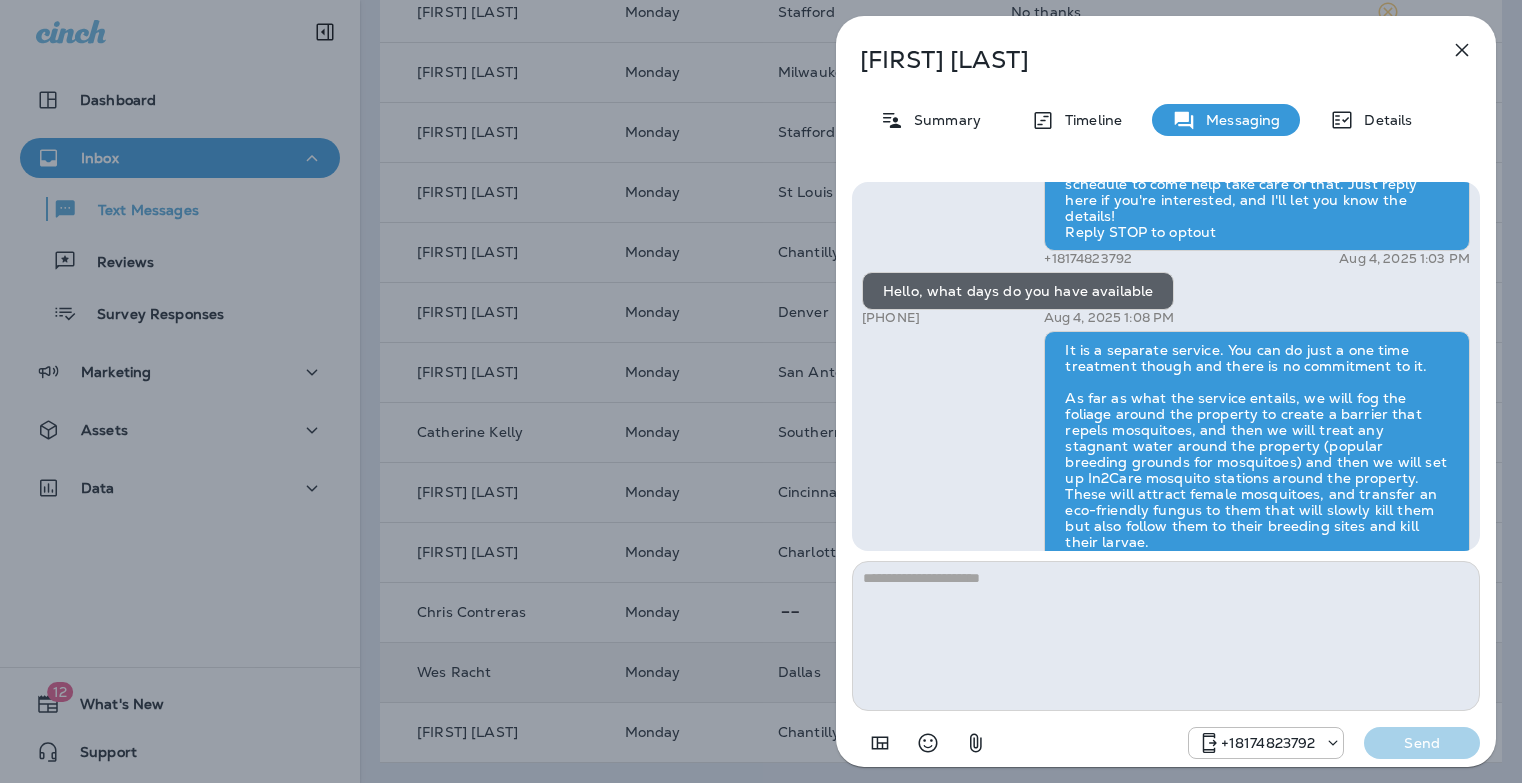 scroll, scrollTop: 1, scrollLeft: 0, axis: vertical 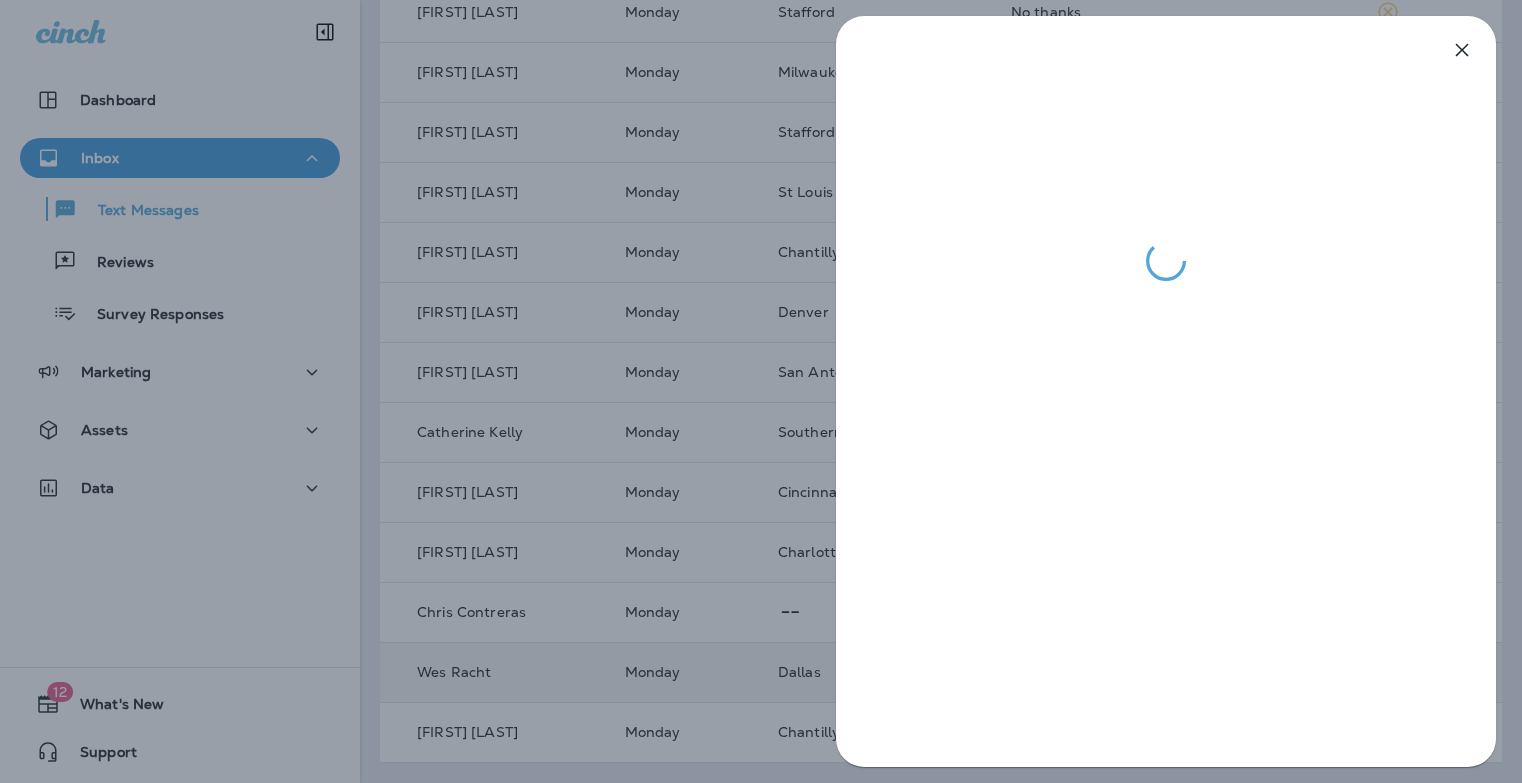 drag, startPoint x: 12, startPoint y: 195, endPoint x: 2, endPoint y: 194, distance: 10.049875 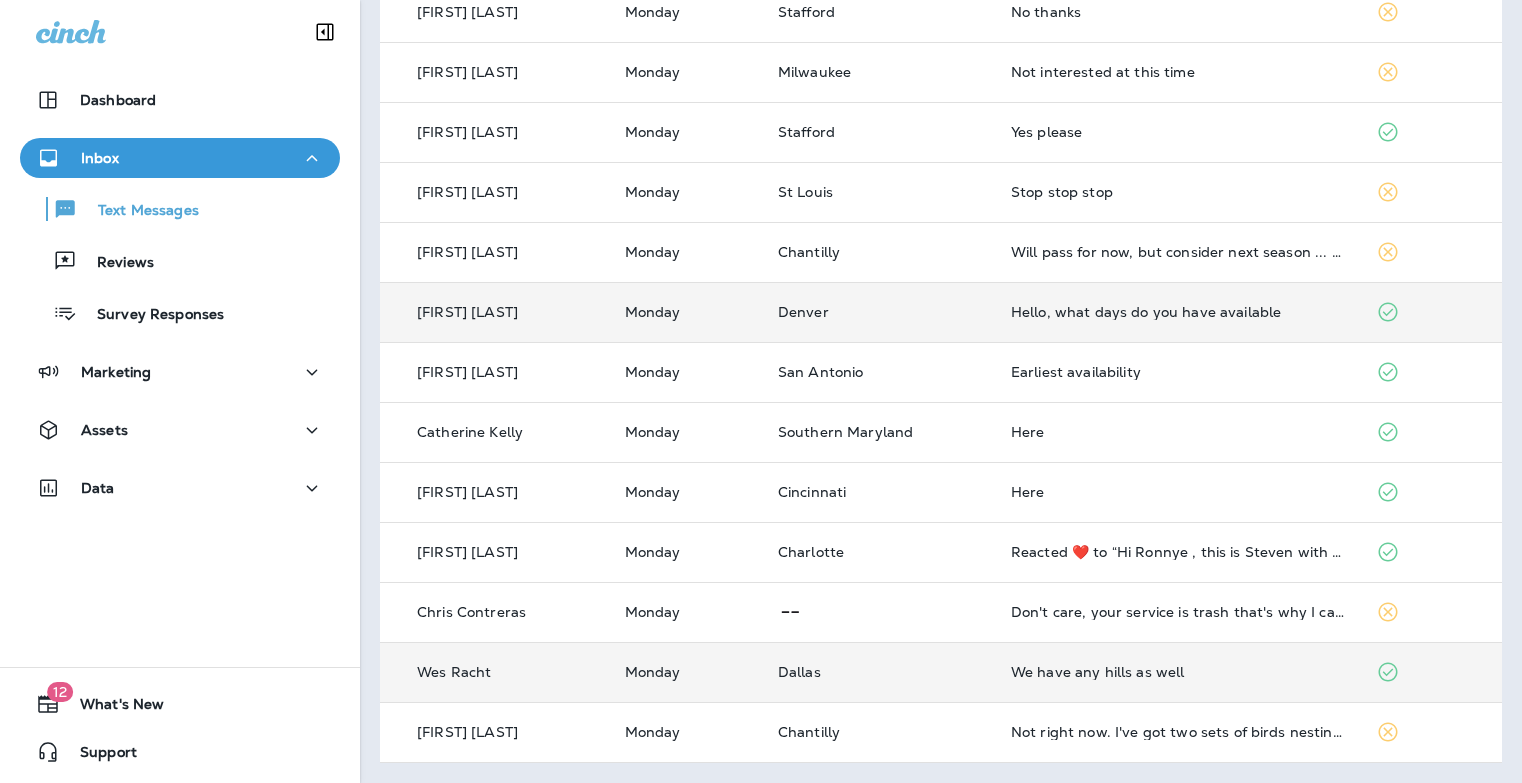click on "Hello, what days do you have available" at bounding box center (1178, 312) 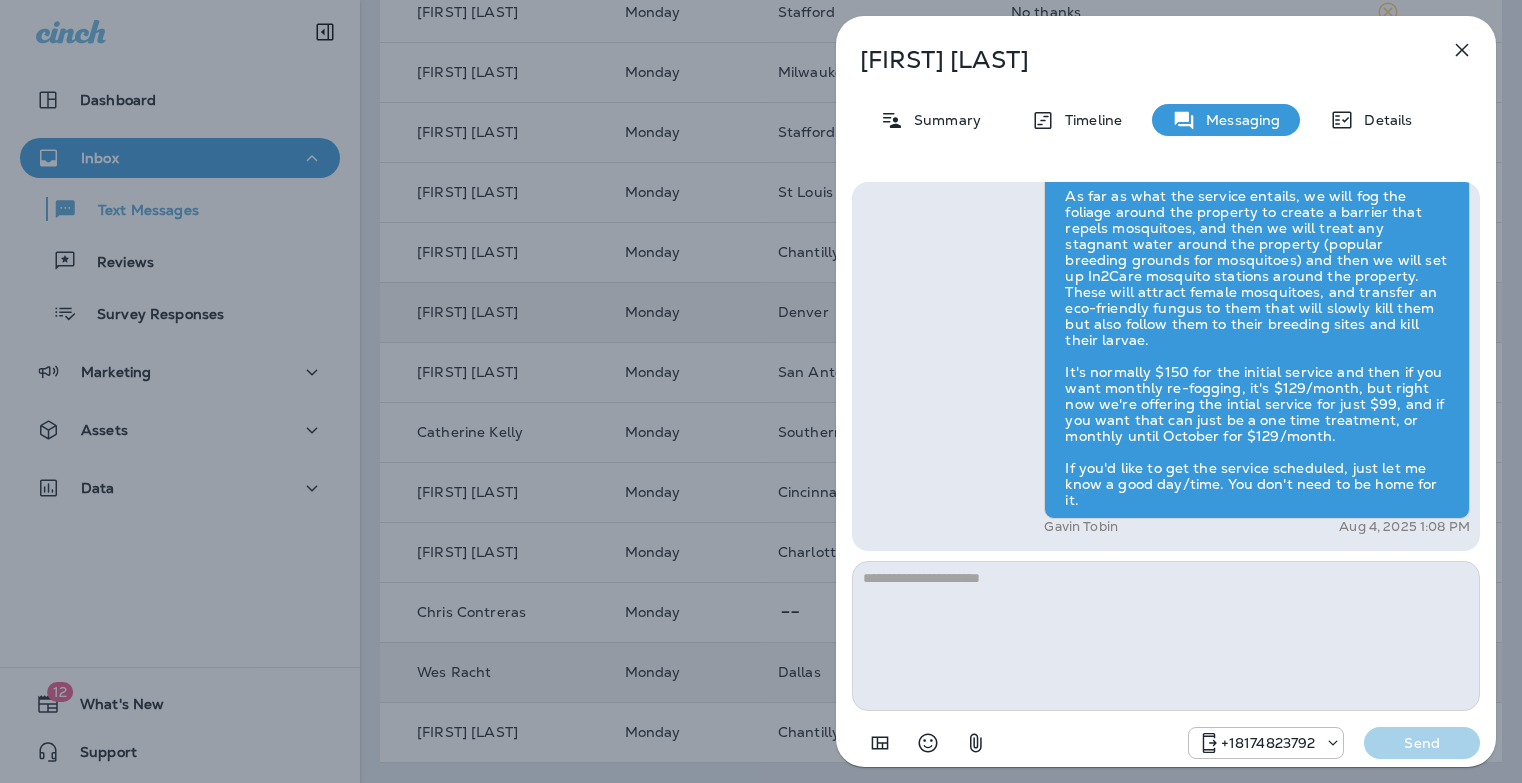 click at bounding box center [1166, 636] 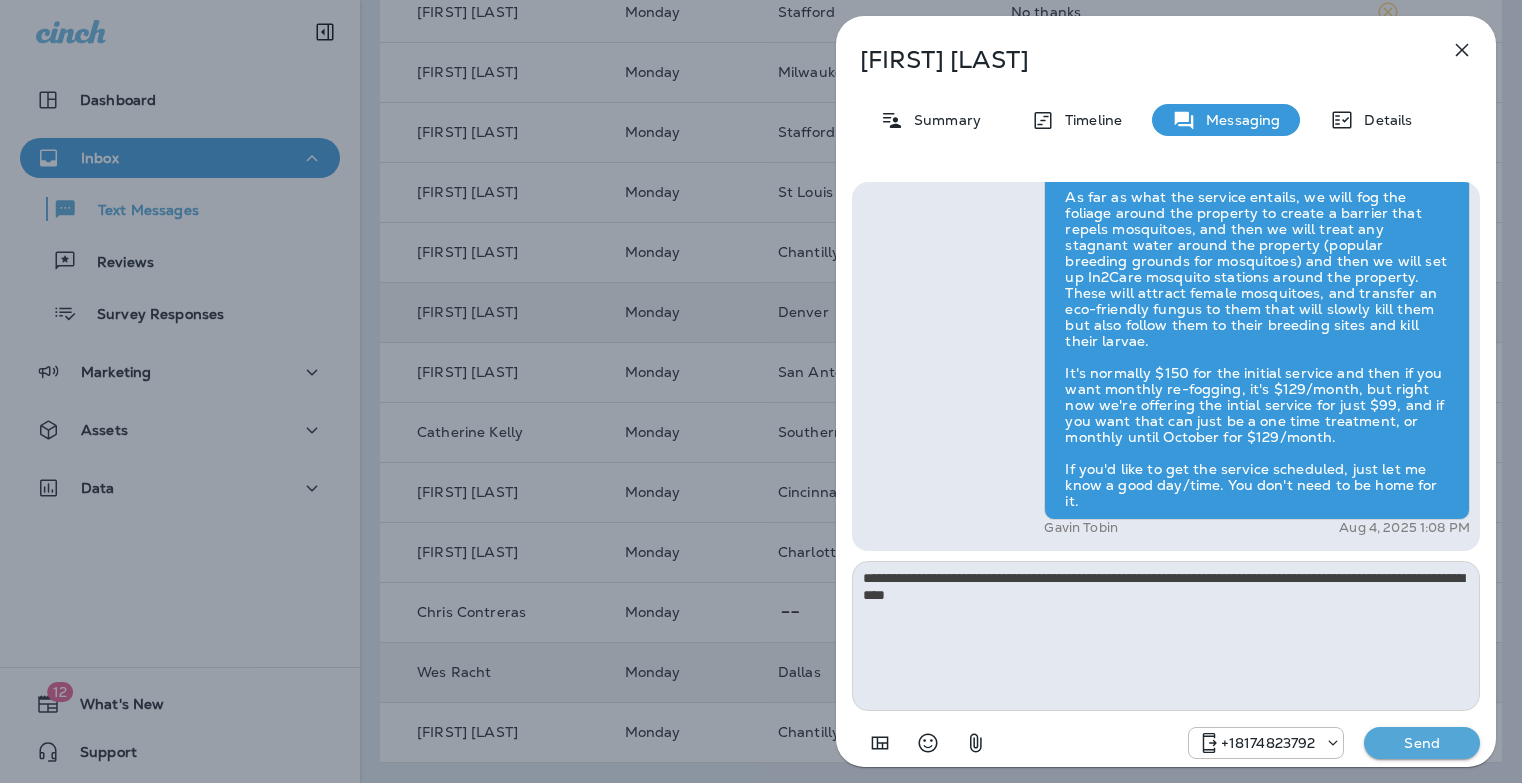 type on "**********" 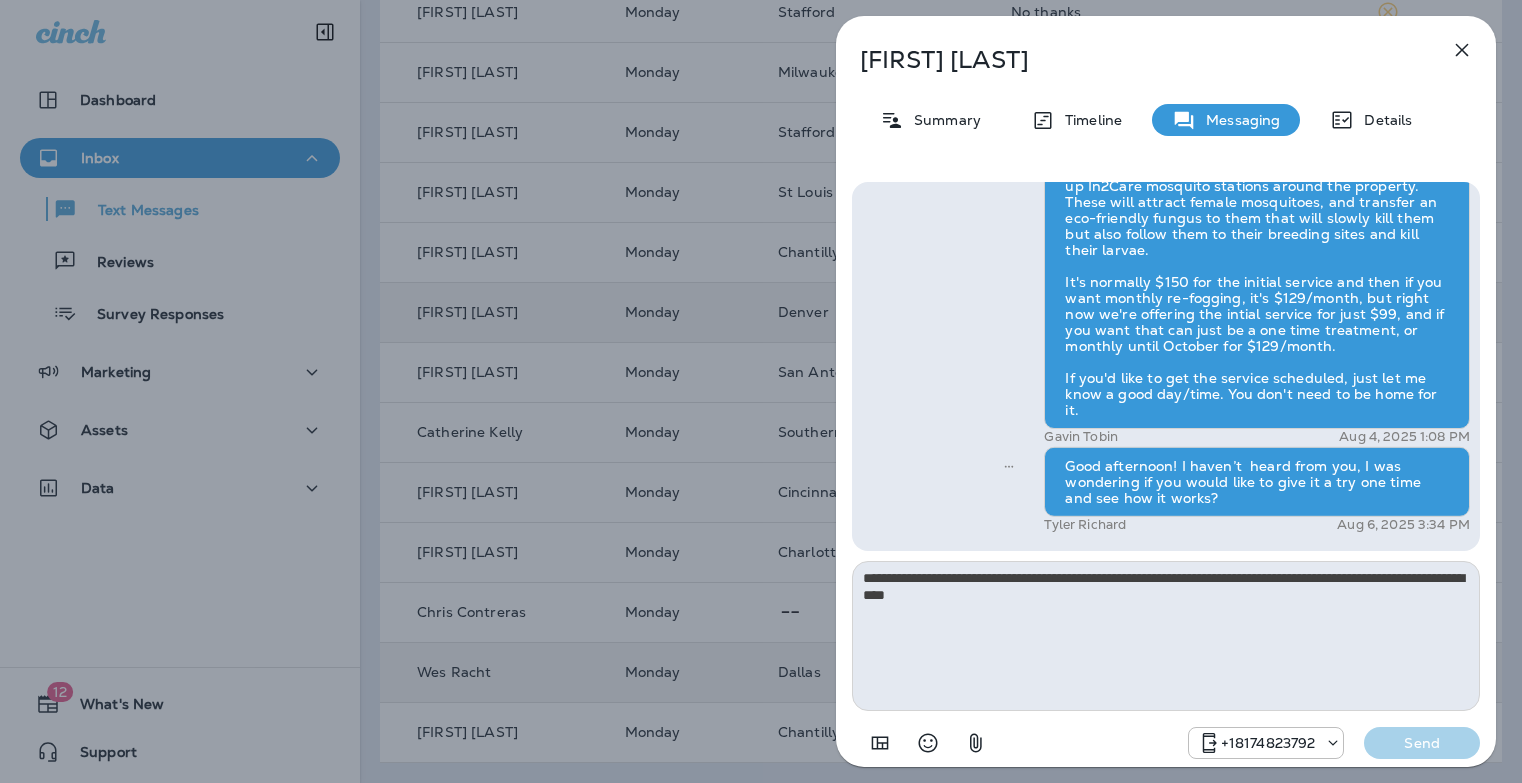 click on "**********" at bounding box center (761, 391) 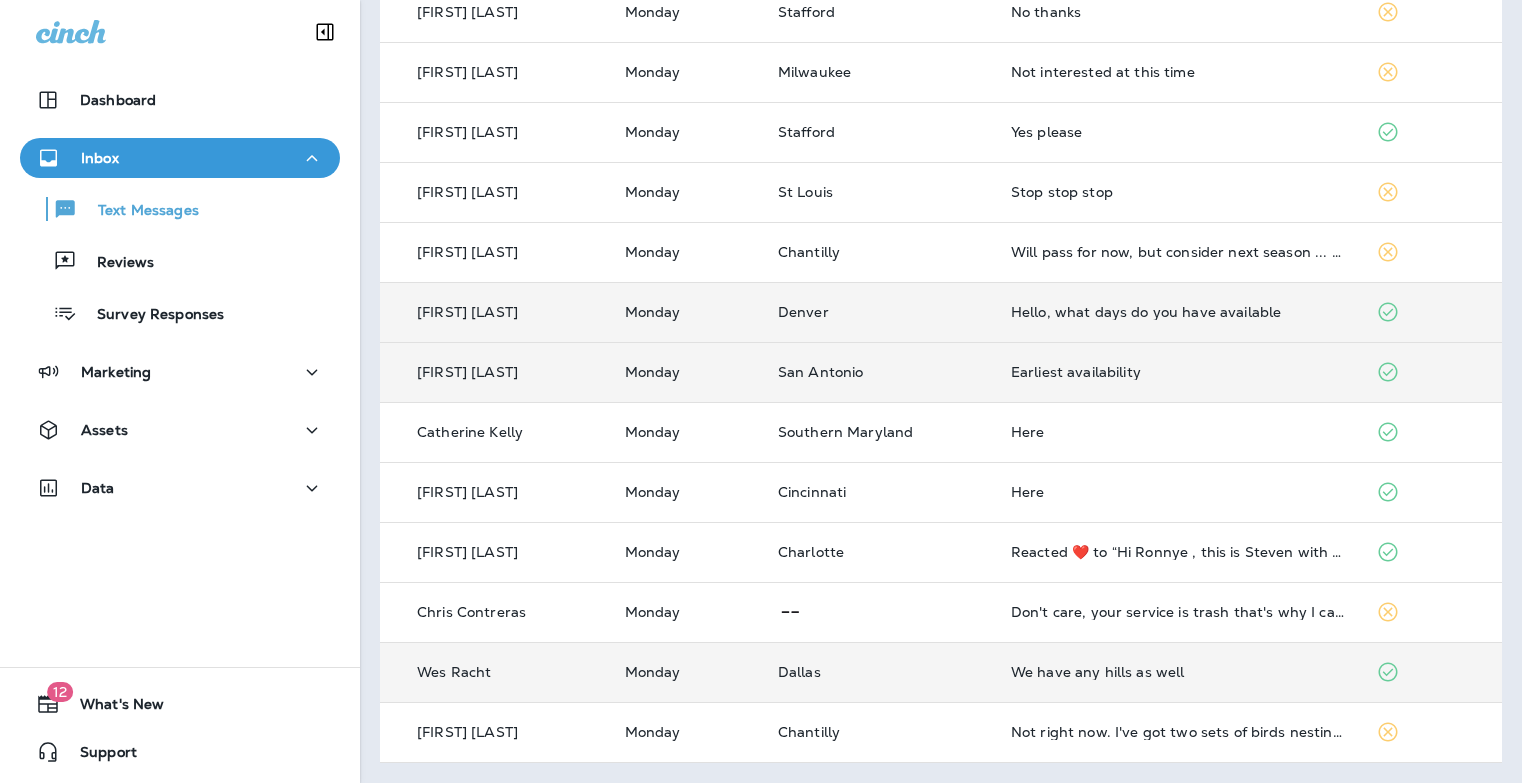 click on "Earliest availability" at bounding box center (1178, 372) 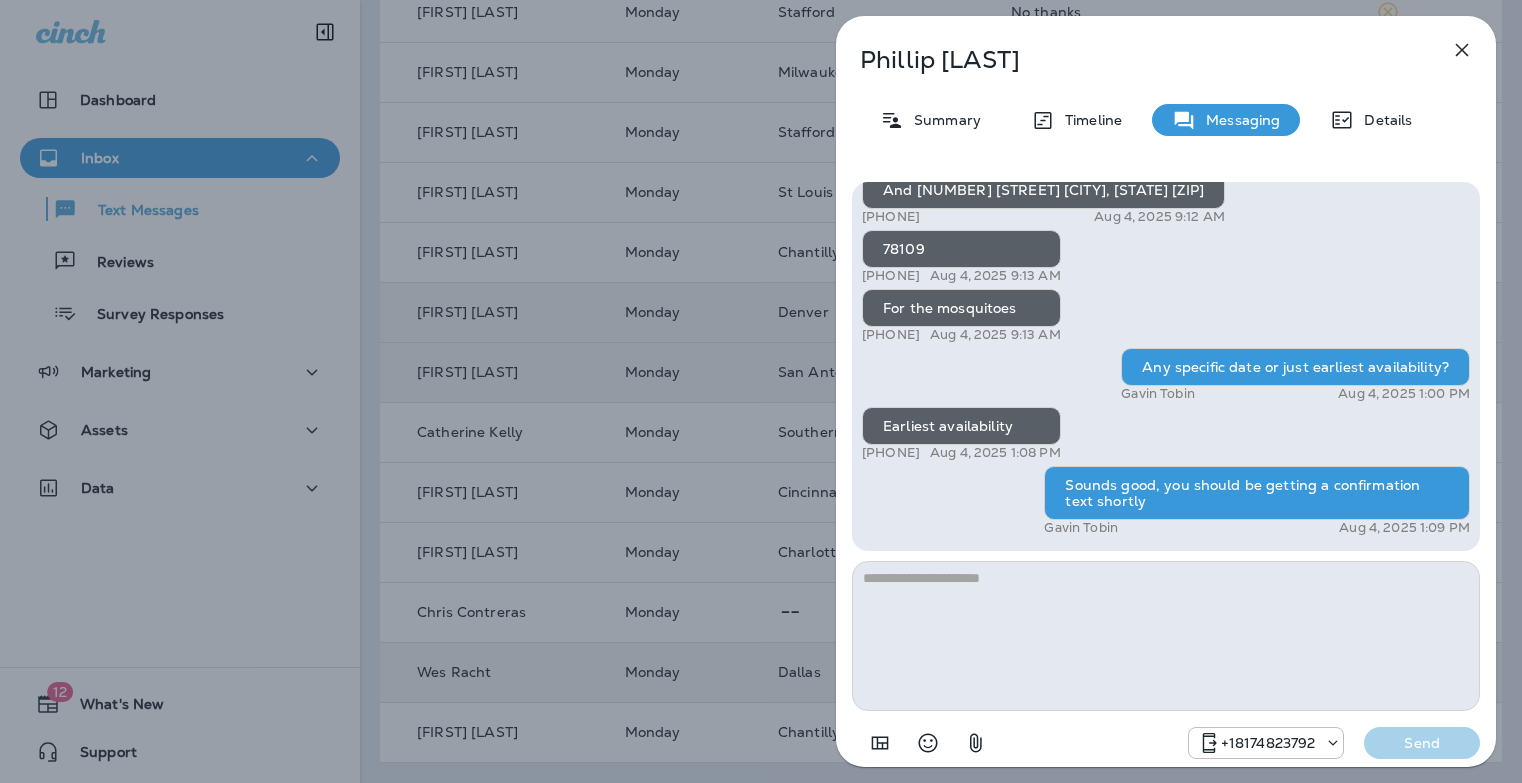 click 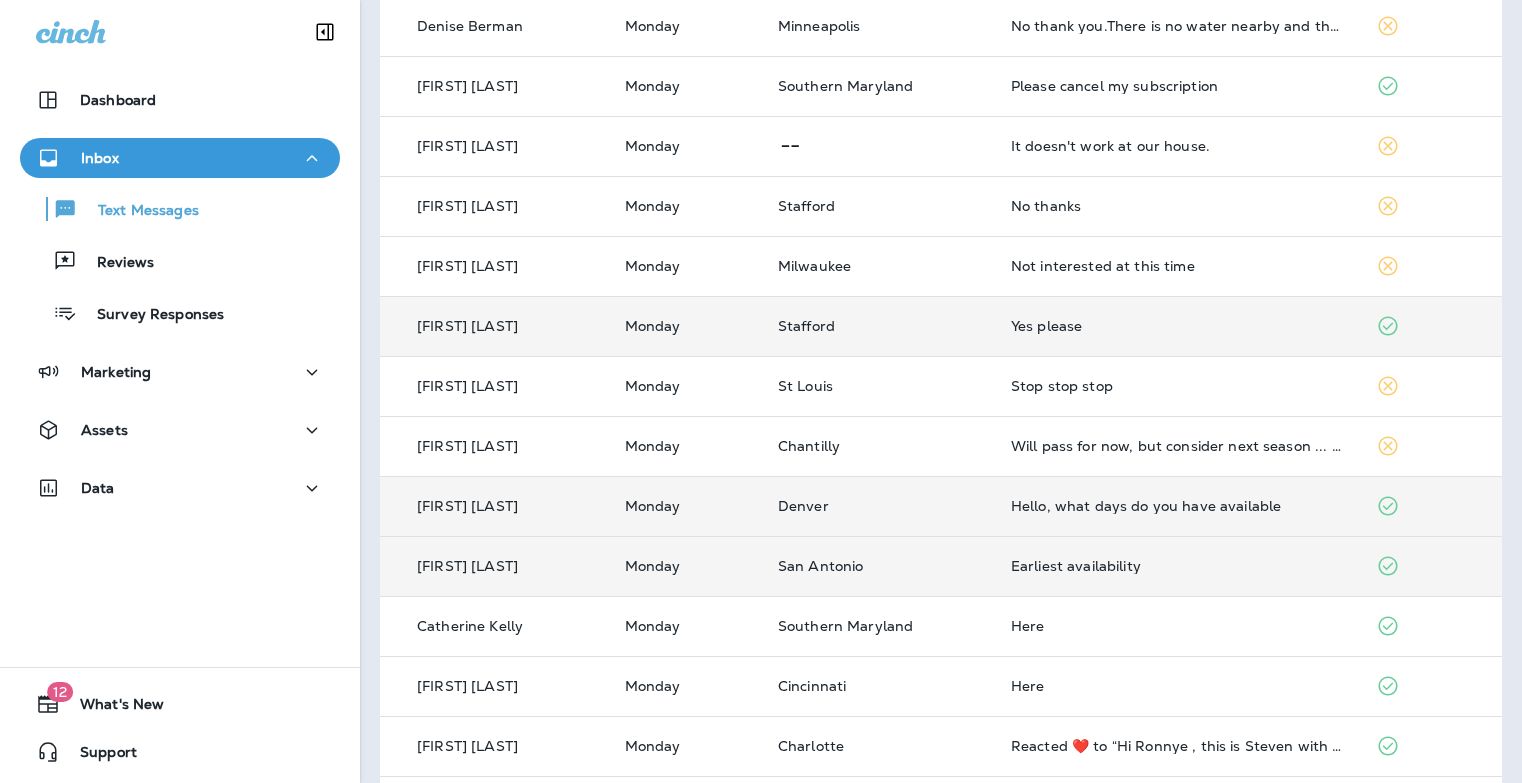 scroll, scrollTop: 433, scrollLeft: 0, axis: vertical 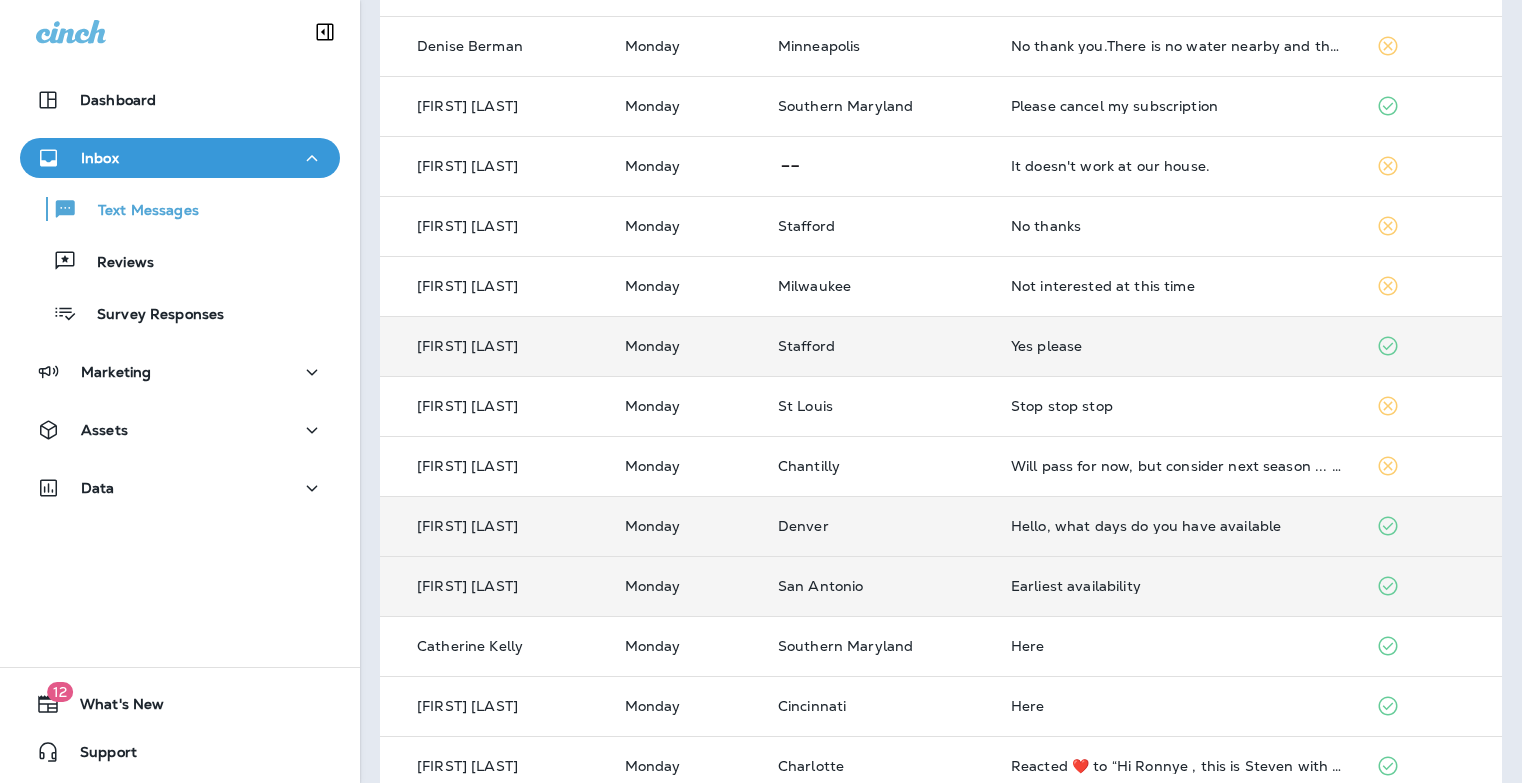 click on "Yes please" at bounding box center (1178, 346) 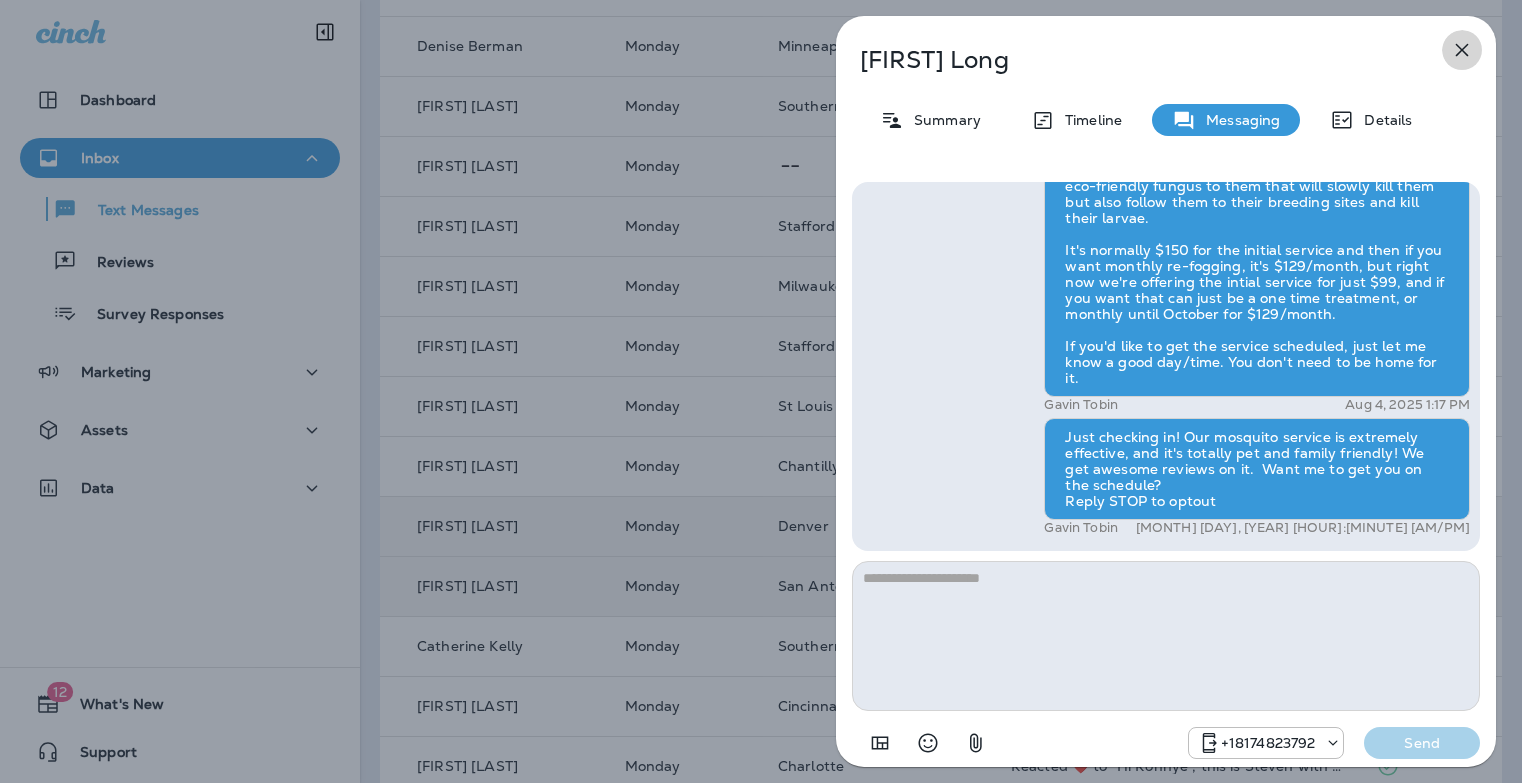 click 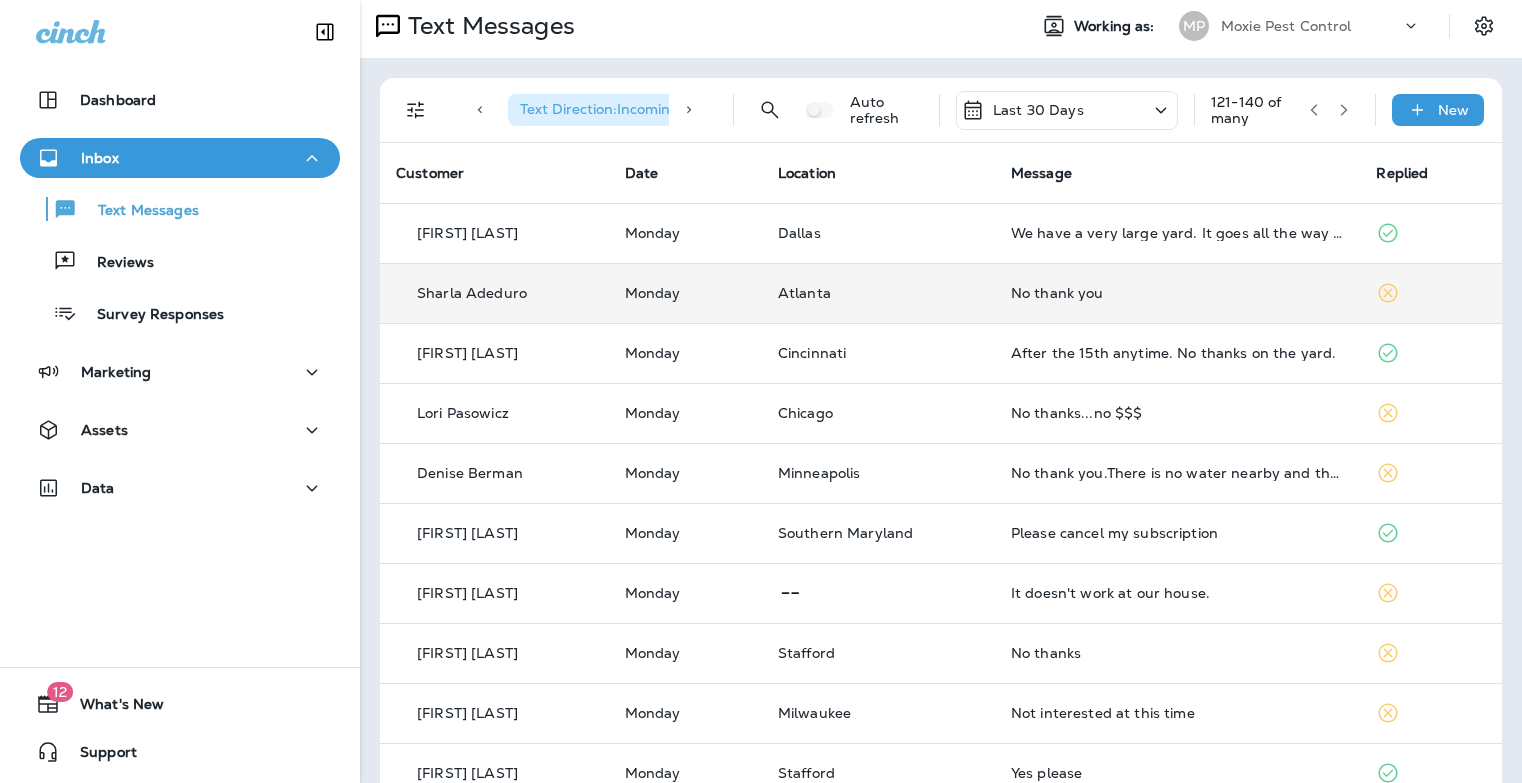 scroll, scrollTop: 0, scrollLeft: 0, axis: both 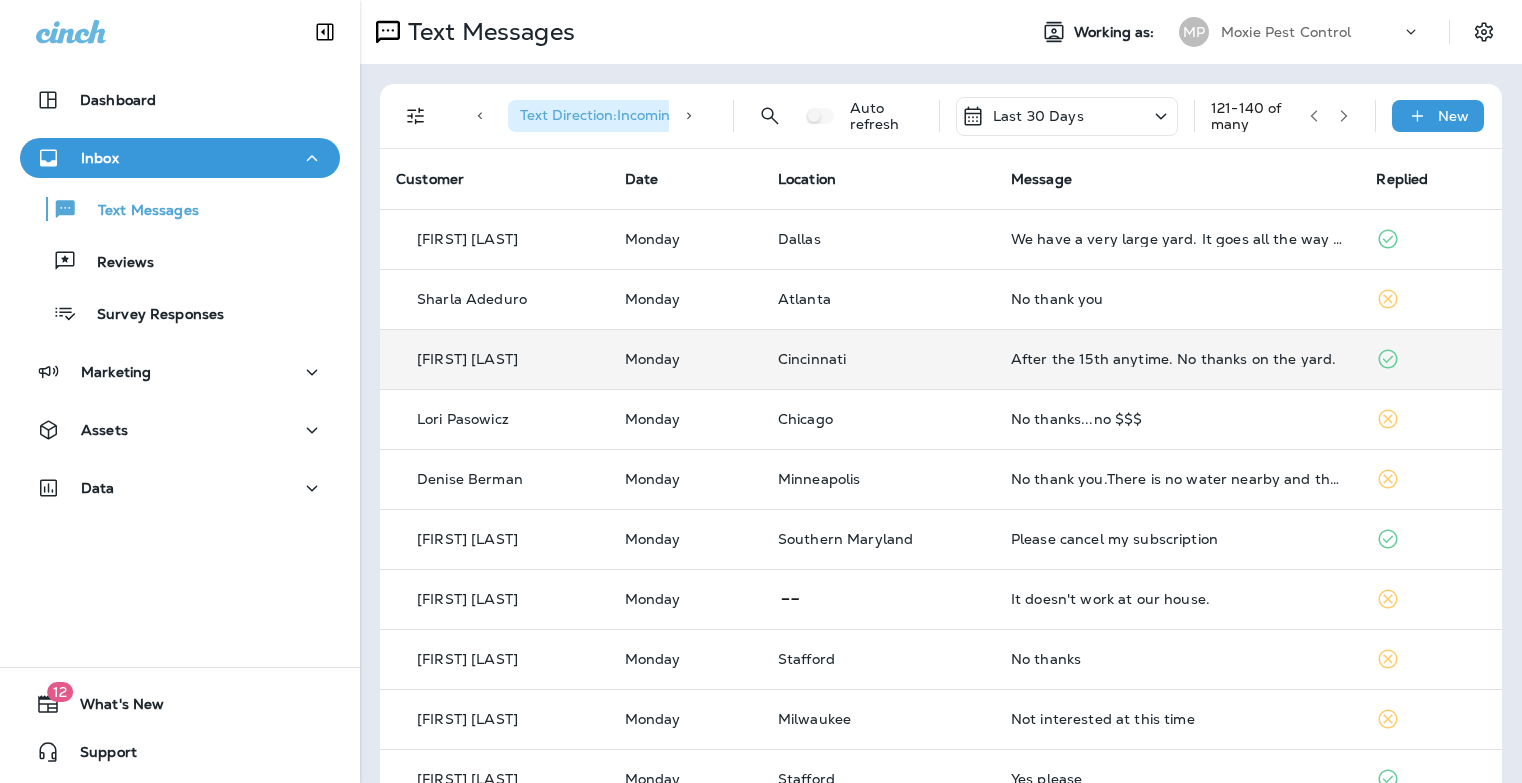 click on "After the 15th anytime. No thanks on the yard." at bounding box center (1178, 359) 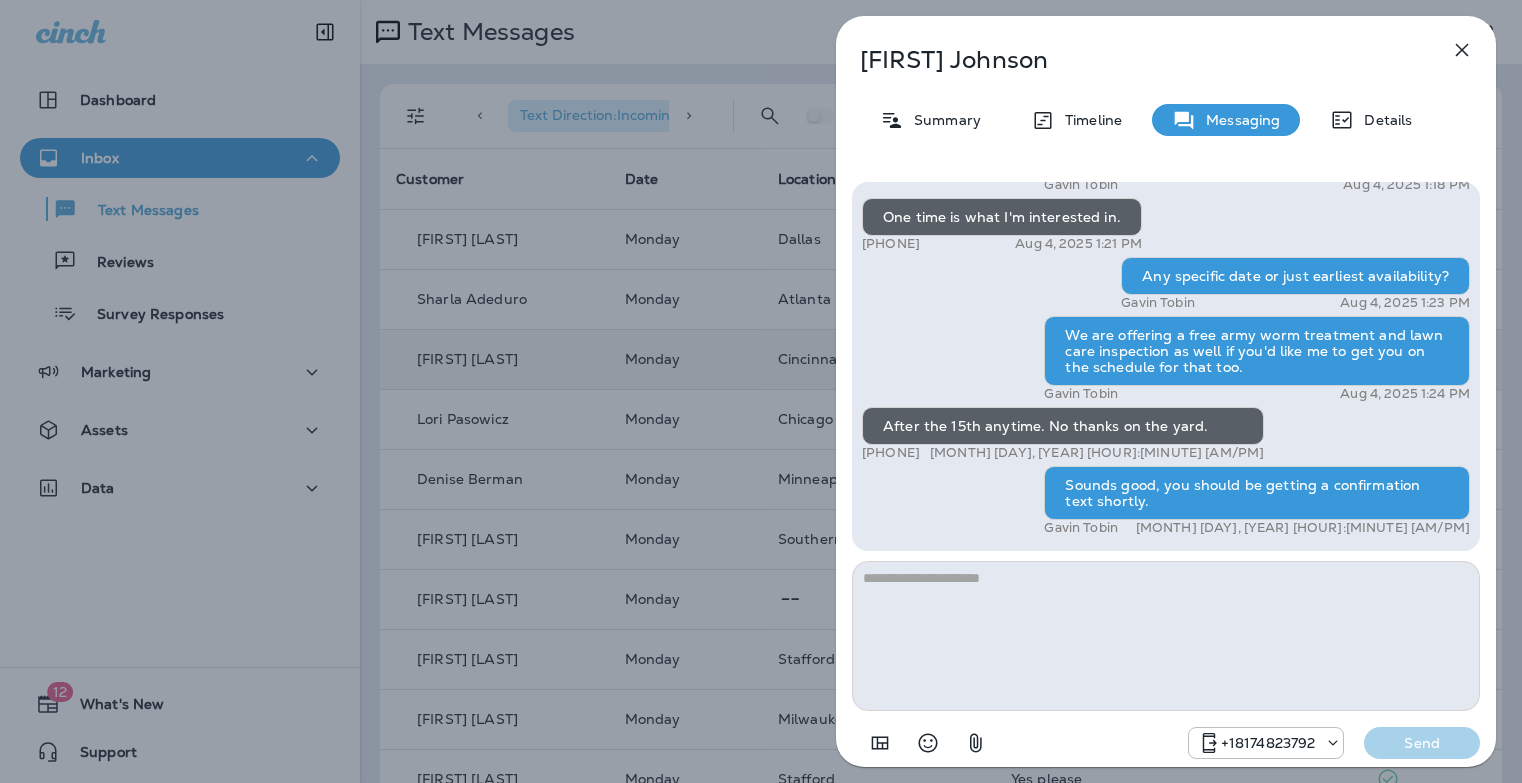 click 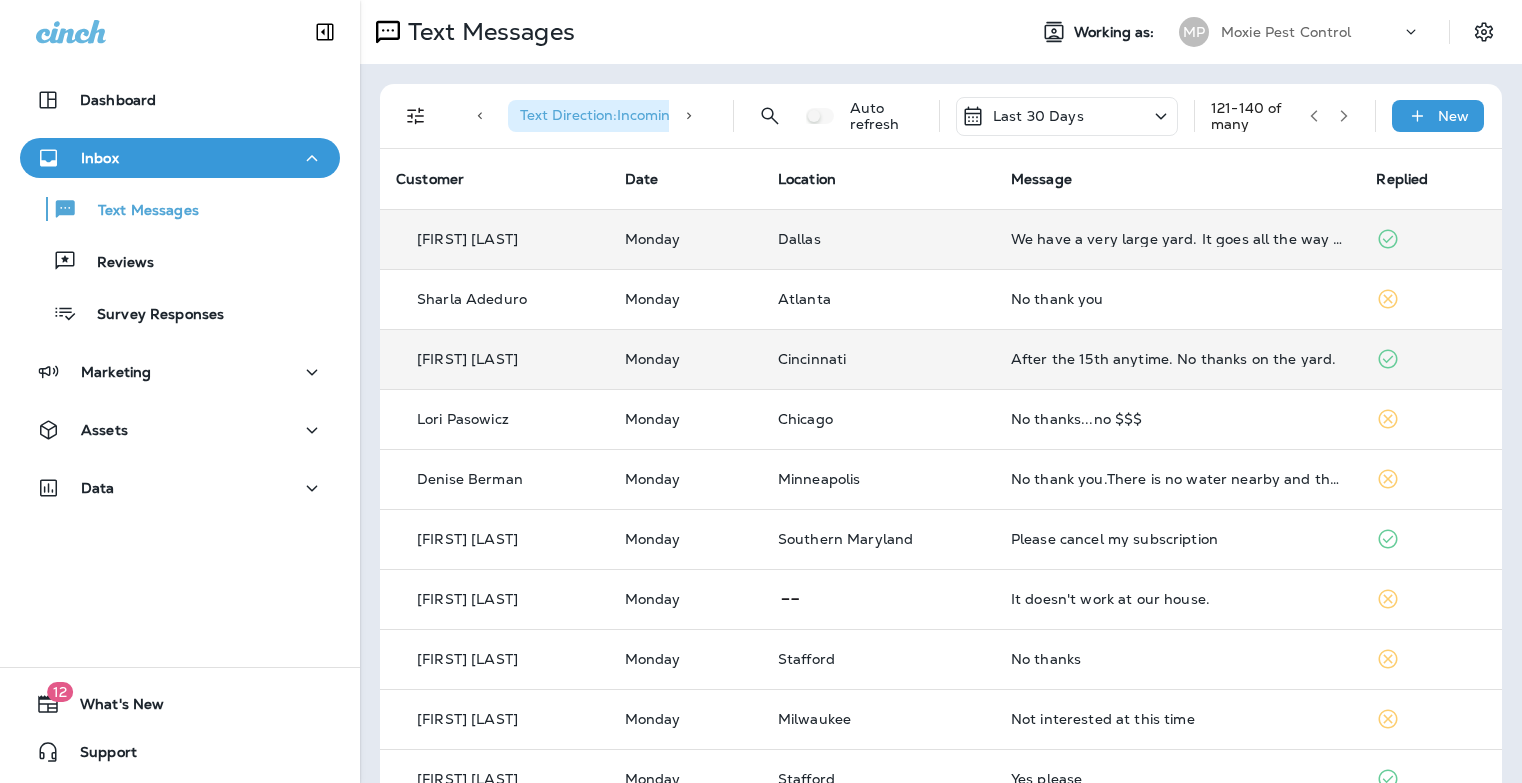 click on "We have a very large yard. It goes all the way back to the creek just so you know." at bounding box center [1178, 239] 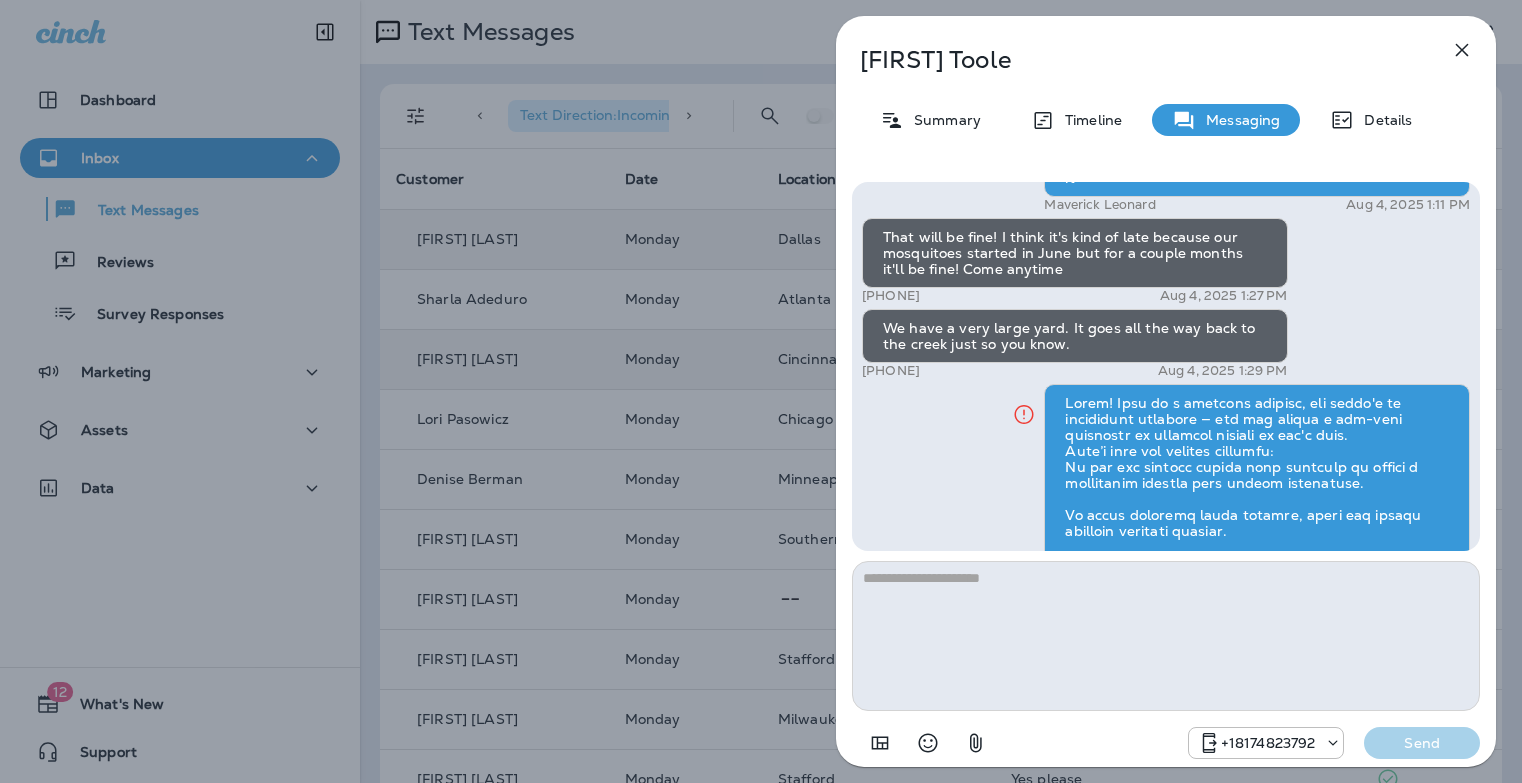 scroll, scrollTop: -339, scrollLeft: 0, axis: vertical 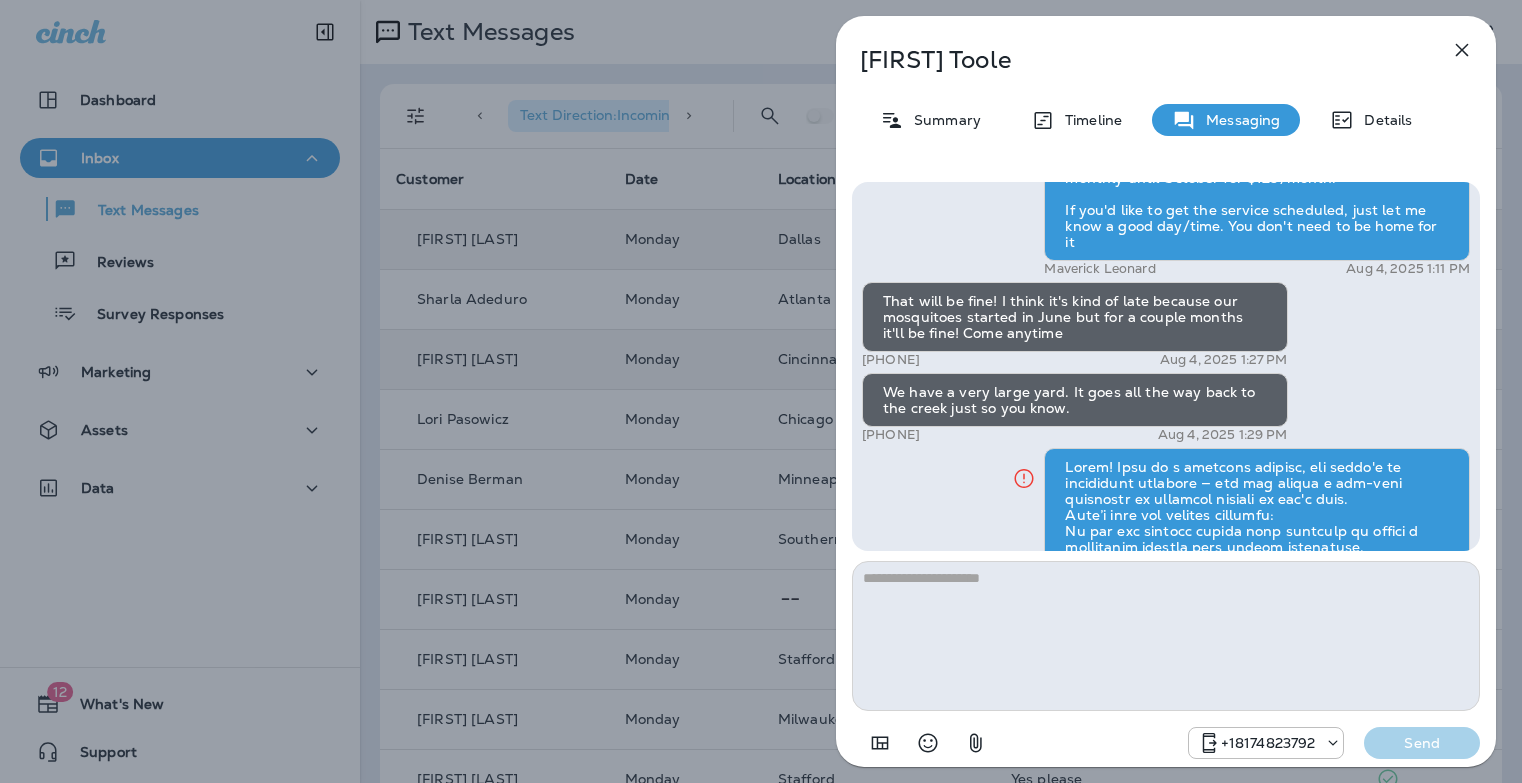 click 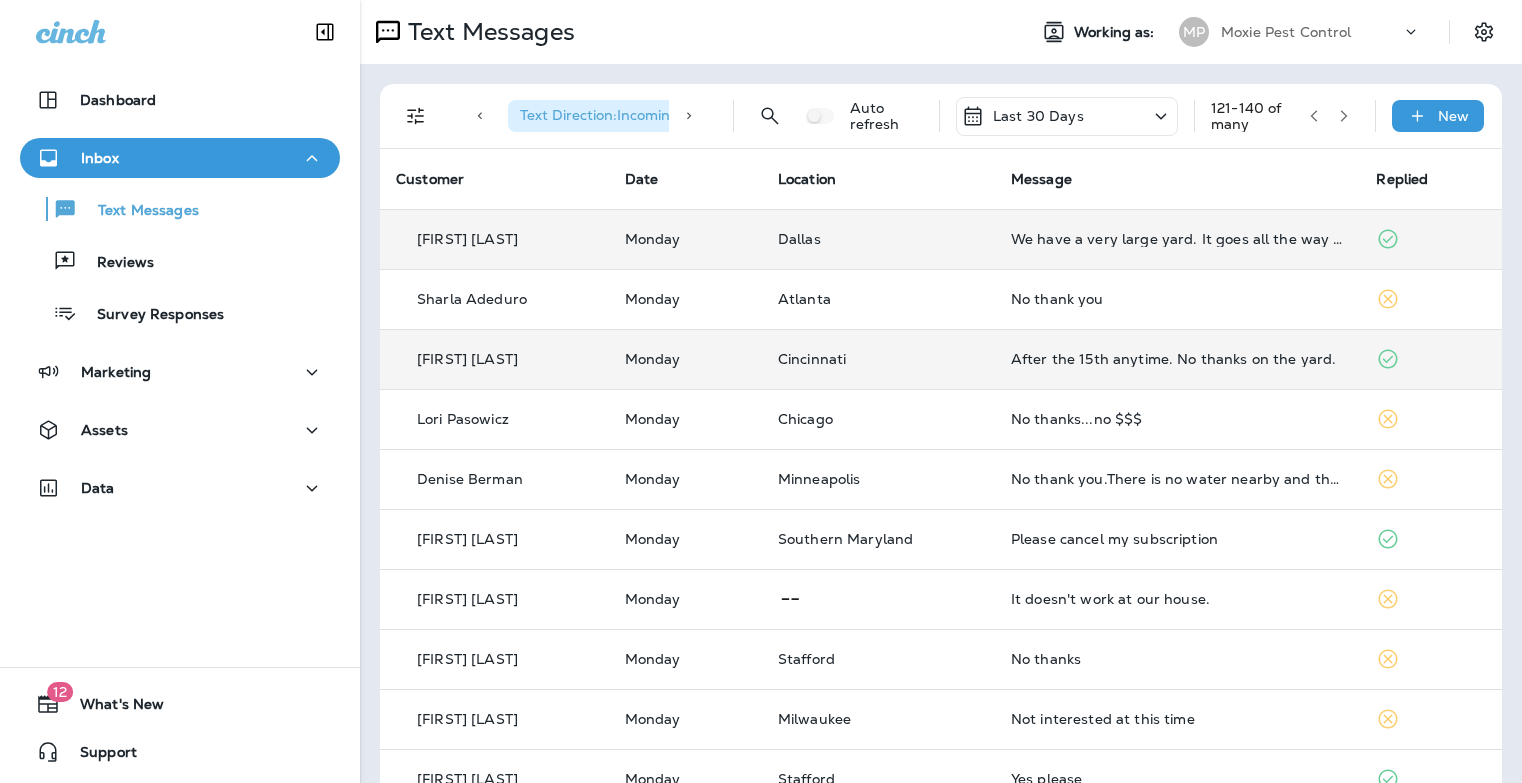 click 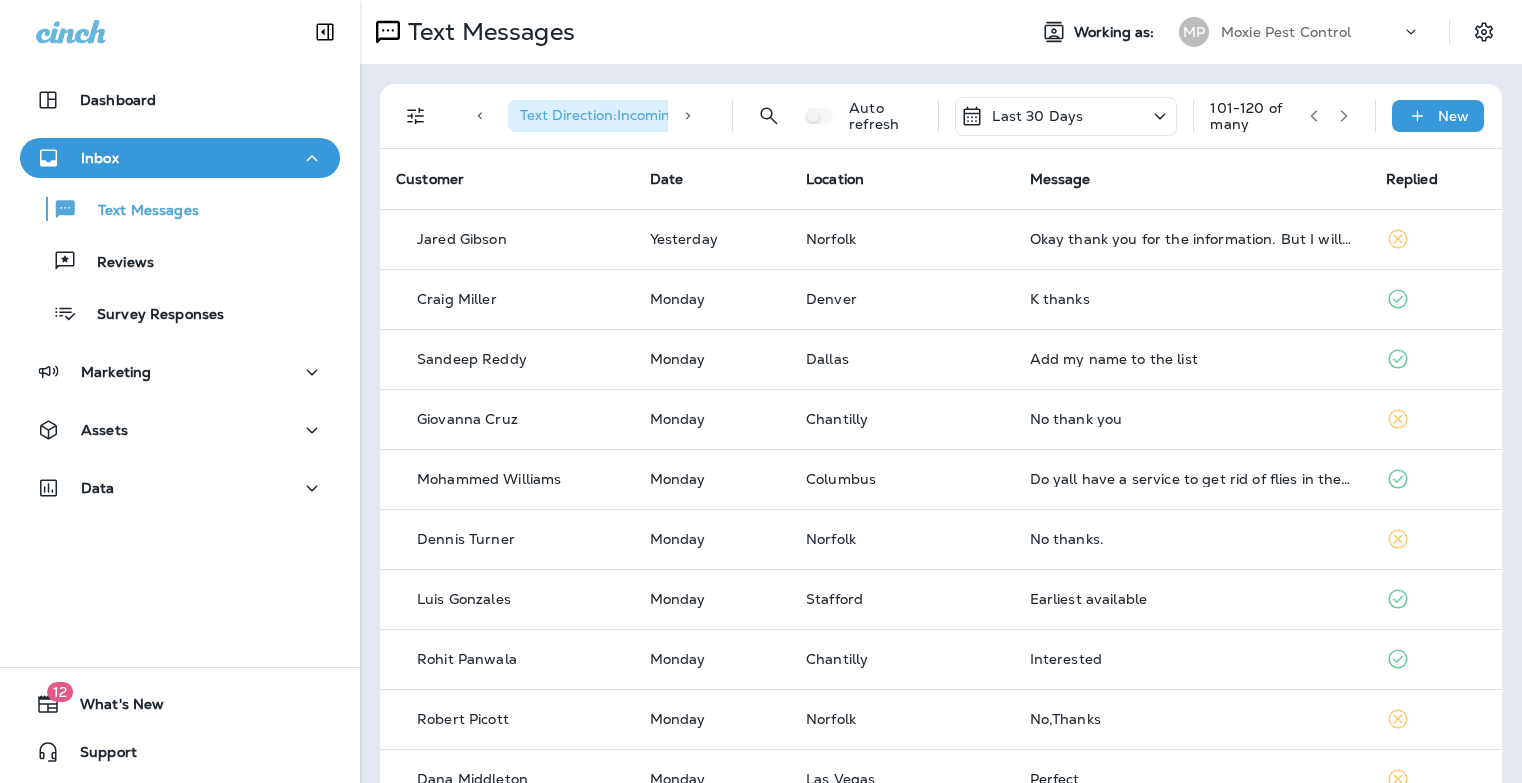 scroll, scrollTop: 647, scrollLeft: 0, axis: vertical 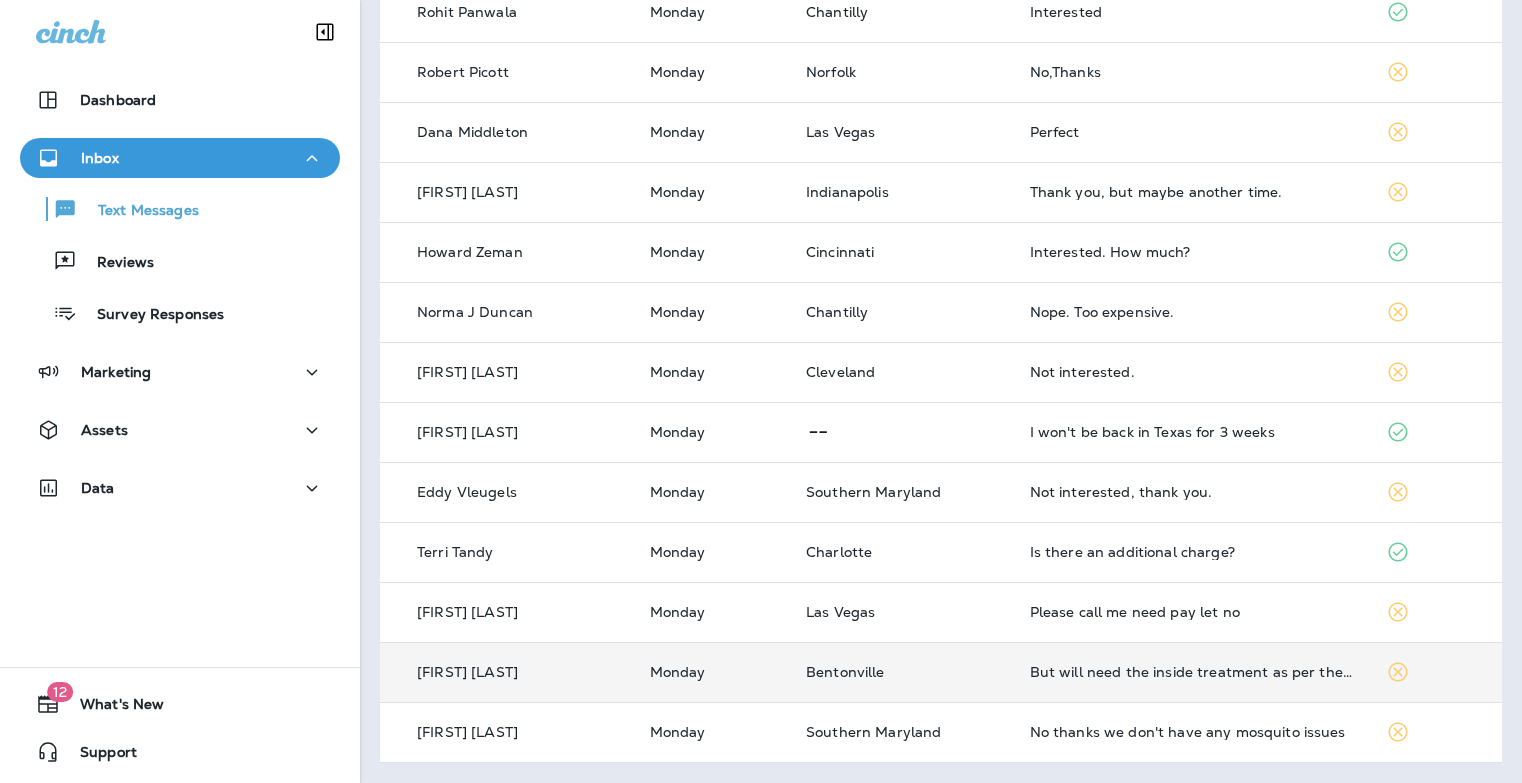 click on "But will need the inside treatment as per the plan" at bounding box center [1192, 672] 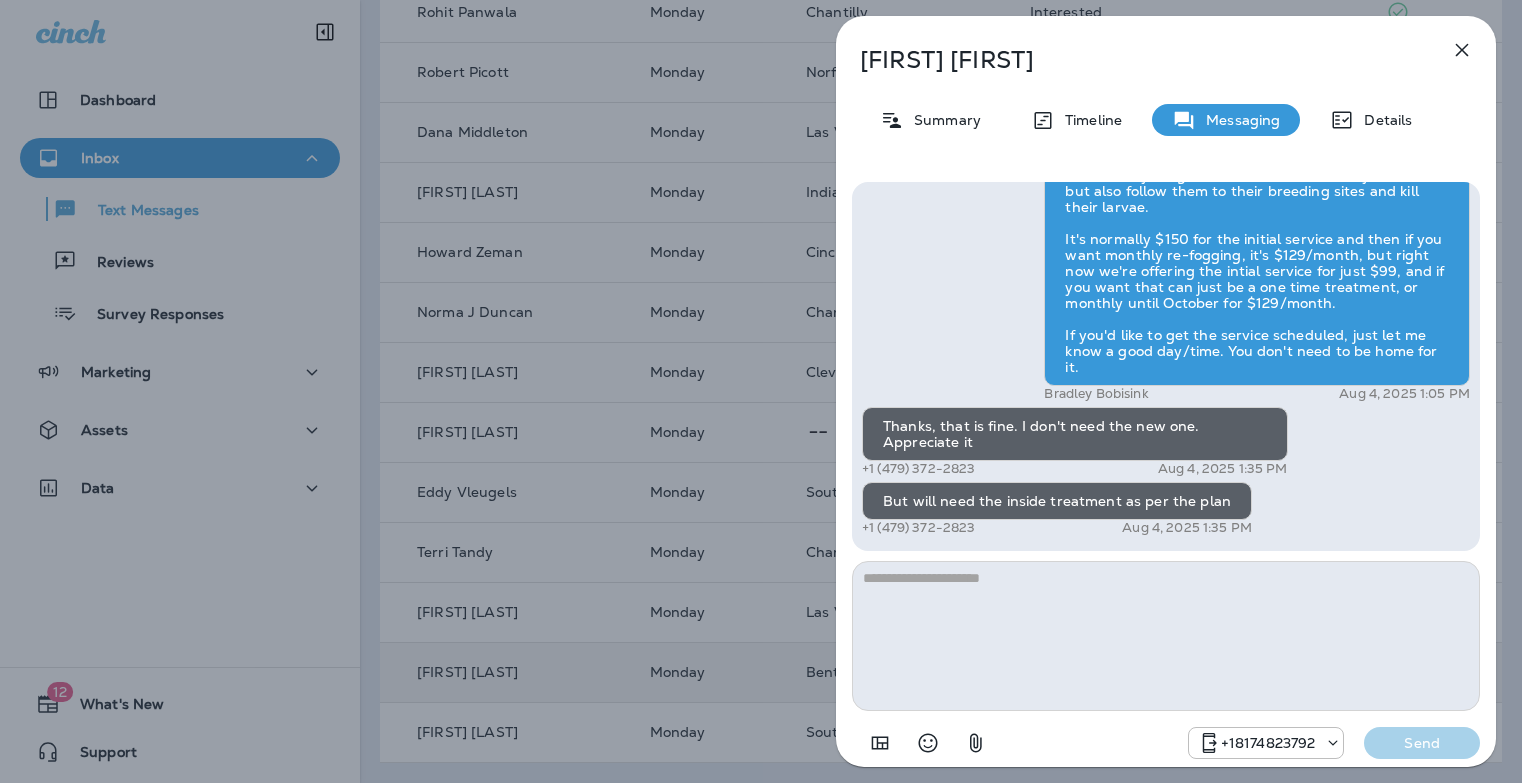 click 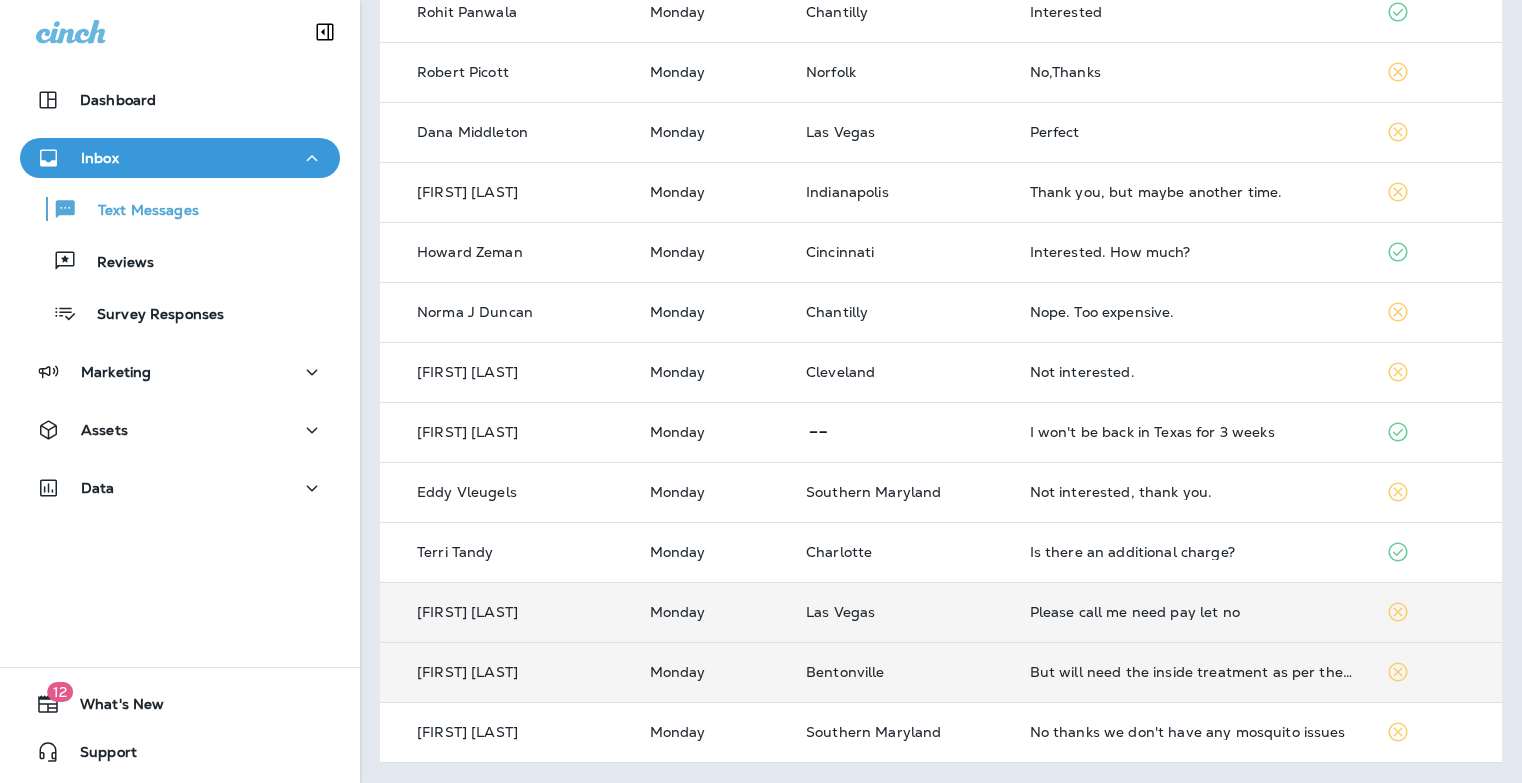 click on "Please call me need pay let no" at bounding box center [1192, 612] 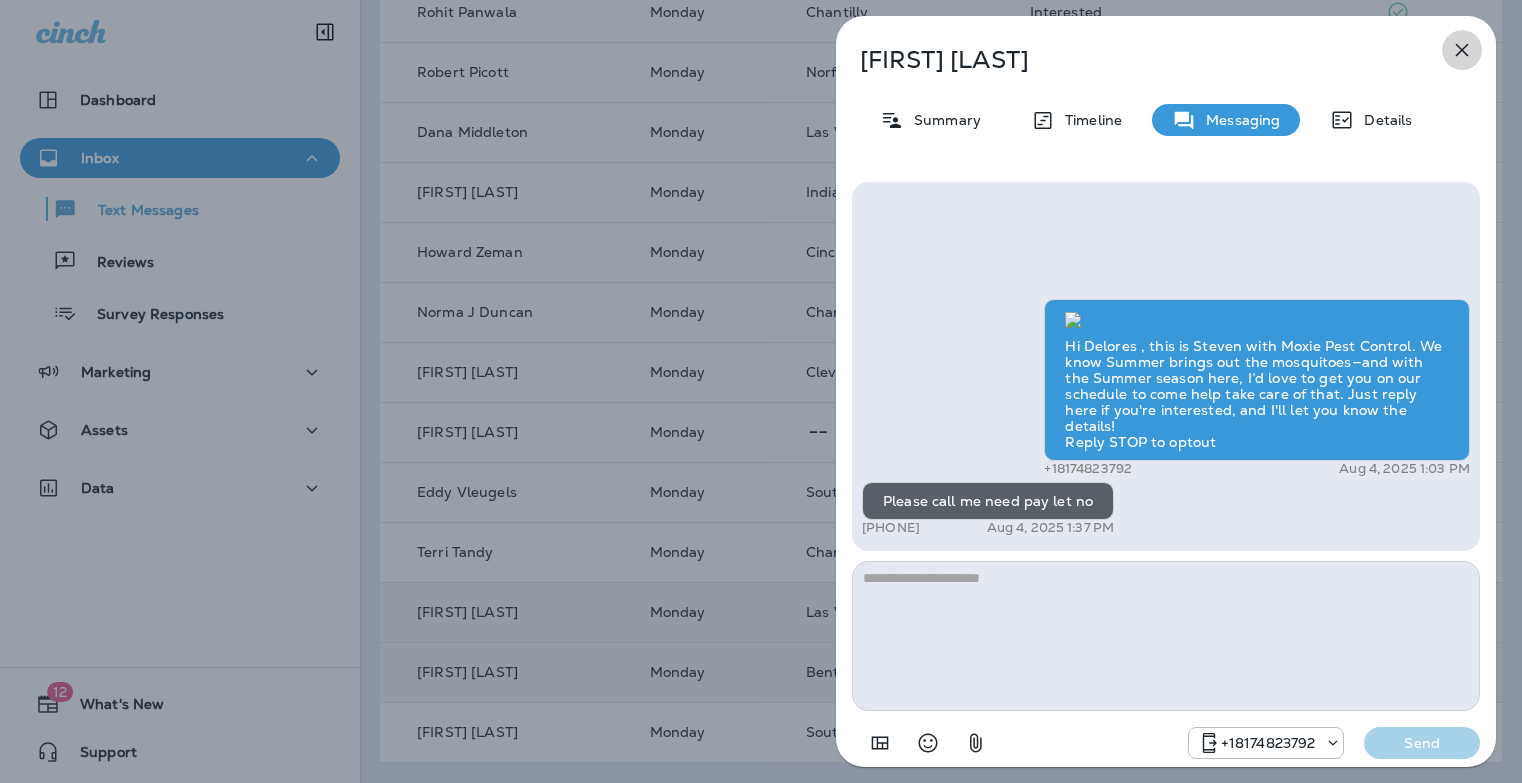 click 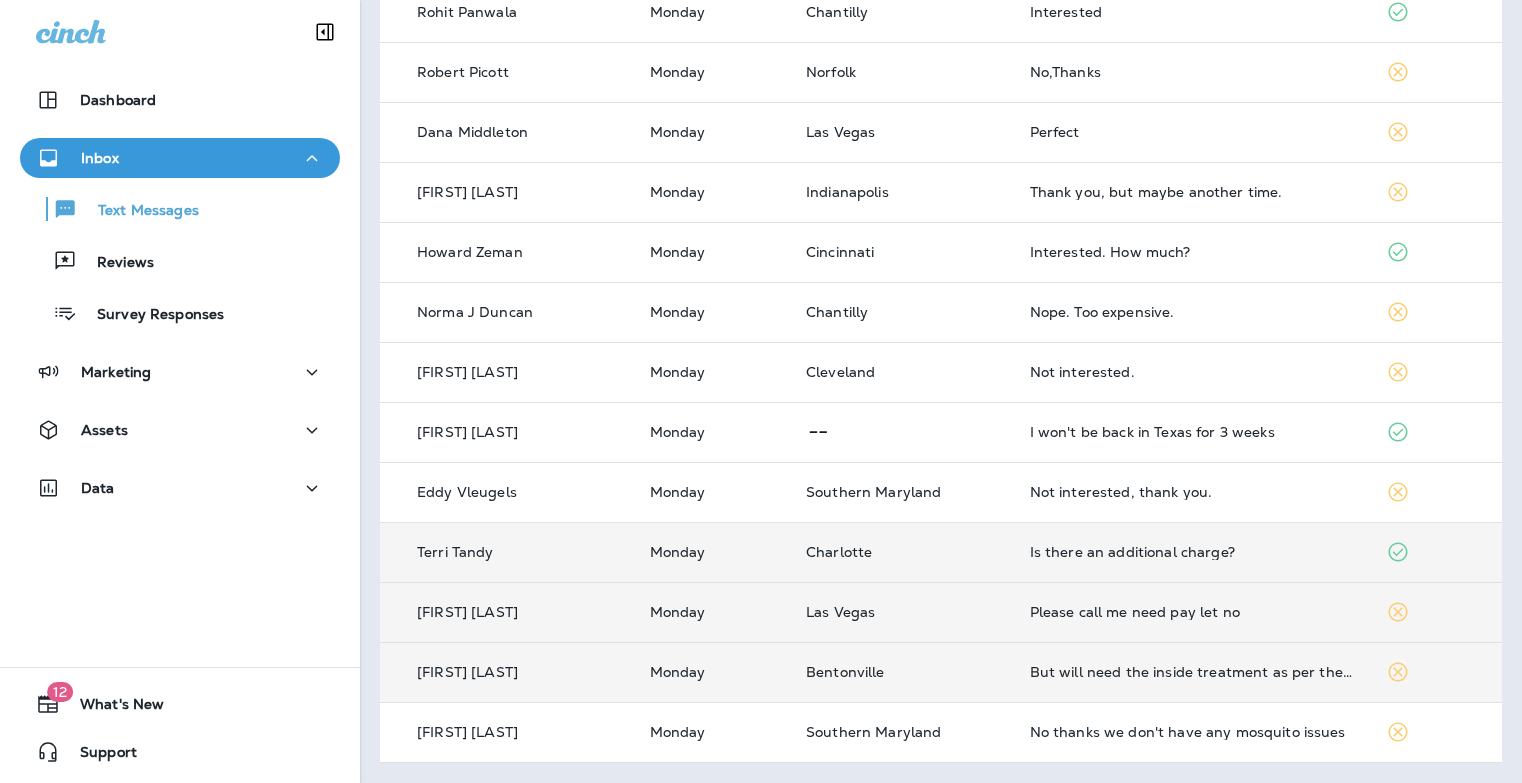click on "Is there an additional charge?" at bounding box center [1192, 552] 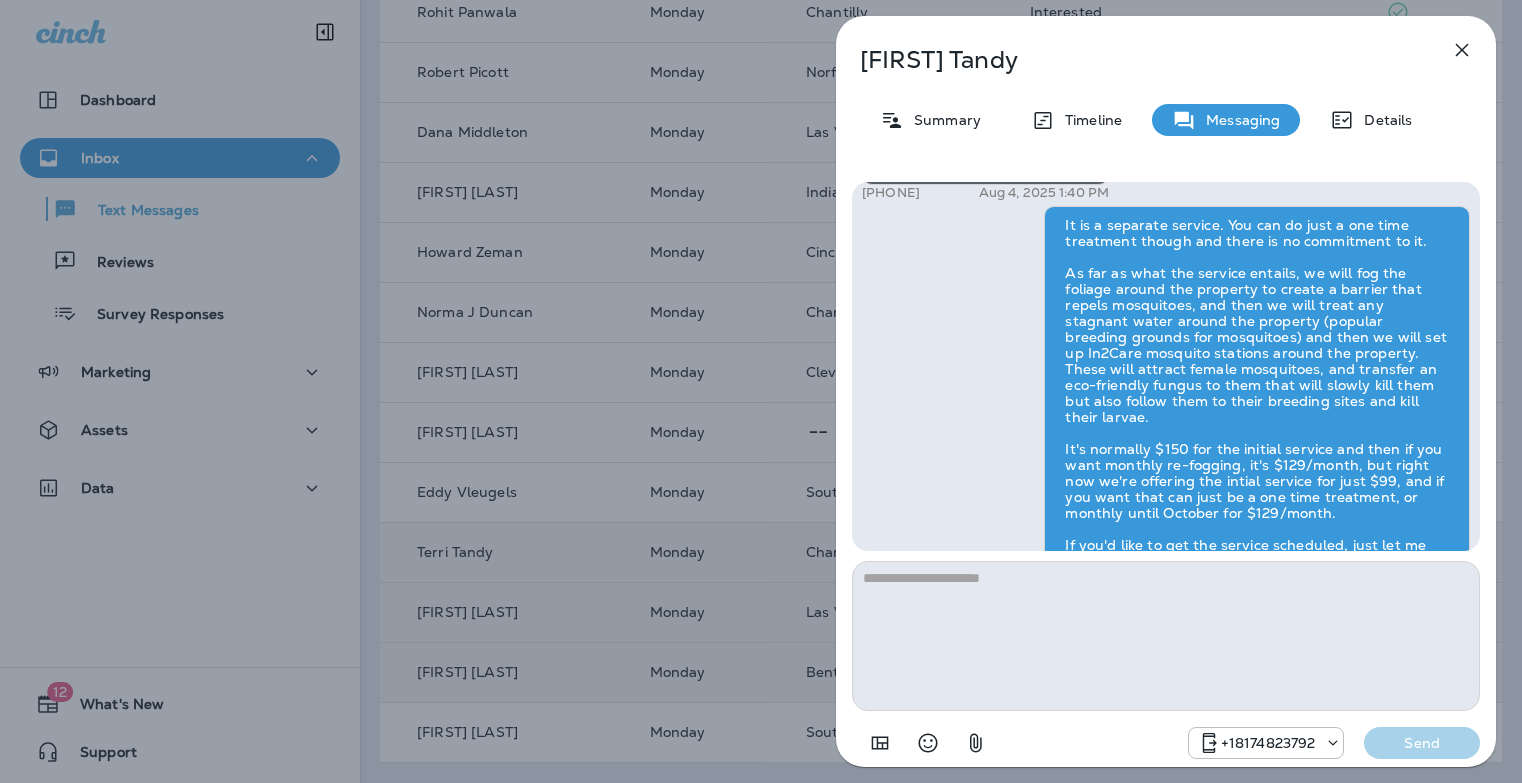 scroll, scrollTop: 1, scrollLeft: 0, axis: vertical 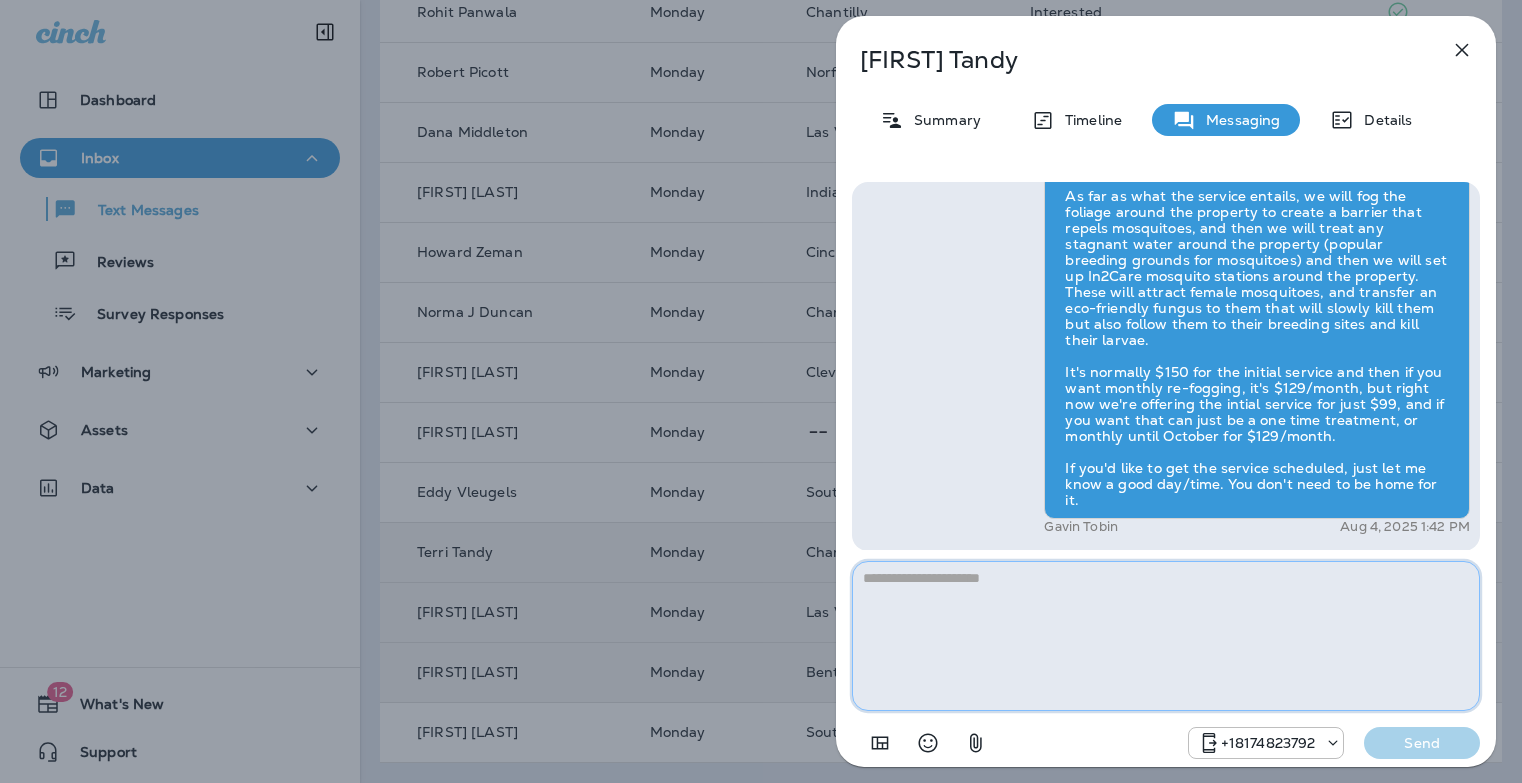 paste on "**********" 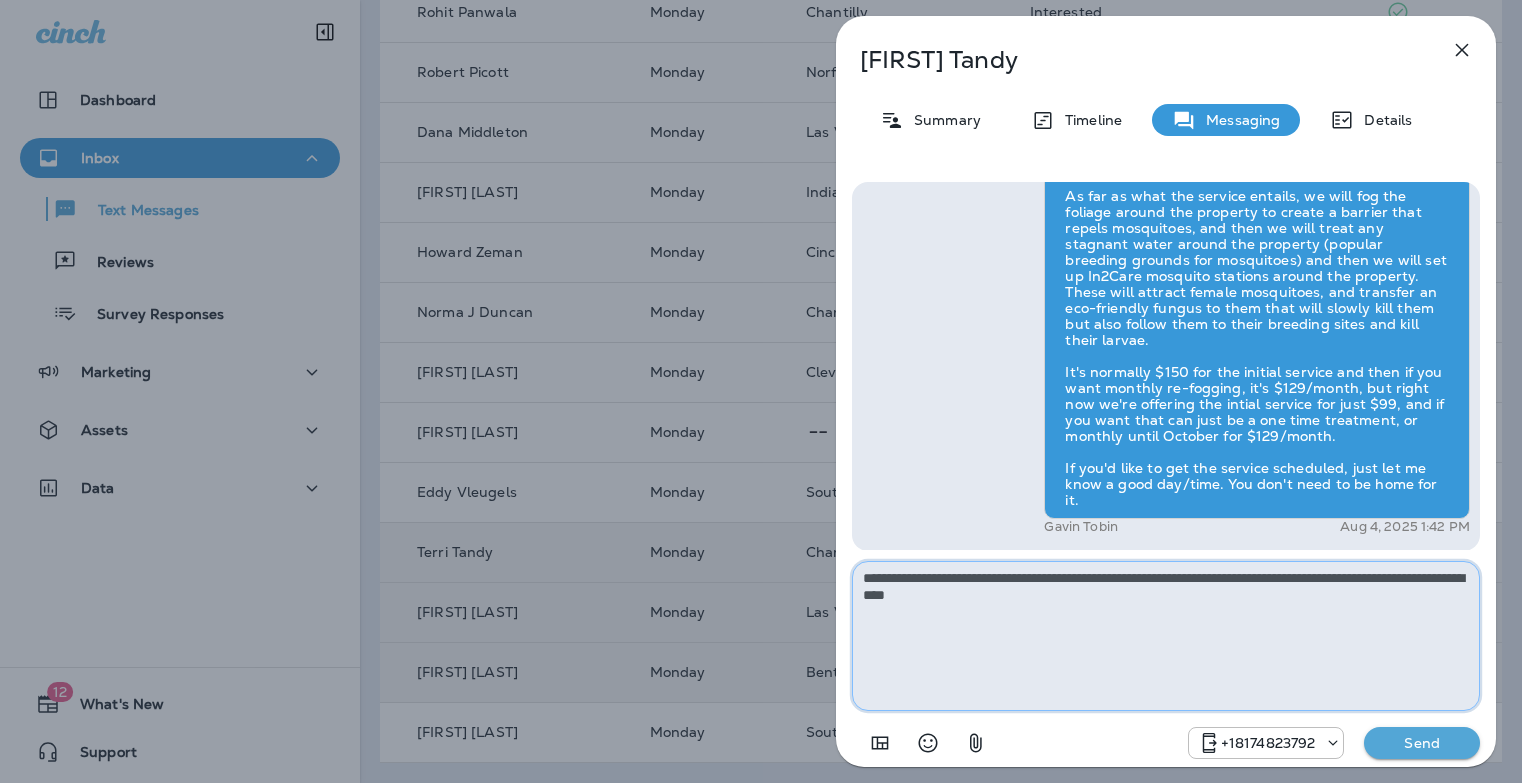 type on "**********" 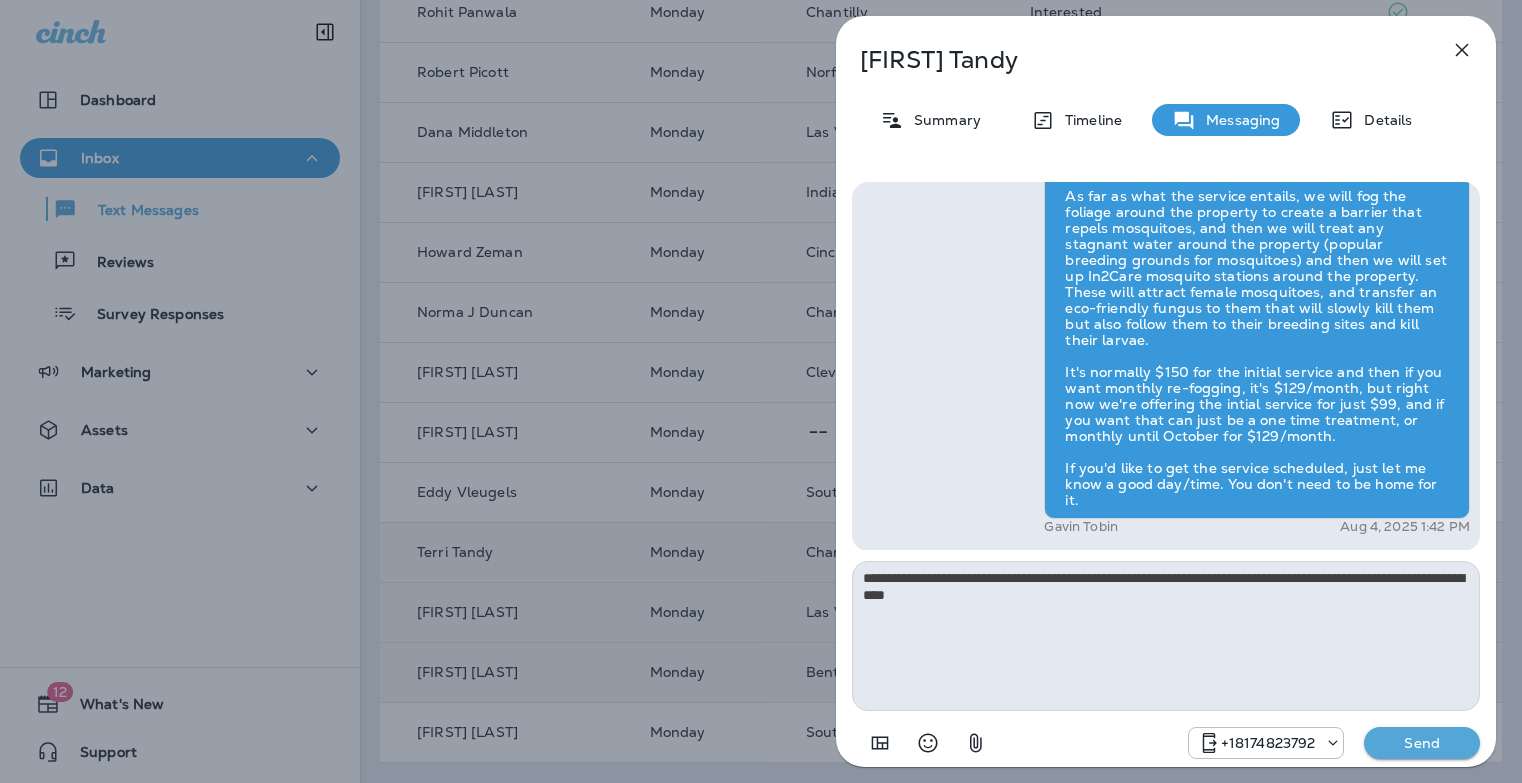 click on "Send" at bounding box center [1422, 743] 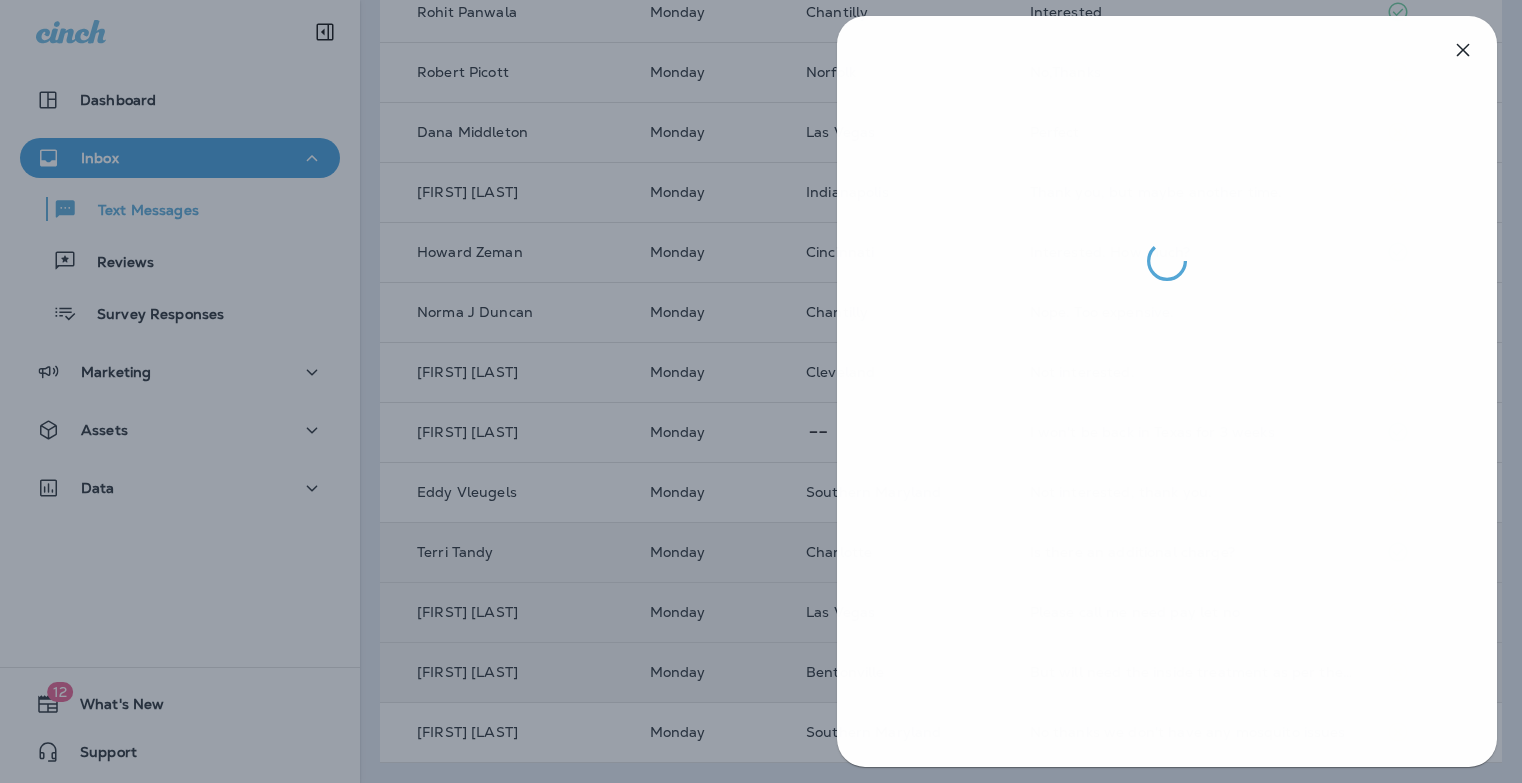 click at bounding box center [762, 391] 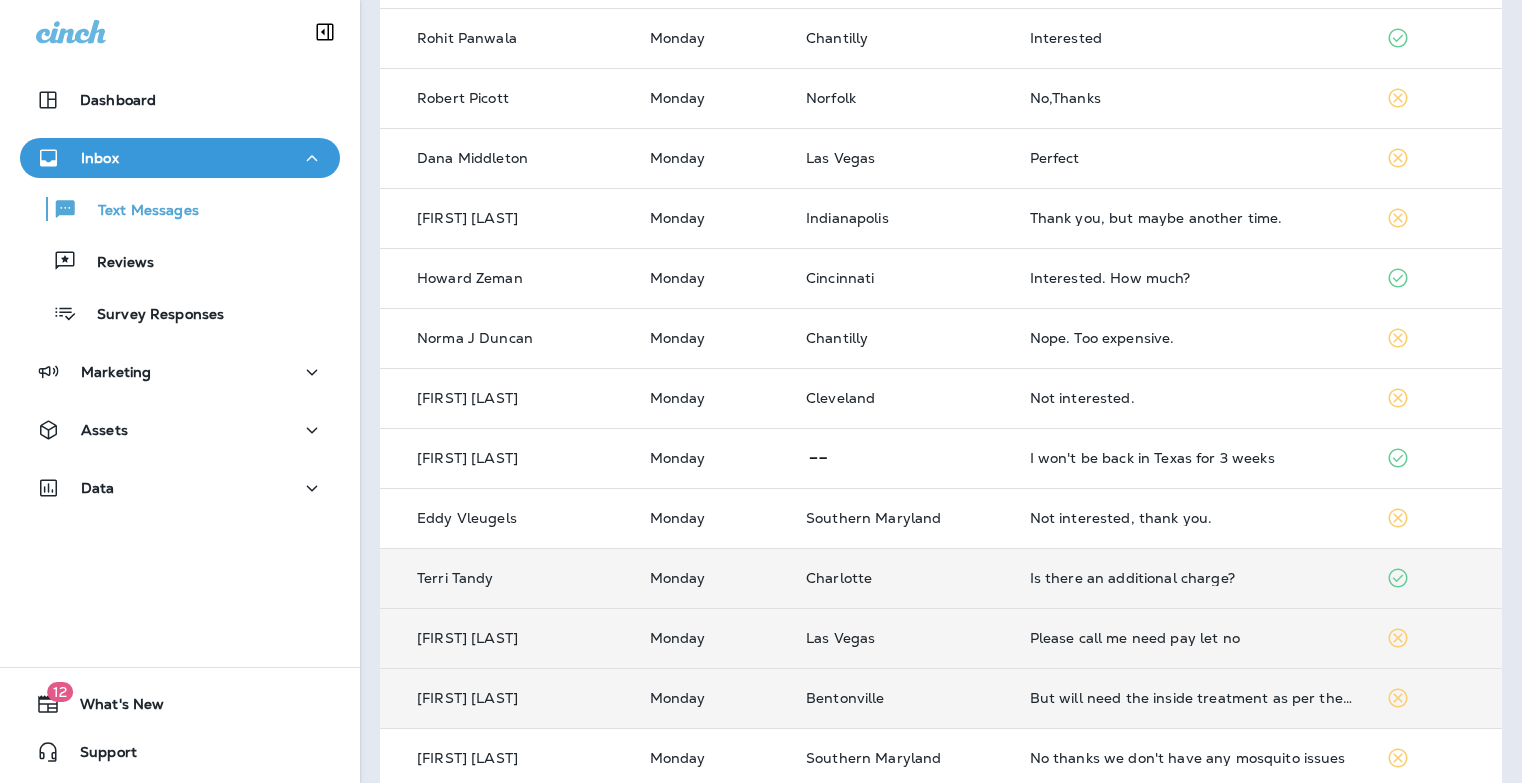 scroll, scrollTop: 611, scrollLeft: 0, axis: vertical 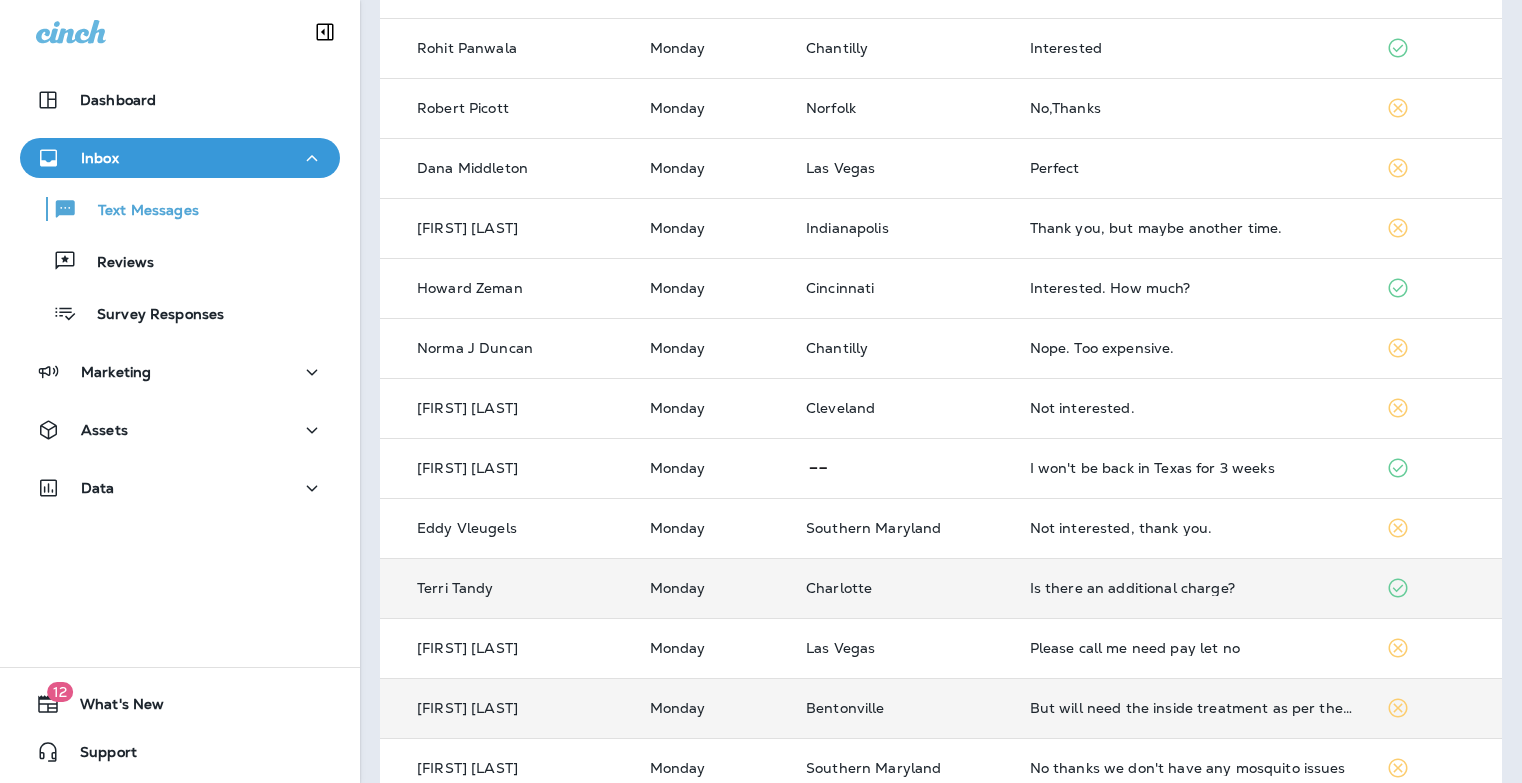 click on "Is there an additional charge?" at bounding box center (1192, 588) 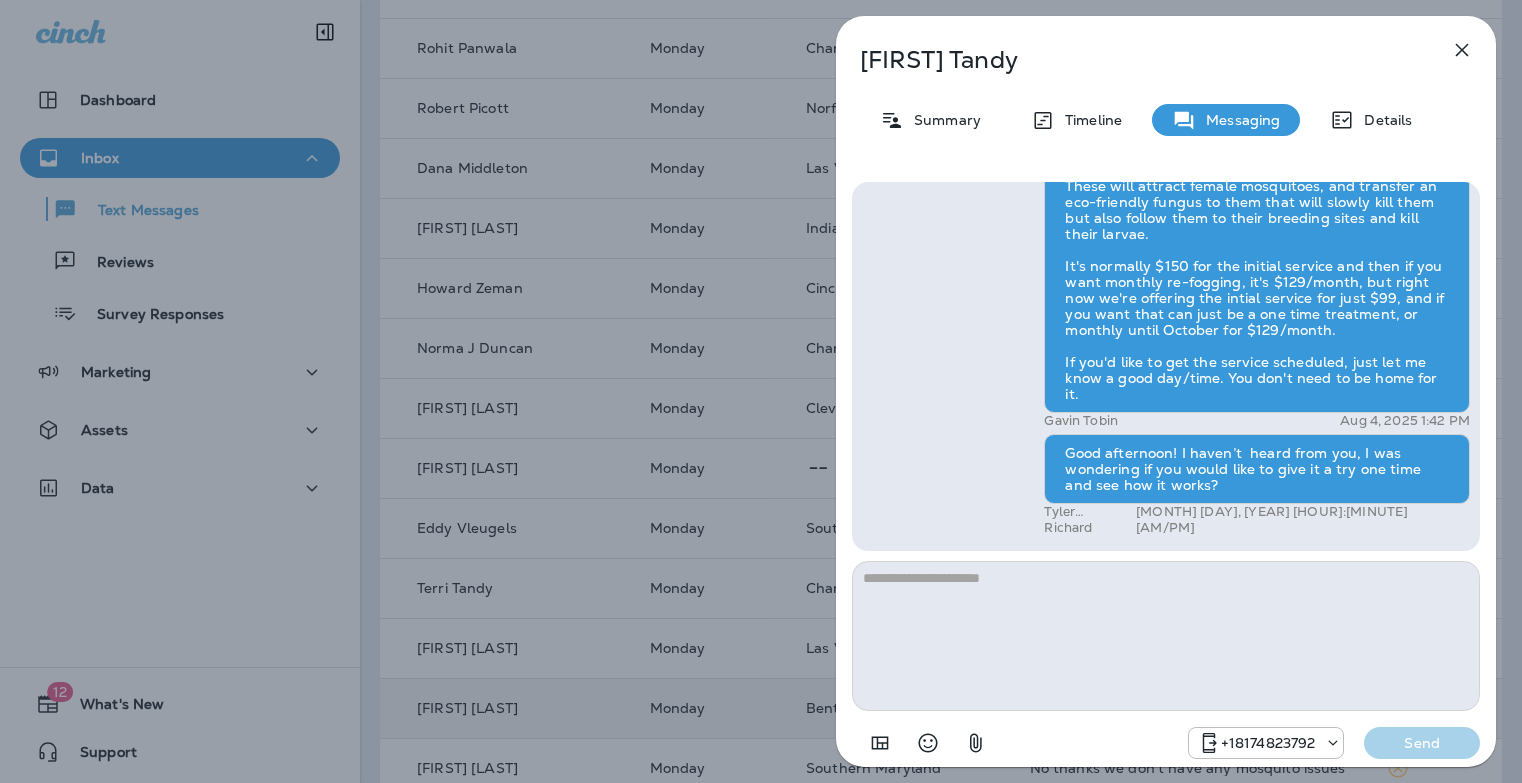 click 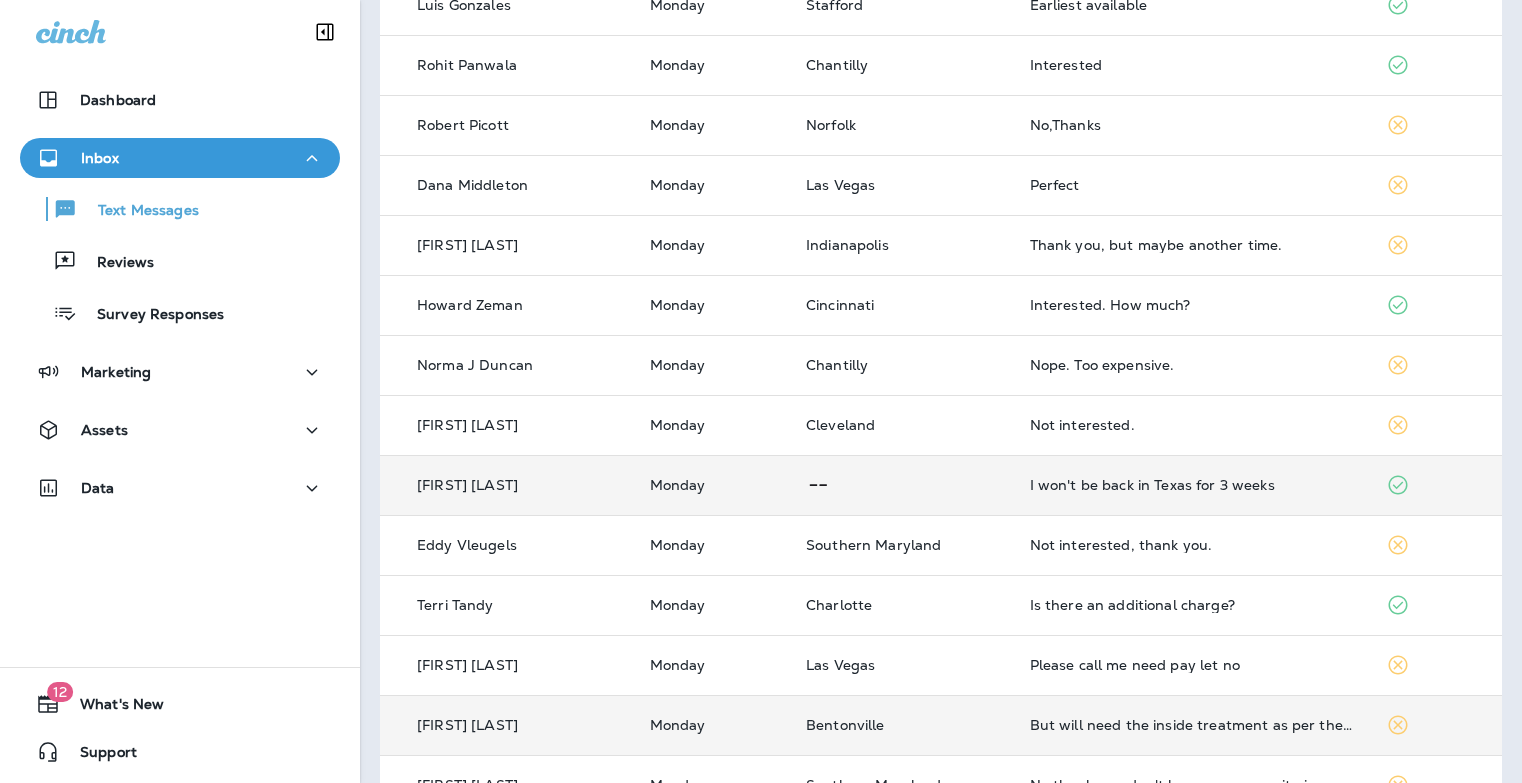 scroll, scrollTop: 576, scrollLeft: 0, axis: vertical 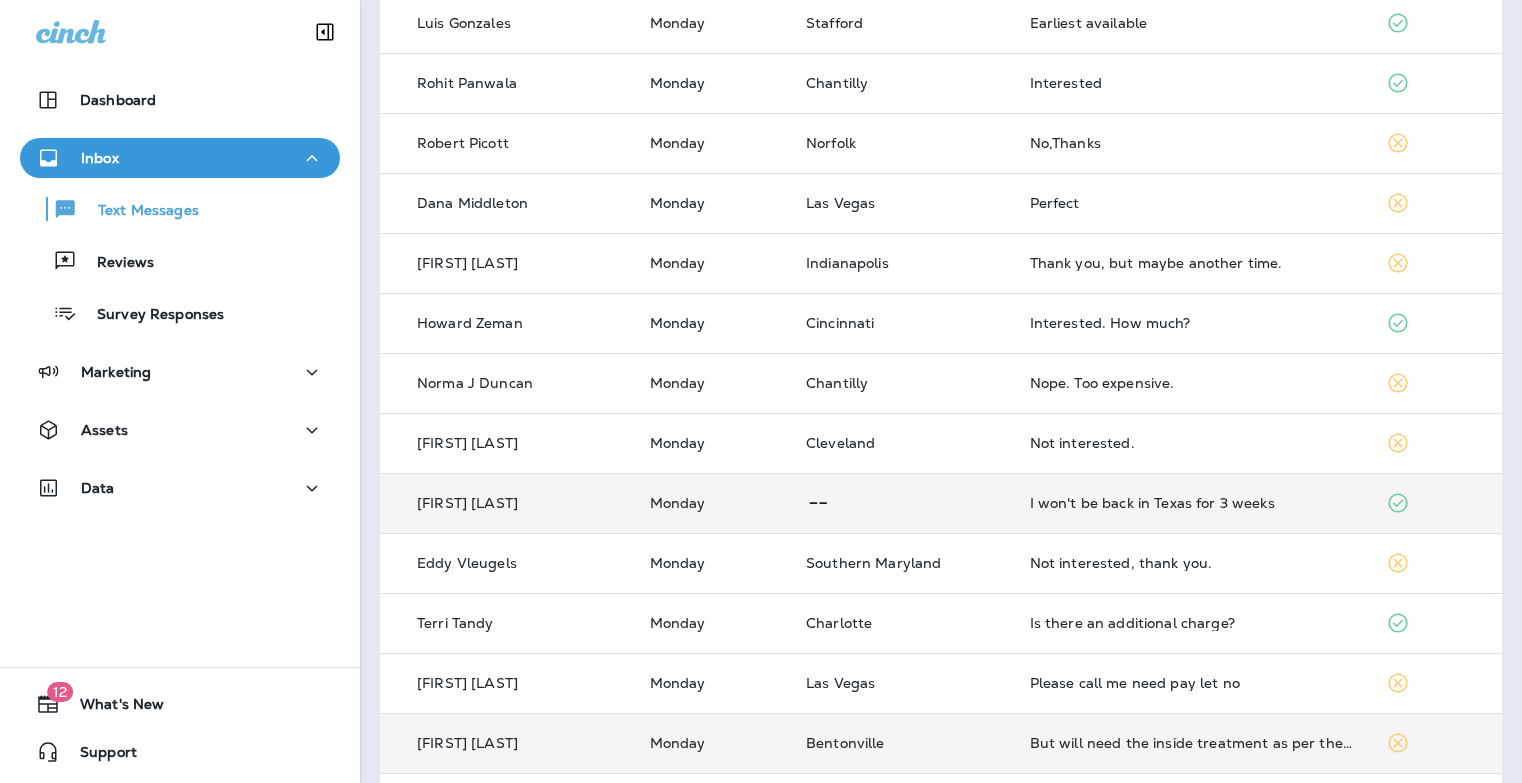 click on "I won't be back in Texas for 3 weeks" at bounding box center [1192, 503] 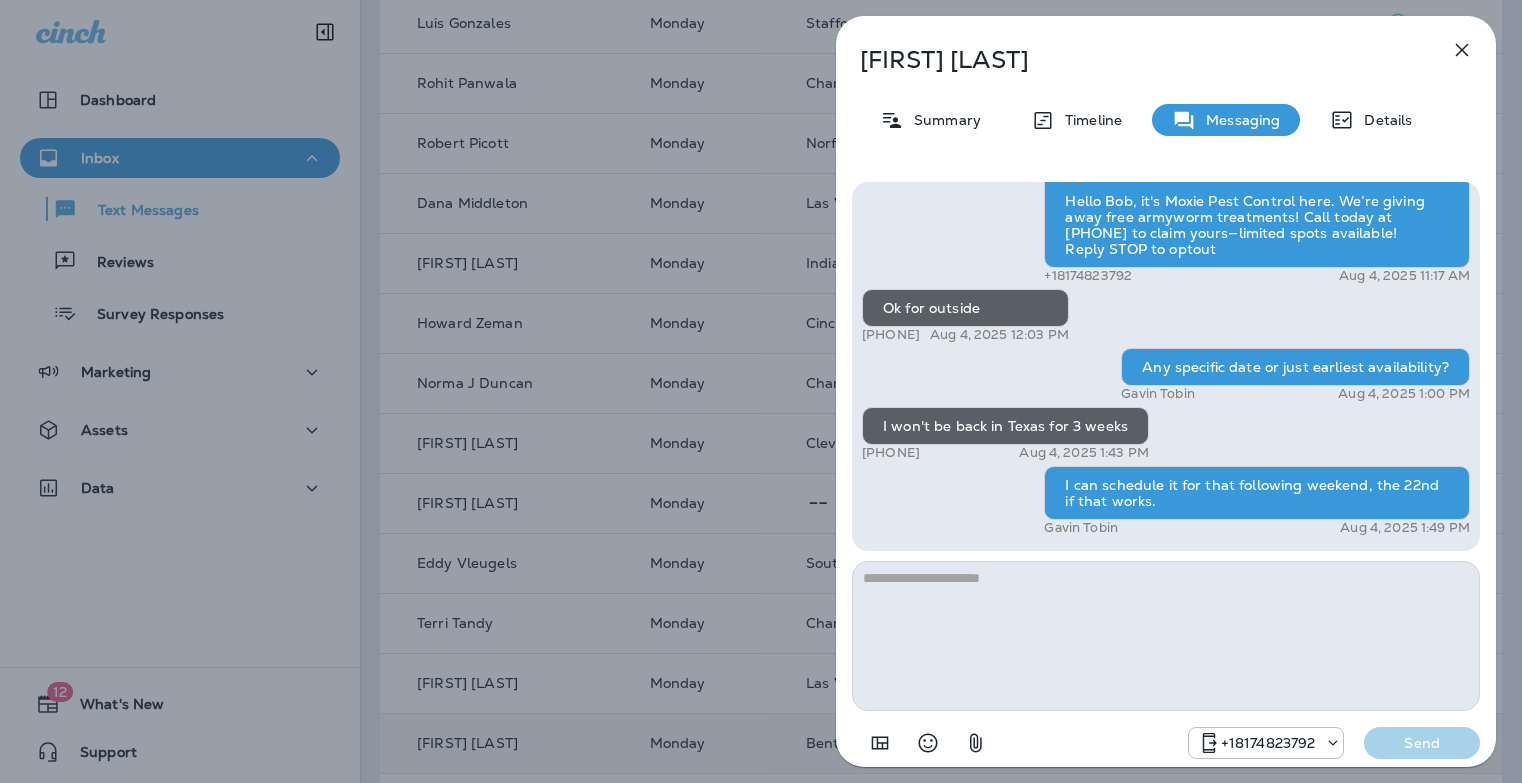 click 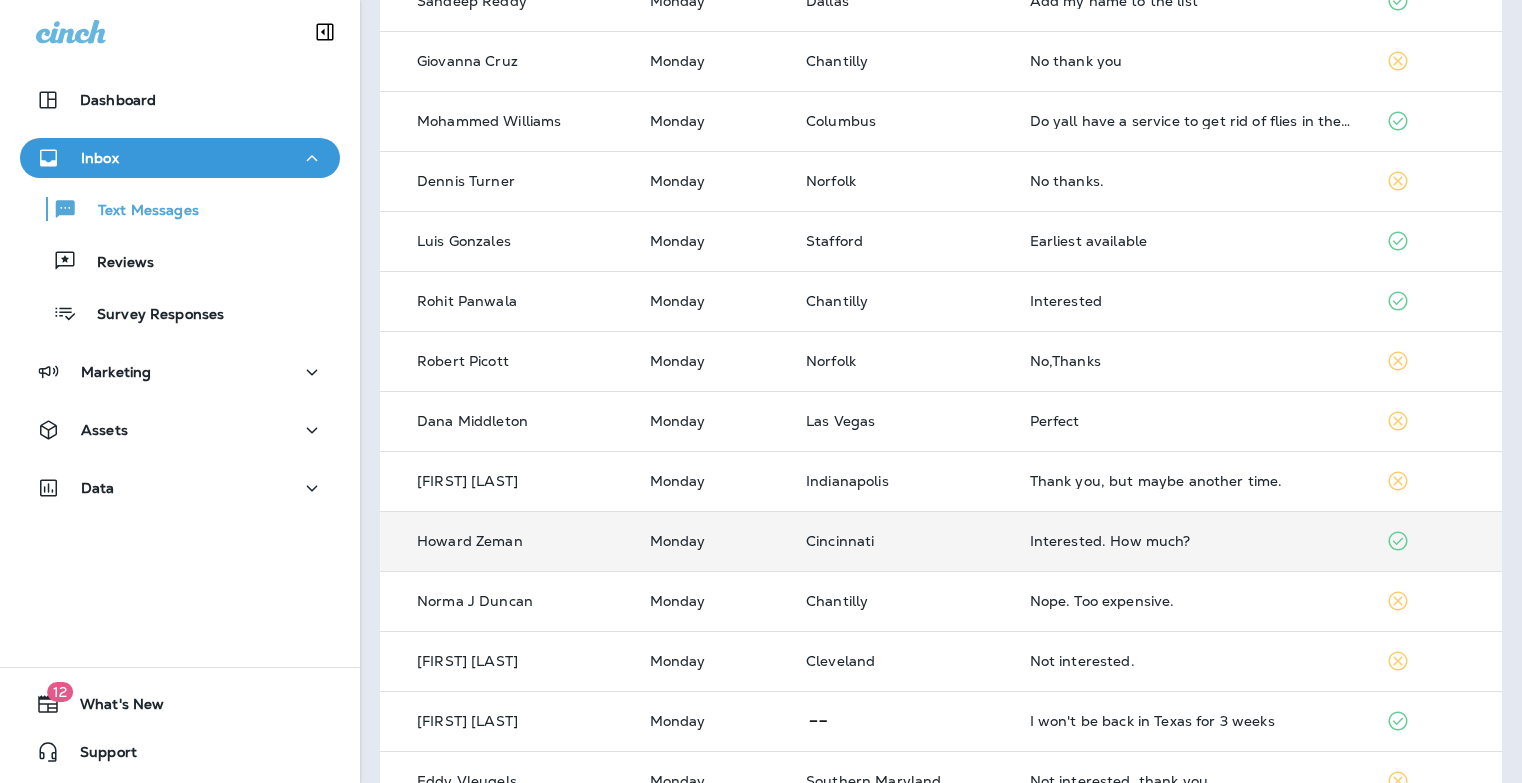 scroll, scrollTop: 344, scrollLeft: 0, axis: vertical 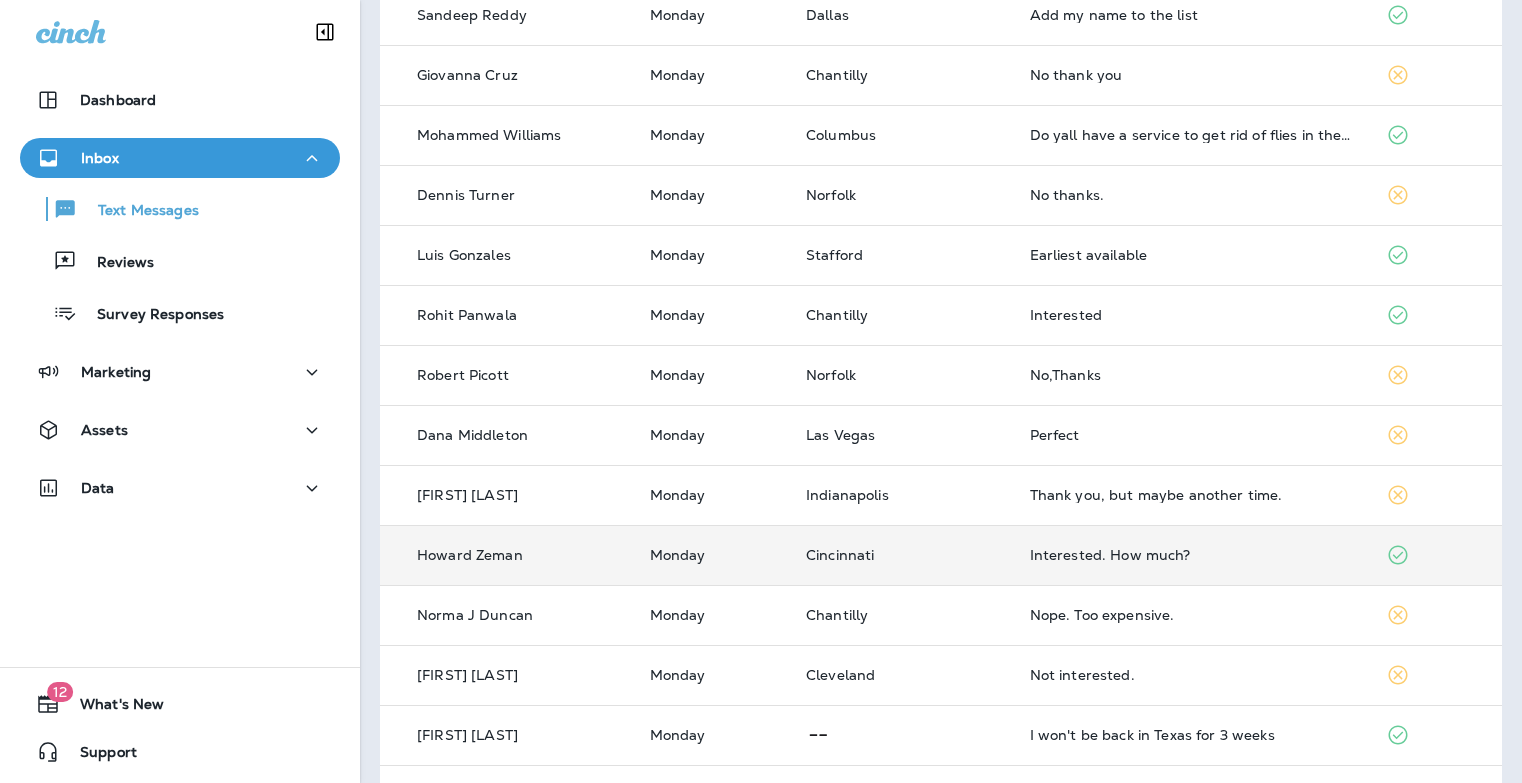 click on "Interested. How much?" at bounding box center [1192, 555] 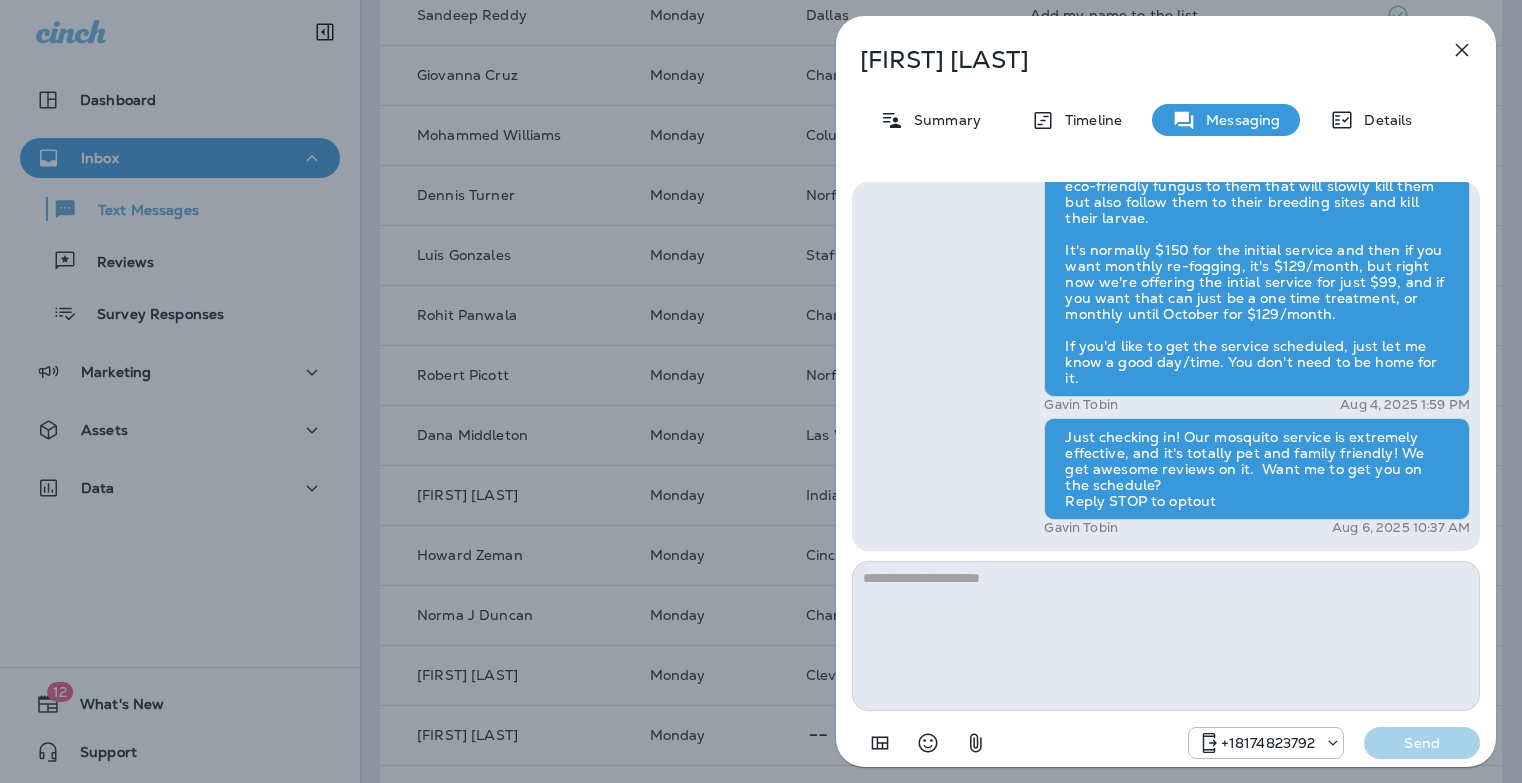 click on "[FIRST]   [LAST] Summary   Timeline   Messaging   Details   Hi [FIRST] , this is [FIRST] with Moxie Pest Control. We know Summer brings out the mosquitoes—and with the Summer season here, I’d love to get you on our schedule to come help take care of that. Just reply here if you're interested, and I'll let you know the details!
Reply STOP to optout [PHONE] [DATE] [TIME] Interested. How much? [PHONE] [DATE] [TIME] [FIRST] [LAST] [DATE] [TIME] Just checking in! Our mosquito service is extremely effective, and it's totally pet and family friendly! We get awesome reviews on it.  Want me to get you on the schedule?
Reply STOP to optout [FIRST] [LAST] [DATE] [TIME] [PHONE] Send" at bounding box center [1166, 397] 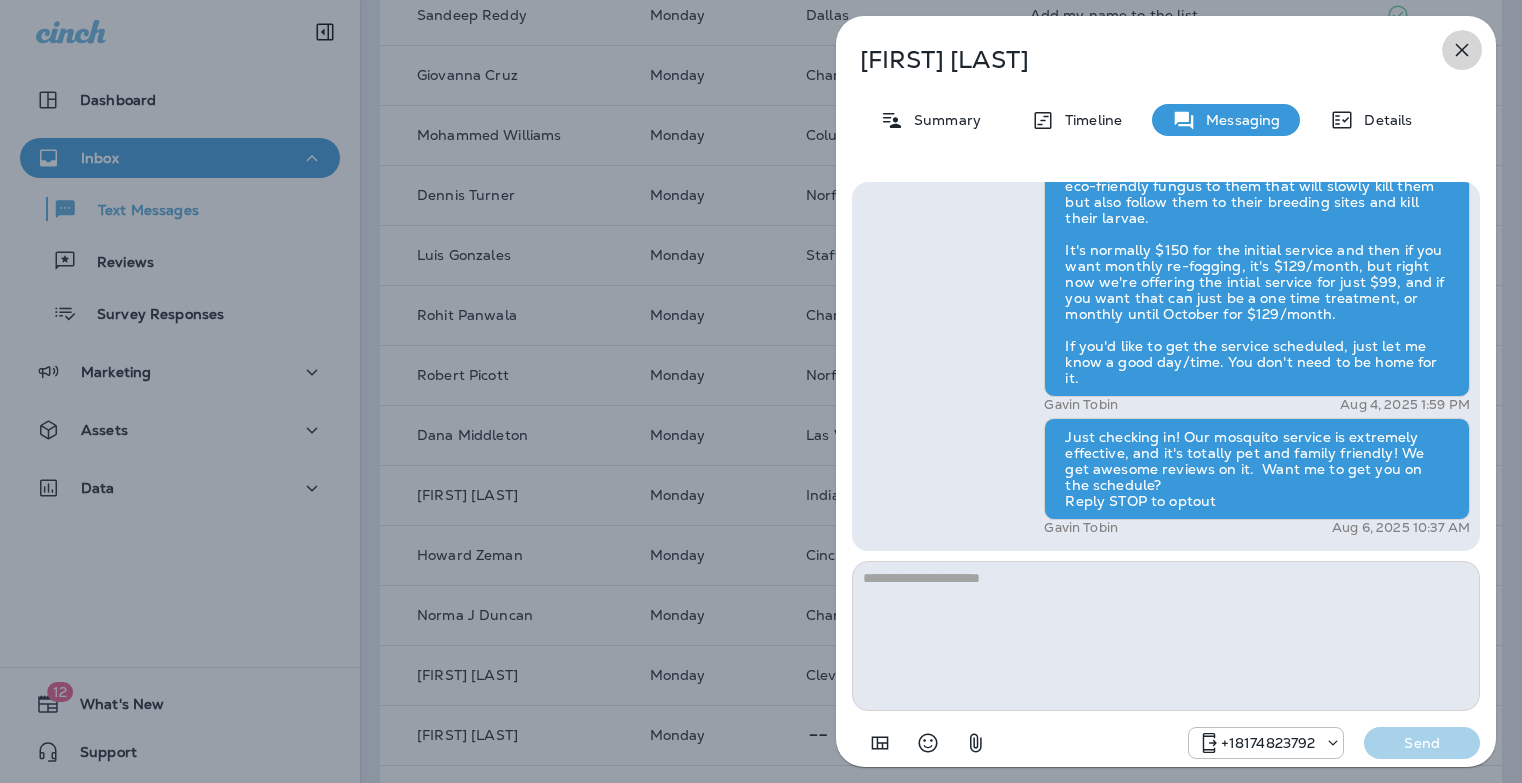 click 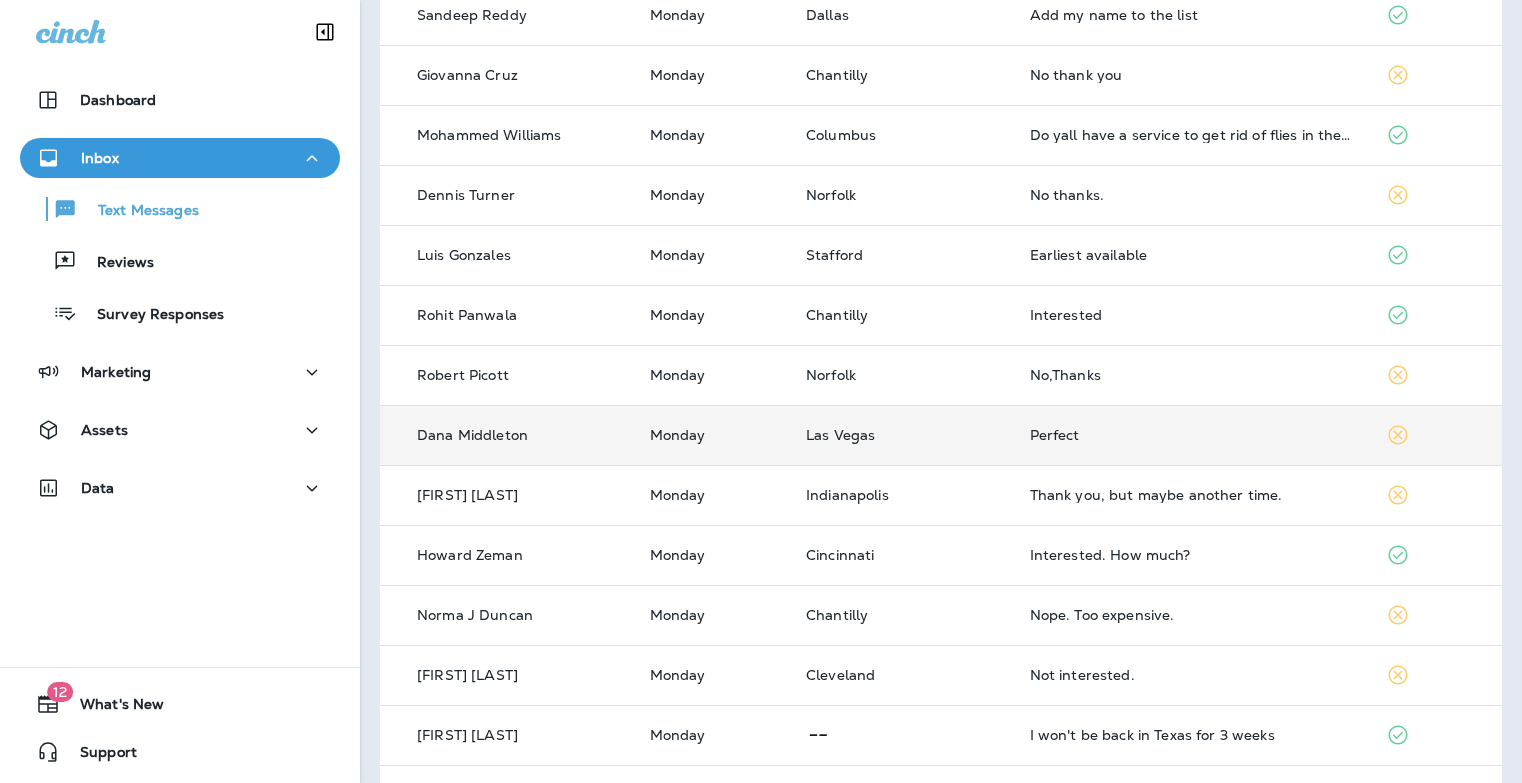 click on "Perfect" at bounding box center [1192, 435] 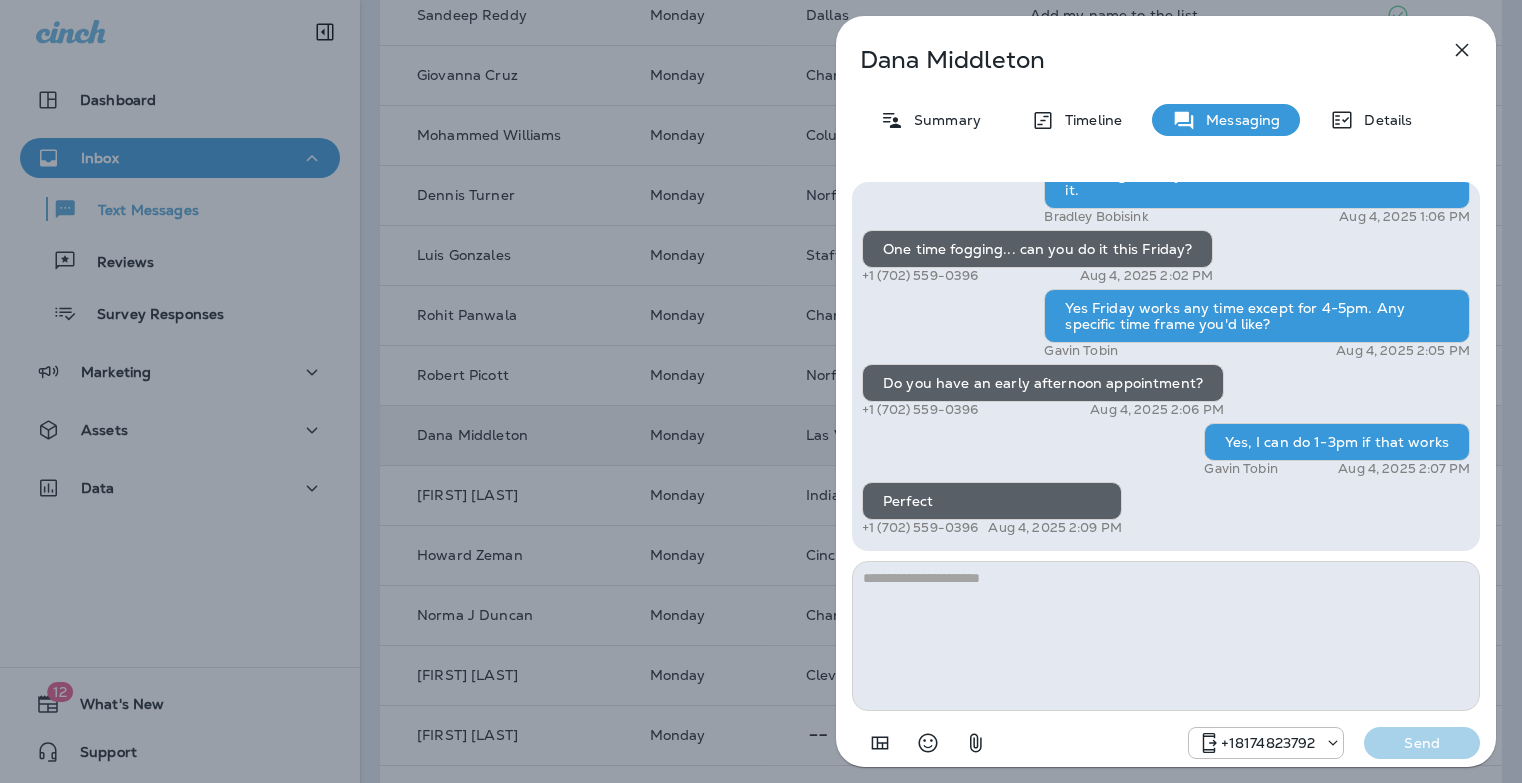 click 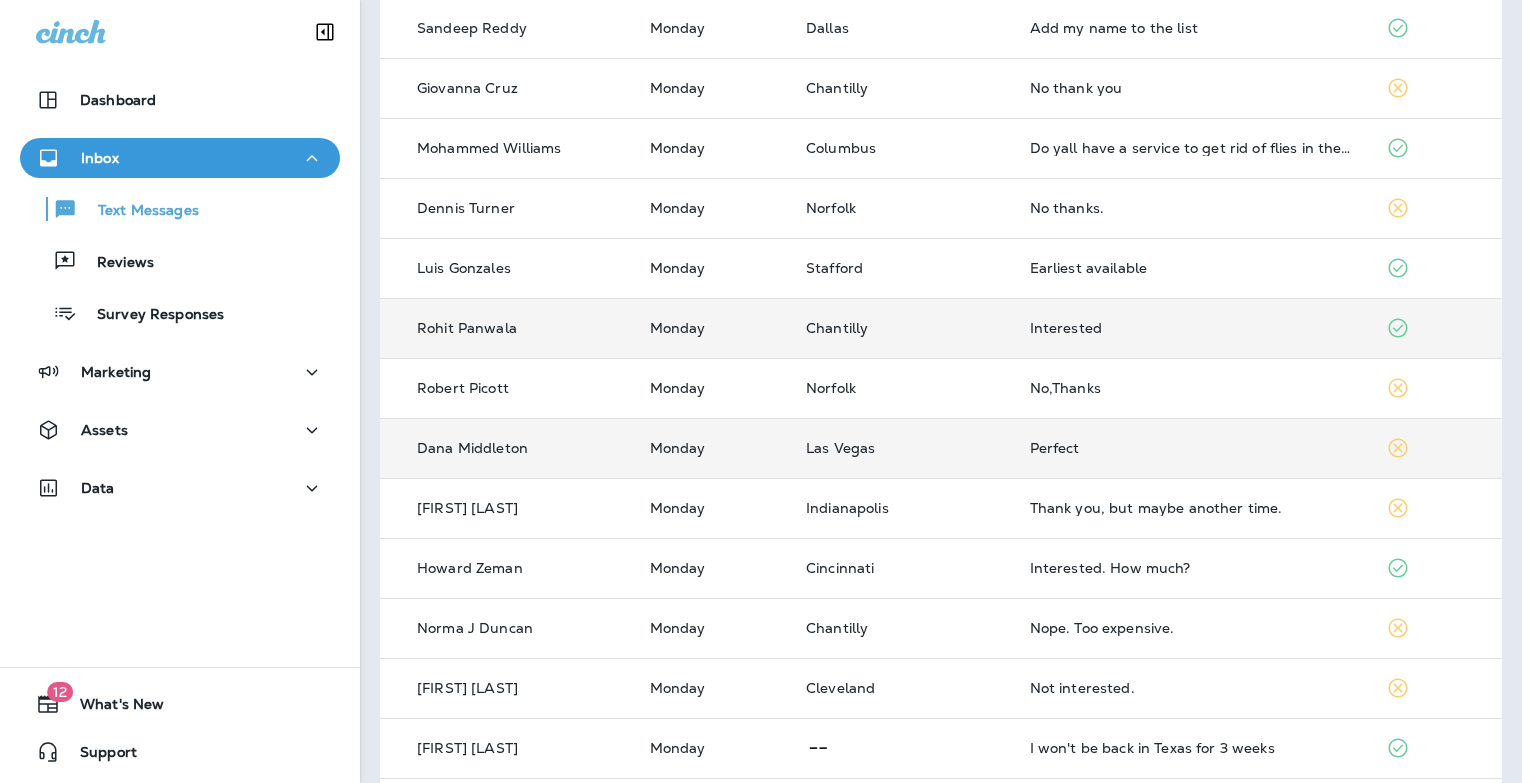 scroll, scrollTop: 312, scrollLeft: 0, axis: vertical 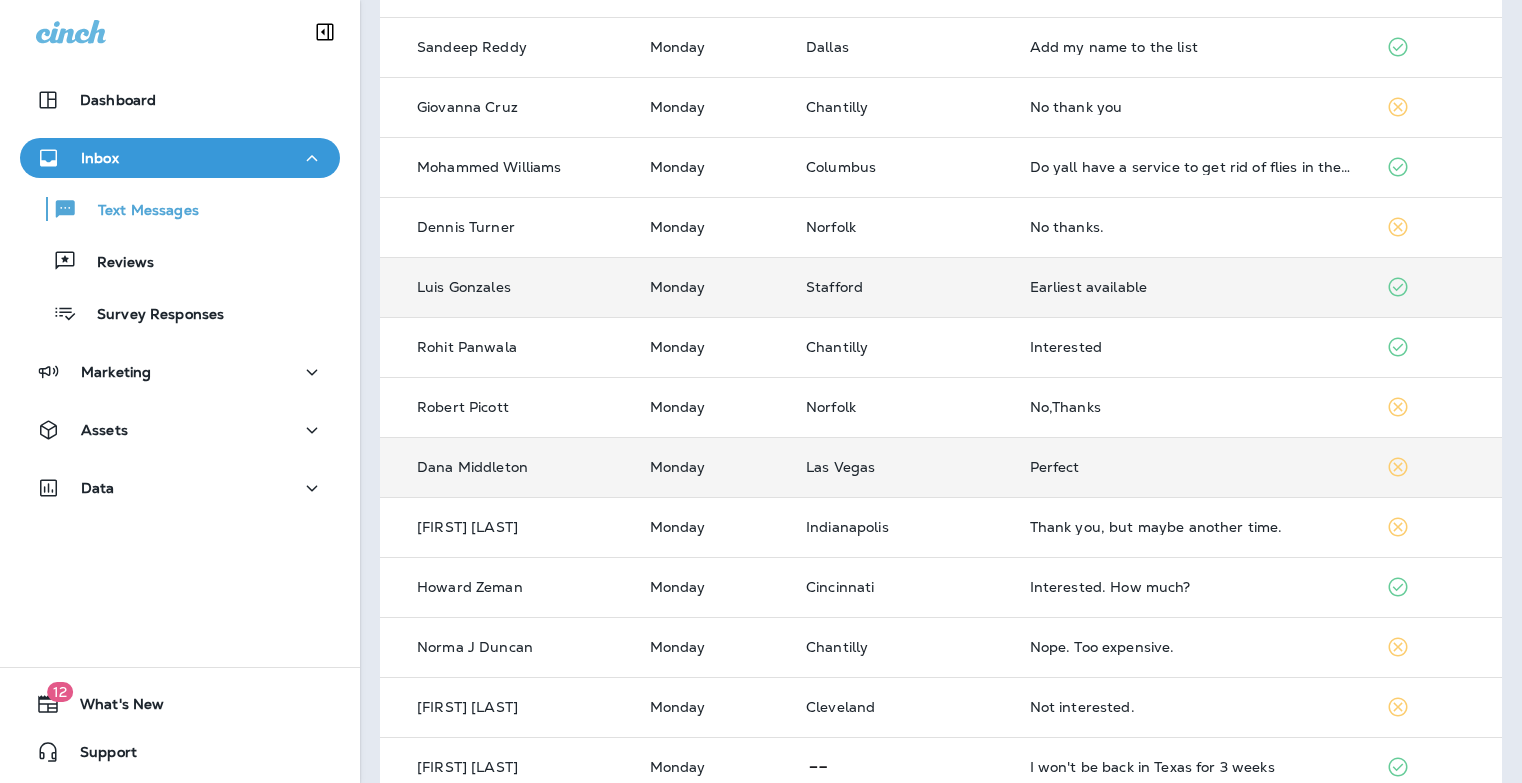 click on "Earliest available" at bounding box center [1192, 287] 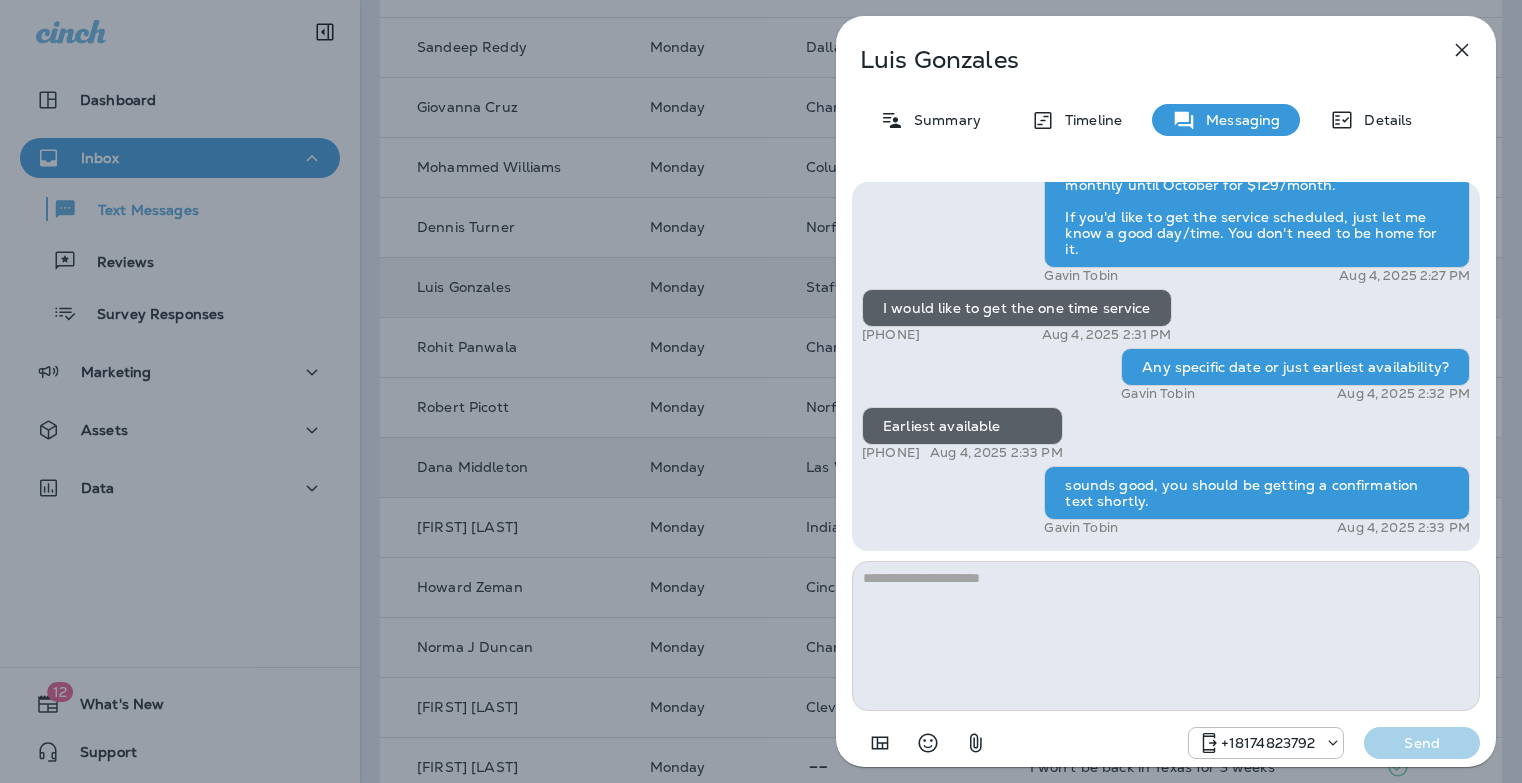 click 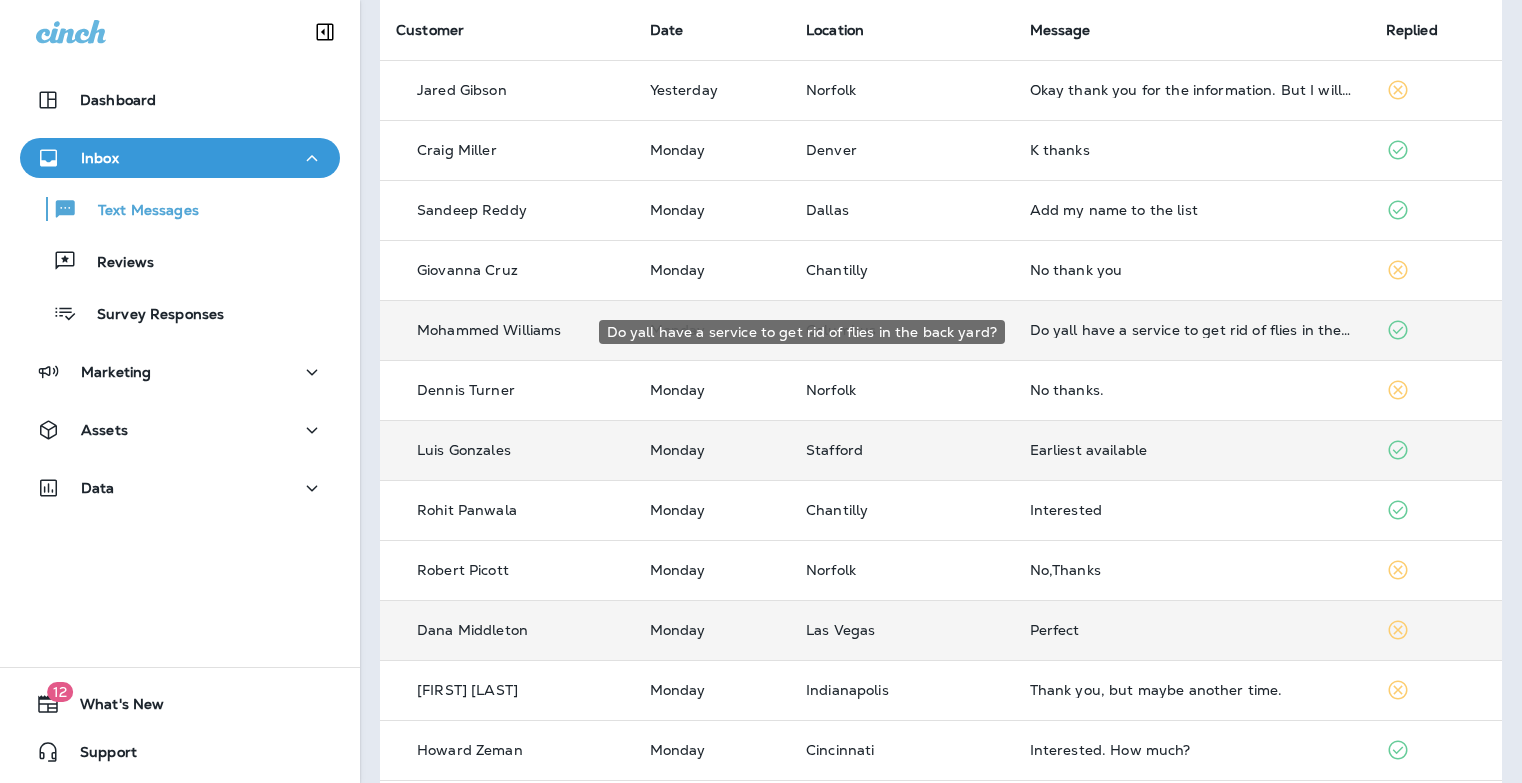 scroll, scrollTop: 147, scrollLeft: 0, axis: vertical 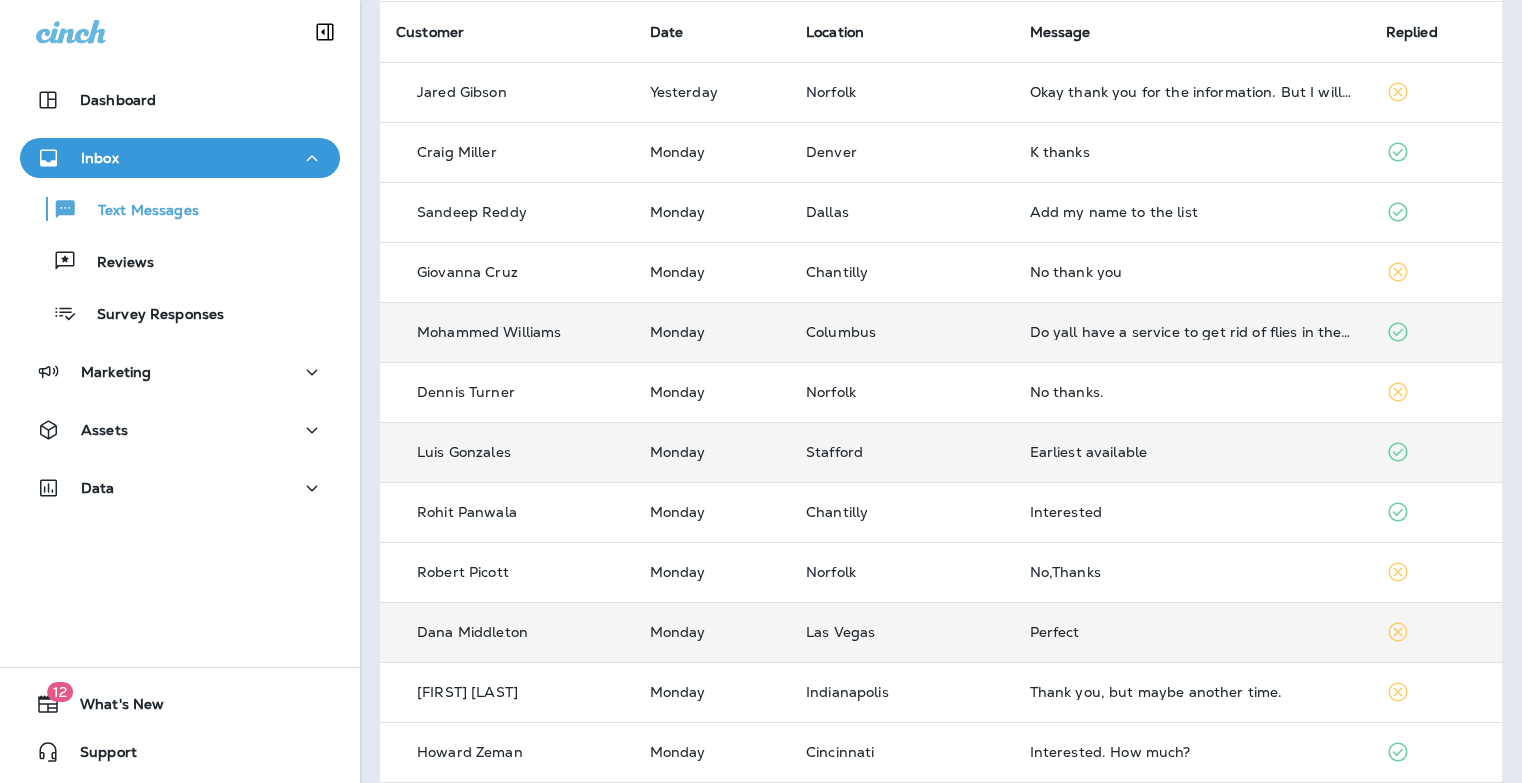 click on "Do yall have a service to get rid of flies in the back yard?" at bounding box center (1192, 332) 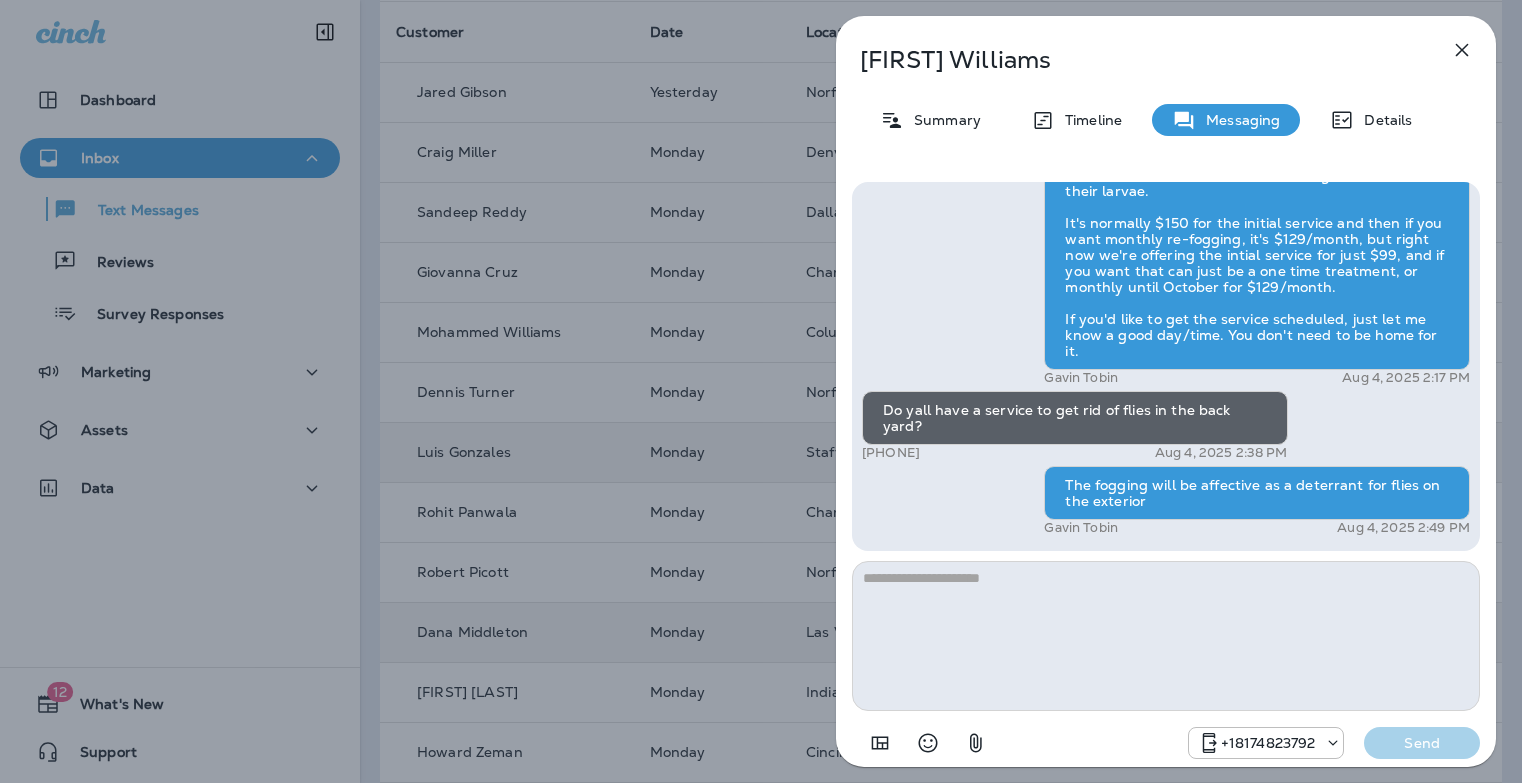 click 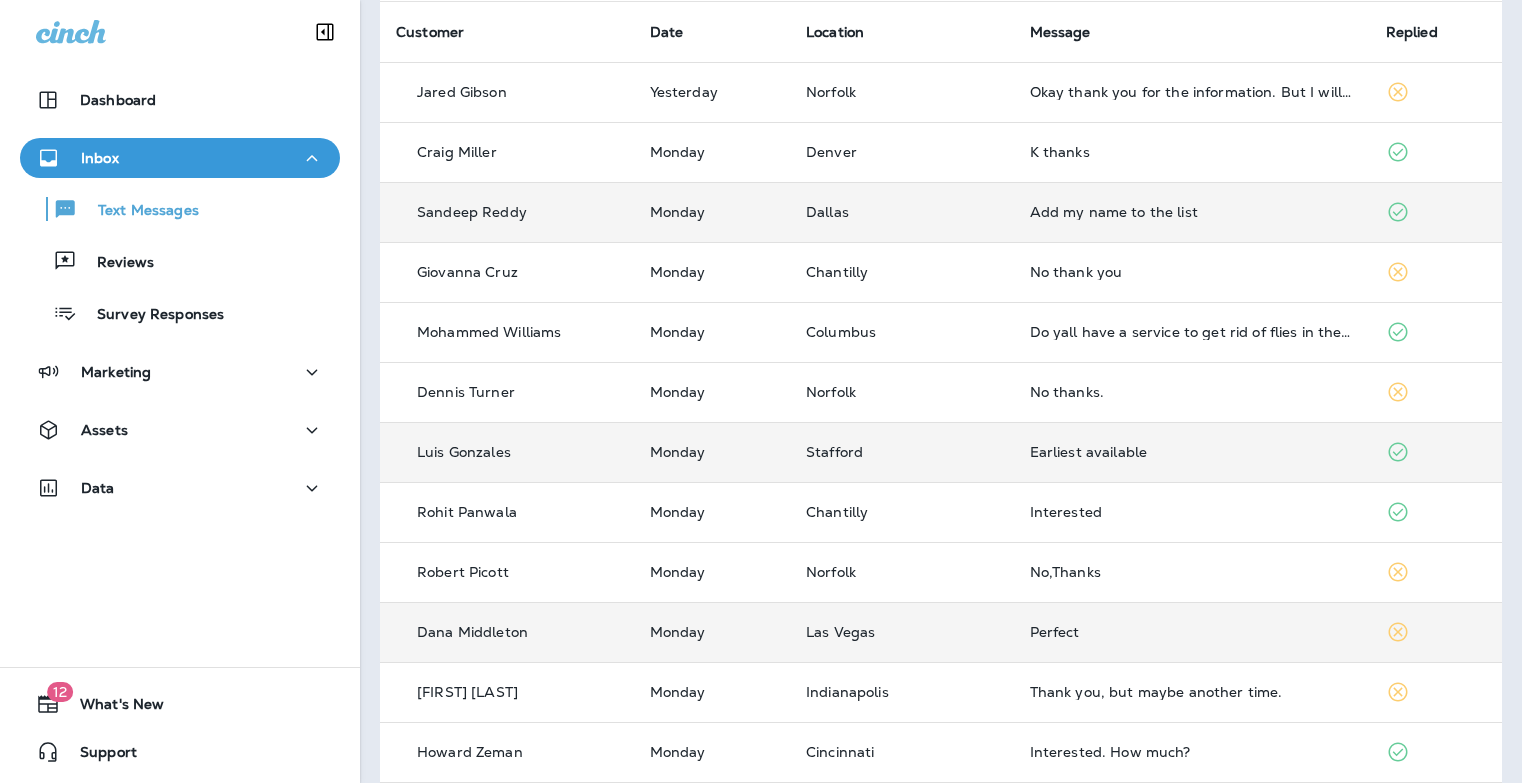 click on "Add my name to the list" at bounding box center (1192, 212) 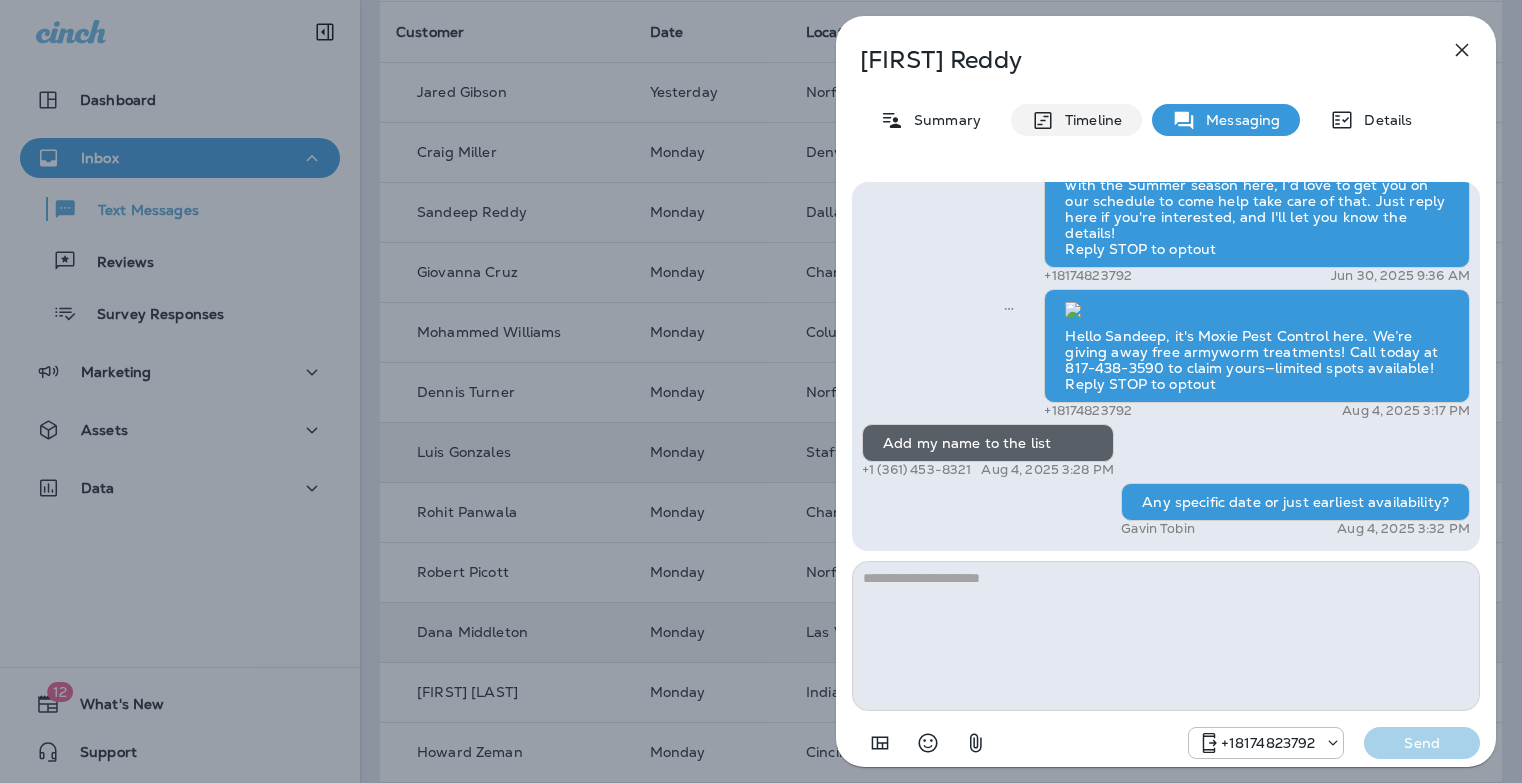 scroll, scrollTop: 0, scrollLeft: 0, axis: both 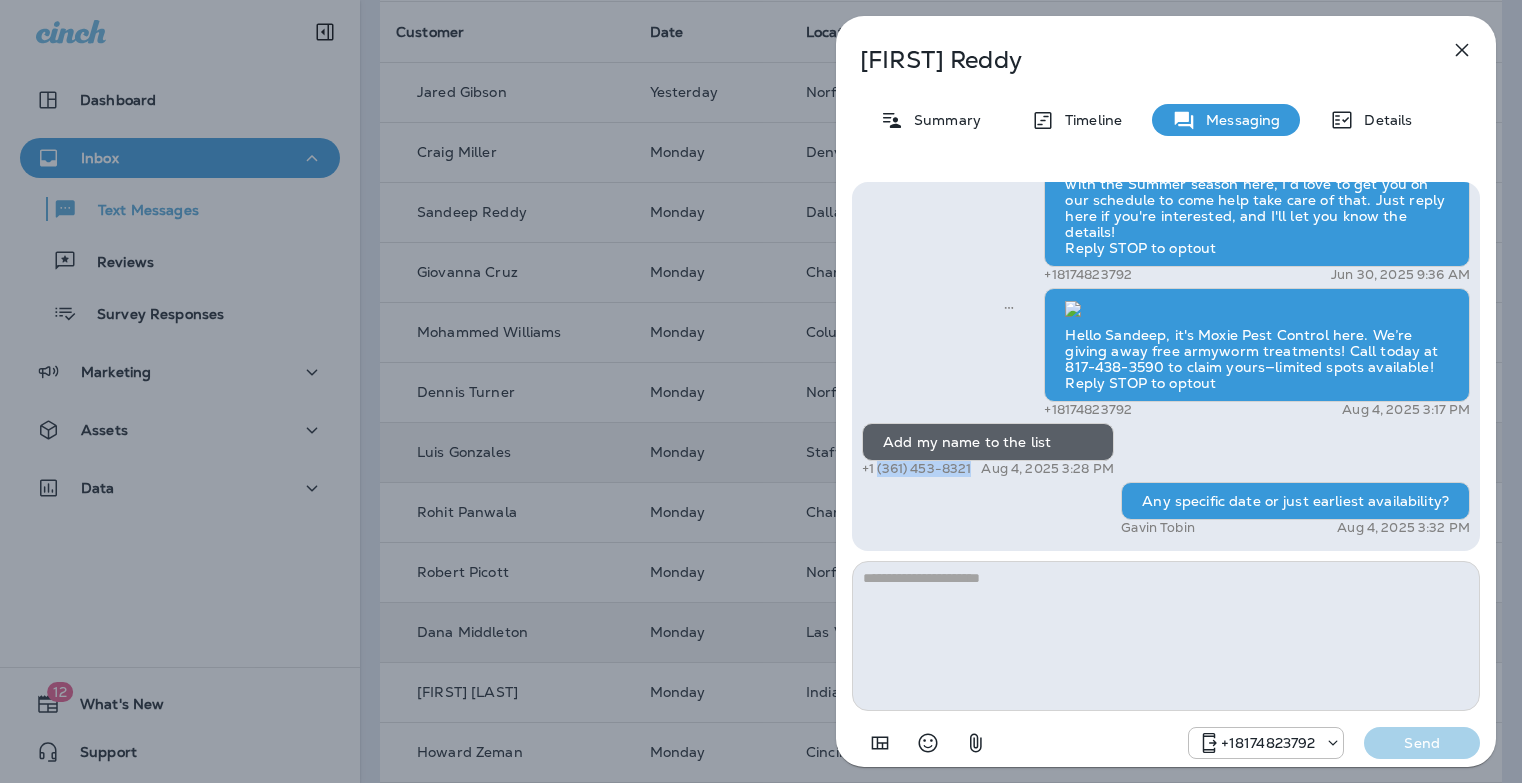drag, startPoint x: 974, startPoint y: 471, endPoint x: 878, endPoint y: 463, distance: 96.332756 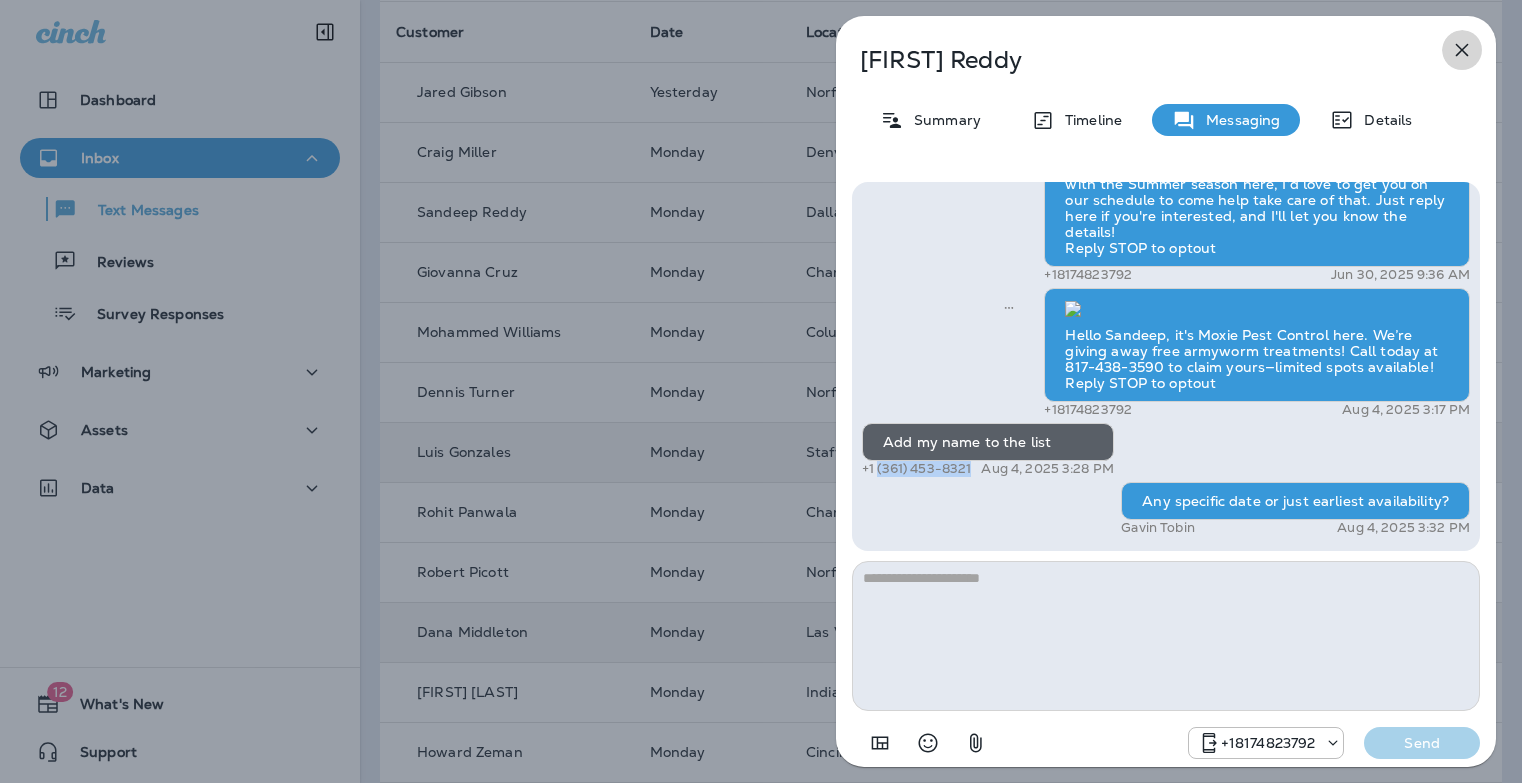 click 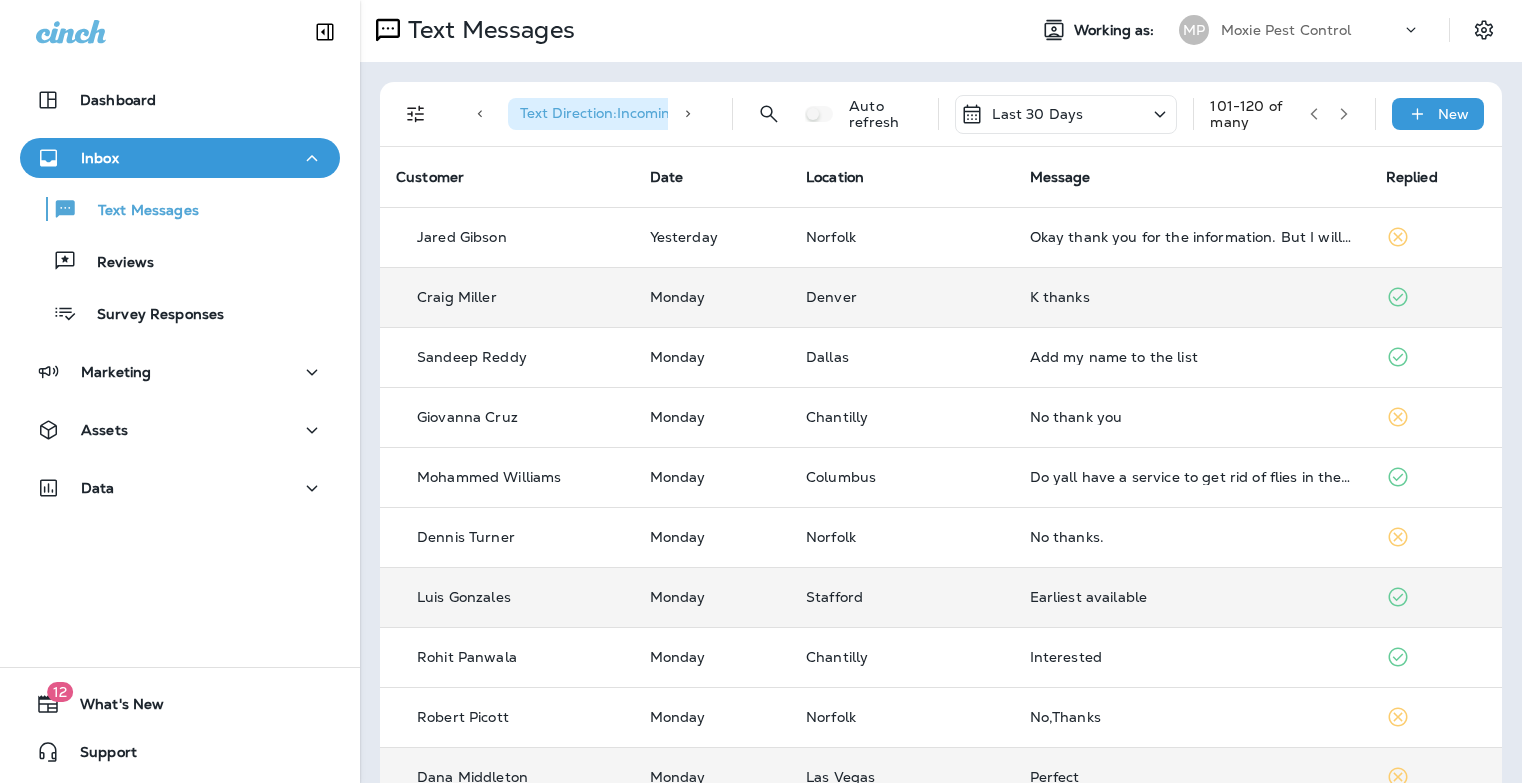 scroll, scrollTop: 0, scrollLeft: 0, axis: both 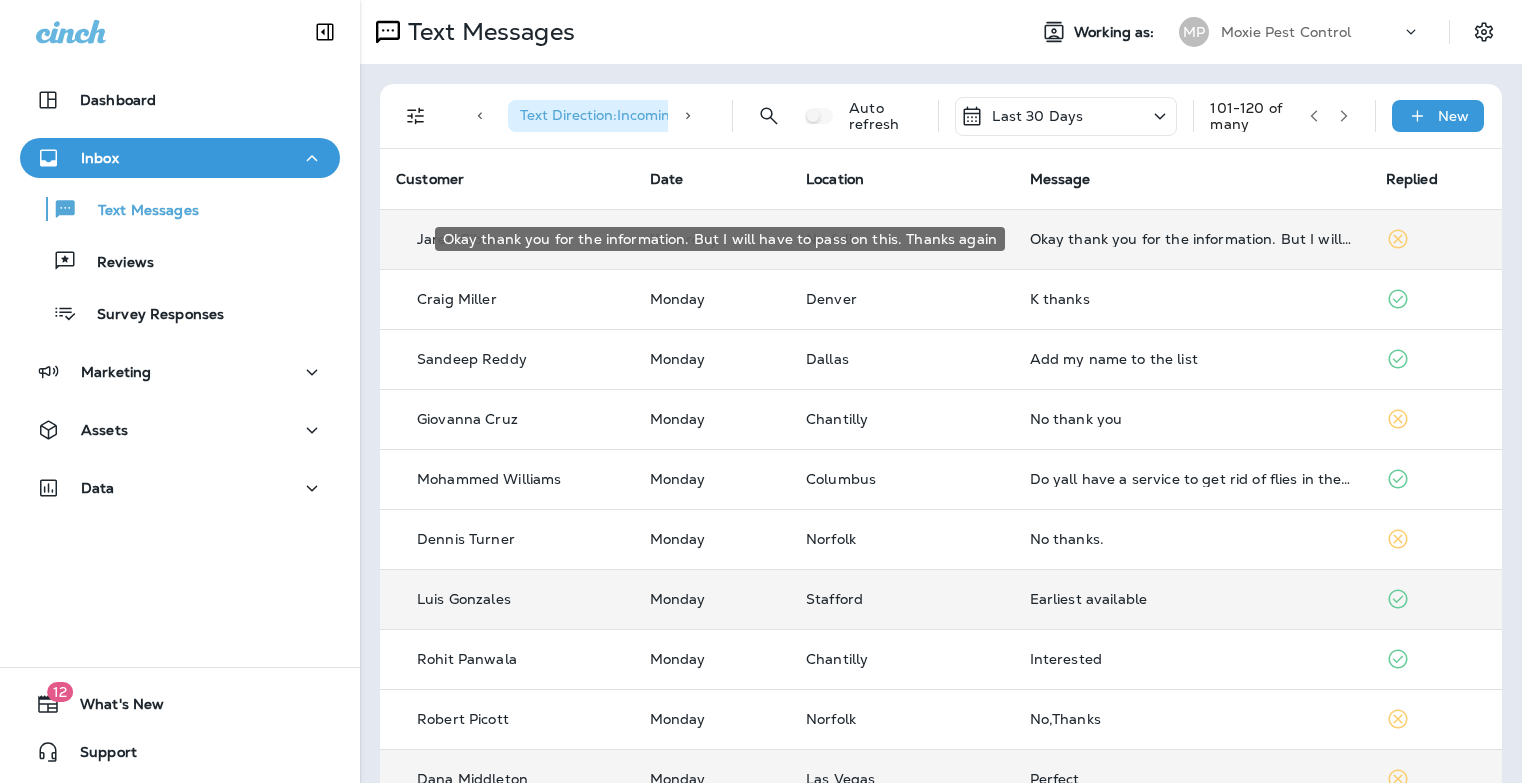 click on "Okay thank you for the information. But I will have to pass on this. Thanks again" at bounding box center (1192, 239) 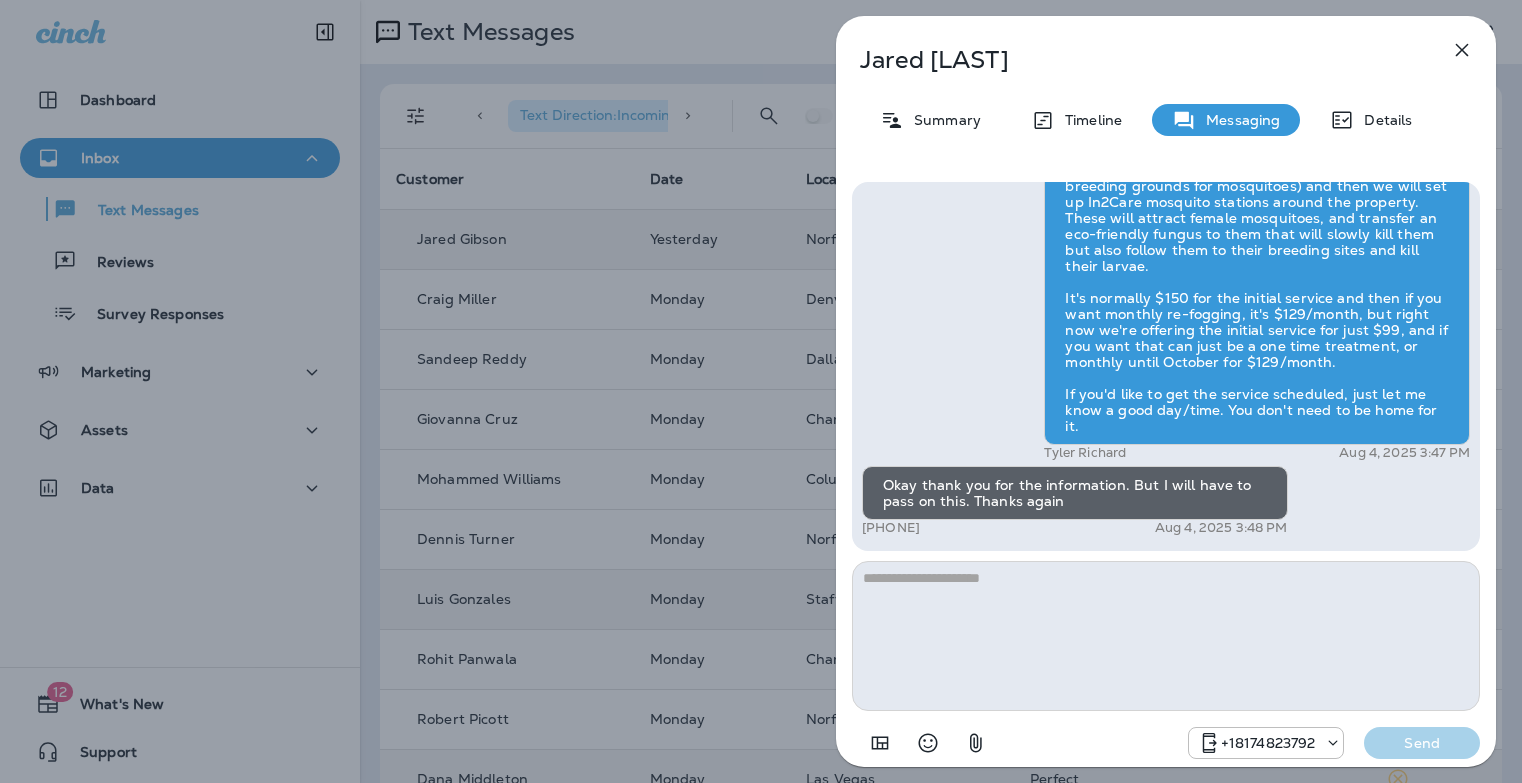 click 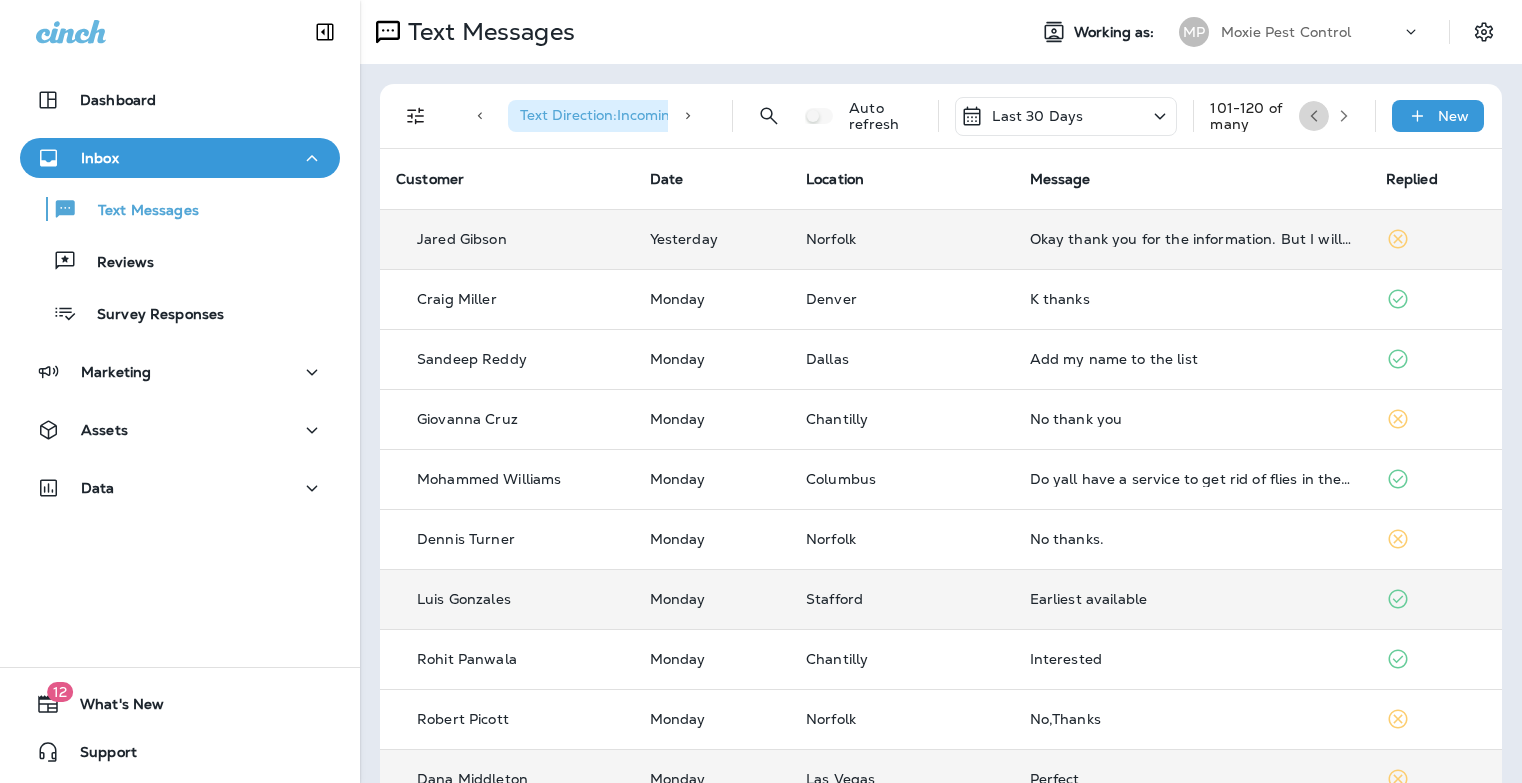click 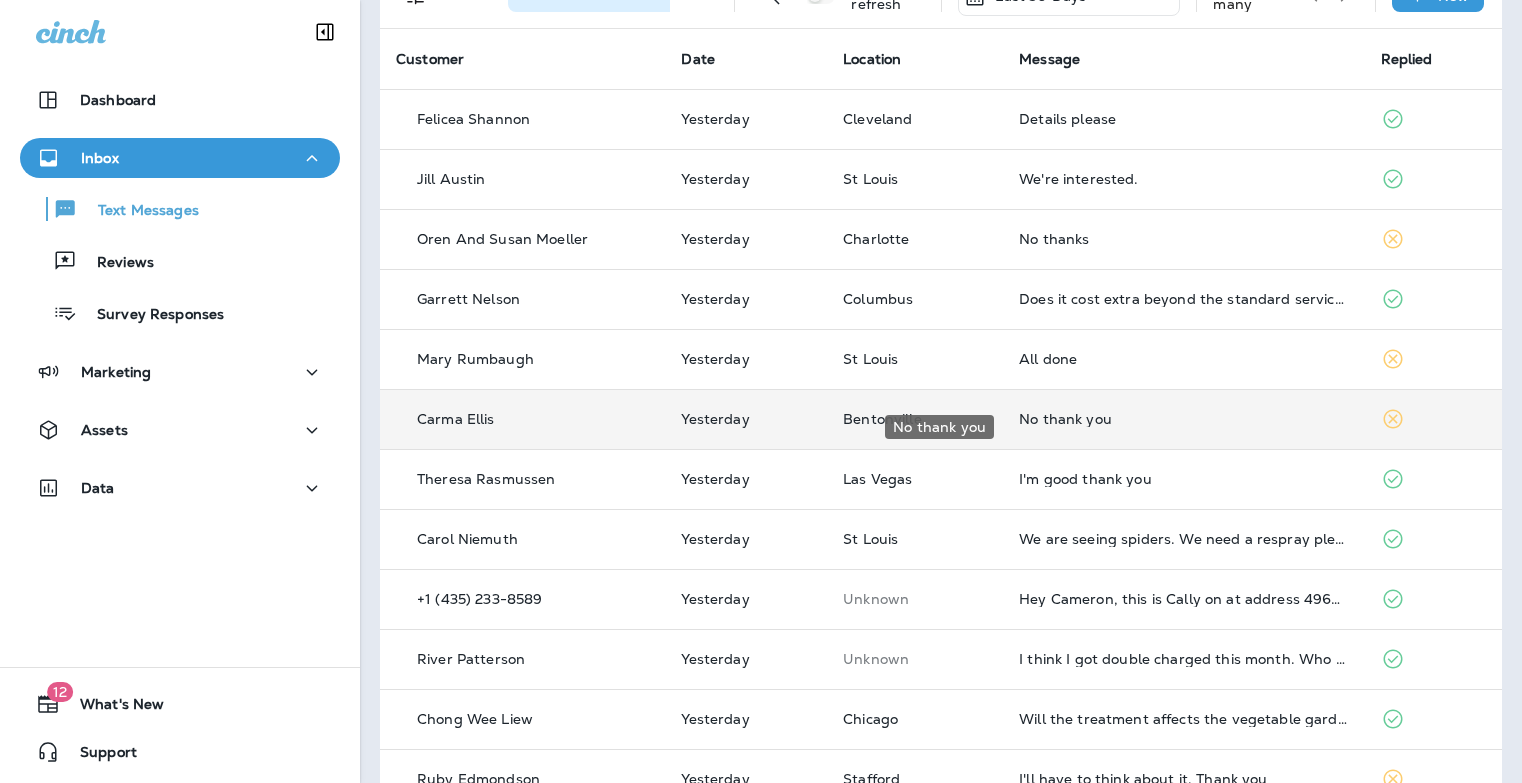 scroll, scrollTop: 125, scrollLeft: 0, axis: vertical 